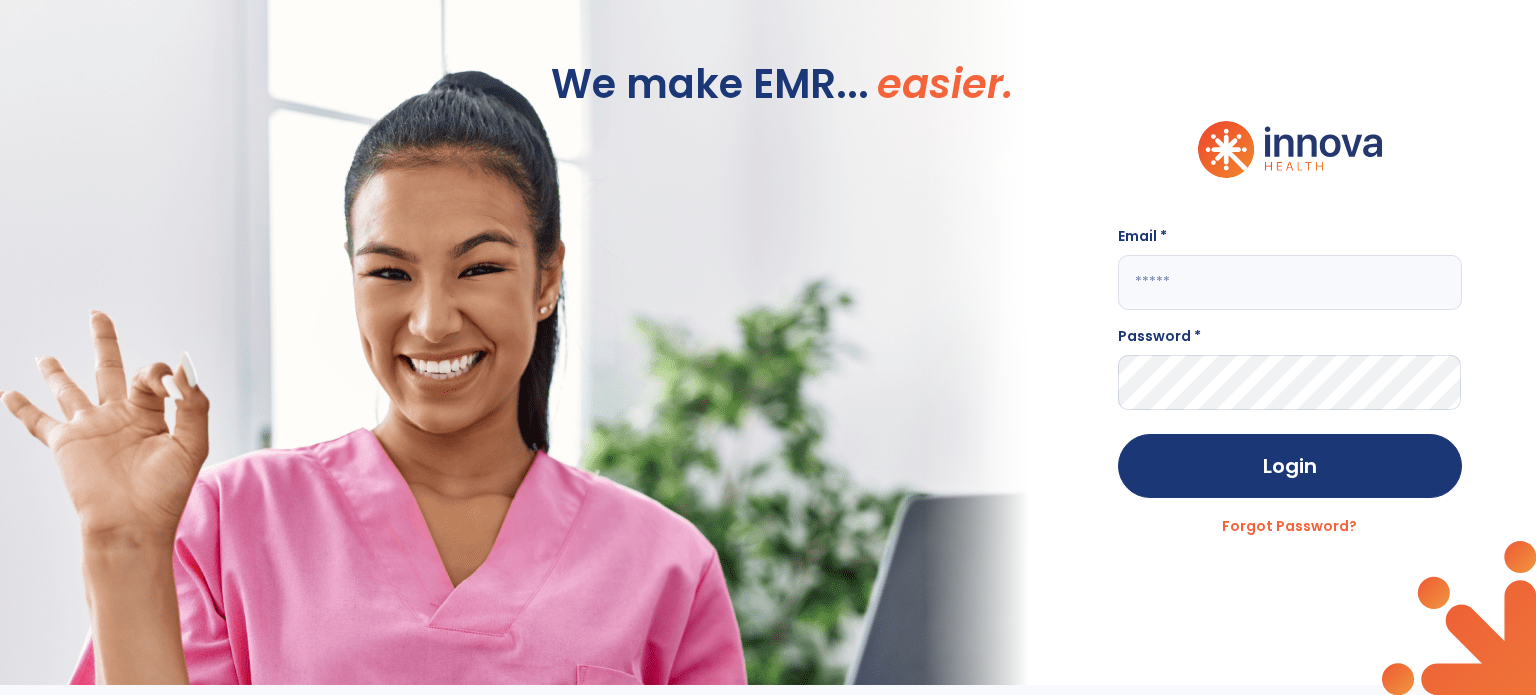 scroll, scrollTop: 0, scrollLeft: 0, axis: both 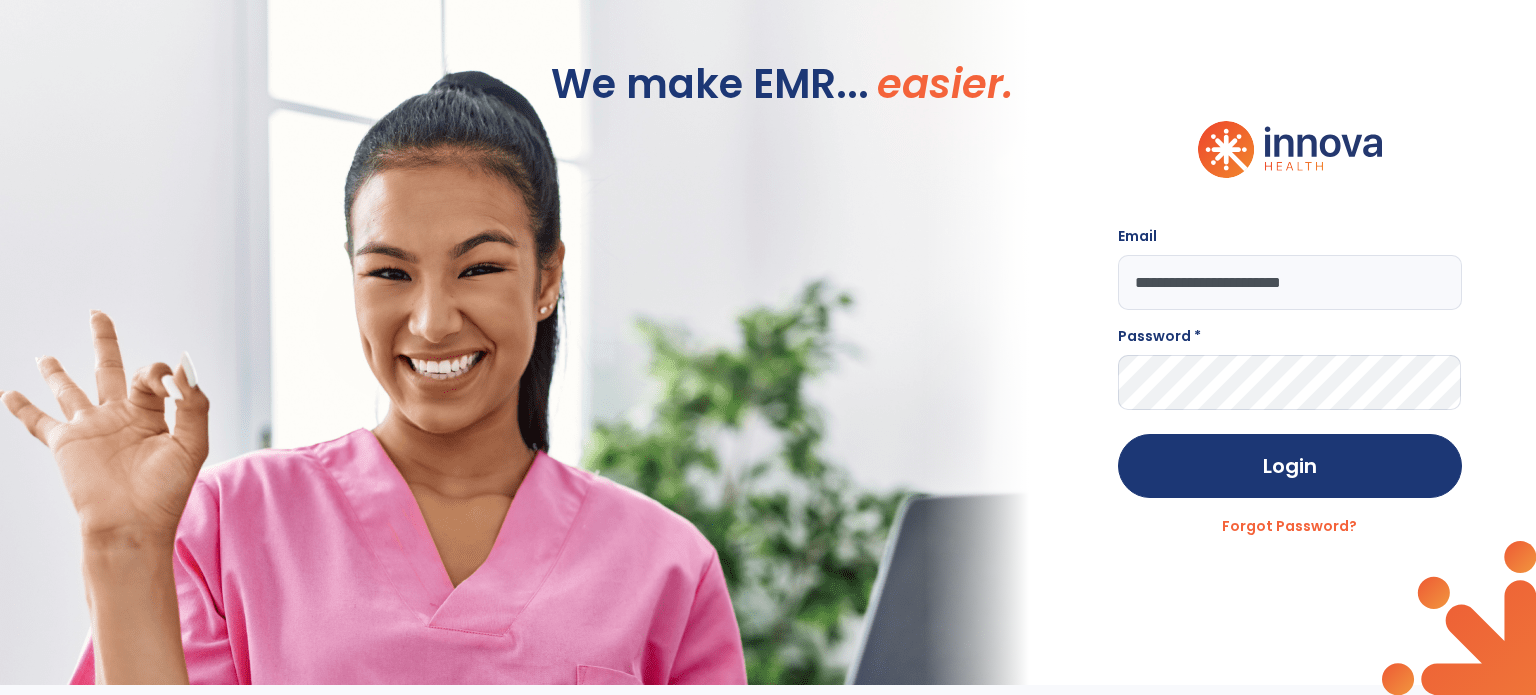 type on "**********" 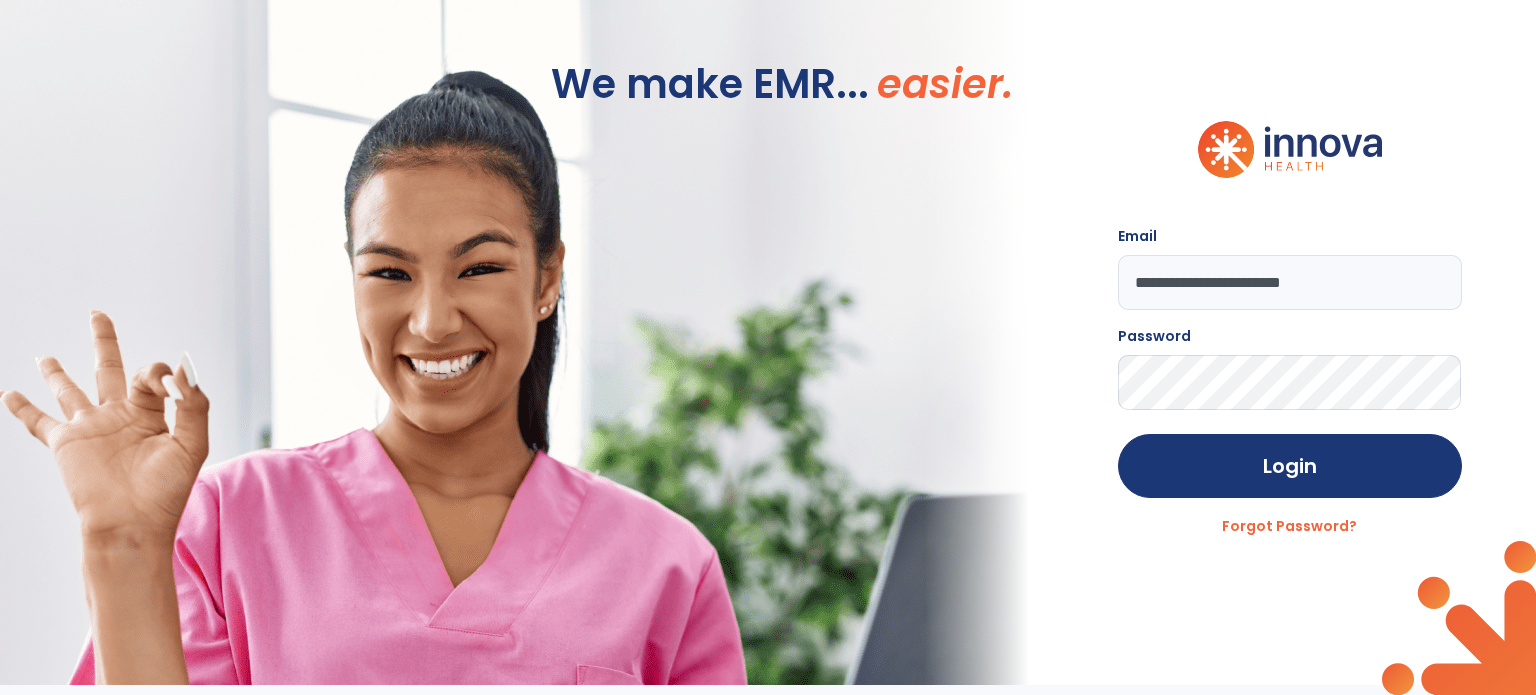 click on "Login" 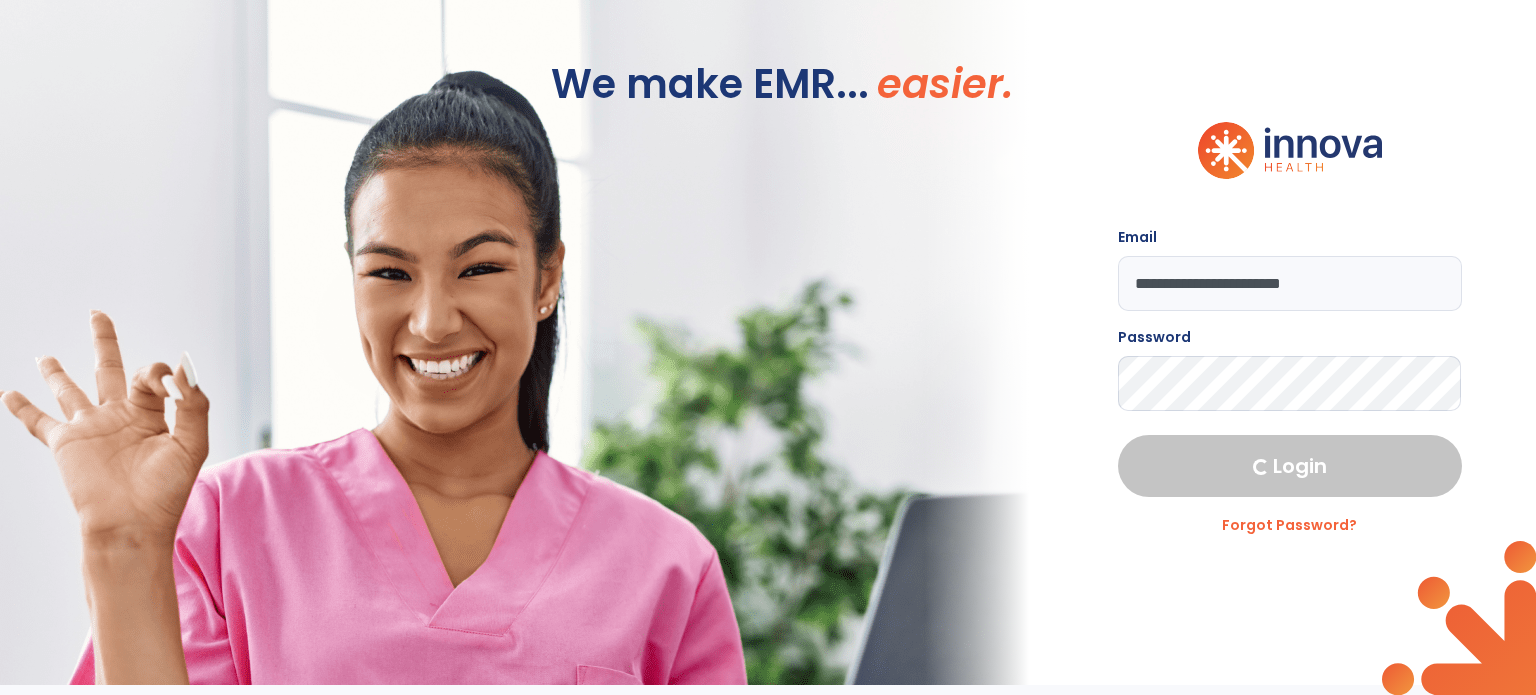 select on "****" 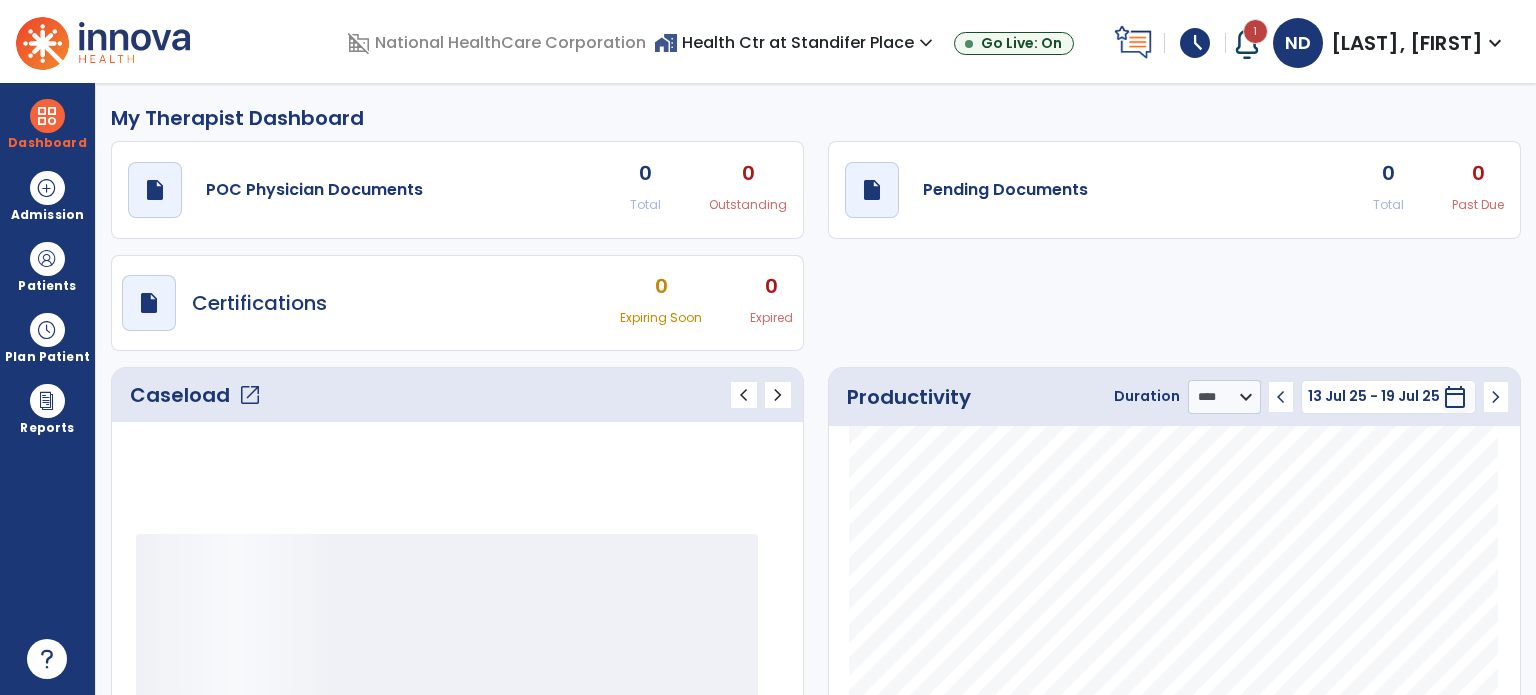 click on "schedule" at bounding box center (1195, 43) 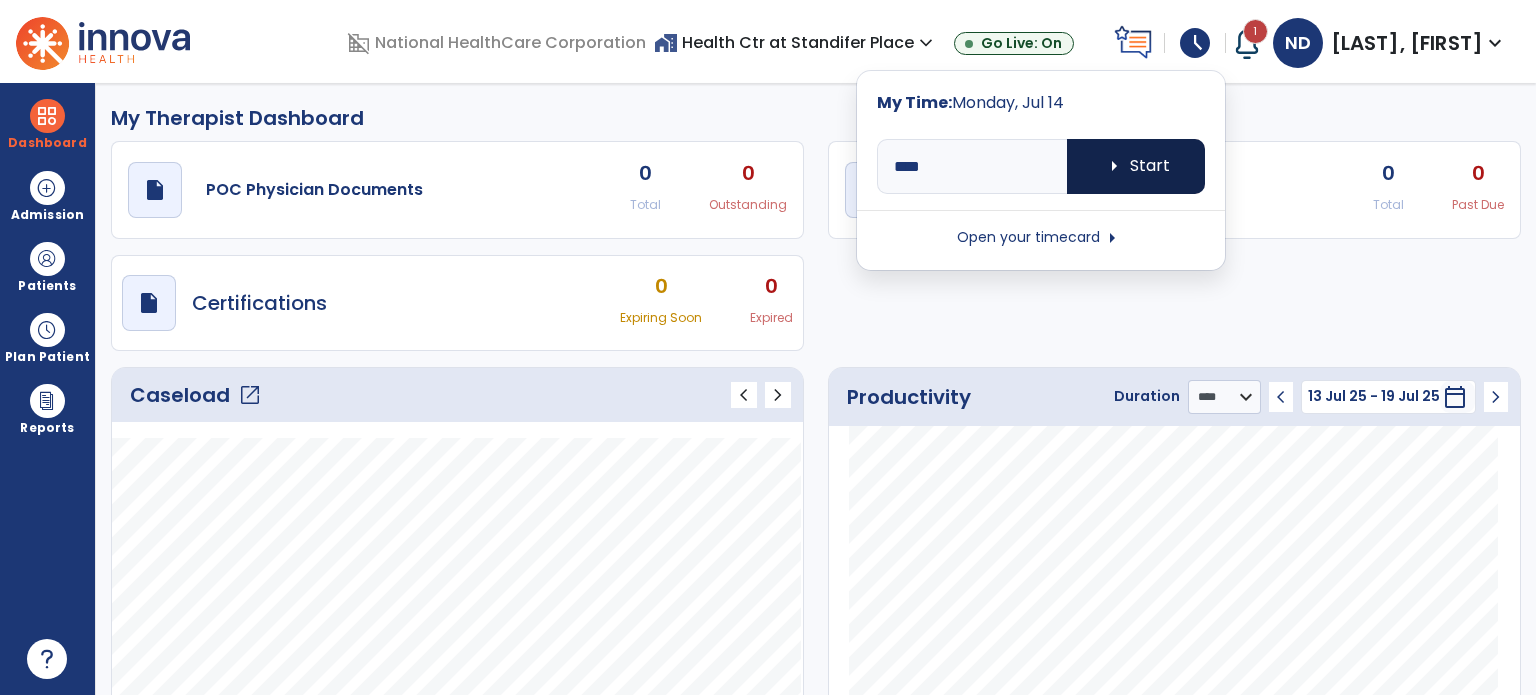 click on "arrow_right  Start" at bounding box center (1136, 166) 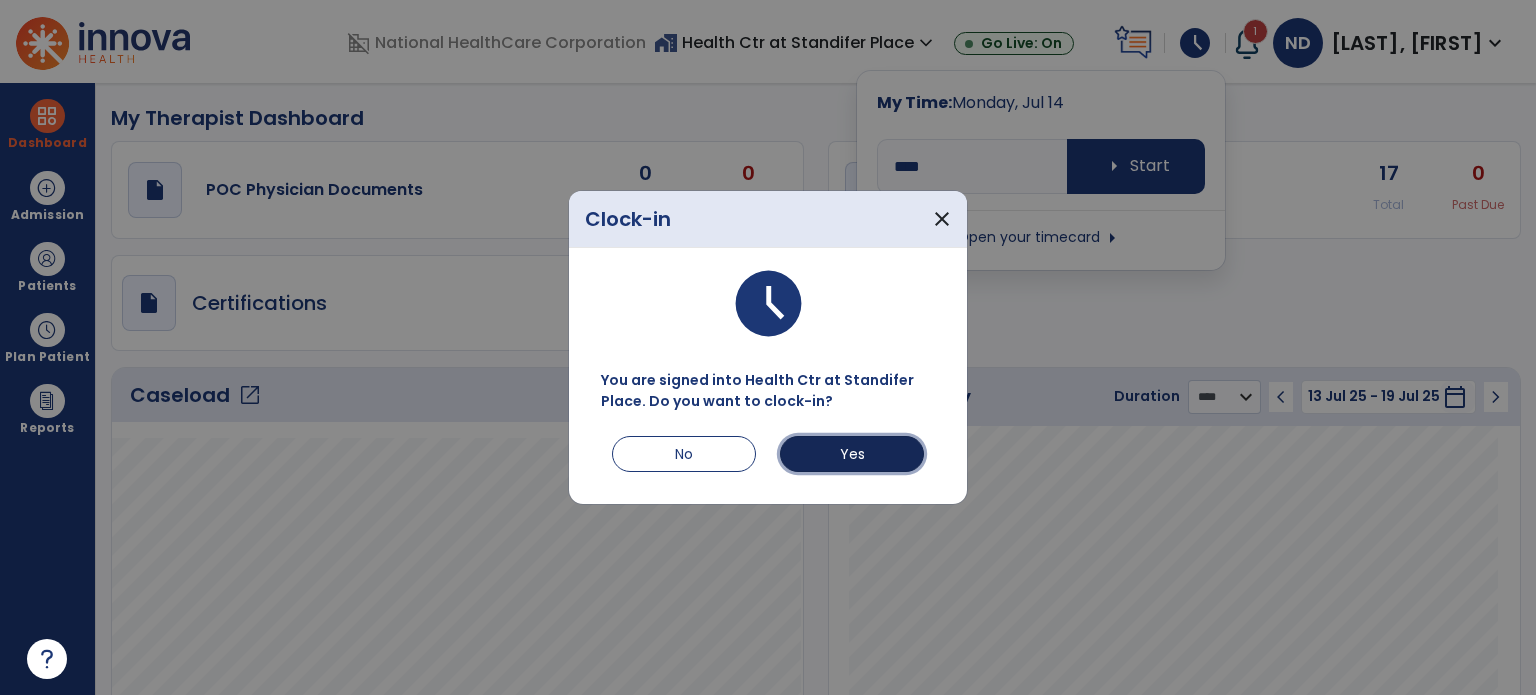 click on "Yes" at bounding box center [852, 454] 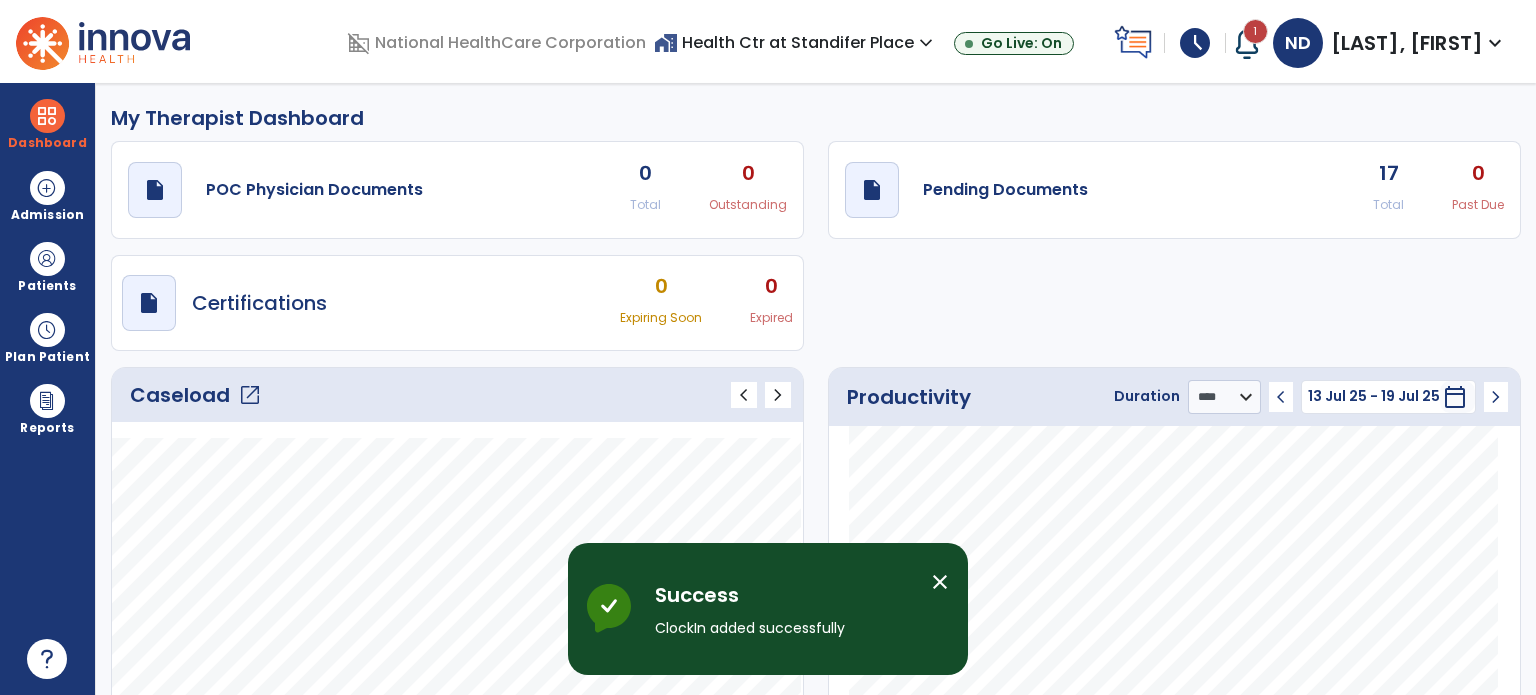 click at bounding box center (1247, 43) 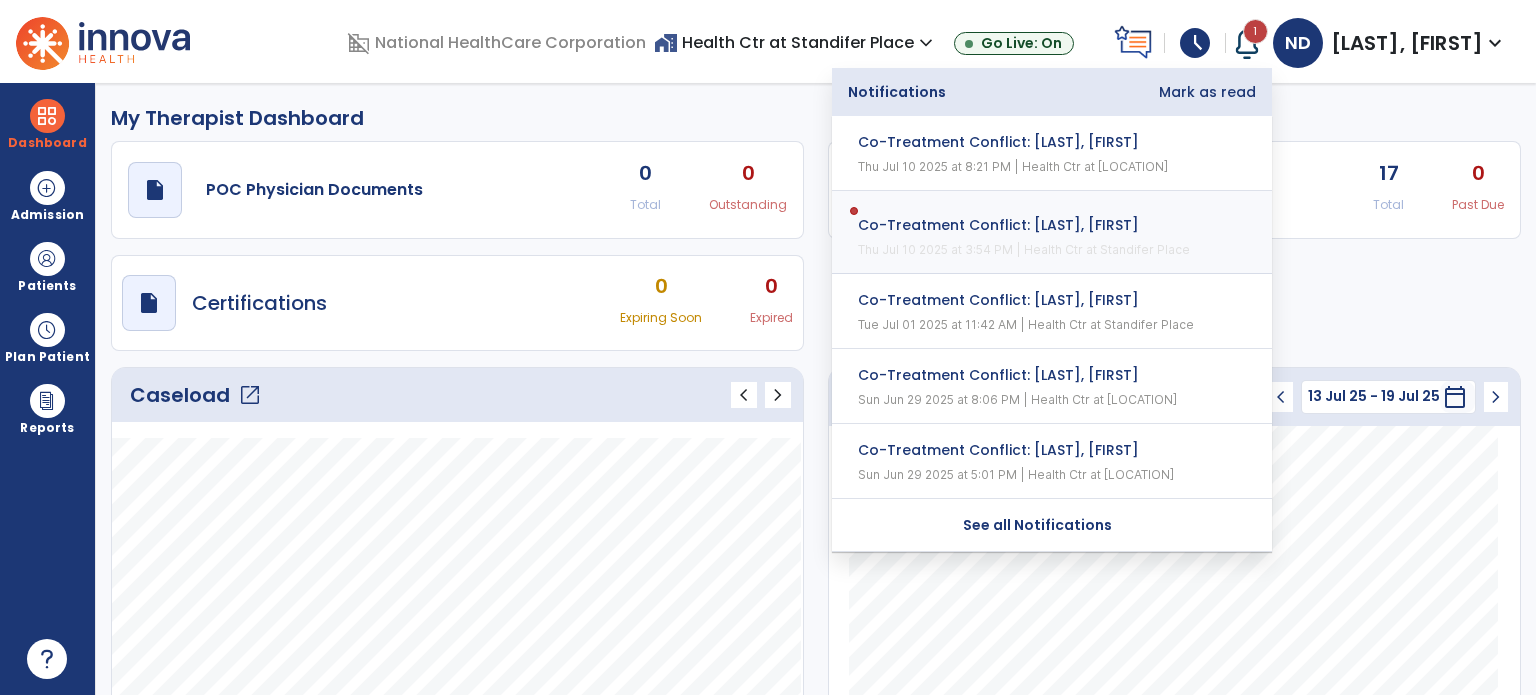 click on "Thu Jul 10 2025 at 3:54 PM | Health Ctr at Standifer Place" at bounding box center [1024, 250] 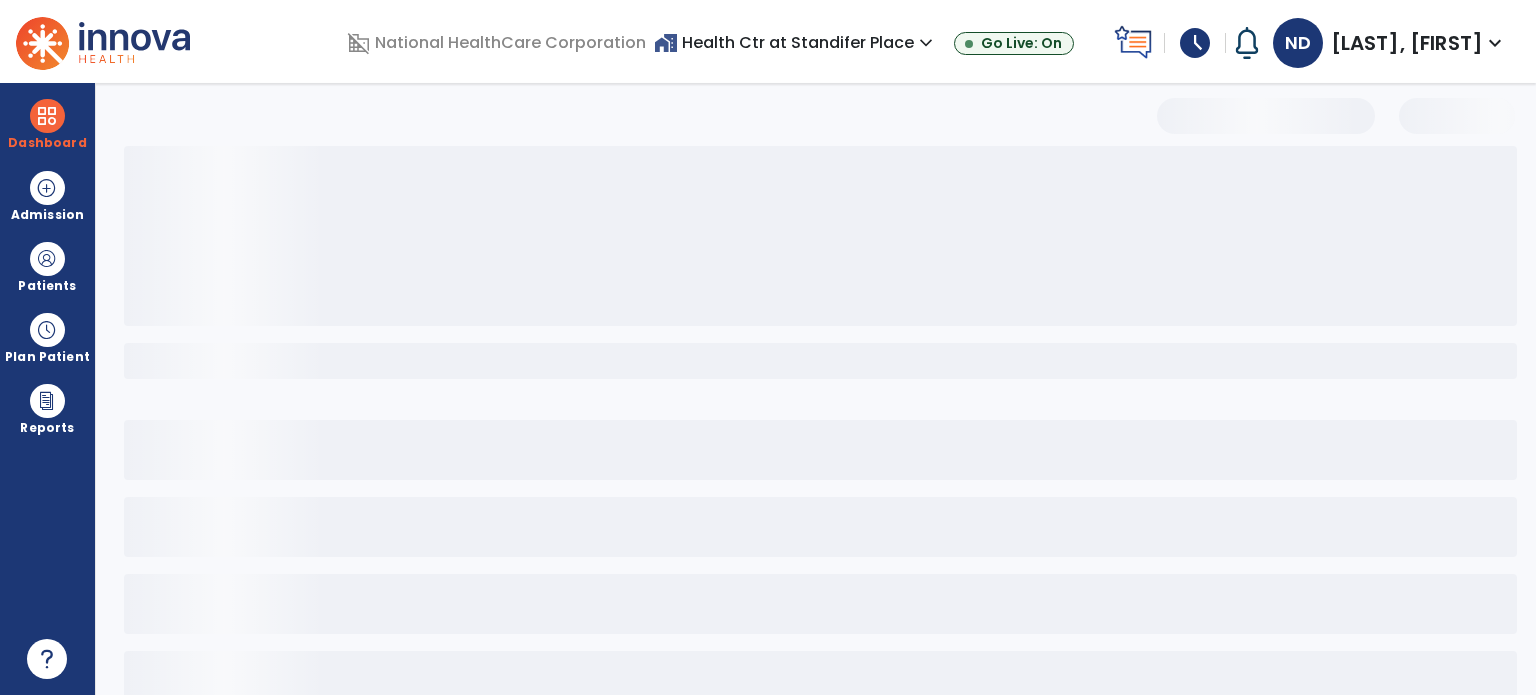 click on "Dashboard" at bounding box center [47, 124] 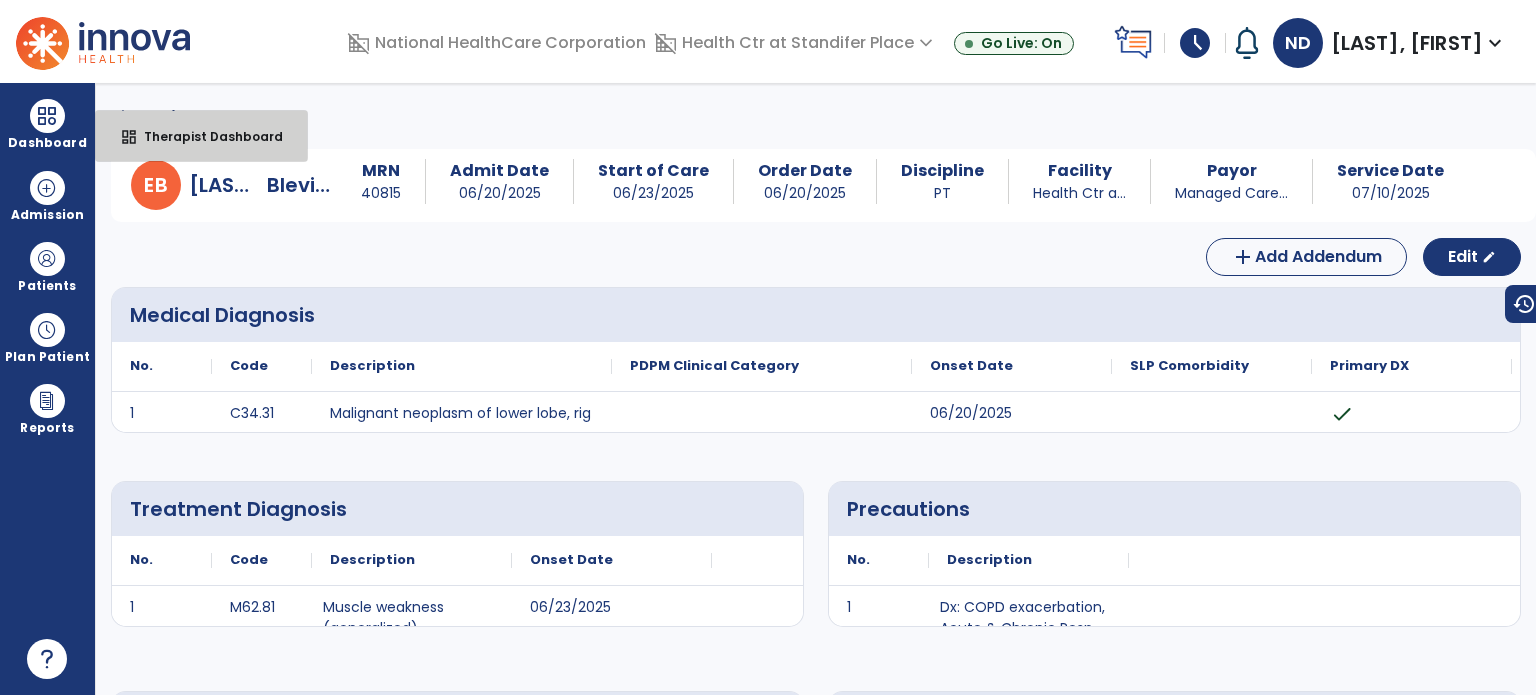 click on "Therapist Dashboard" at bounding box center [205, 136] 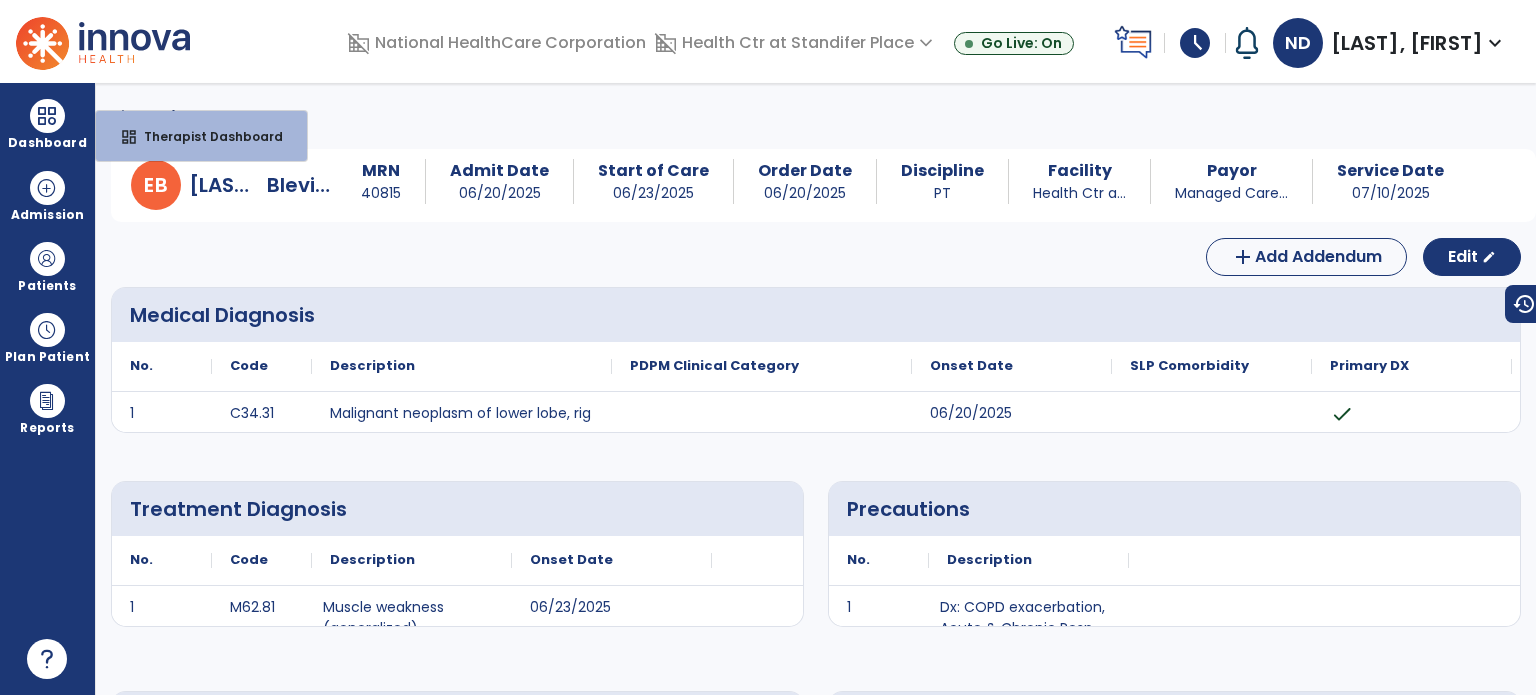 select on "****" 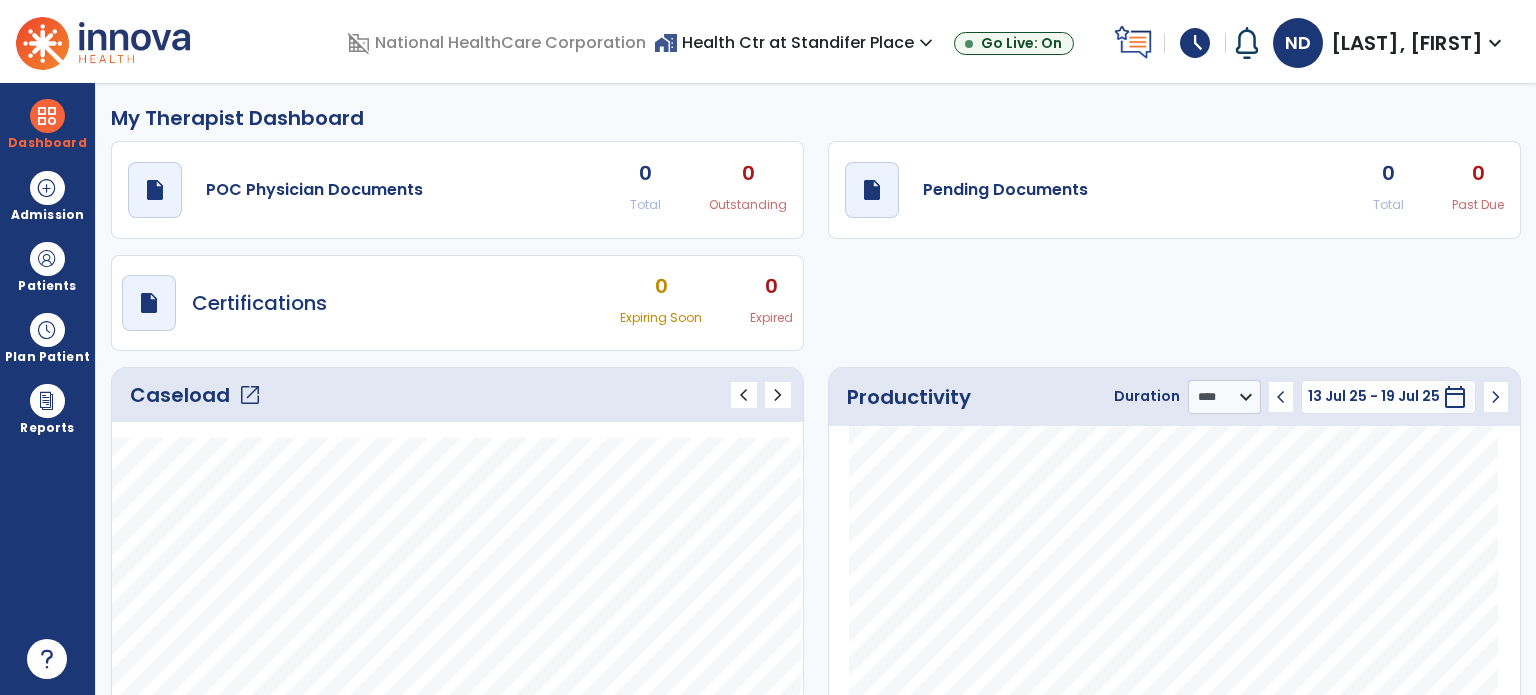 click on "open_in_new" 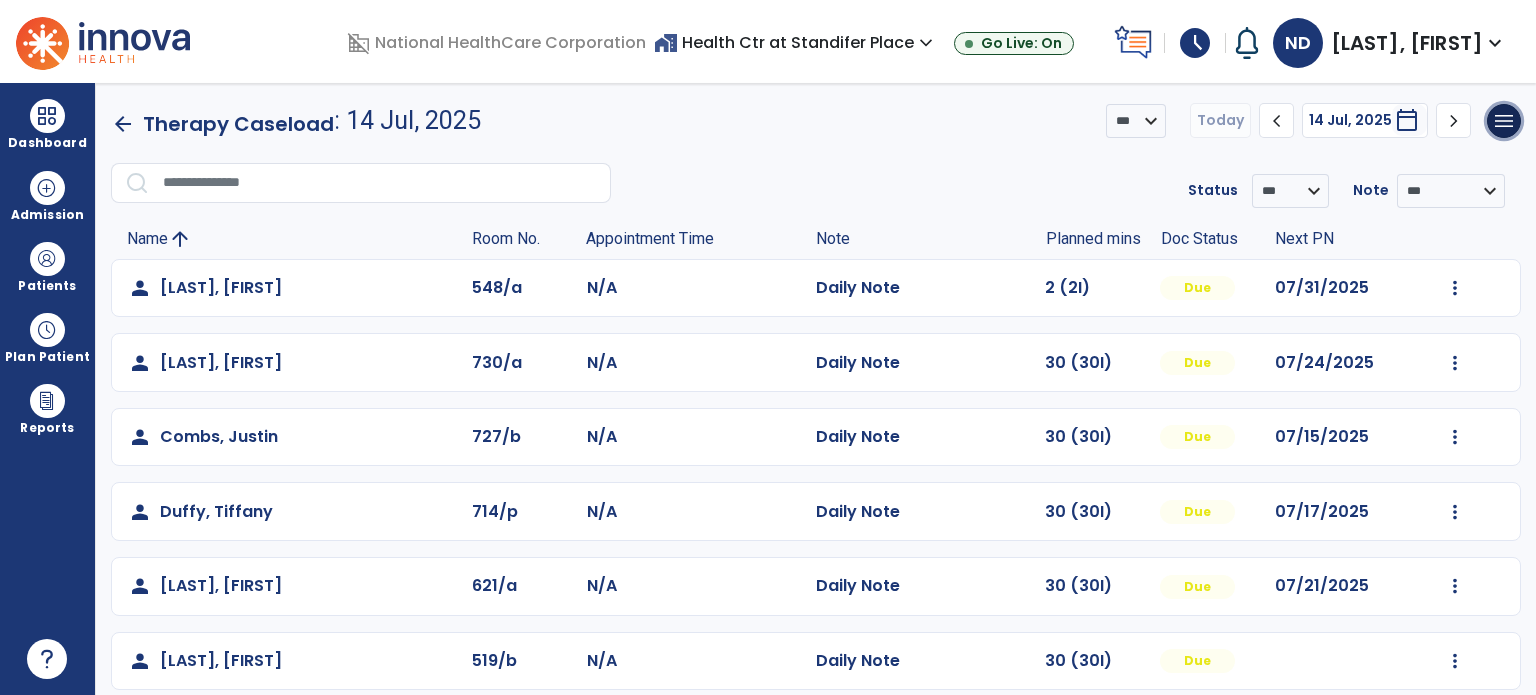 click on "menu" at bounding box center [1504, 121] 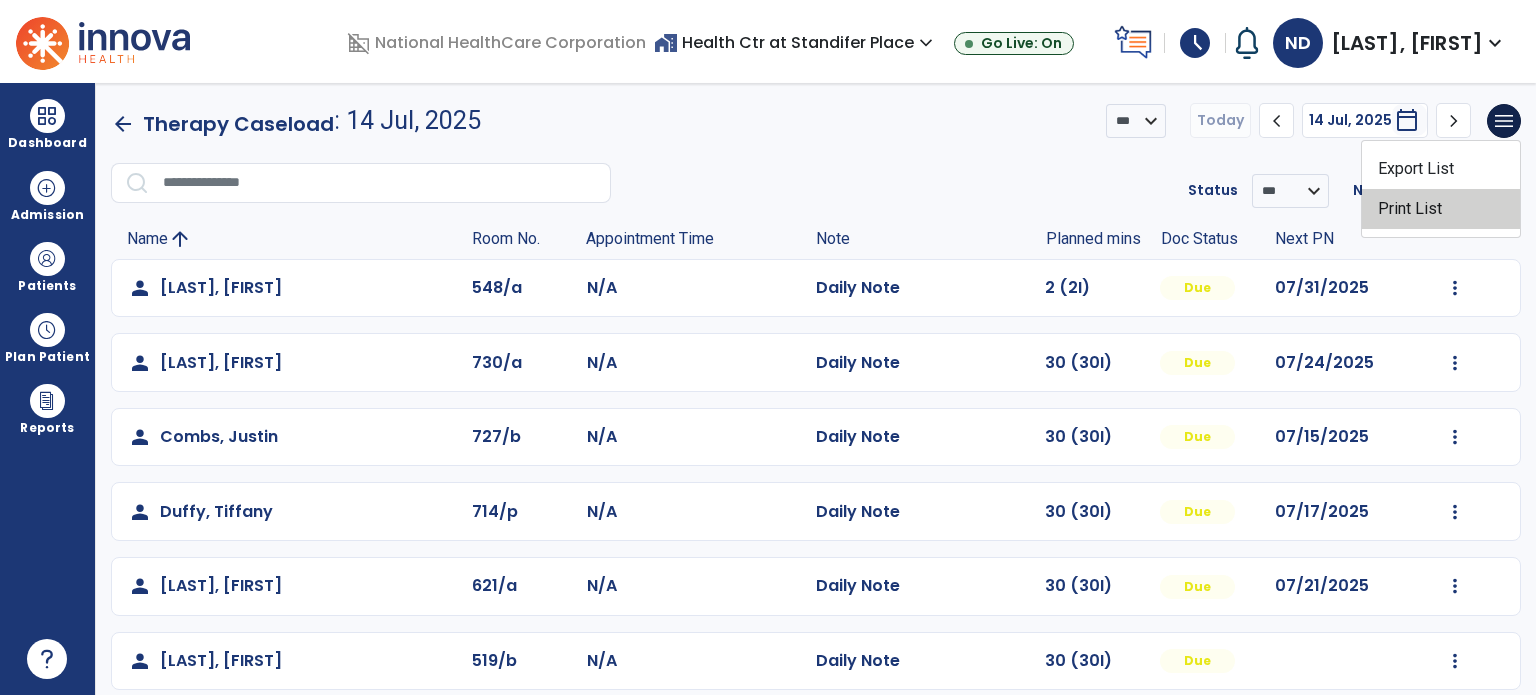 click on "Print List" 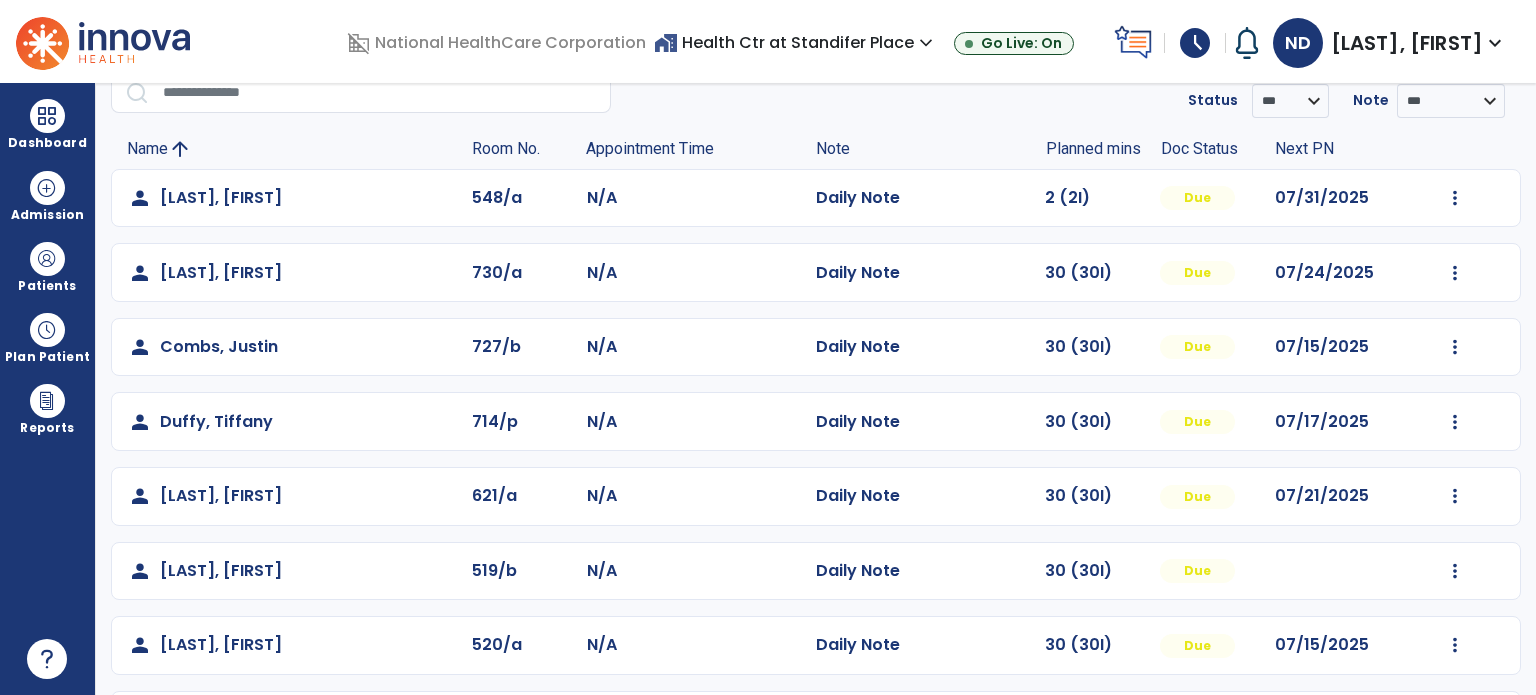scroll, scrollTop: 0, scrollLeft: 0, axis: both 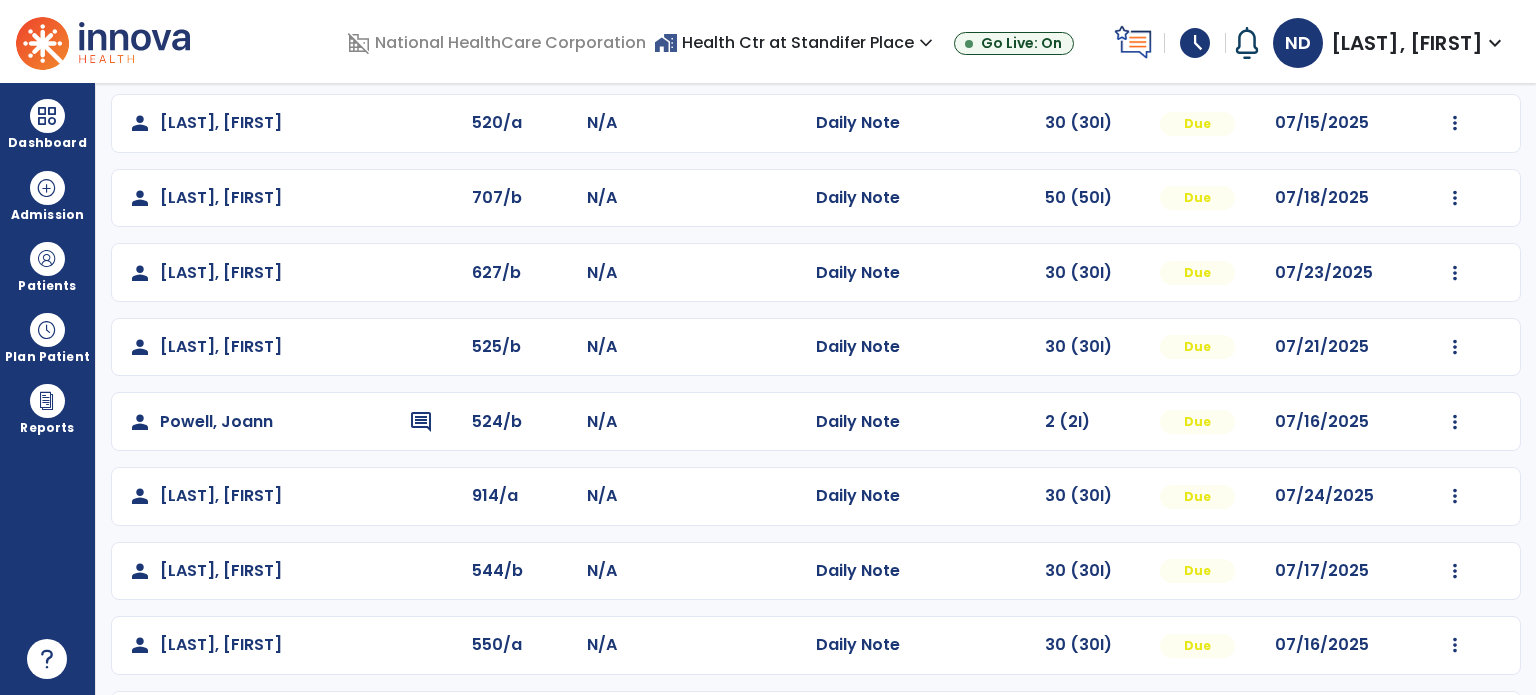 click on "Mark Visit As Complete   Reset Note   Open Document   G + C Mins" 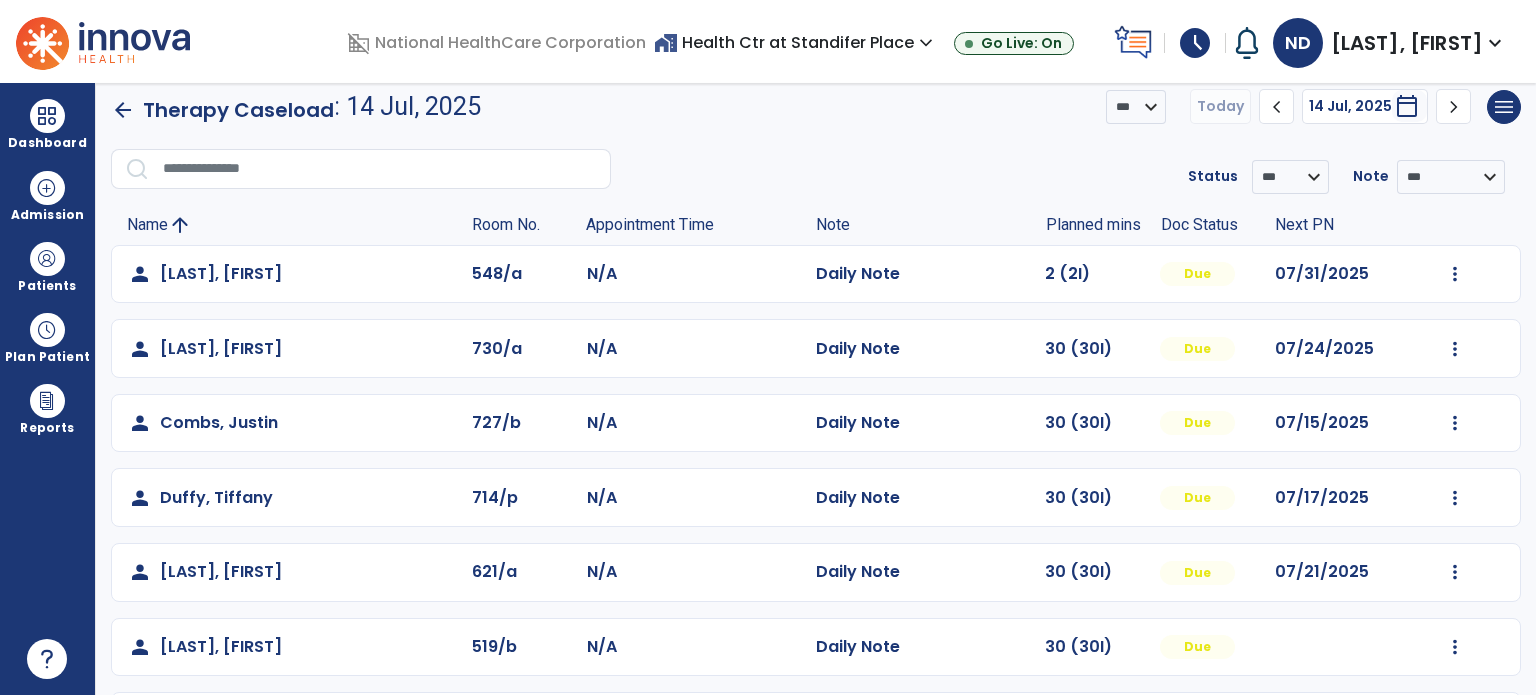 scroll, scrollTop: 0, scrollLeft: 0, axis: both 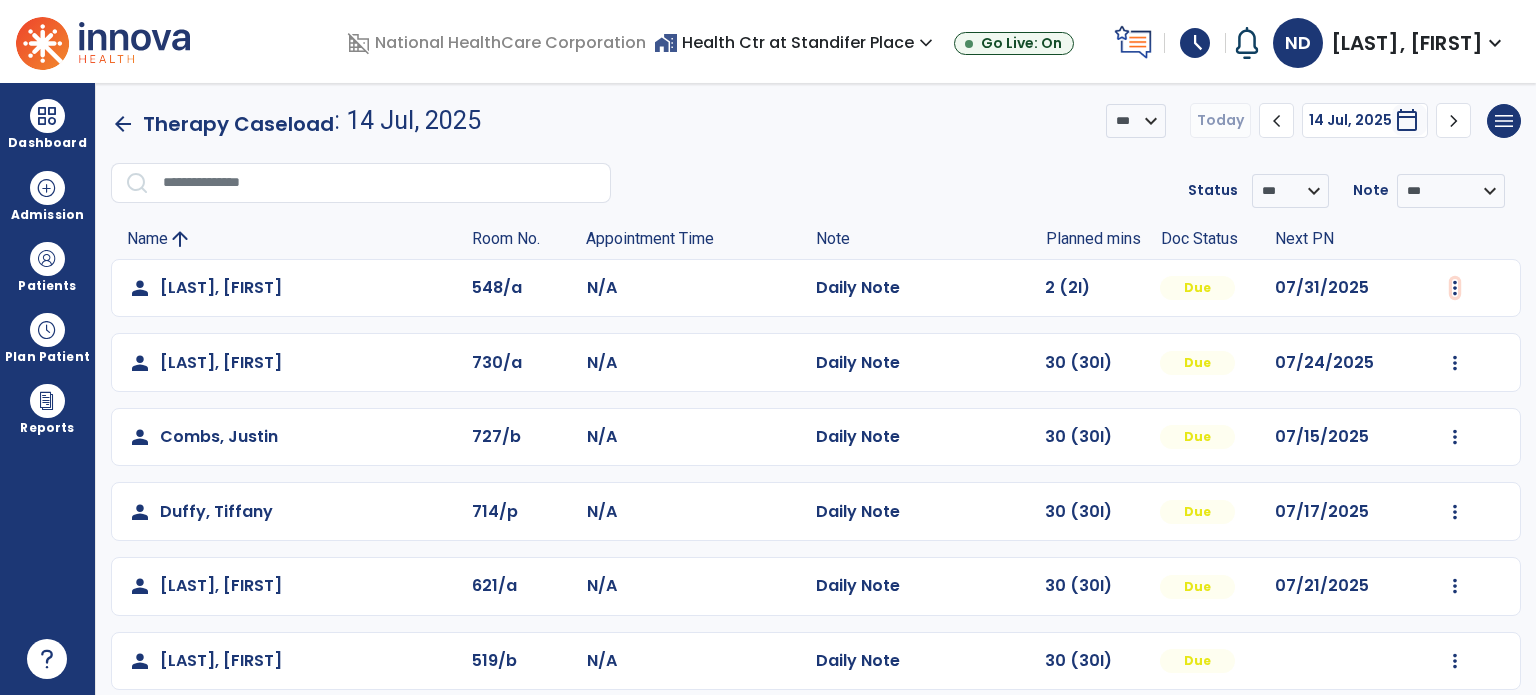 click at bounding box center (1455, 288) 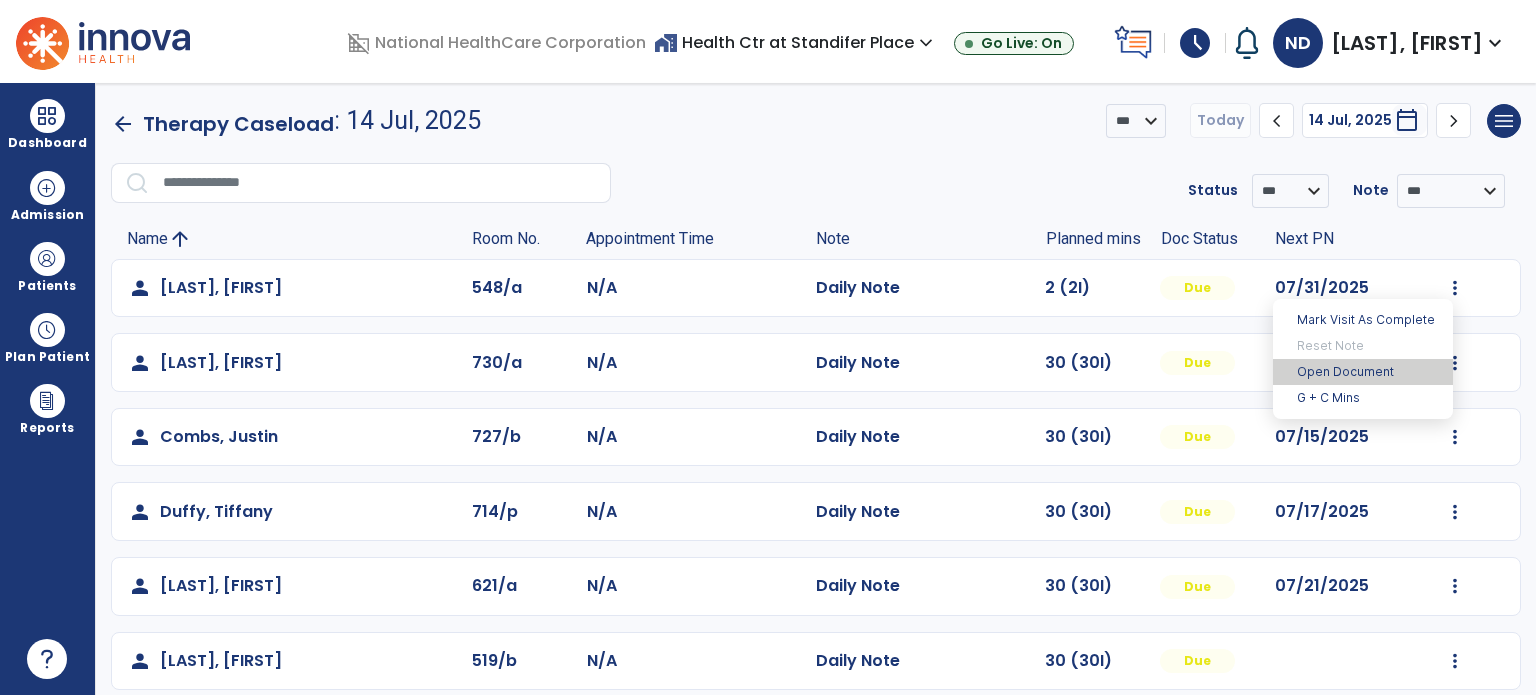 click on "Open Document" at bounding box center (1363, 372) 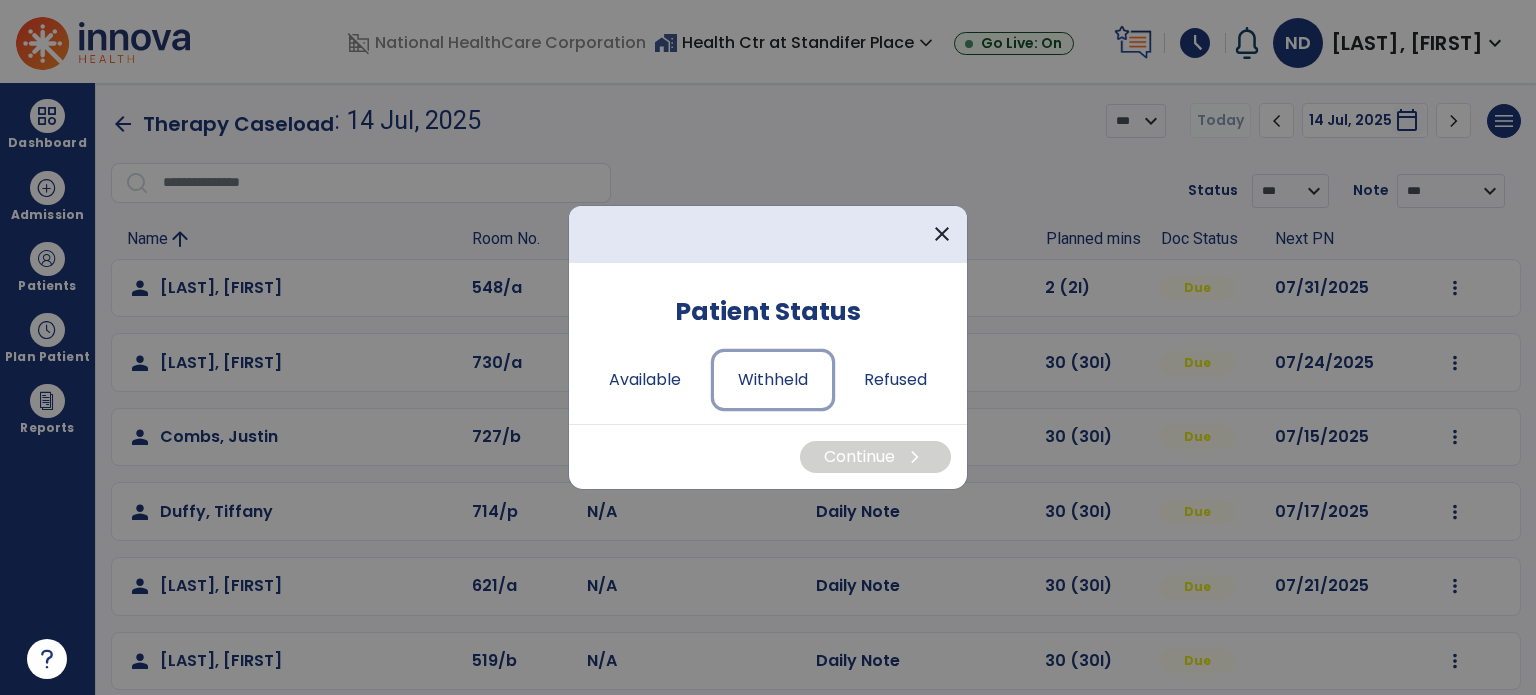 click on "Withheld" at bounding box center (773, 380) 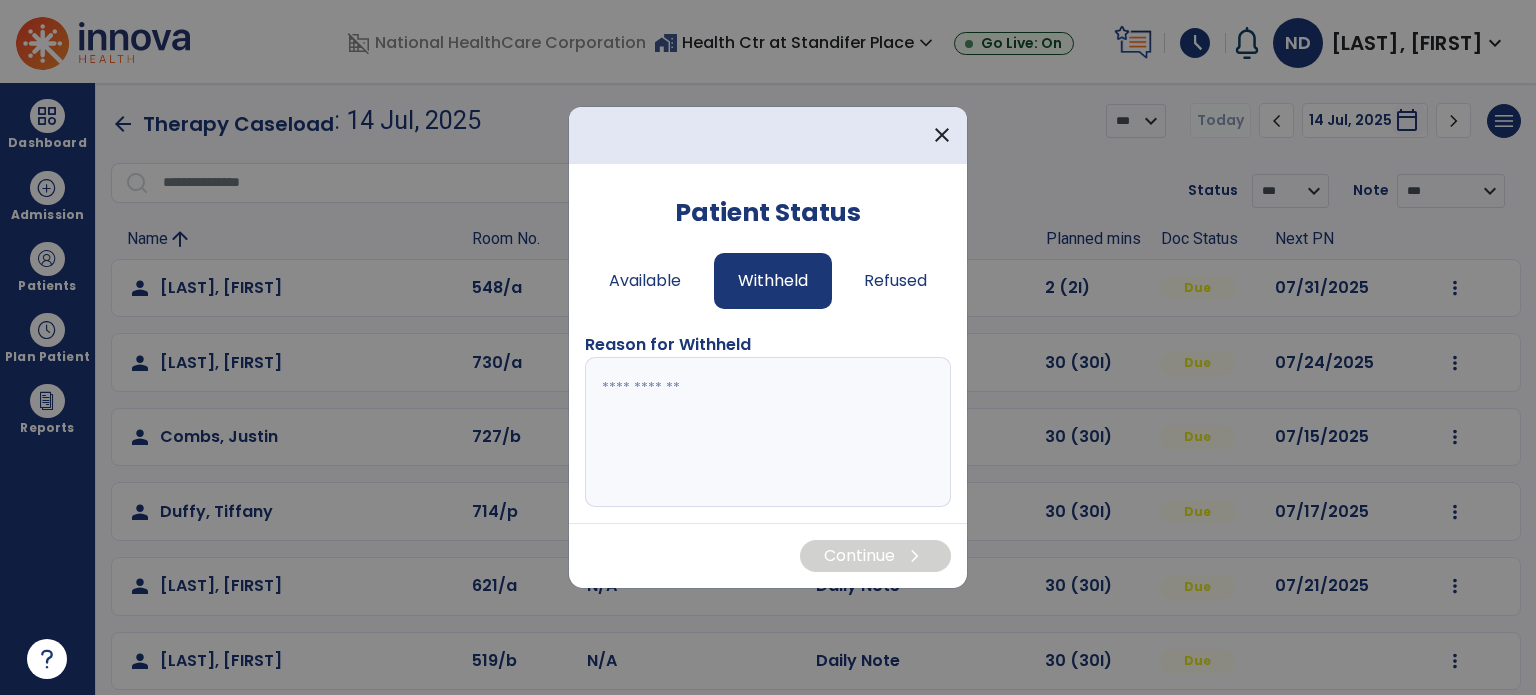 click at bounding box center (768, 432) 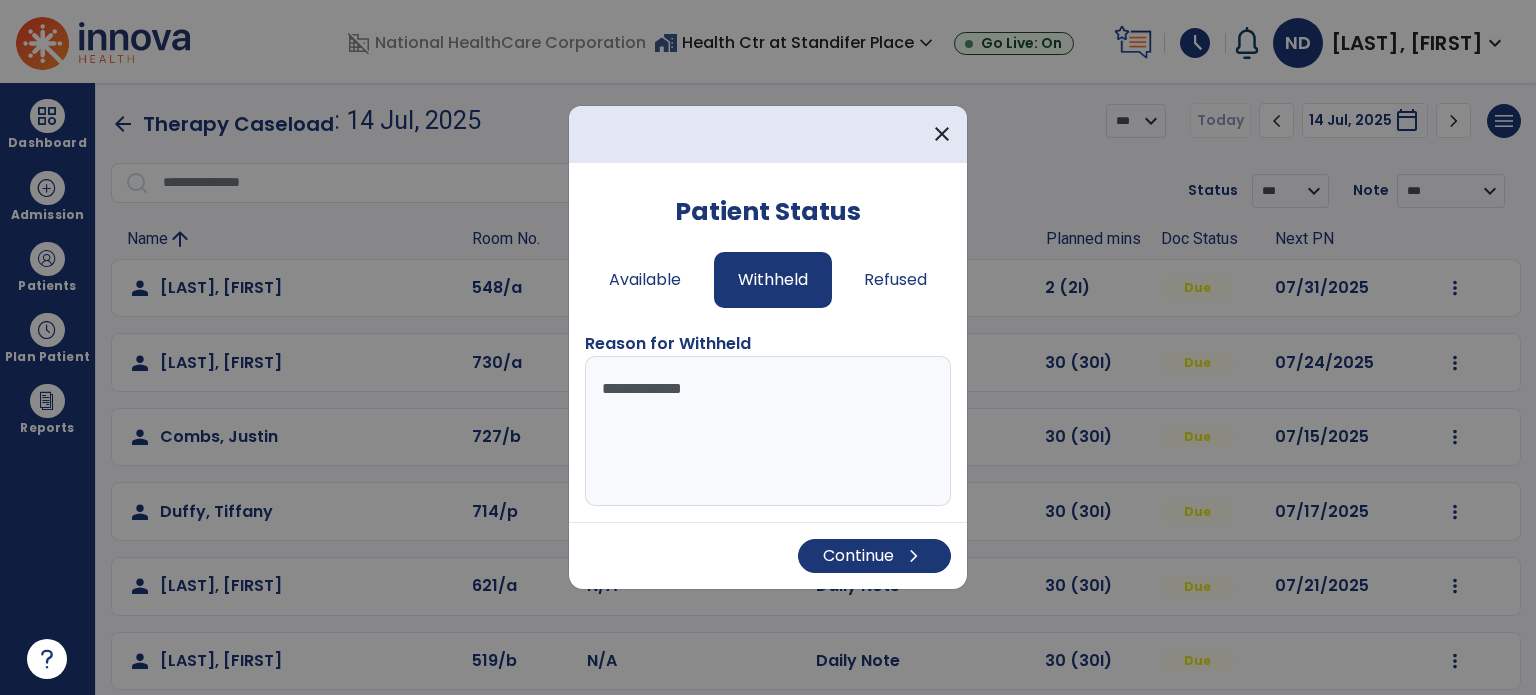 type on "**********" 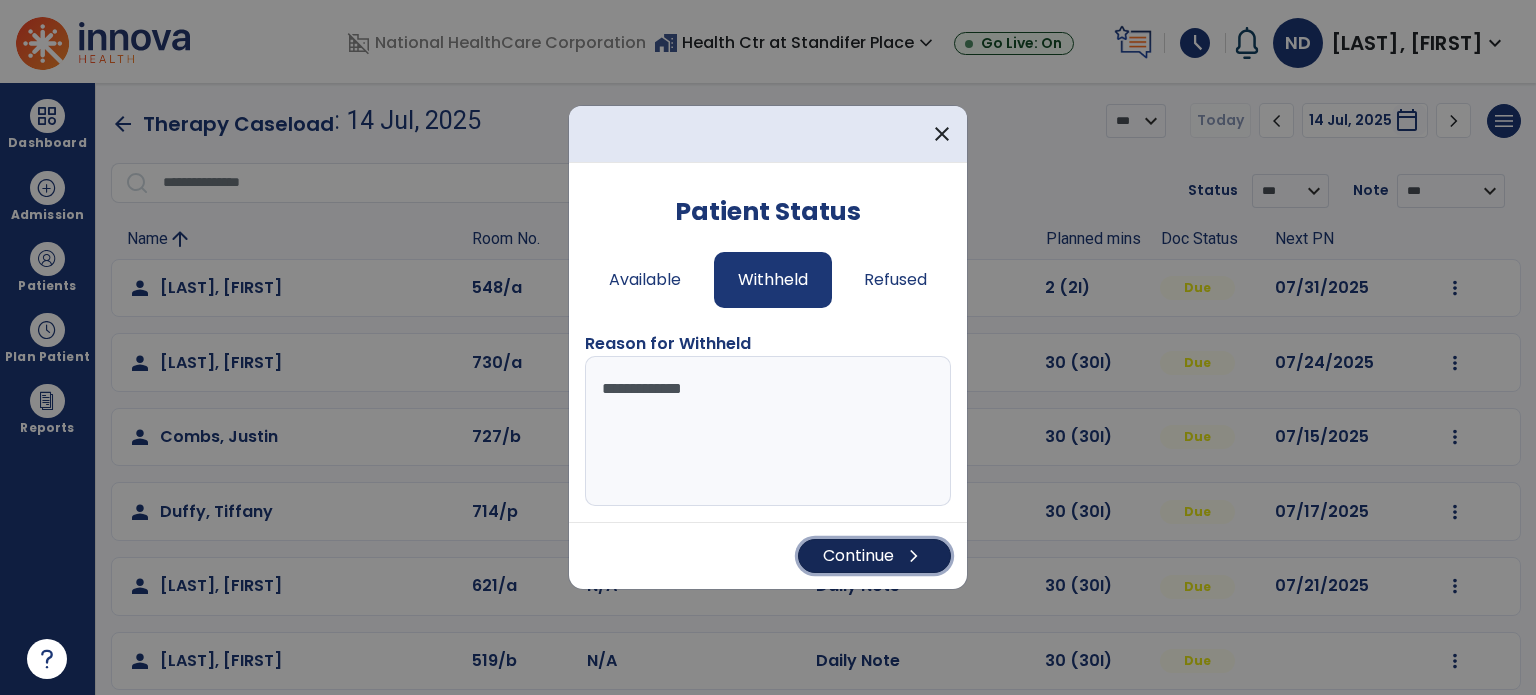 click on "Continue   chevron_right" at bounding box center (874, 556) 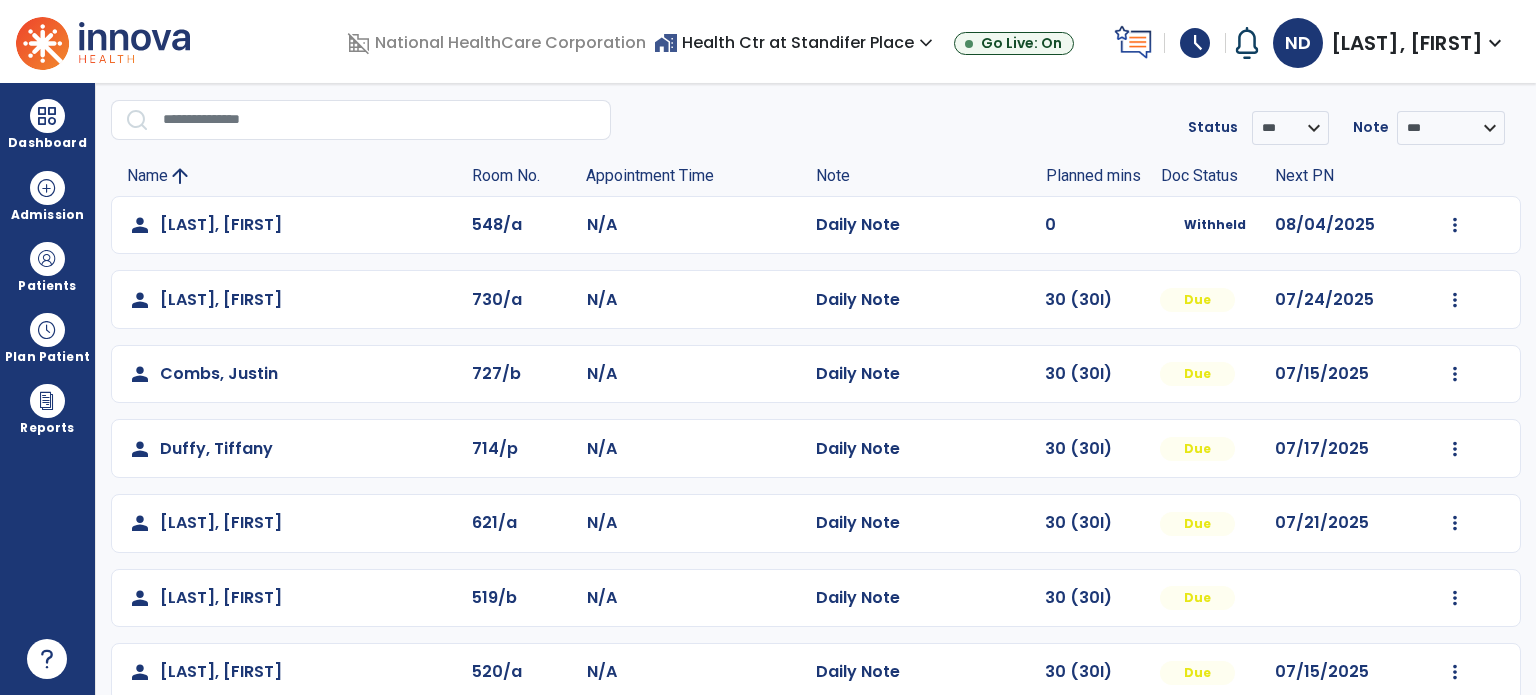scroll, scrollTop: 64, scrollLeft: 0, axis: vertical 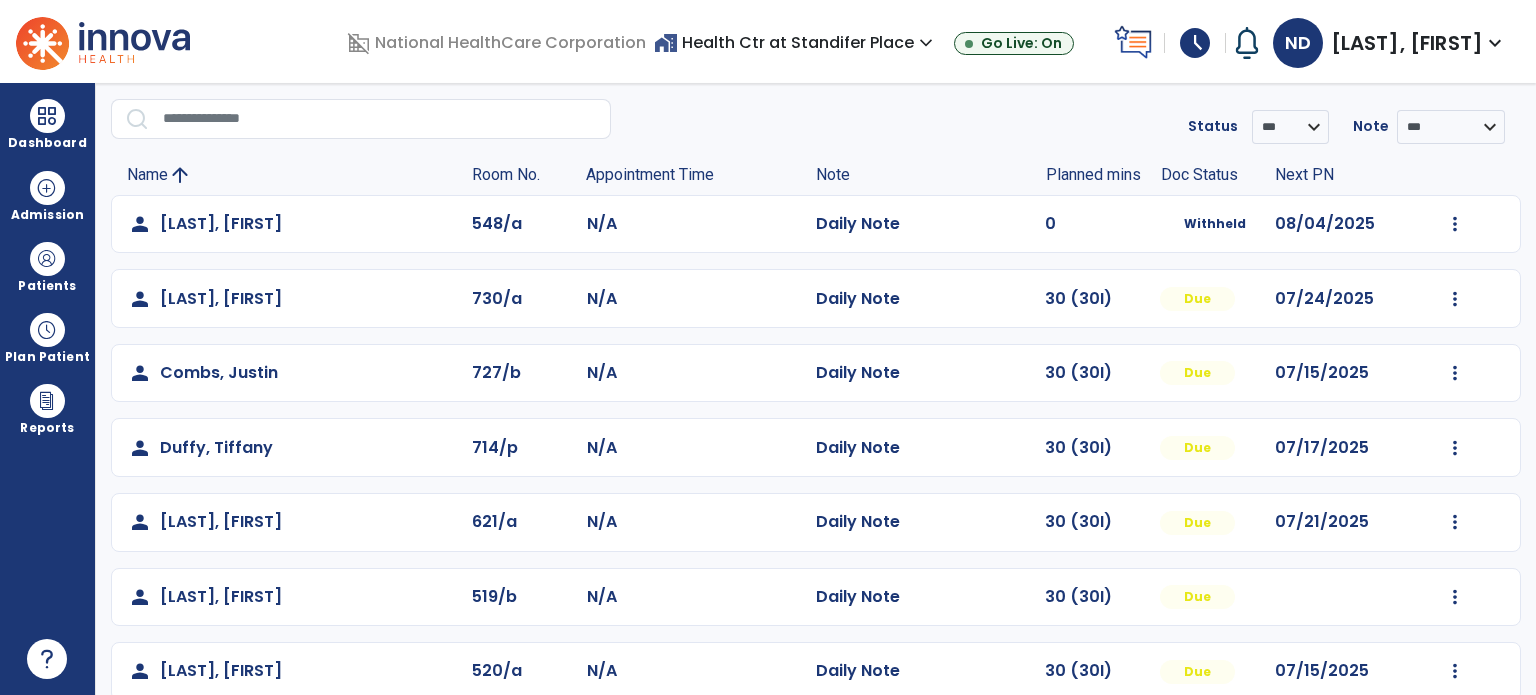 click on "Patients" at bounding box center (47, 286) 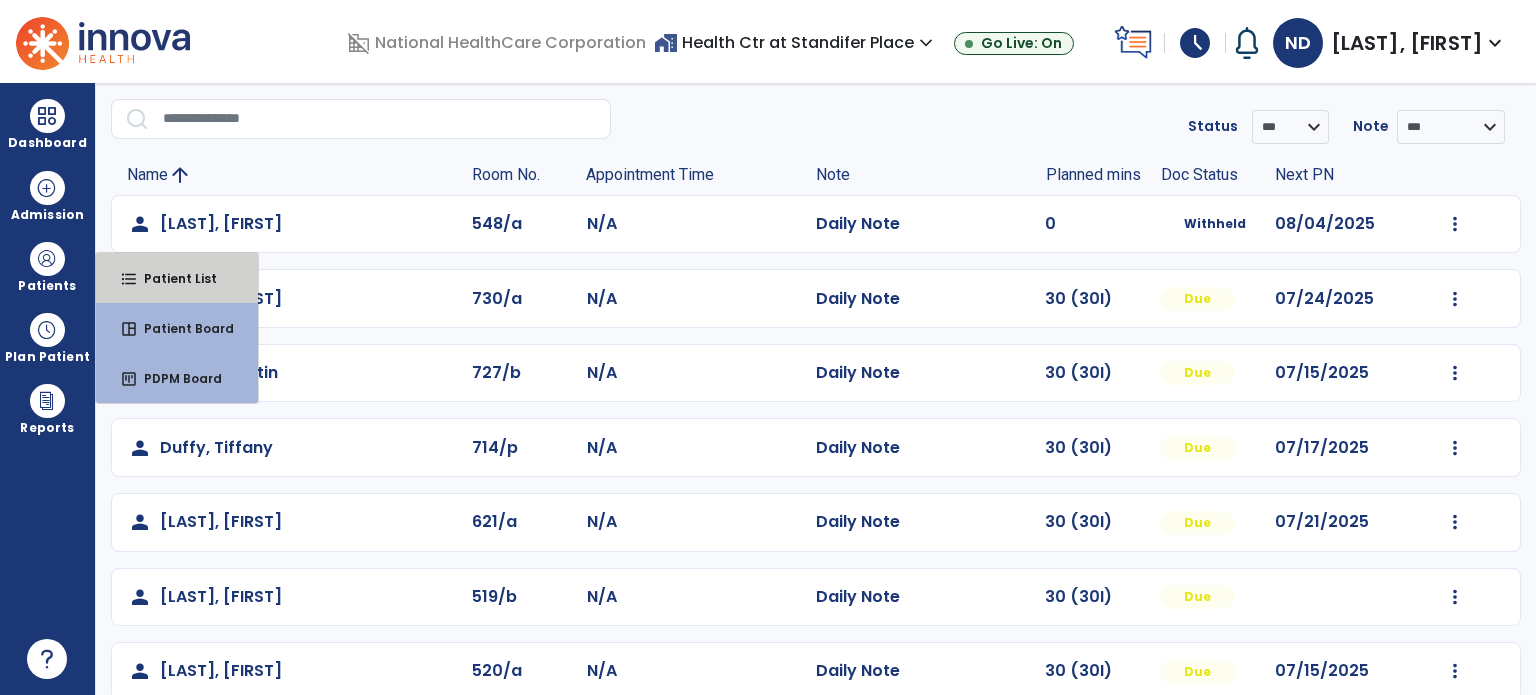 click on "format_list_bulleted  Patient List" at bounding box center (177, 278) 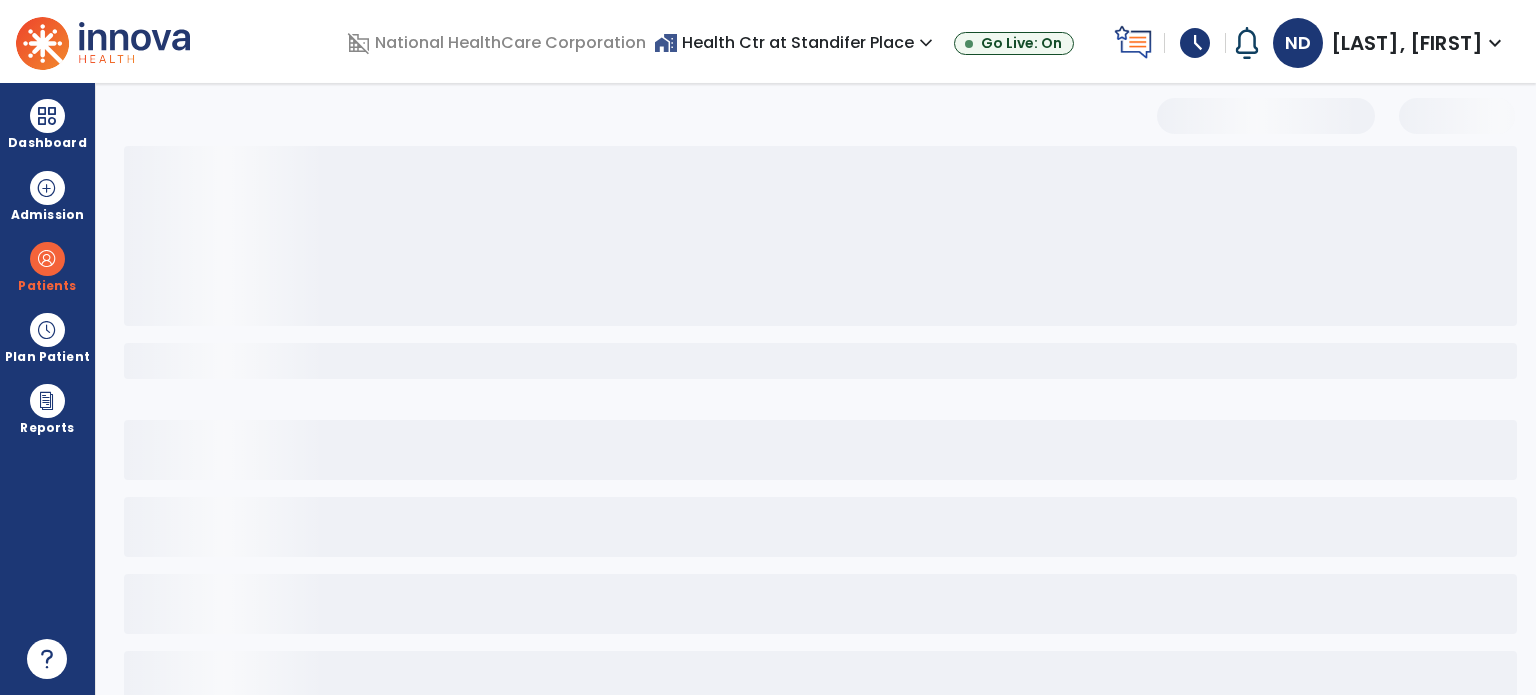 scroll, scrollTop: 46, scrollLeft: 0, axis: vertical 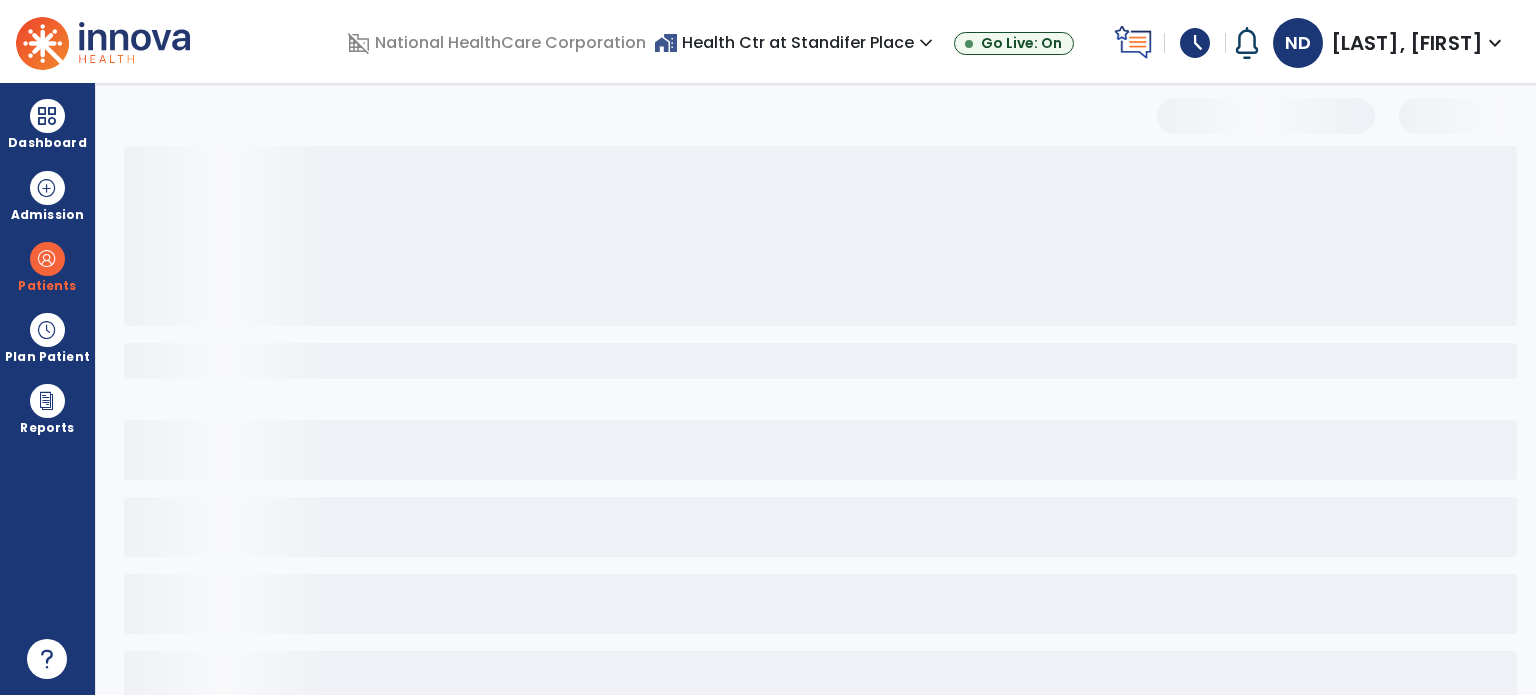 select on "***" 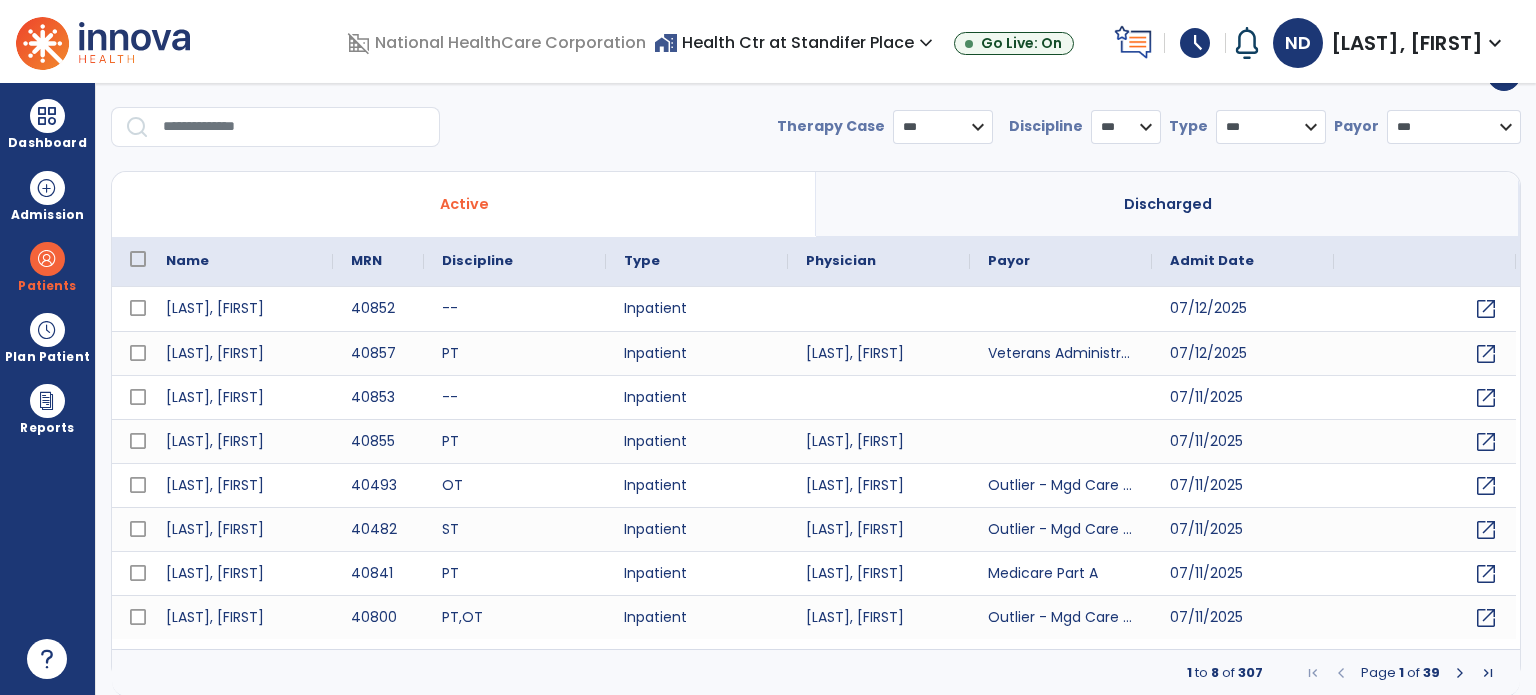click at bounding box center (294, 127) 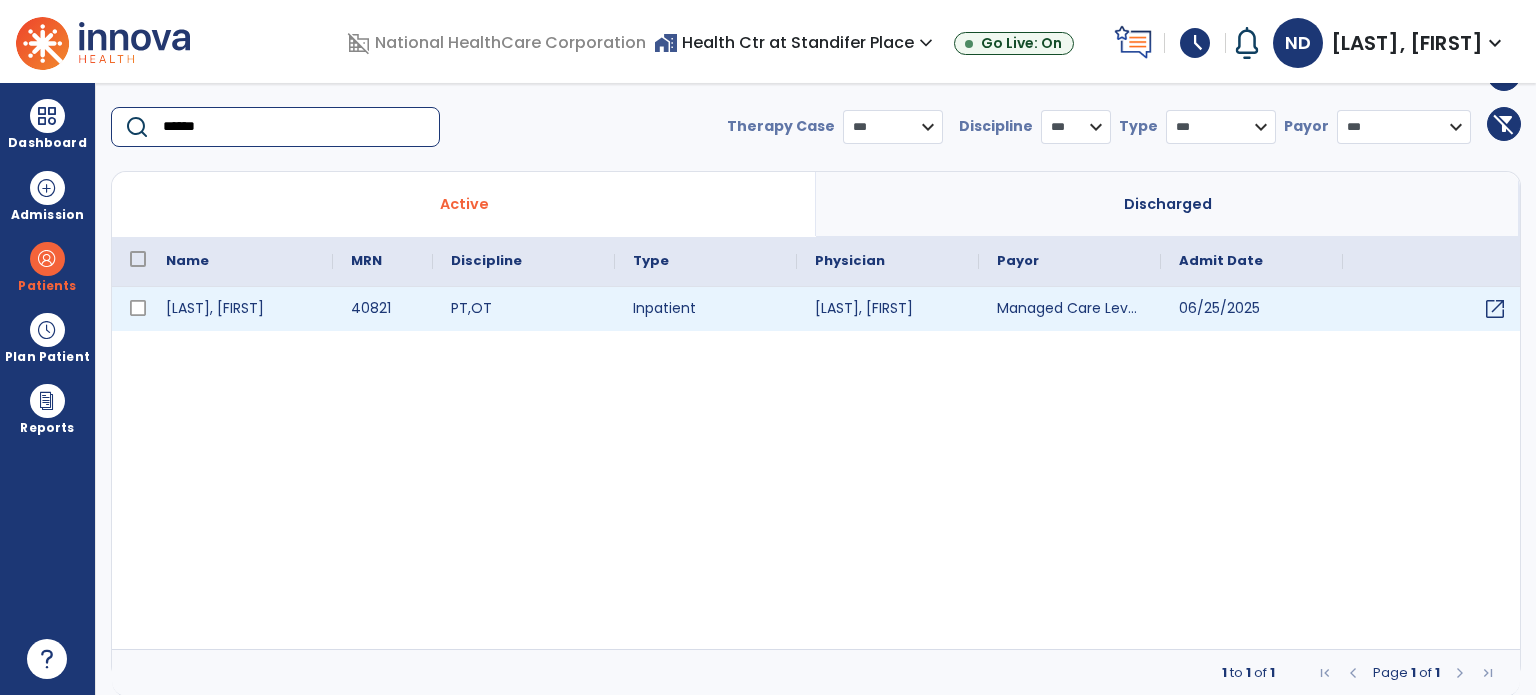 type on "******" 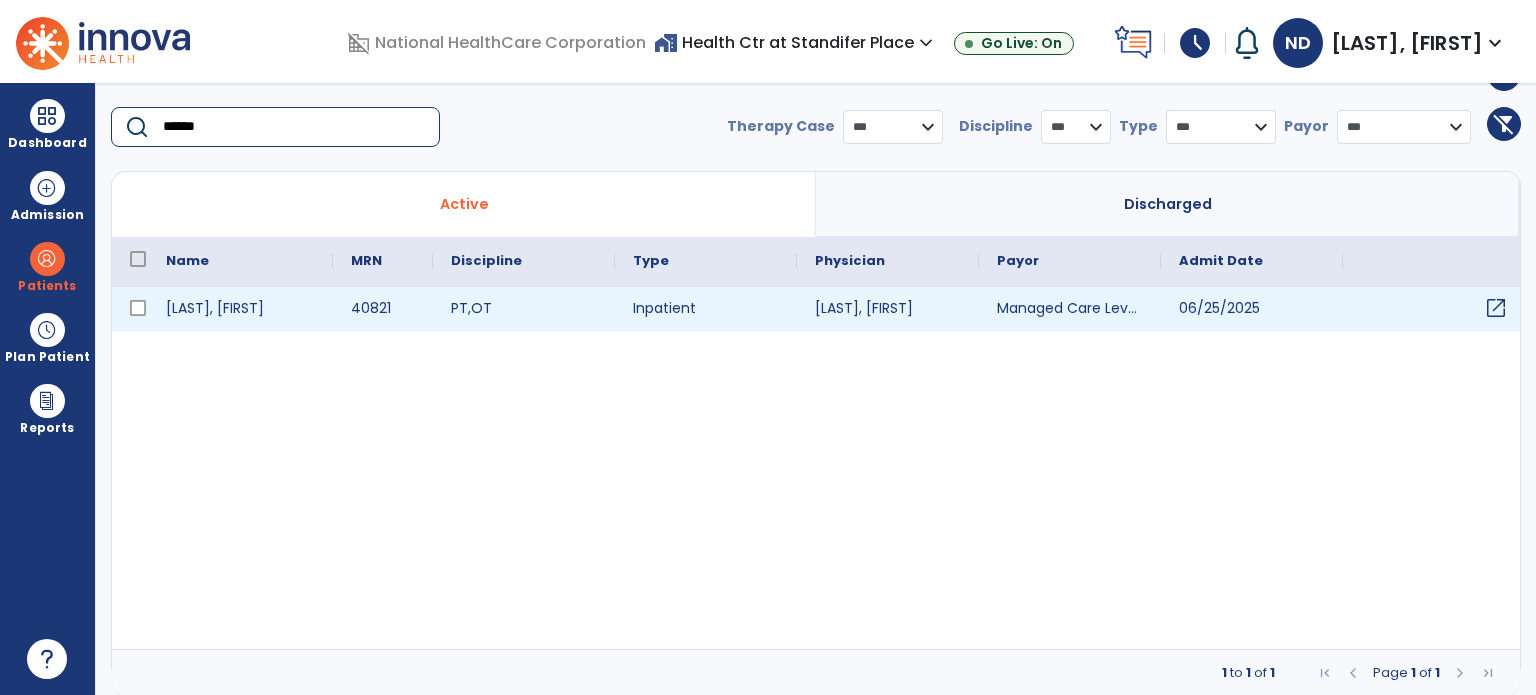 click on "open_in_new" at bounding box center [1496, 308] 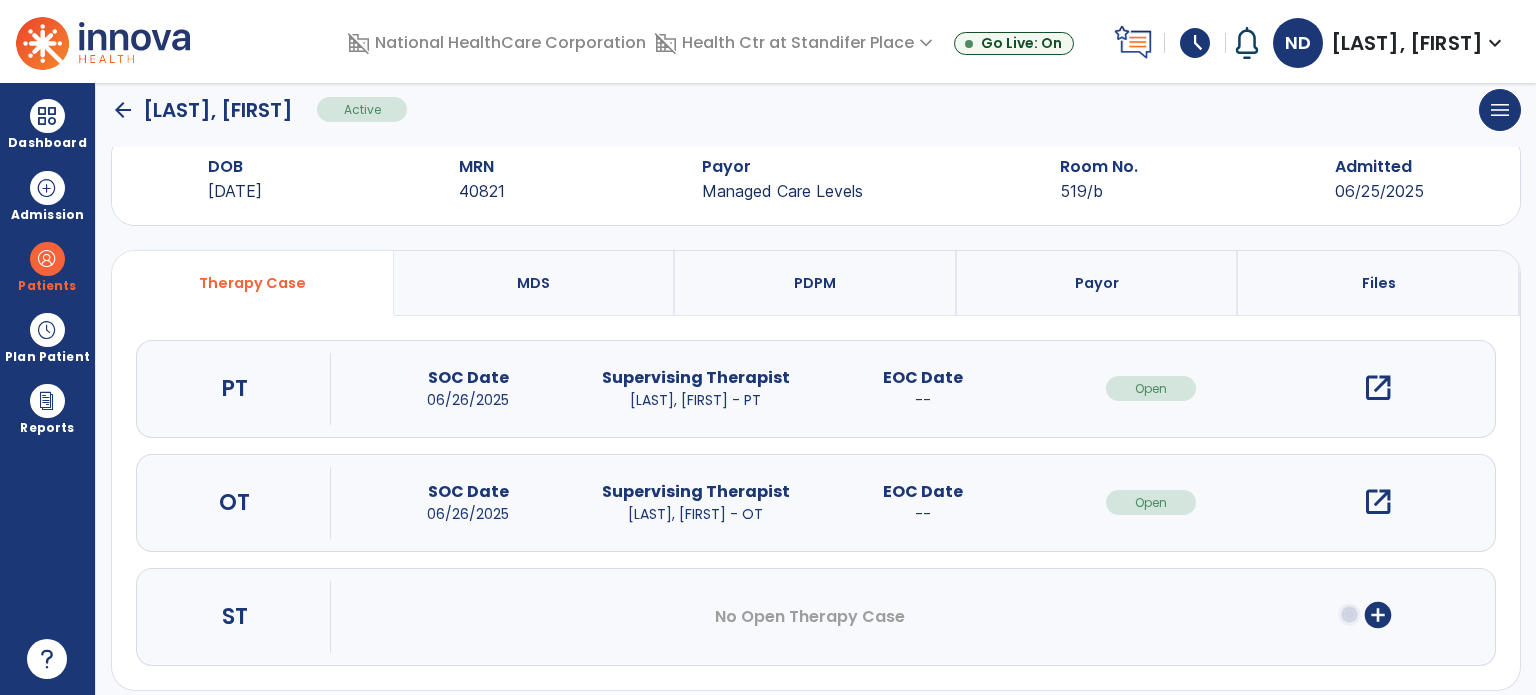 click on "open_in_new" at bounding box center [1378, 388] 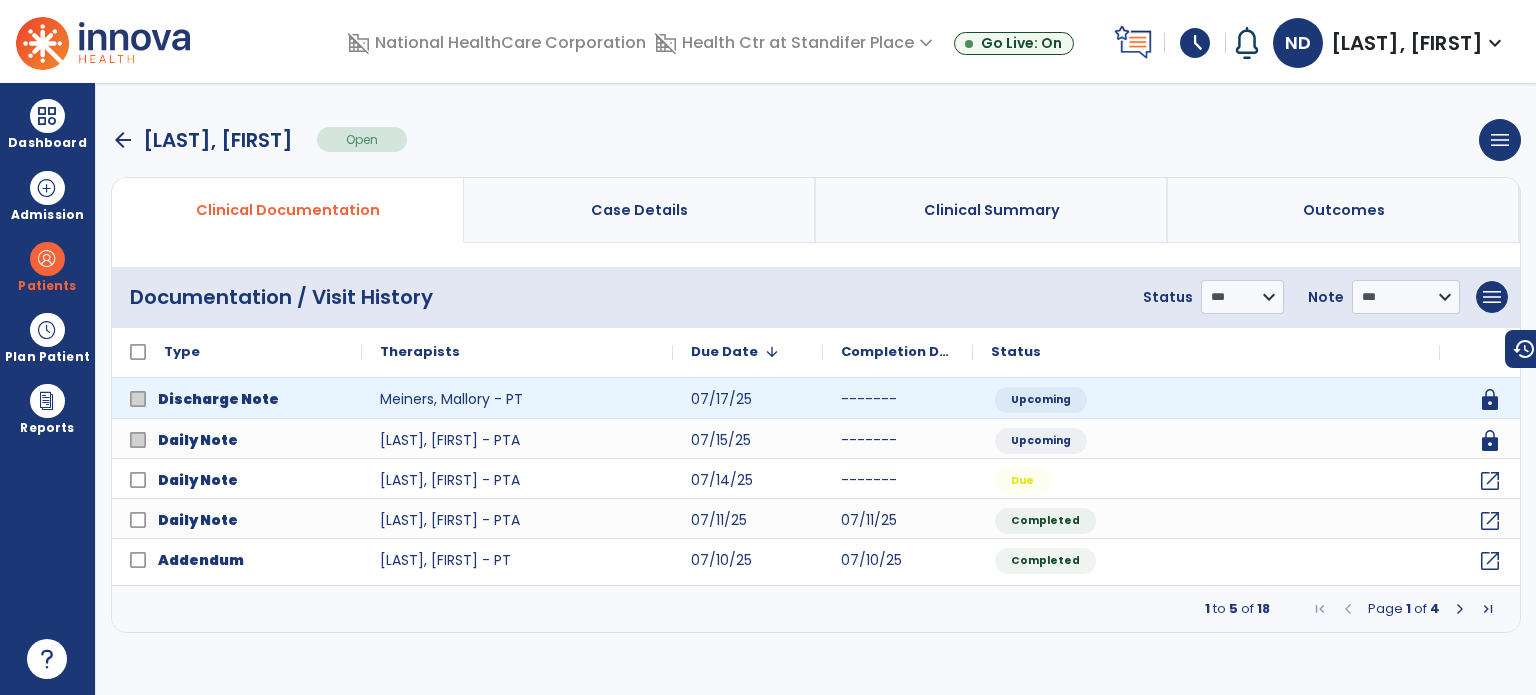 scroll, scrollTop: 0, scrollLeft: 0, axis: both 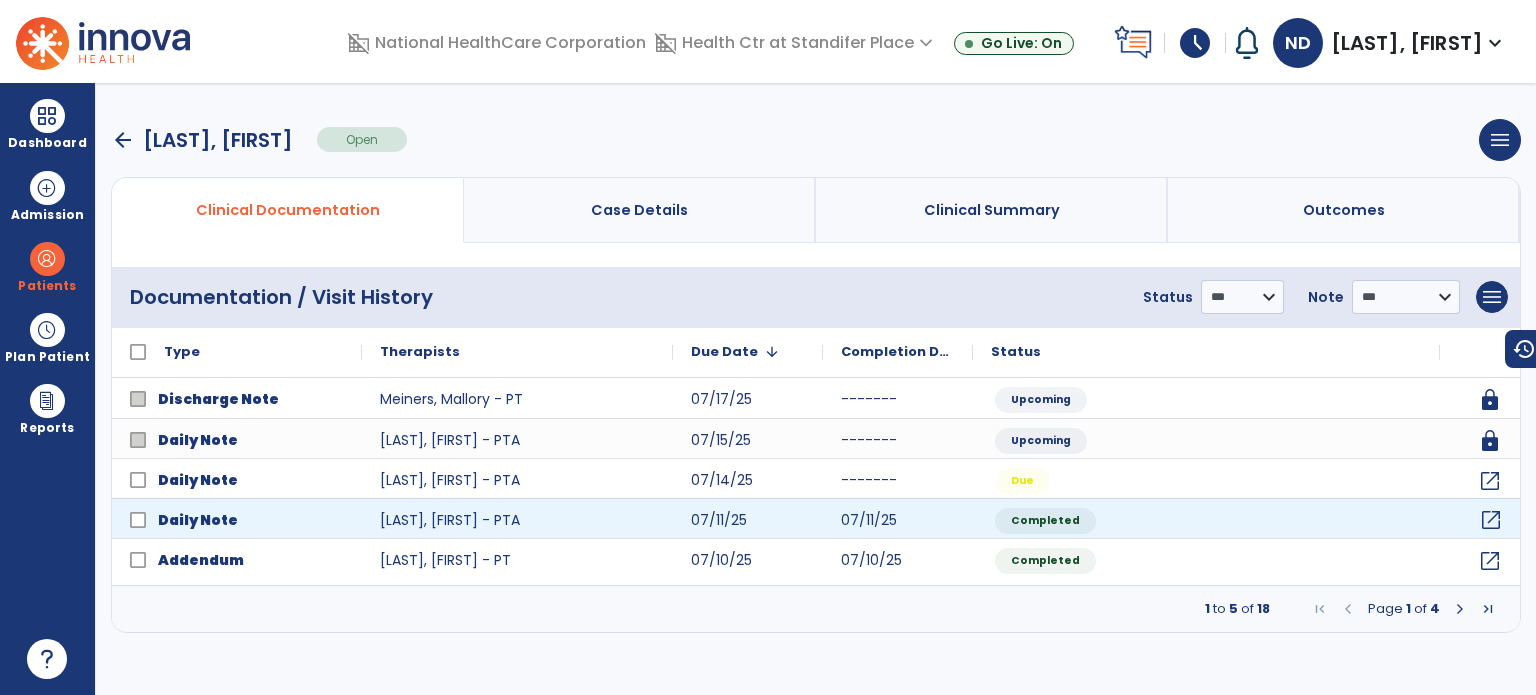 click on "open_in_new" 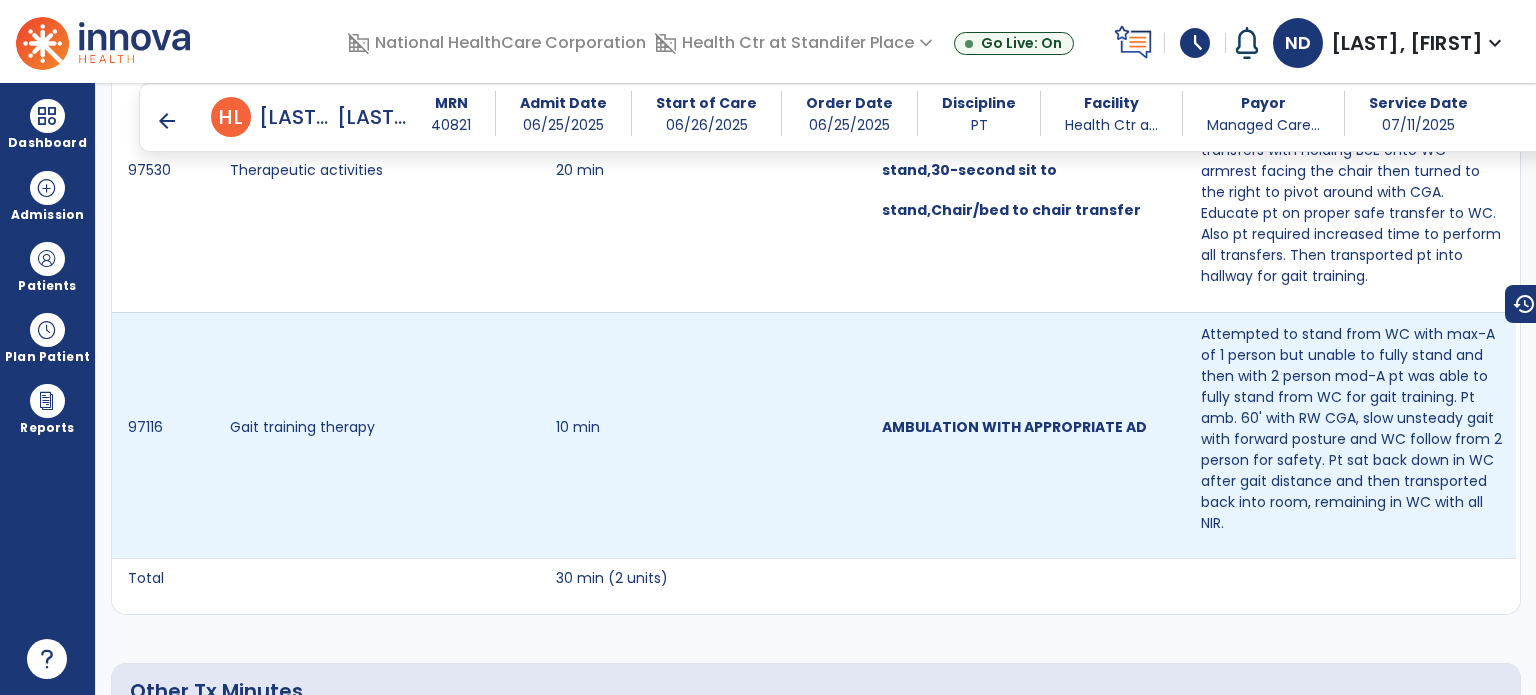 scroll, scrollTop: 1464, scrollLeft: 0, axis: vertical 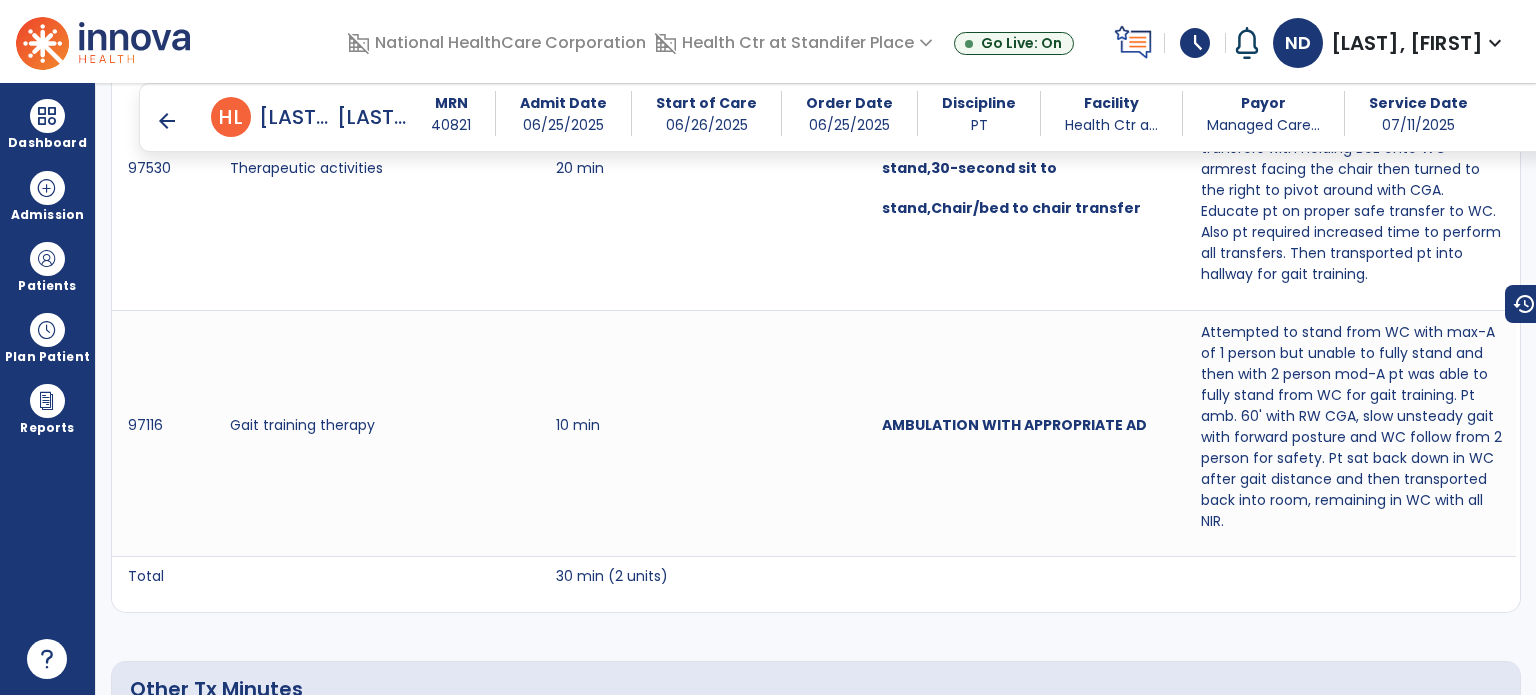 click on "arrow_back" at bounding box center (167, 121) 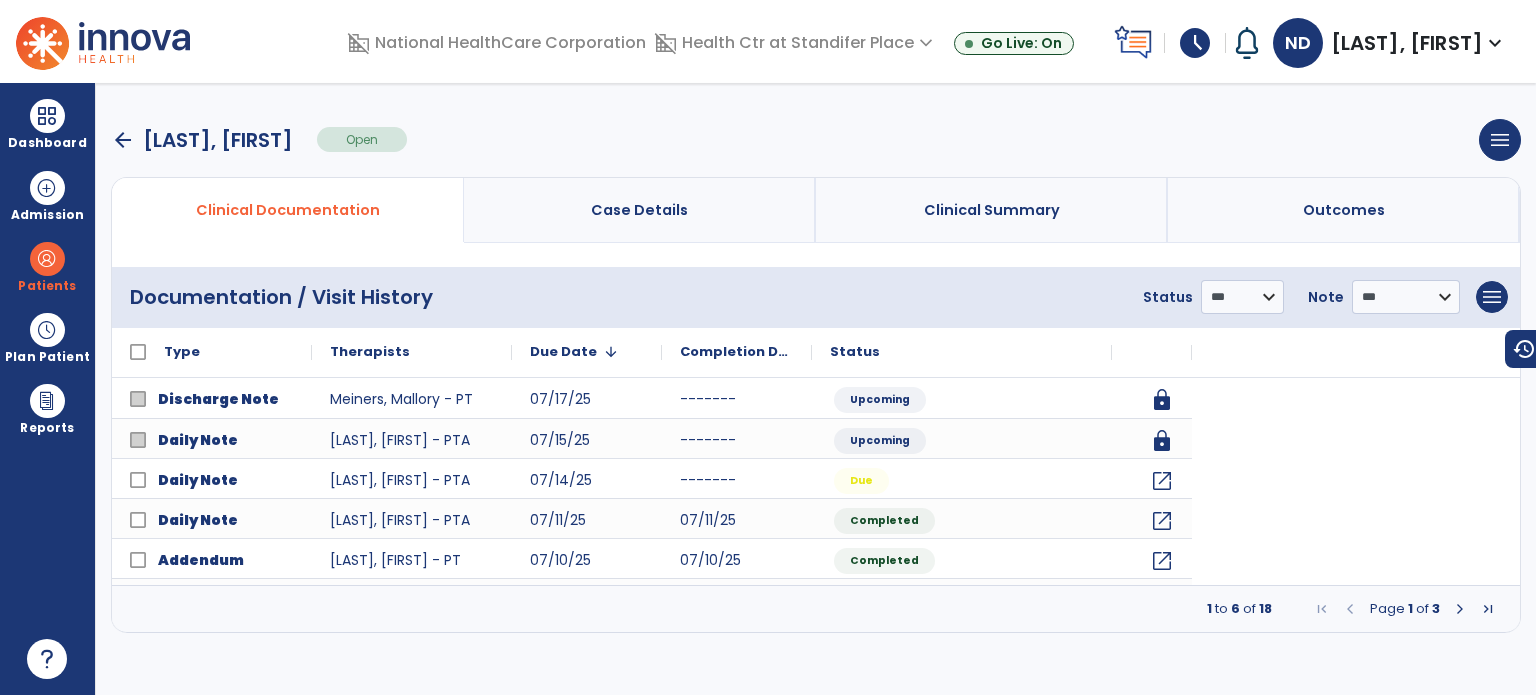scroll, scrollTop: 0, scrollLeft: 0, axis: both 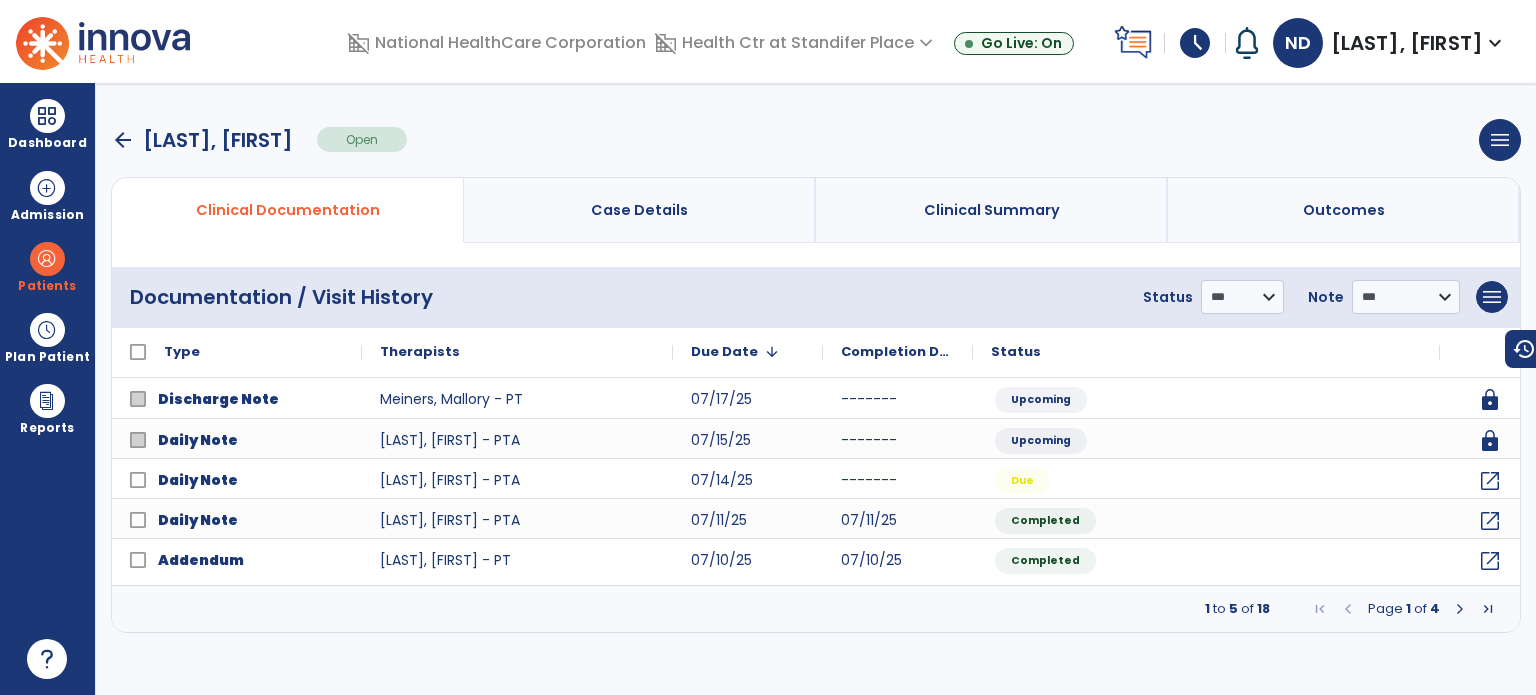 click on "Dashboard" at bounding box center (47, 143) 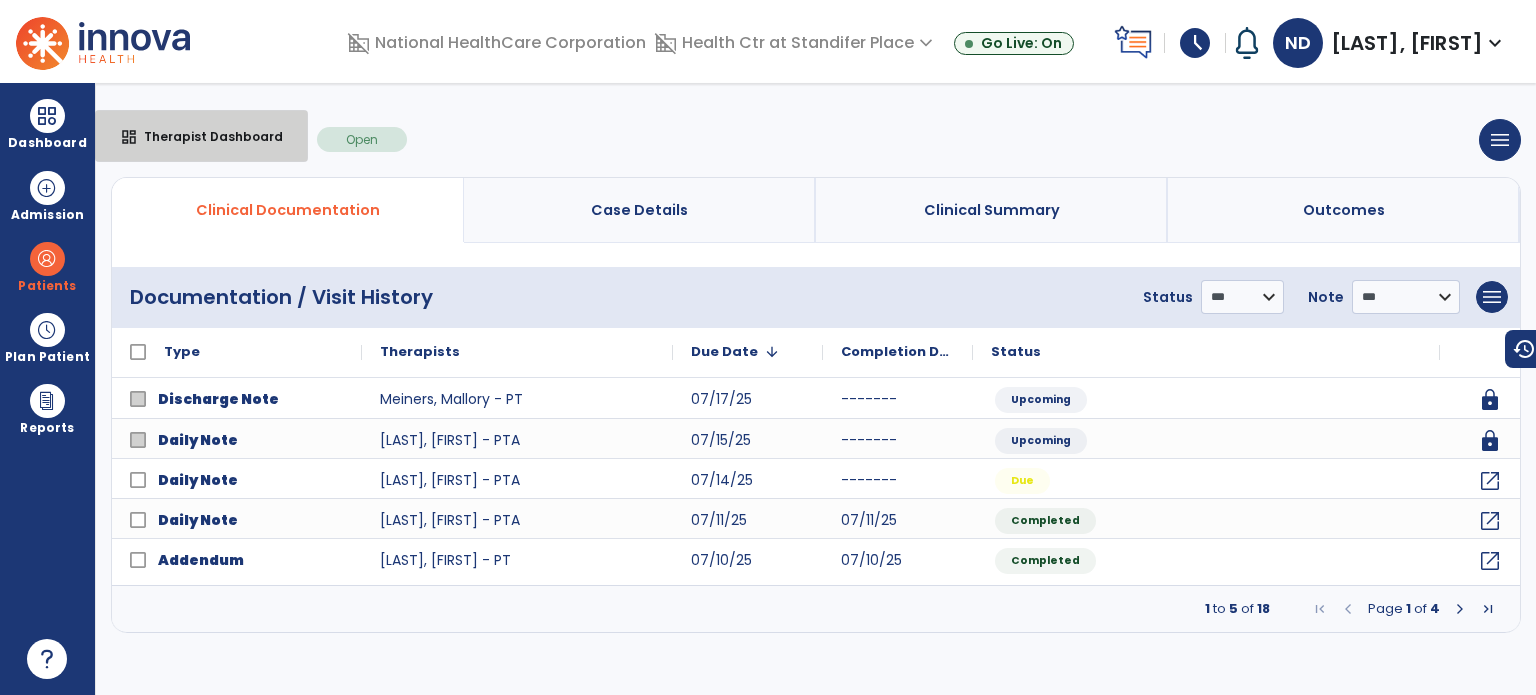 click on "dashboard  Therapist Dashboard" at bounding box center [201, 136] 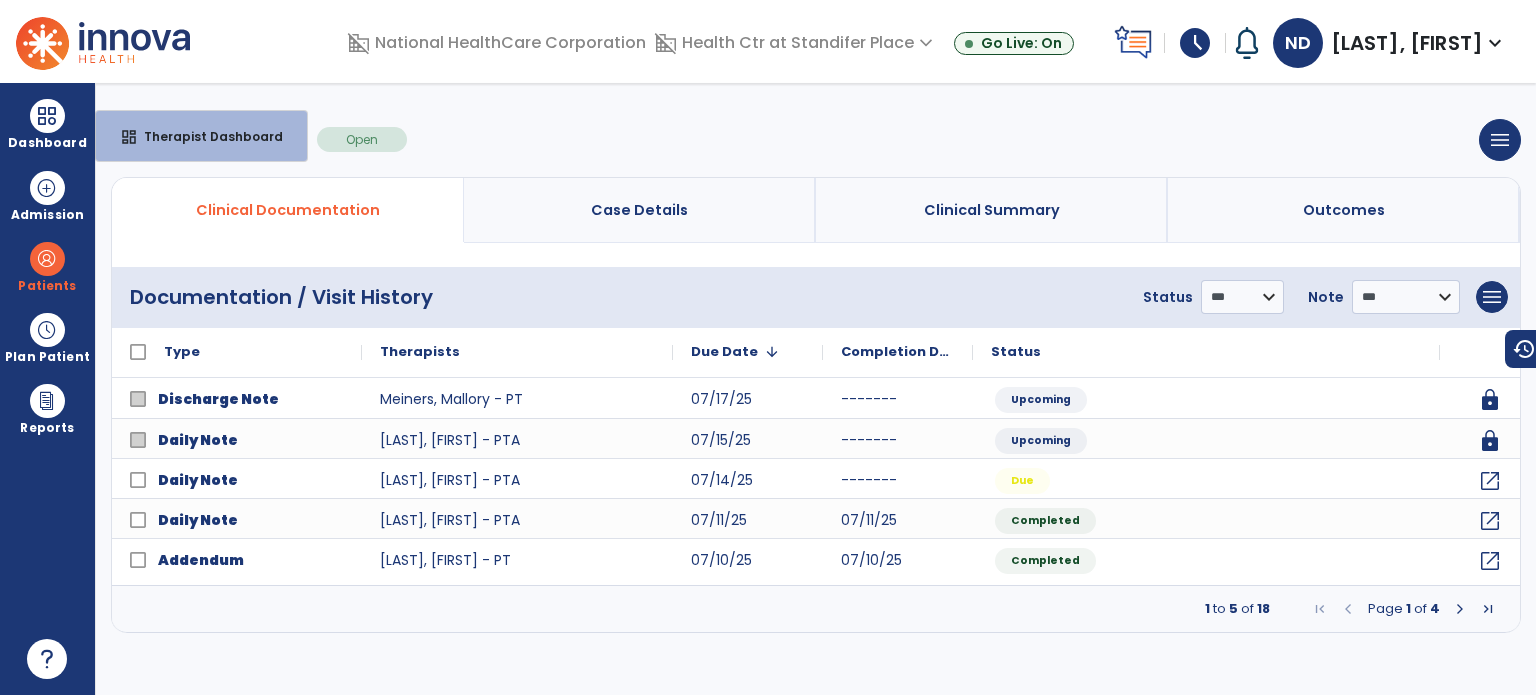 select on "****" 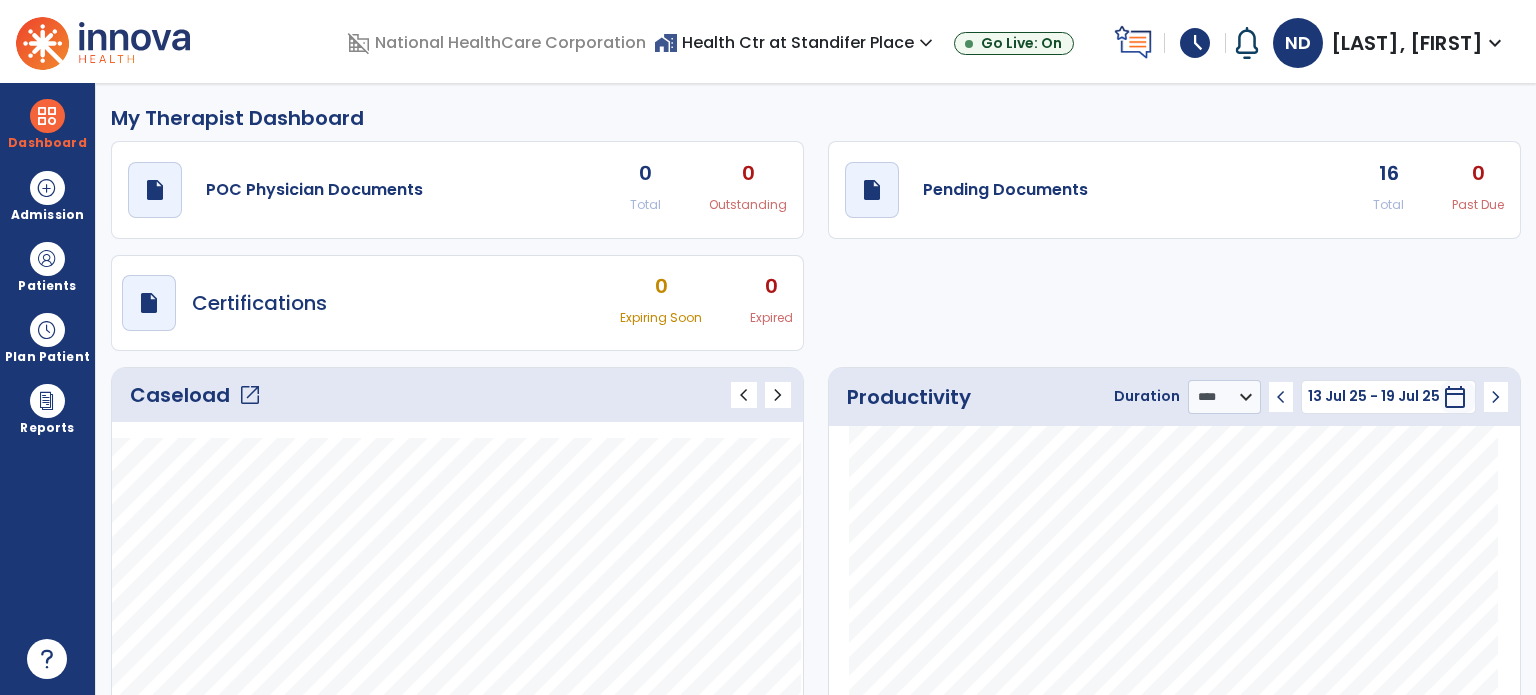 click on "open_in_new" 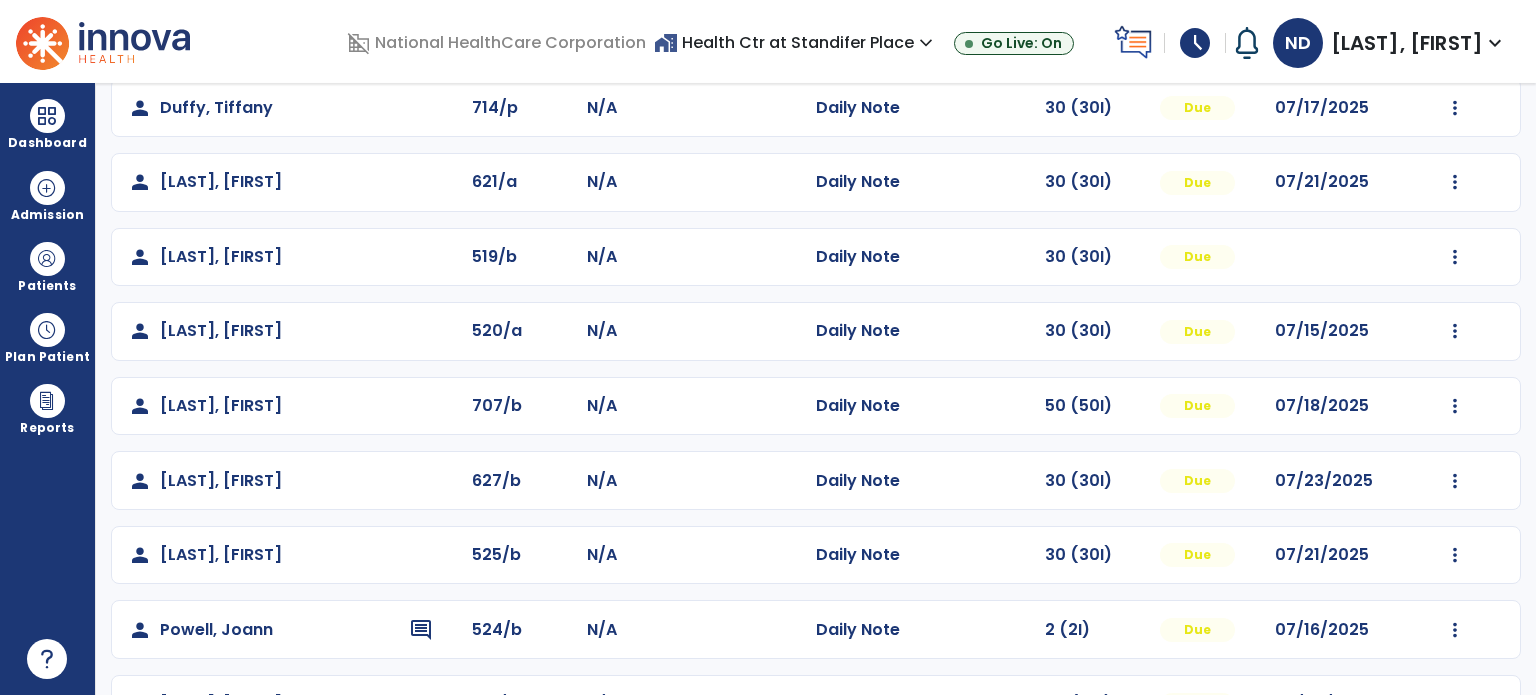 scroll, scrollTop: 404, scrollLeft: 0, axis: vertical 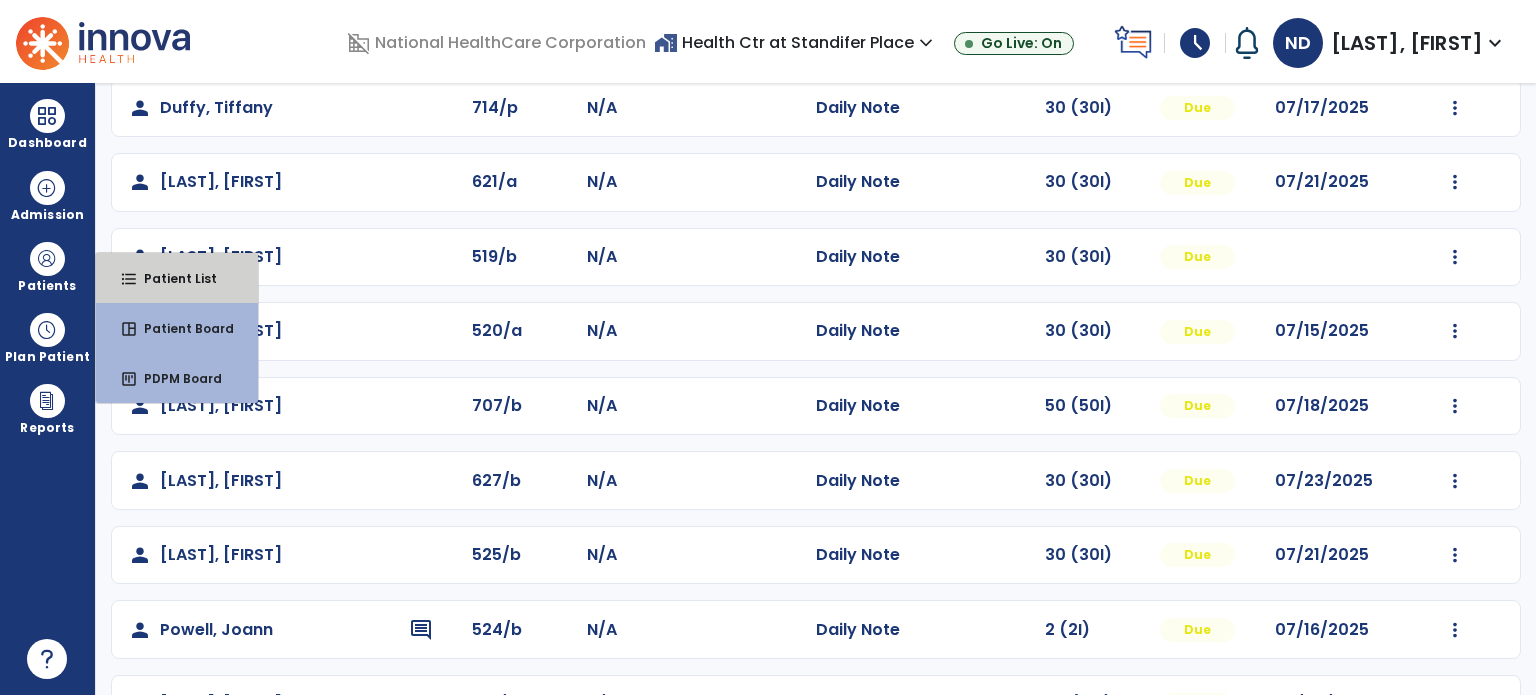 click on "format_list_bulleted  Patient List" at bounding box center (177, 278) 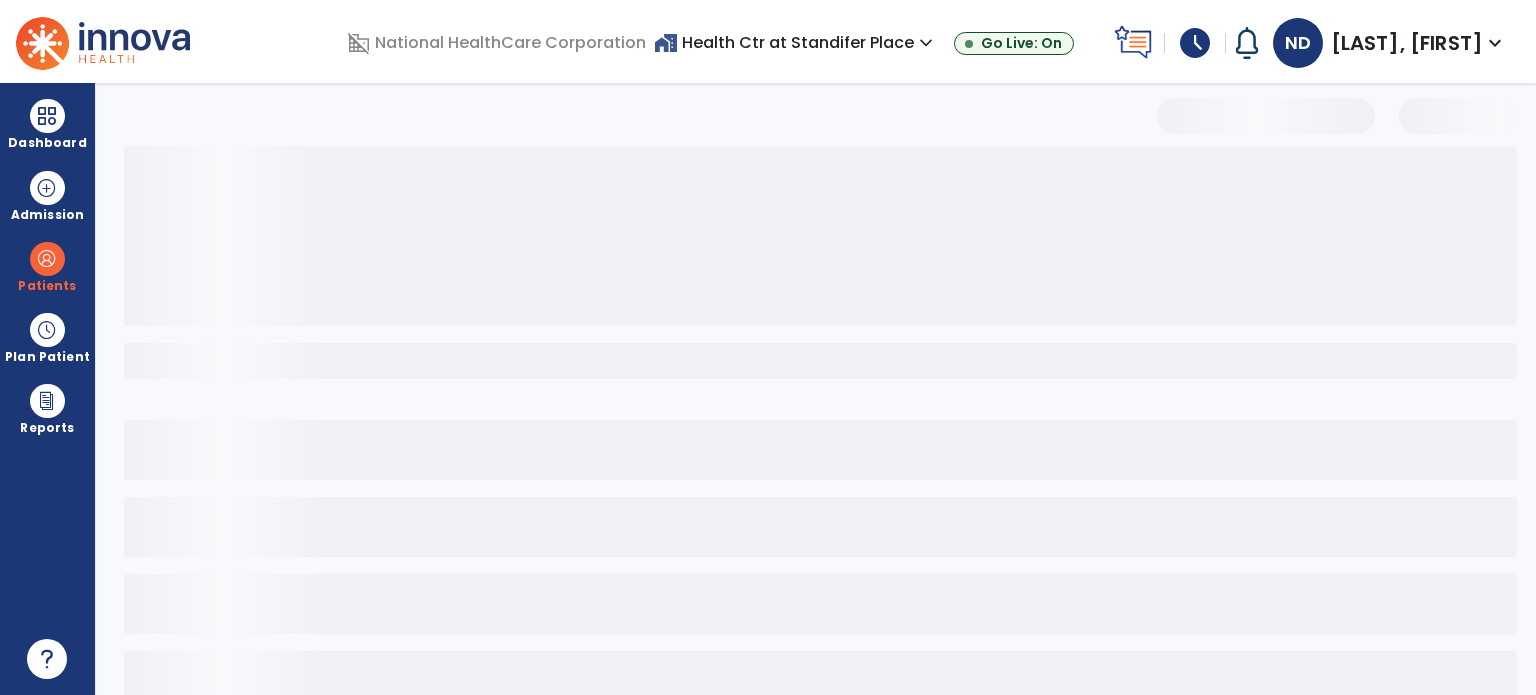 scroll, scrollTop: 46, scrollLeft: 0, axis: vertical 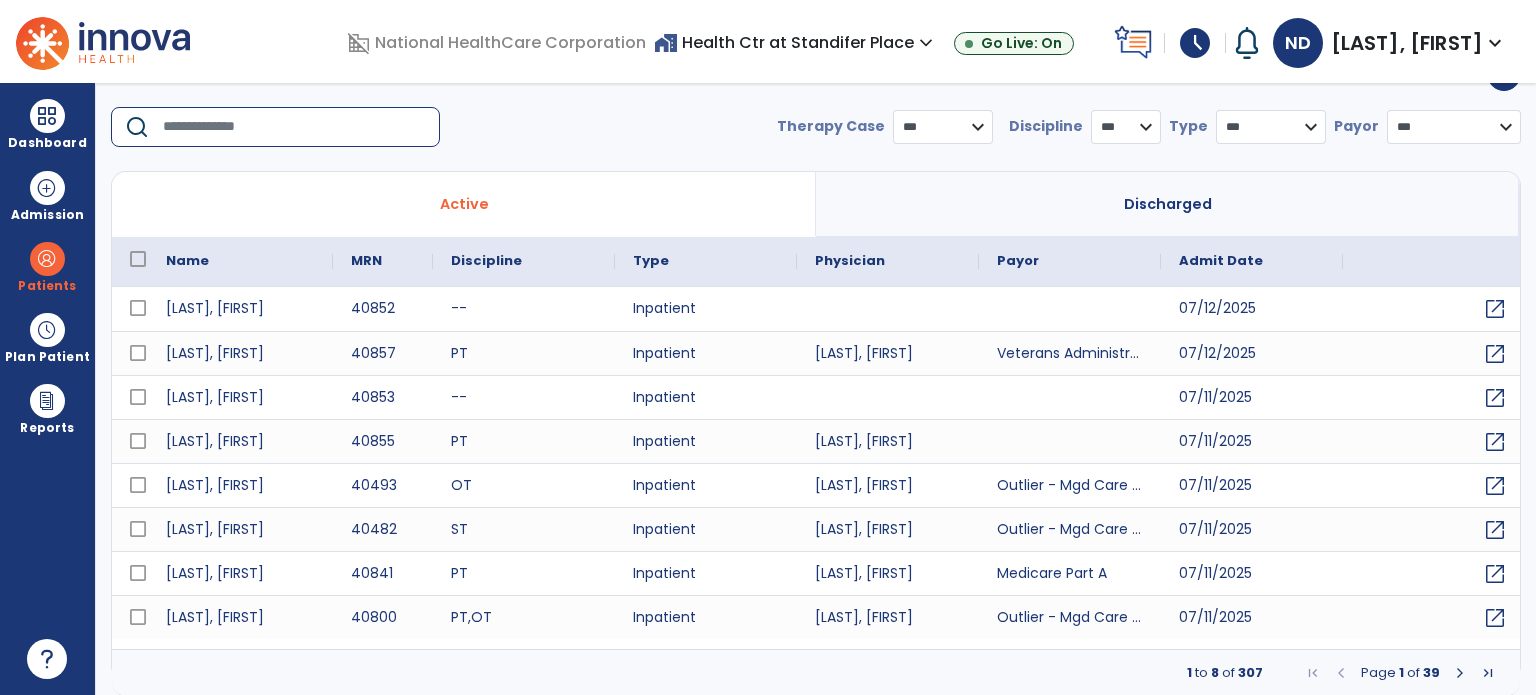 click at bounding box center (294, 127) 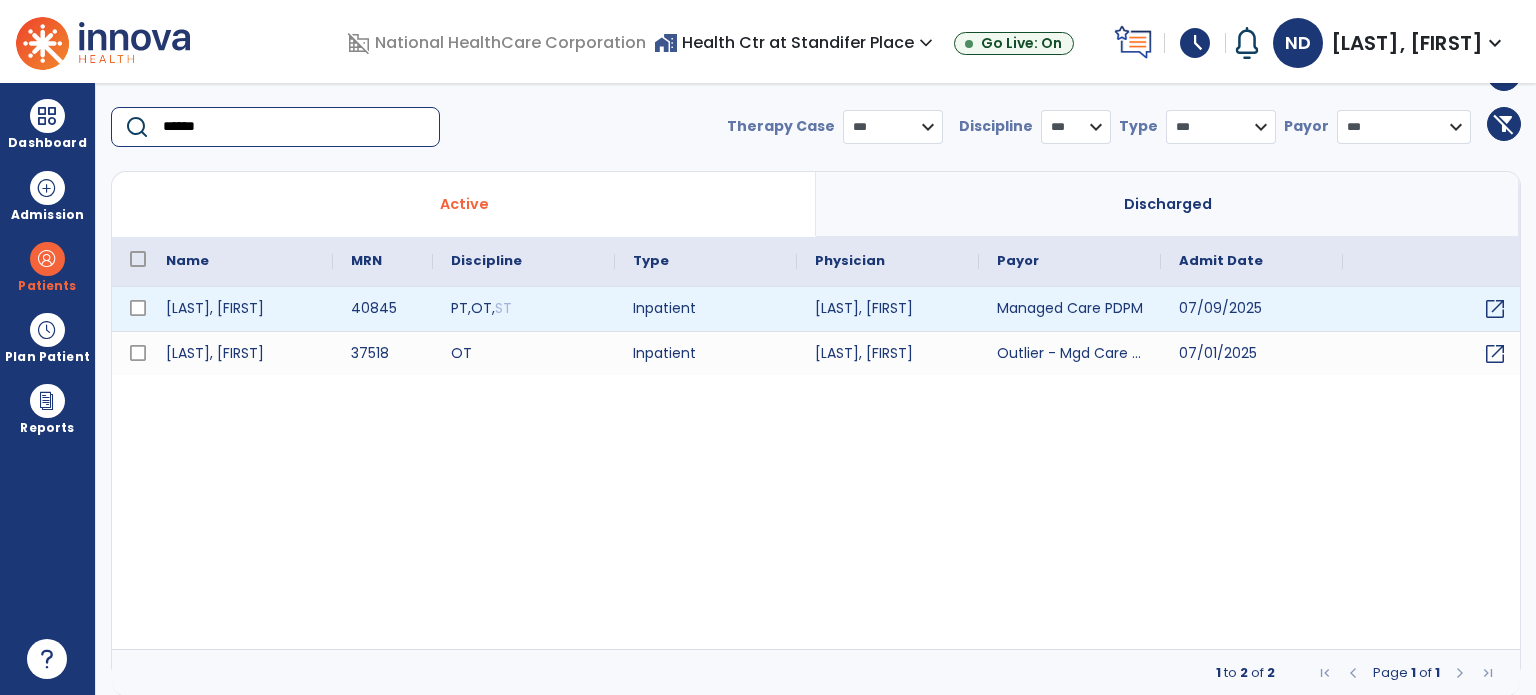 type on "******" 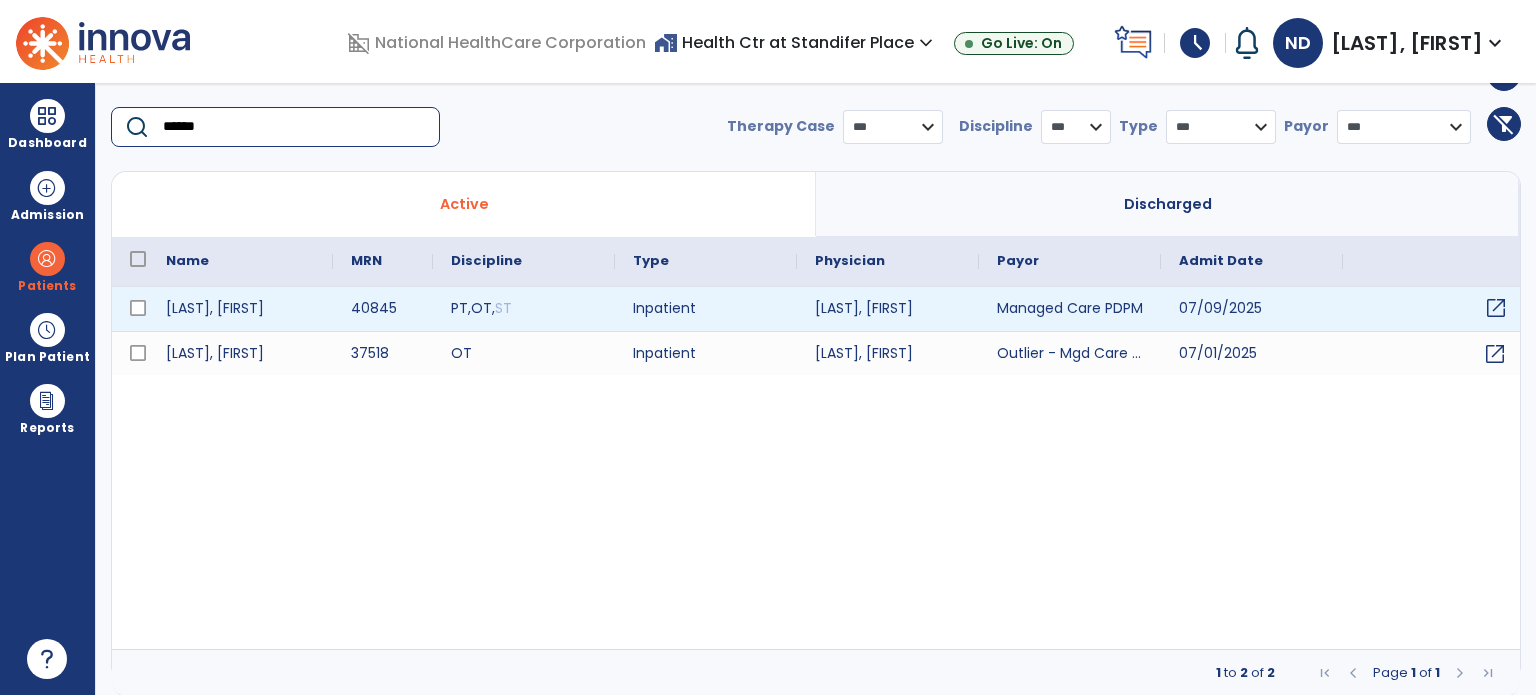 click on "open_in_new" at bounding box center [1496, 308] 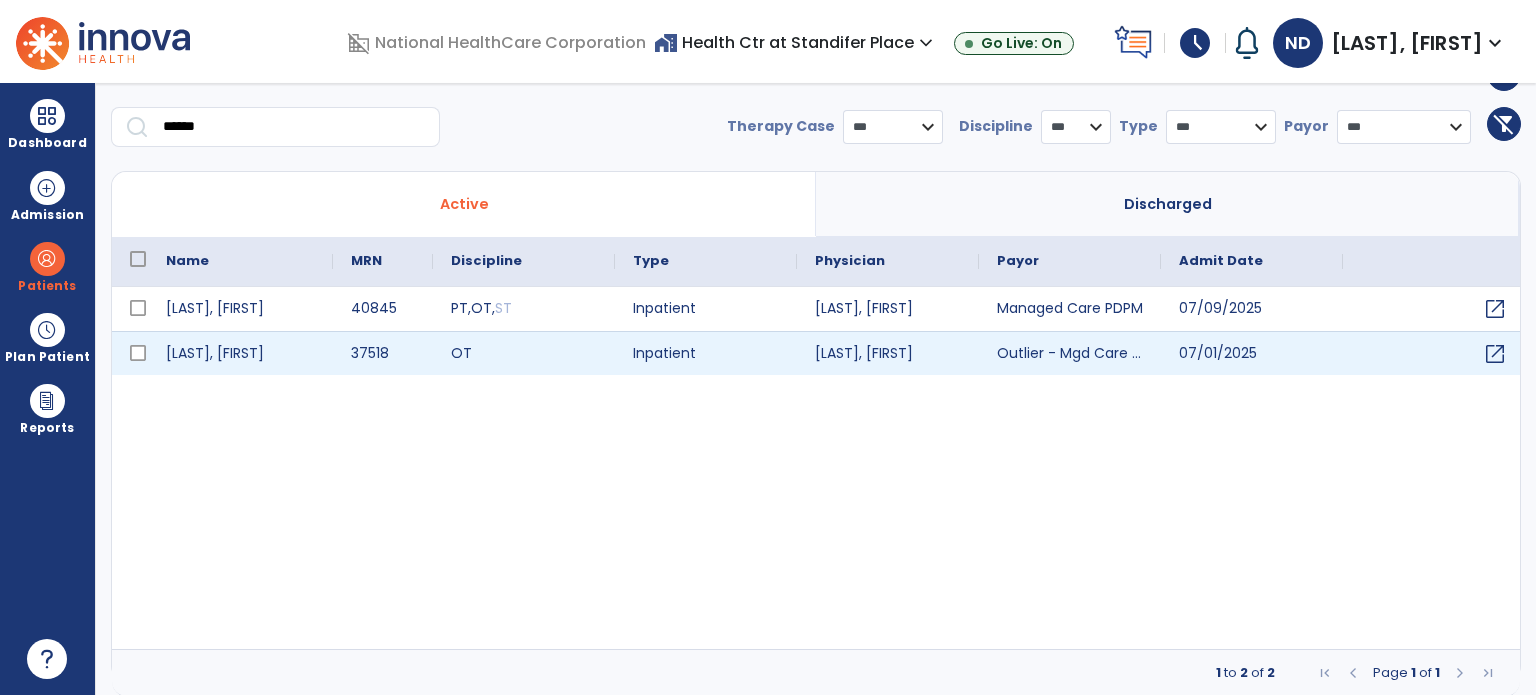 scroll, scrollTop: 0, scrollLeft: 0, axis: both 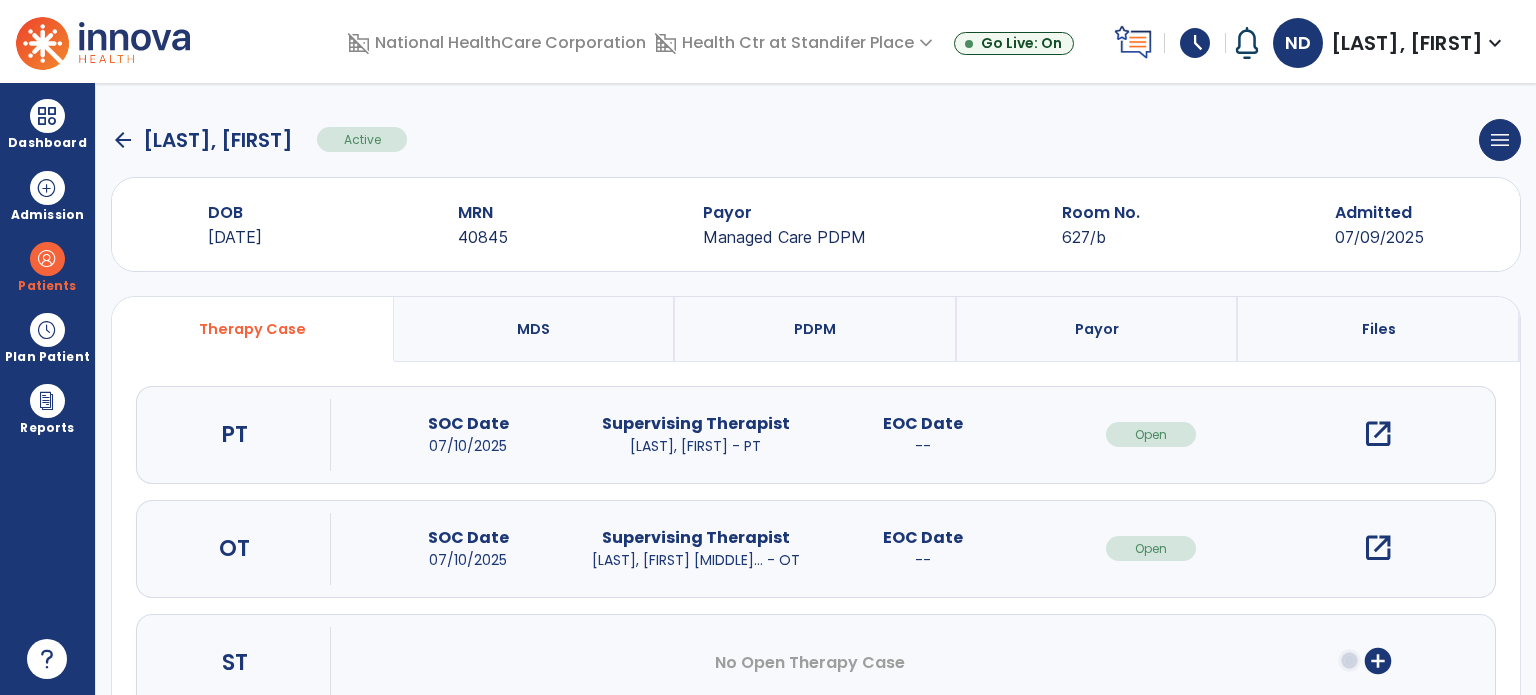 click on "open_in_new" at bounding box center [1378, 434] 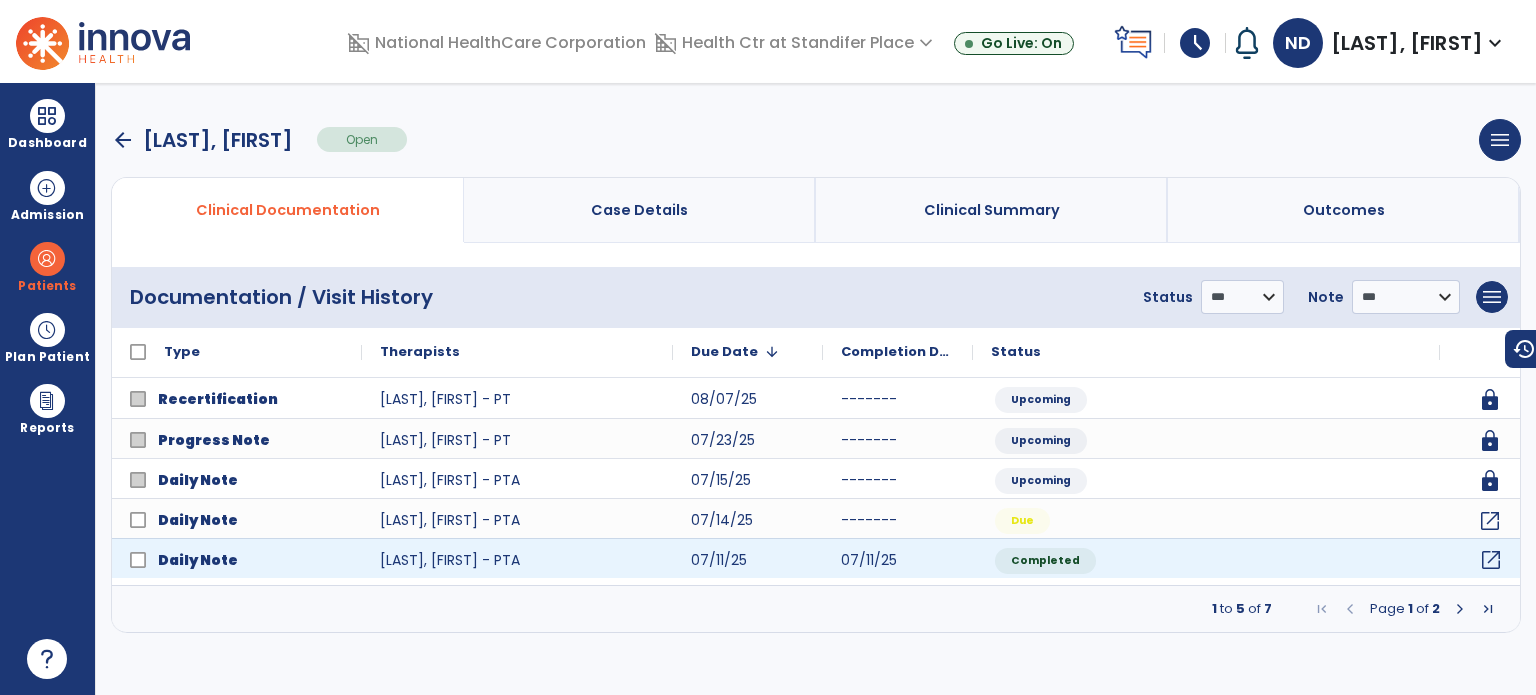 click on "open_in_new" 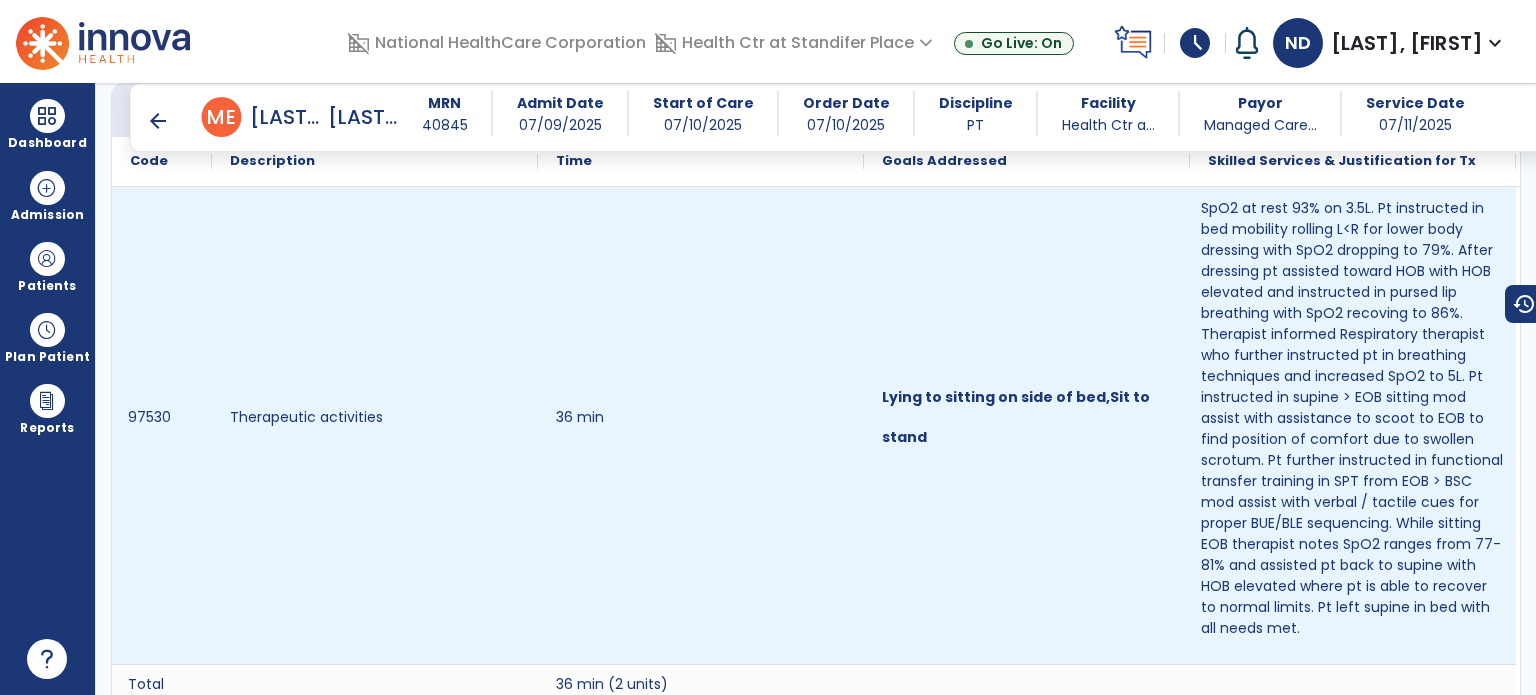 scroll, scrollTop: 1283, scrollLeft: 0, axis: vertical 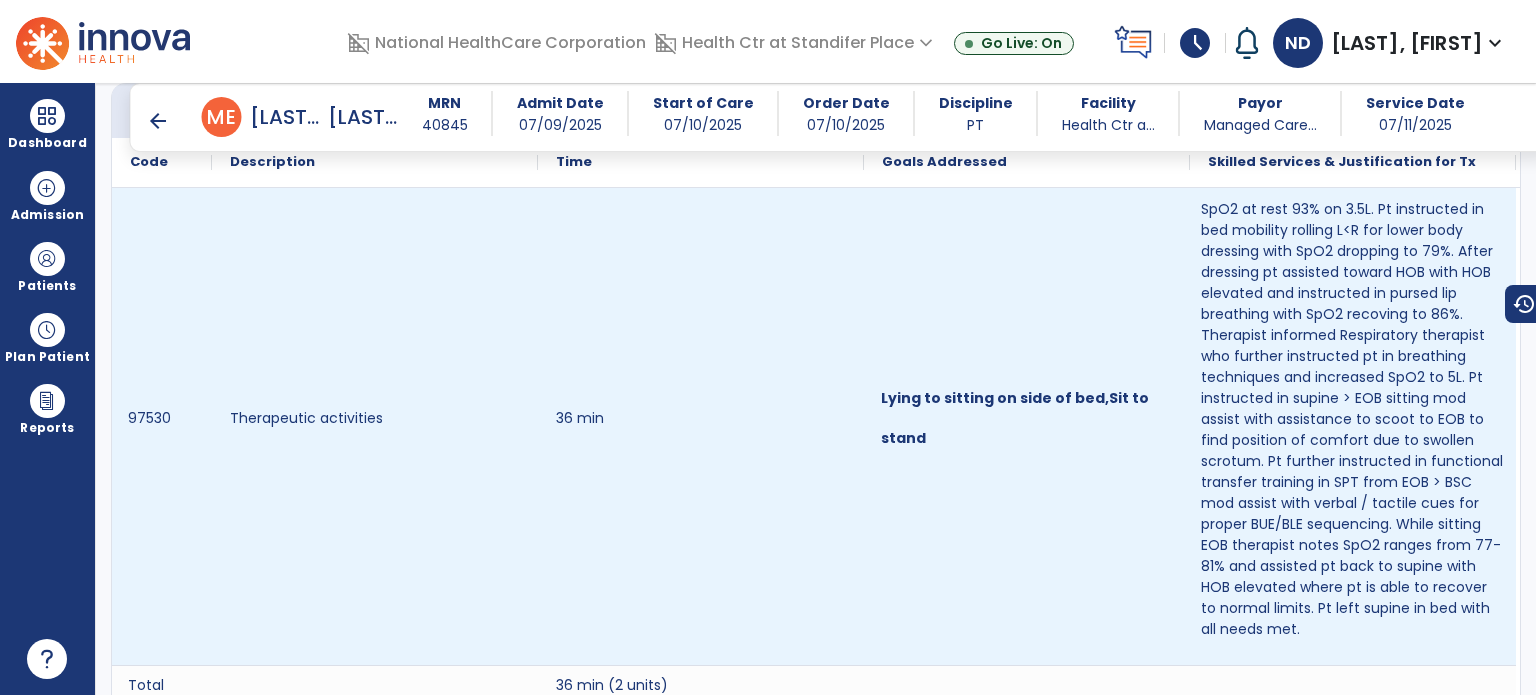 click on "Lying to sitting on side of bed,Sit to stand" at bounding box center (1027, 426) 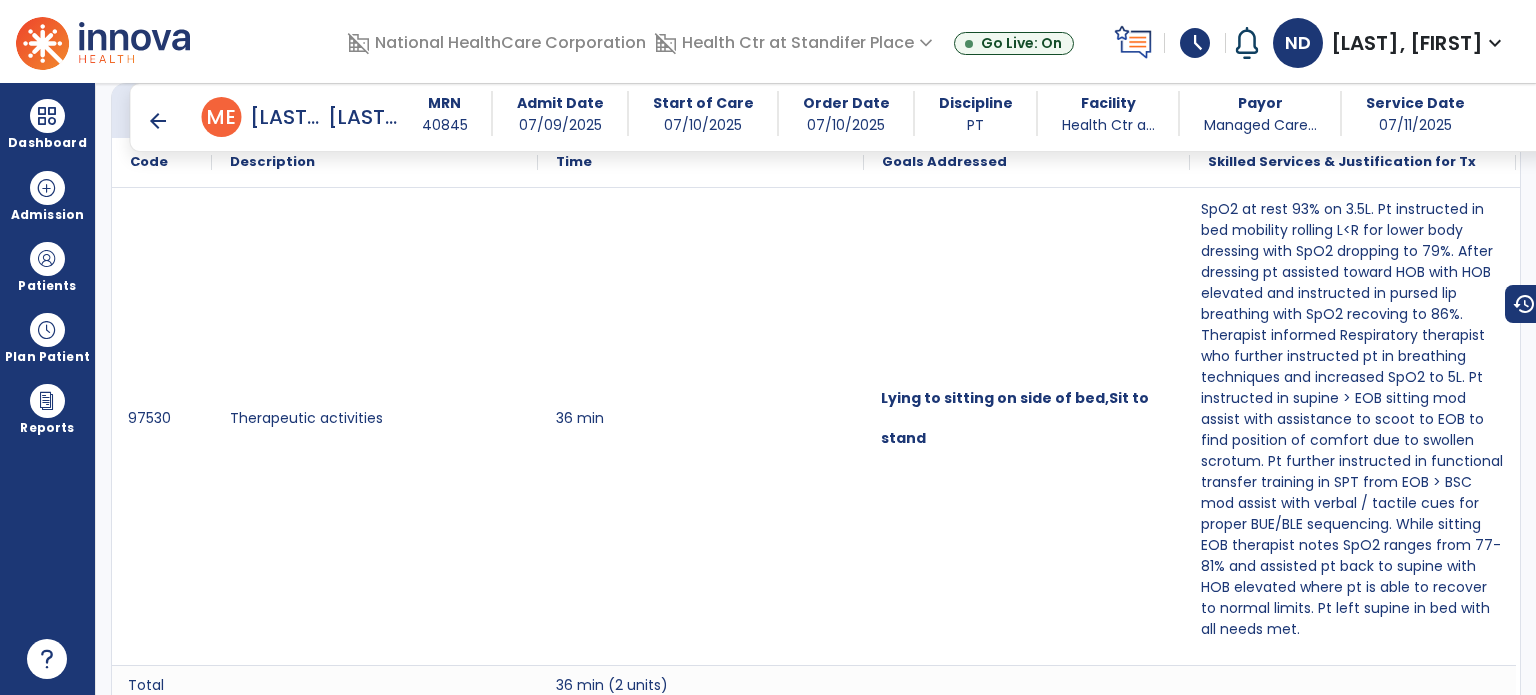 click at bounding box center [47, 116] 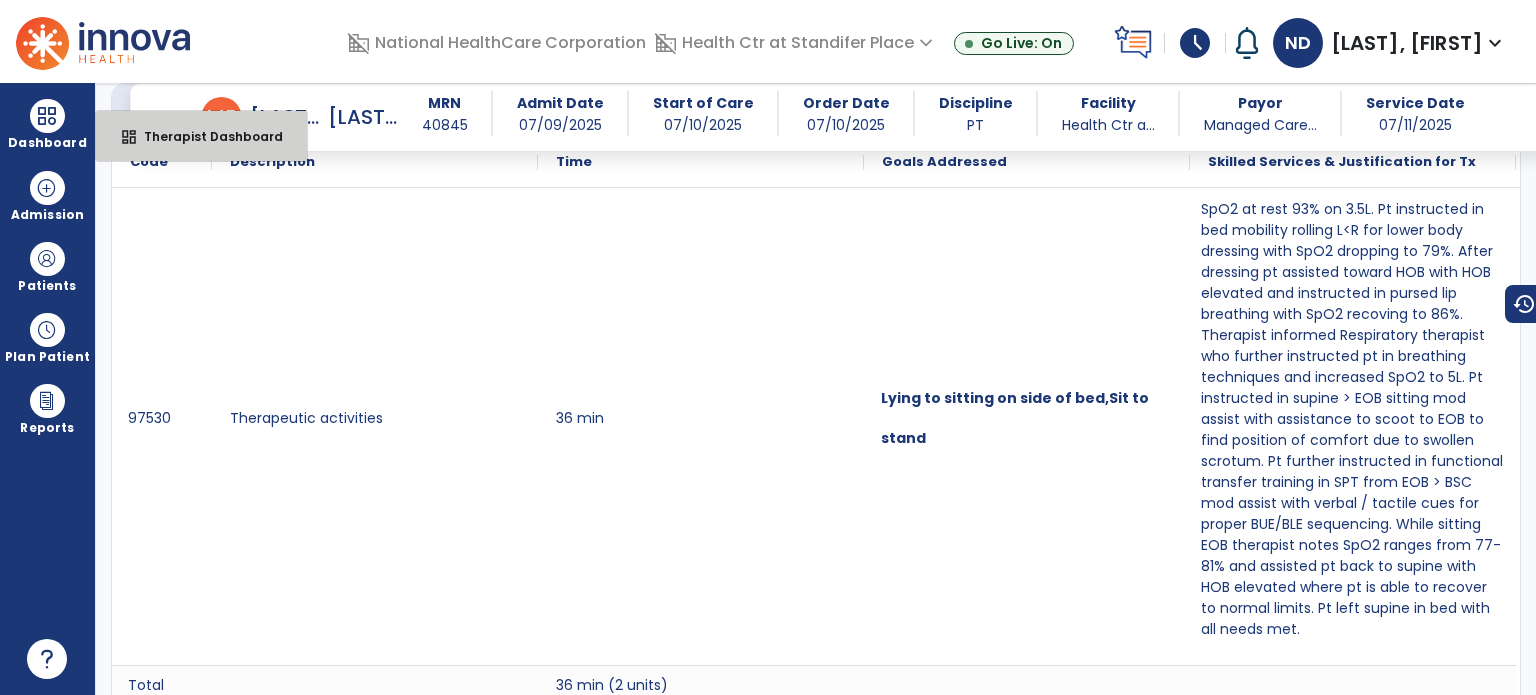 click on "dashboard" at bounding box center (129, 137) 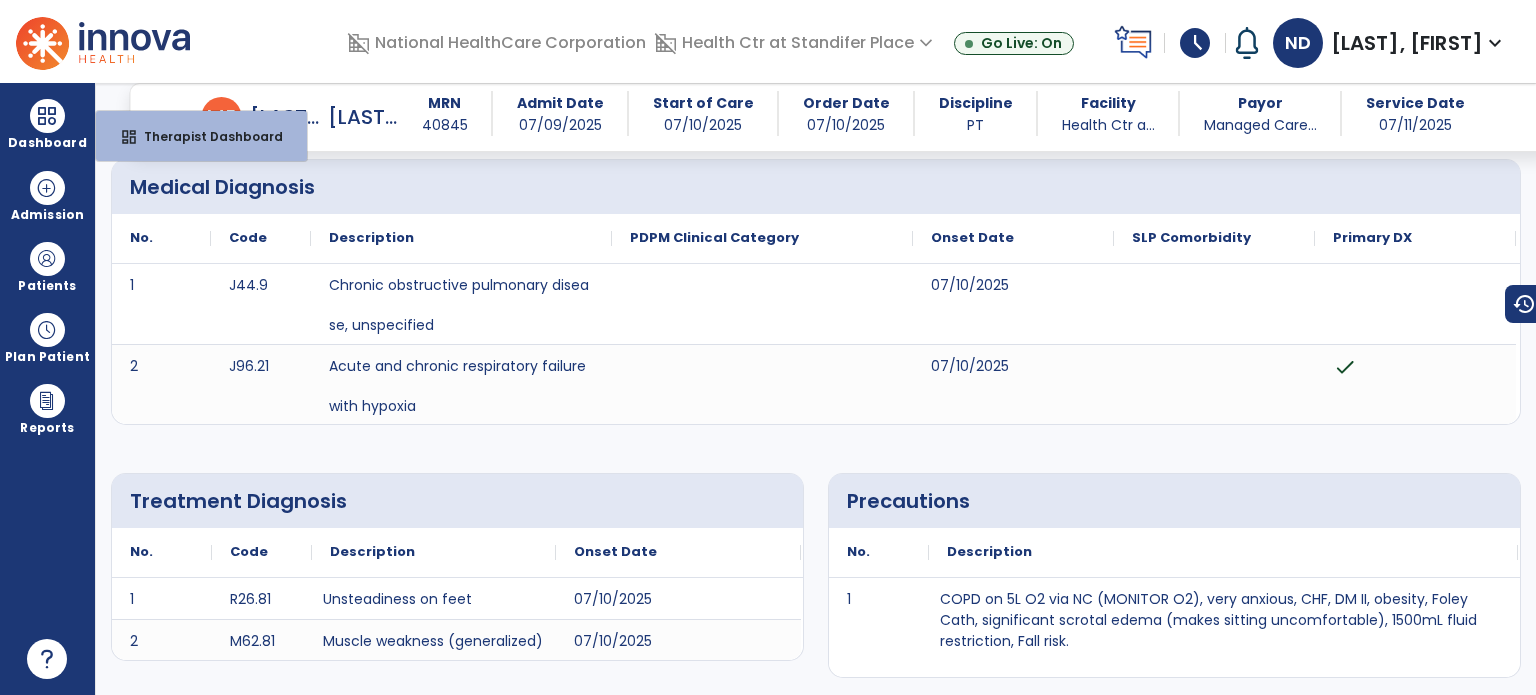 select on "****" 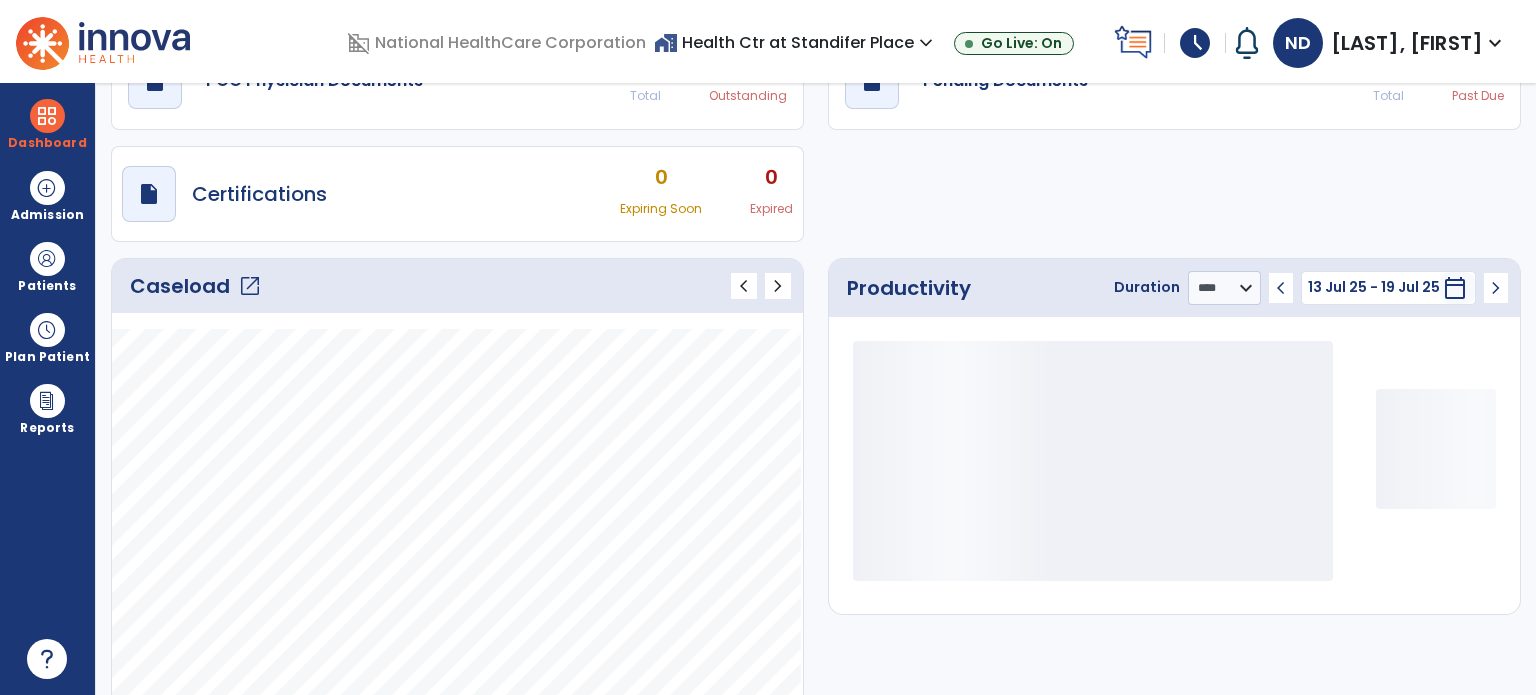 scroll, scrollTop: 49, scrollLeft: 0, axis: vertical 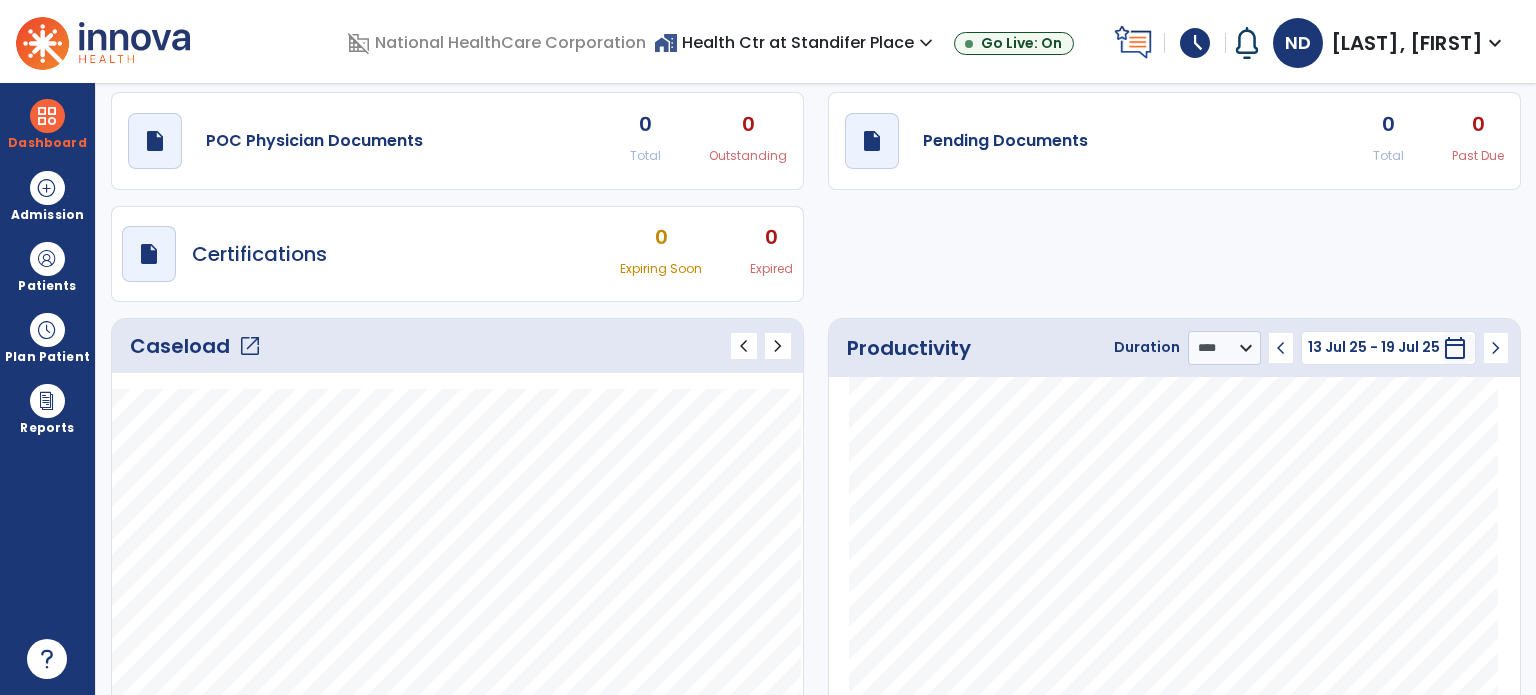 click on "open_in_new" 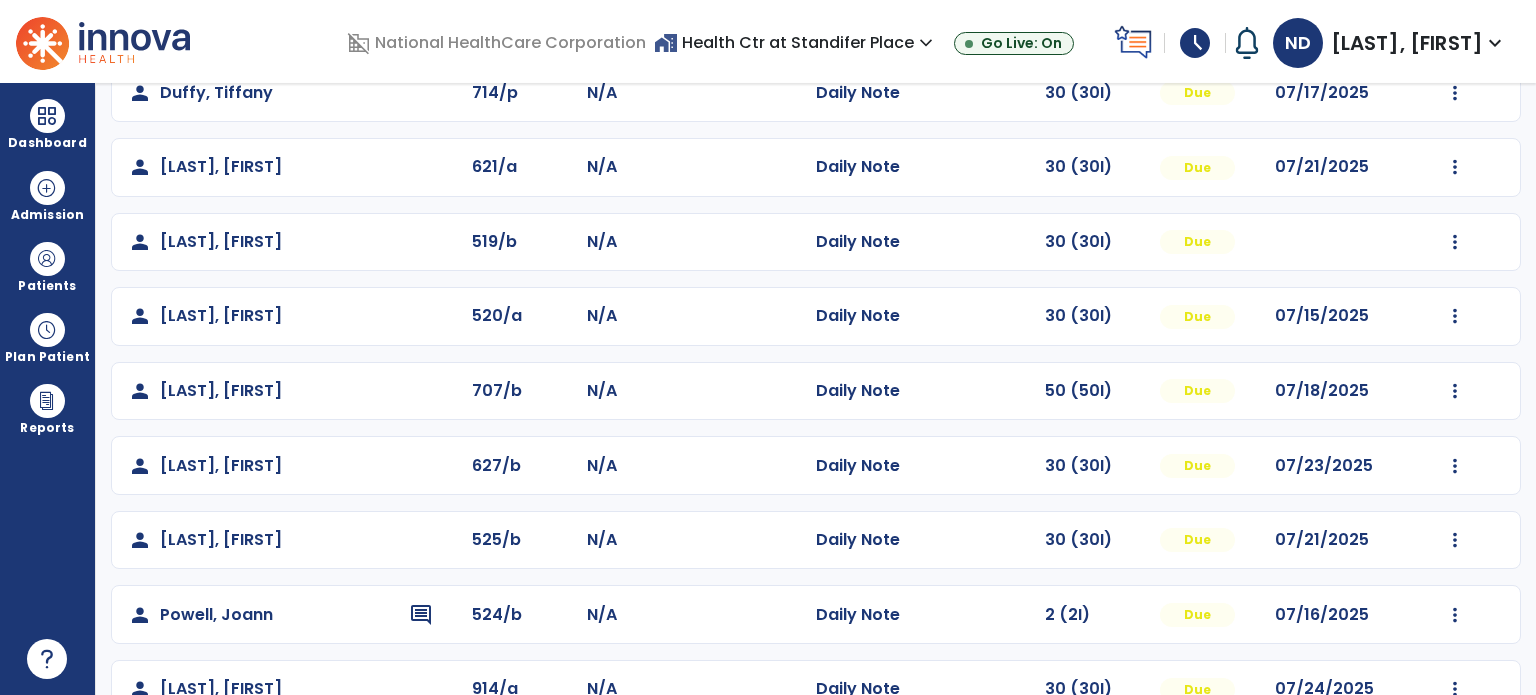 scroll, scrollTop: 420, scrollLeft: 0, axis: vertical 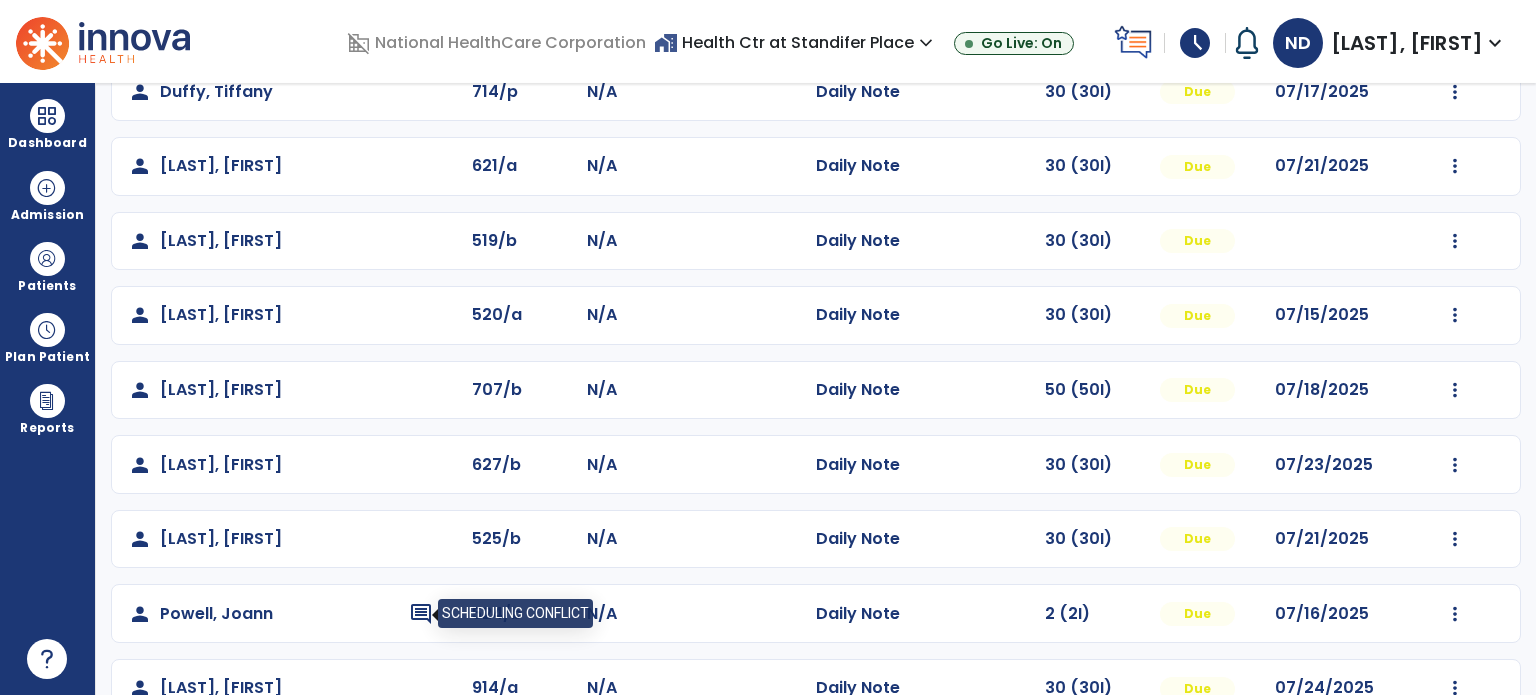 click on "comment" 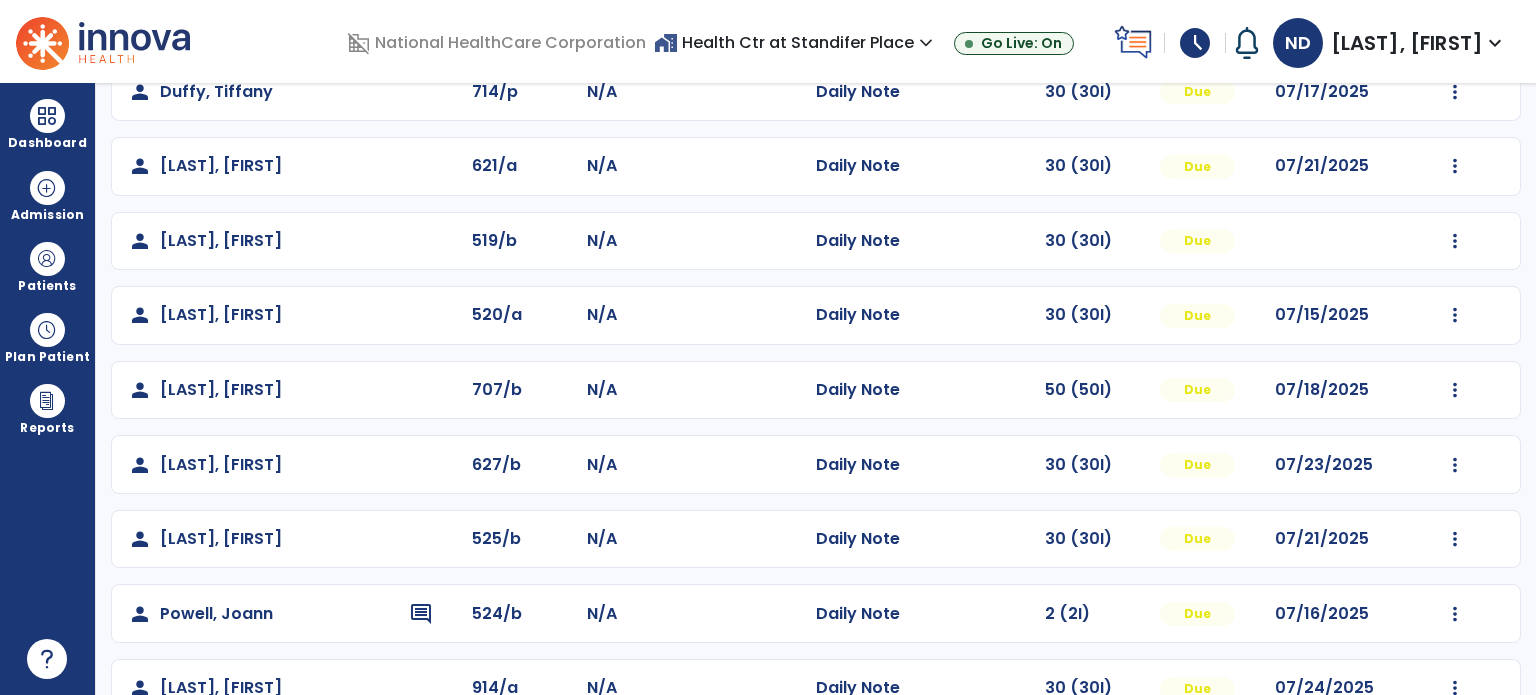 click on "Mark Visit As Complete   Reset Note   Open Document   G + C Mins" 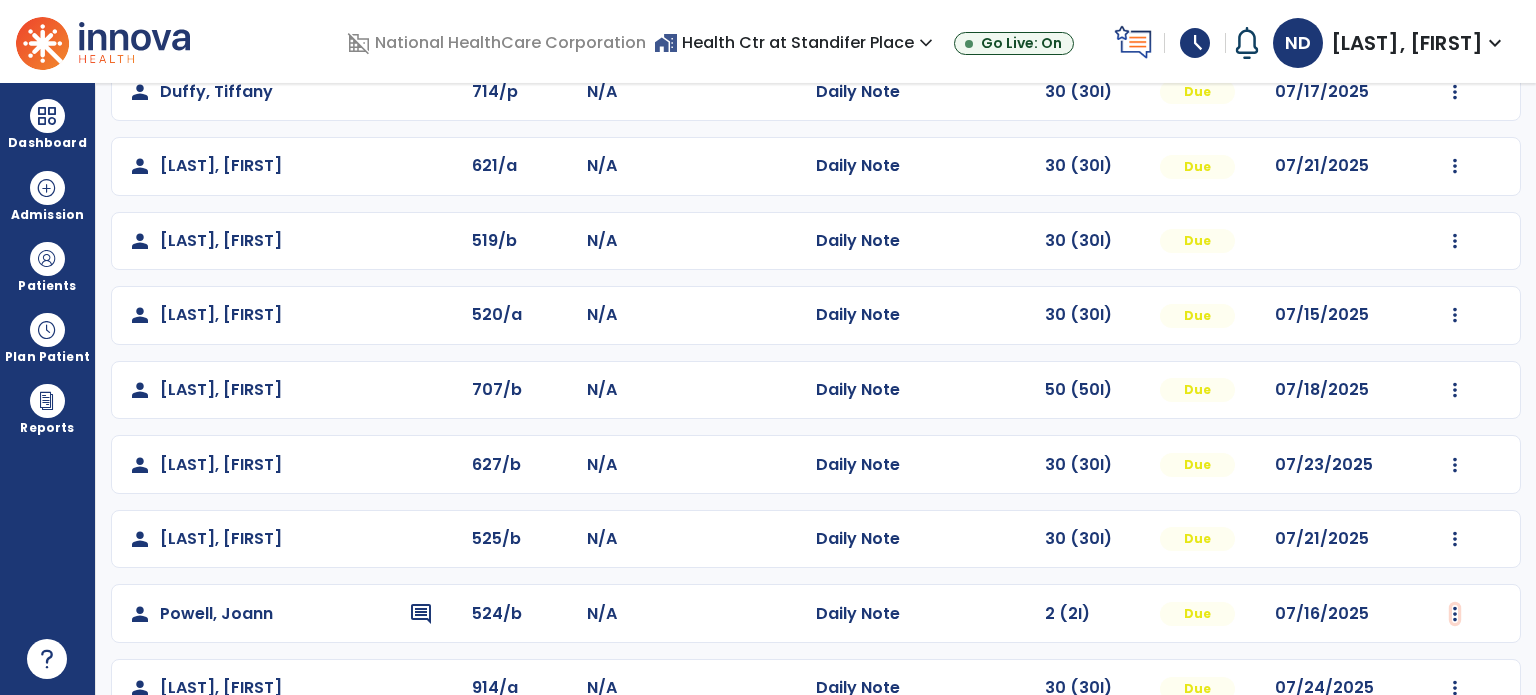 click at bounding box center (1455, -132) 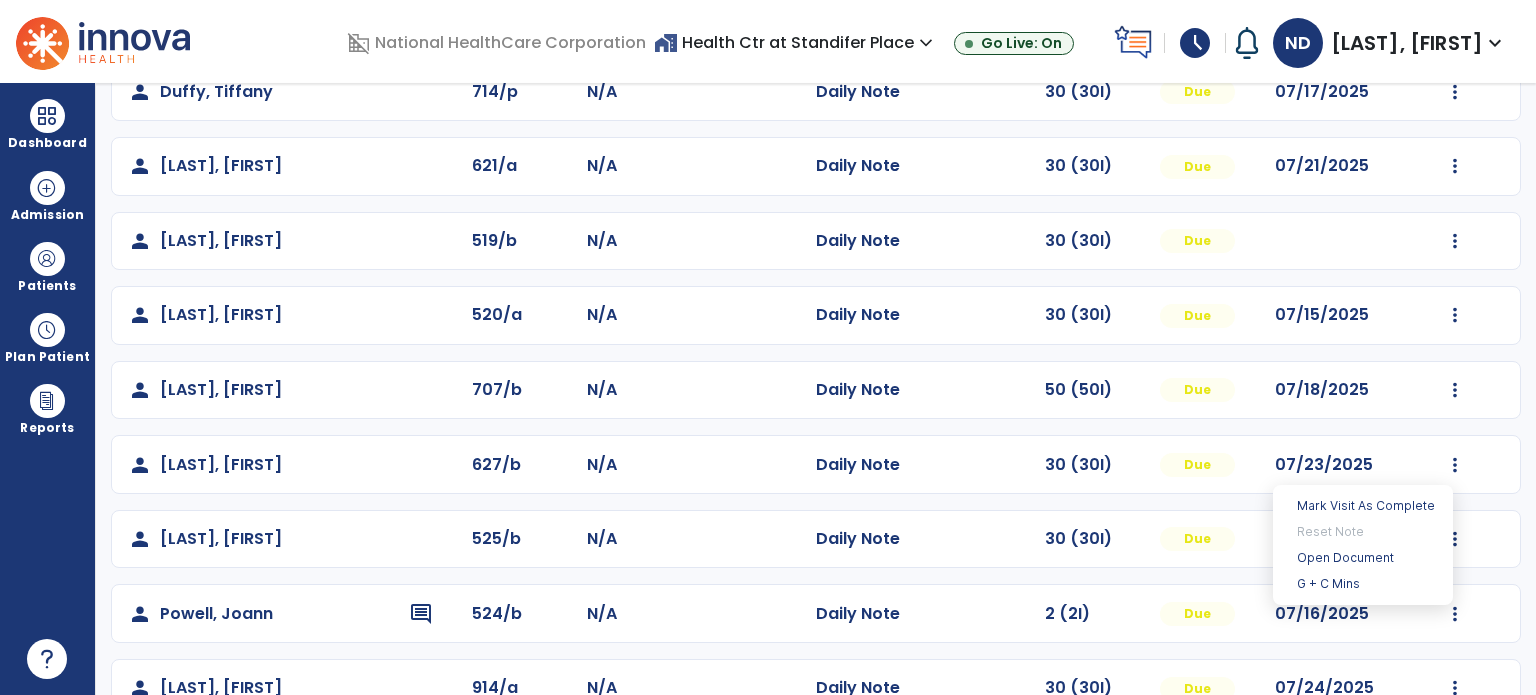 click on "Mark Visit As Complete   Reset Note   Open Document   G + C Mins" at bounding box center [1363, 545] 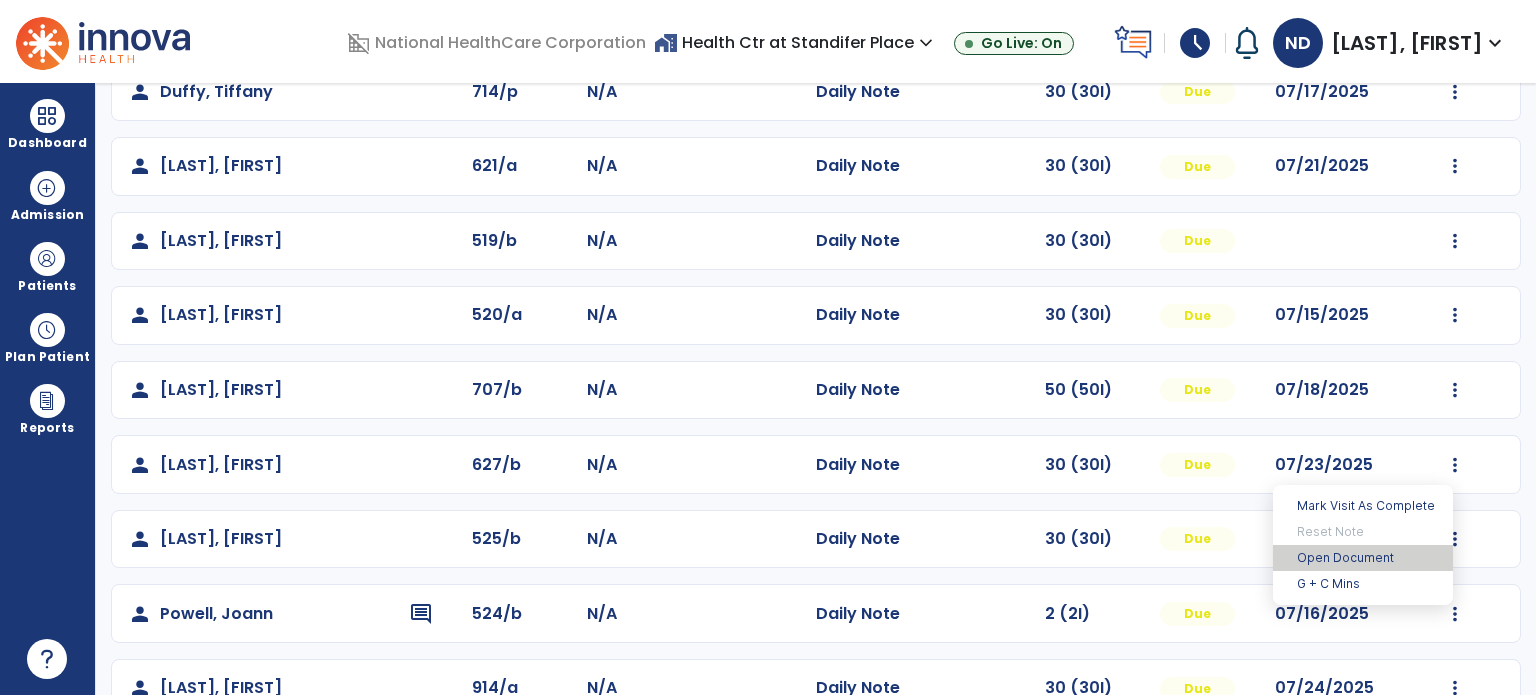click on "Open Document" at bounding box center (1363, 558) 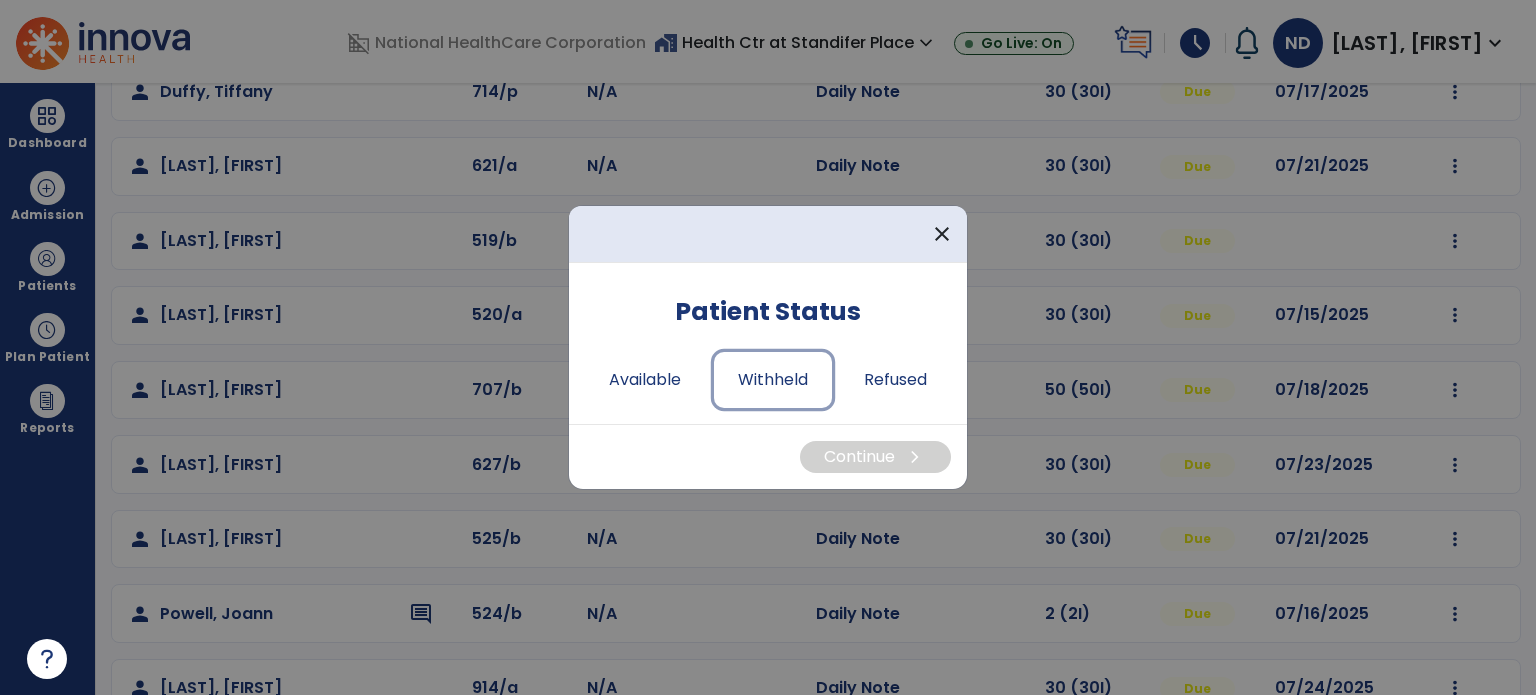 click on "Withheld" at bounding box center [773, 380] 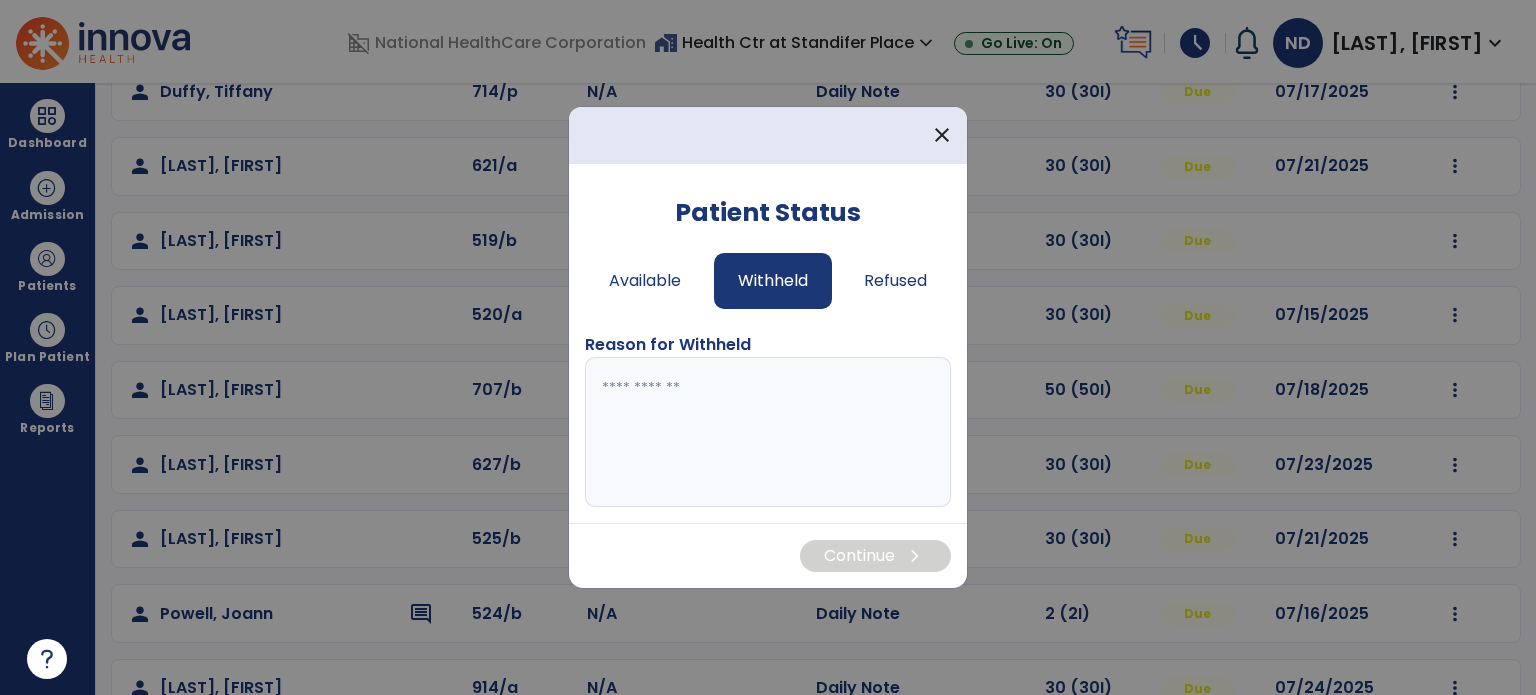 click at bounding box center (768, 432) 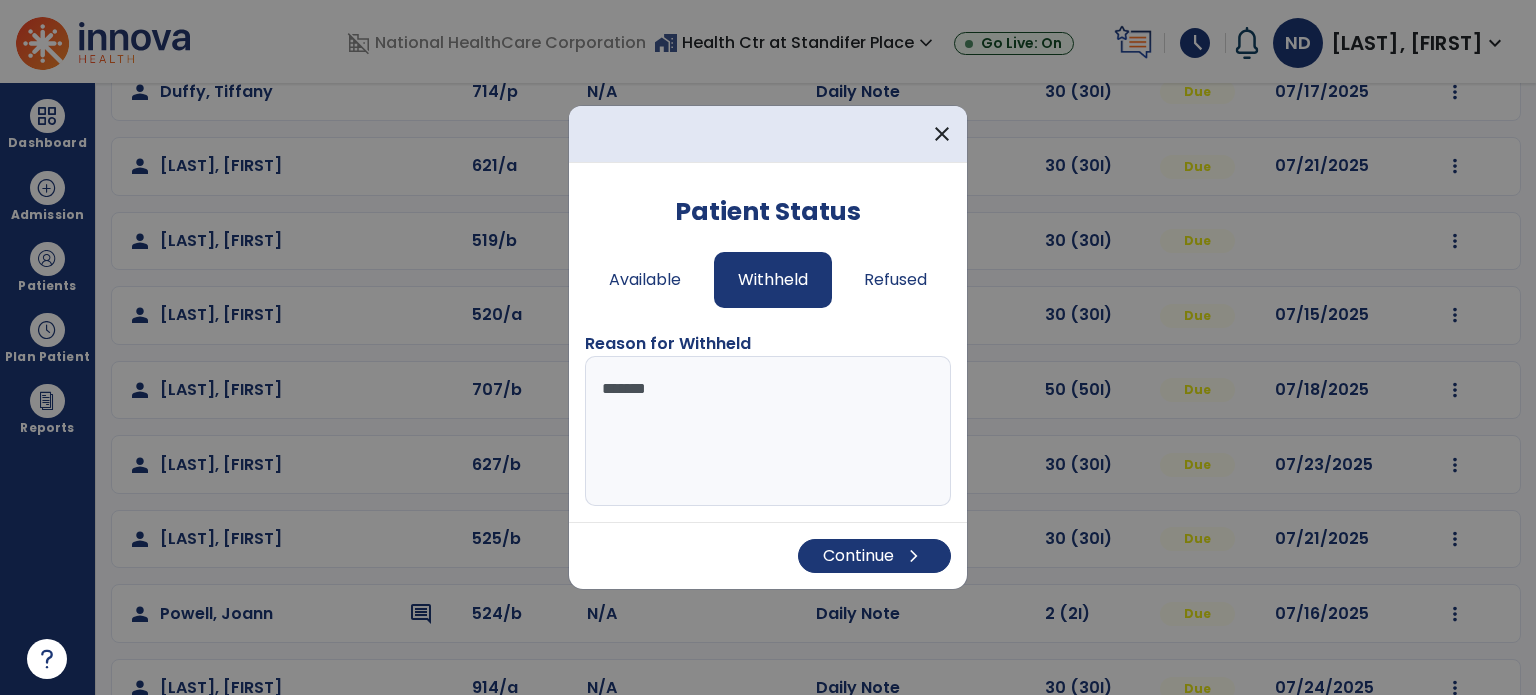 type on "*******" 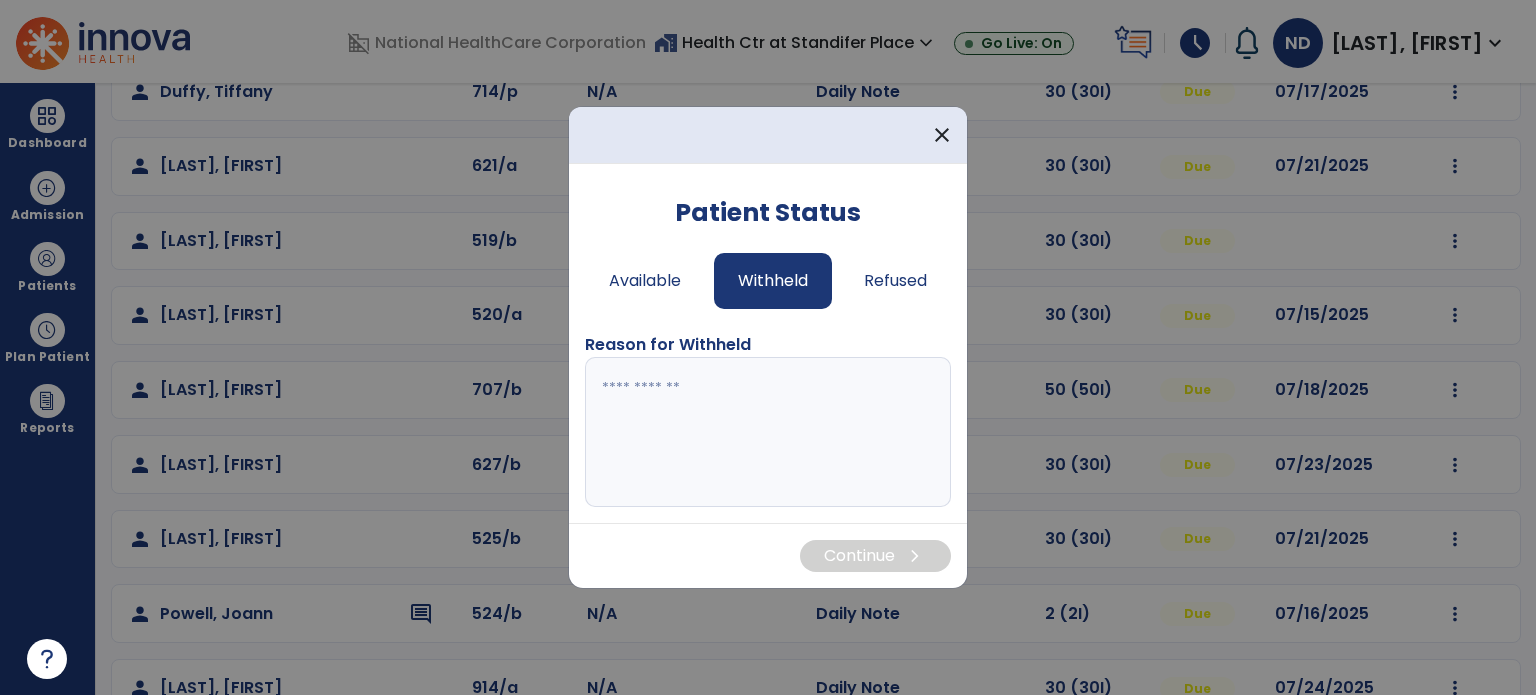 paste on "**********" 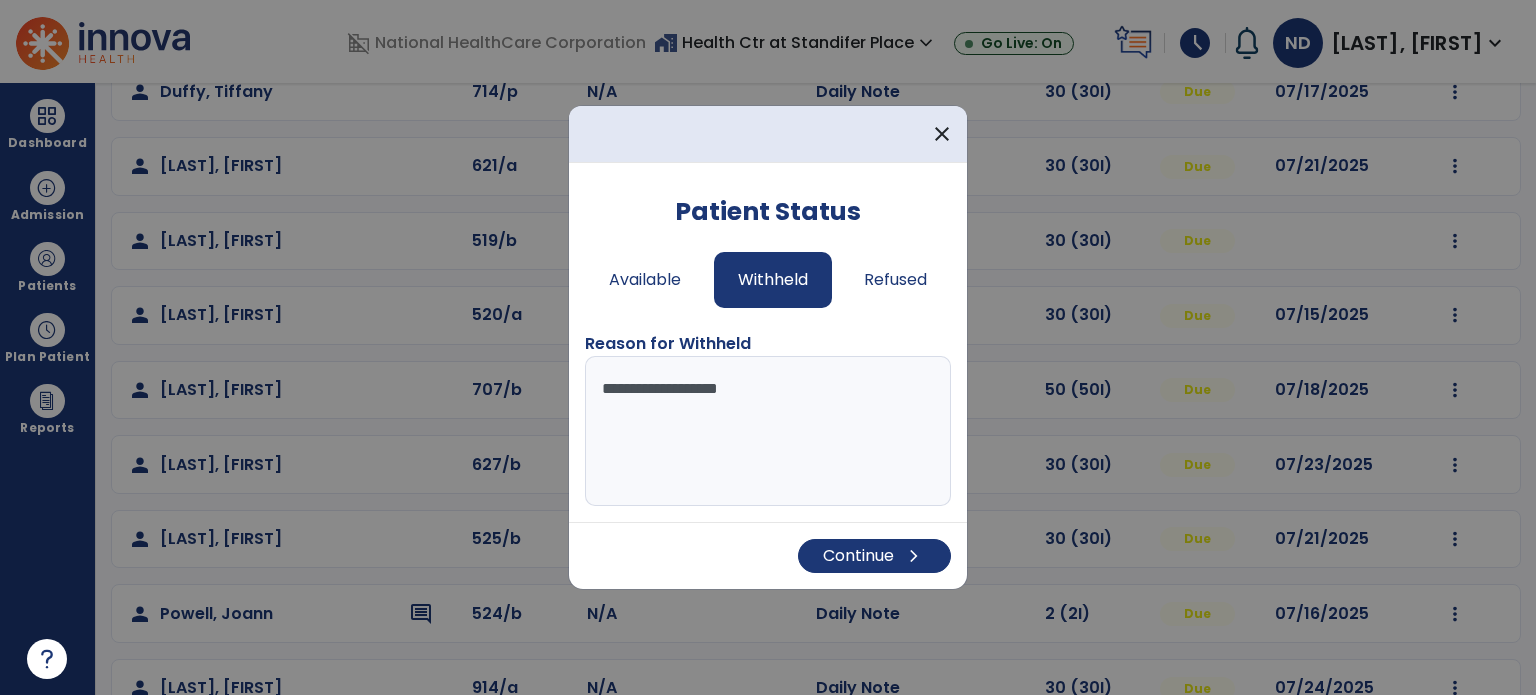 type on "**********" 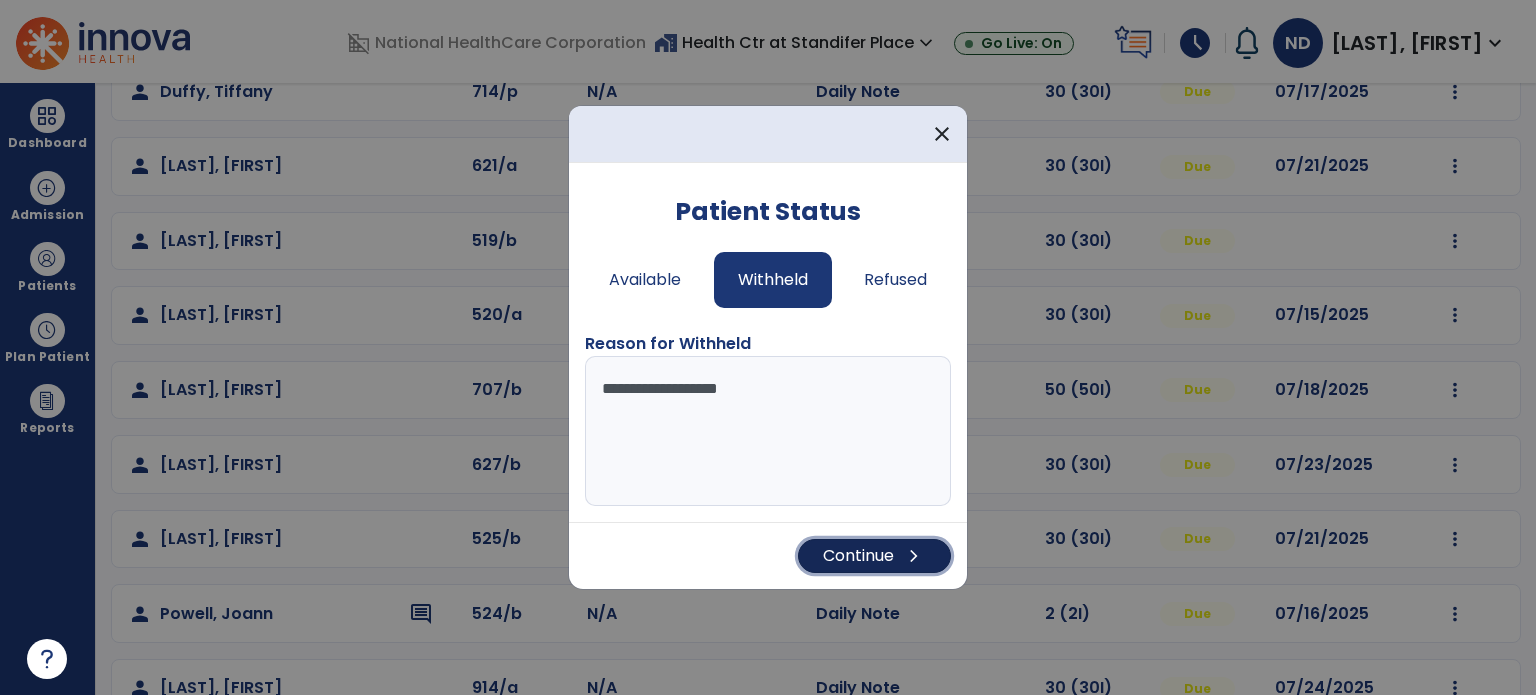click on "Continue   chevron_right" at bounding box center (874, 556) 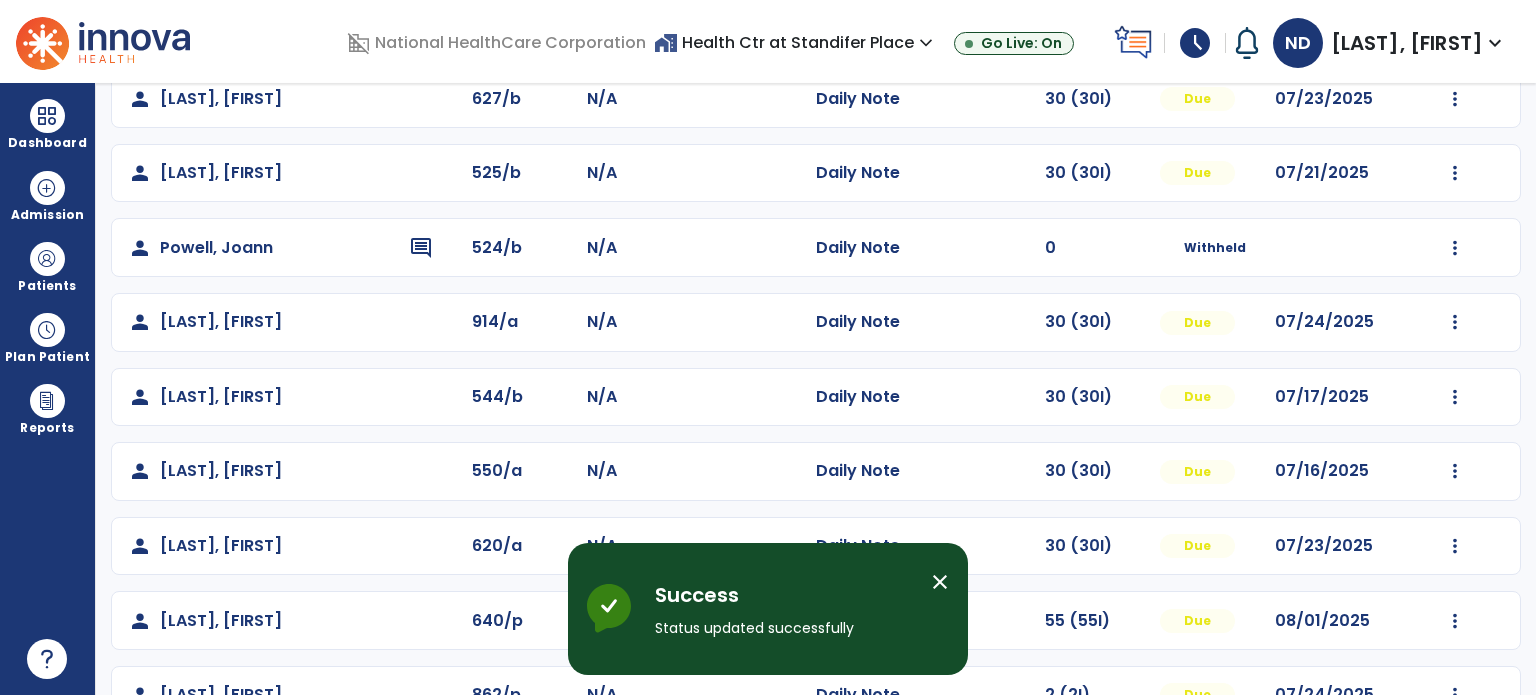 scroll, scrollTop: 842, scrollLeft: 0, axis: vertical 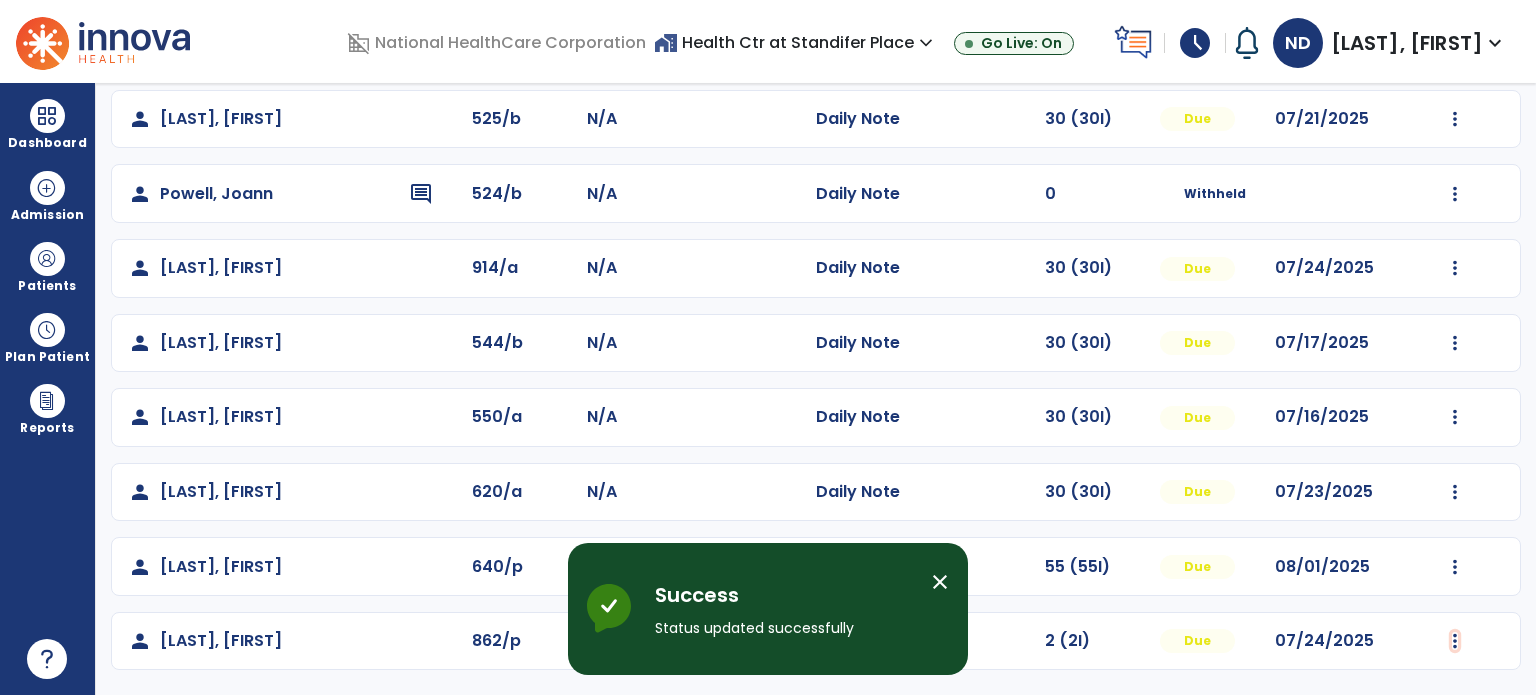 click at bounding box center [1455, -552] 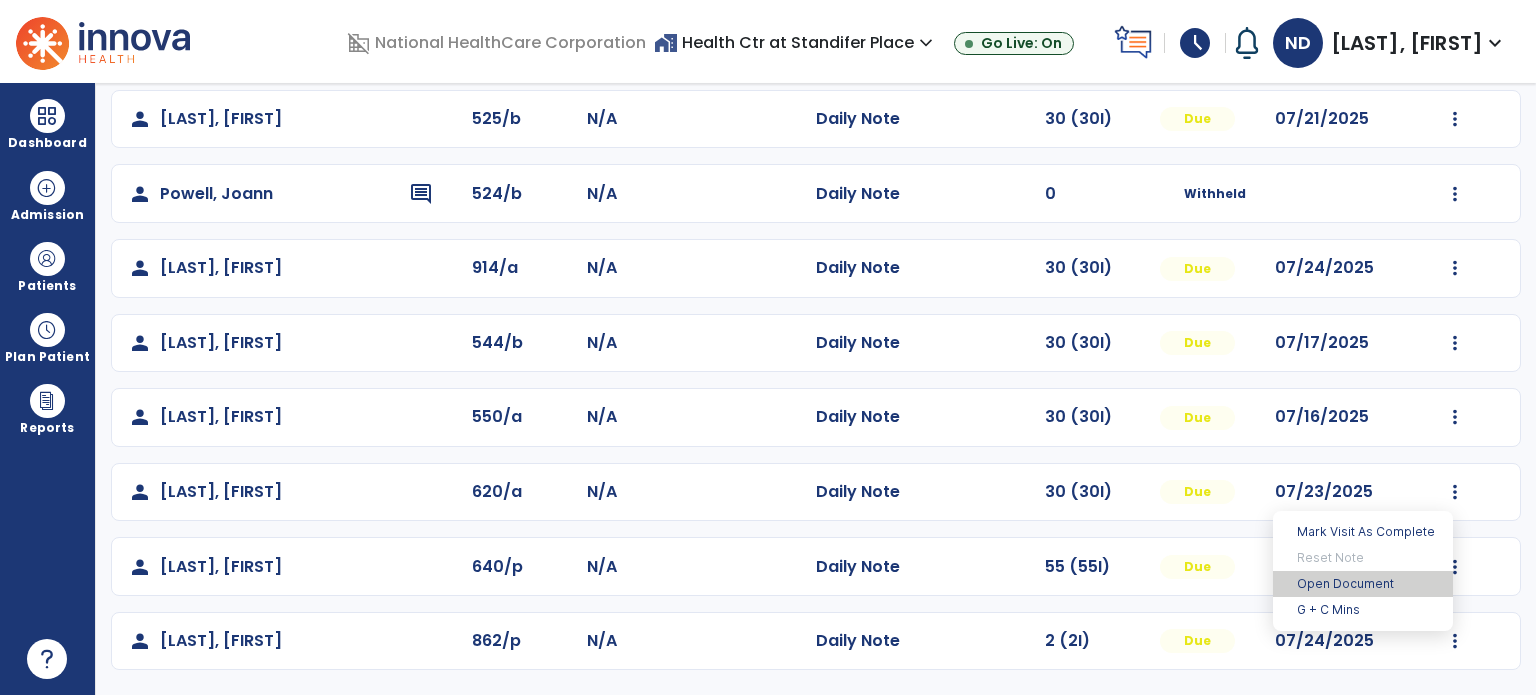 click on "Open Document" at bounding box center [1363, 584] 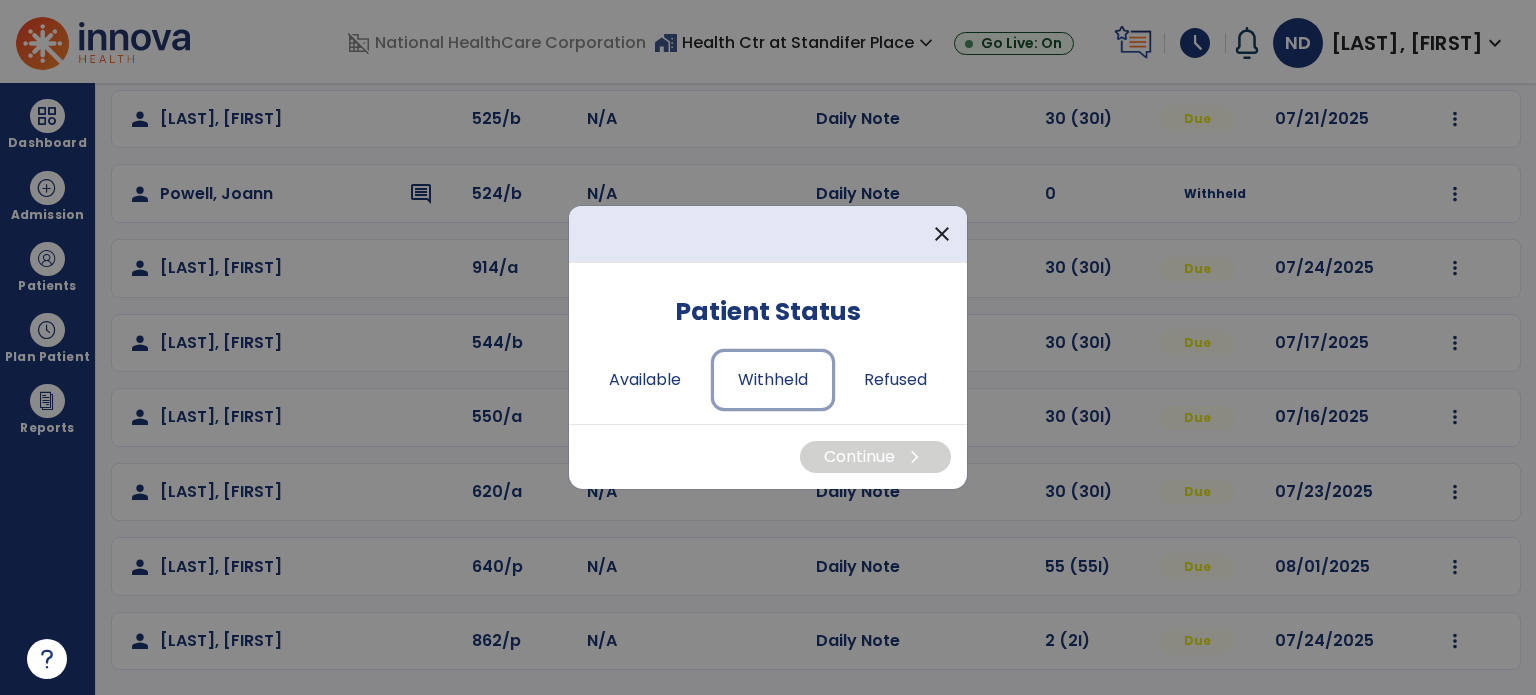 click on "Withheld" at bounding box center [773, 380] 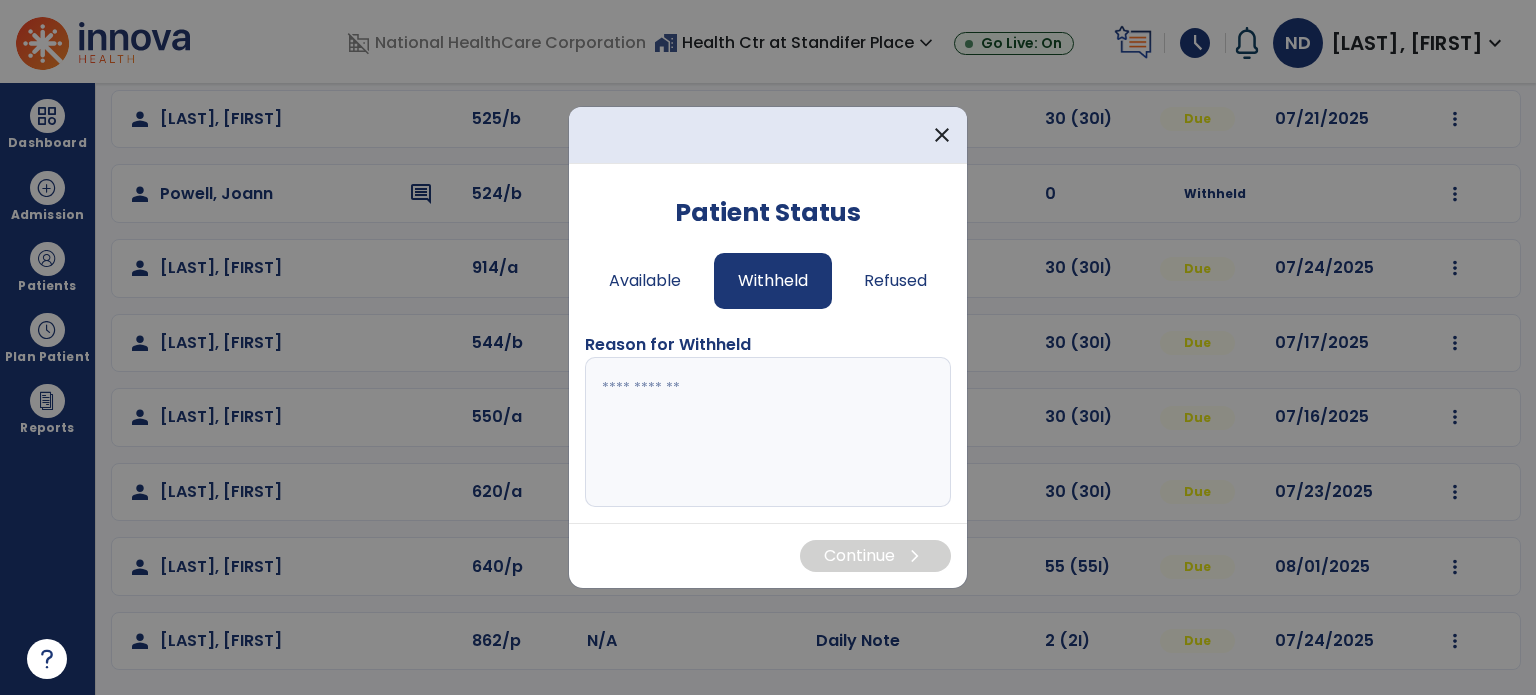 click at bounding box center (768, 432) 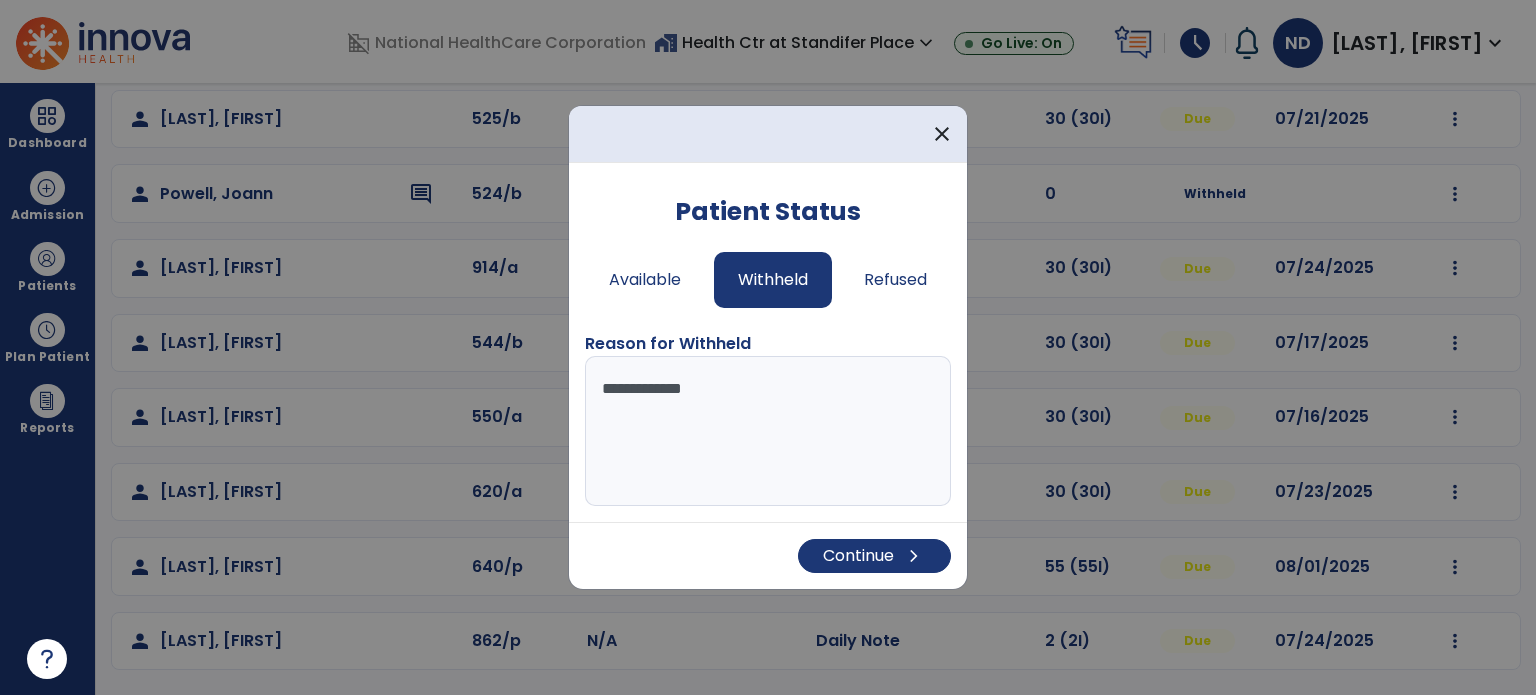 type on "**********" 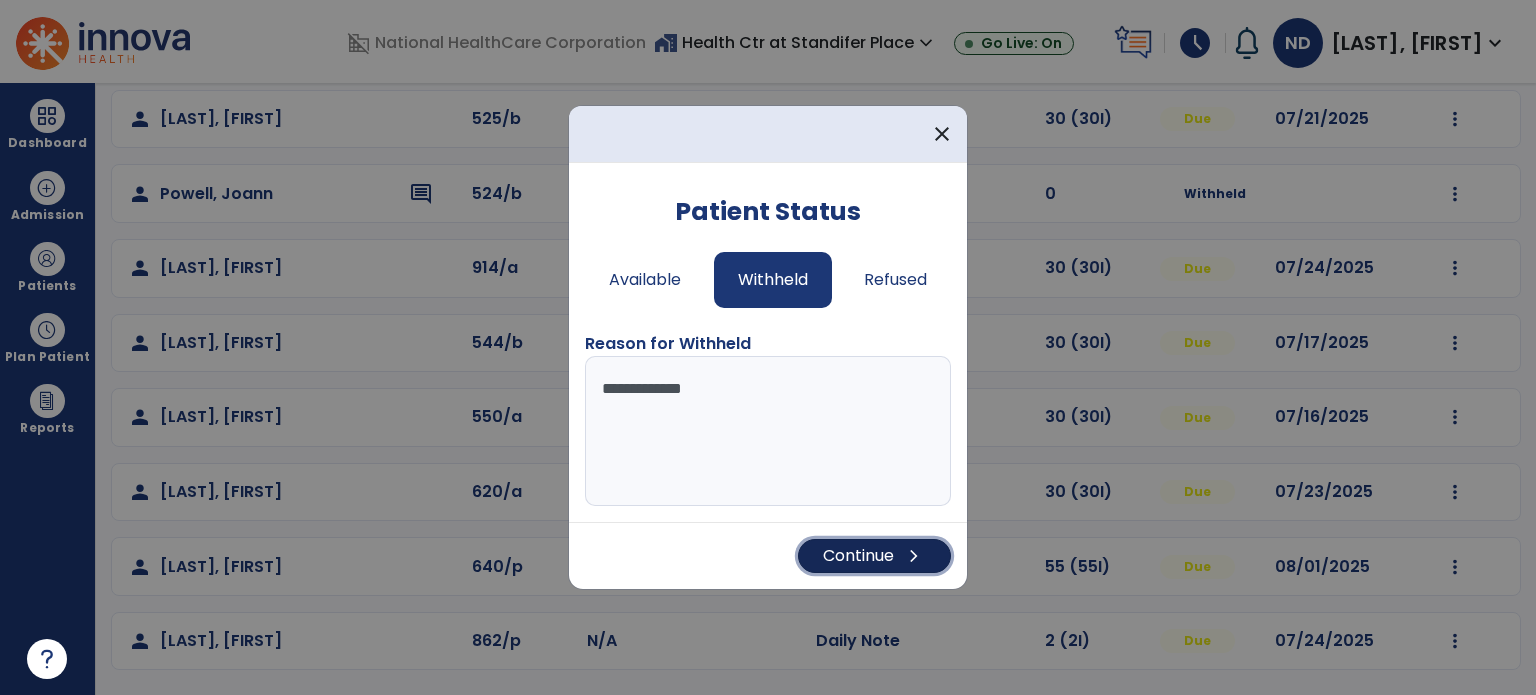 click on "Continue   chevron_right" at bounding box center [874, 556] 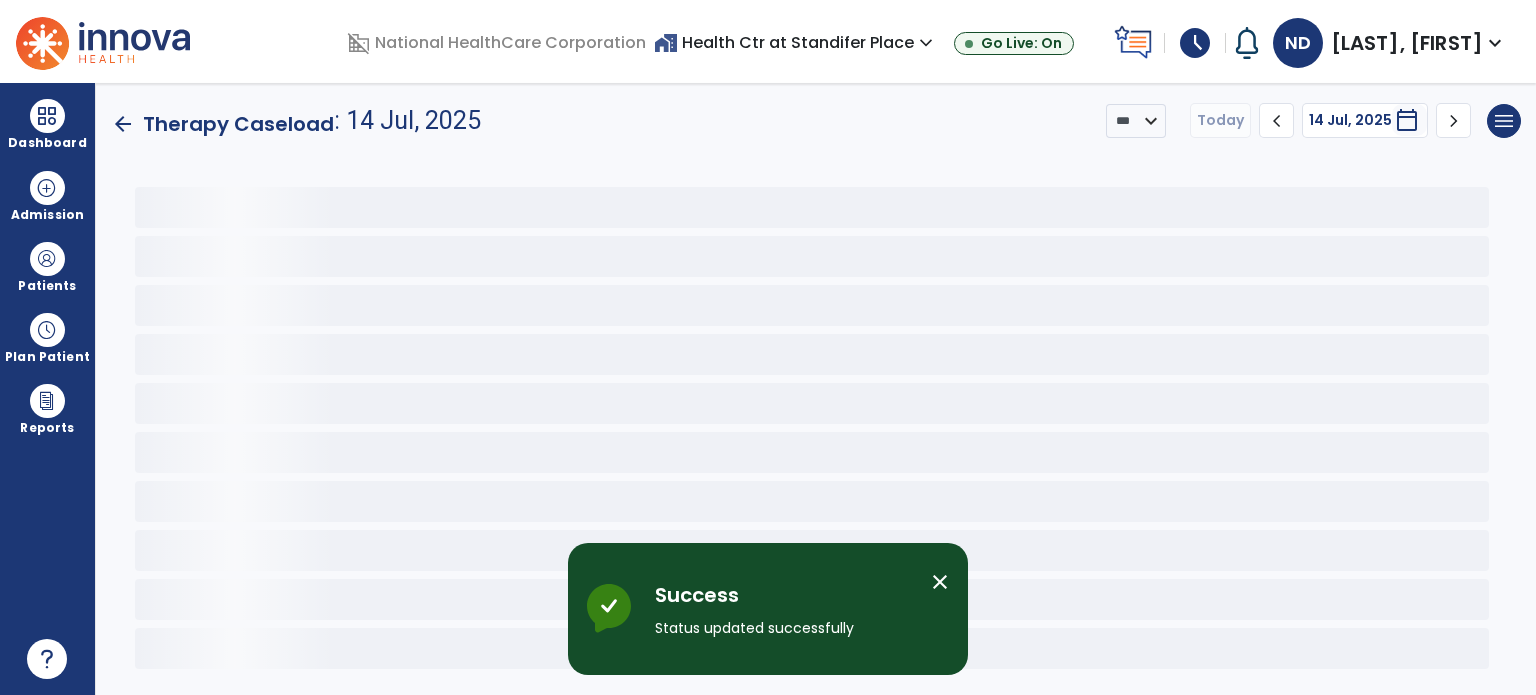 scroll, scrollTop: 0, scrollLeft: 0, axis: both 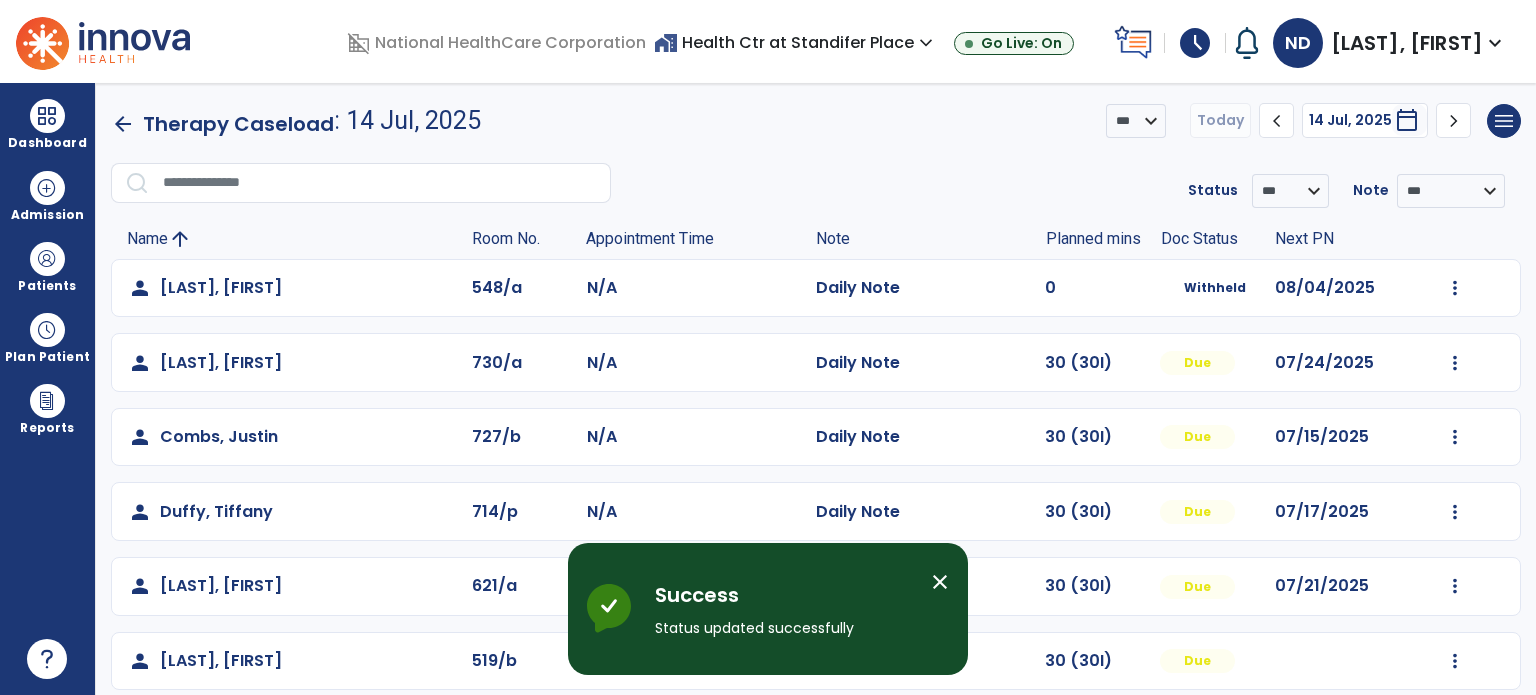 click on "Patients" at bounding box center (47, 286) 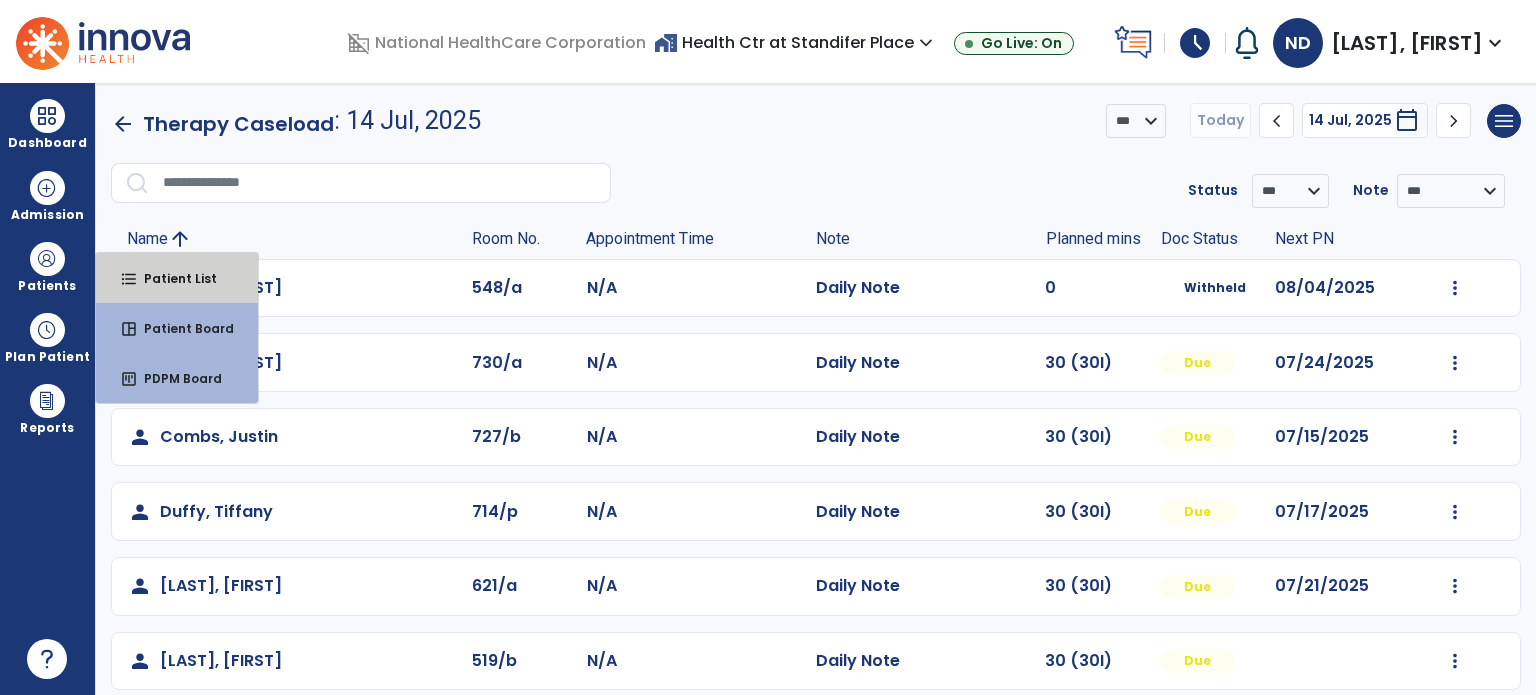 click on "format_list_bulleted  Patient List" at bounding box center [177, 278] 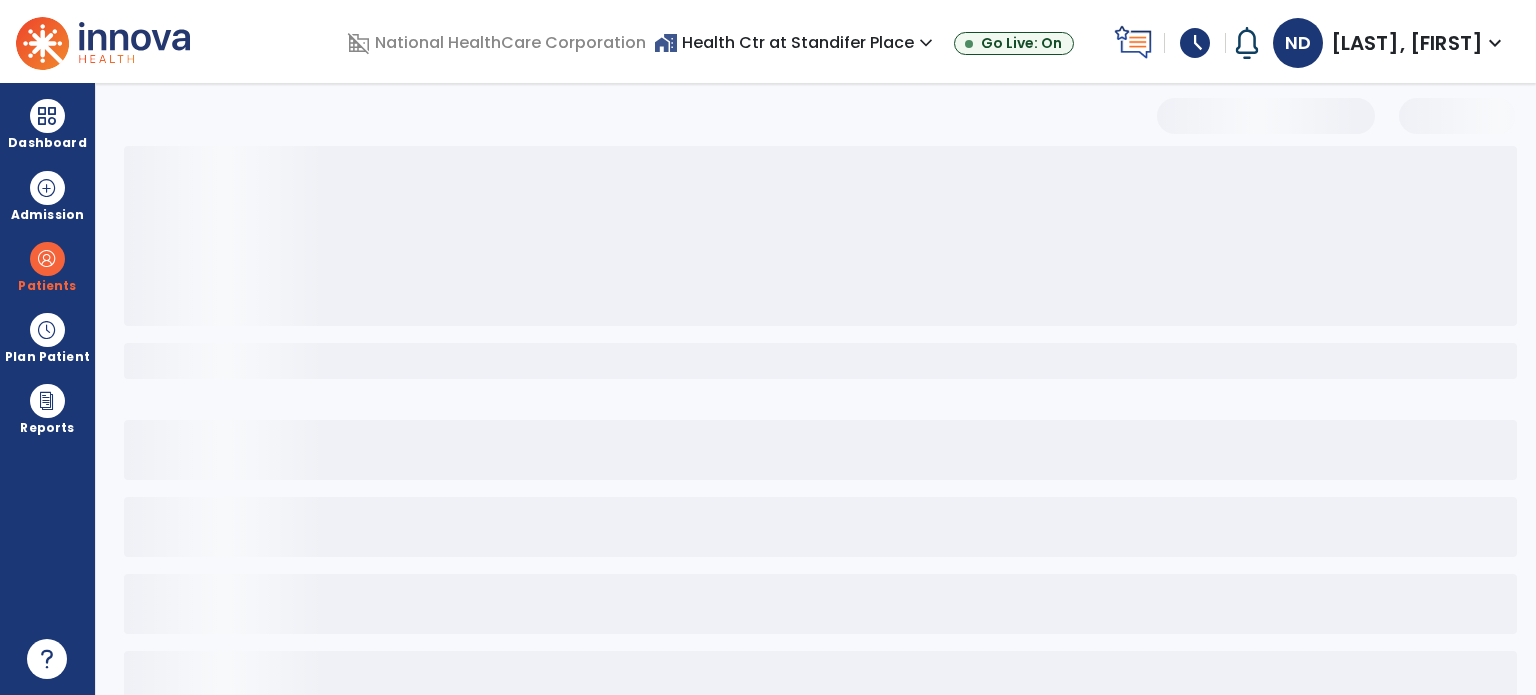 scroll, scrollTop: 46, scrollLeft: 0, axis: vertical 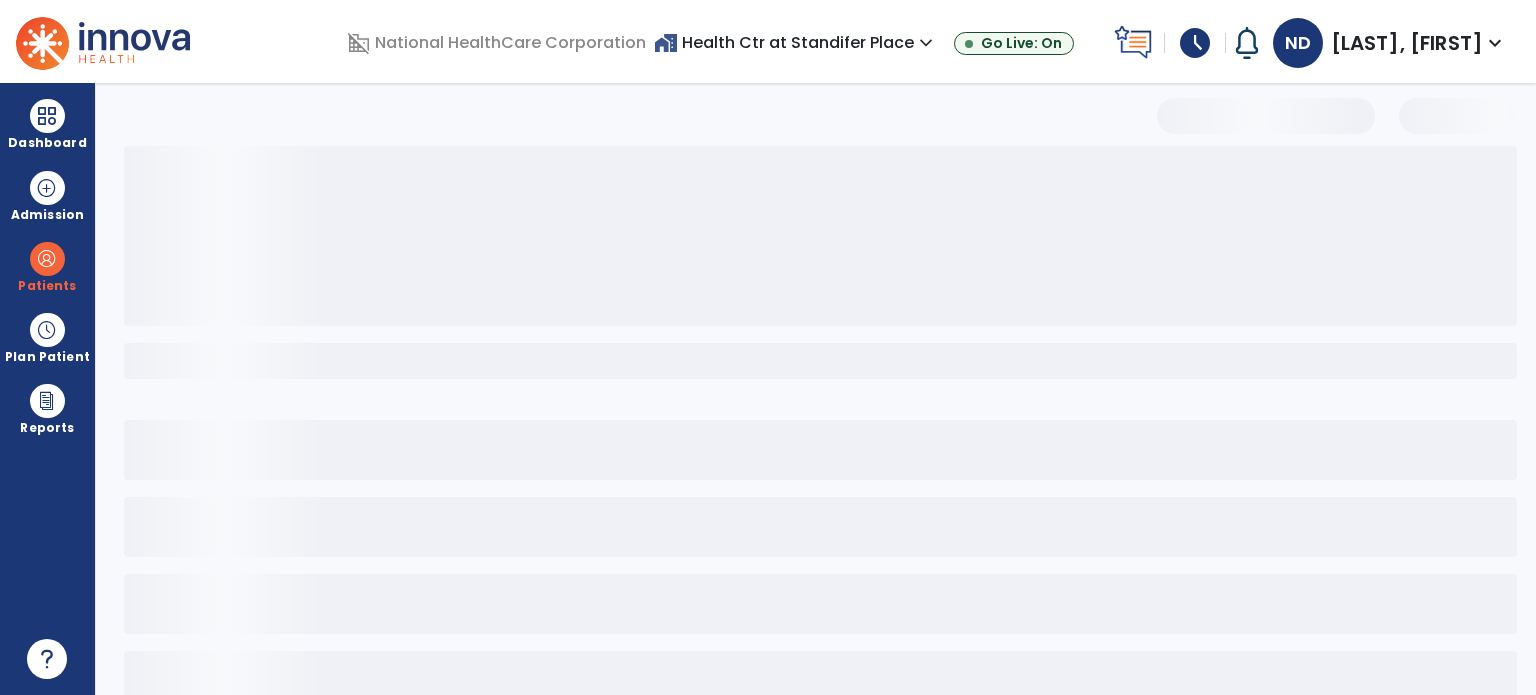 select on "***" 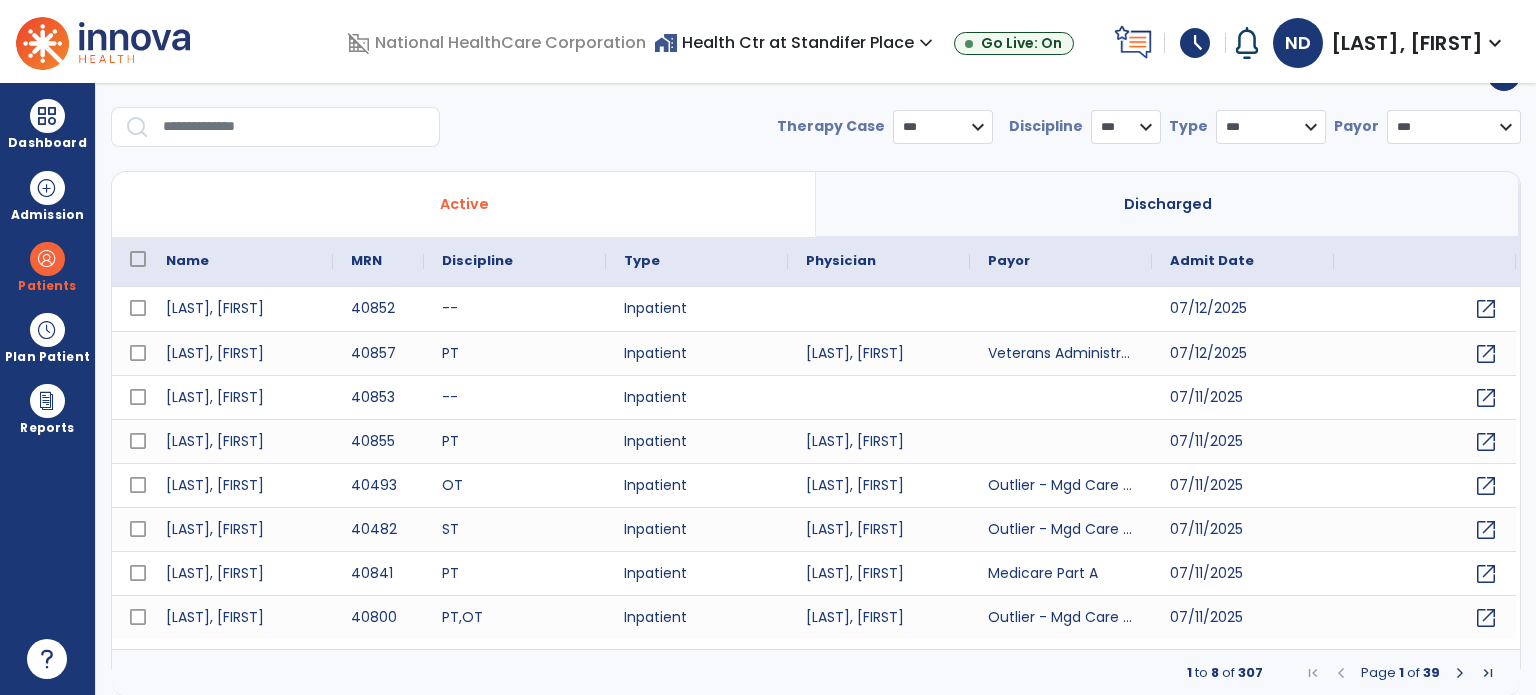 click at bounding box center (294, 127) 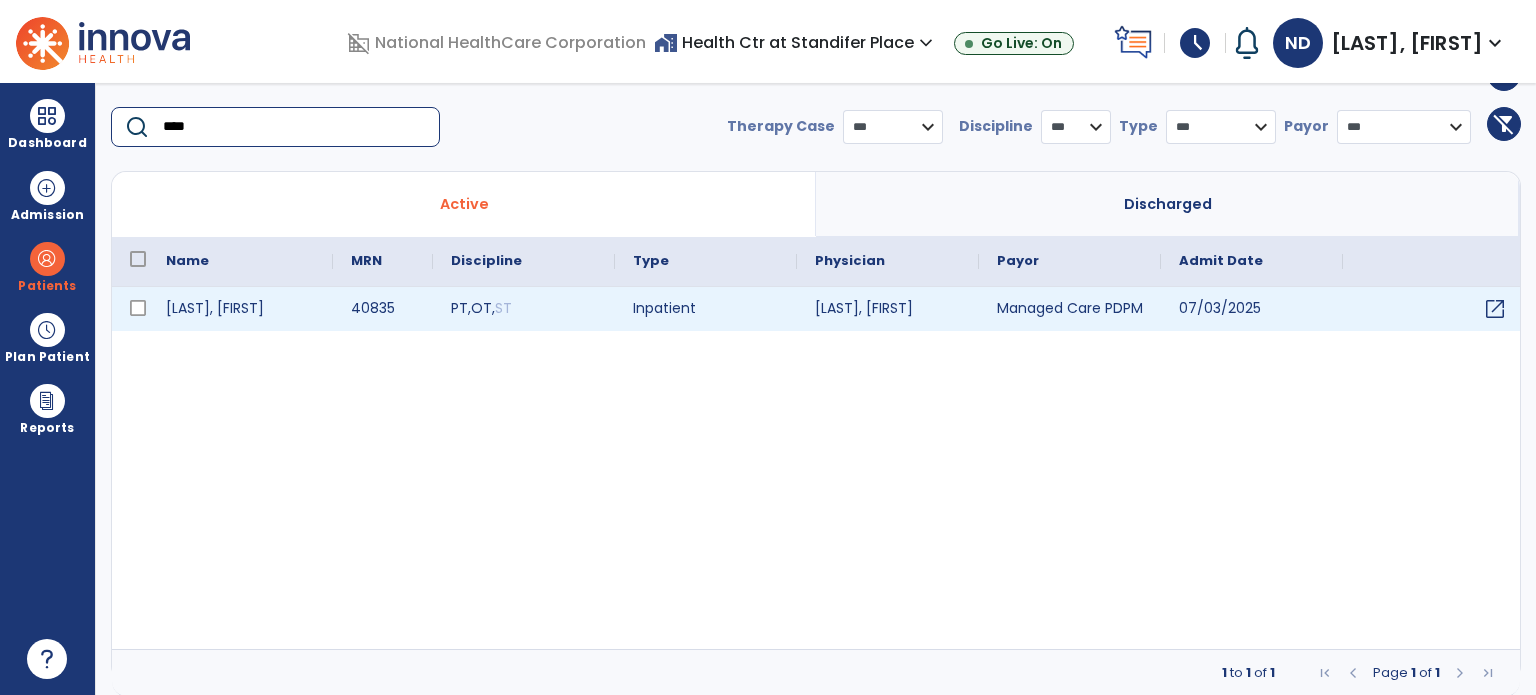 type on "****" 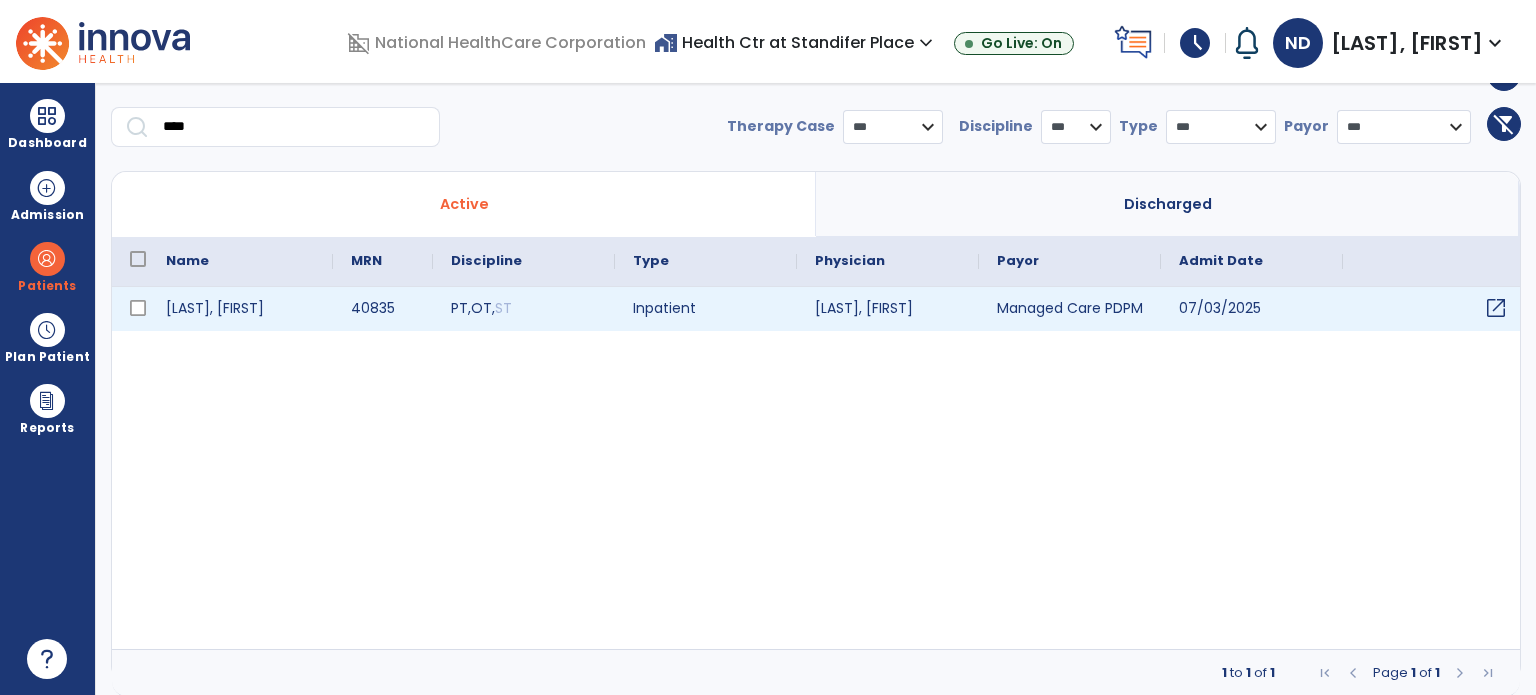 click on "open_in_new" at bounding box center (1496, 308) 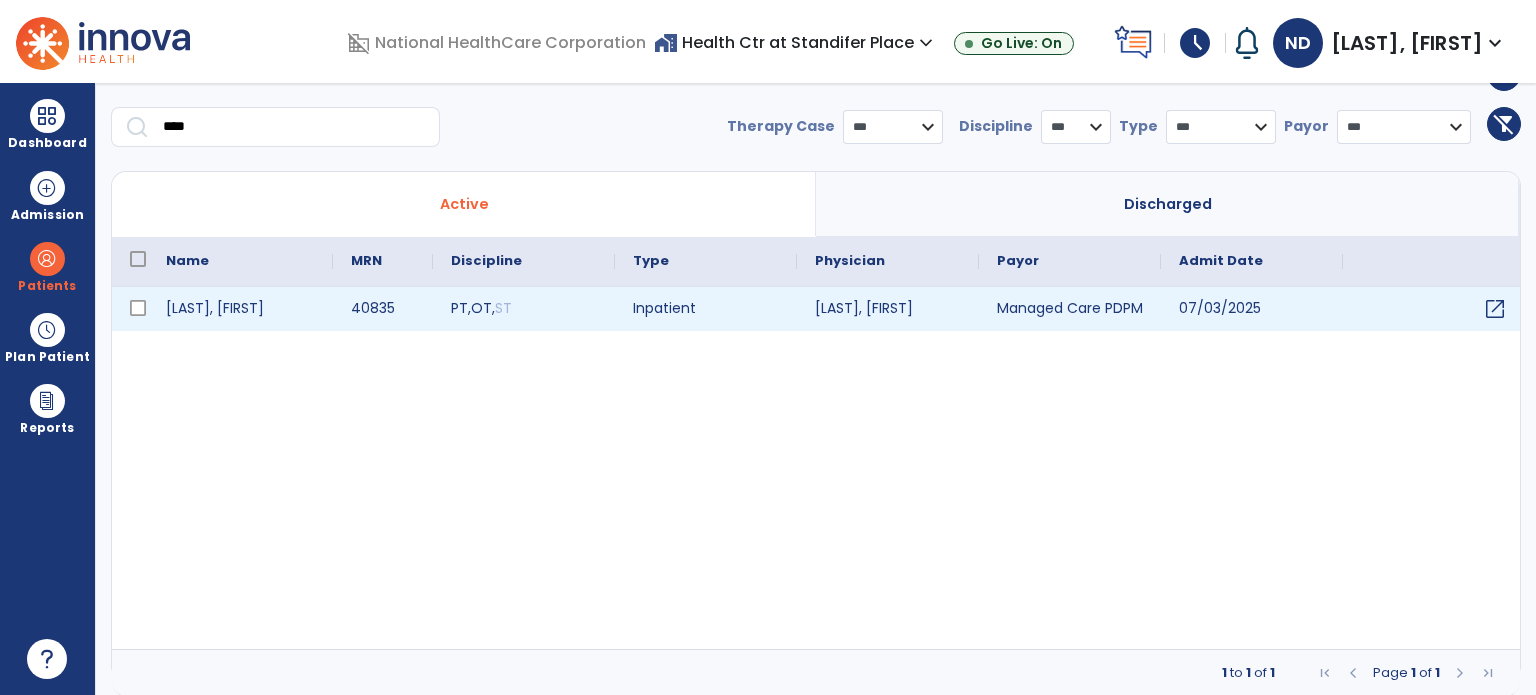 scroll, scrollTop: 0, scrollLeft: 0, axis: both 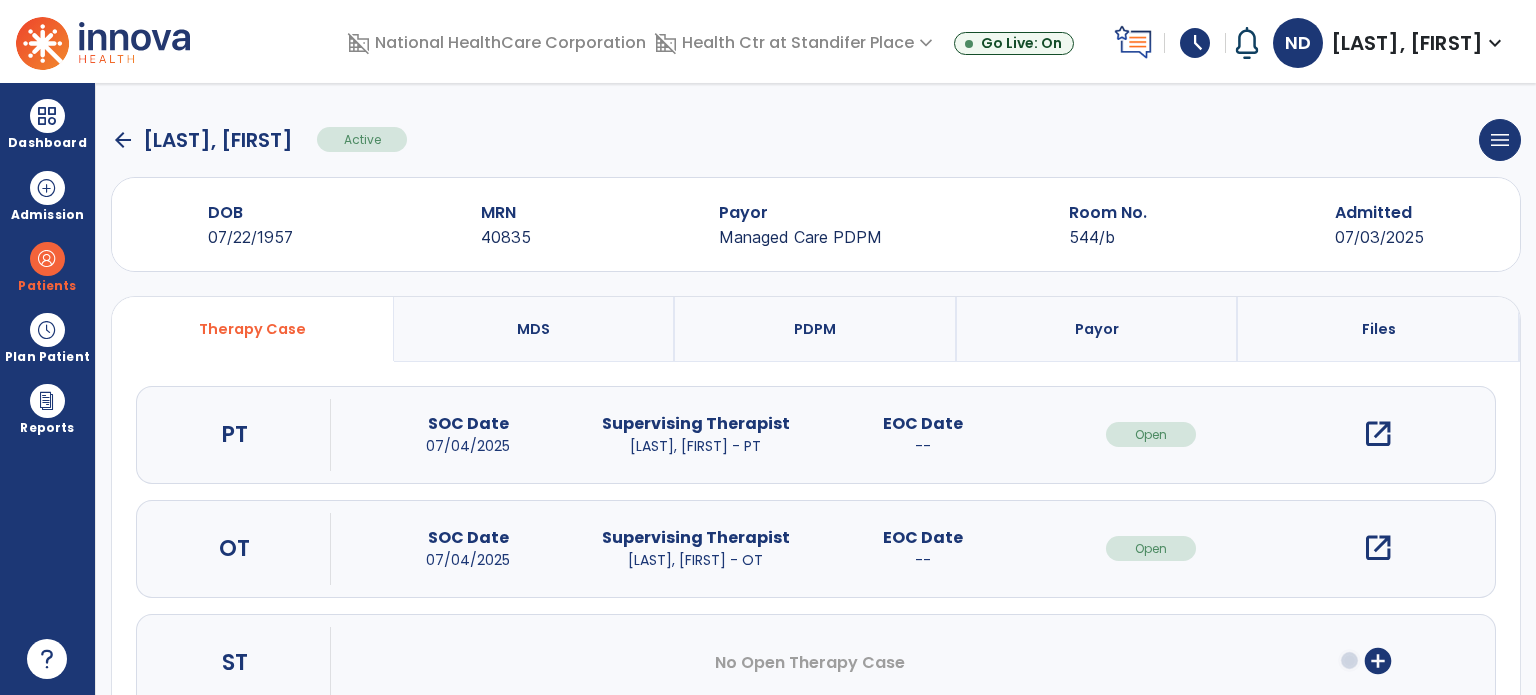 click on "open_in_new" at bounding box center (1378, 434) 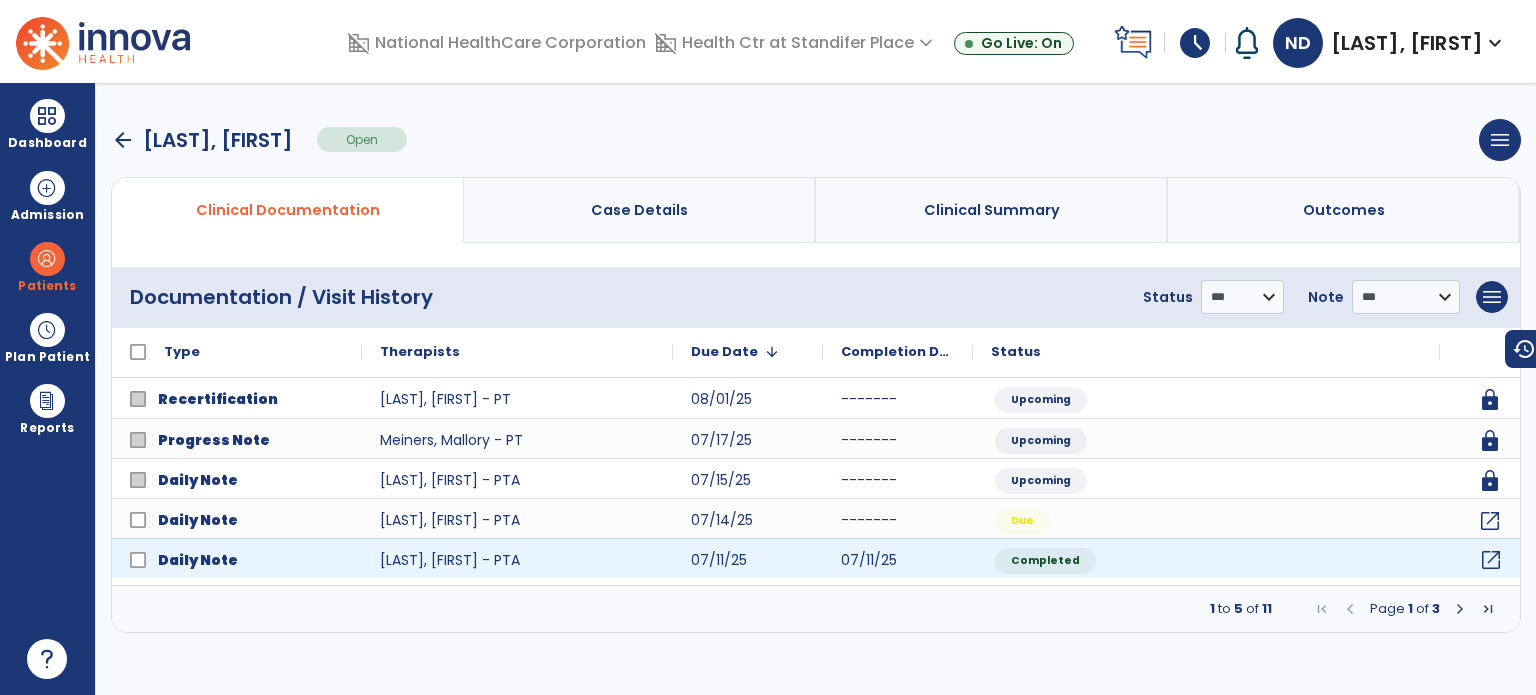 click on "open_in_new" 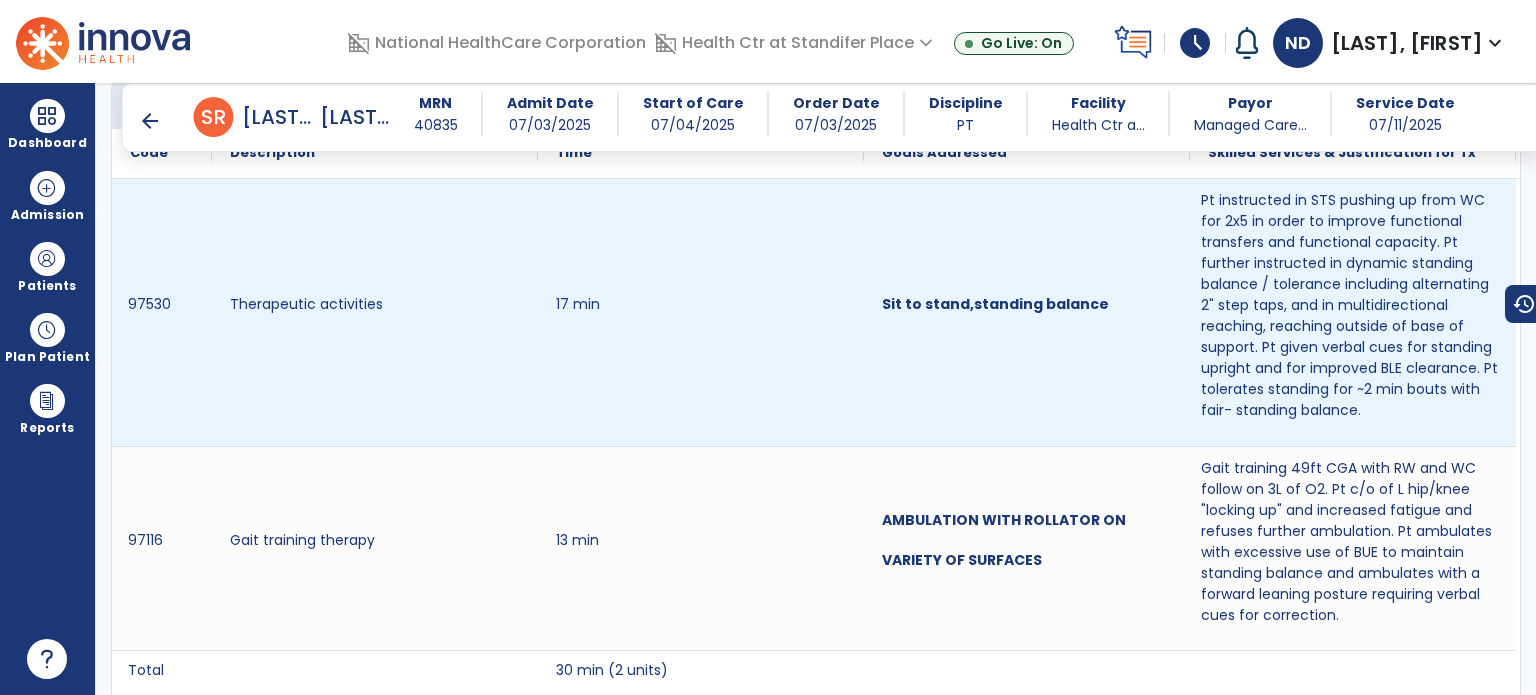 scroll, scrollTop: 1232, scrollLeft: 0, axis: vertical 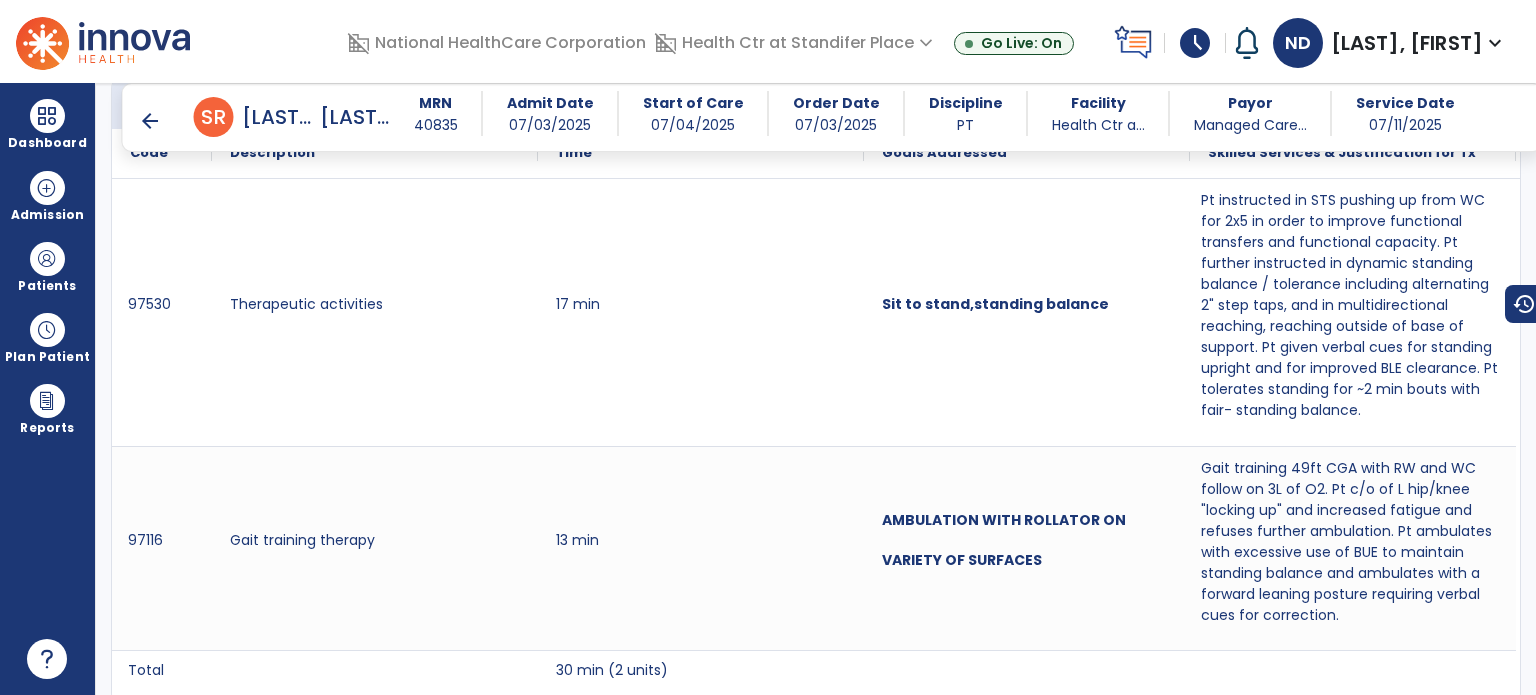 click at bounding box center [47, 259] 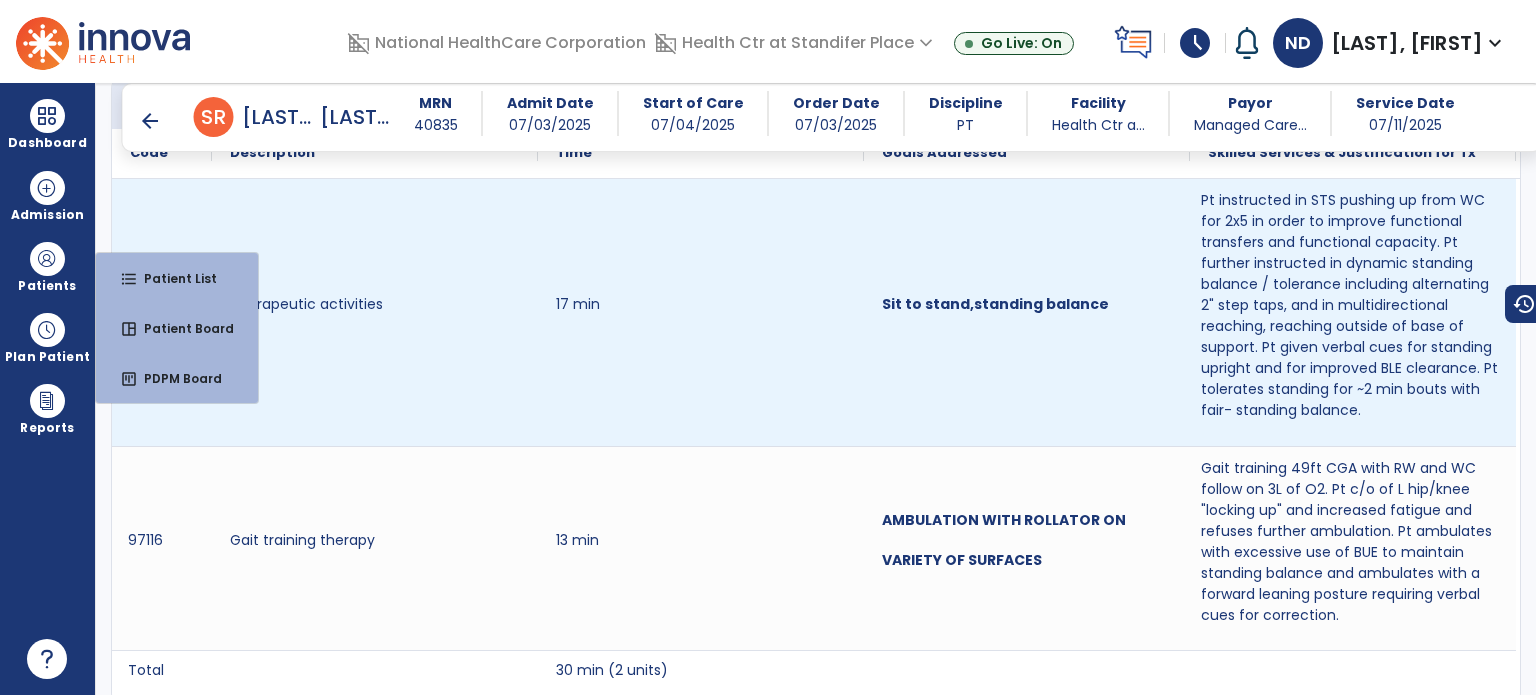 click on "97530" at bounding box center [162, 312] 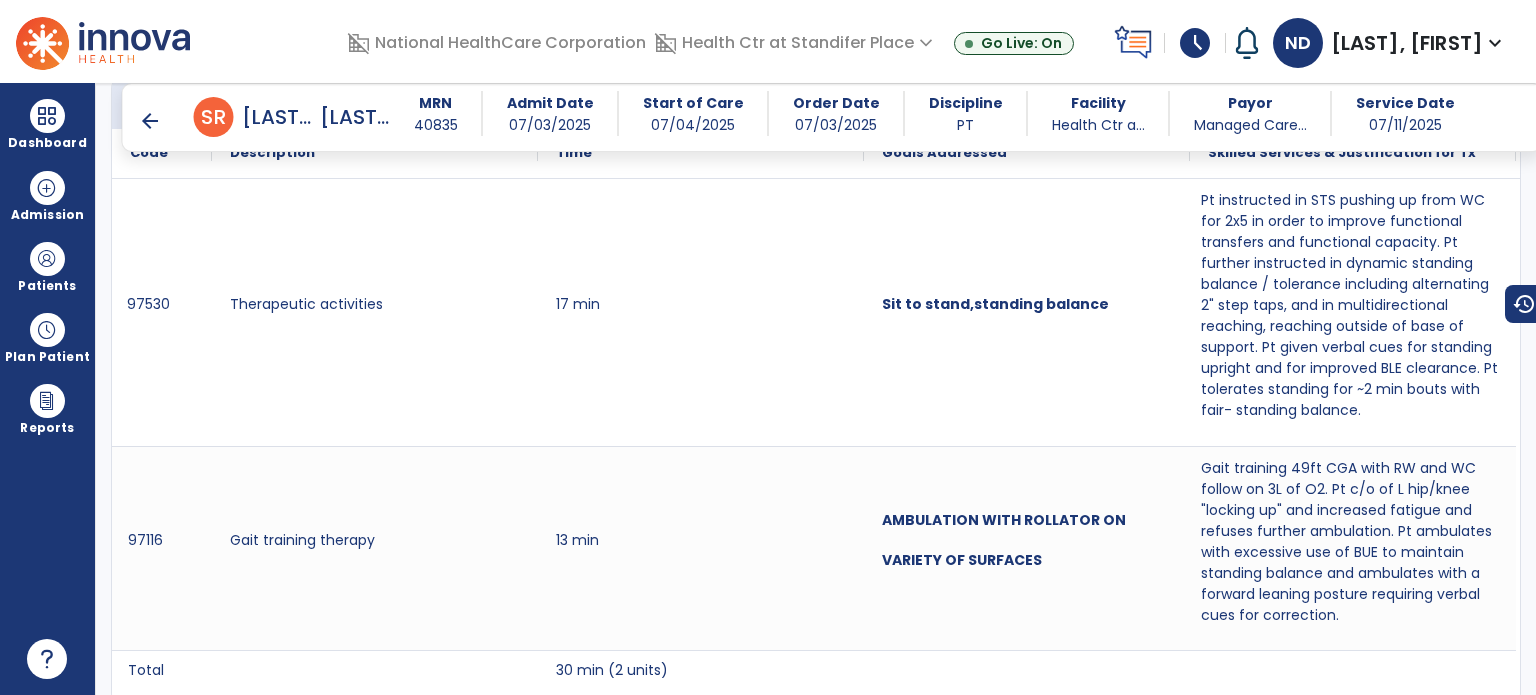 click on "Patients" at bounding box center (47, 266) 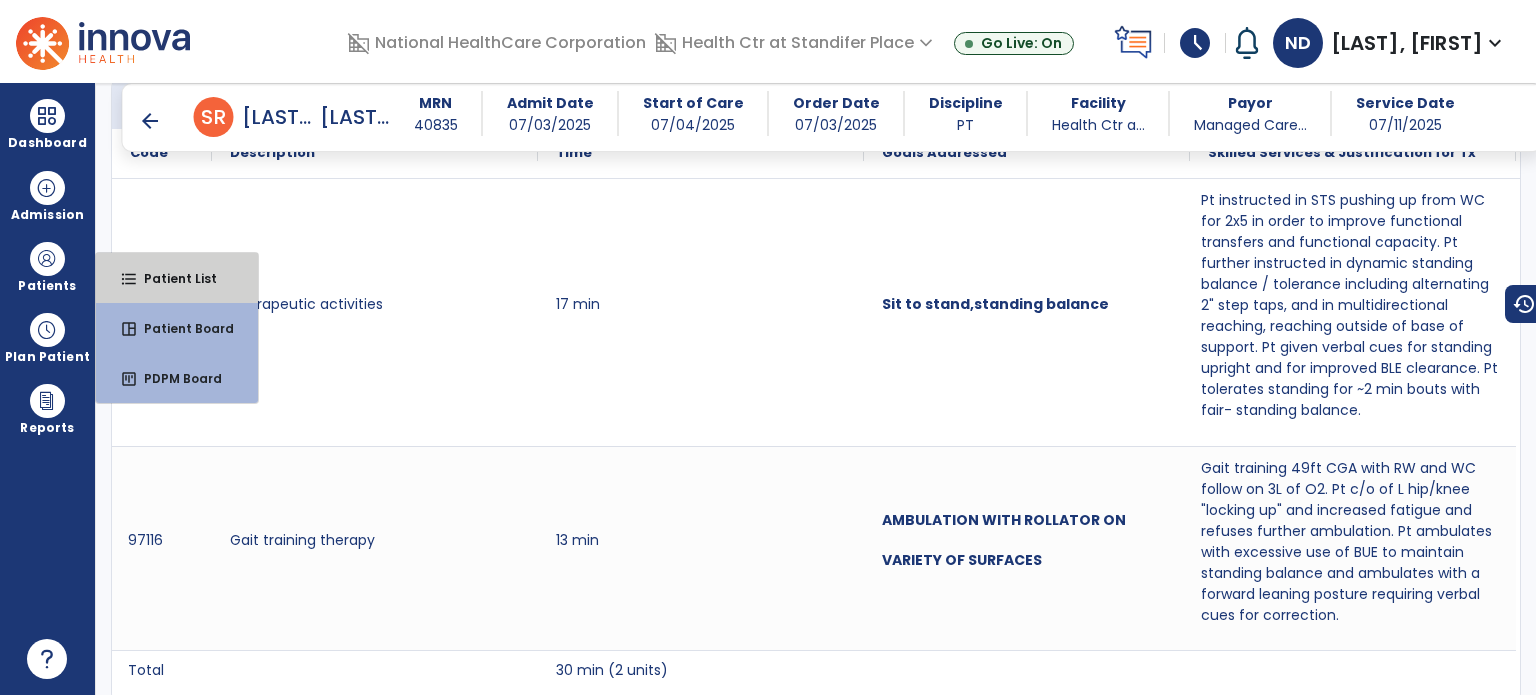 click on "Patient List" at bounding box center [172, 278] 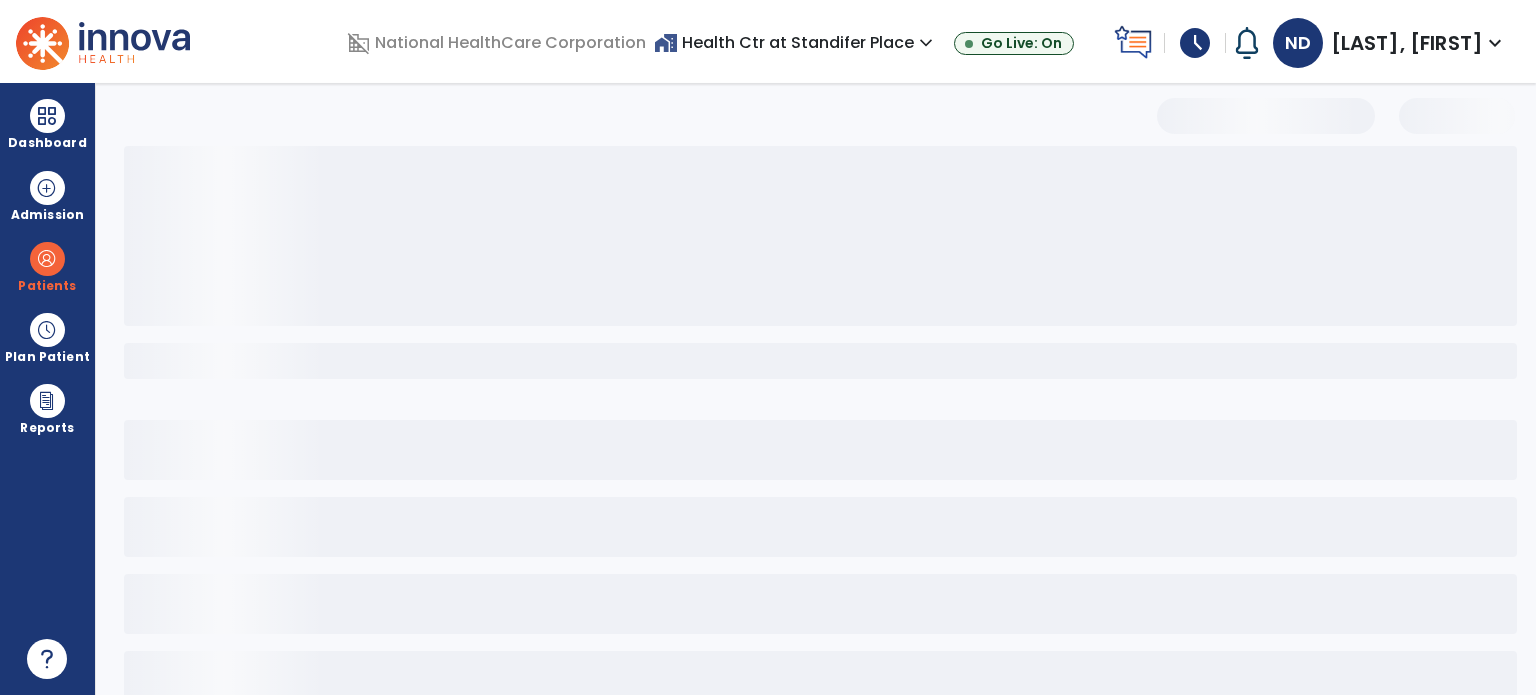 scroll, scrollTop: 46, scrollLeft: 0, axis: vertical 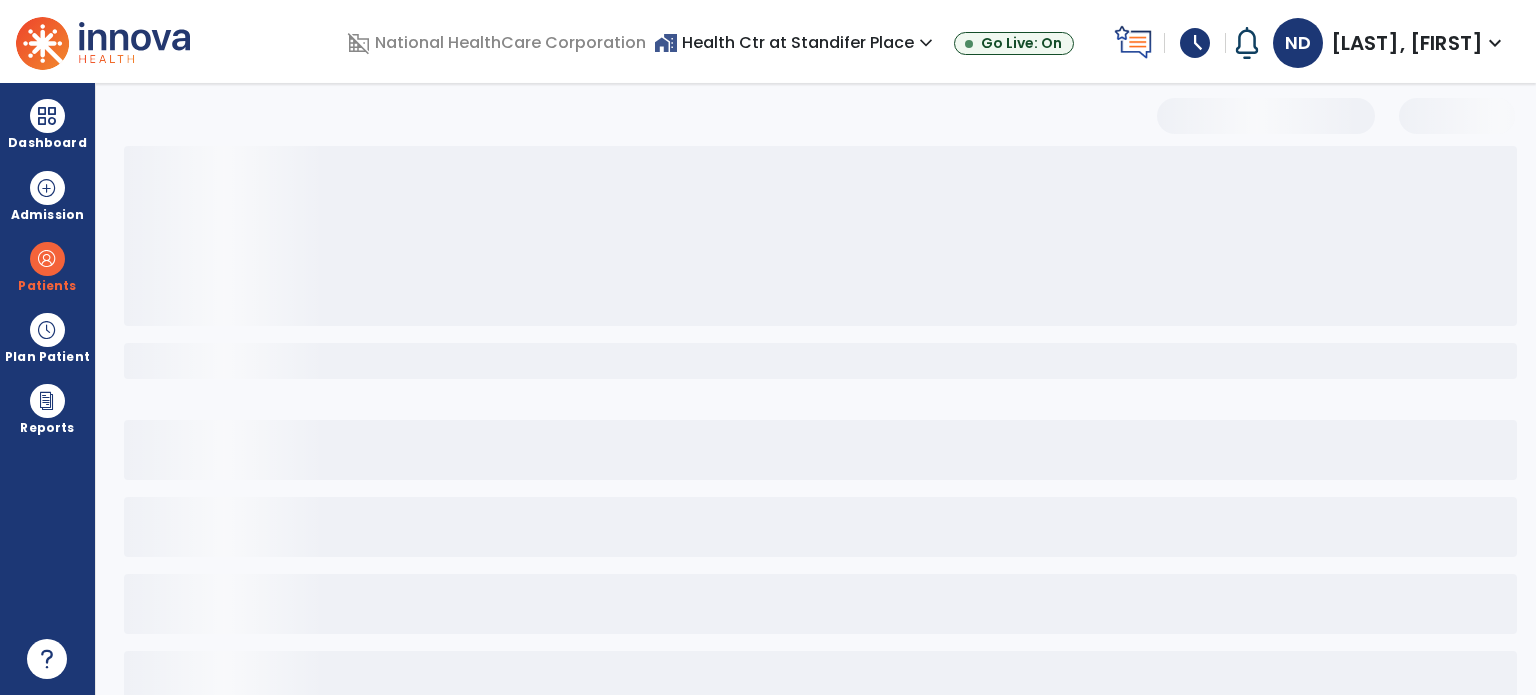 select on "***" 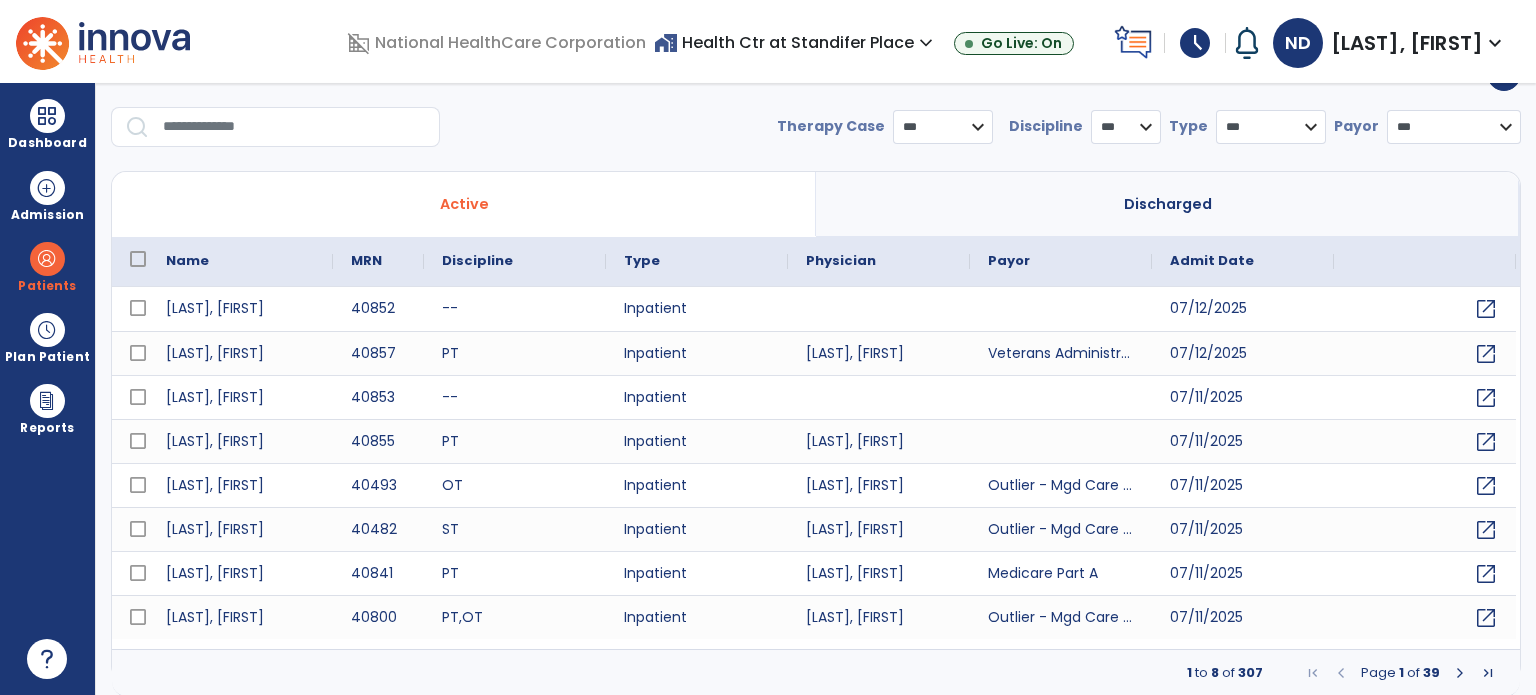 click at bounding box center (281, 135) 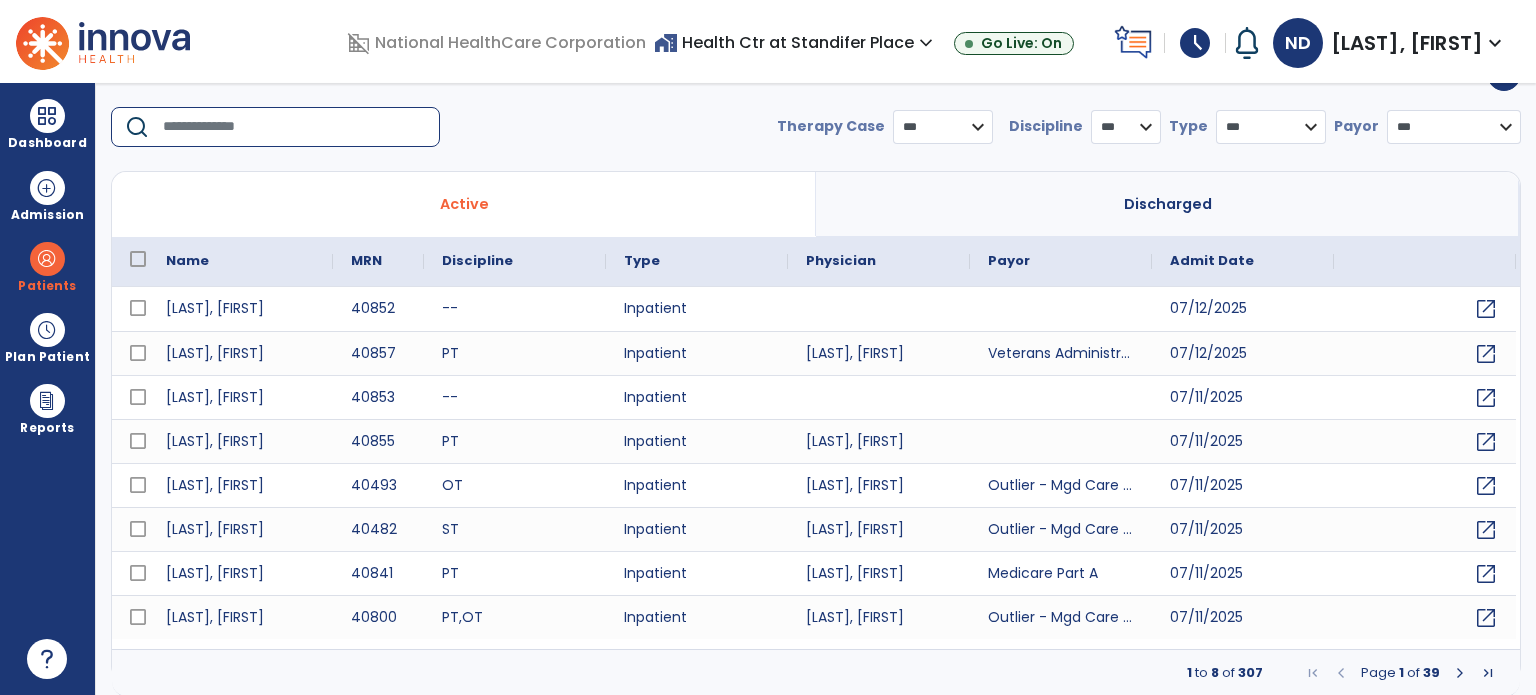 click at bounding box center (294, 127) 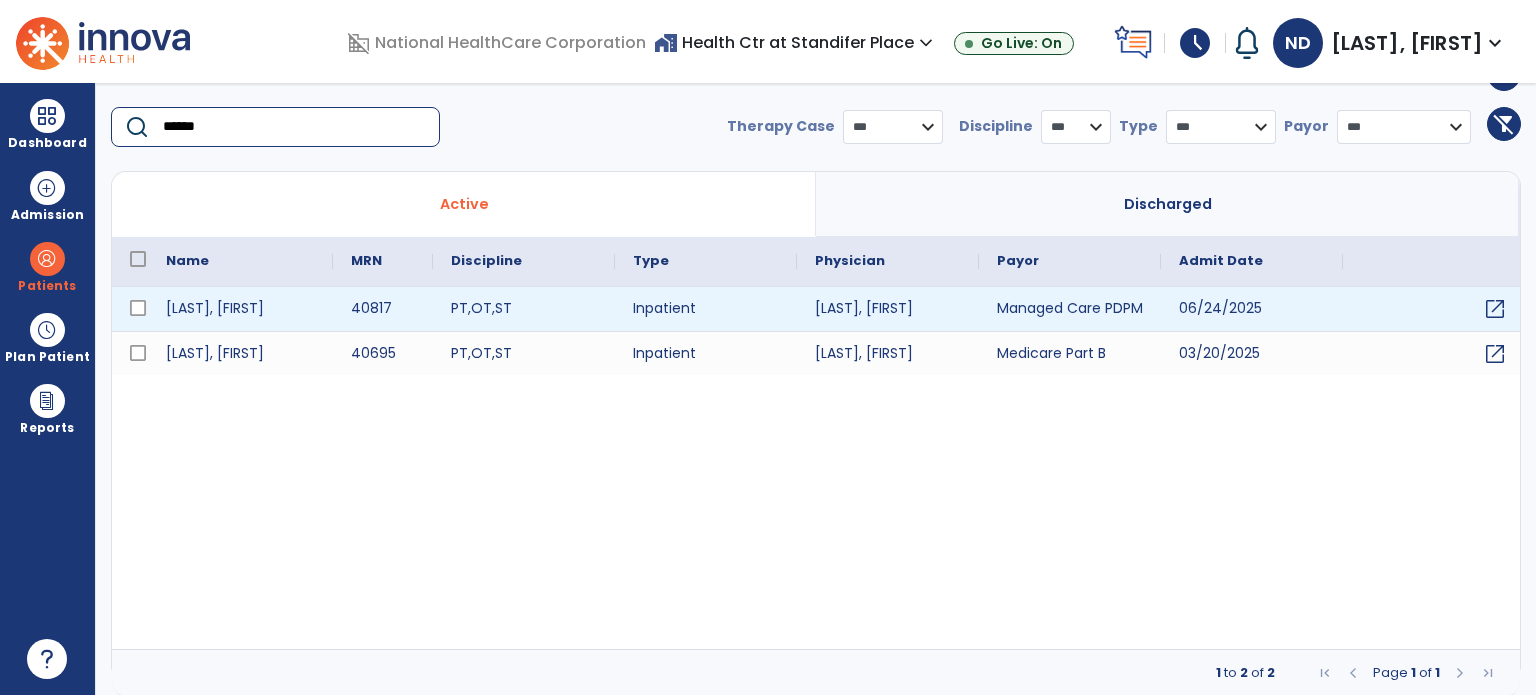 type on "******" 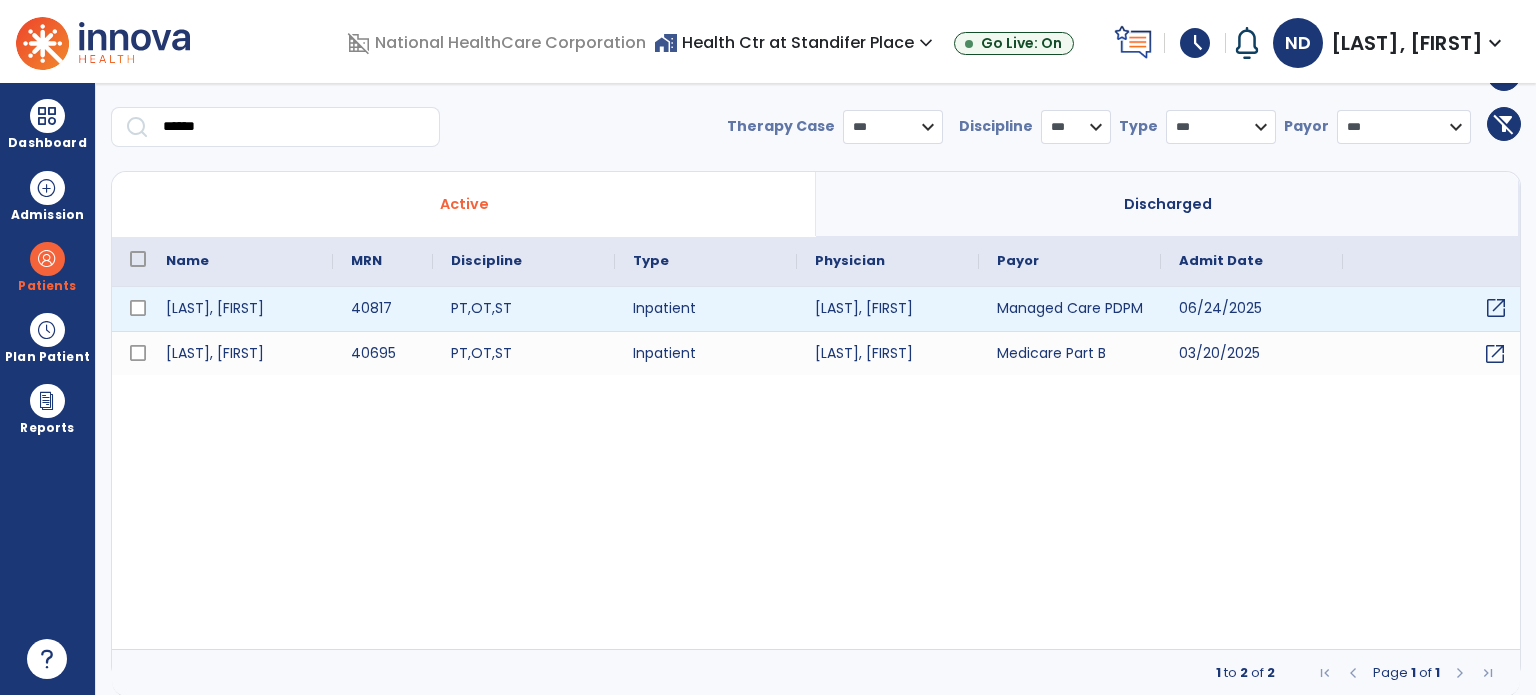 click on "open_in_new" at bounding box center (1496, 308) 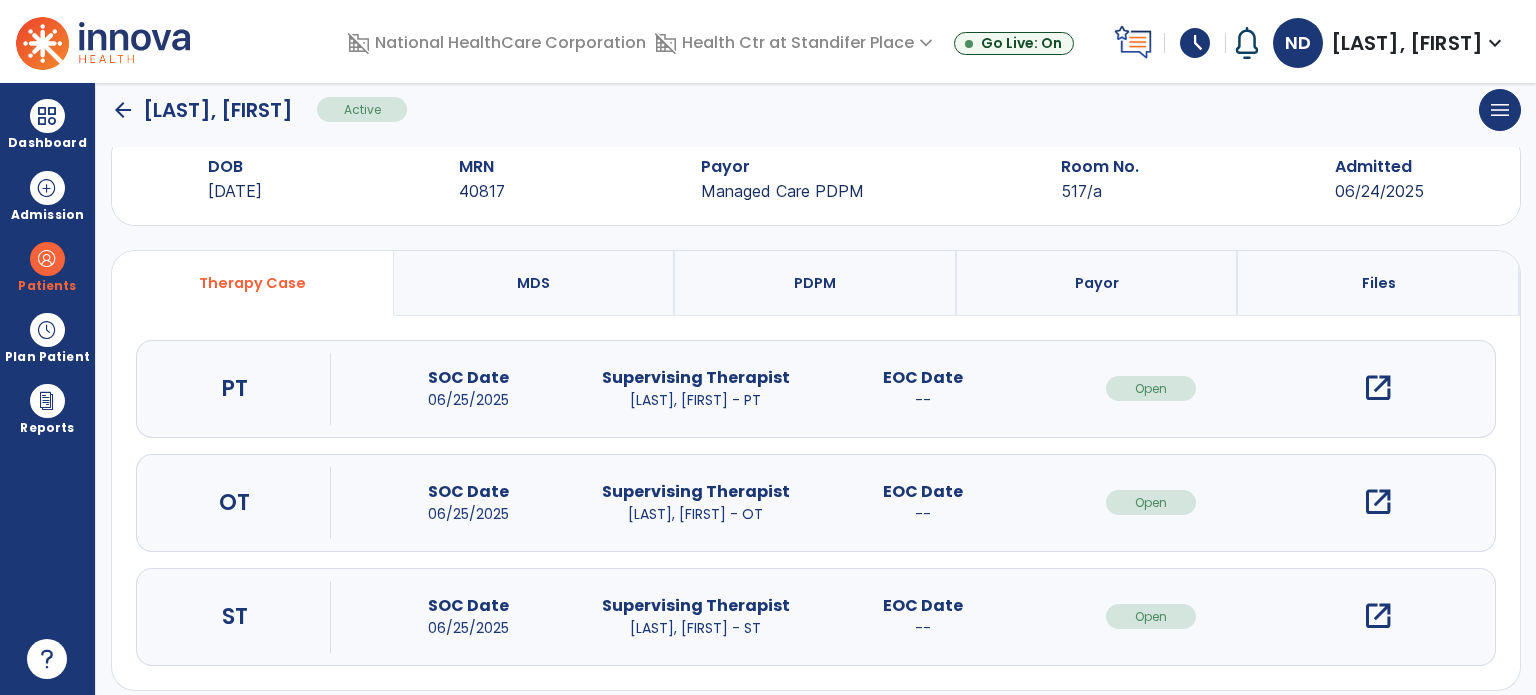 click on "open_in_new" at bounding box center (1378, 388) 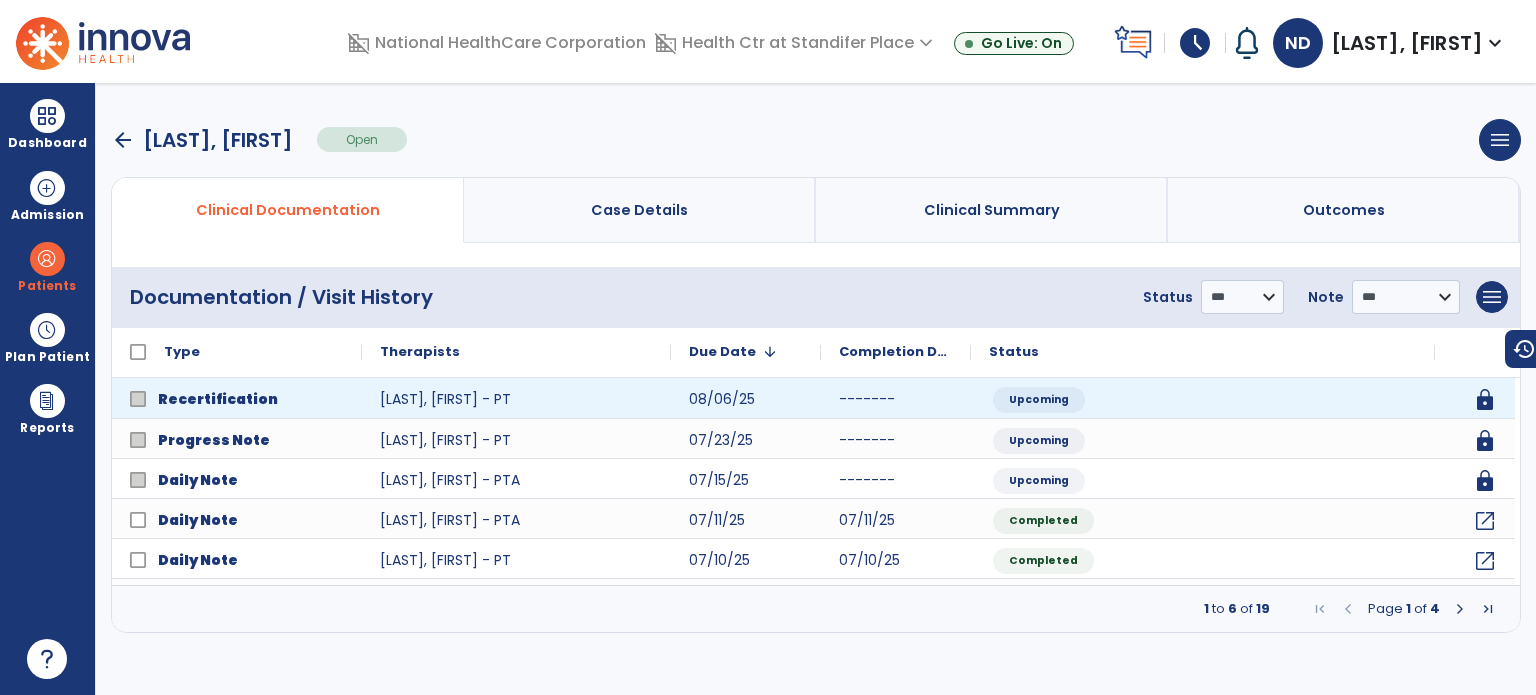 scroll, scrollTop: 0, scrollLeft: 0, axis: both 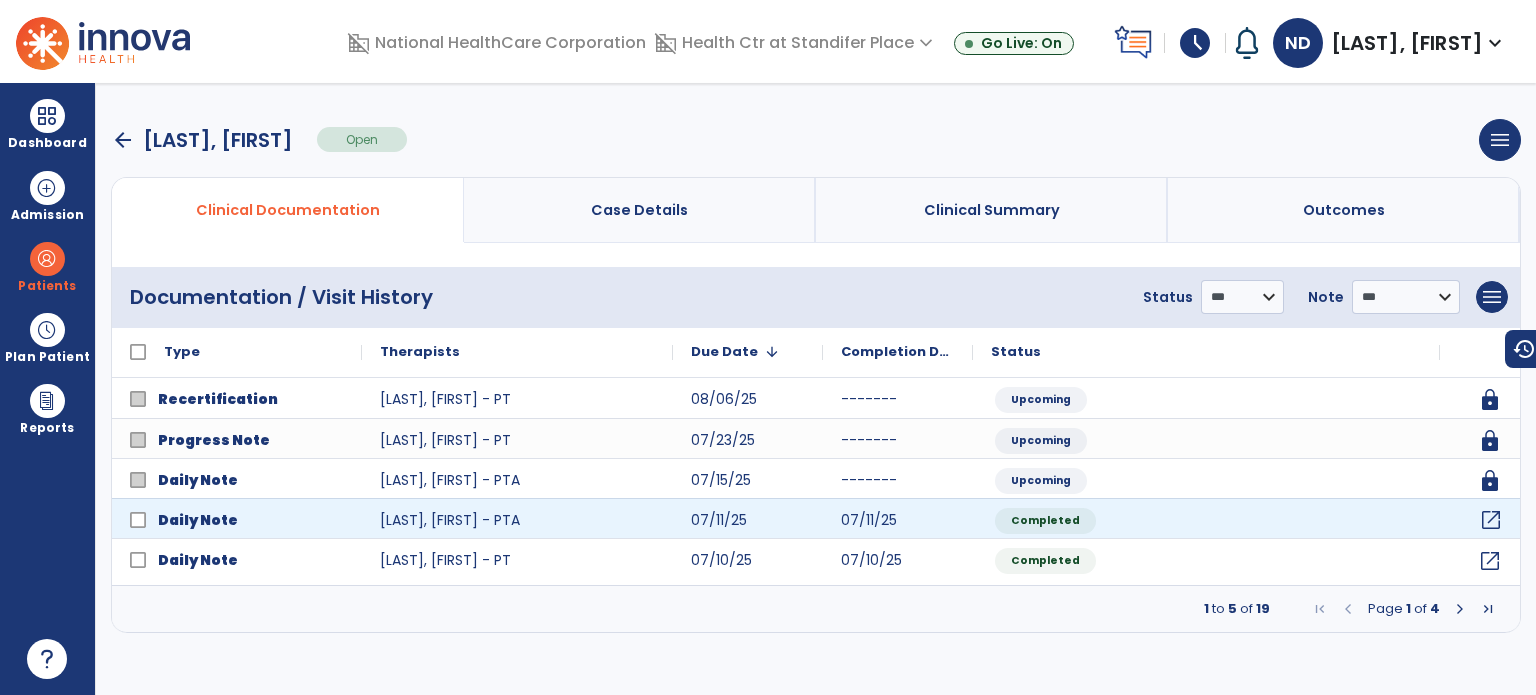 click on "open_in_new" 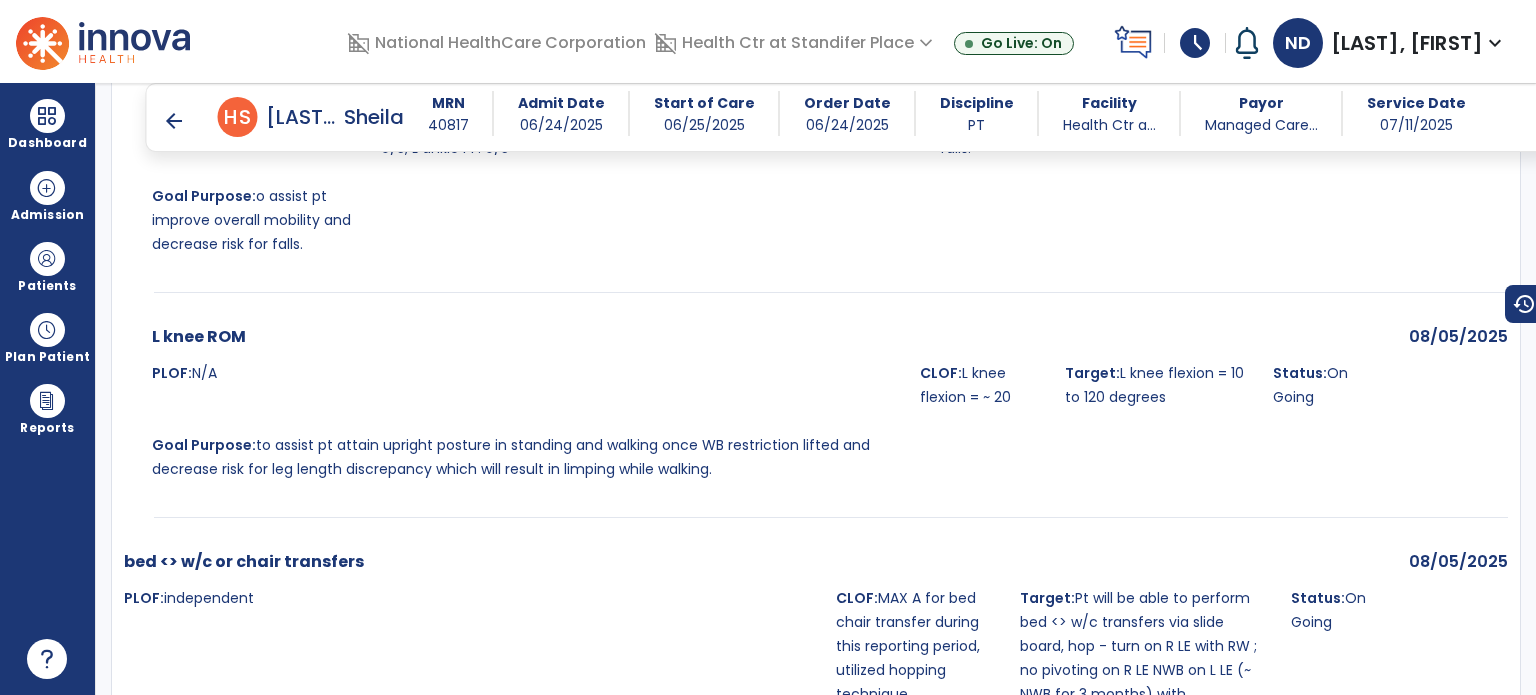 scroll, scrollTop: 2647, scrollLeft: 0, axis: vertical 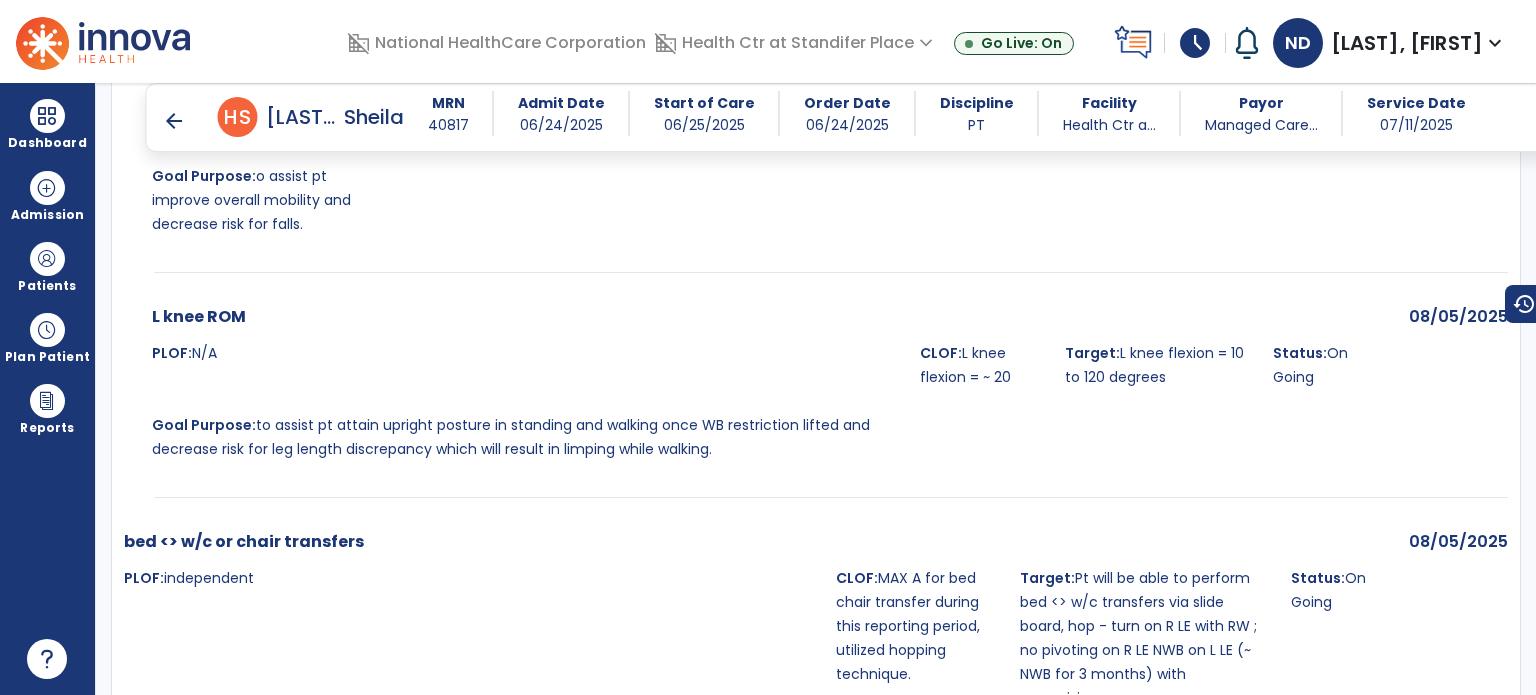 click on "arrow_back      H  S  [LAST],   [FIRST] MRN 40817 Admit Date 06/24/2025 Start of Care 06/25/2025 Order Date 06/24/2025 Discipline PT Facility Health Ctr a... Payor Managed Care... Service Date 07/11/2025" at bounding box center [850, 117] 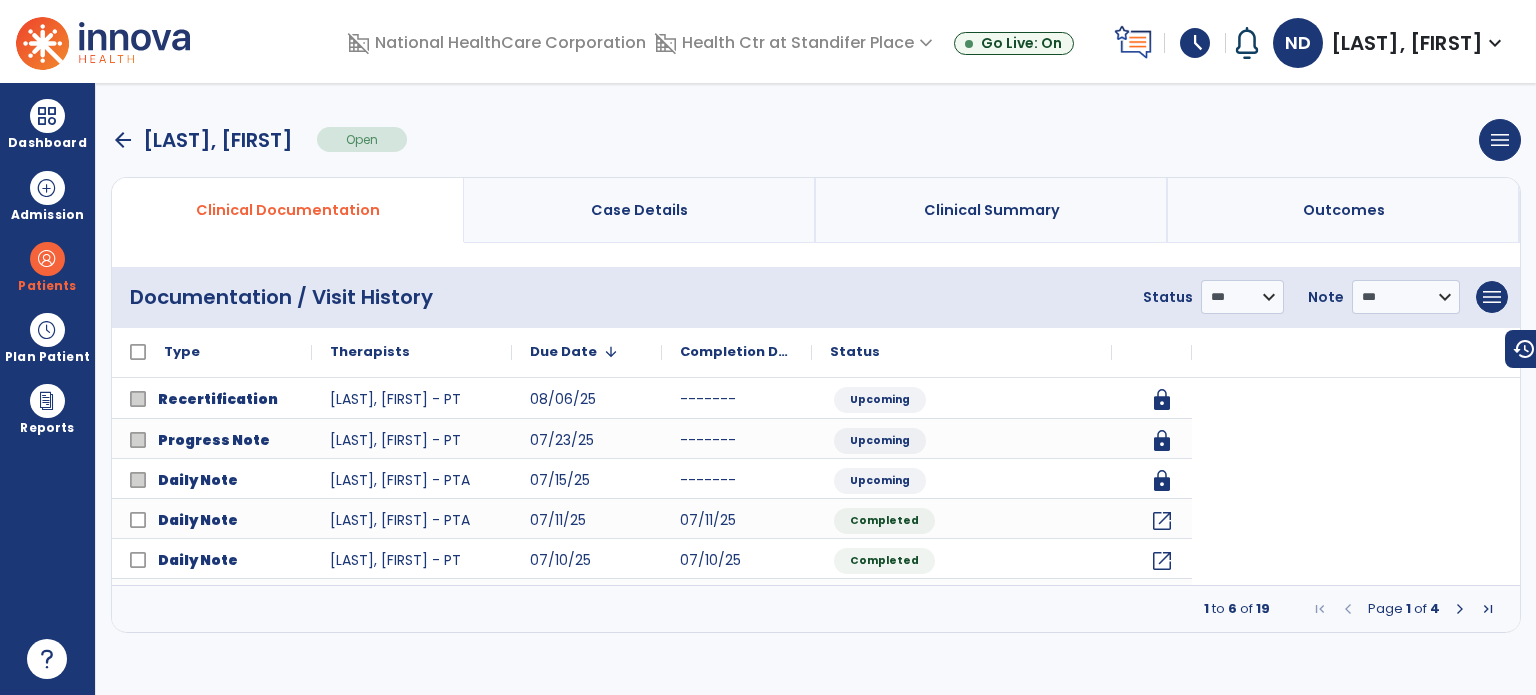 scroll, scrollTop: 0, scrollLeft: 0, axis: both 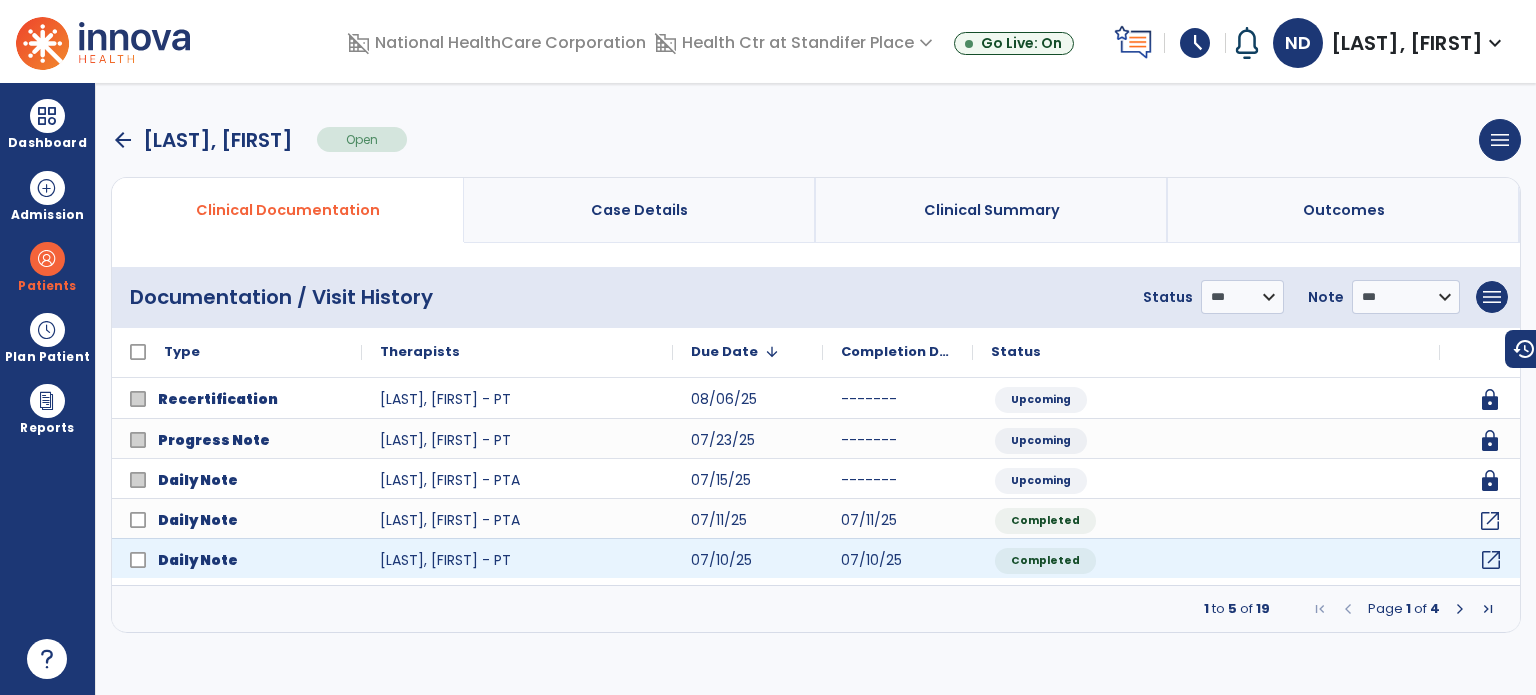 click on "open_in_new" 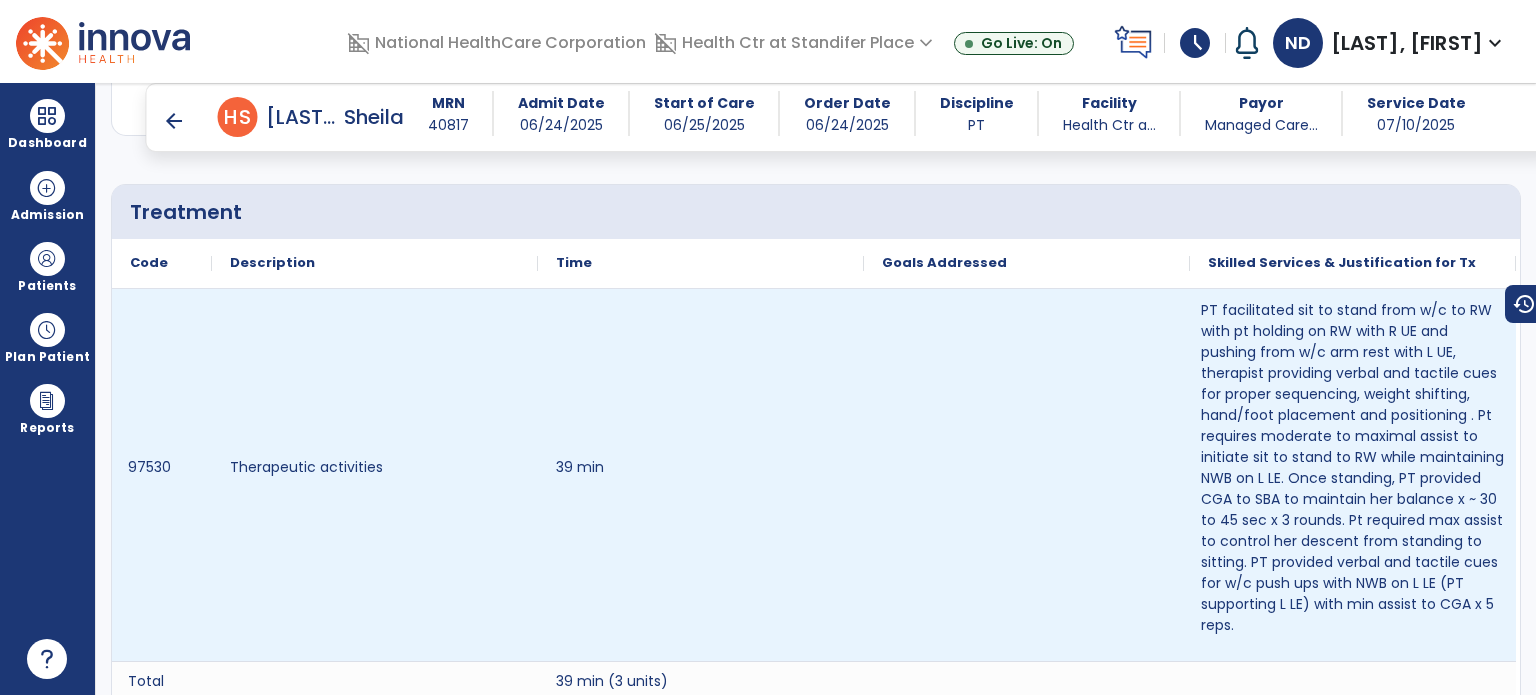 scroll, scrollTop: 1348, scrollLeft: 0, axis: vertical 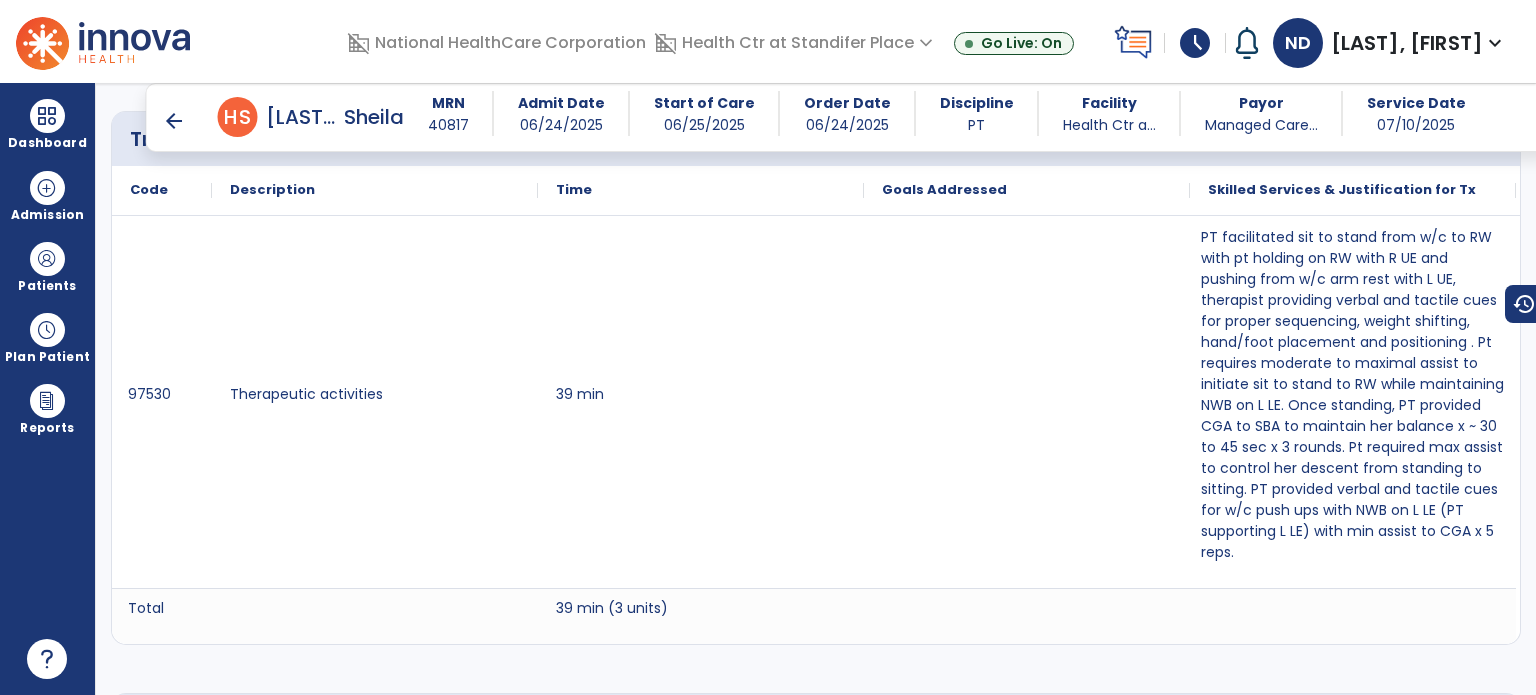 click on "Dashboard" at bounding box center [47, 124] 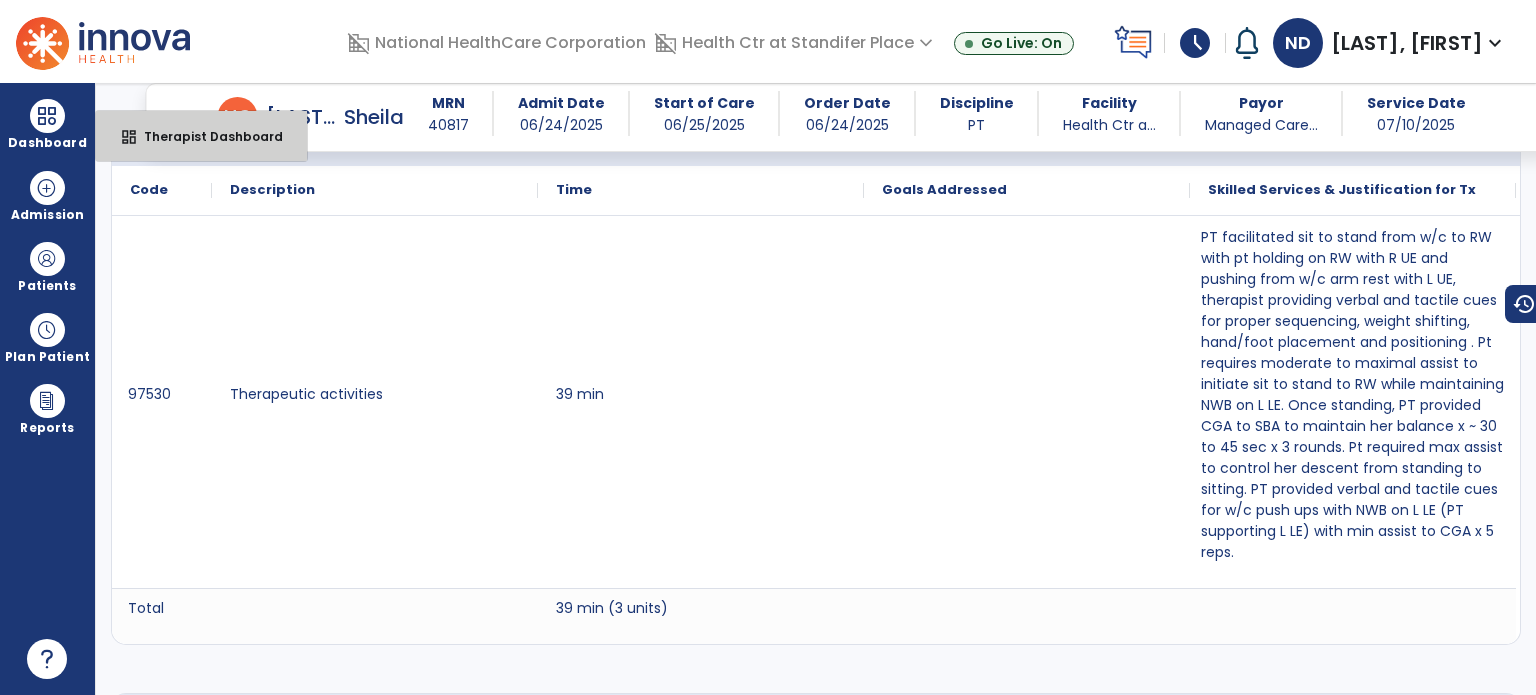 click on "dashboard  Therapist Dashboard" at bounding box center [201, 136] 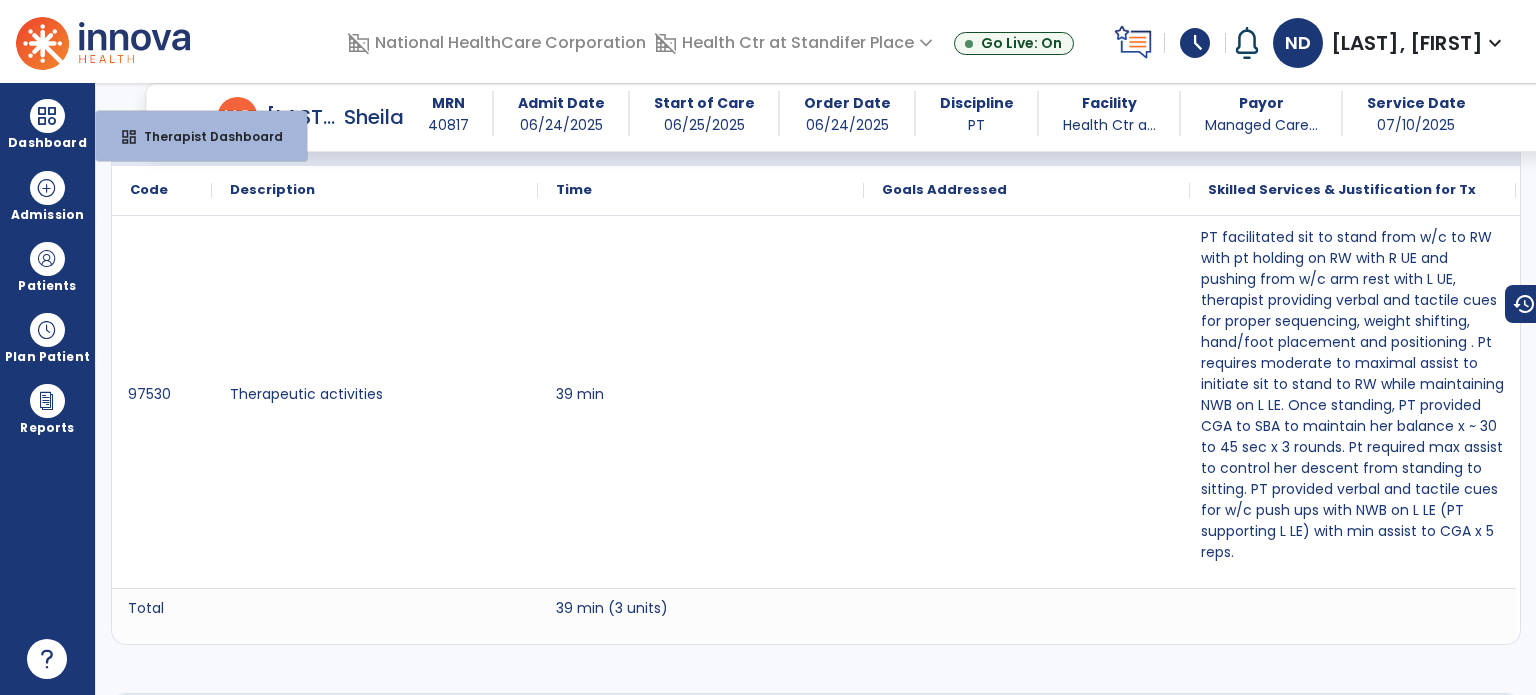 scroll, scrollTop: 109, scrollLeft: 0, axis: vertical 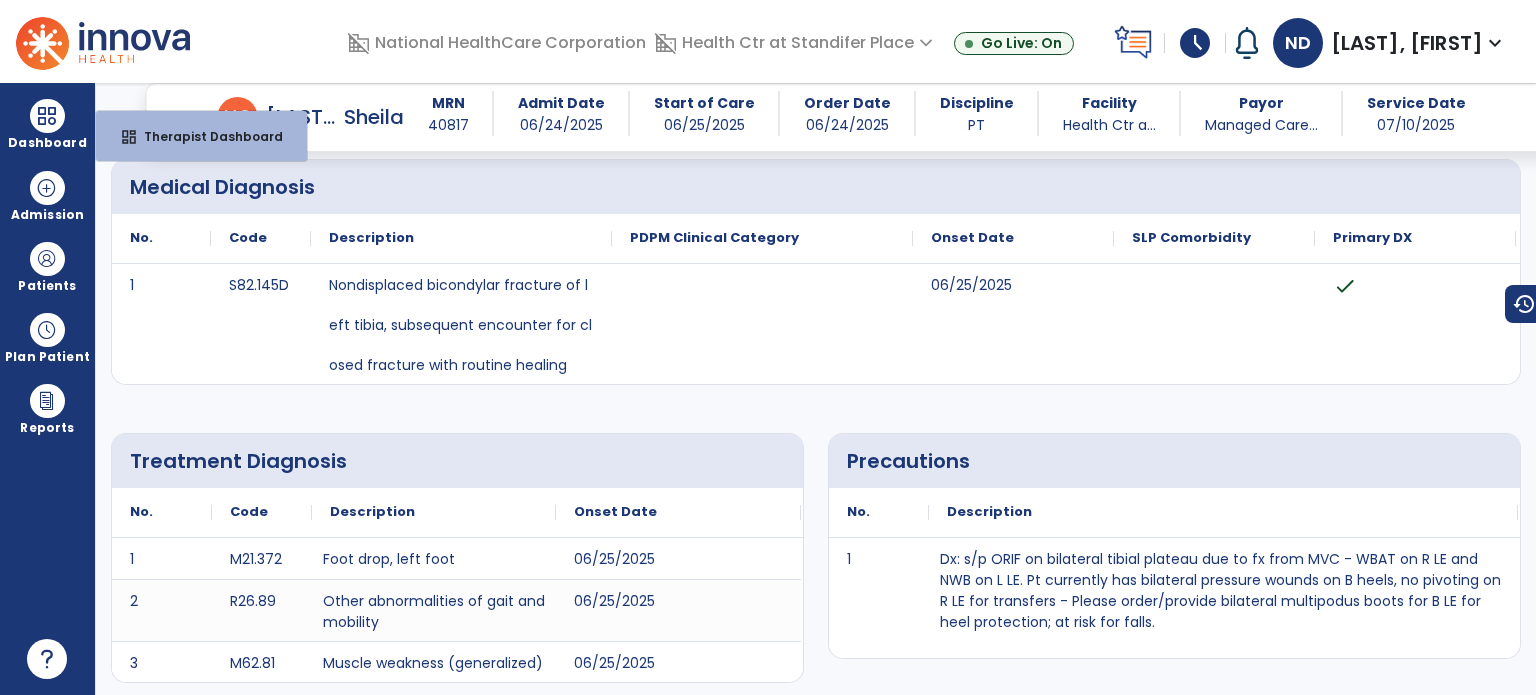 select on "****" 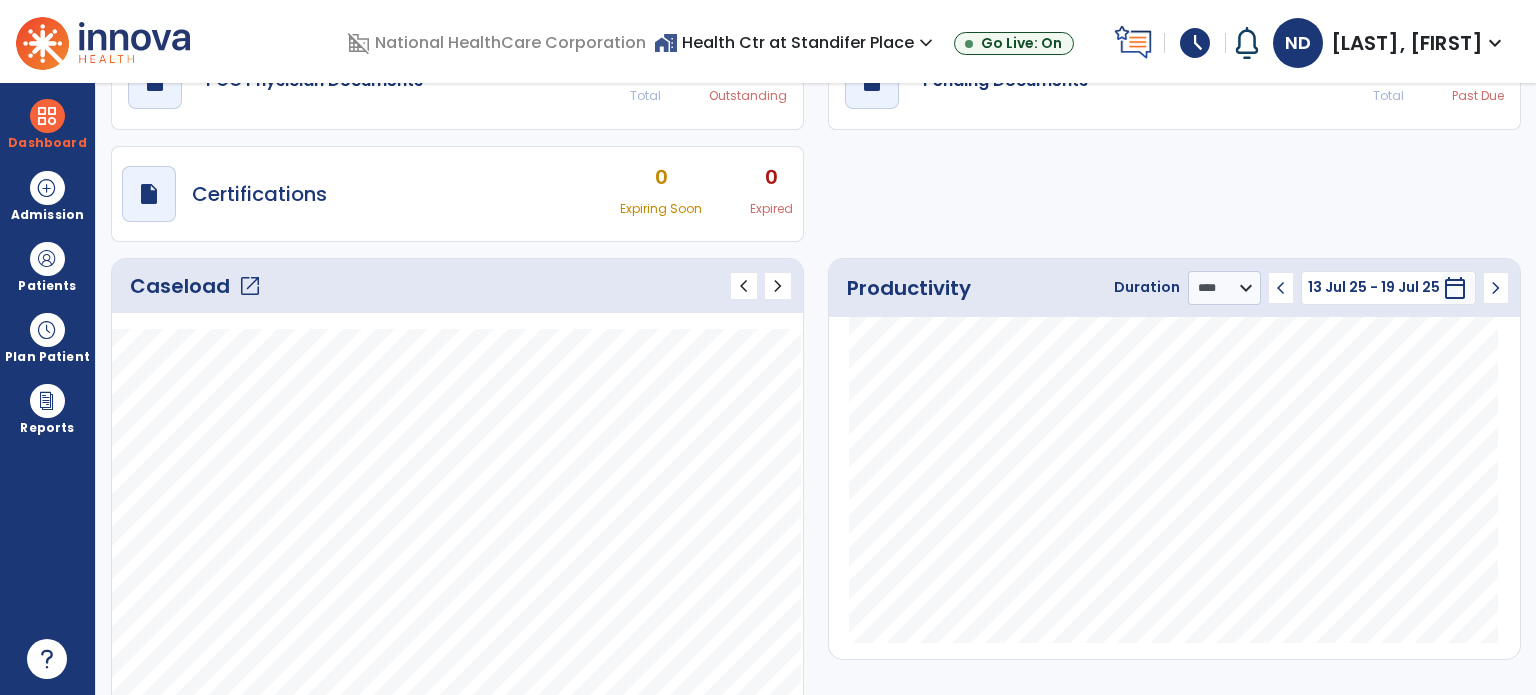 click on "open_in_new" 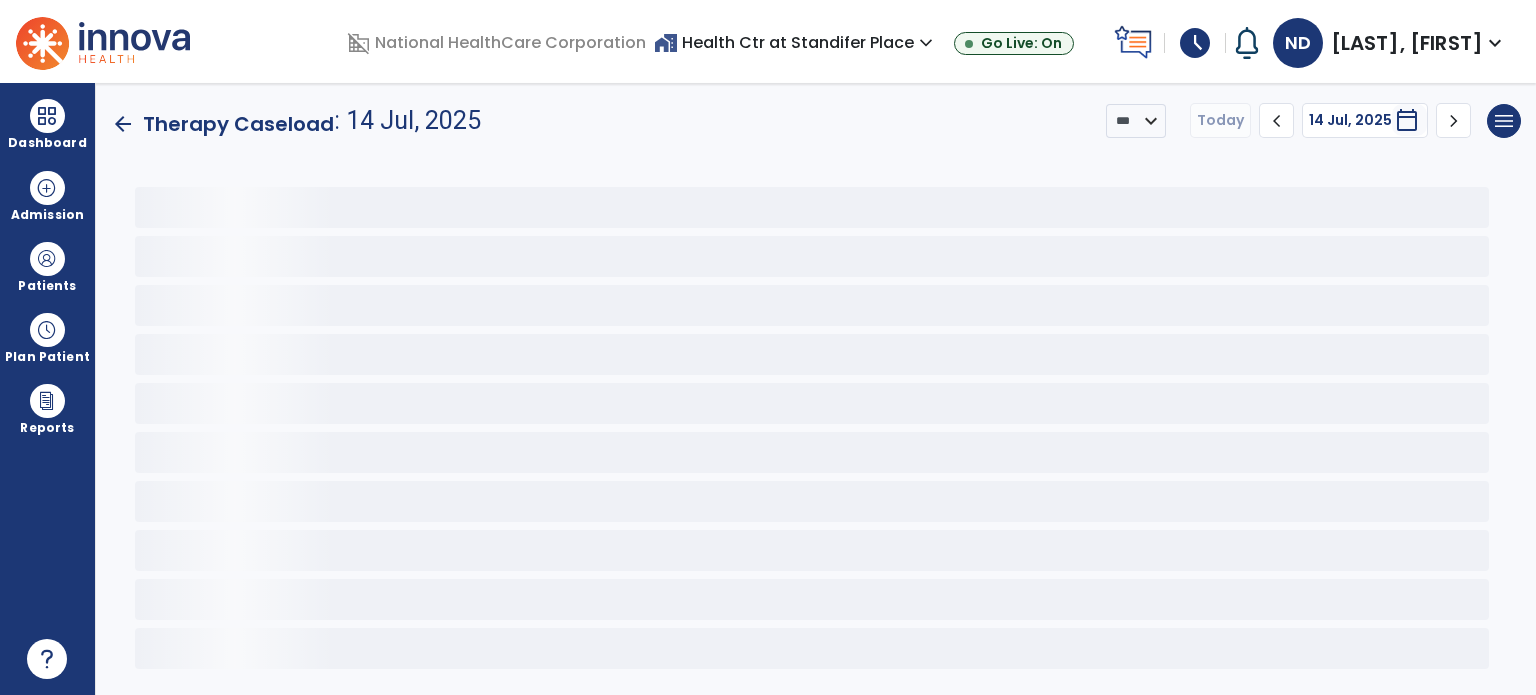 scroll, scrollTop: 0, scrollLeft: 0, axis: both 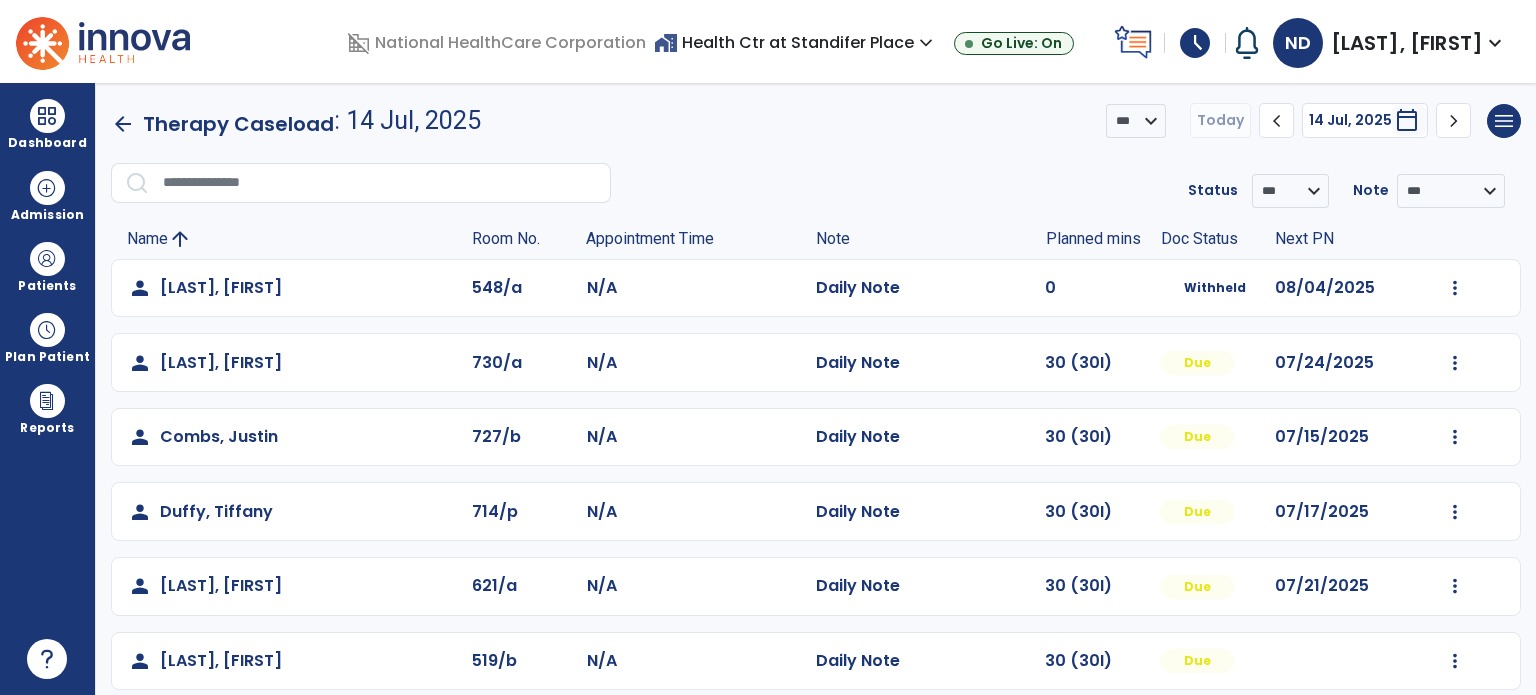 click on "N/A" 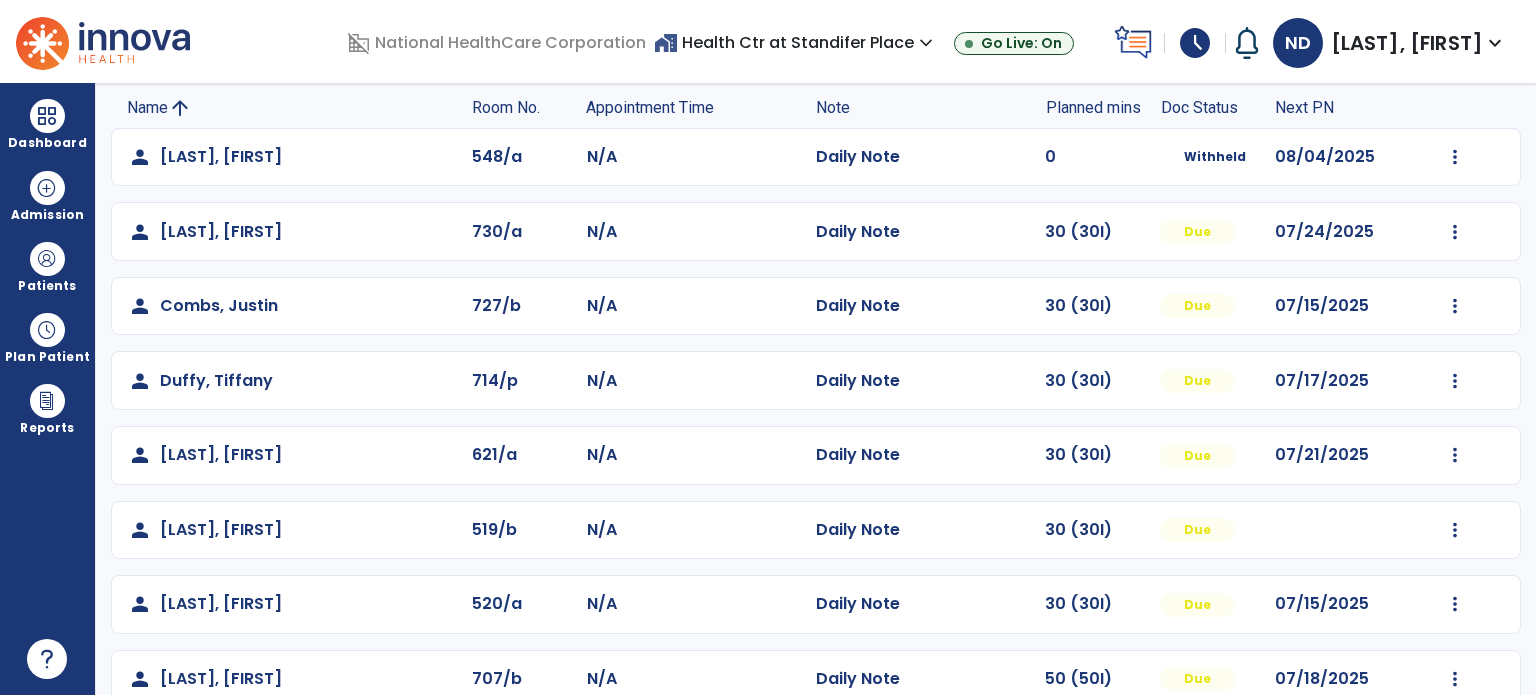 scroll, scrollTop: 132, scrollLeft: 0, axis: vertical 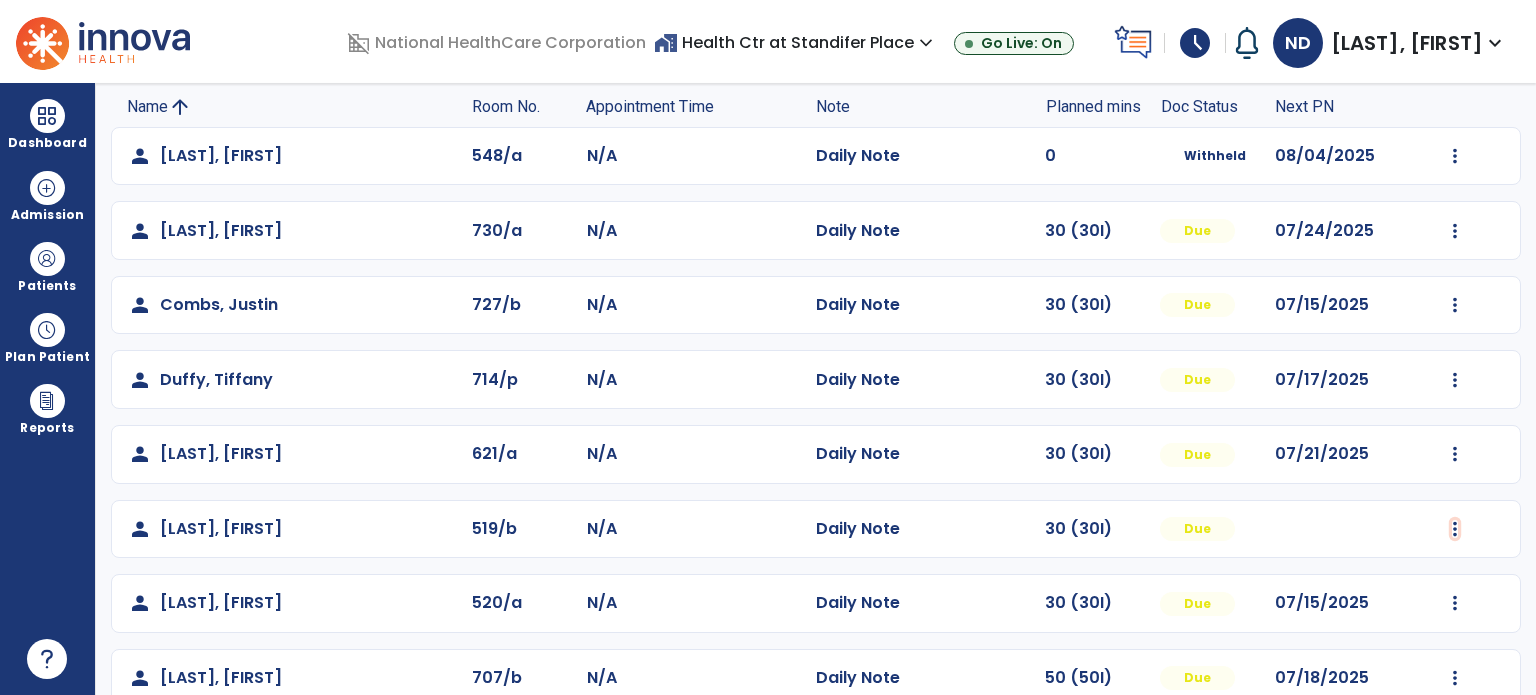 click at bounding box center [1455, 156] 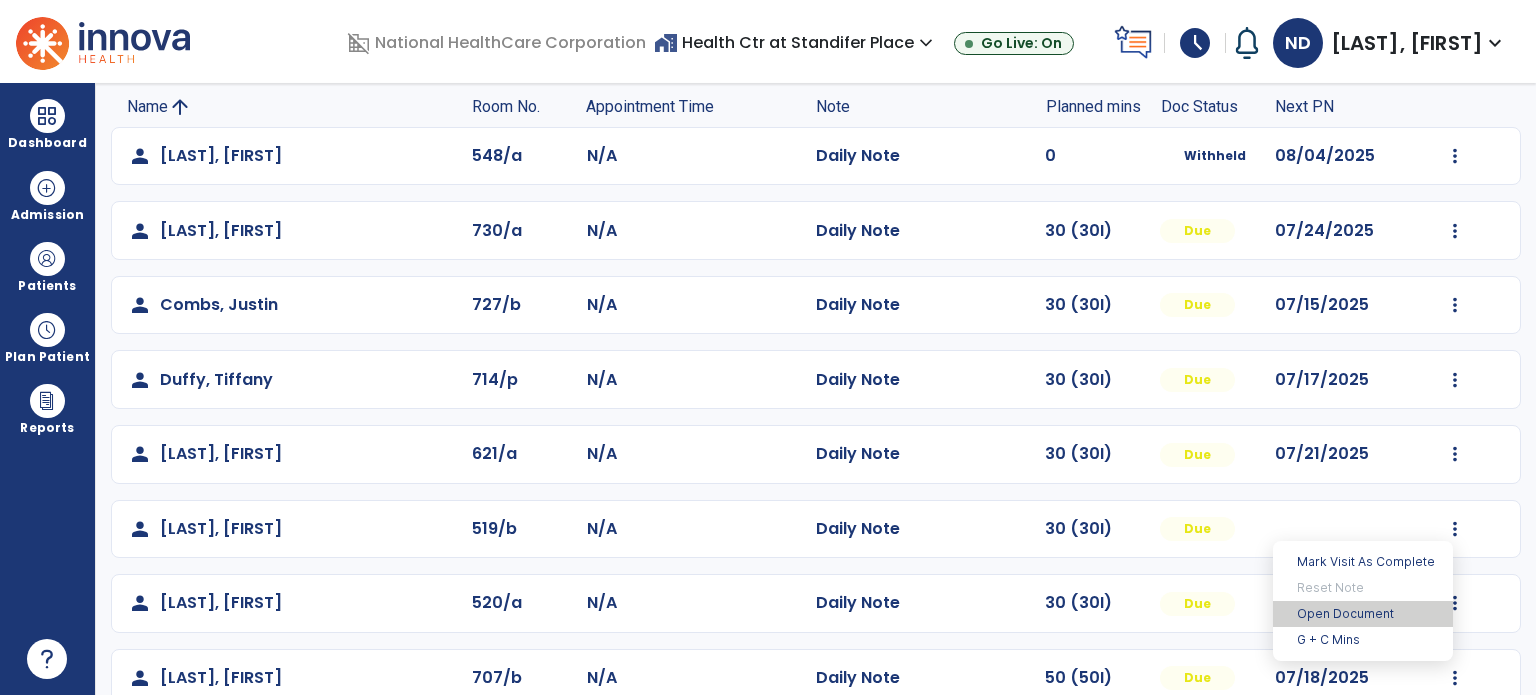 click on "Open Document" at bounding box center (1363, 614) 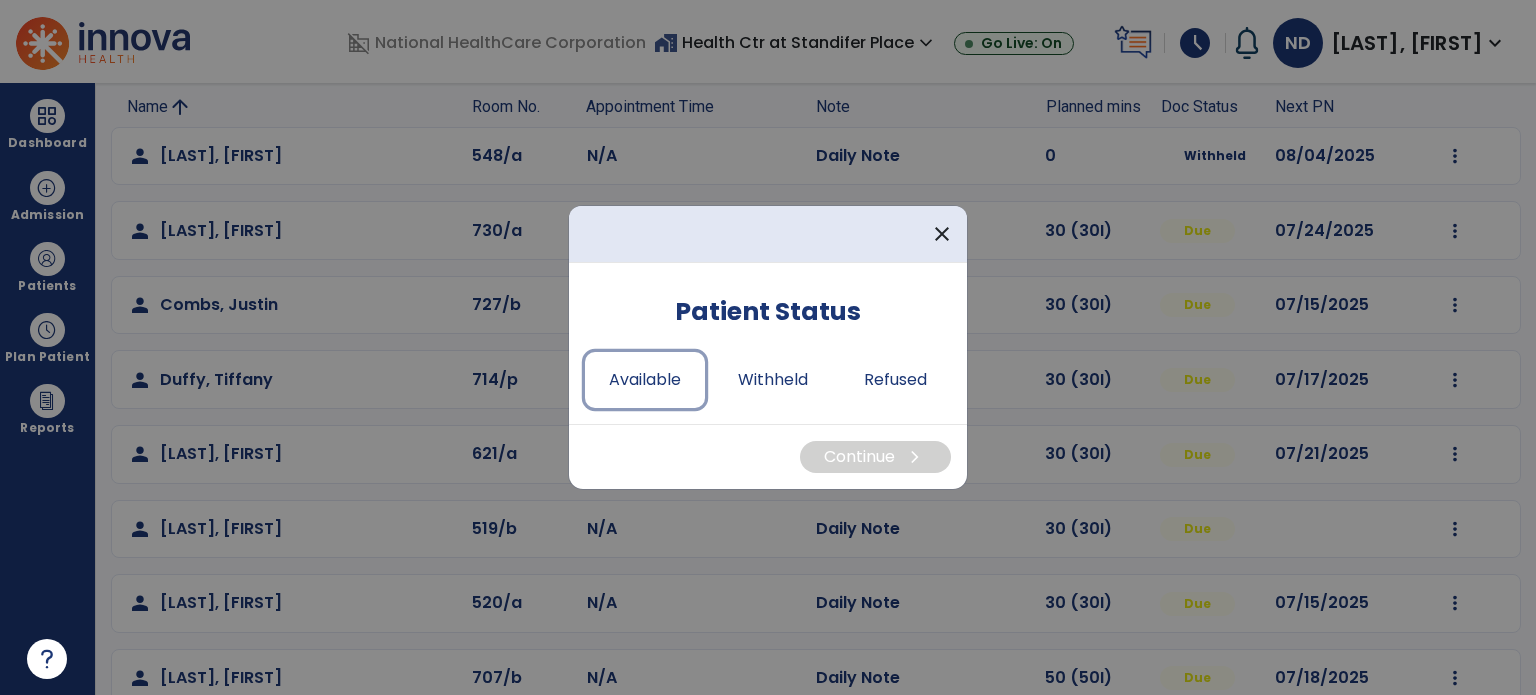click on "Available" at bounding box center (645, 380) 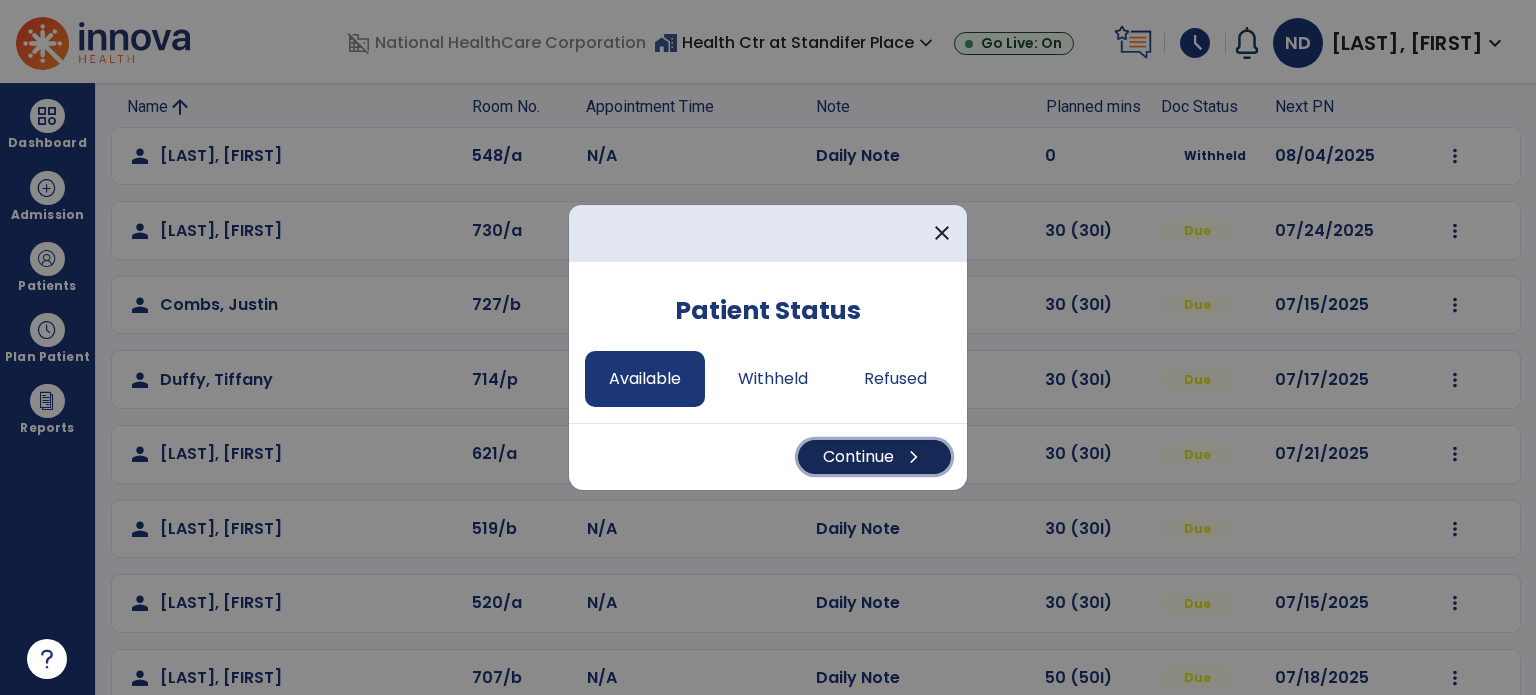 click on "Continue   chevron_right" at bounding box center [874, 457] 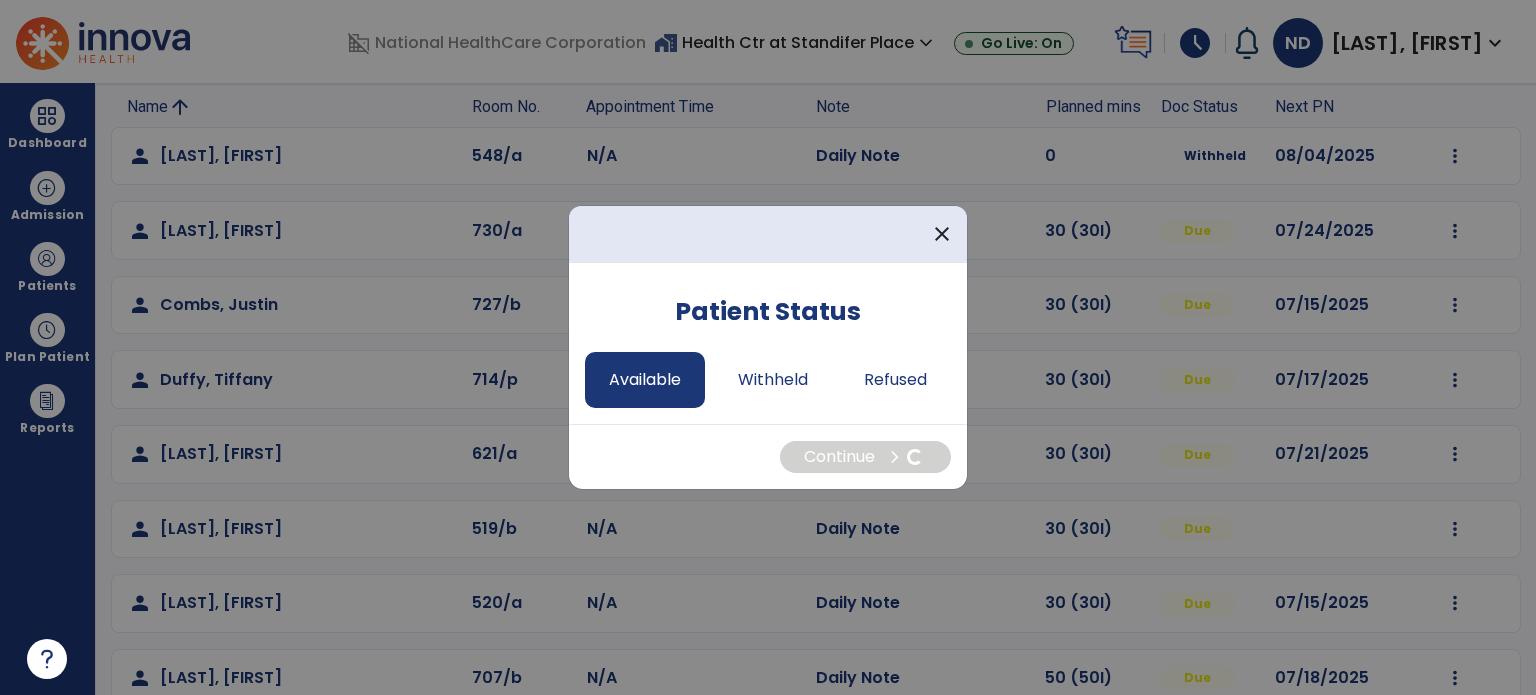 select on "*" 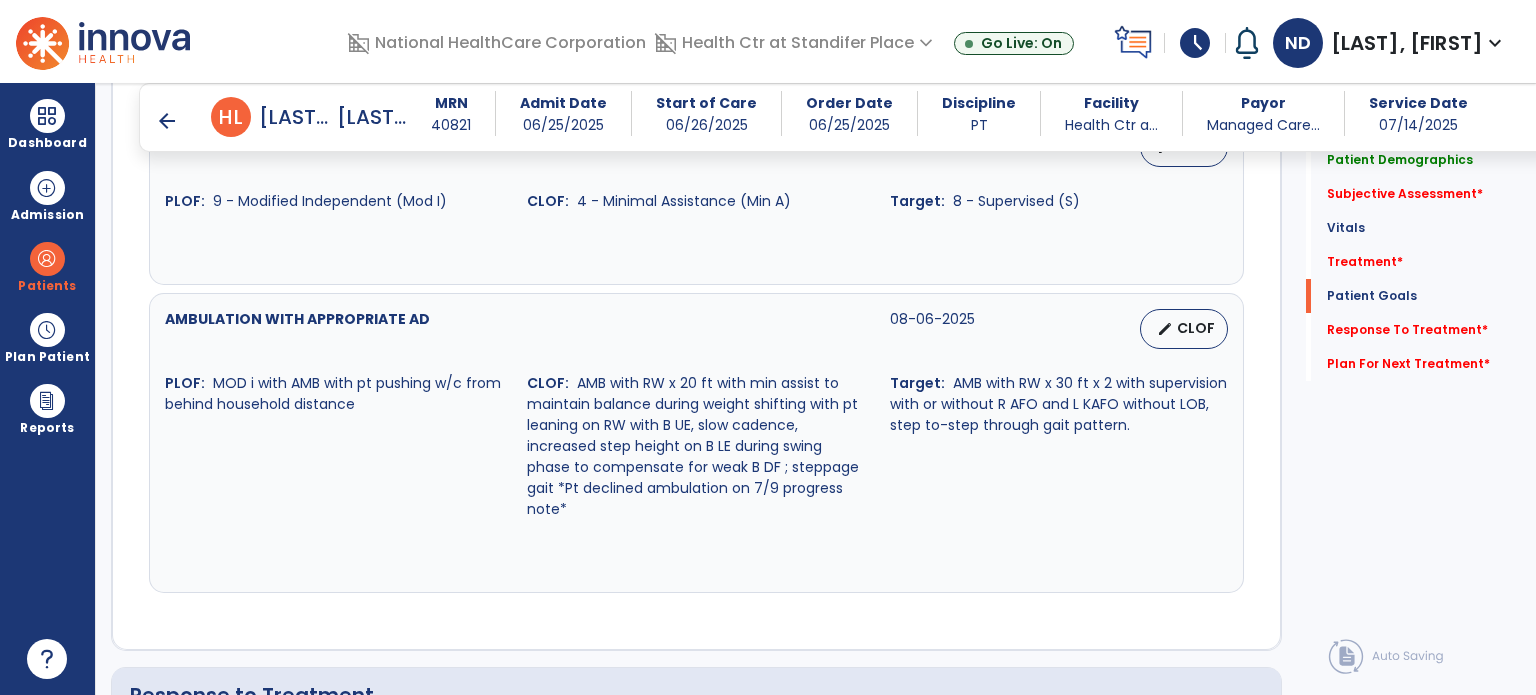 scroll, scrollTop: 1970, scrollLeft: 0, axis: vertical 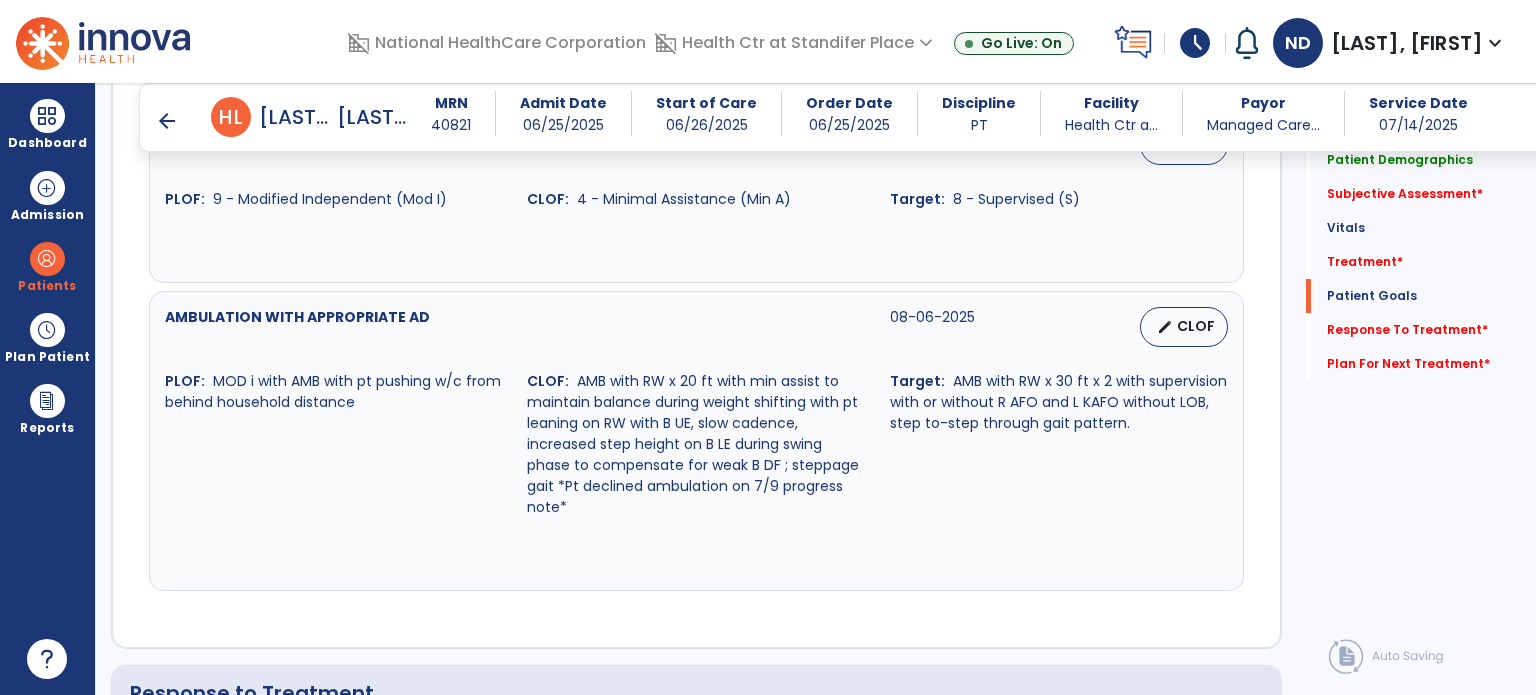 click on "AMB with RW x 20 ft  with min assist to maintain balance during weight shifting with pt leaning on RW with B UE, slow cadence, increased step height on B LE during swing phase to compensate for weak B DF ; steppage gait  *Pt declined ambulation on 7/9 progress note*" at bounding box center [693, 444] 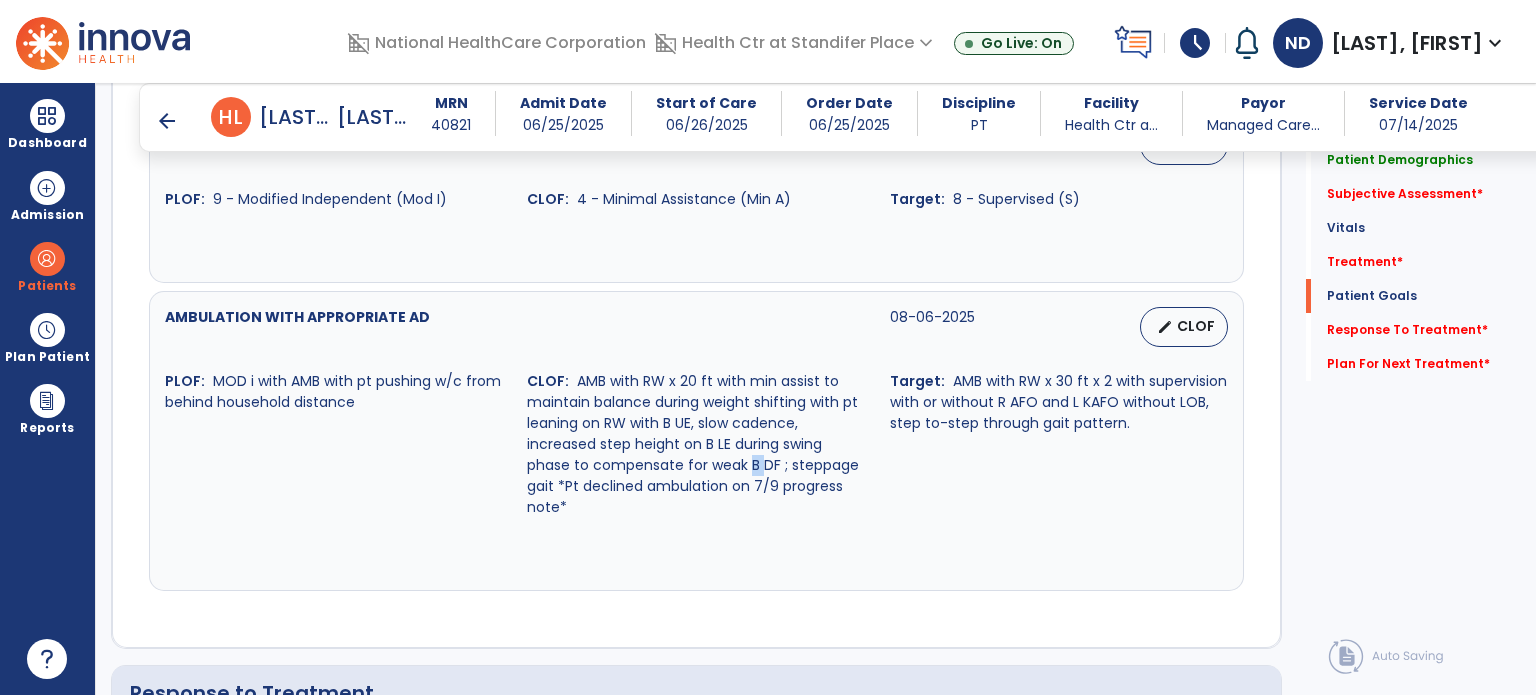 click on "AMB with RW x 20 ft  with min assist to maintain balance during weight shifting with pt leaning on RW with B UE, slow cadence, increased step height on B LE during swing phase to compensate for weak B DF ; steppage gait  *Pt declined ambulation on 7/9 progress note*" at bounding box center [693, 444] 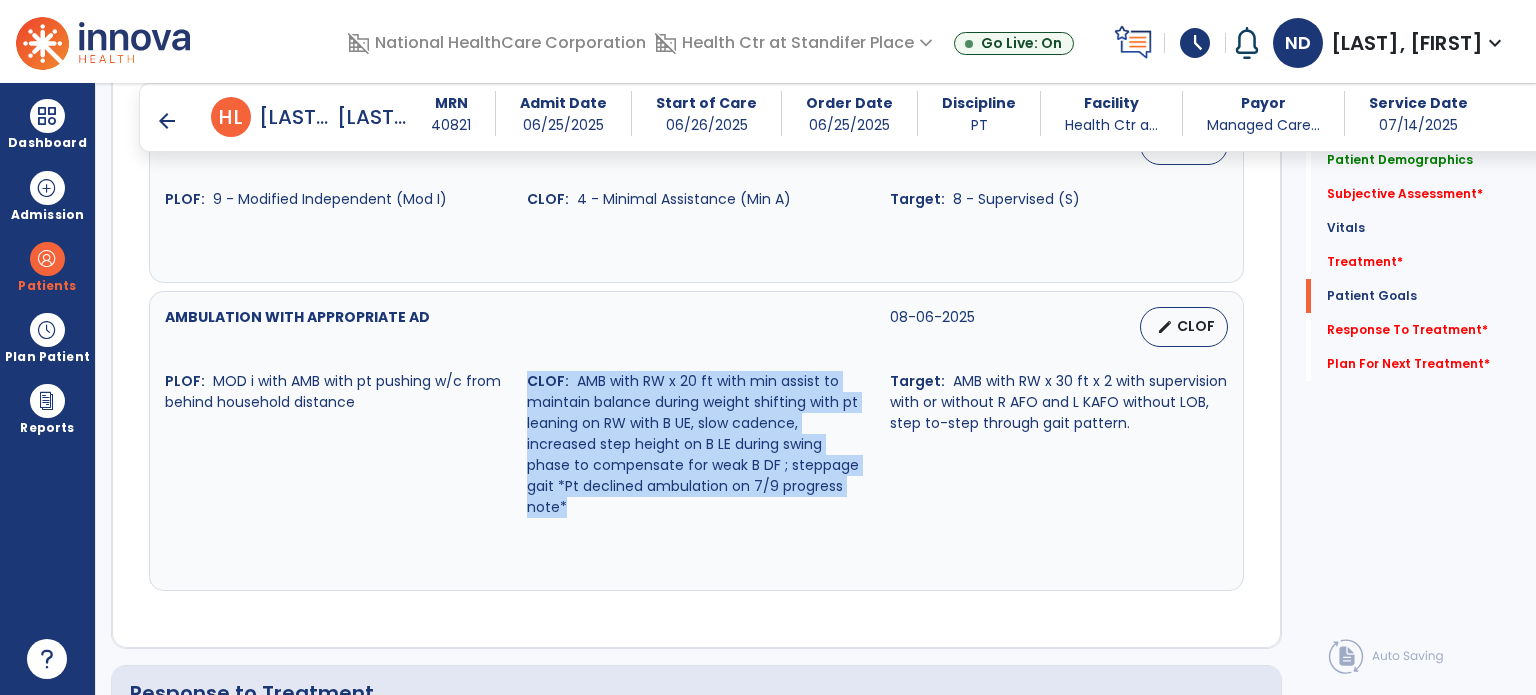 click on "AMB with RW x 20 ft  with min assist to maintain balance during weight shifting with pt leaning on RW with B UE, slow cadence, increased step height on B LE during swing phase to compensate for weak B DF ; steppage gait  *Pt declined ambulation on 7/9 progress note*" at bounding box center [693, 444] 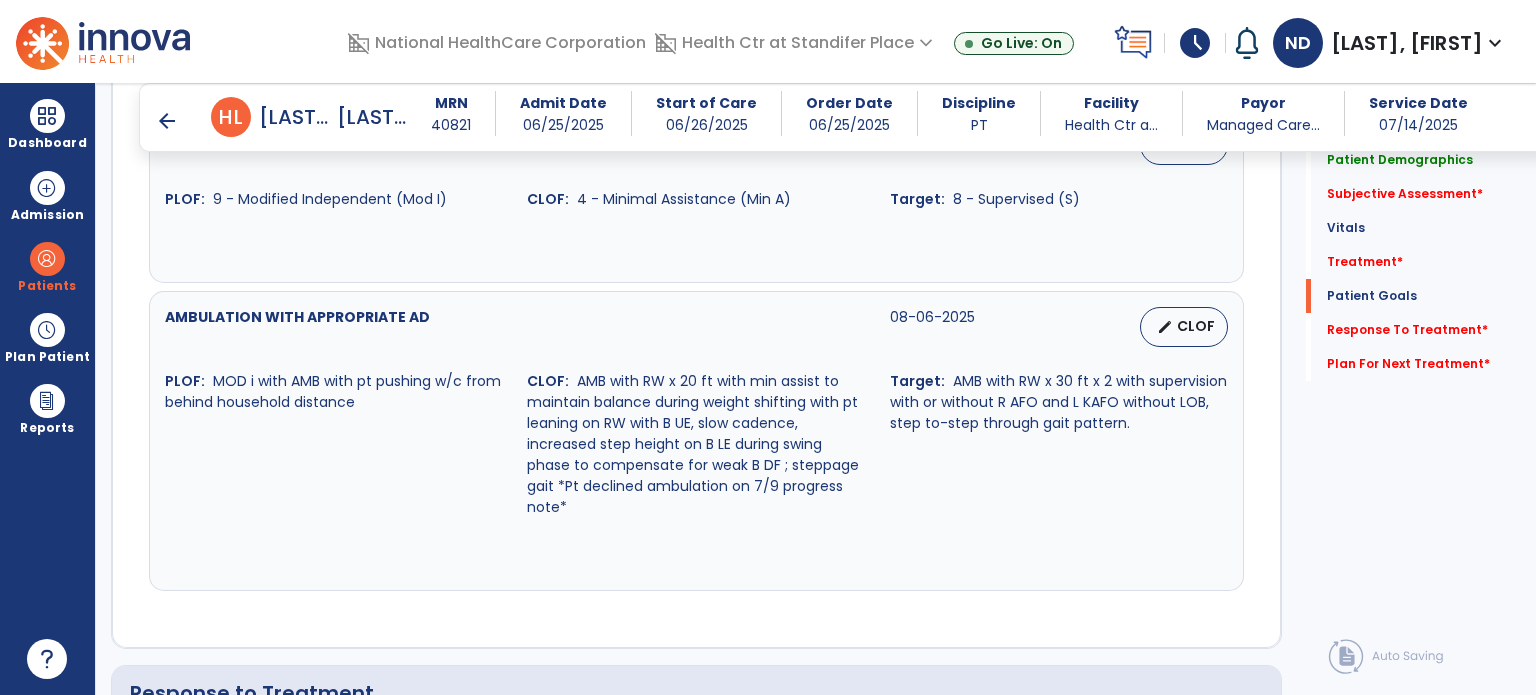 click on "AMB with RW x 20 ft  with min assist to maintain balance during weight shifting with pt leaning on RW with B UE, slow cadence, increased step height on B LE during swing phase to compensate for weak B DF ; steppage gait  *Pt declined ambulation on 7/9 progress note*" at bounding box center (693, 444) 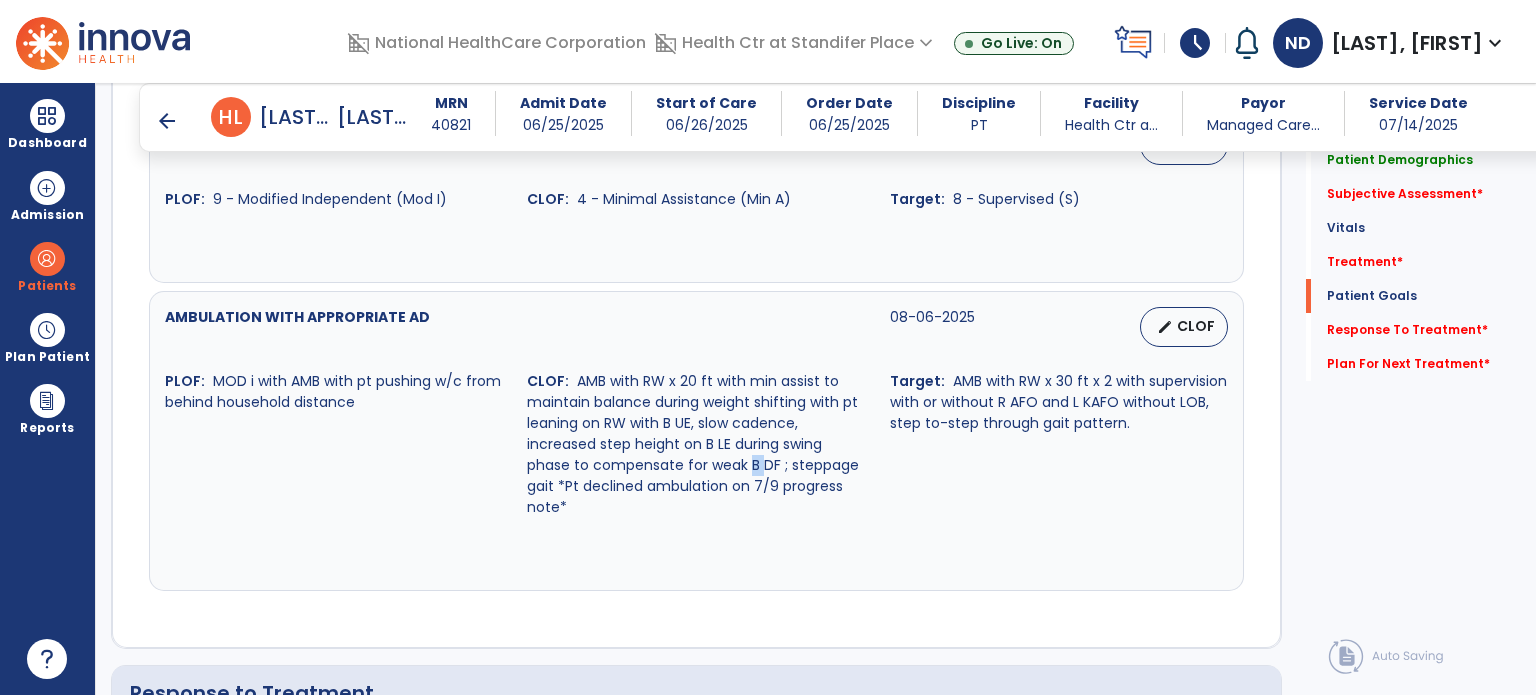 click on "AMB with RW x 20 ft  with min assist to maintain balance during weight shifting with pt leaning on RW with B UE, slow cadence, increased step height on B LE during swing phase to compensate for weak B DF ; steppage gait  *Pt declined ambulation on 7/9 progress note*" at bounding box center (693, 444) 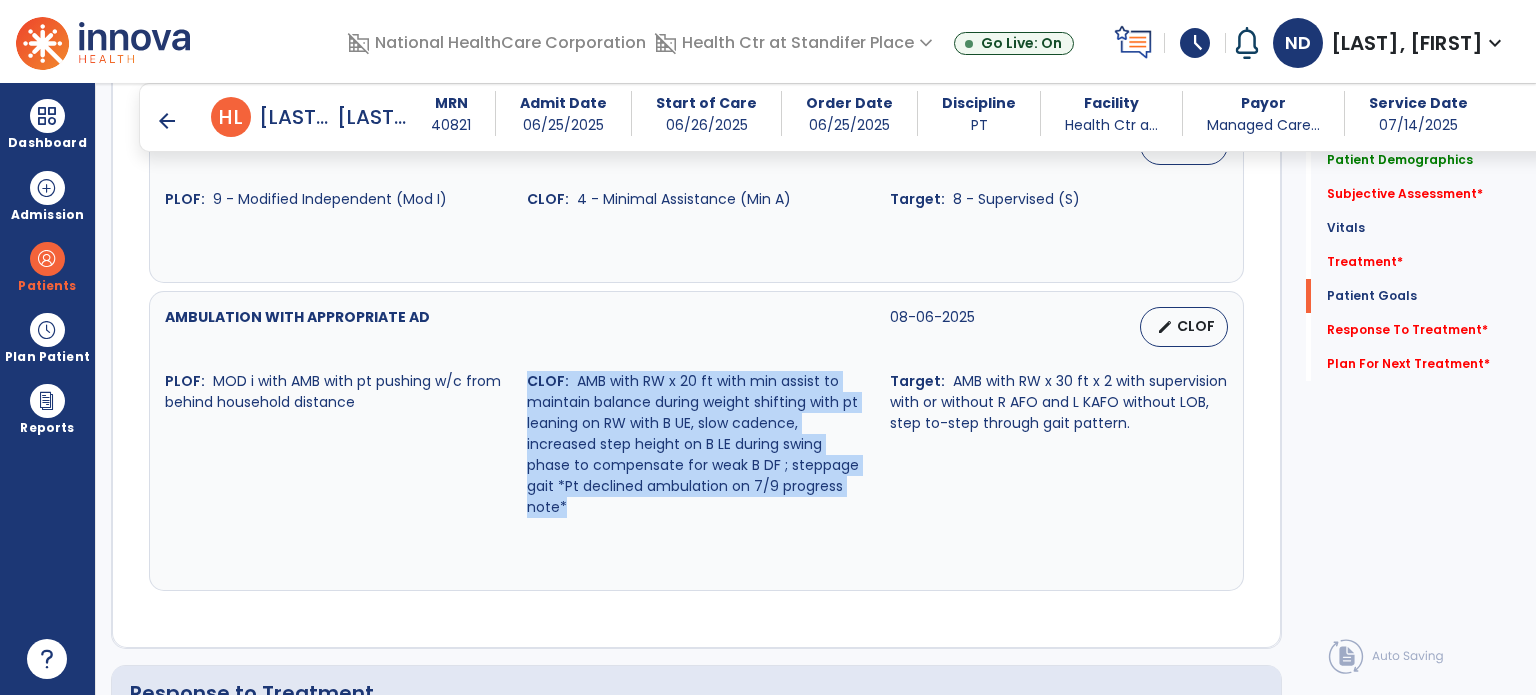 click on "AMB with RW x 20 ft  with min assist to maintain balance during weight shifting with pt leaning on RW with B UE, slow cadence, increased step height on B LE during swing phase to compensate for weak B DF ; steppage gait  *Pt declined ambulation on 7/9 progress note*" at bounding box center [693, 444] 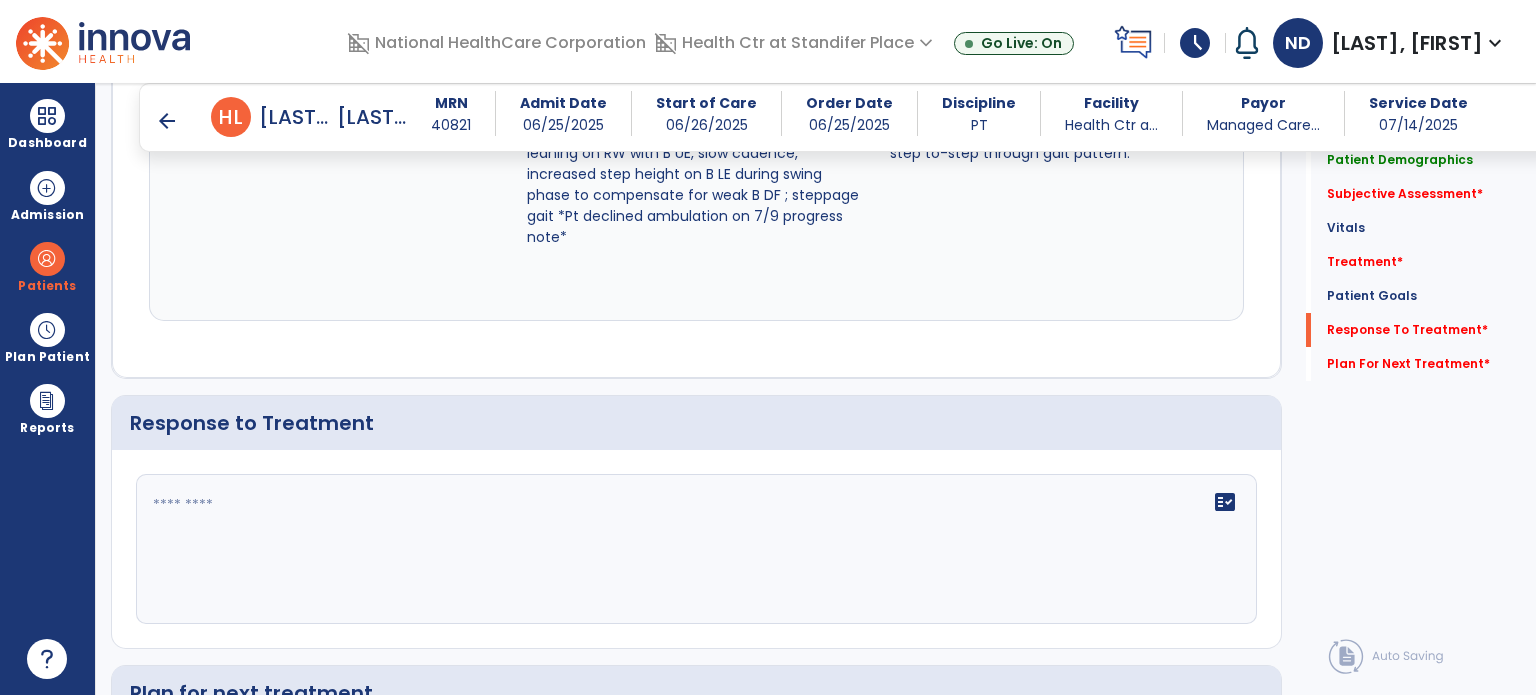 scroll, scrollTop: 2524, scrollLeft: 0, axis: vertical 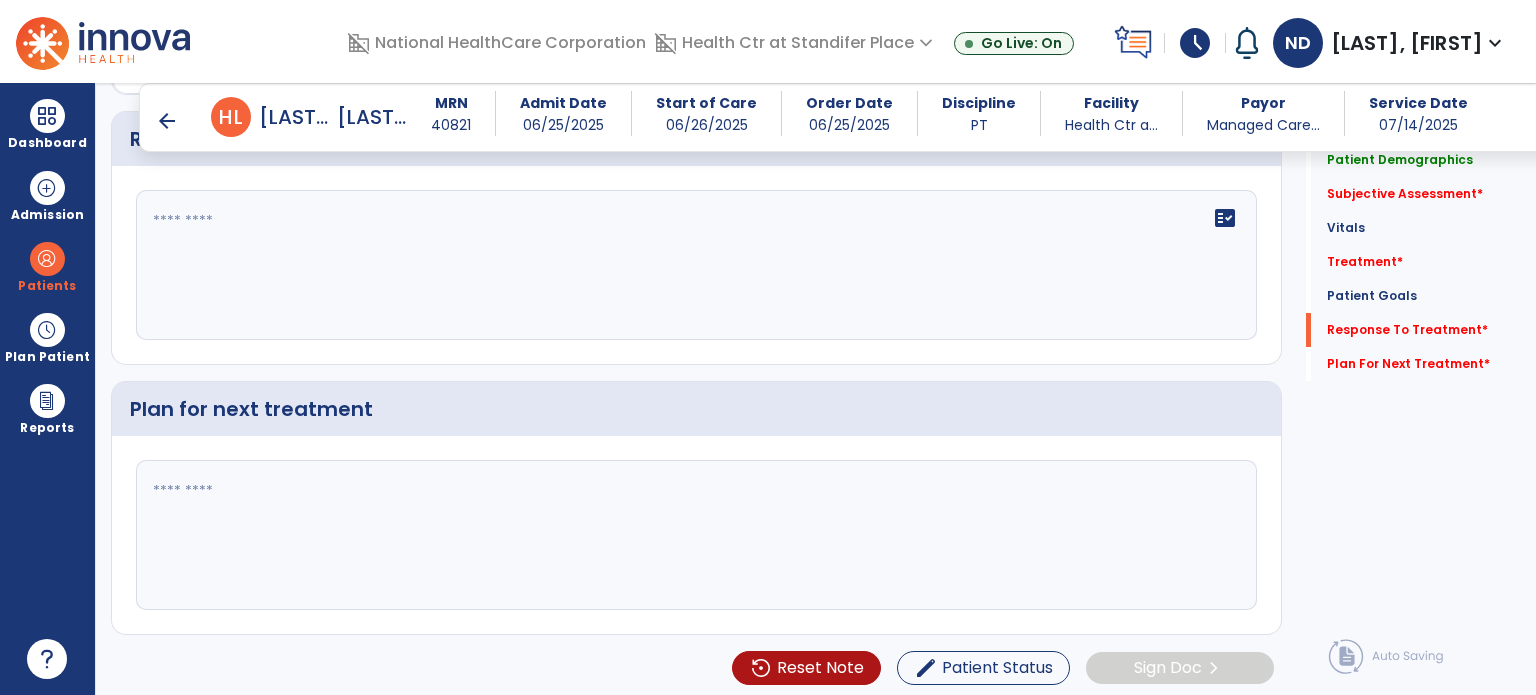 click on "Patients" at bounding box center [47, 266] 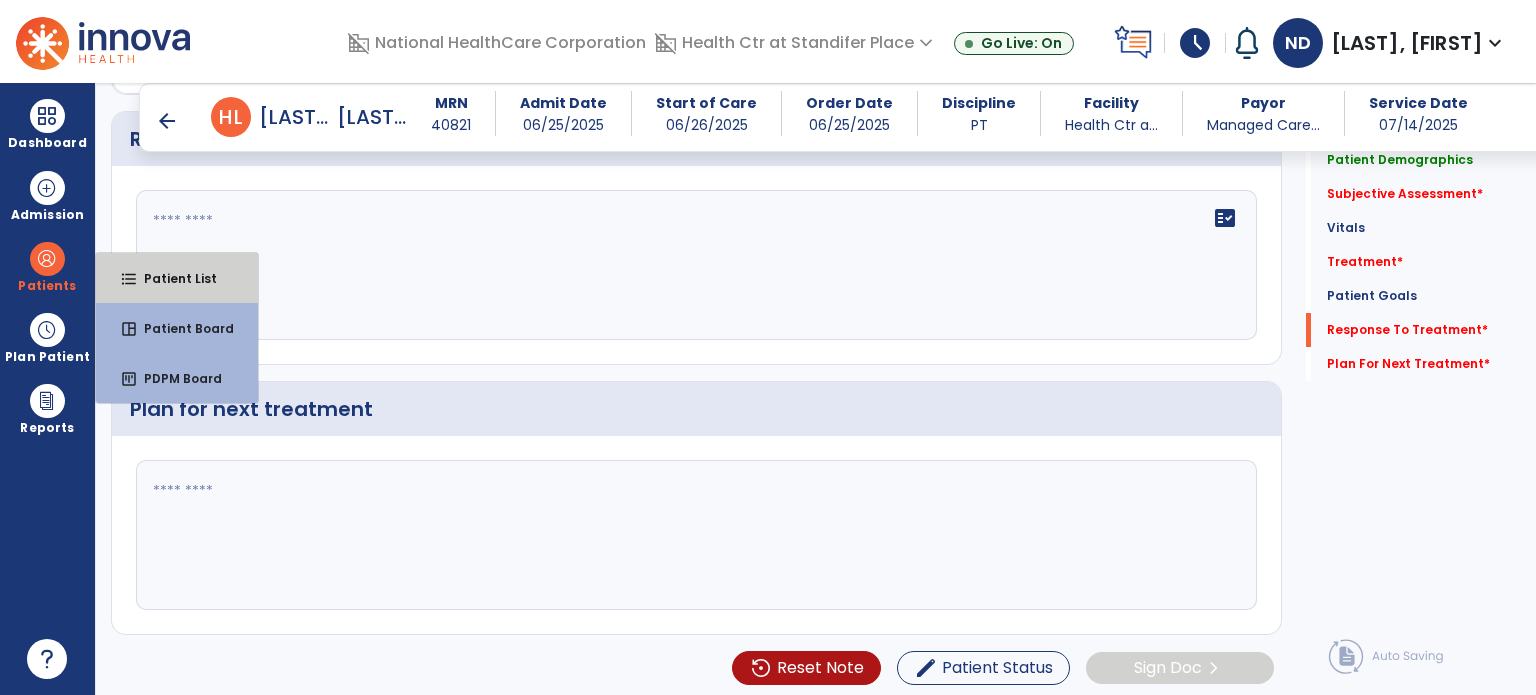 click on "Patient List" at bounding box center (172, 278) 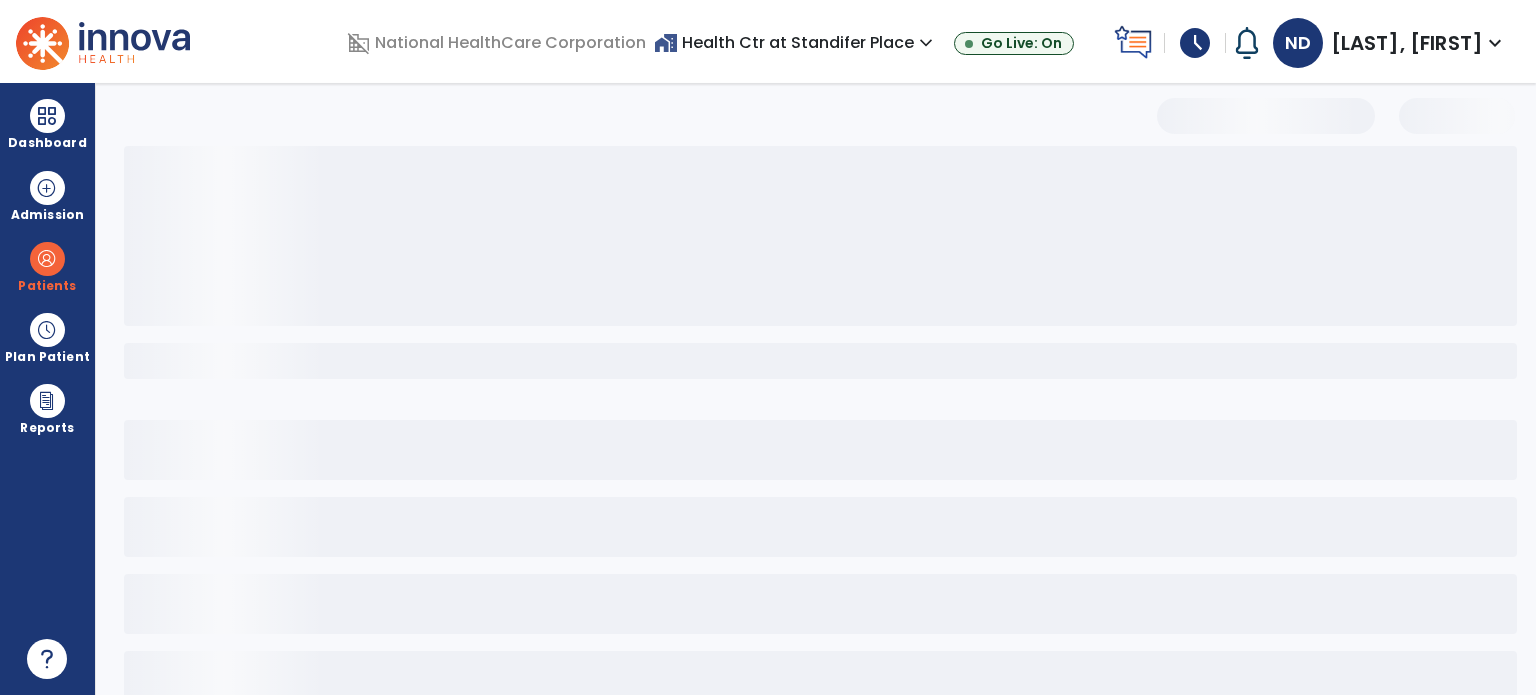 scroll, scrollTop: 46, scrollLeft: 0, axis: vertical 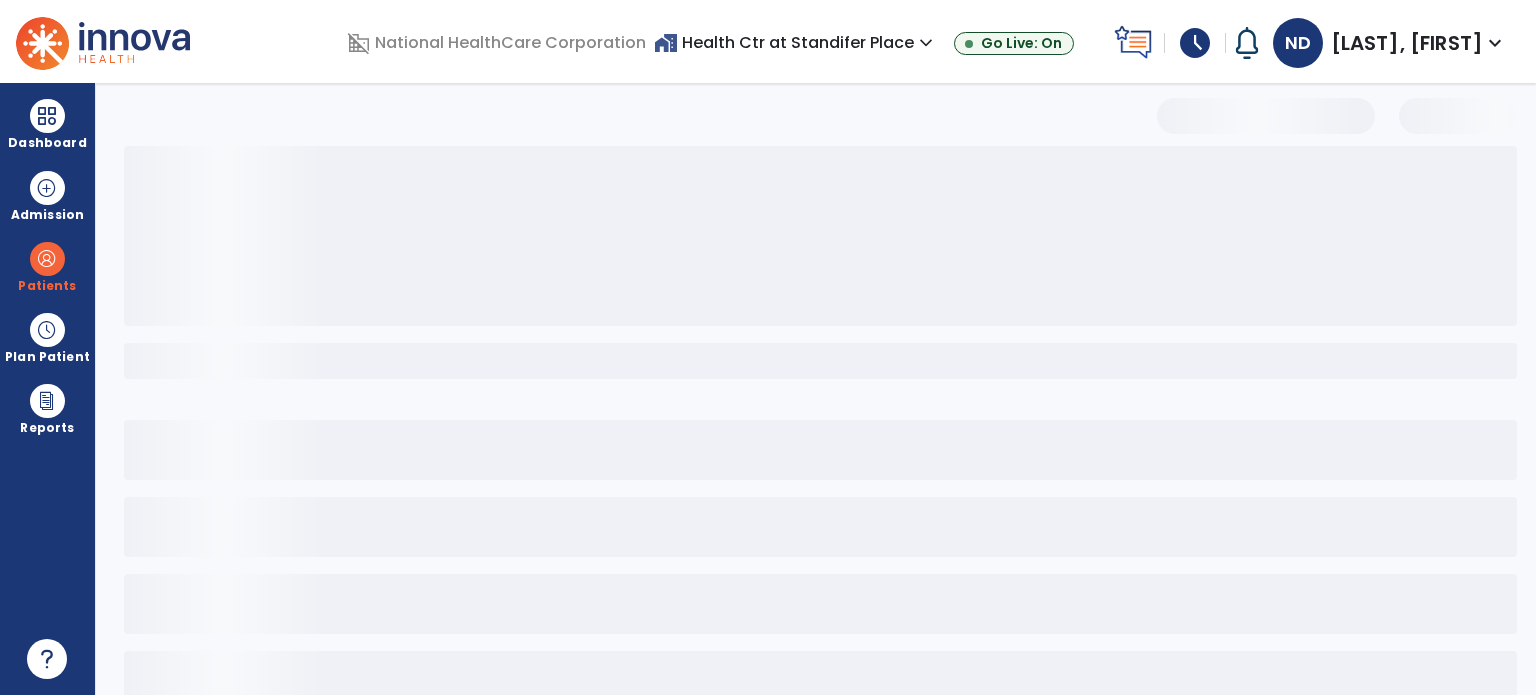 select on "***" 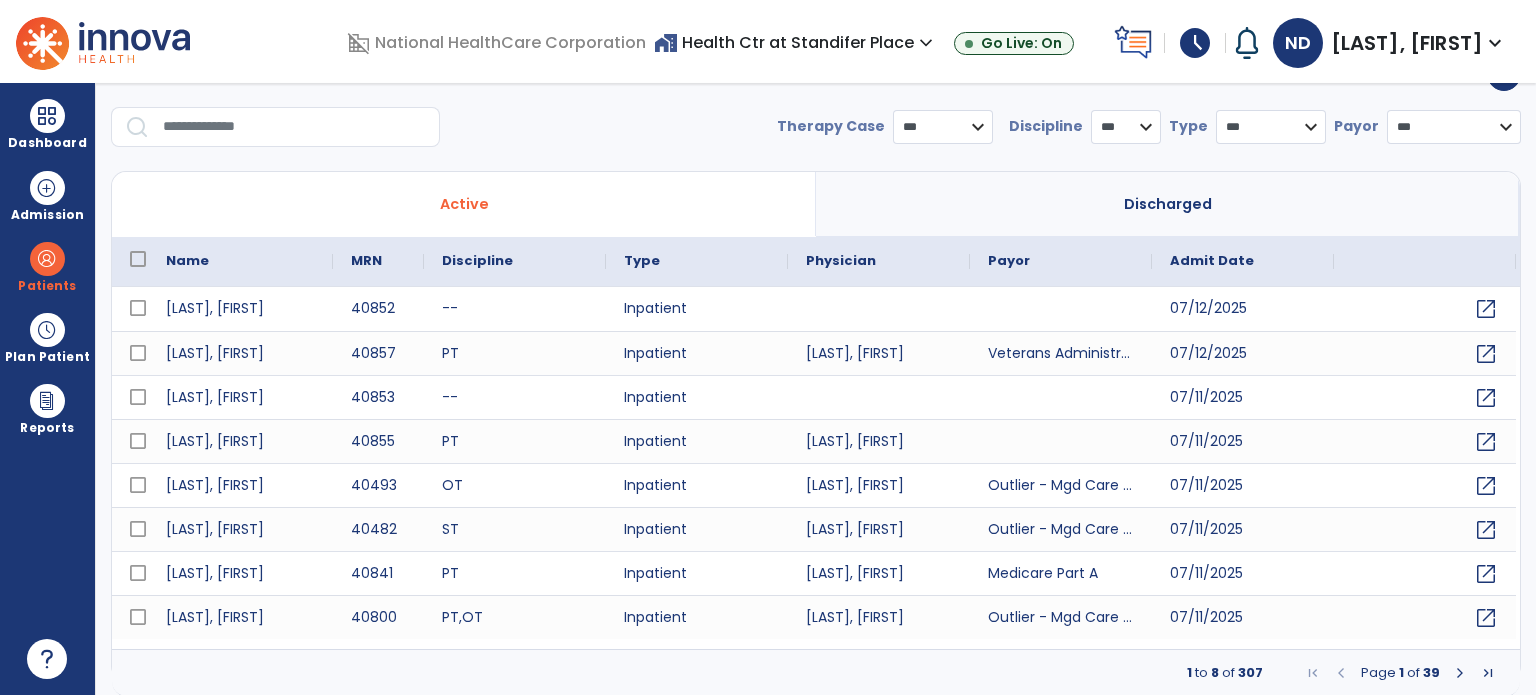 click at bounding box center [294, 127] 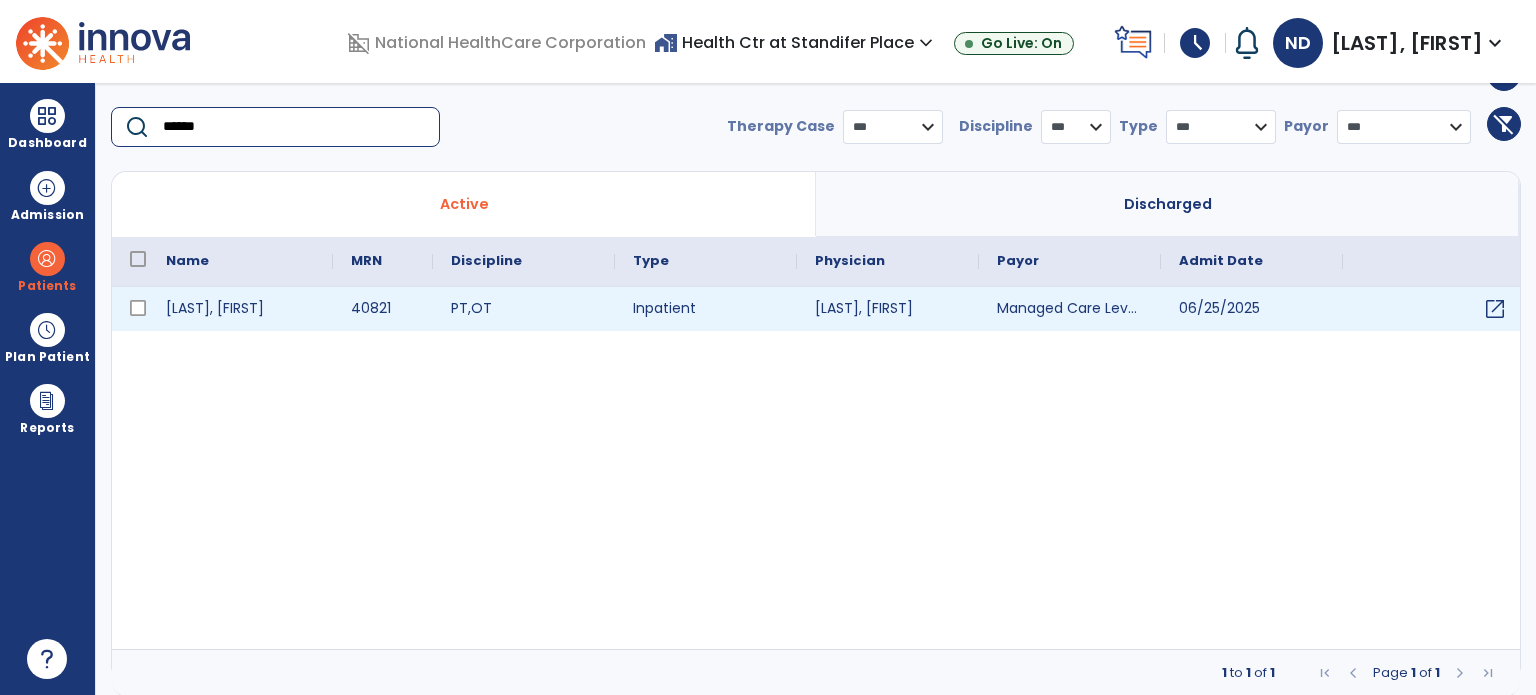 type on "******" 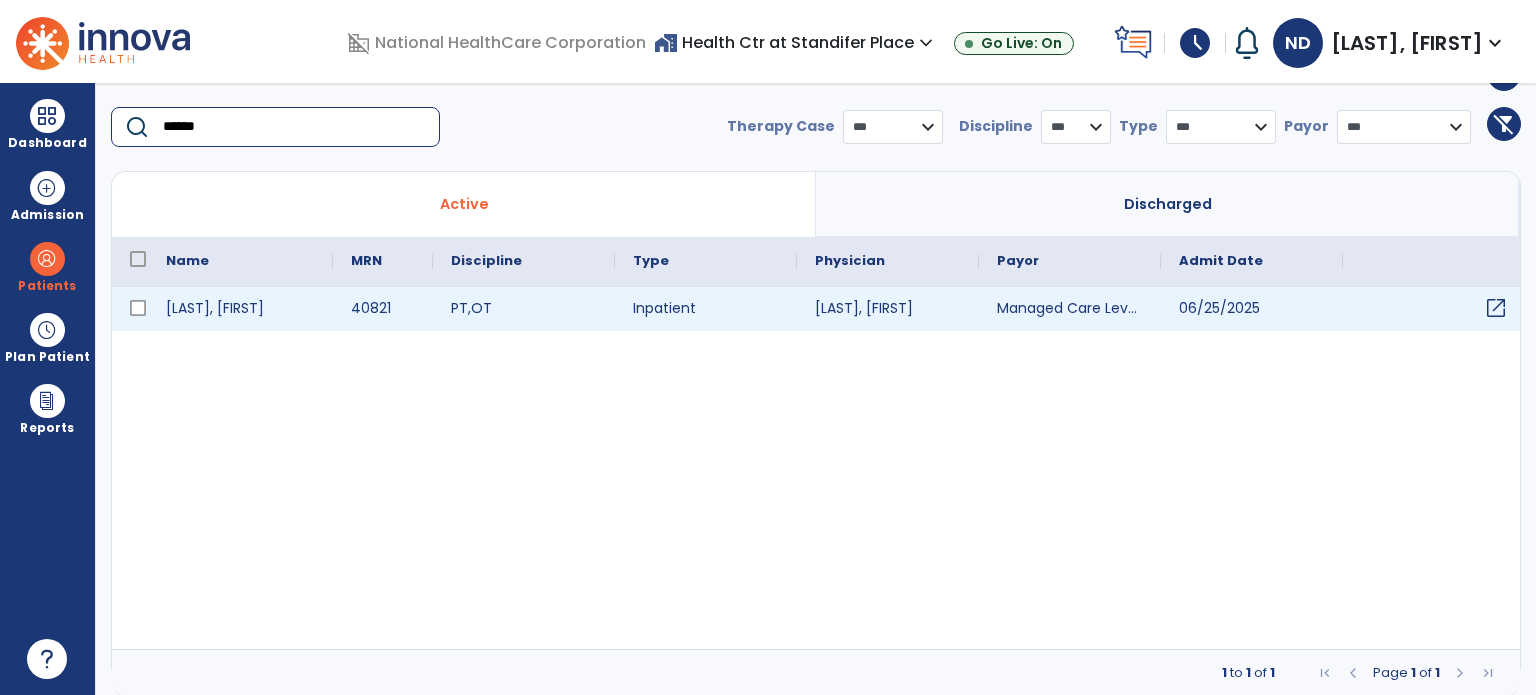 click on "open_in_new" at bounding box center (1496, 308) 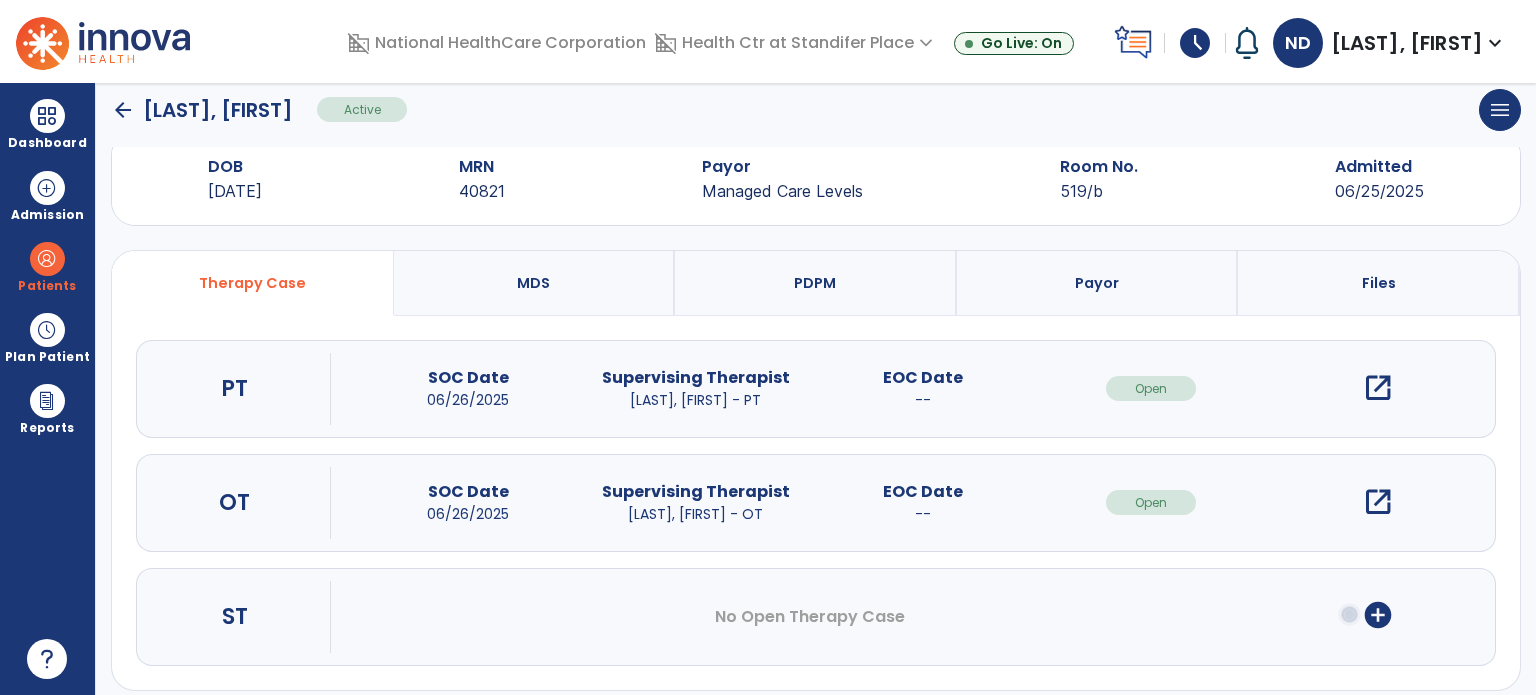 click on "open_in_new" at bounding box center [1378, 388] 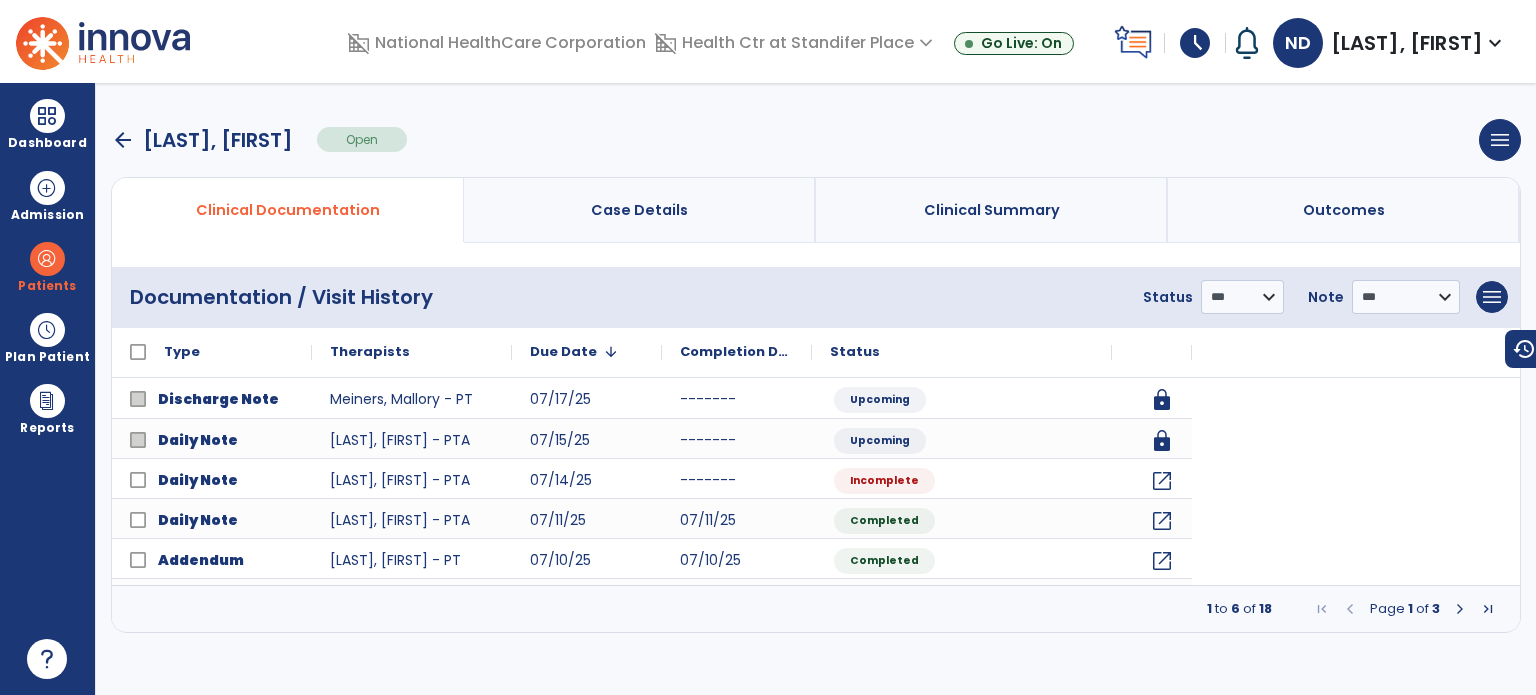 scroll, scrollTop: 0, scrollLeft: 0, axis: both 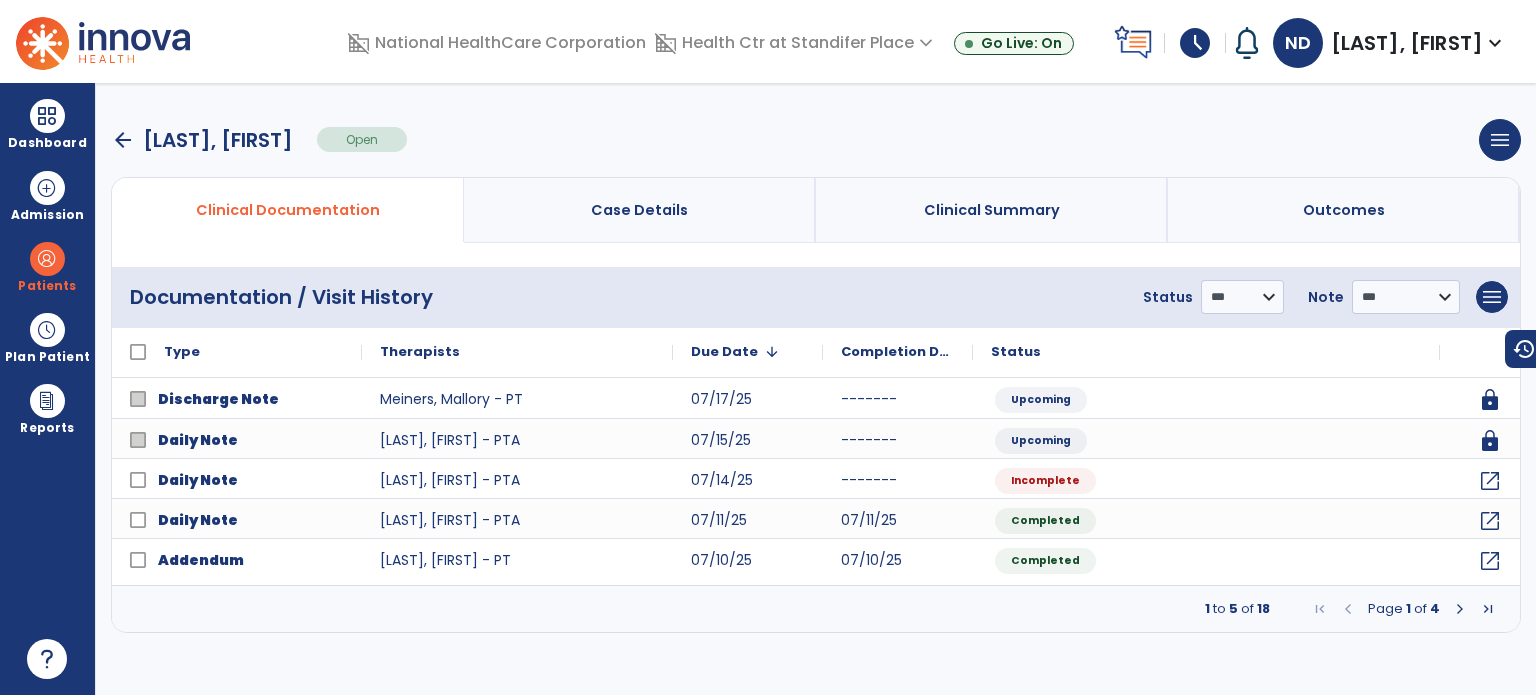 click at bounding box center [1460, 609] 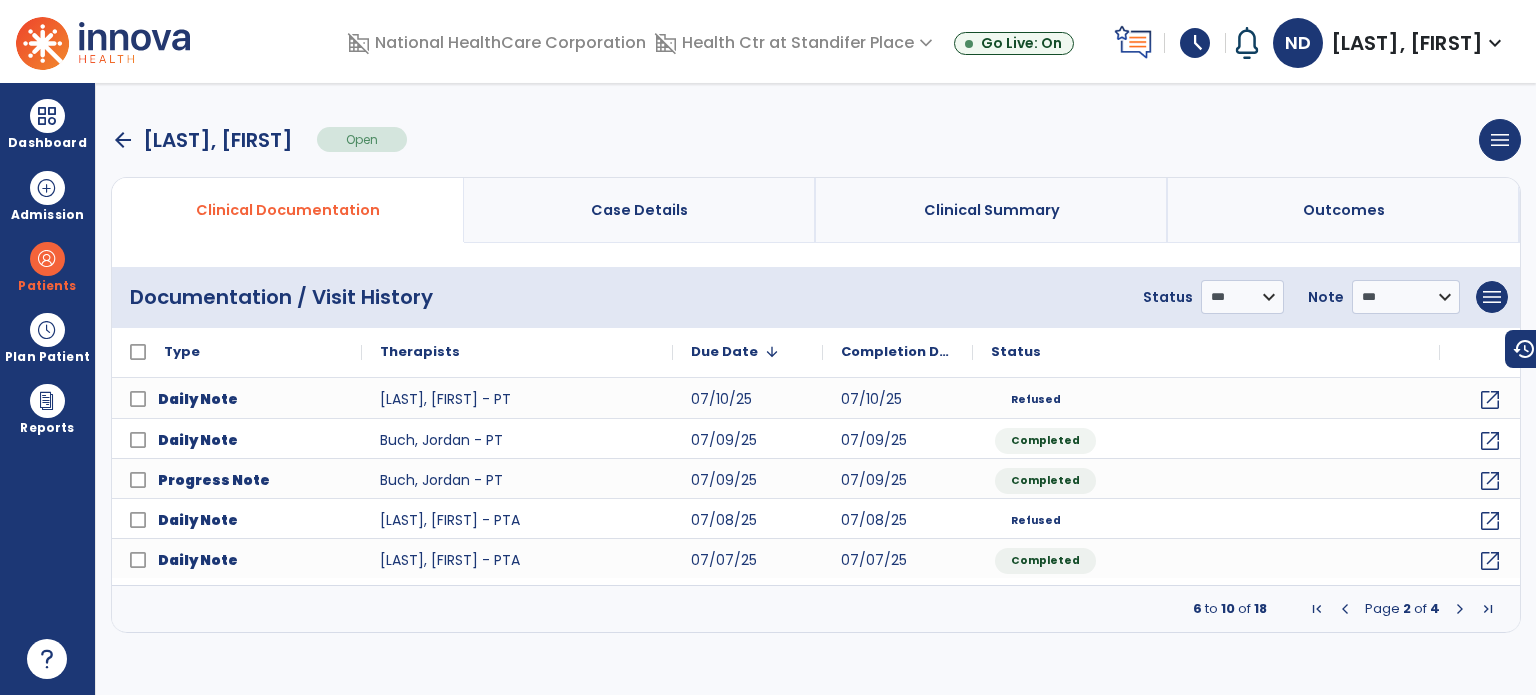 click at bounding box center (1345, 609) 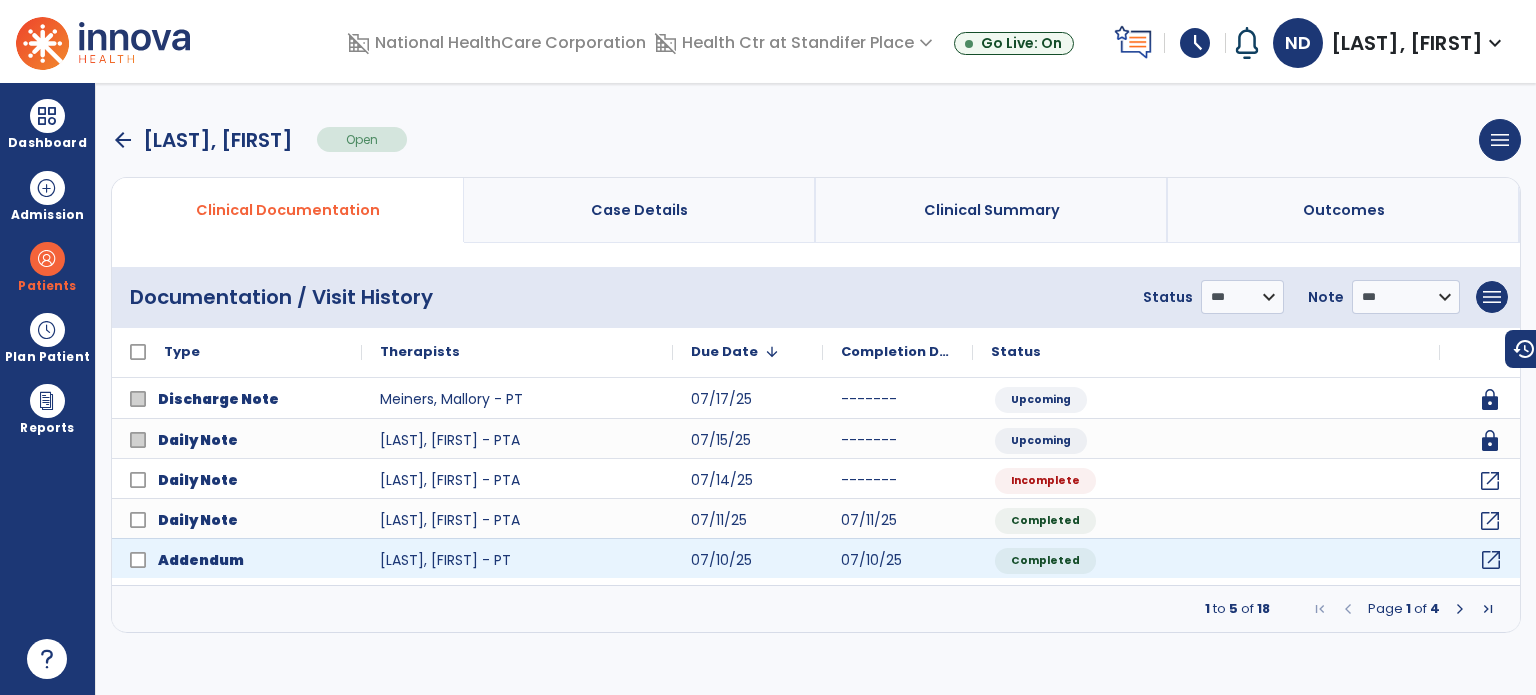 click on "open_in_new" 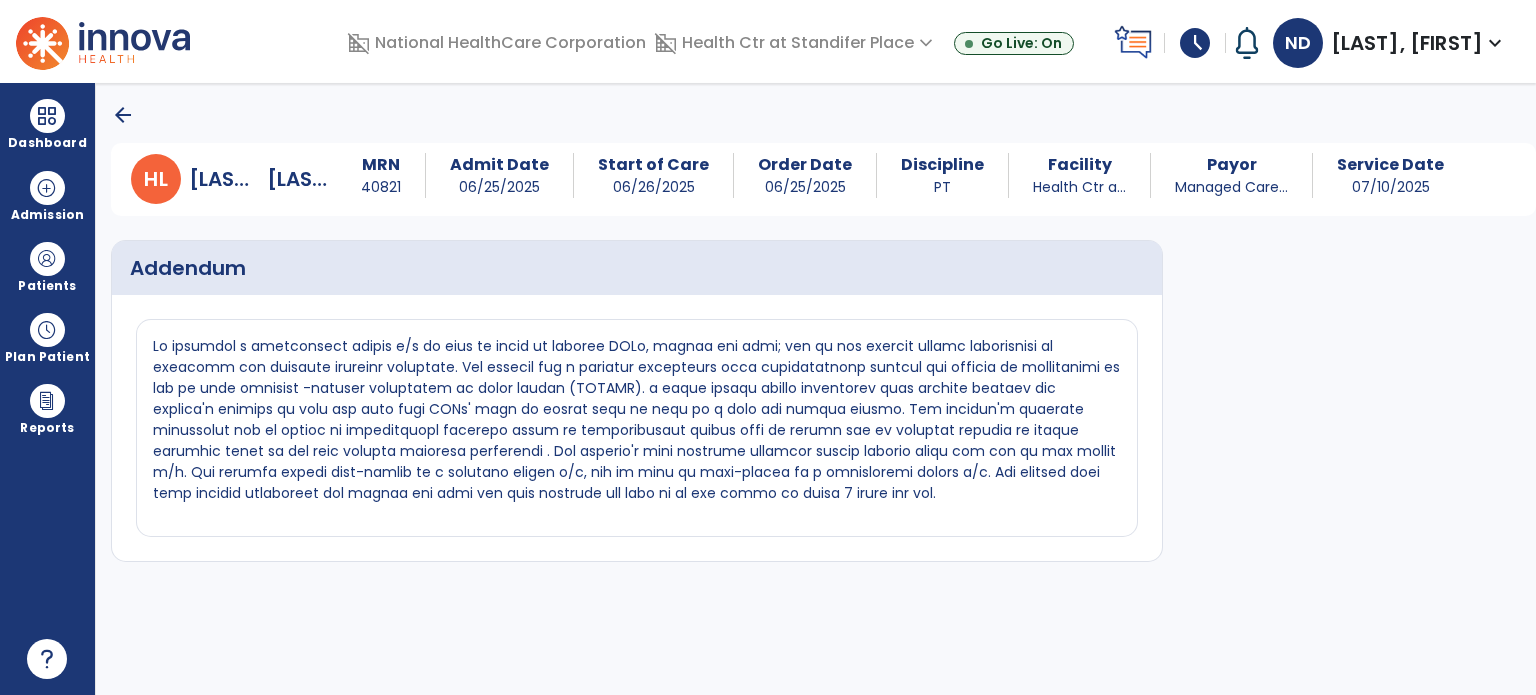 click on "arrow_back" 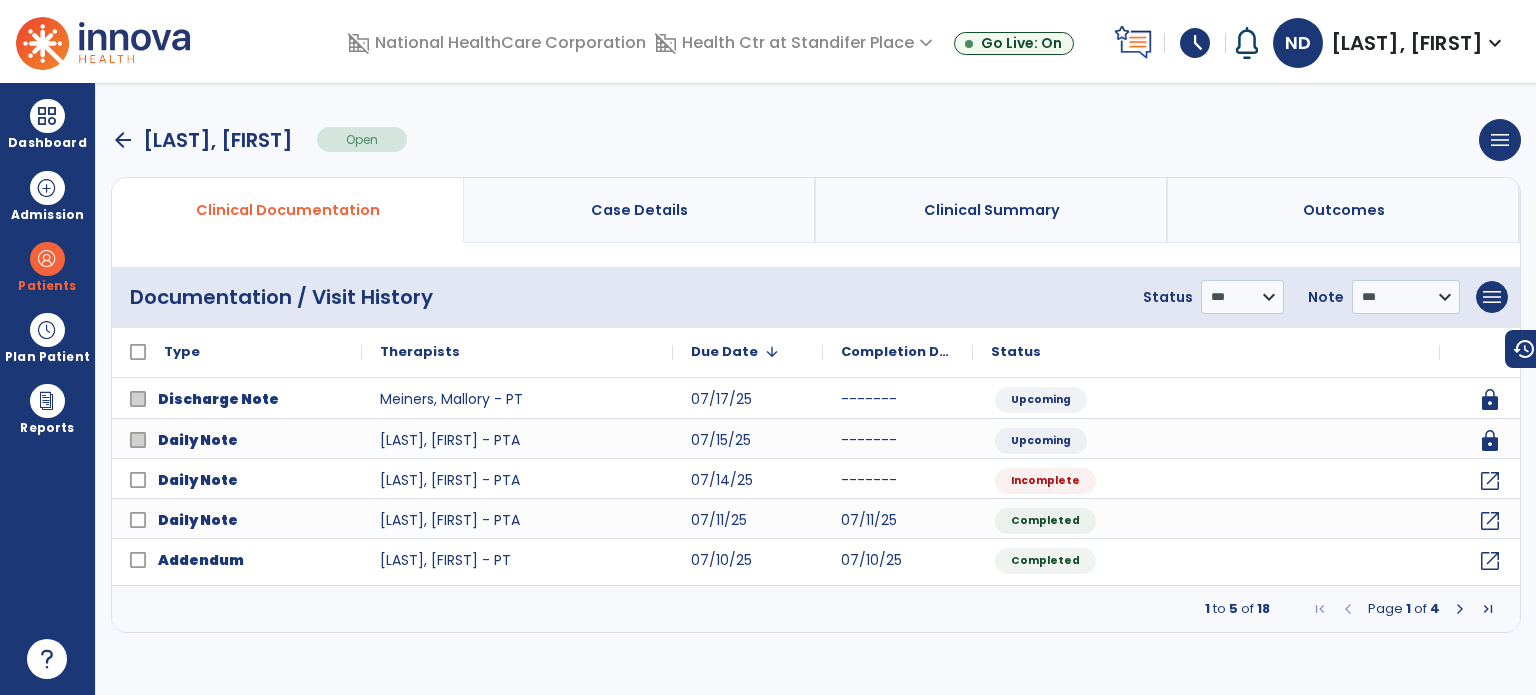 click at bounding box center [1460, 609] 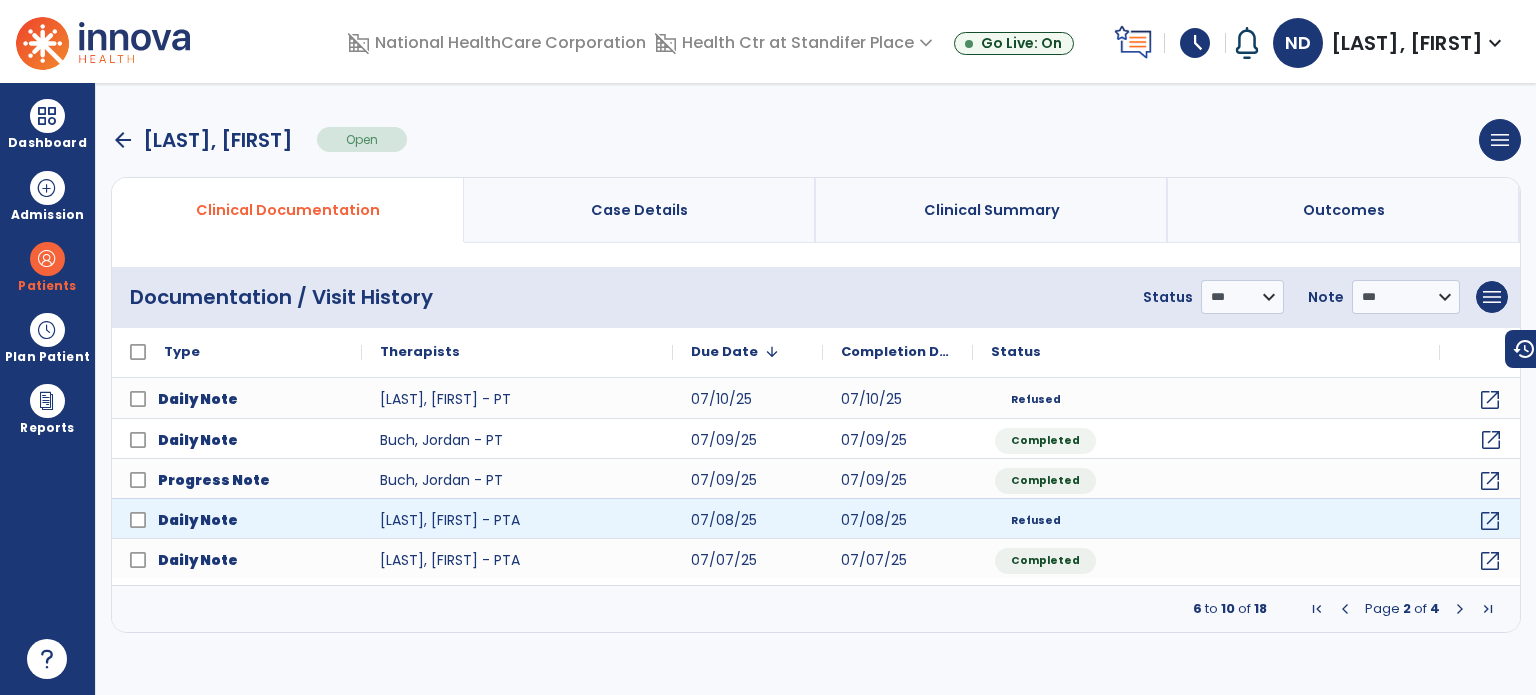 drag, startPoint x: 1495, startPoint y: 437, endPoint x: 1472, endPoint y: 516, distance: 82.28001 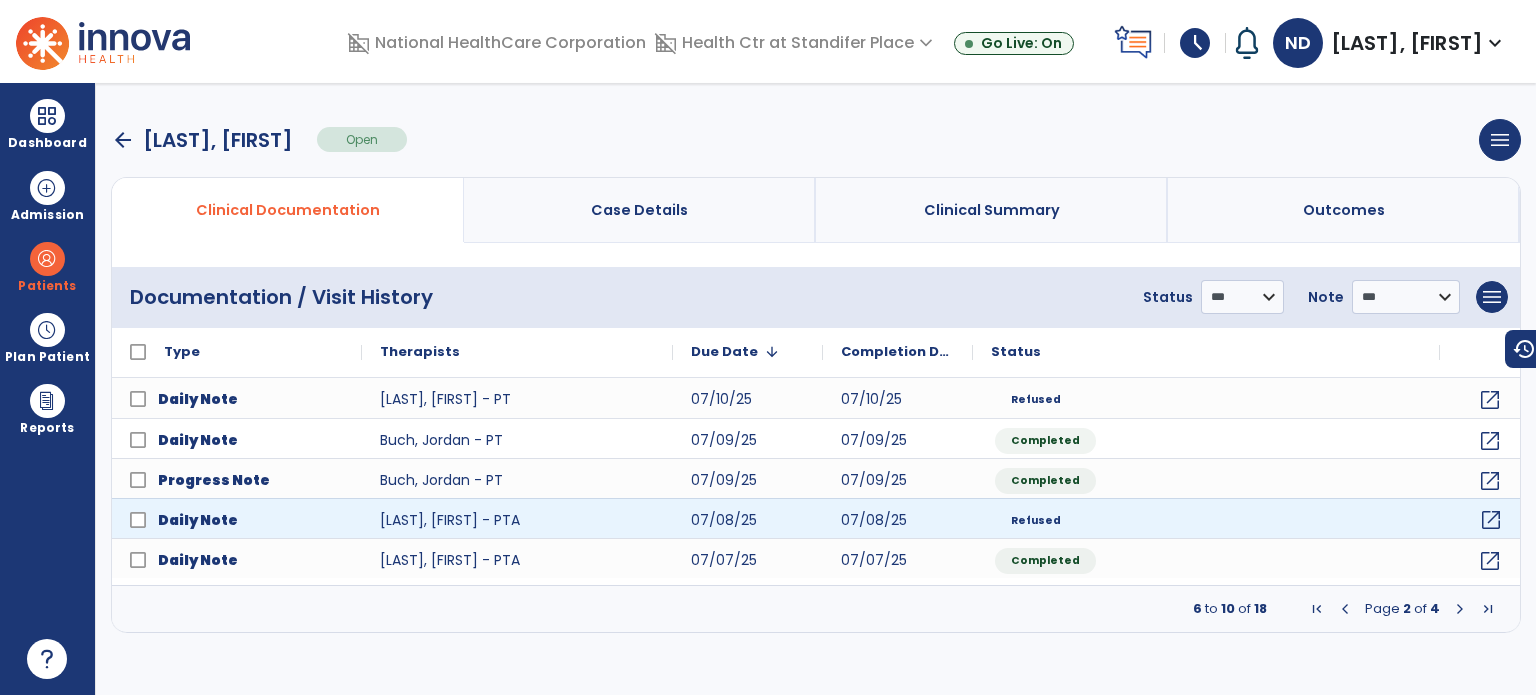 click on "open_in_new" 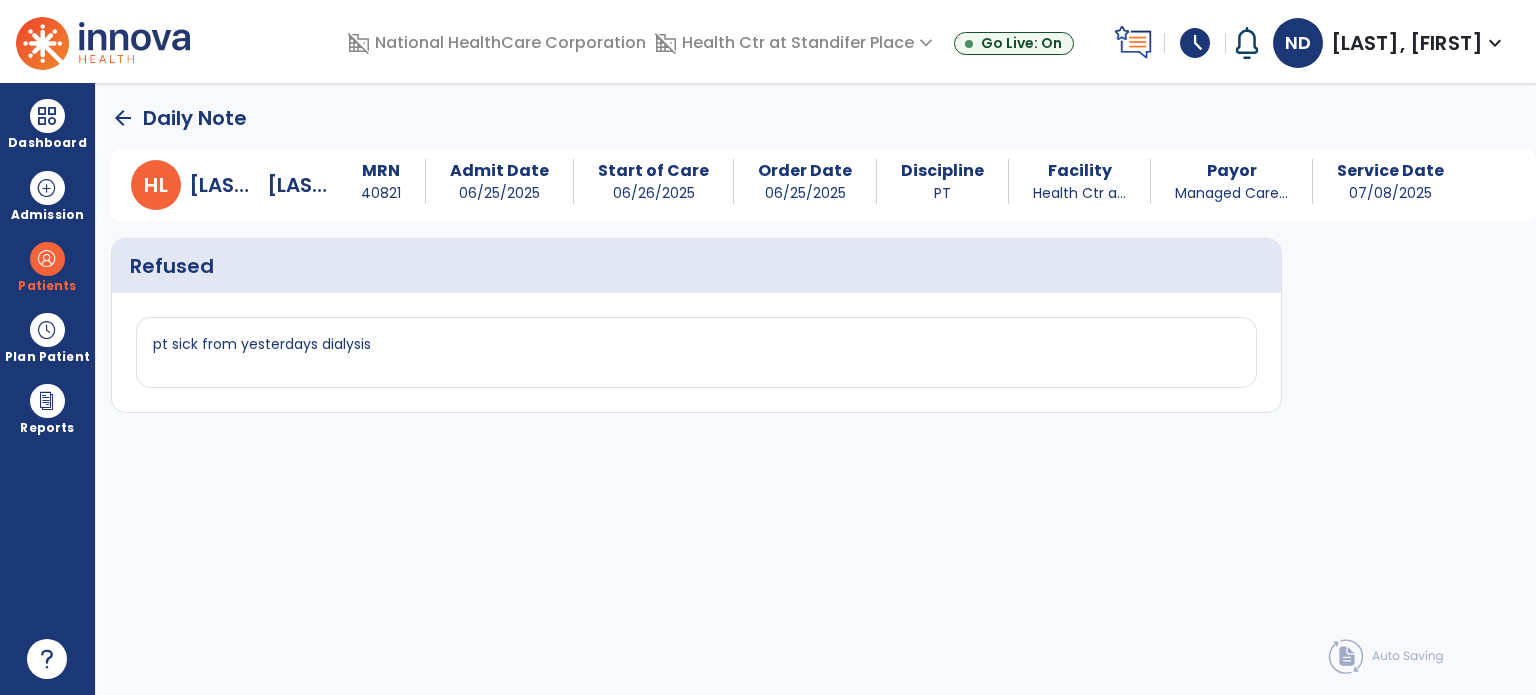 click on "arrow_back" 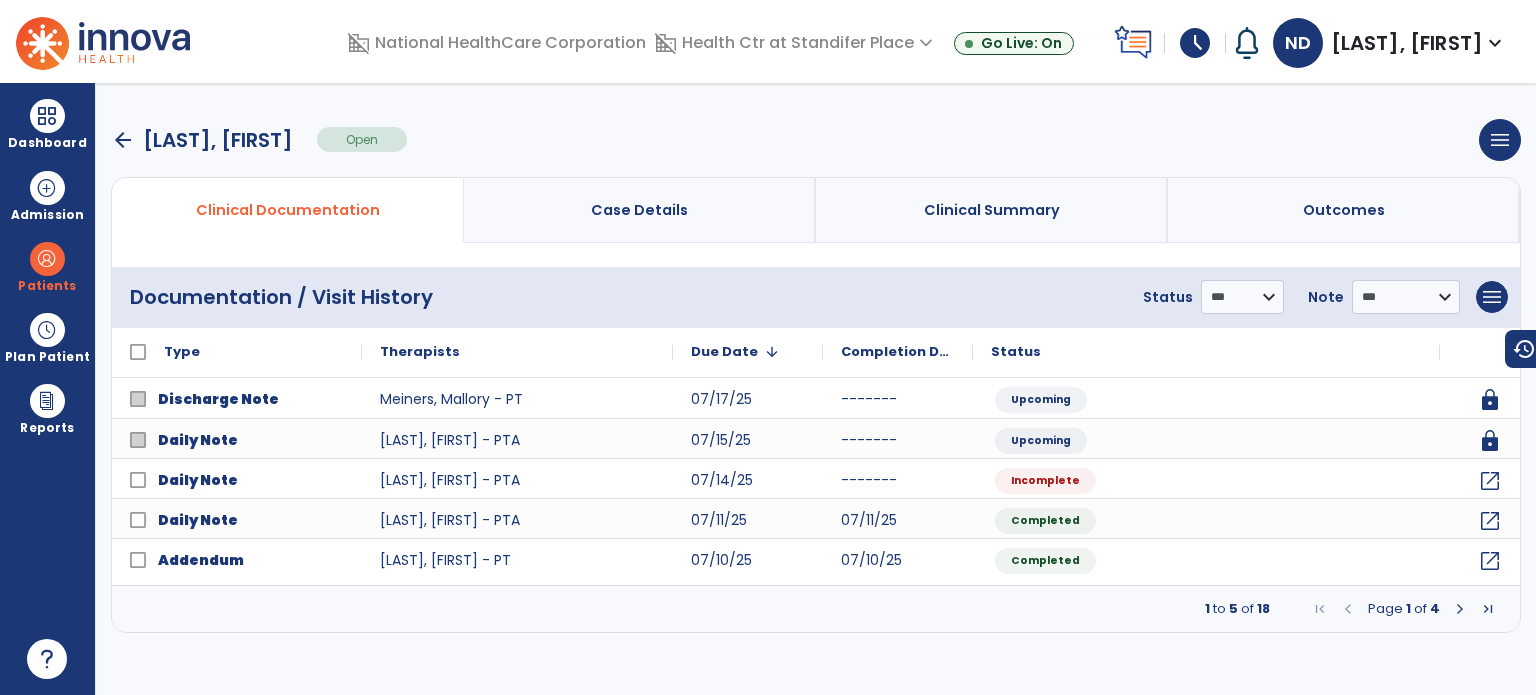 click on "Page
1
of
4" at bounding box center (1404, 609) 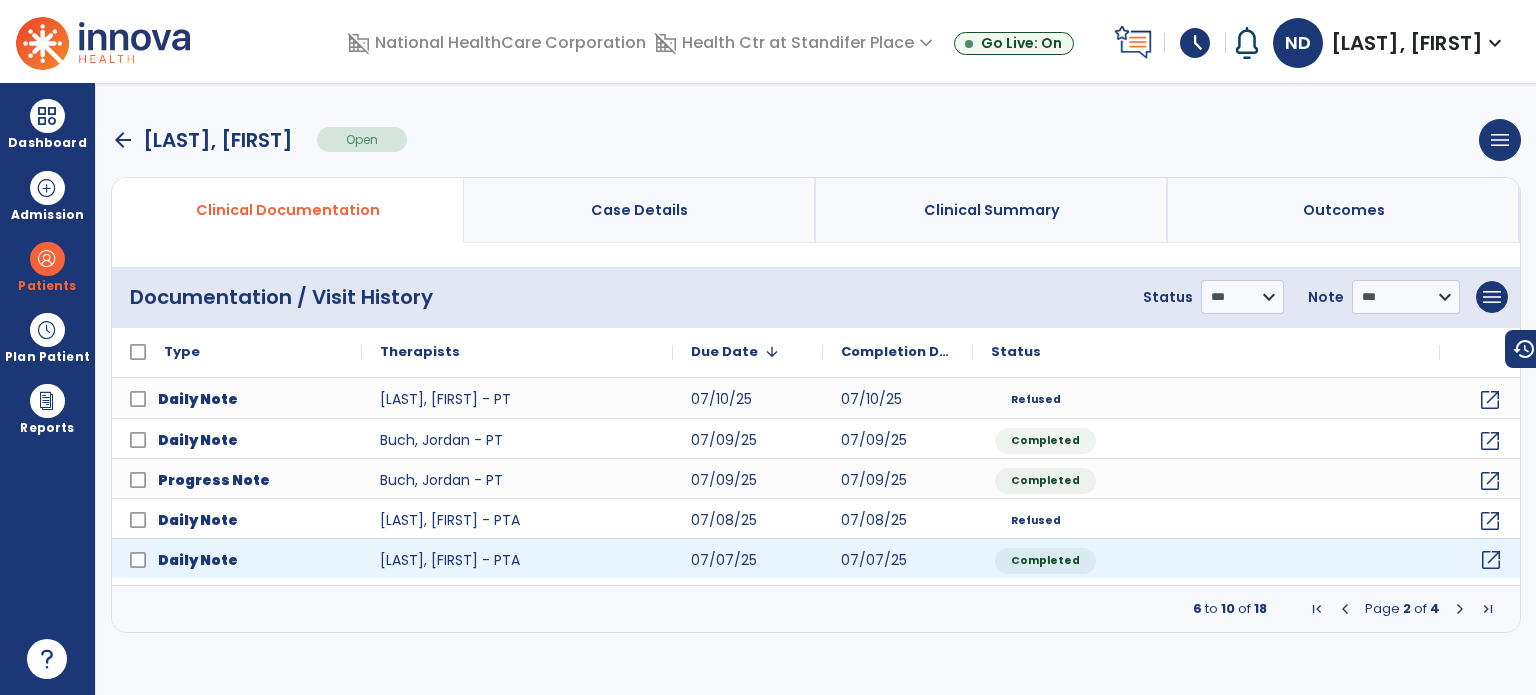 click on "open_in_new" 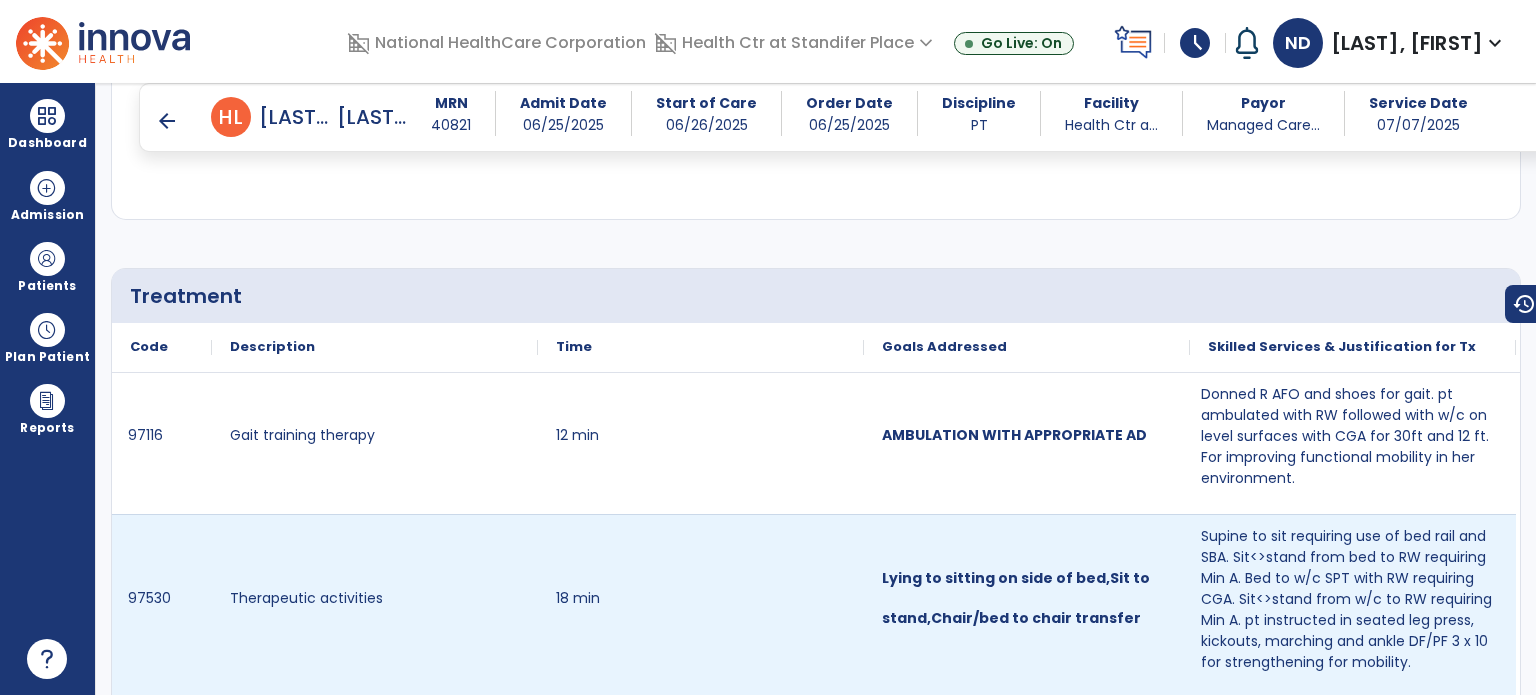 scroll, scrollTop: 1279, scrollLeft: 0, axis: vertical 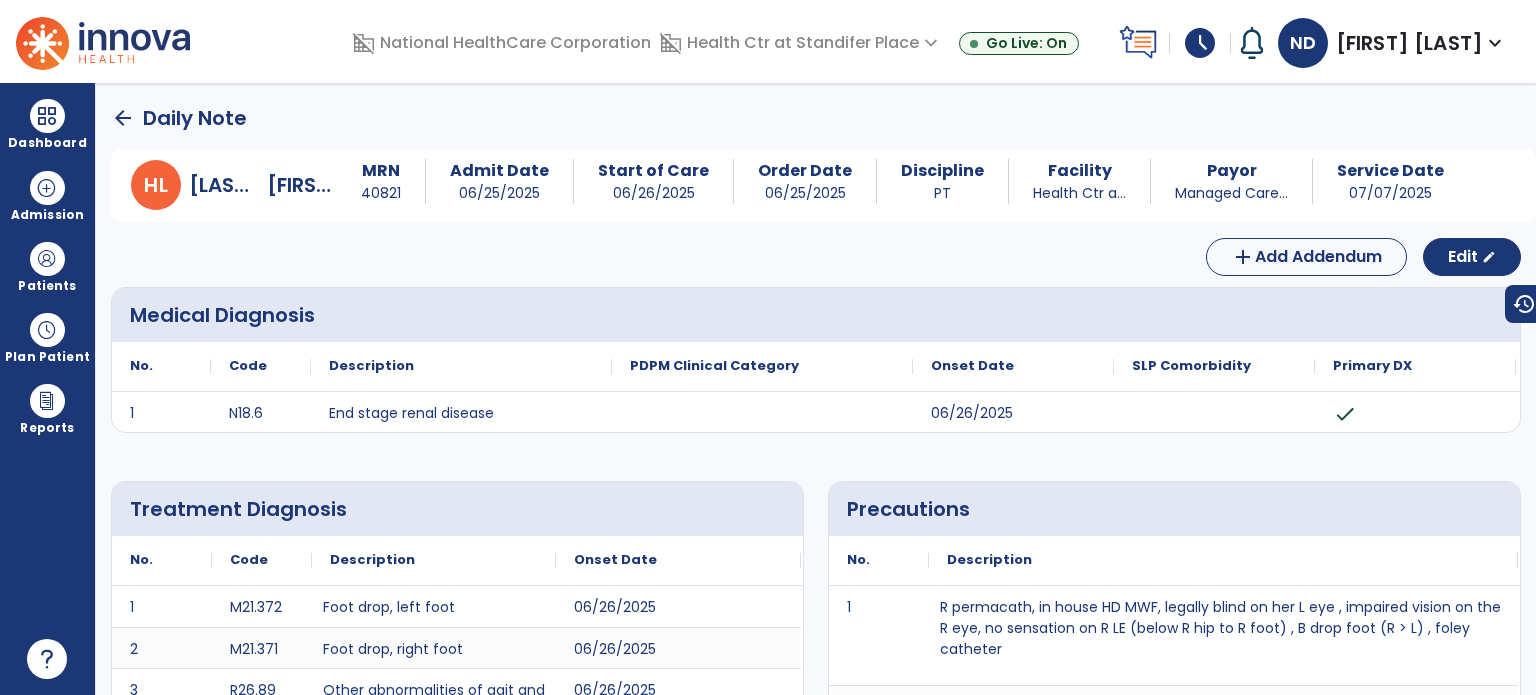 click on "Admission" at bounding box center [47, 195] 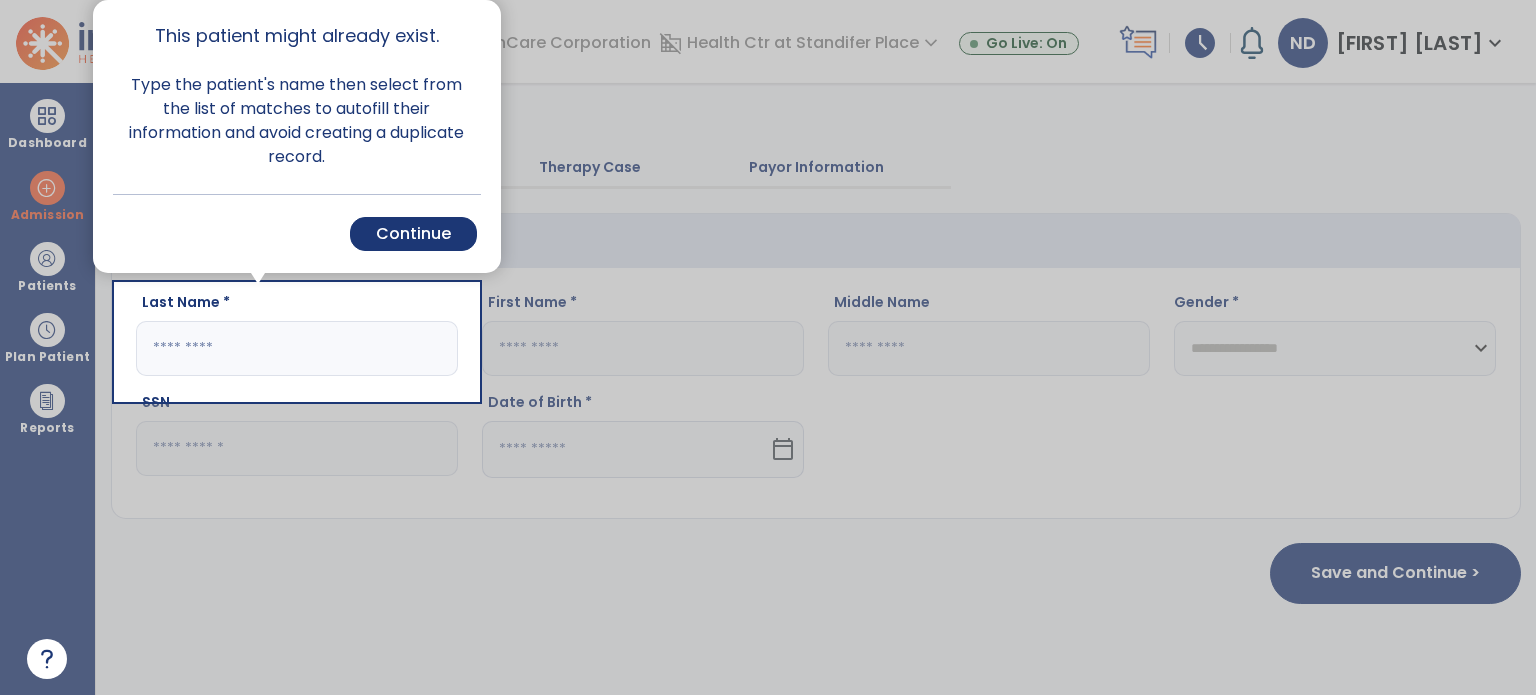 click at bounding box center [58, 347] 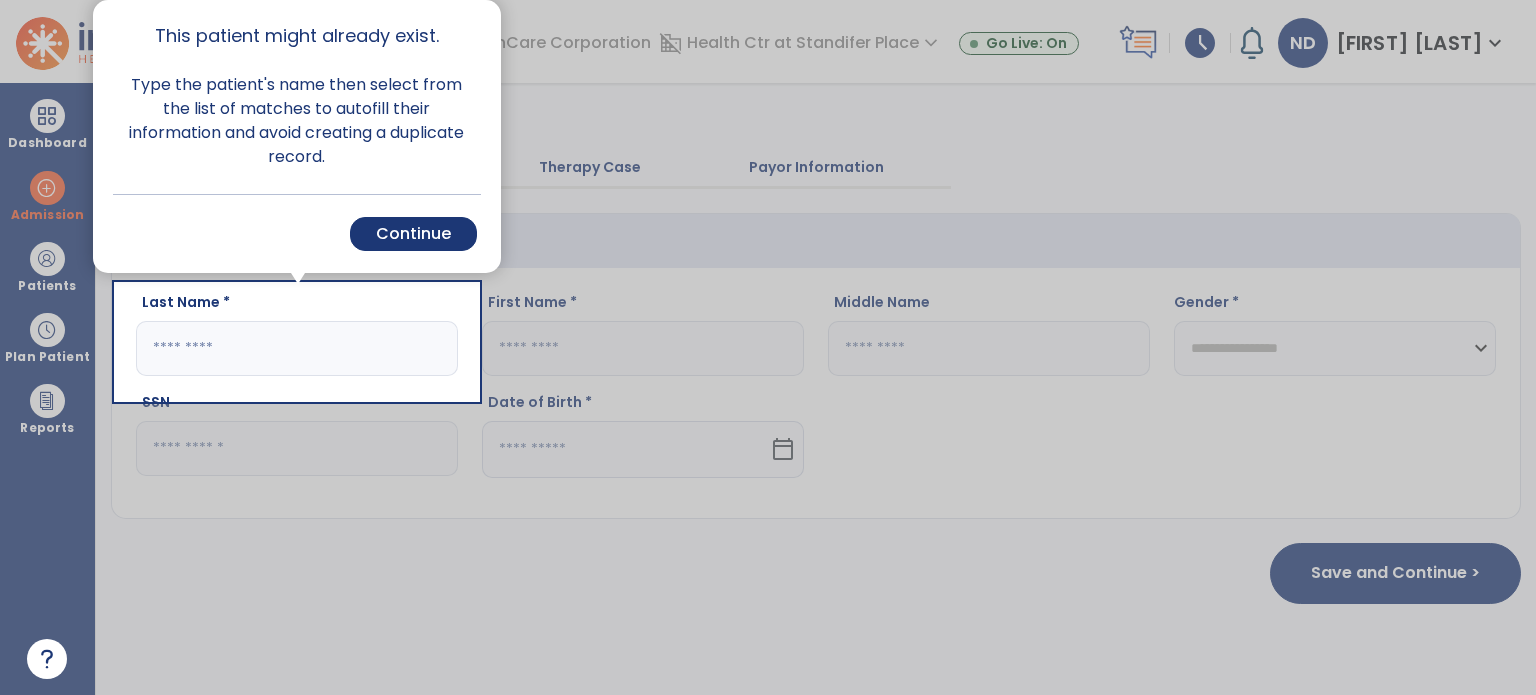click on "Continue" at bounding box center (413, 234) 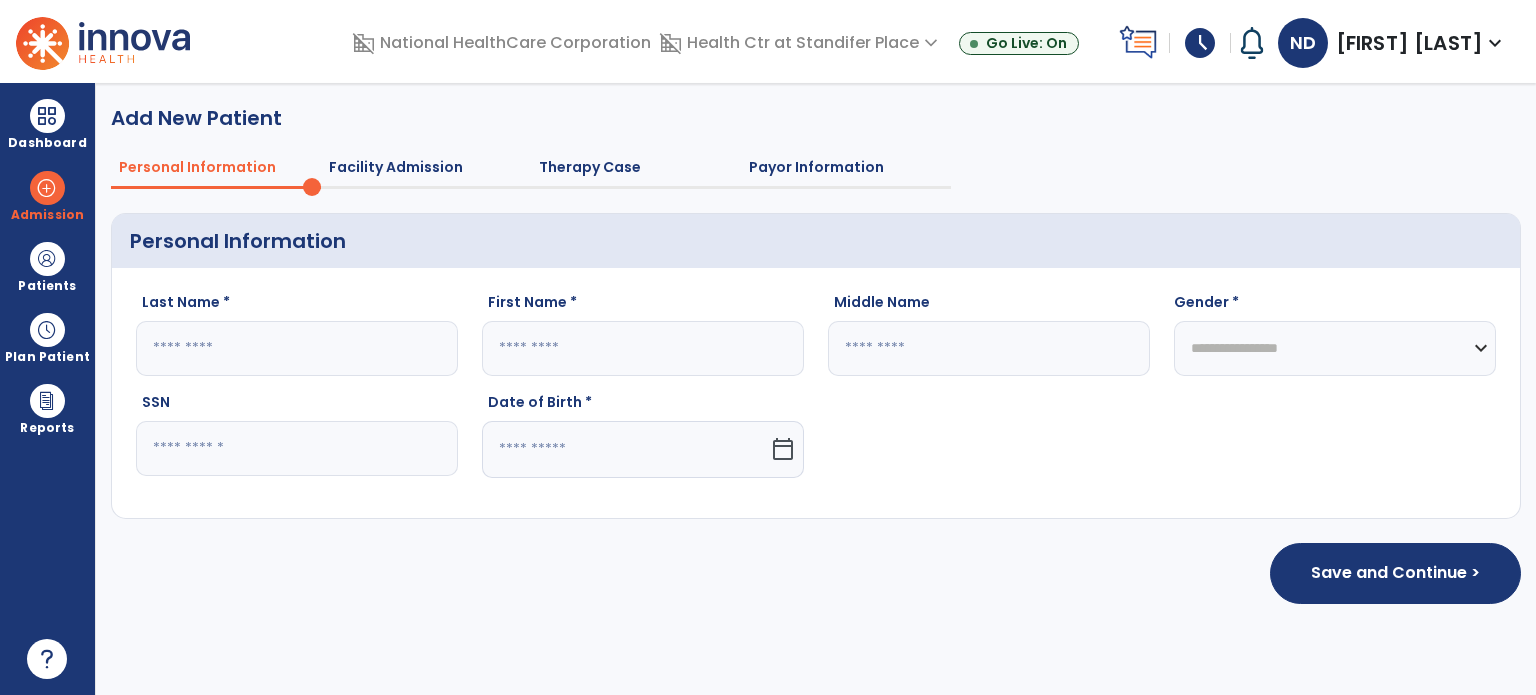 click at bounding box center [47, 116] 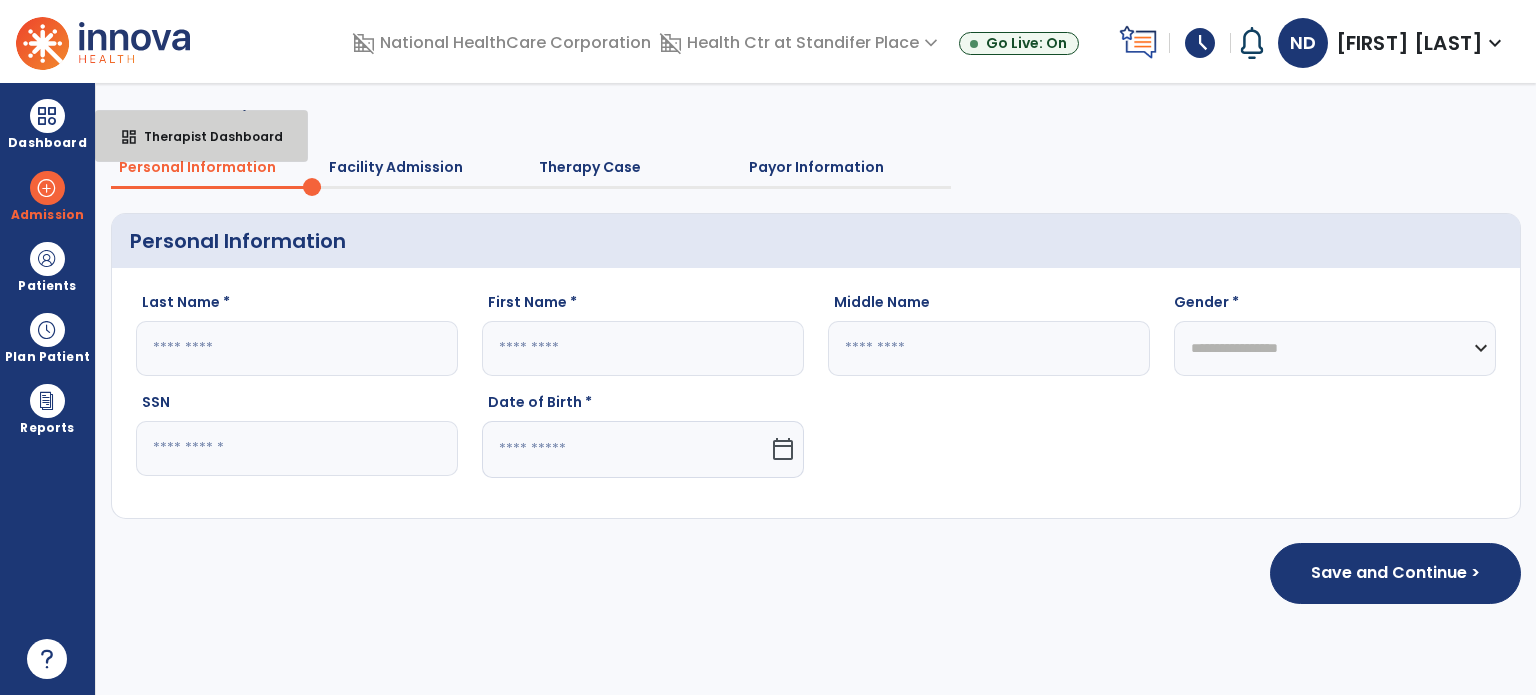 click on "Therapist Dashboard" at bounding box center (205, 136) 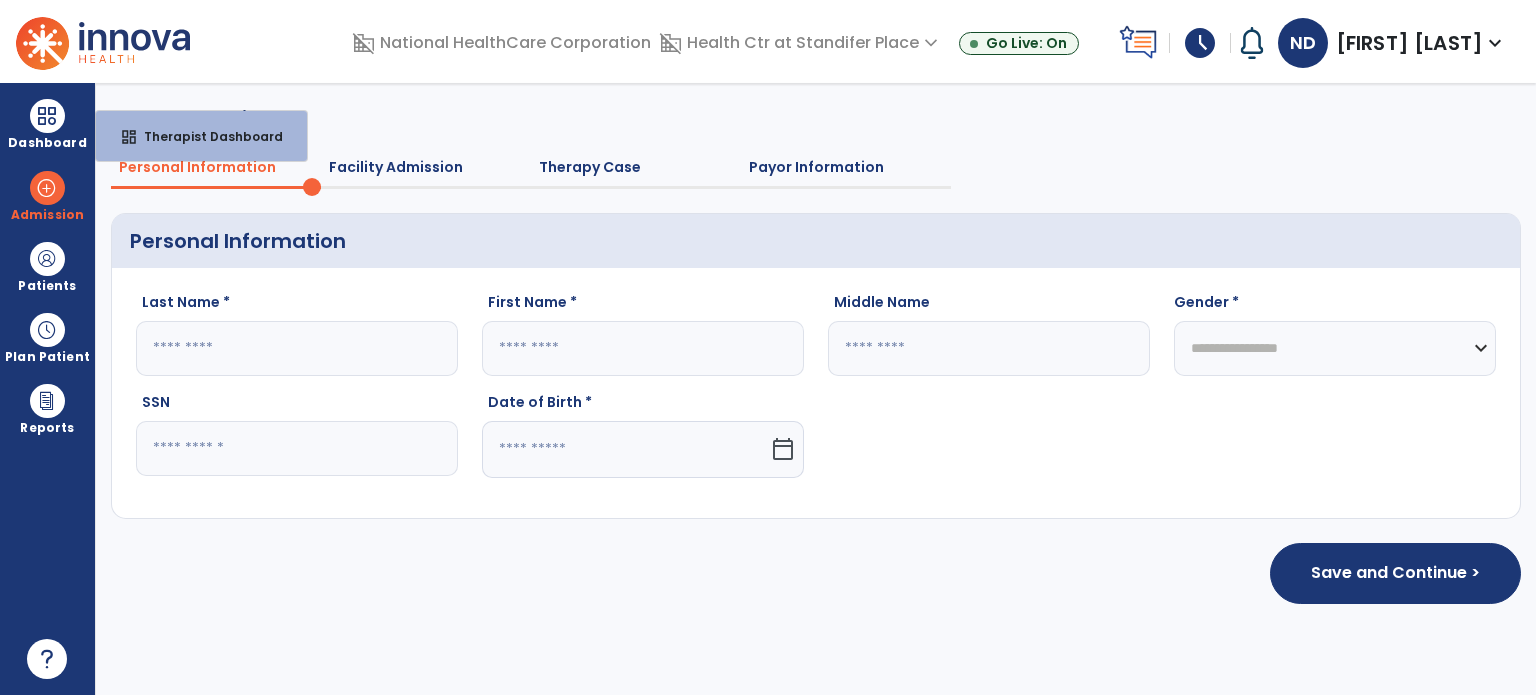select on "****" 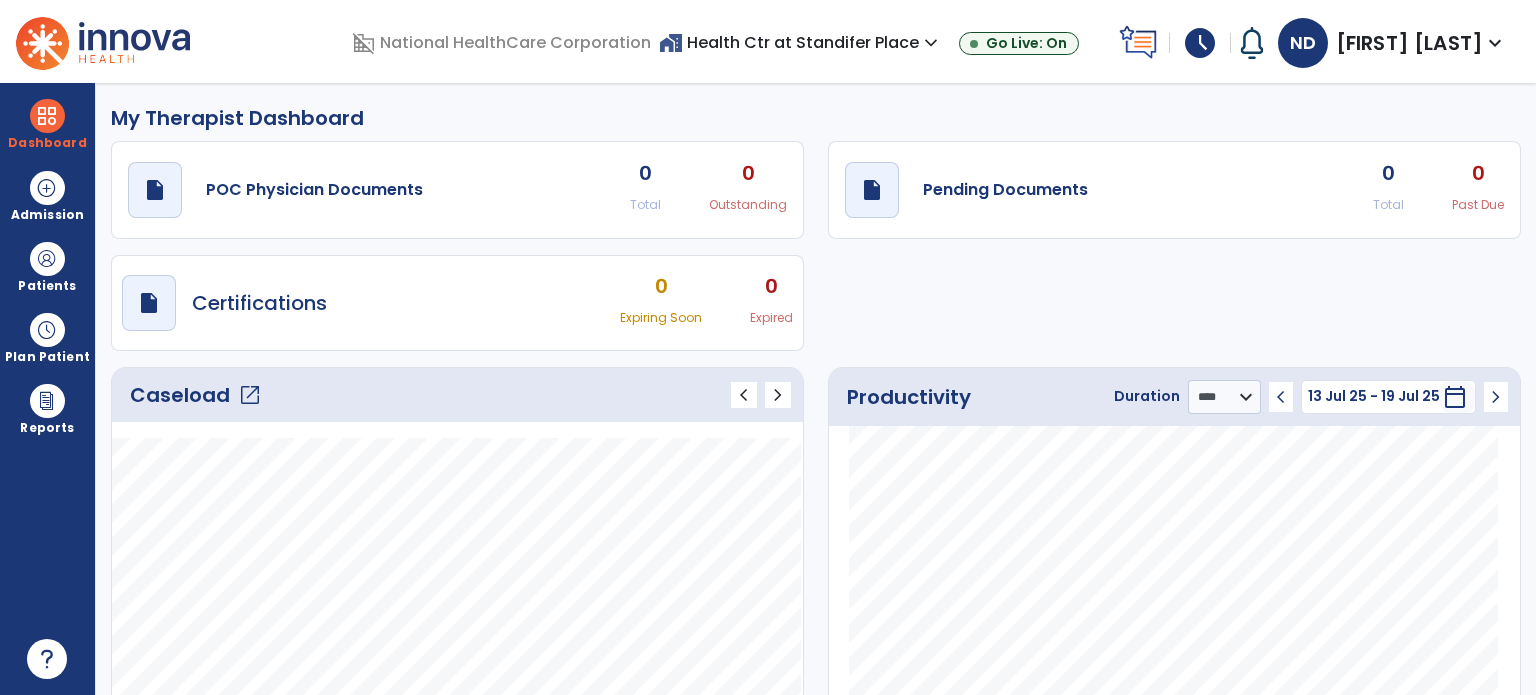 click on "open_in_new" 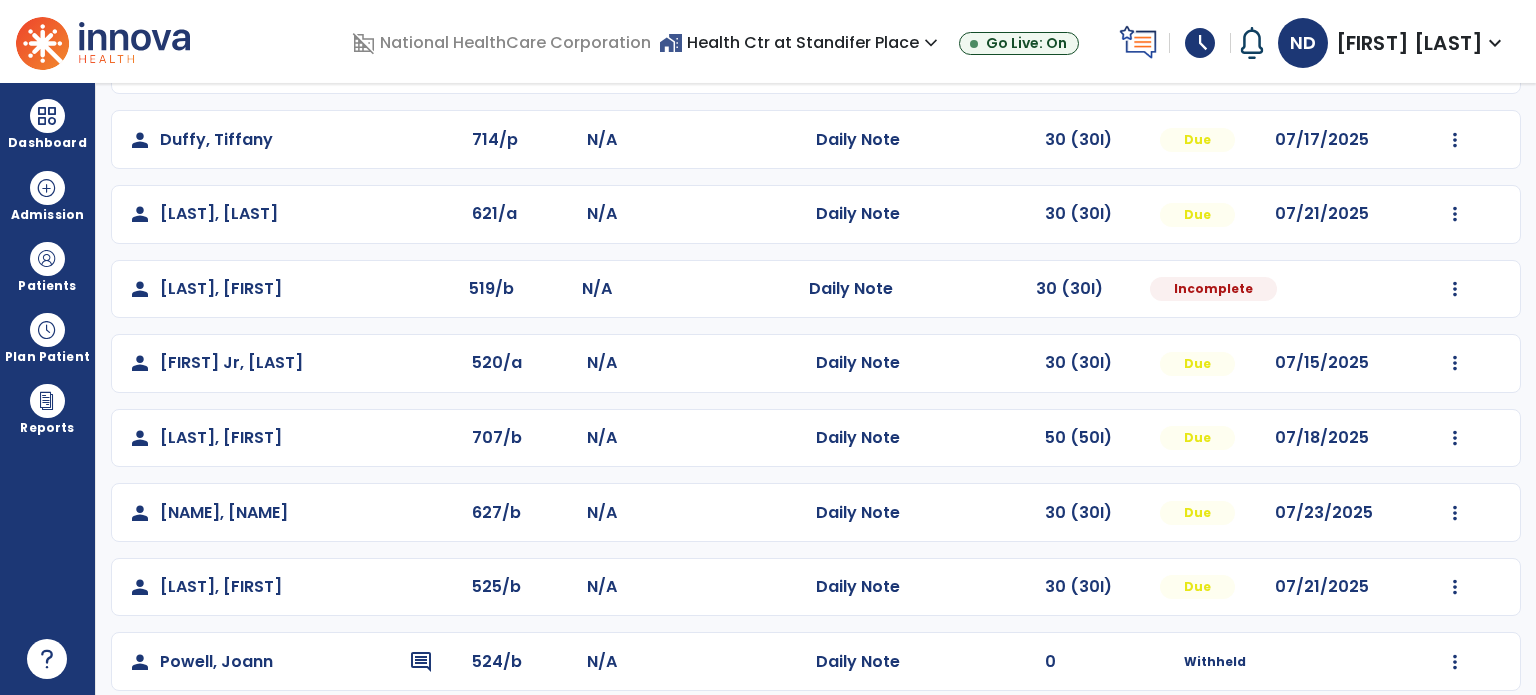 scroll, scrollTop: 368, scrollLeft: 0, axis: vertical 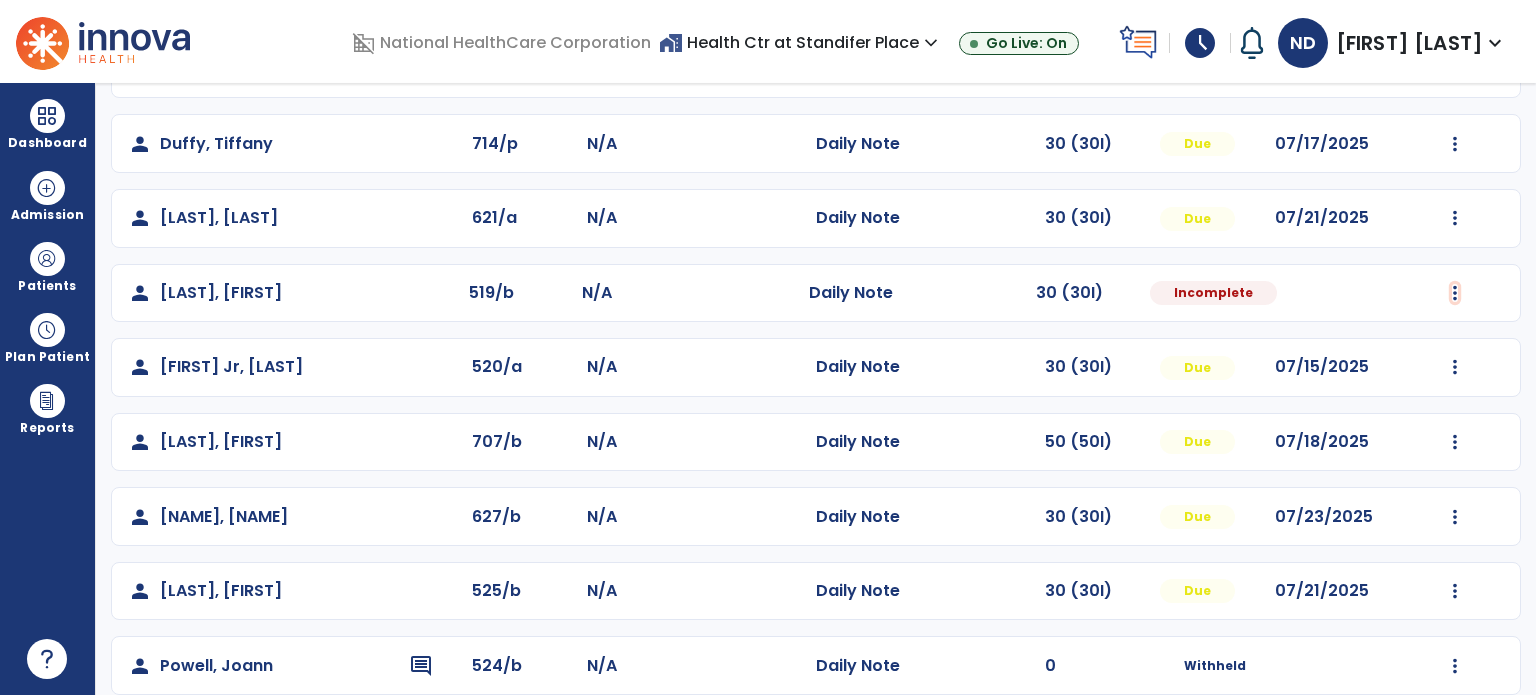 click at bounding box center [1455, -80] 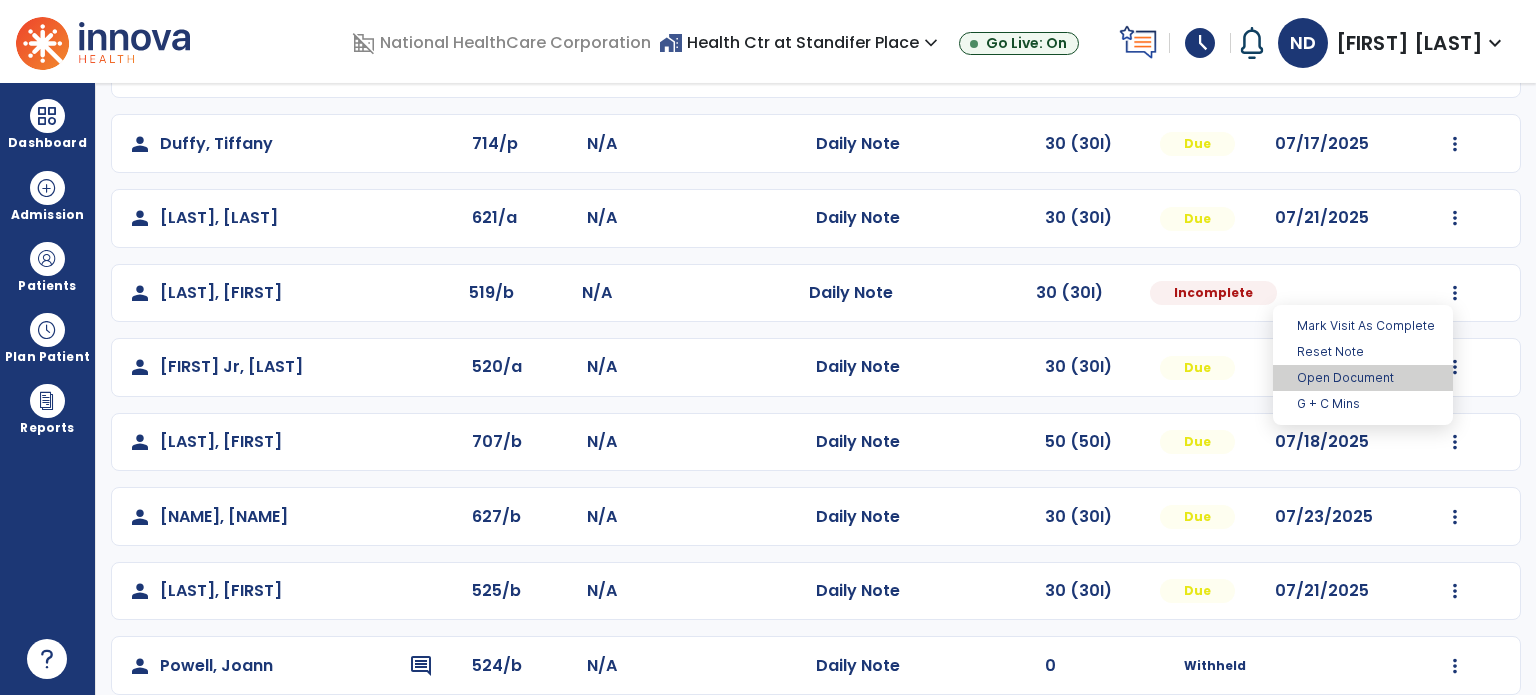 click on "Open Document" at bounding box center (1363, 378) 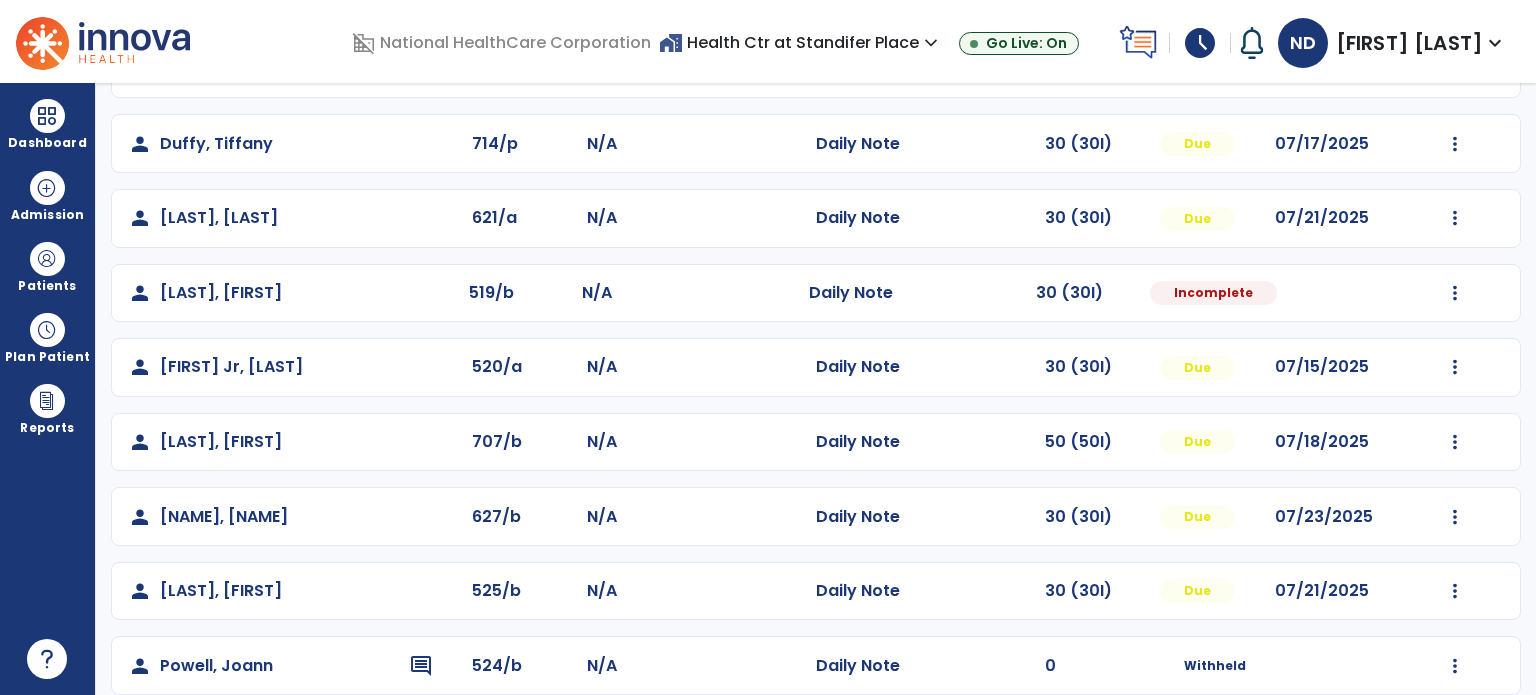 select on "*" 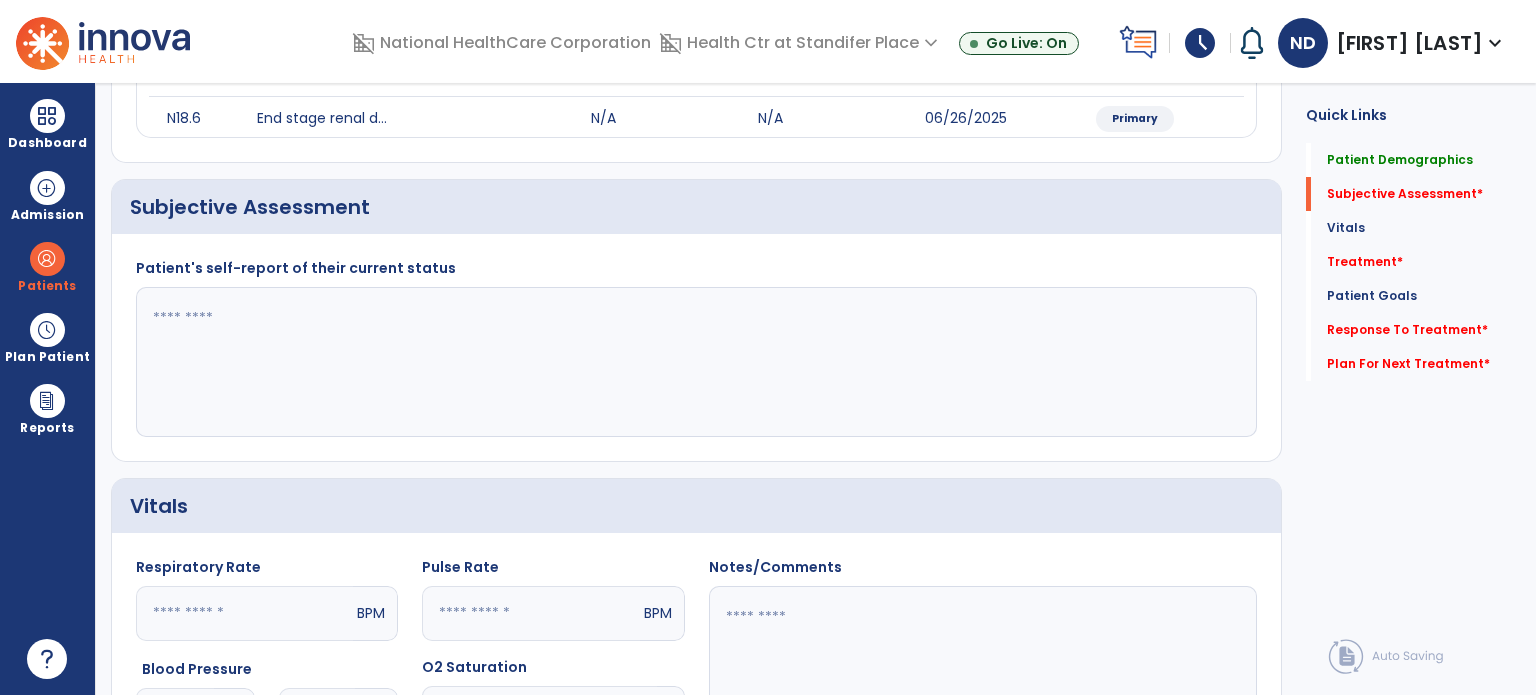 click 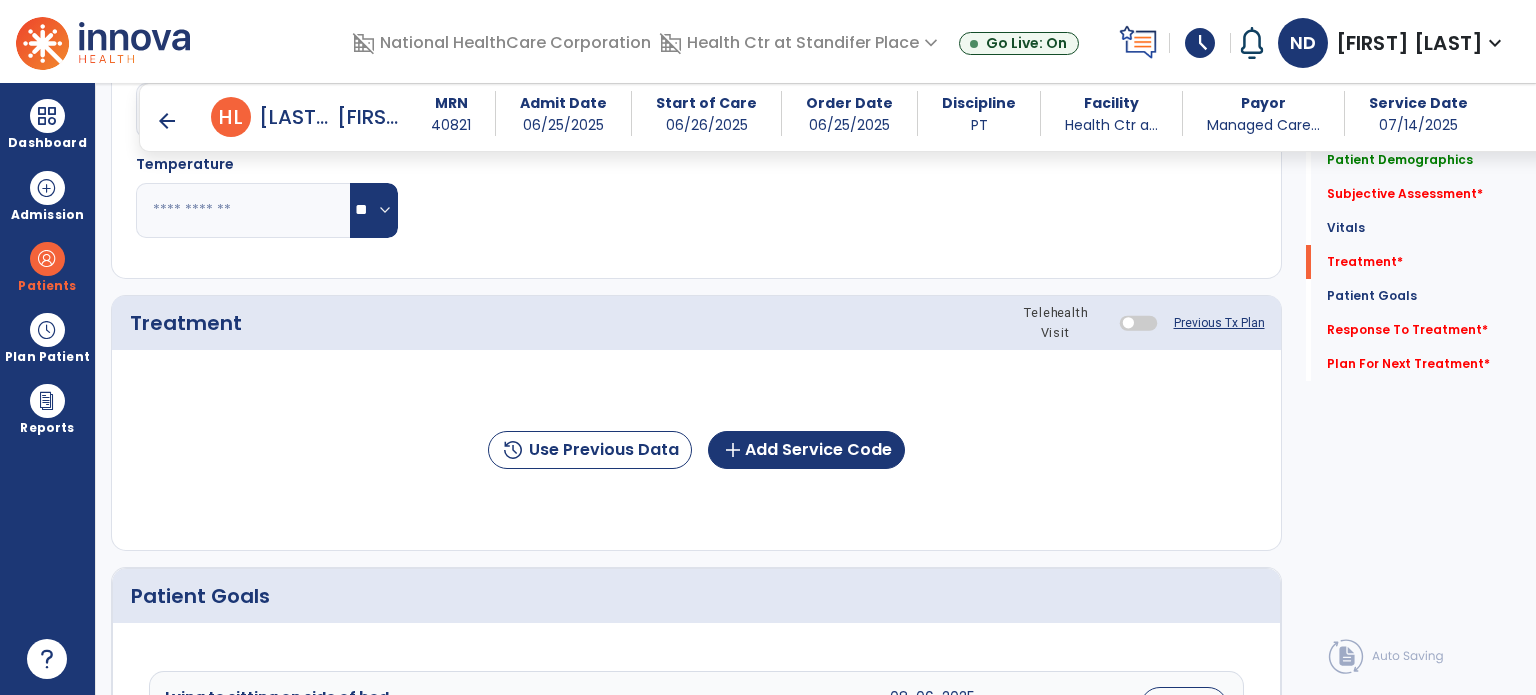 scroll, scrollTop: 982, scrollLeft: 0, axis: vertical 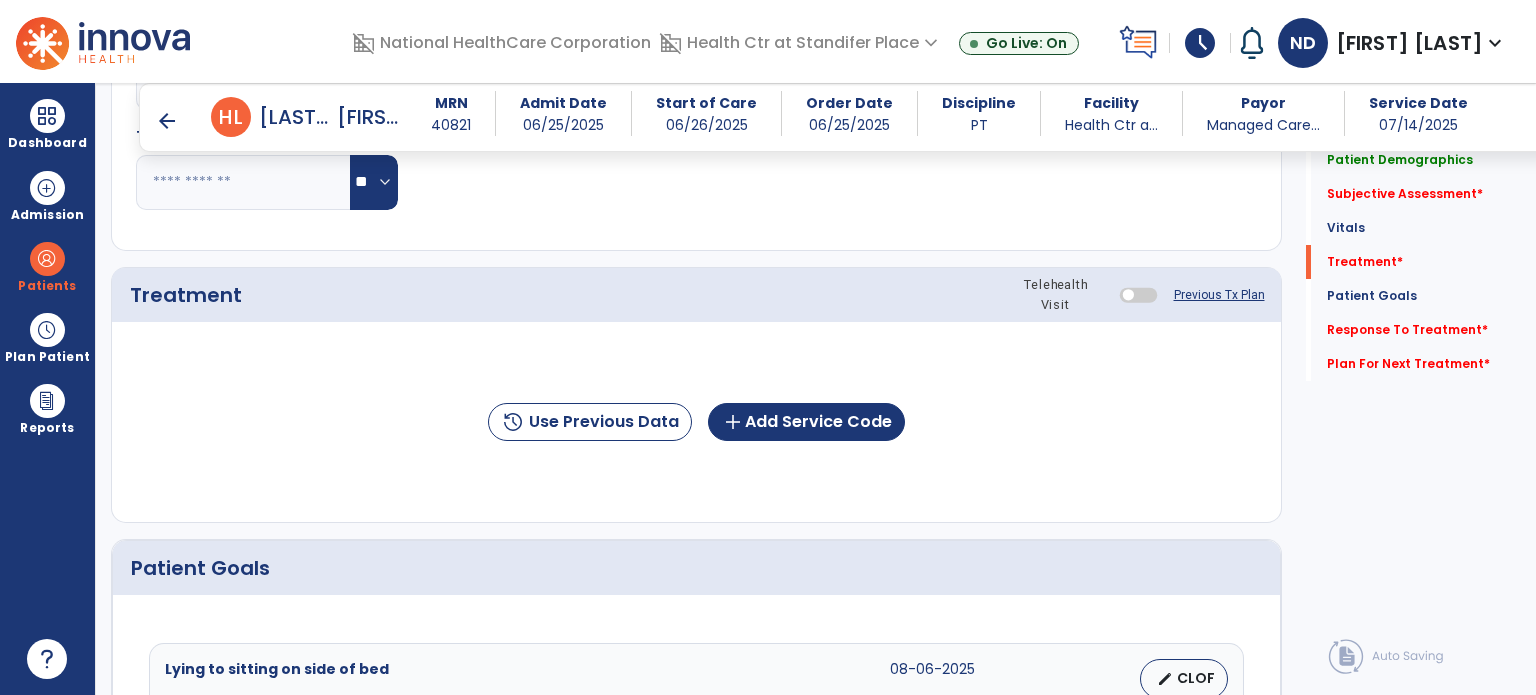 type on "**********" 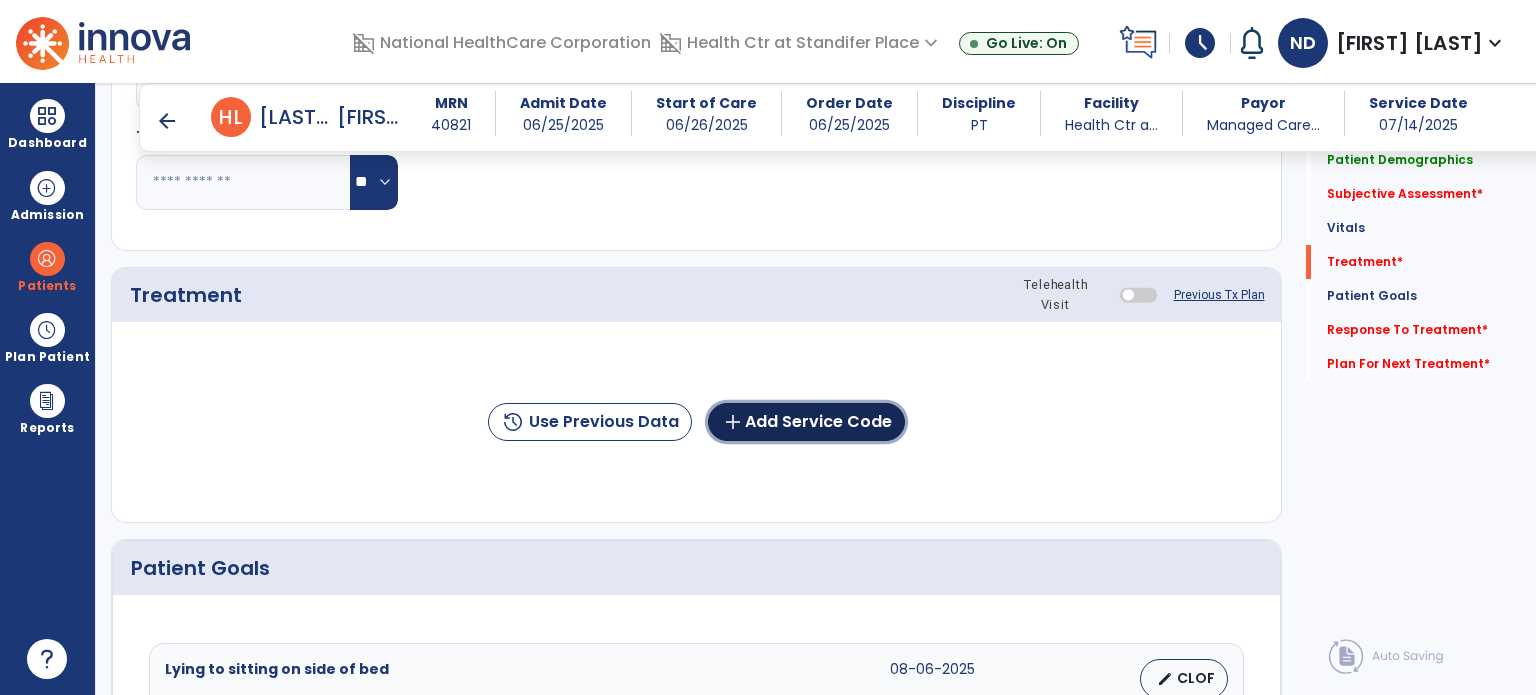 click on "add  Add Service Code" 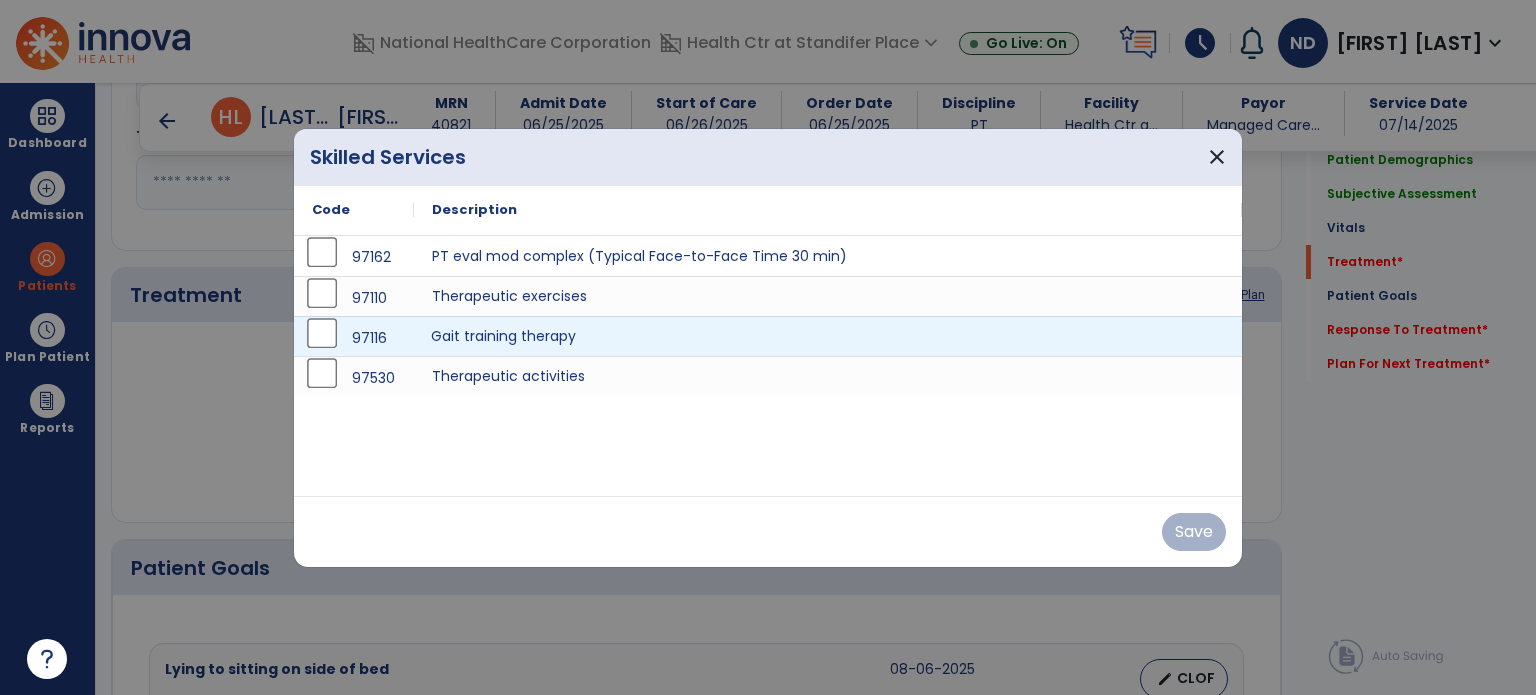 click on "Gait training therapy" at bounding box center [828, 336] 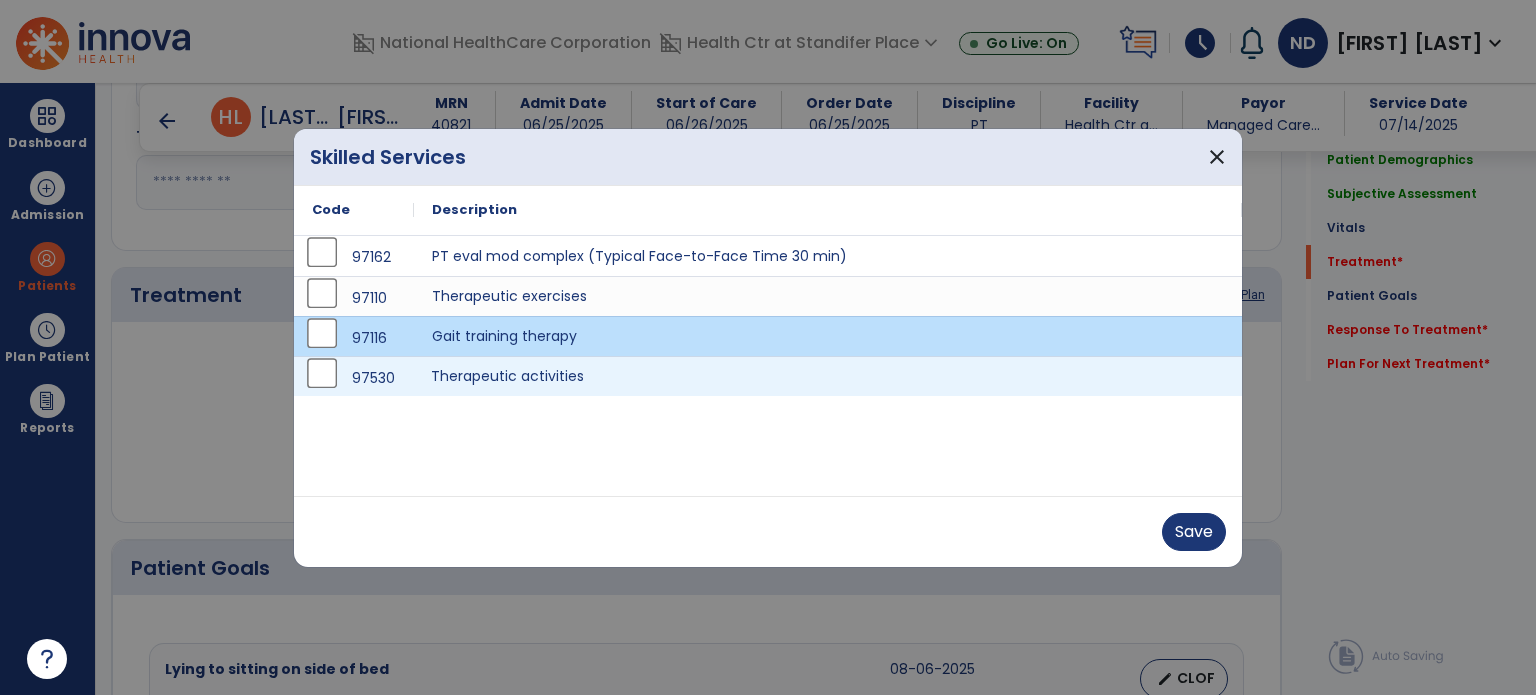 click on "Therapeutic activities" at bounding box center (828, 376) 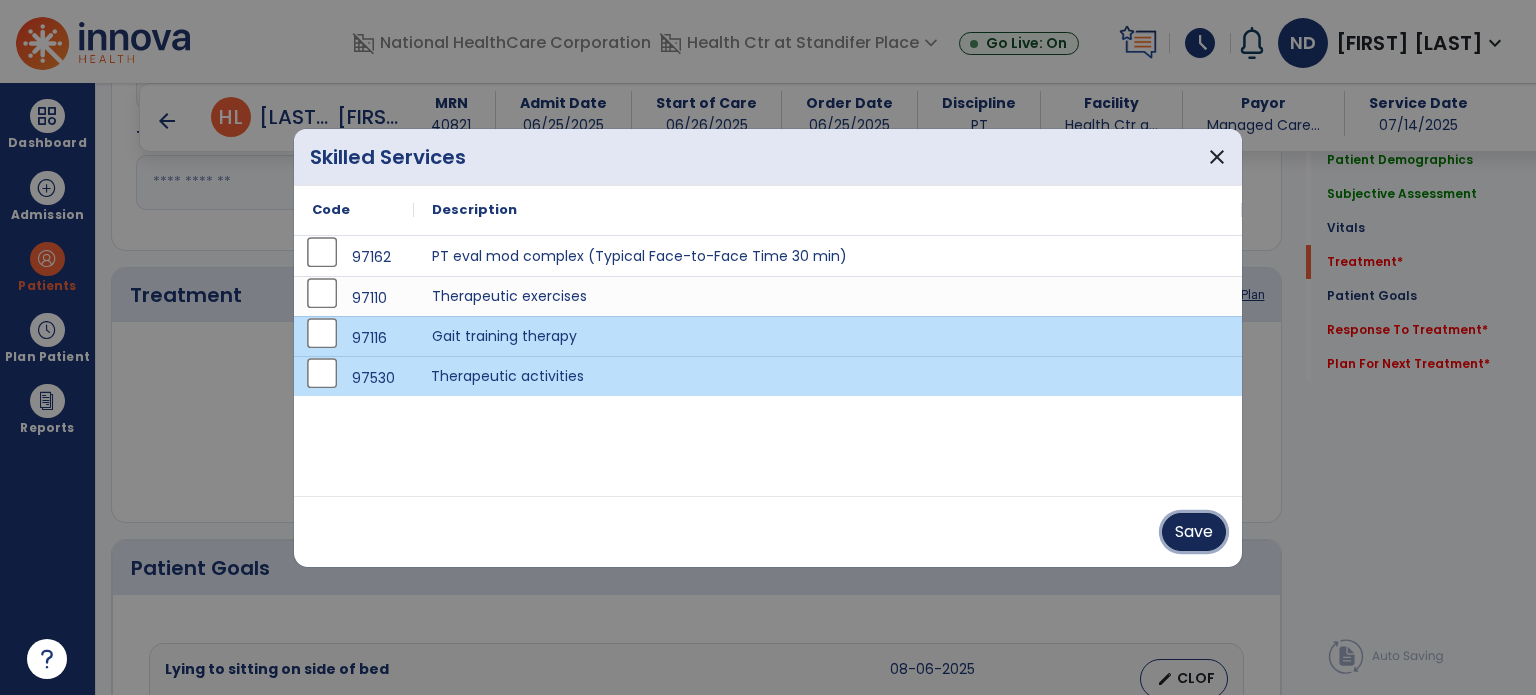 click on "Save" at bounding box center [1194, 532] 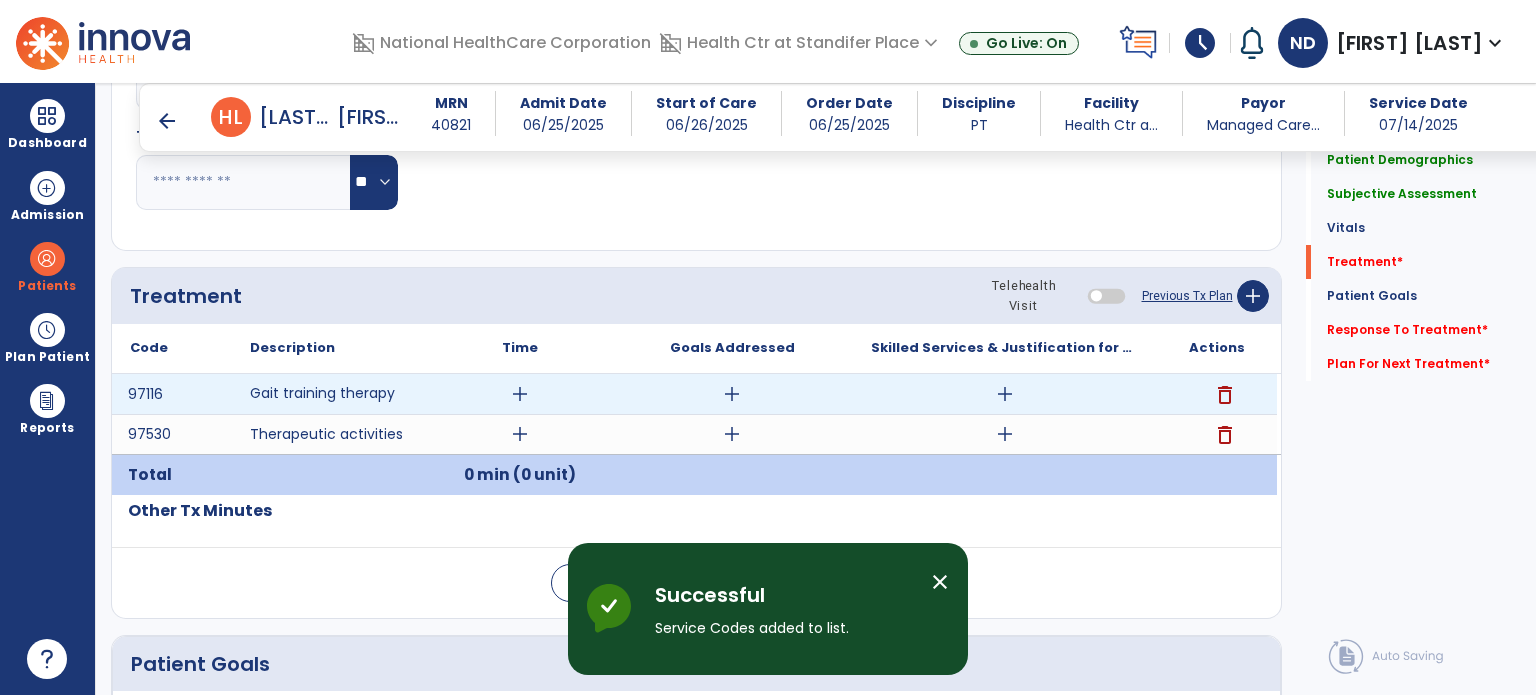 click on "add" at bounding box center [520, 394] 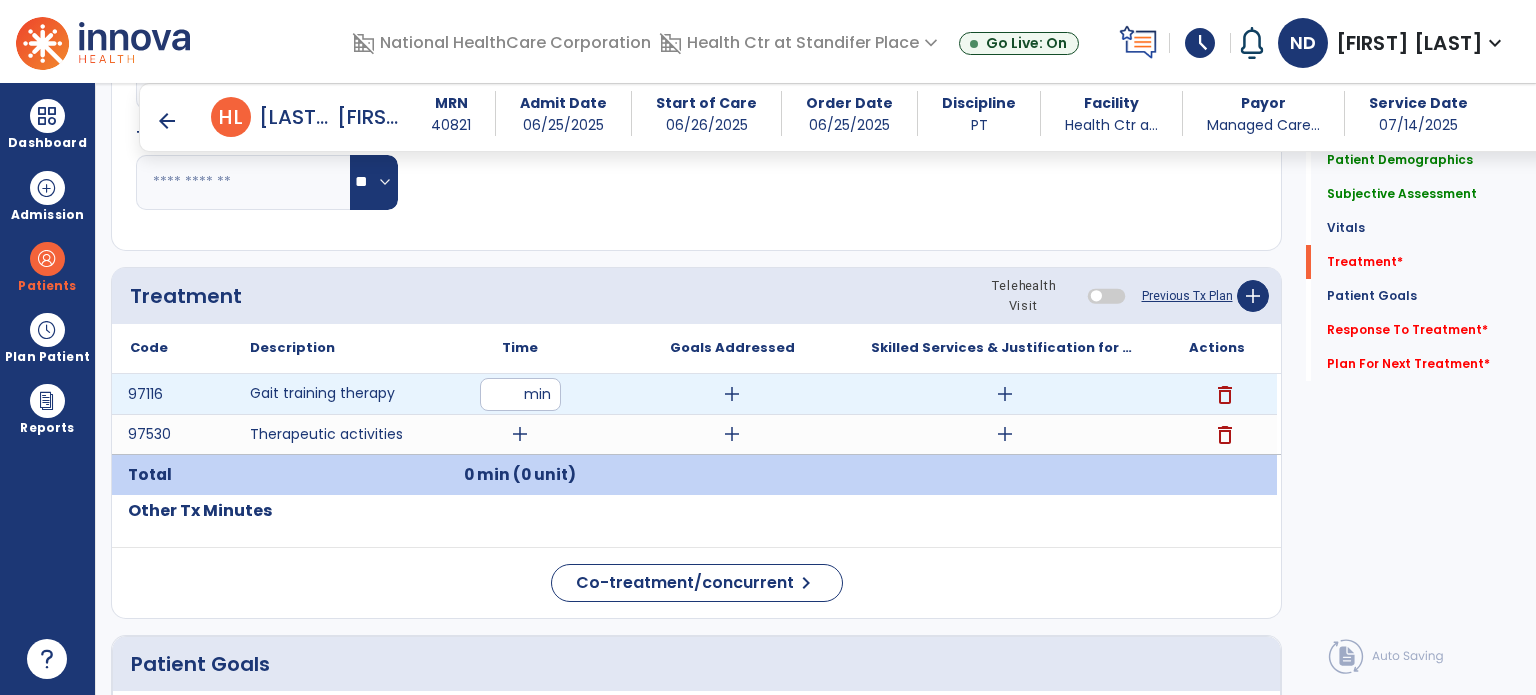 type on "**" 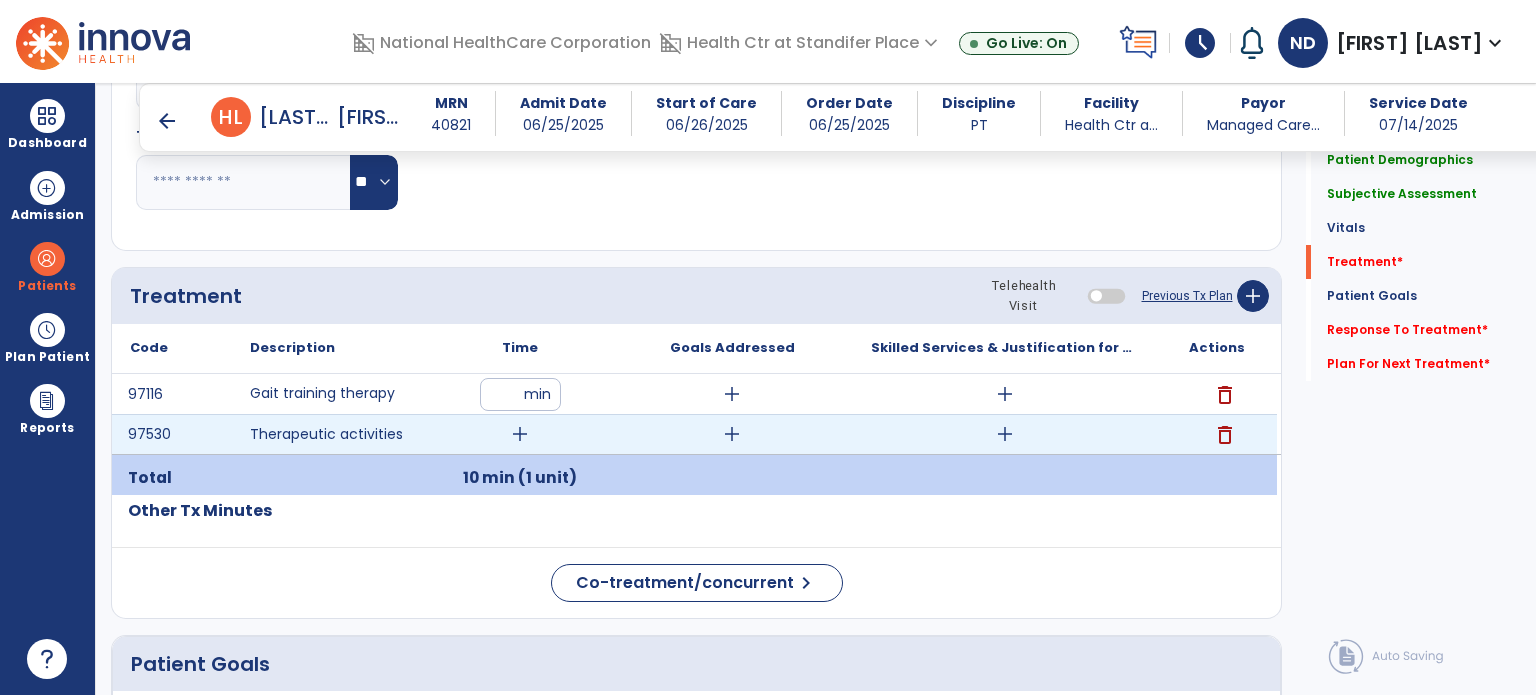 click on "add" at bounding box center (520, 434) 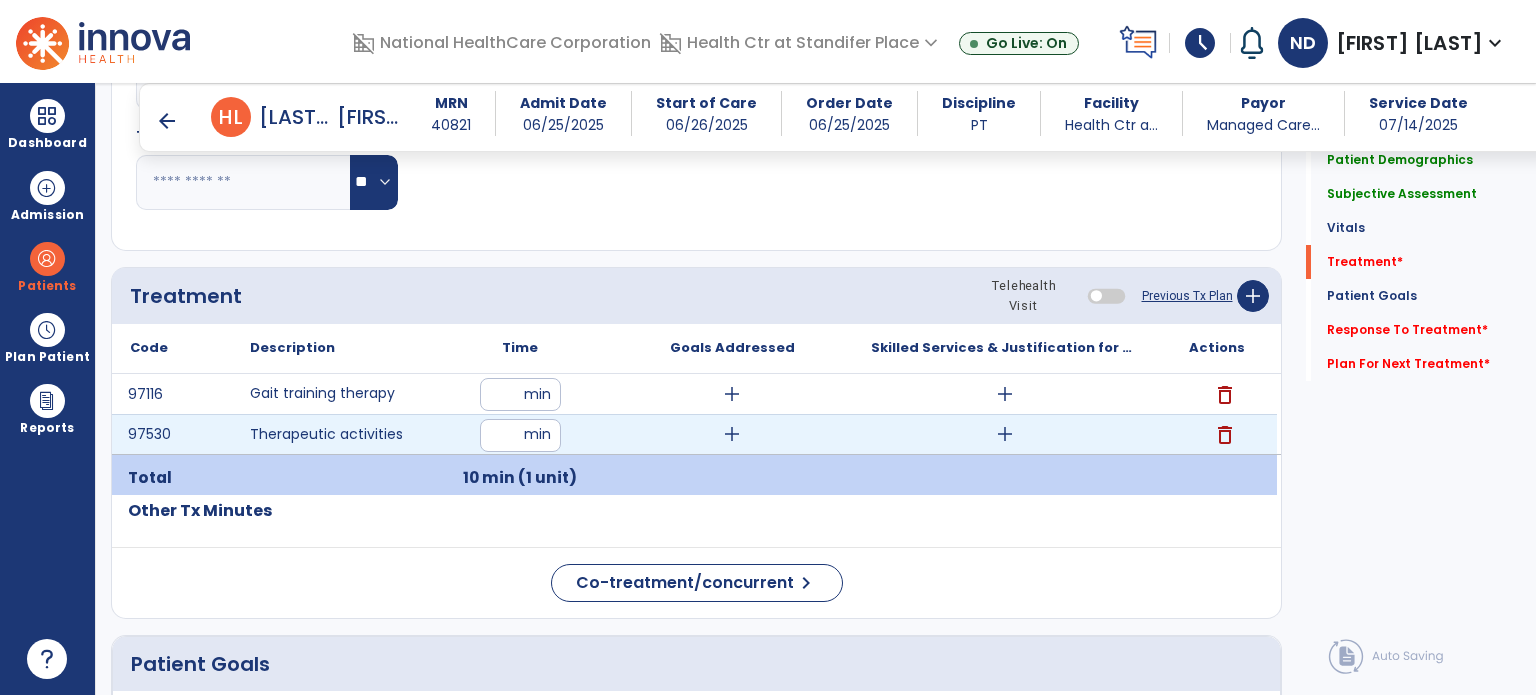 type on "**" 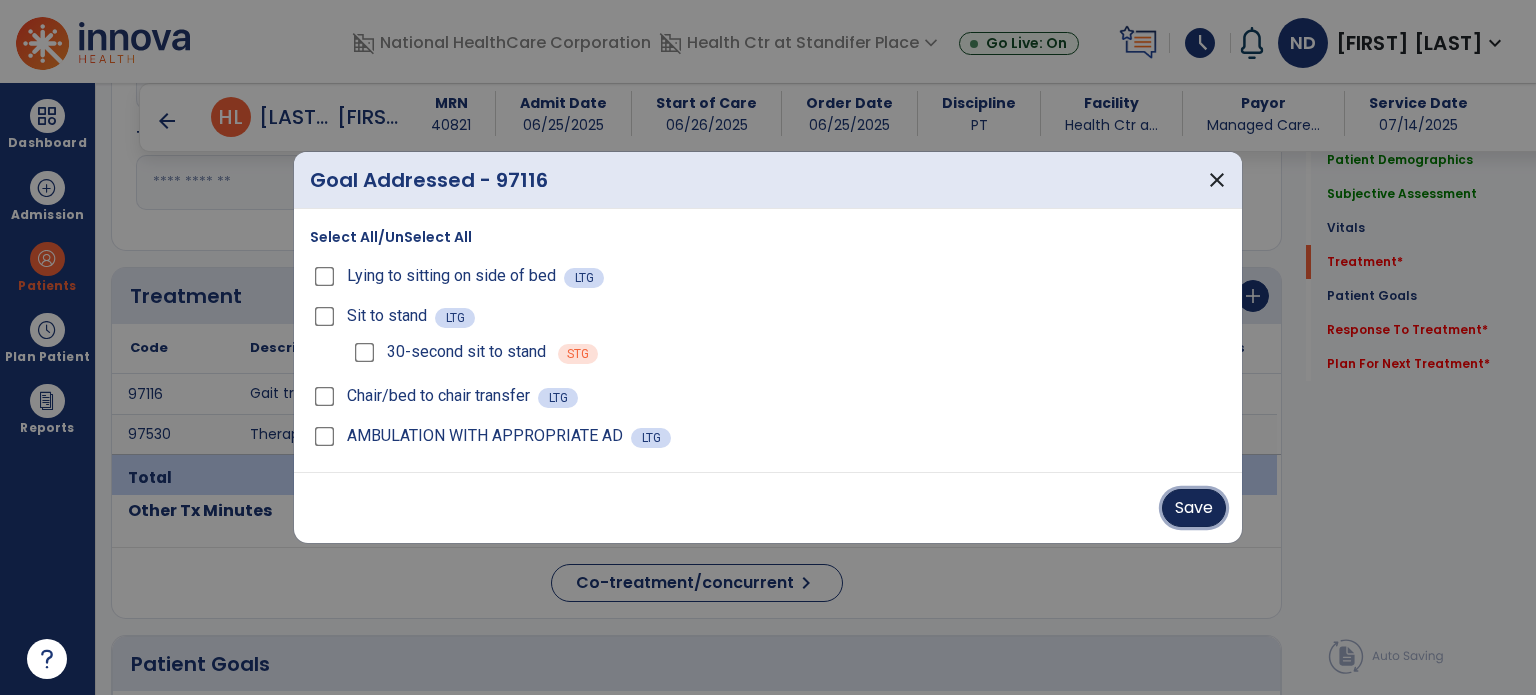 click on "Save" at bounding box center (1194, 508) 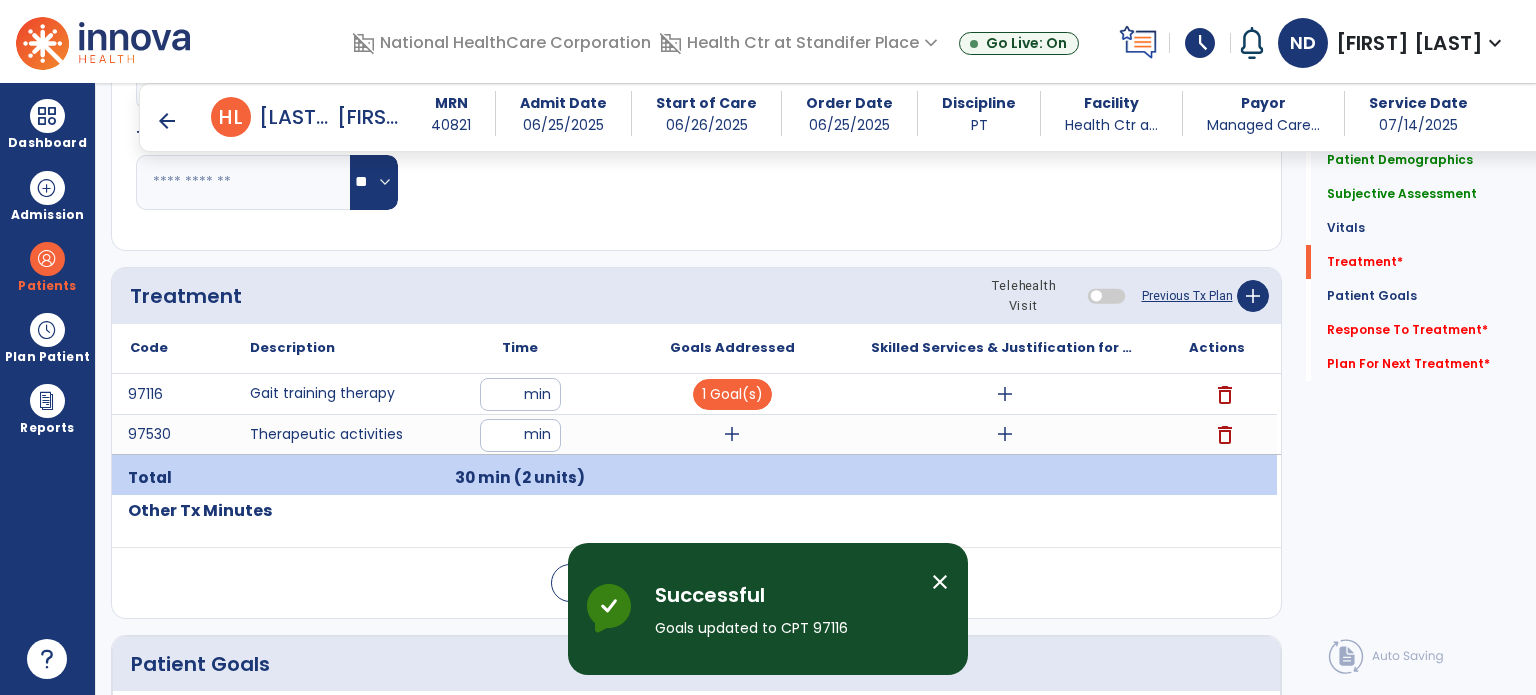 click on "add" at bounding box center [732, 434] 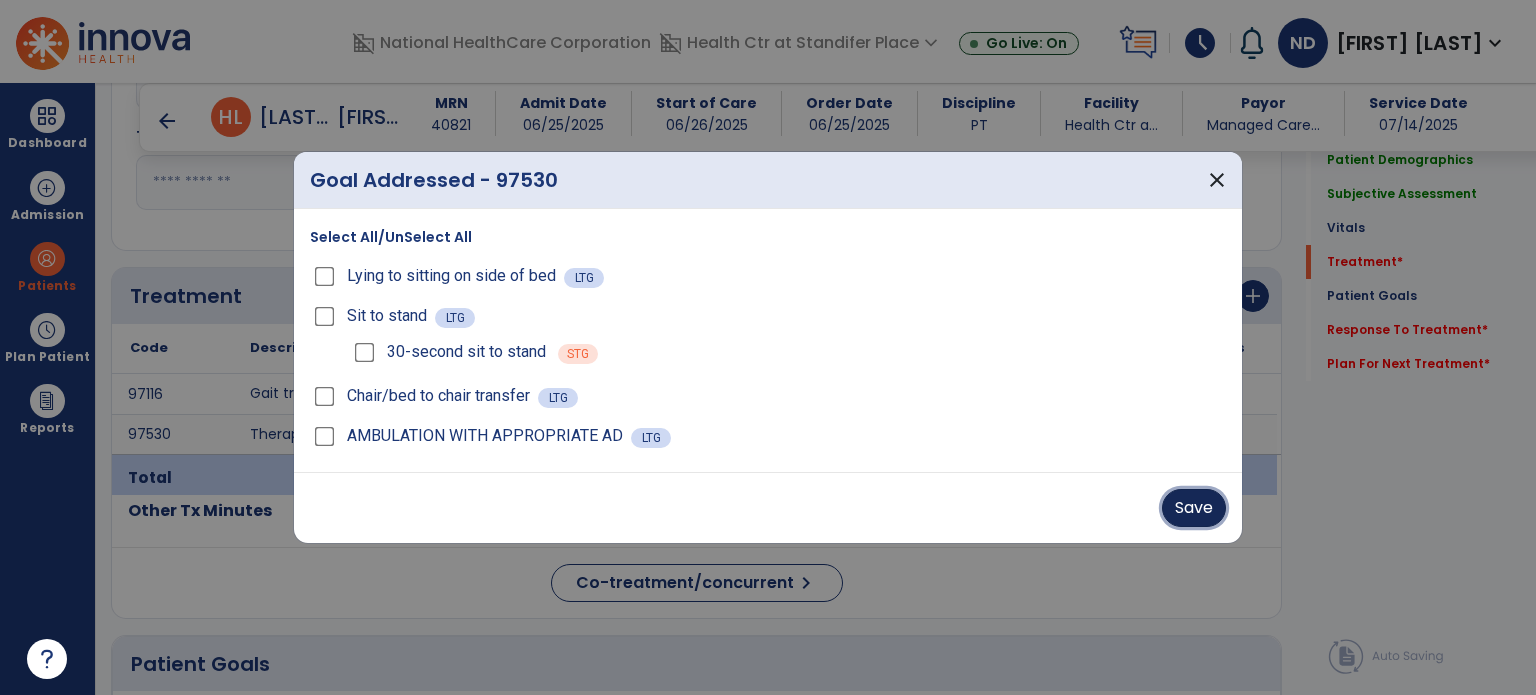 click on "Save" at bounding box center [1194, 508] 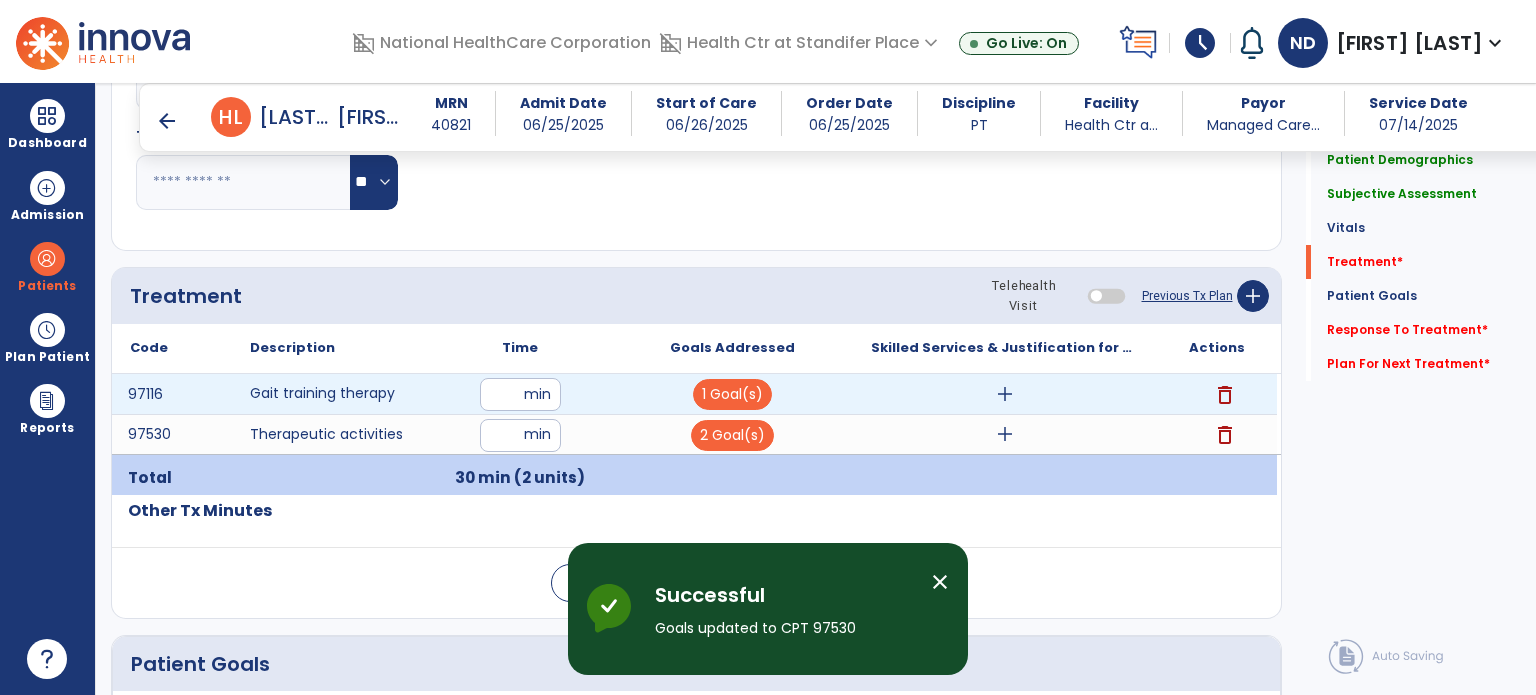 click on "add" at bounding box center [1005, 394] 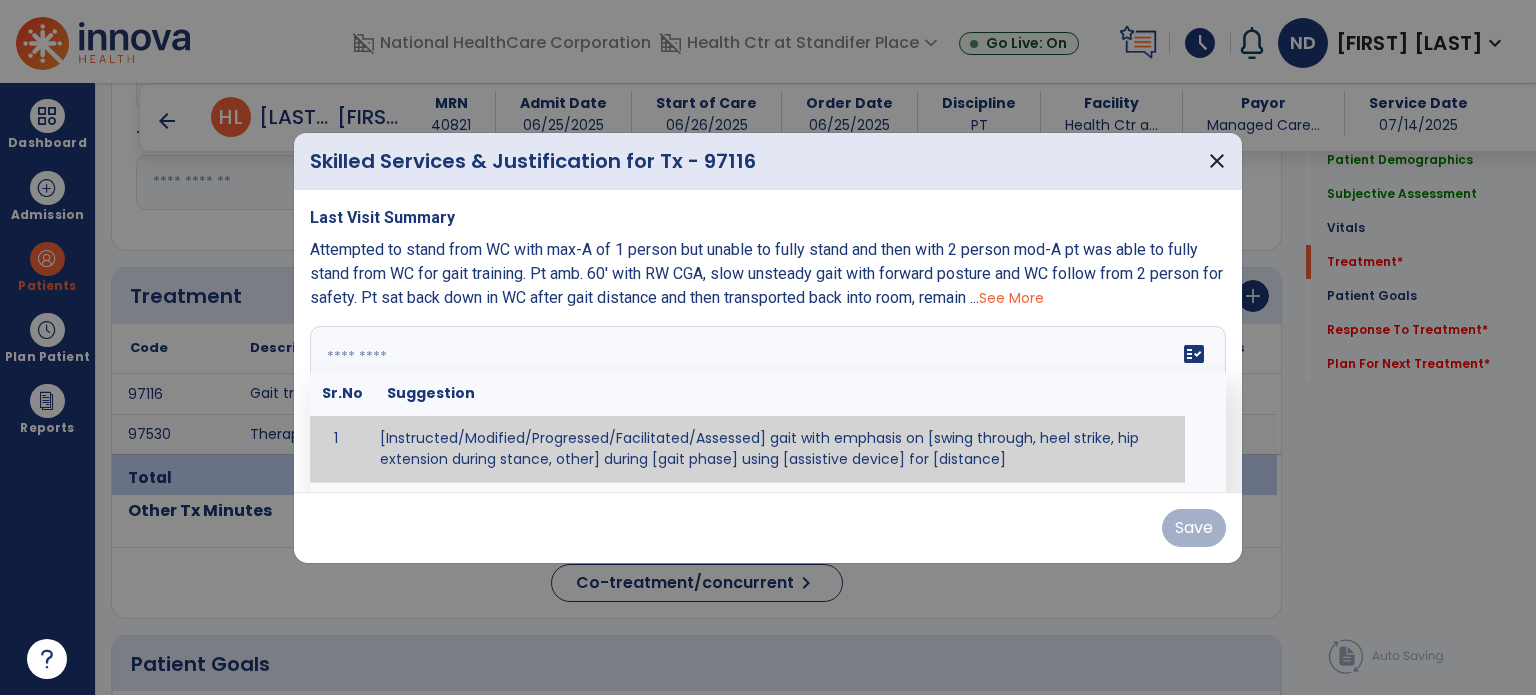 click on "fact_check  Sr.No Suggestion 1 [Instructed/Modified/Progressed/Facilitated/Assessed] gait with emphasis on [swing through, heel strike, hip extension during stance, other] during [gait phase] using [assistive device] for [distance] 2 [Instructed/Modified/Progressed/Facilitated/Assessed] use of [assistive device] and [NWB, PWB, step-to gait pattern, step through gait pattern] 3 [Instructed/Modified/Progressed/Facilitated/Assessed] patient's ability to [ascend/descend # of steps, perform directional changes, walk on even/uneven surfaces, pick-up objects off floor, velocity changes, other] using [assistive device]. 4 [Instructed/Modified/Progressed/Facilitated/Assessed] pre-gait activities including [identify exercise] in order to prepare for gait training. 5" at bounding box center [768, 401] 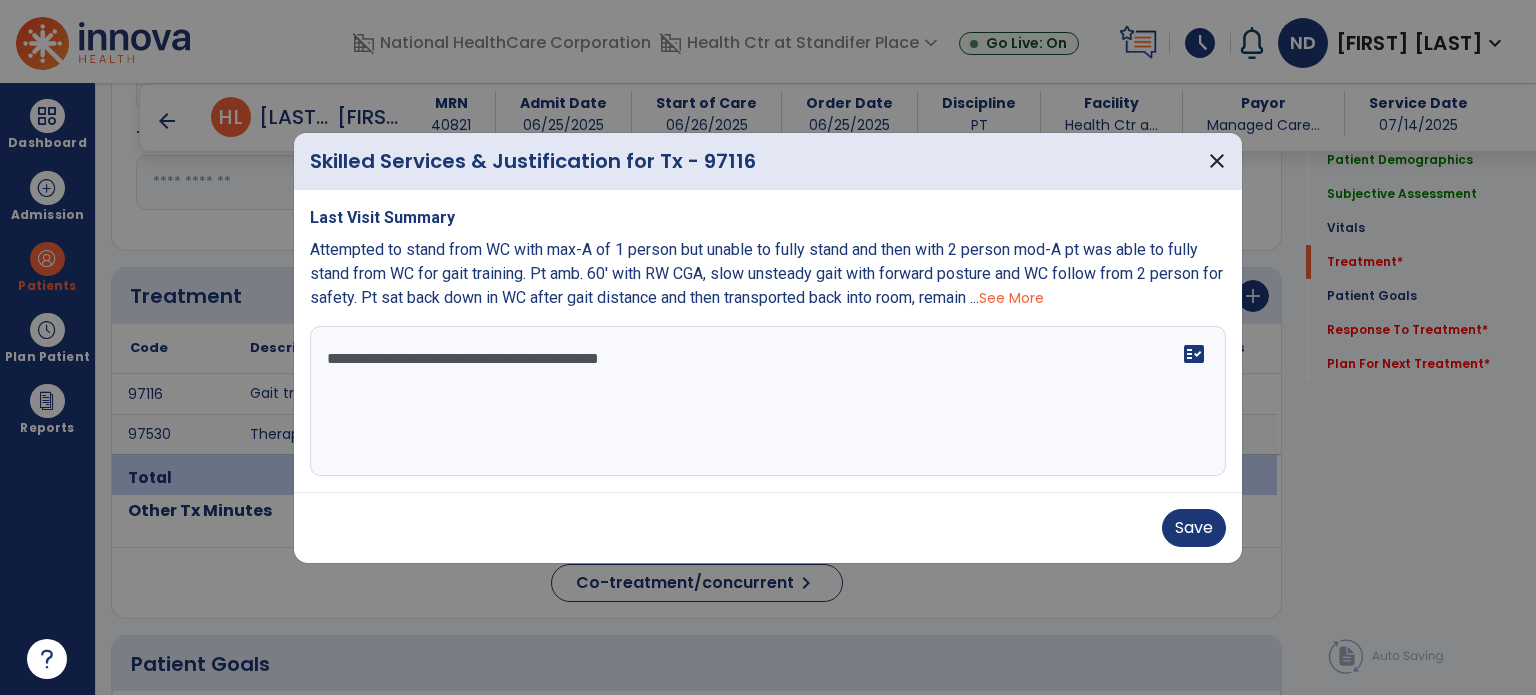 click on "**********" at bounding box center [768, 401] 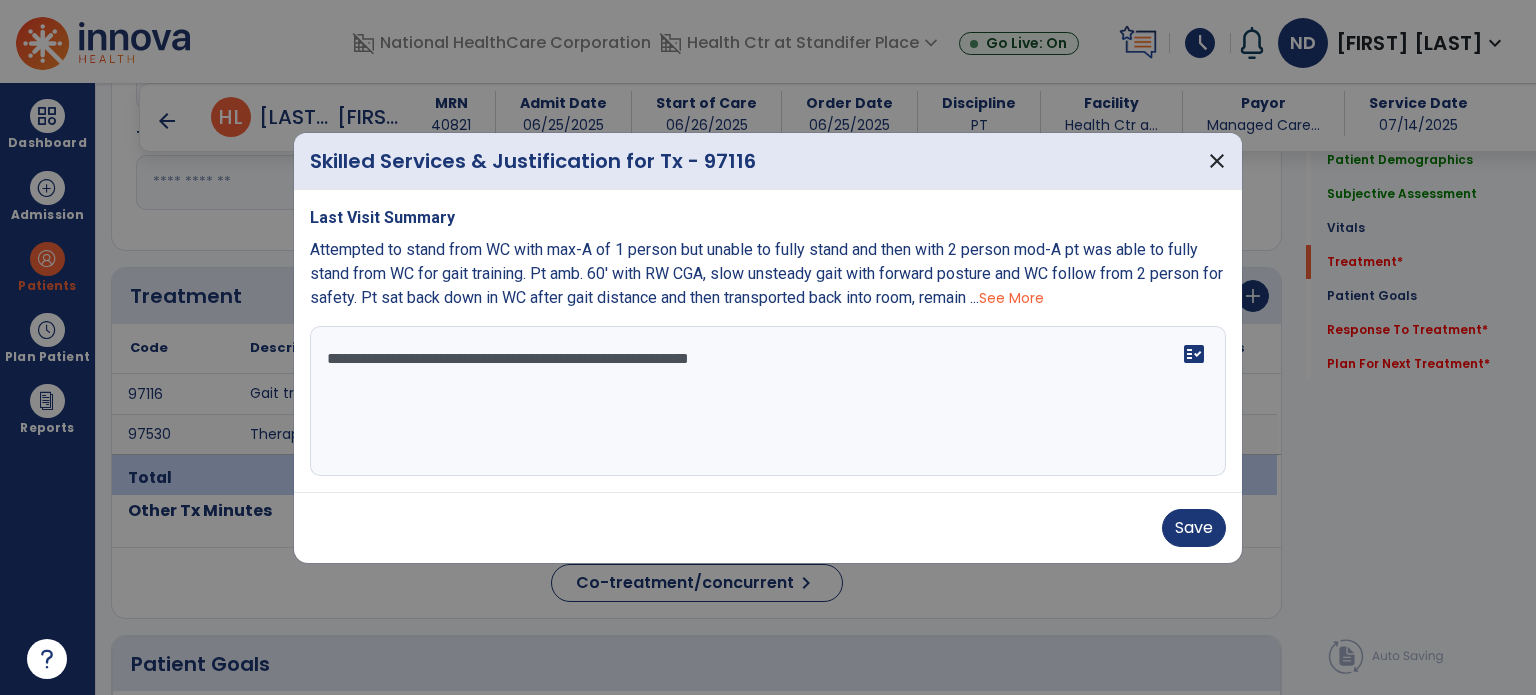 click on "**********" at bounding box center [768, 401] 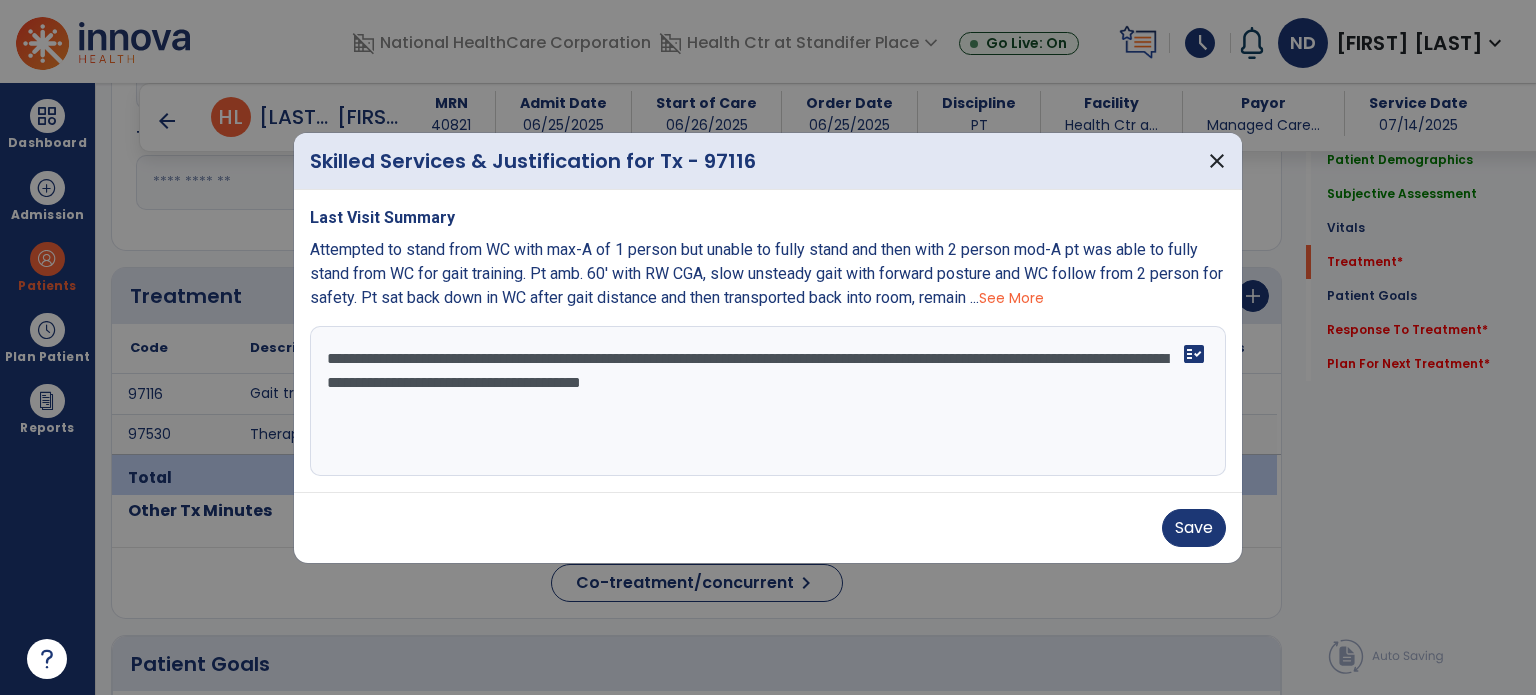 type on "**********" 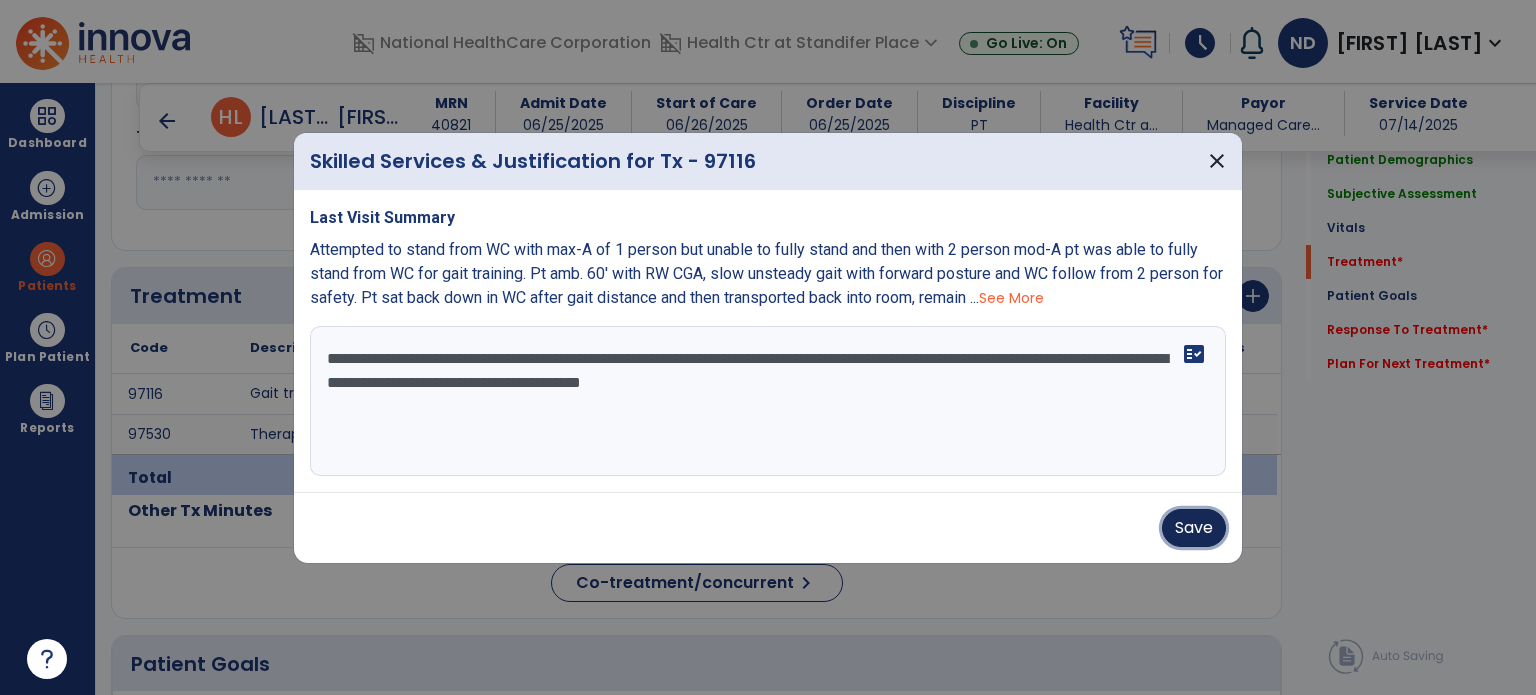 click on "Save" at bounding box center [1194, 528] 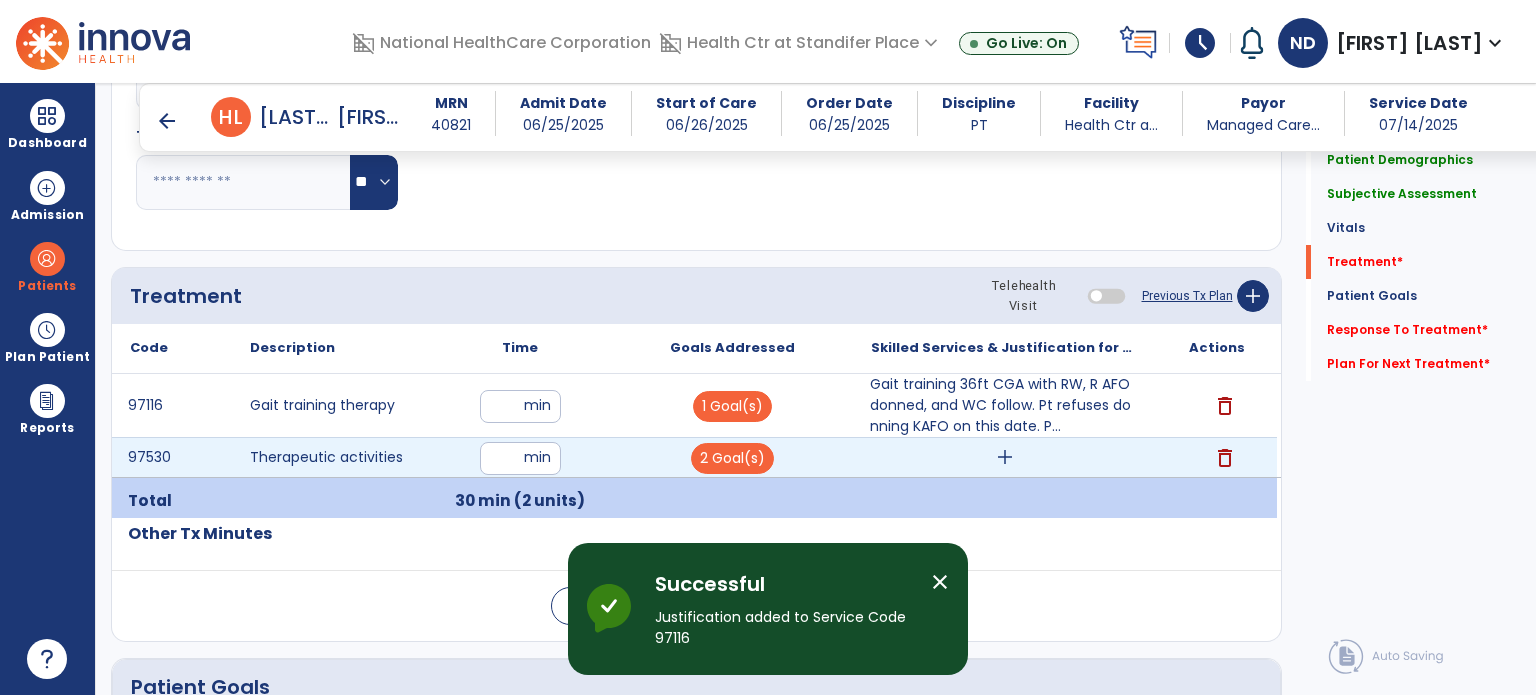 click on "add" at bounding box center (1005, 457) 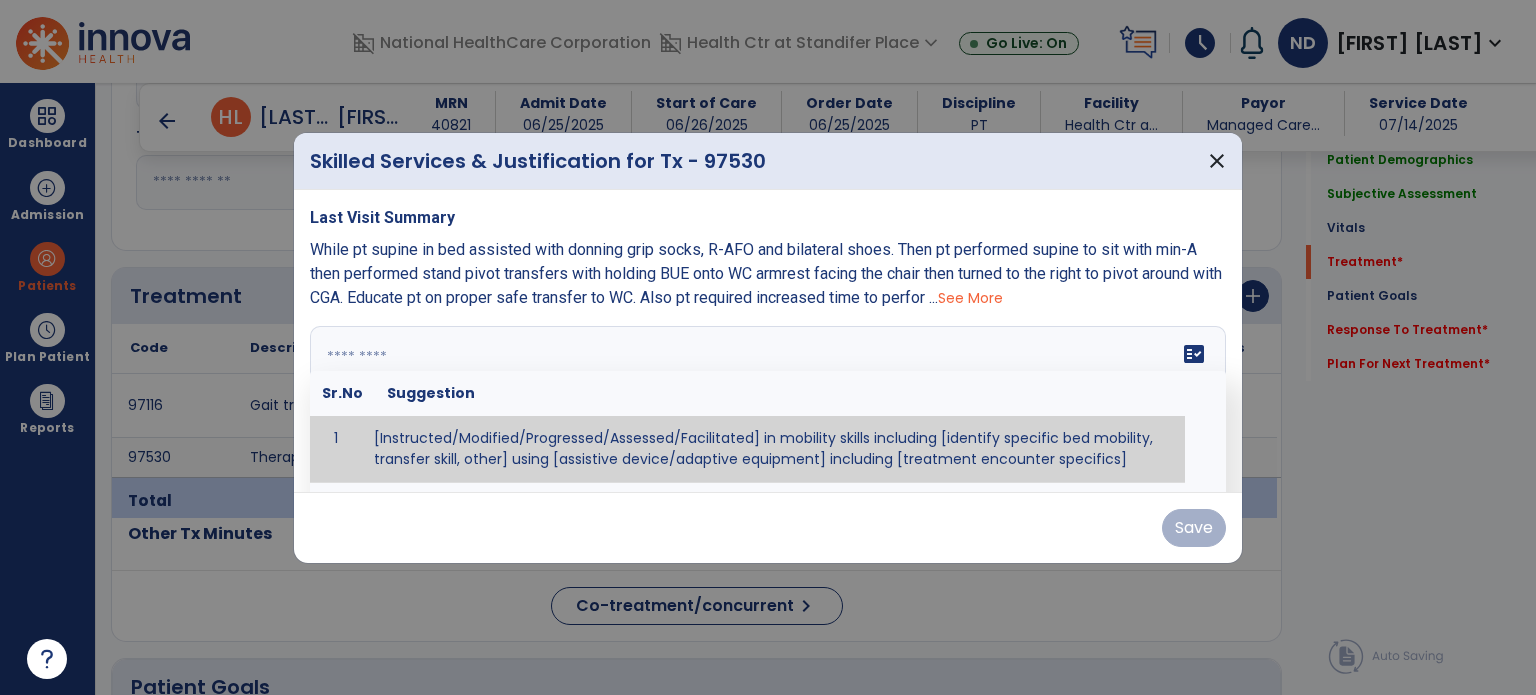 click on "fact_check  Sr.No Suggestion 1 [Instructed/Modified/Progressed/Assessed/Facilitated] in mobility skills including [identify specific bed mobility, transfer skill, other] using [assistive device/adaptive equipment] including [treatment encounter specifics]" at bounding box center (768, 401) 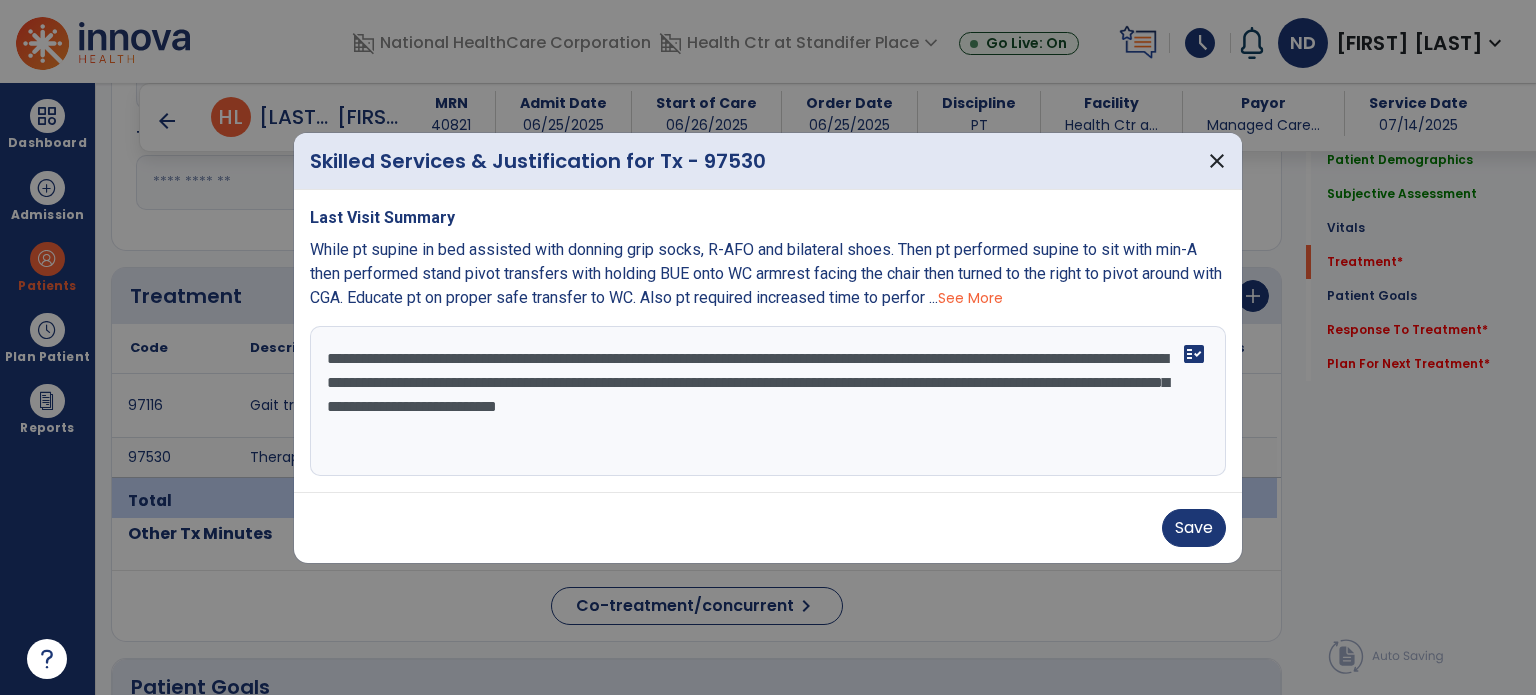 type on "**********" 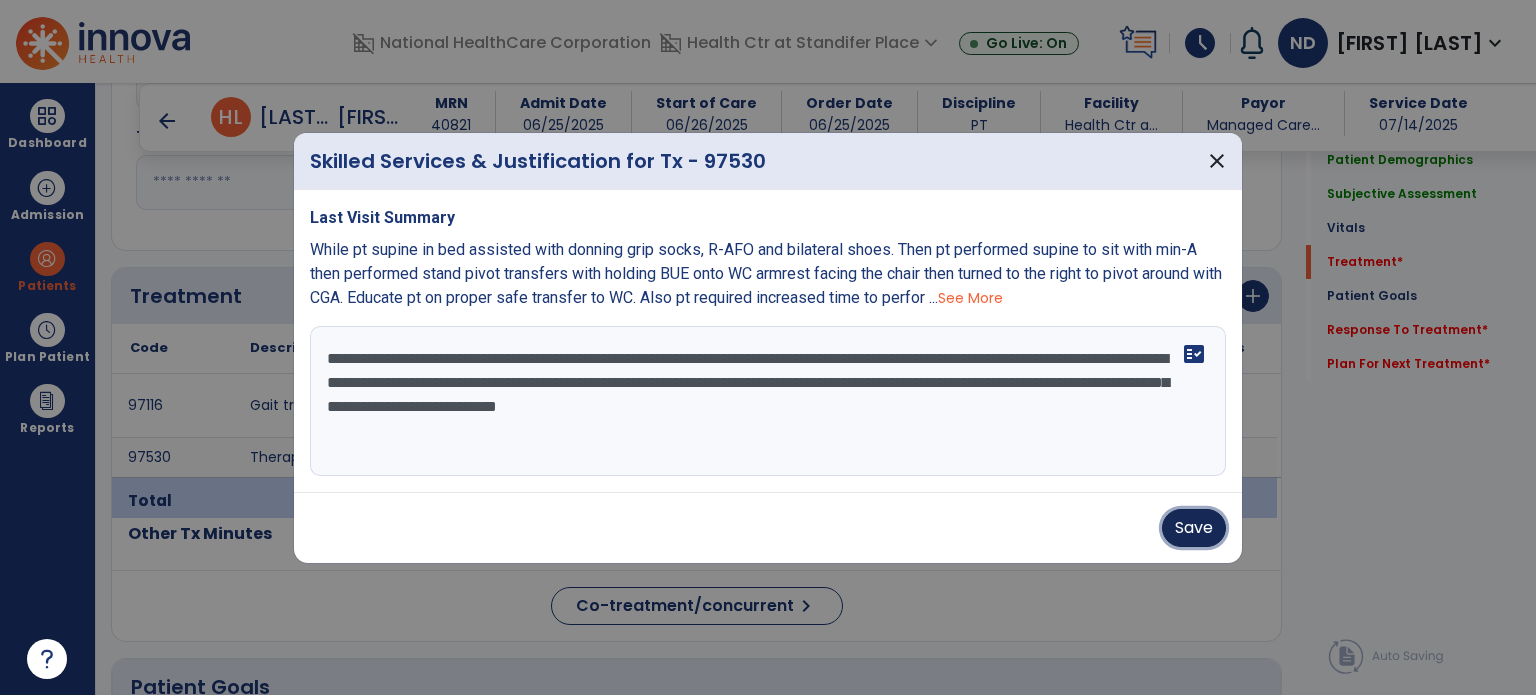 click on "Save" at bounding box center [1194, 528] 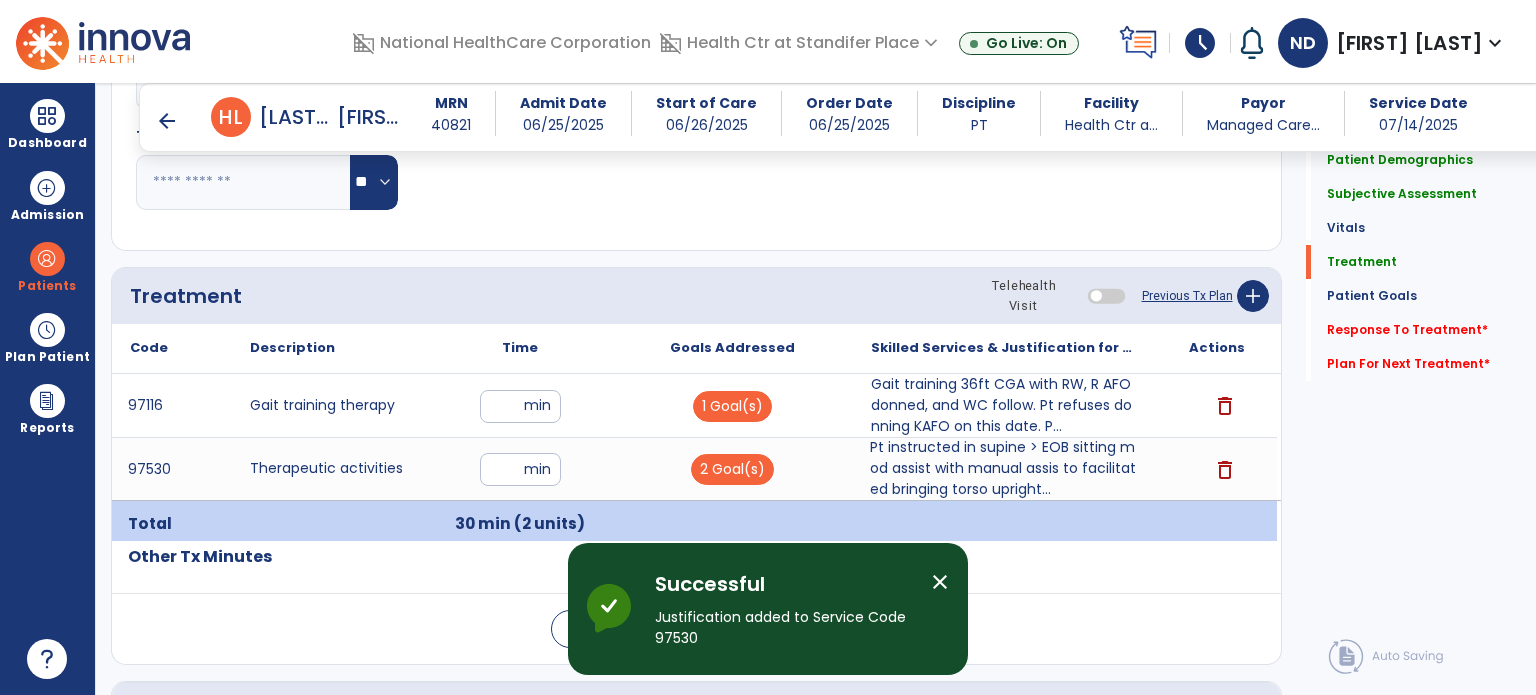 click on "Response To Treatment   *" 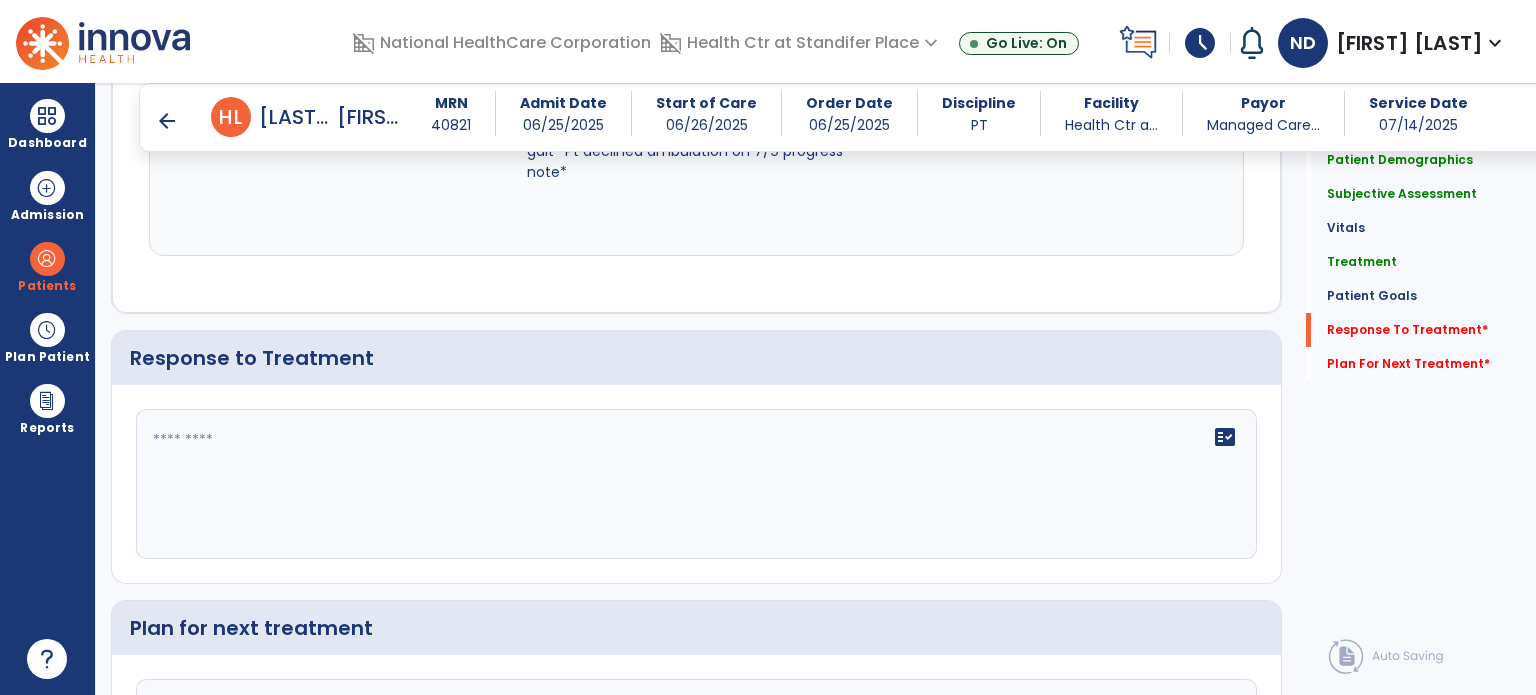 scroll, scrollTop: 2510, scrollLeft: 0, axis: vertical 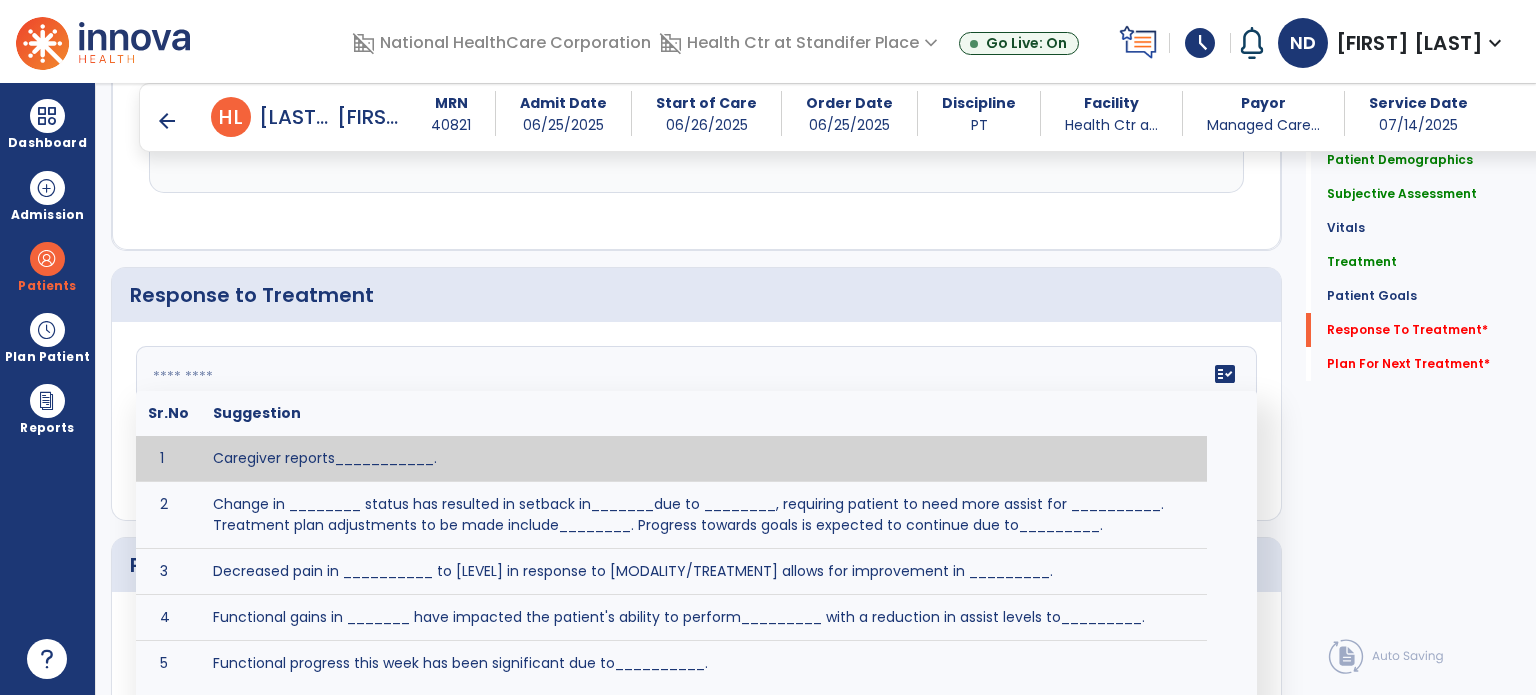 click on "fact_check  Sr.No Suggestion 1 Caregiver reports___________. 2 Change in ________ status has resulted in setback in_______due to ________, requiring patient to need more assist for __________.   Treatment plan adjustments to be made include________.  Progress towards goals is expected to continue due to_________. 3 Decreased pain in __________ to [LEVEL] in response to [MODALITY/TREATMENT] allows for improvement in _________. 4 Functional gains in _______ have impacted the patient's ability to perform_________ with a reduction in assist levels to_________. 5 Functional progress this week has been significant due to__________. 6 Gains in ________ have improved the patient's ability to perform ______with decreased levels of assist to___________. 7 Improvement in ________allows patient to tolerate higher levels of challenges in_________. 8 Pain in [AREA] has decreased to [LEVEL] in response to [TREATMENT/MODALITY], allowing fore ease in completing__________. 9 10 11 12 13 14 15 16 17 18 19 20 21" 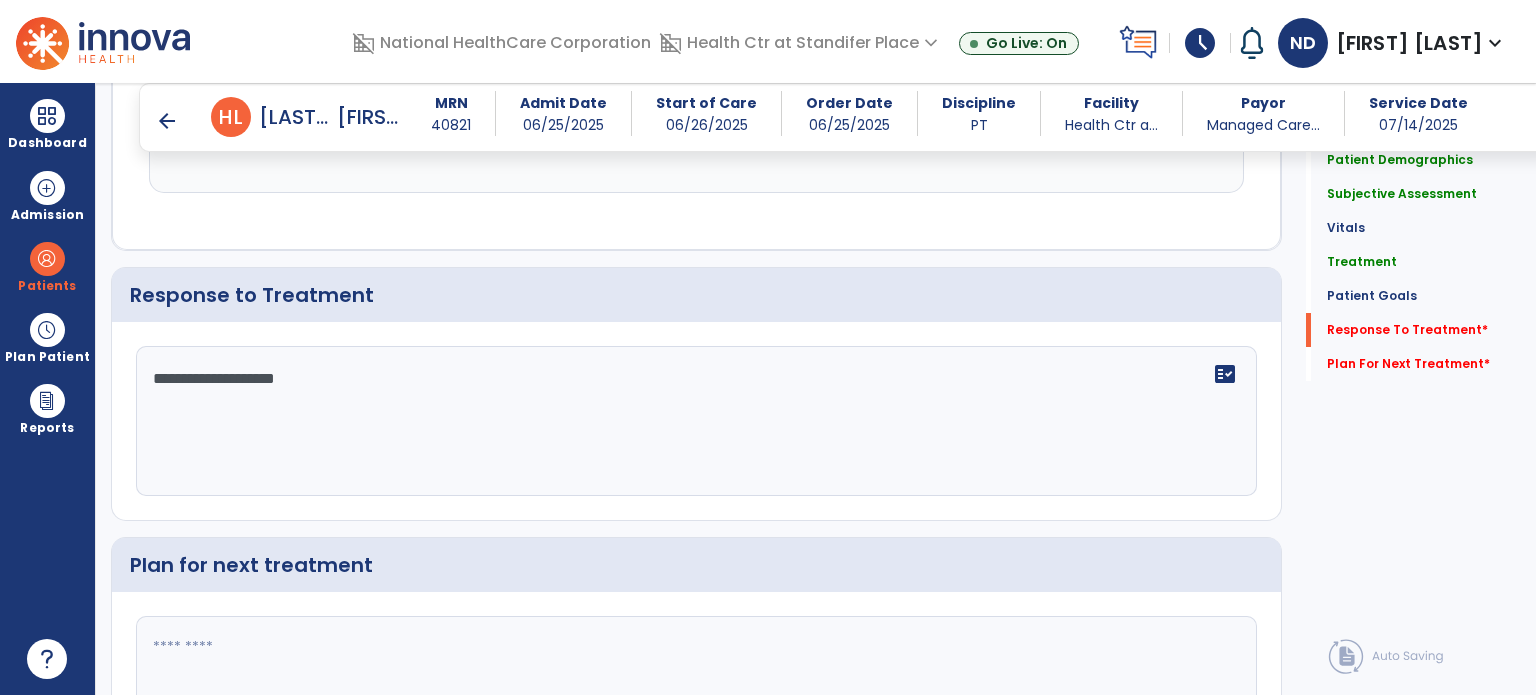 scroll, scrollTop: 2664, scrollLeft: 0, axis: vertical 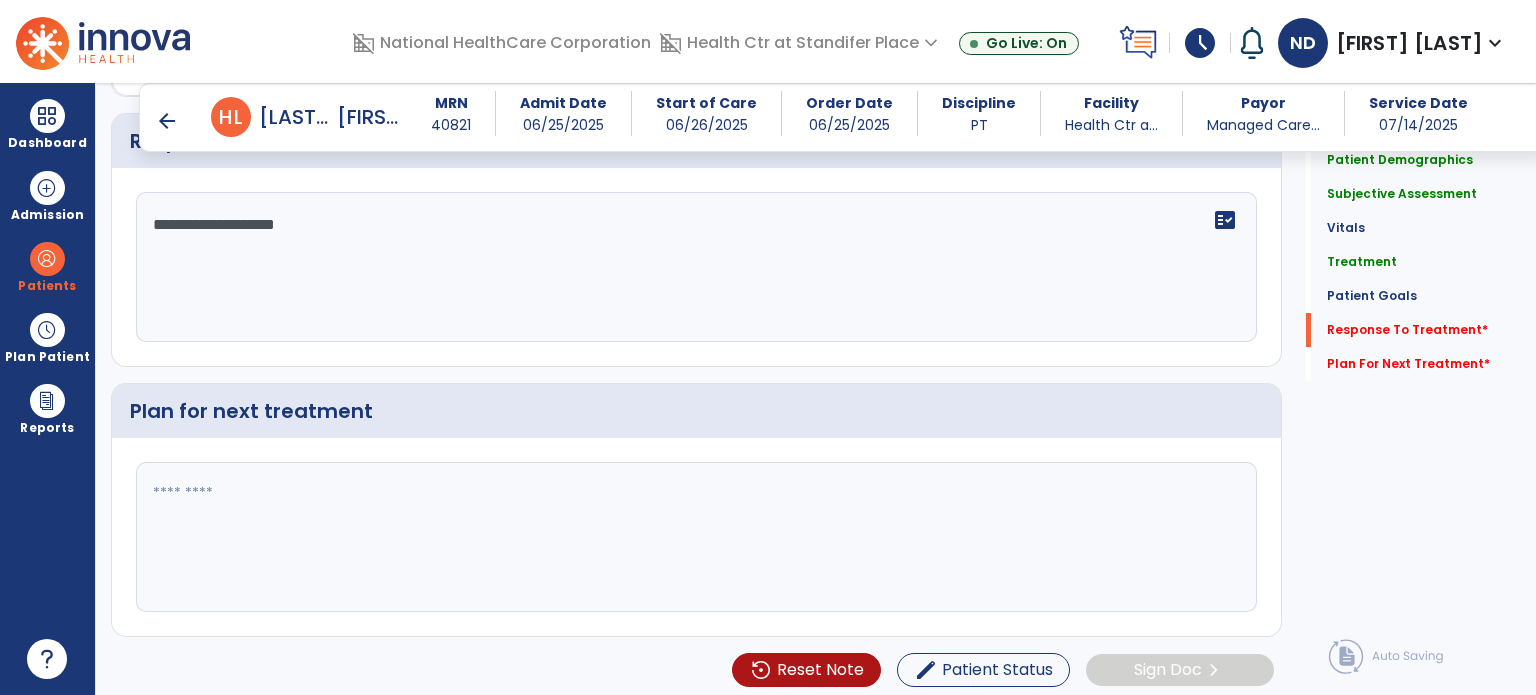 type on "**********" 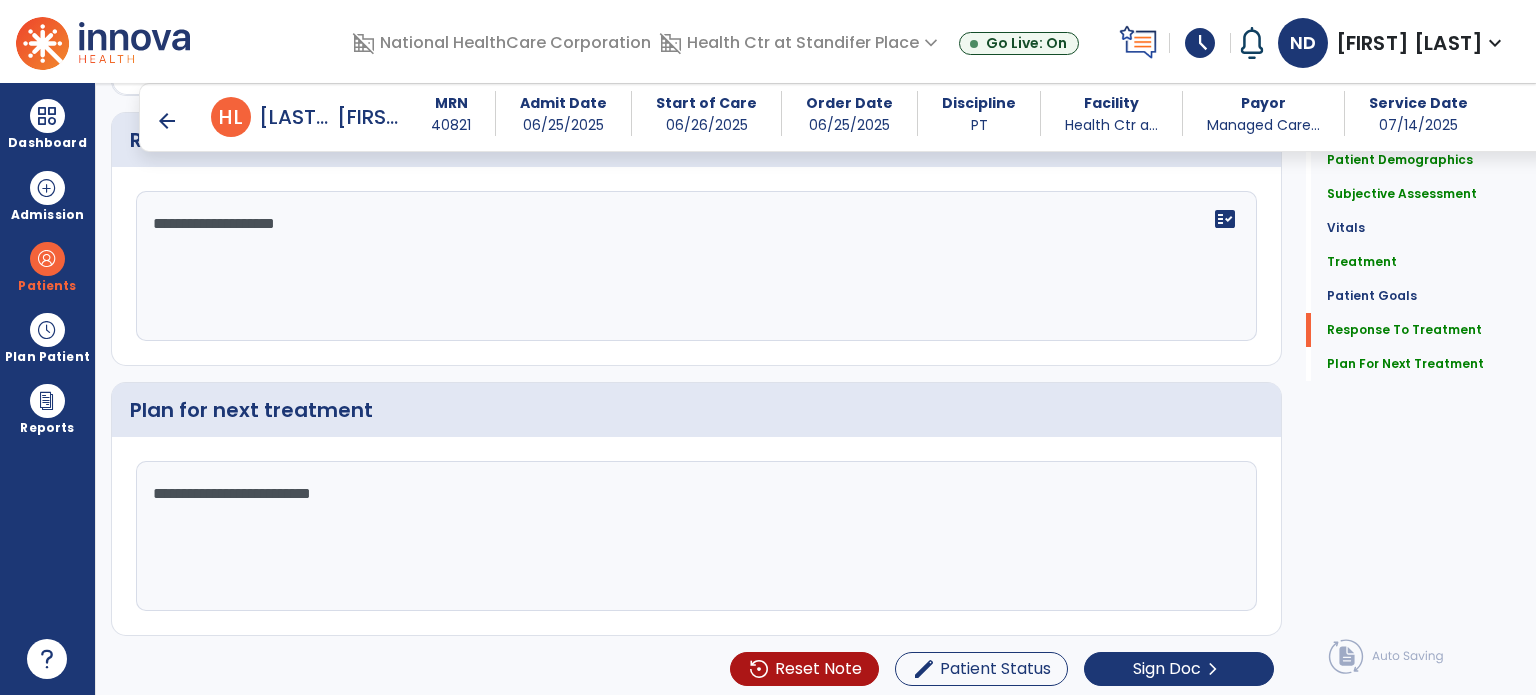 scroll, scrollTop: 2664, scrollLeft: 0, axis: vertical 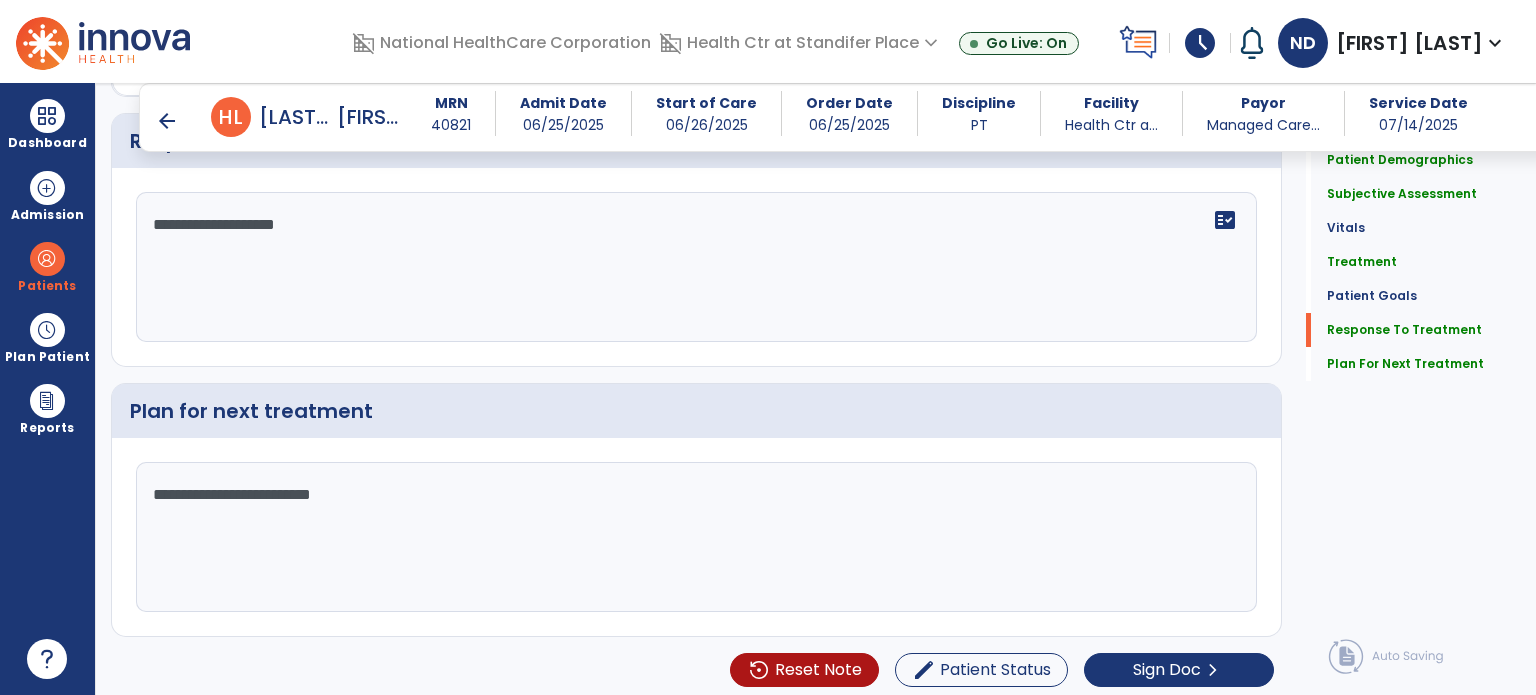 type on "**********" 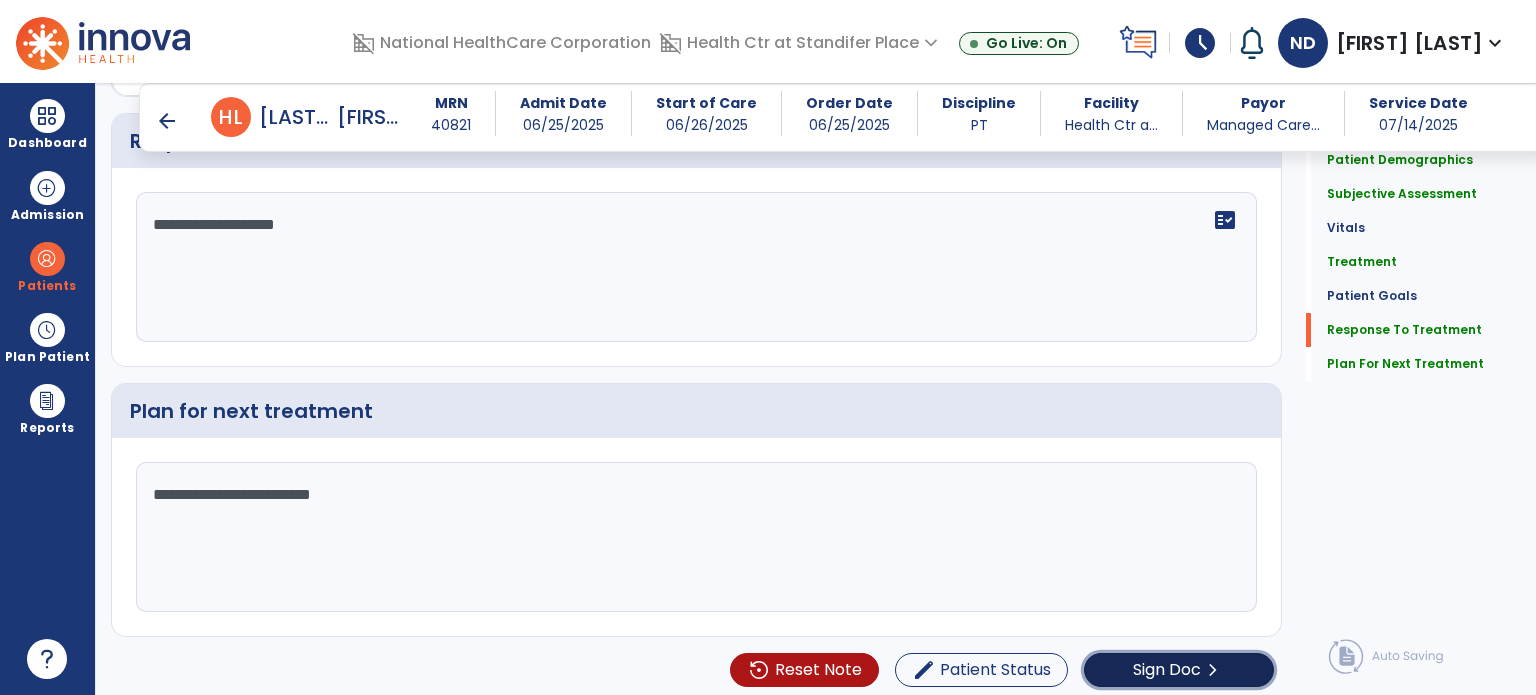 click on "Sign Doc  chevron_right" 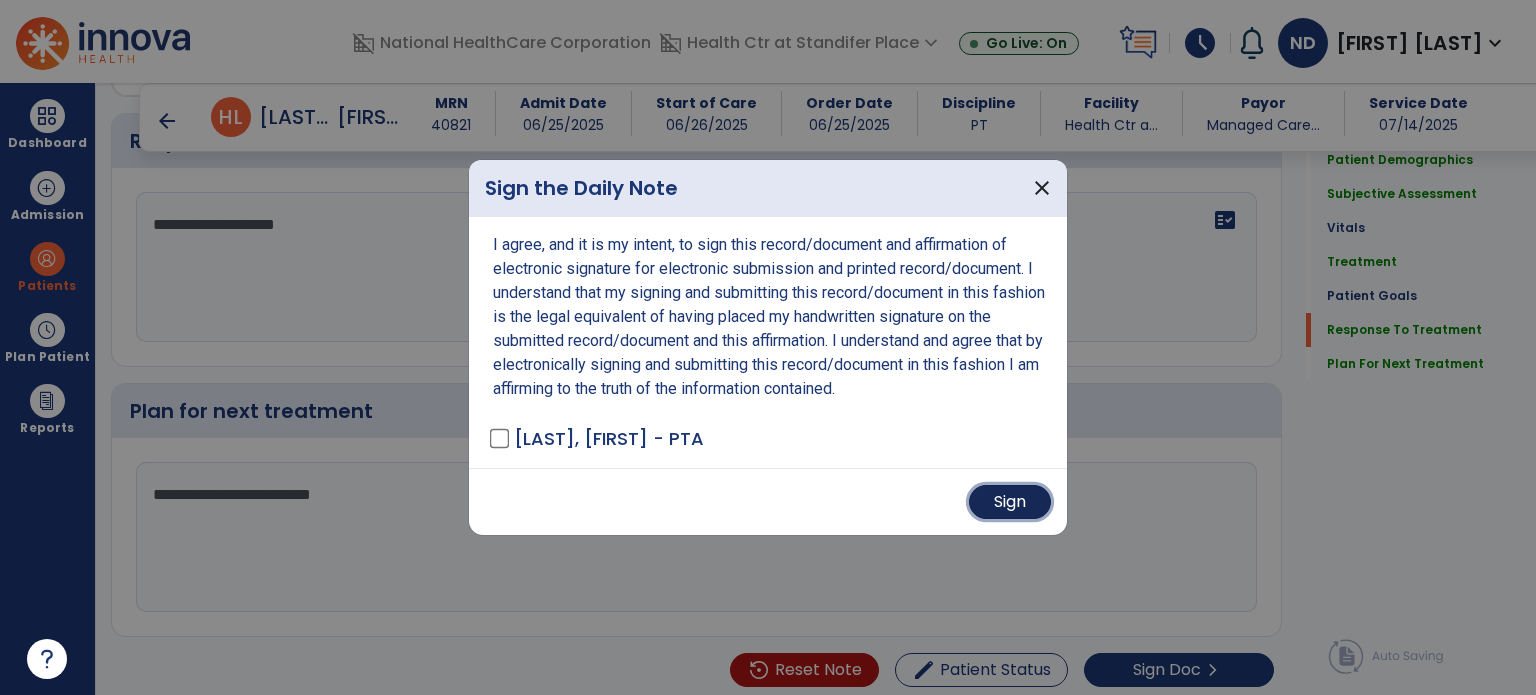 click on "Sign" at bounding box center (1010, 502) 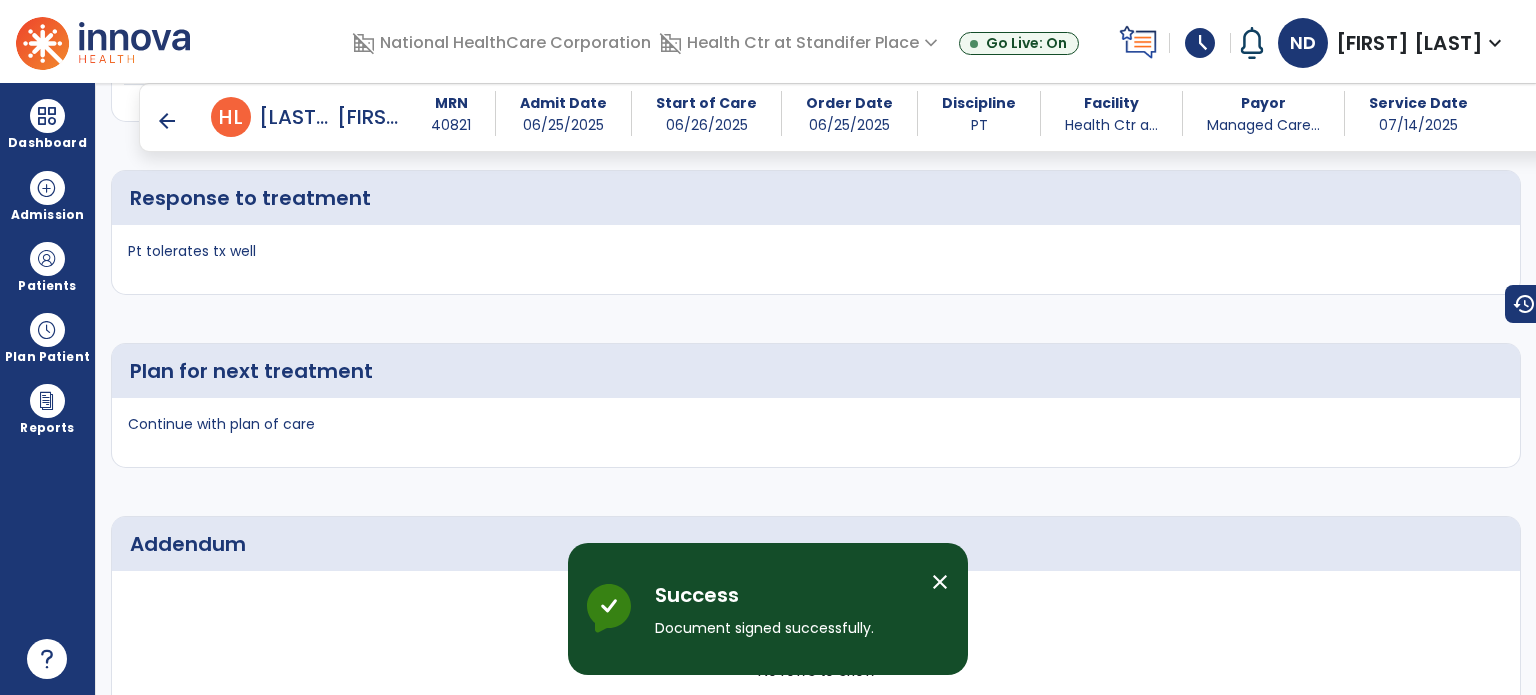 scroll, scrollTop: 3737, scrollLeft: 0, axis: vertical 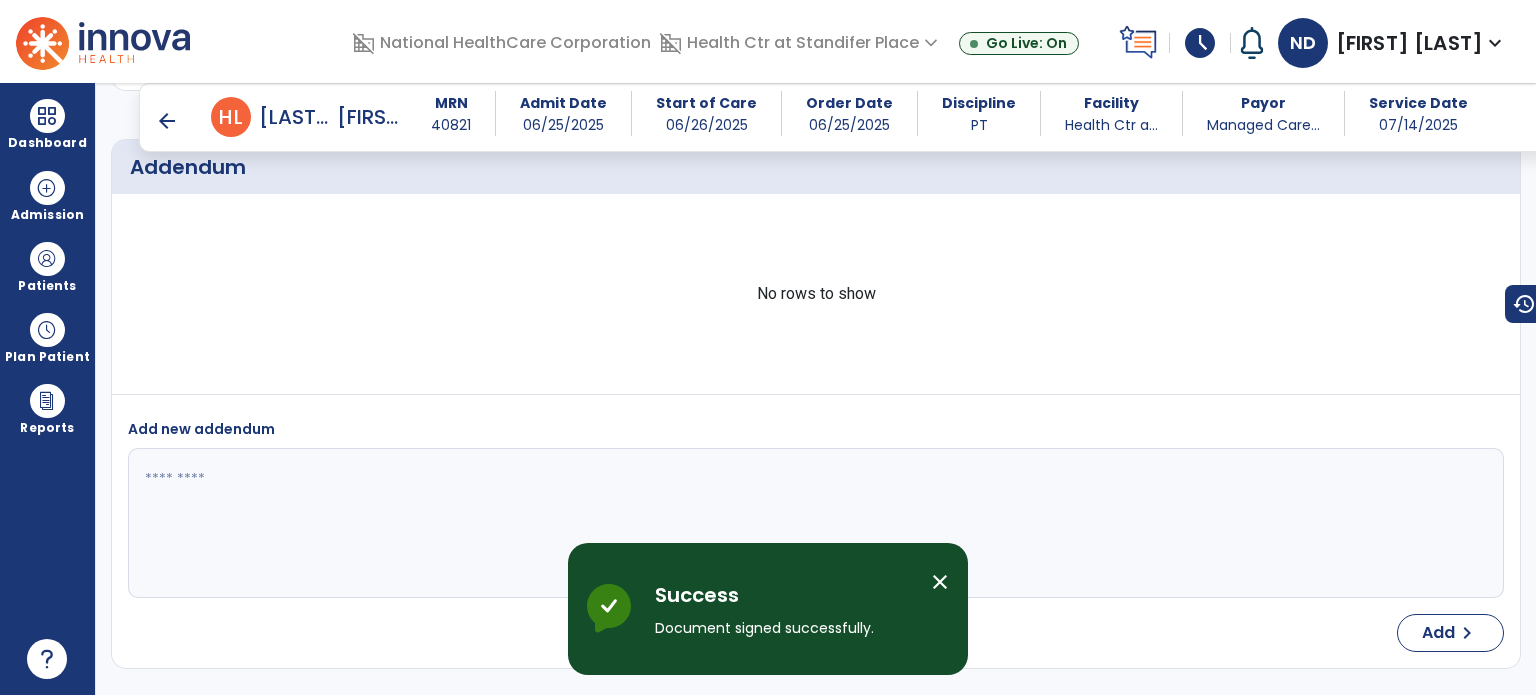 click on "arrow_back" at bounding box center [167, 121] 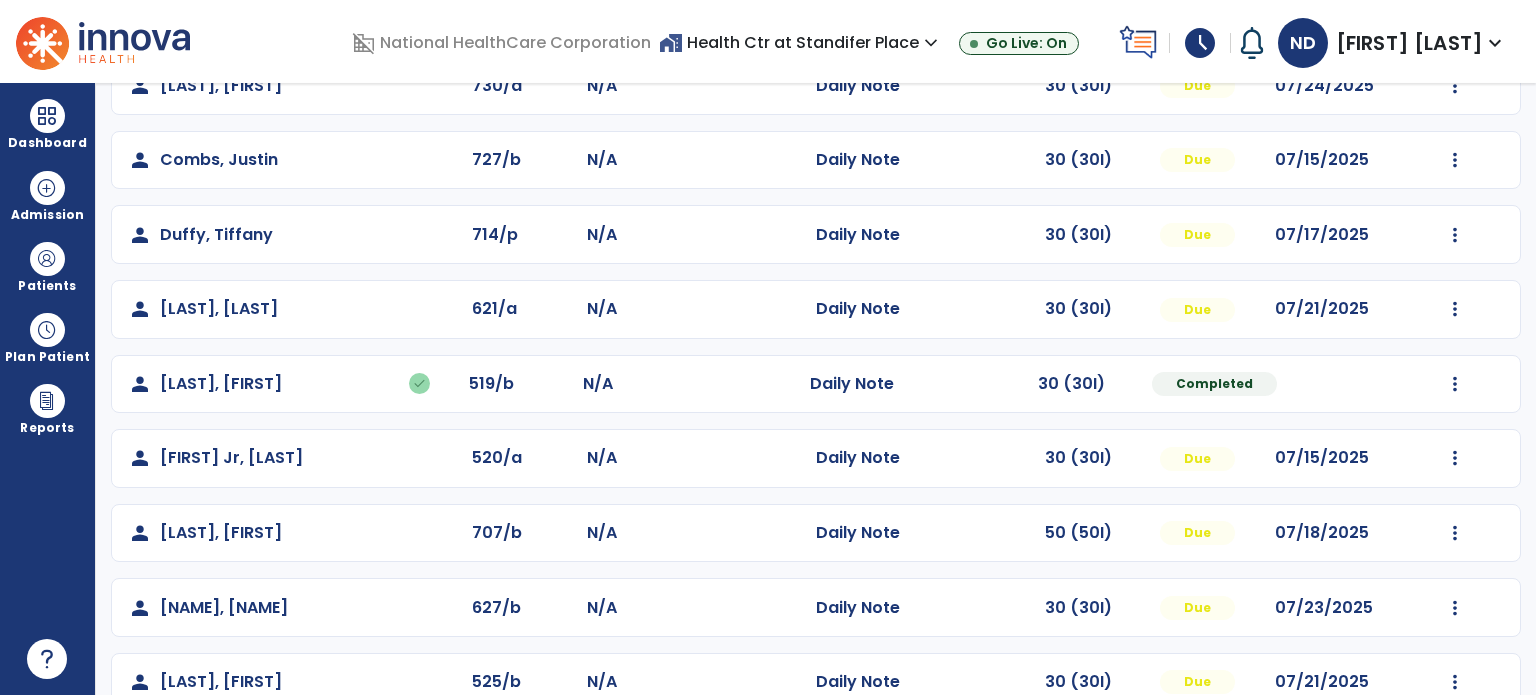 scroll, scrollTop: 285, scrollLeft: 0, axis: vertical 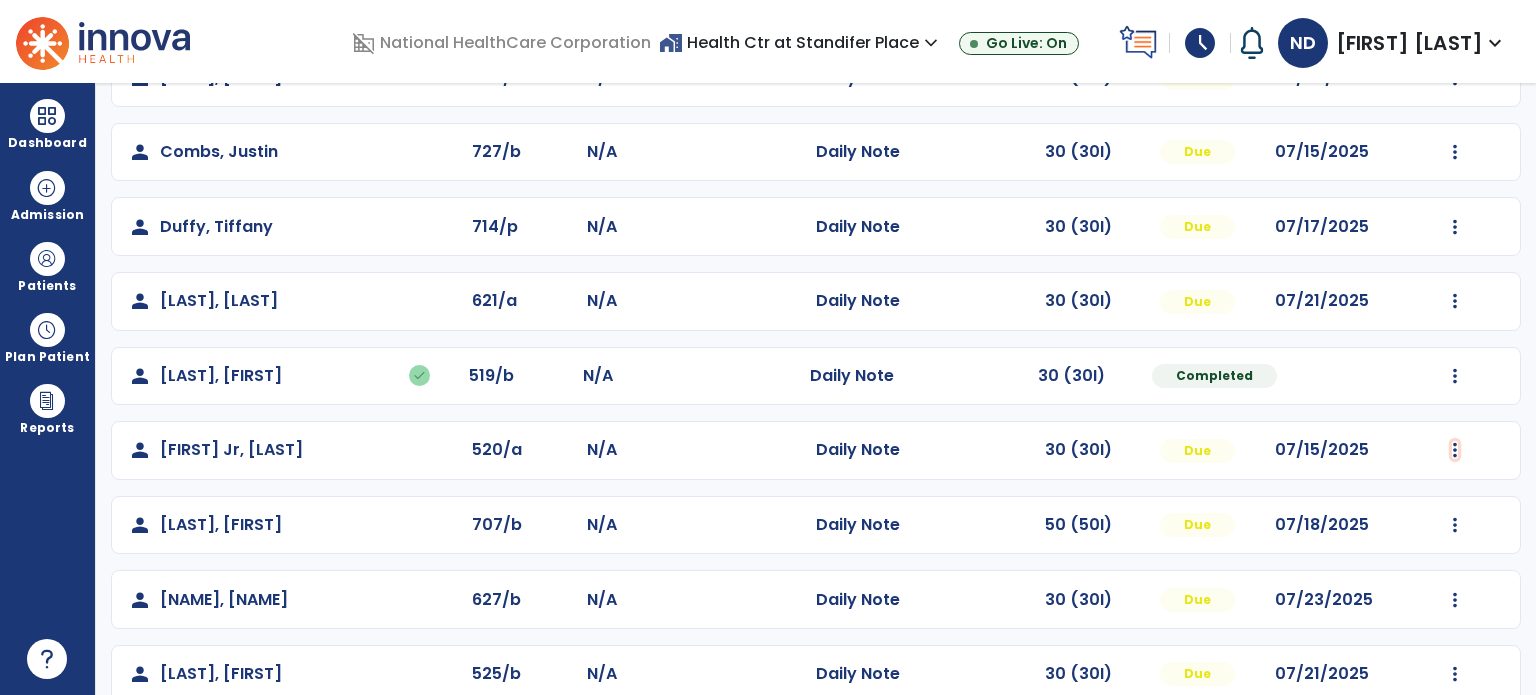 click at bounding box center (1455, 3) 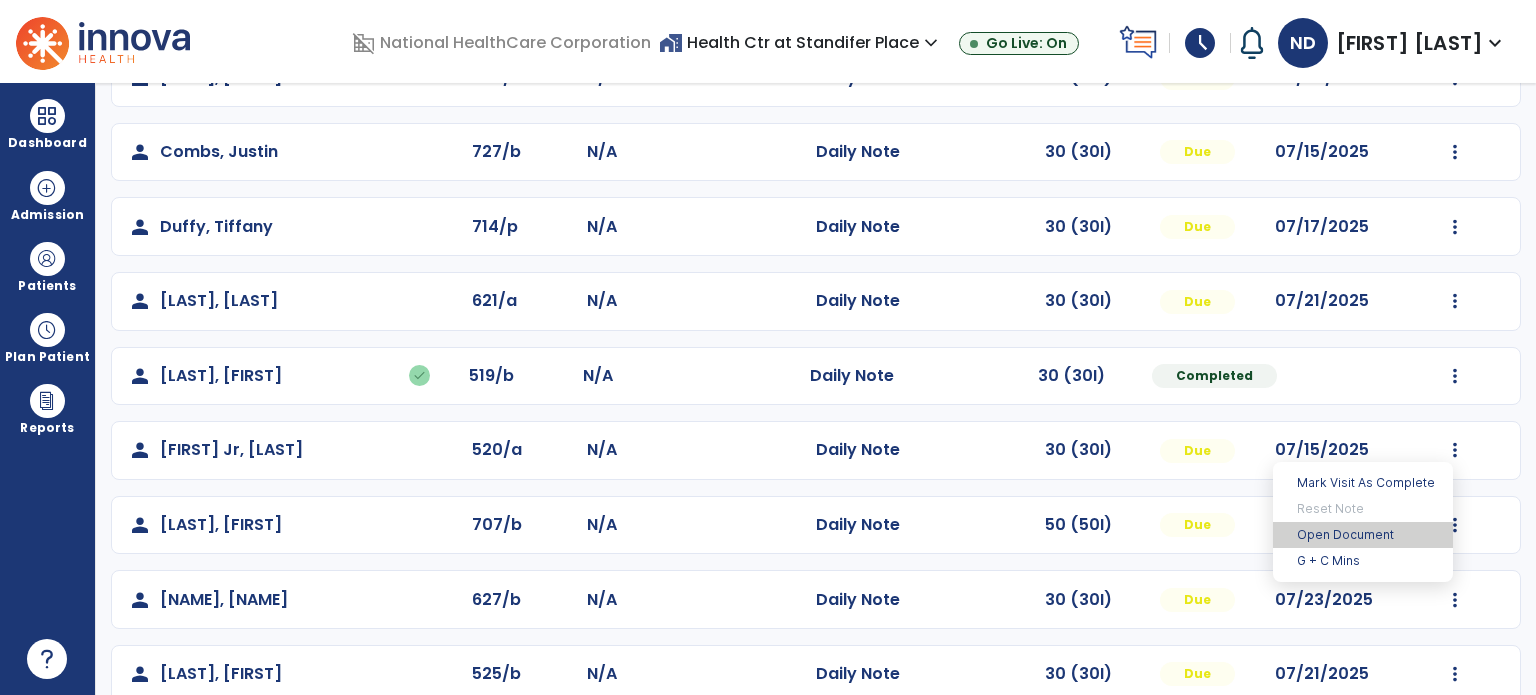 click on "Open Document" at bounding box center (1363, 535) 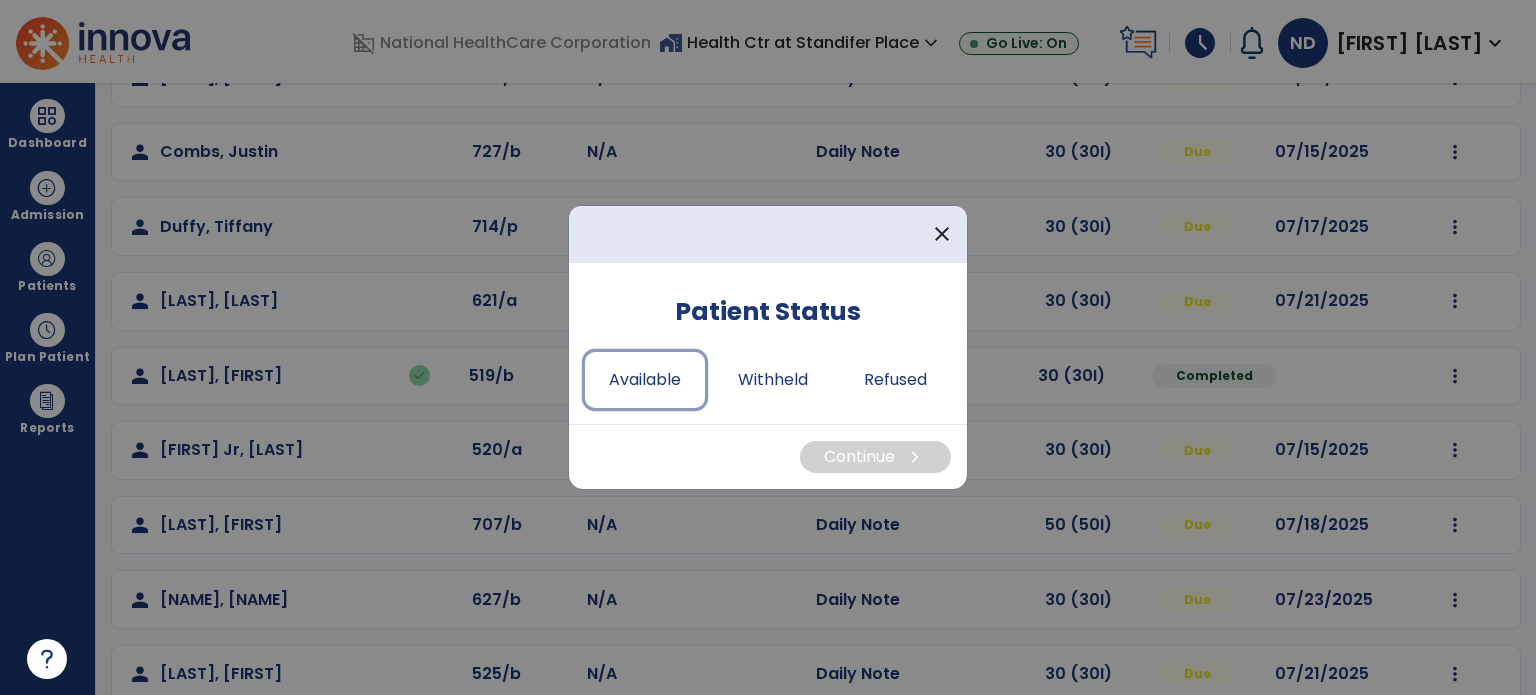 click on "Available" at bounding box center [645, 380] 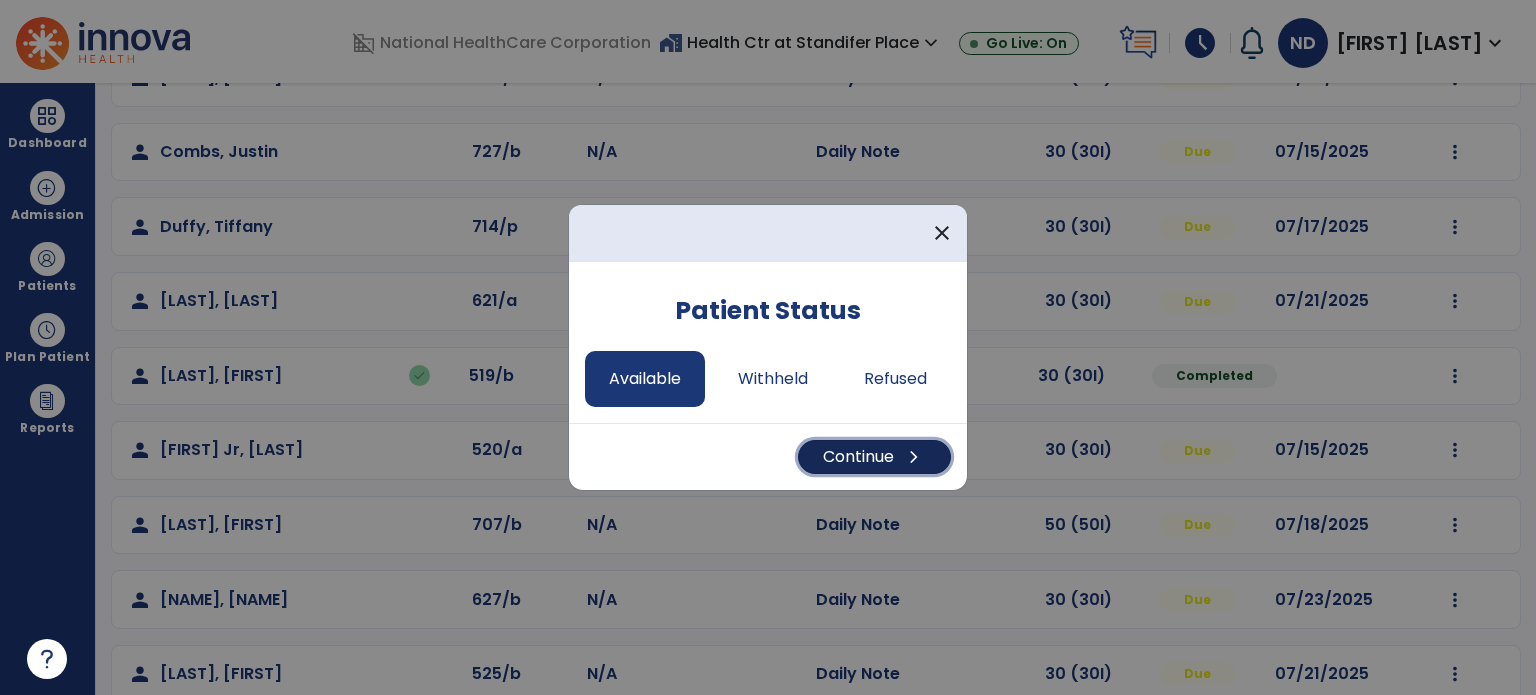 click on "Continue   chevron_right" at bounding box center [874, 457] 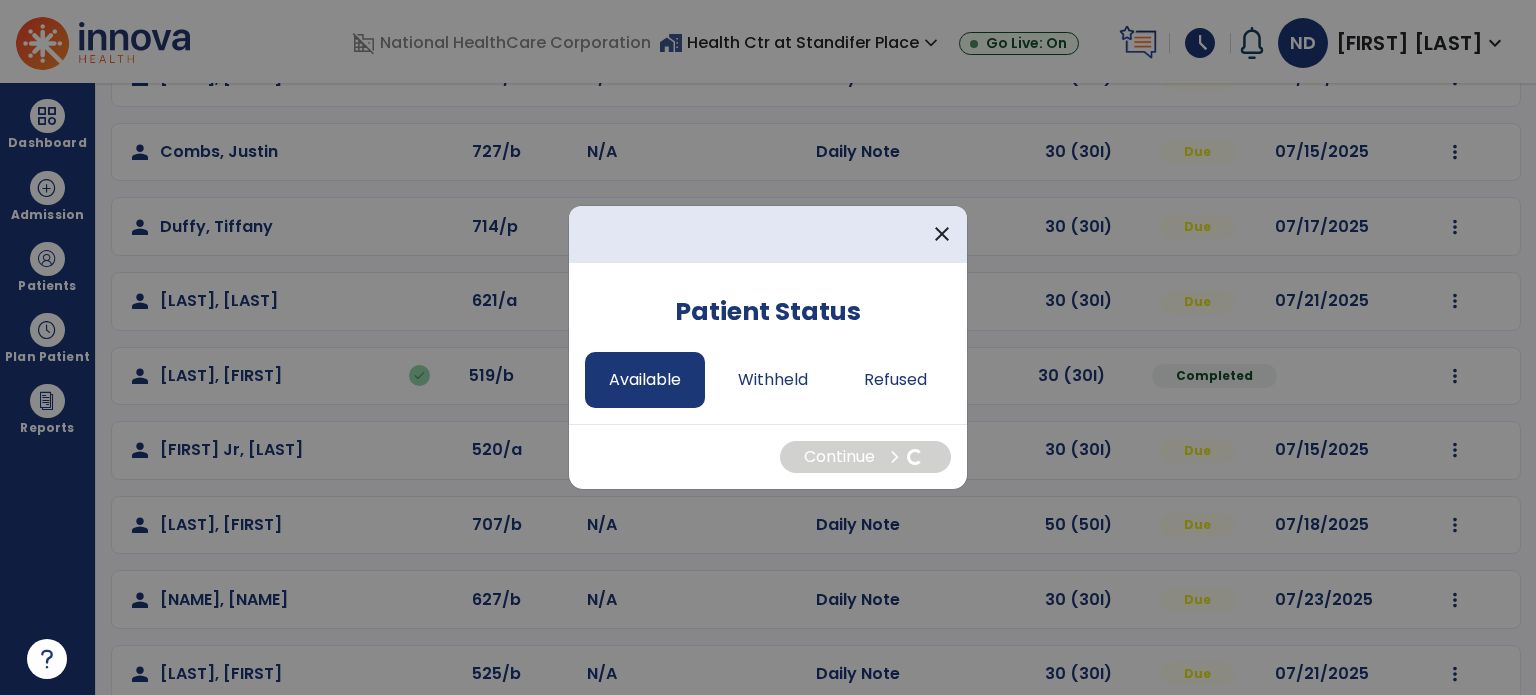 select on "*" 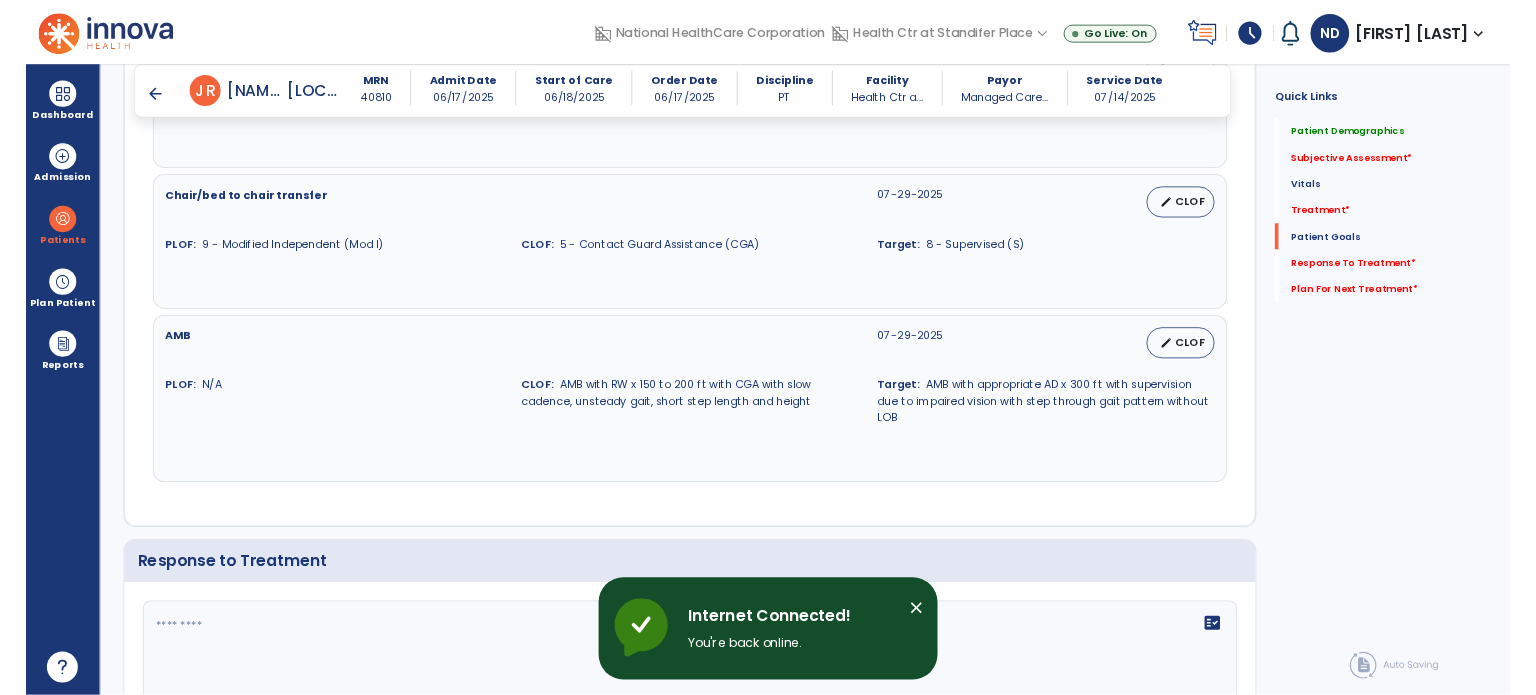 scroll, scrollTop: 1814, scrollLeft: 0, axis: vertical 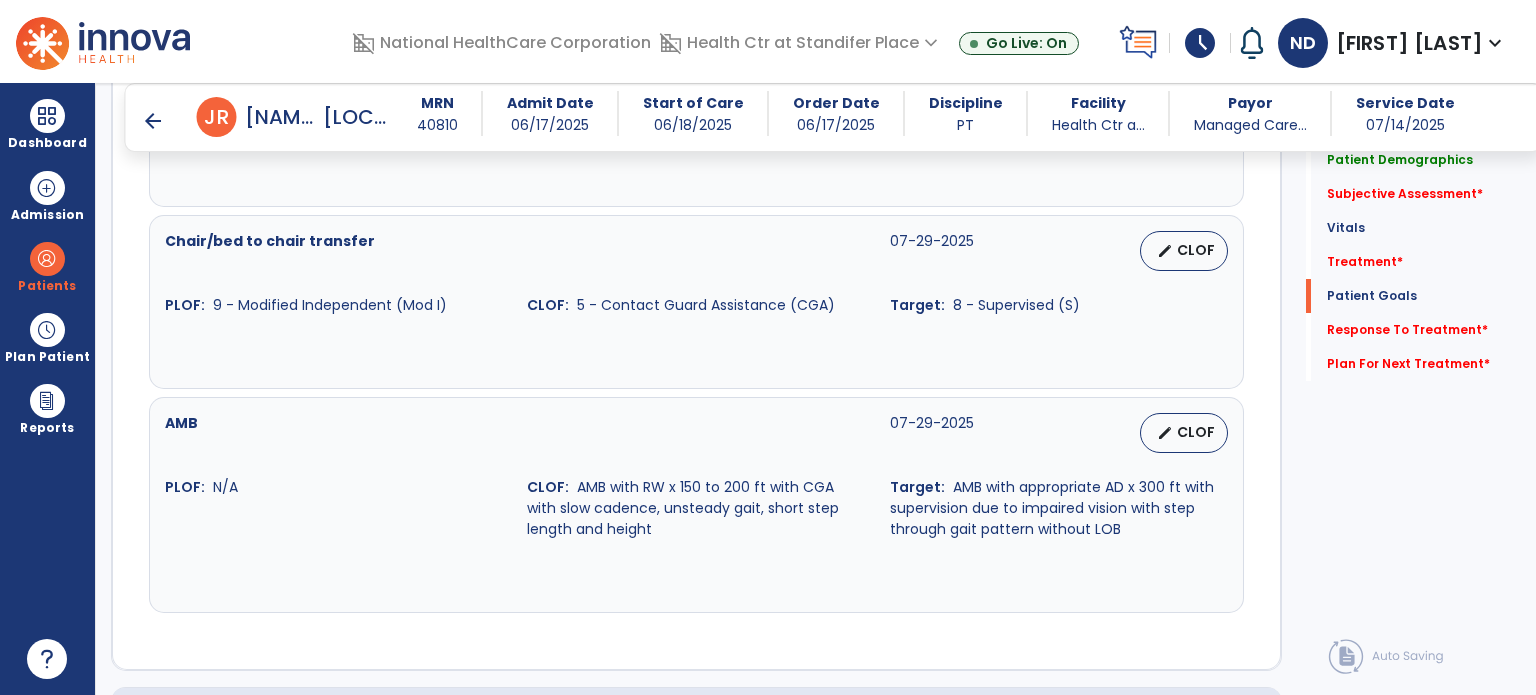 click on "arrow_back" at bounding box center [153, 121] 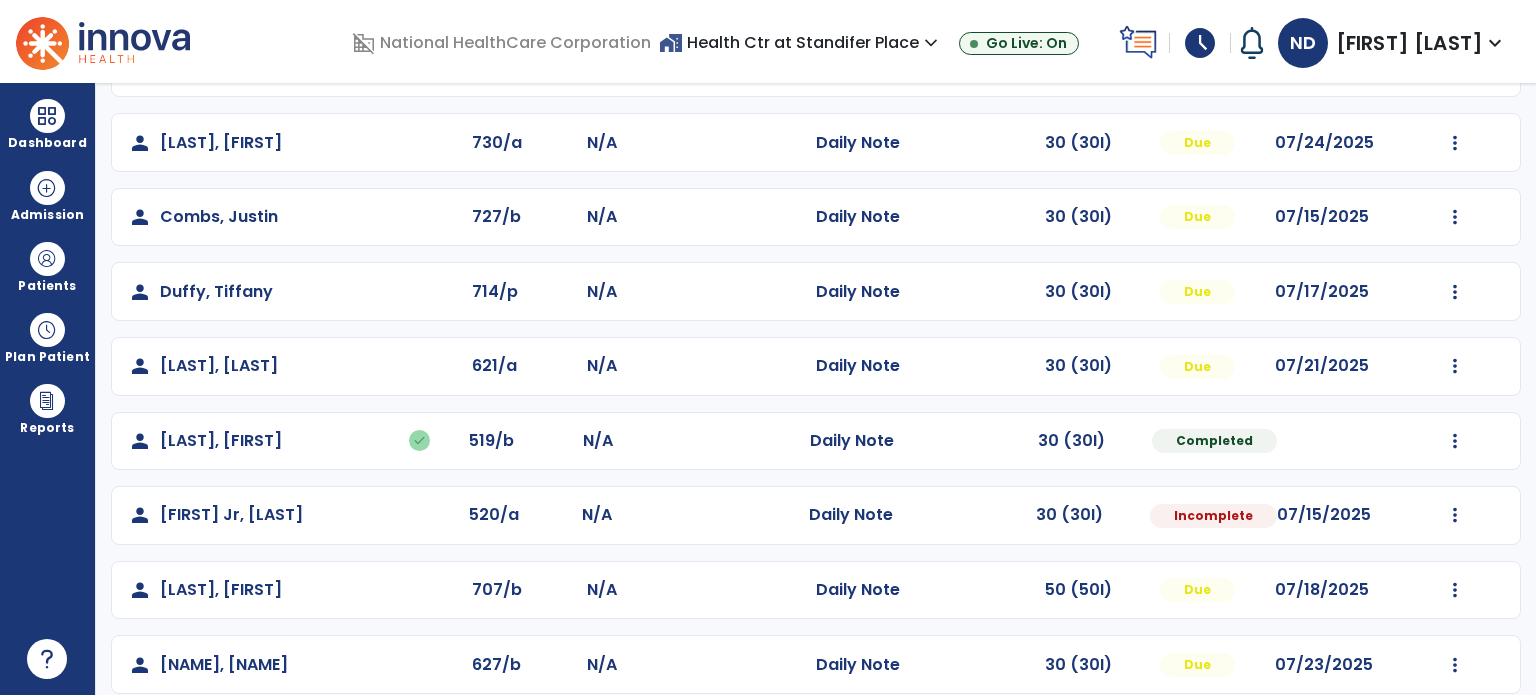 scroll, scrollTop: 230, scrollLeft: 0, axis: vertical 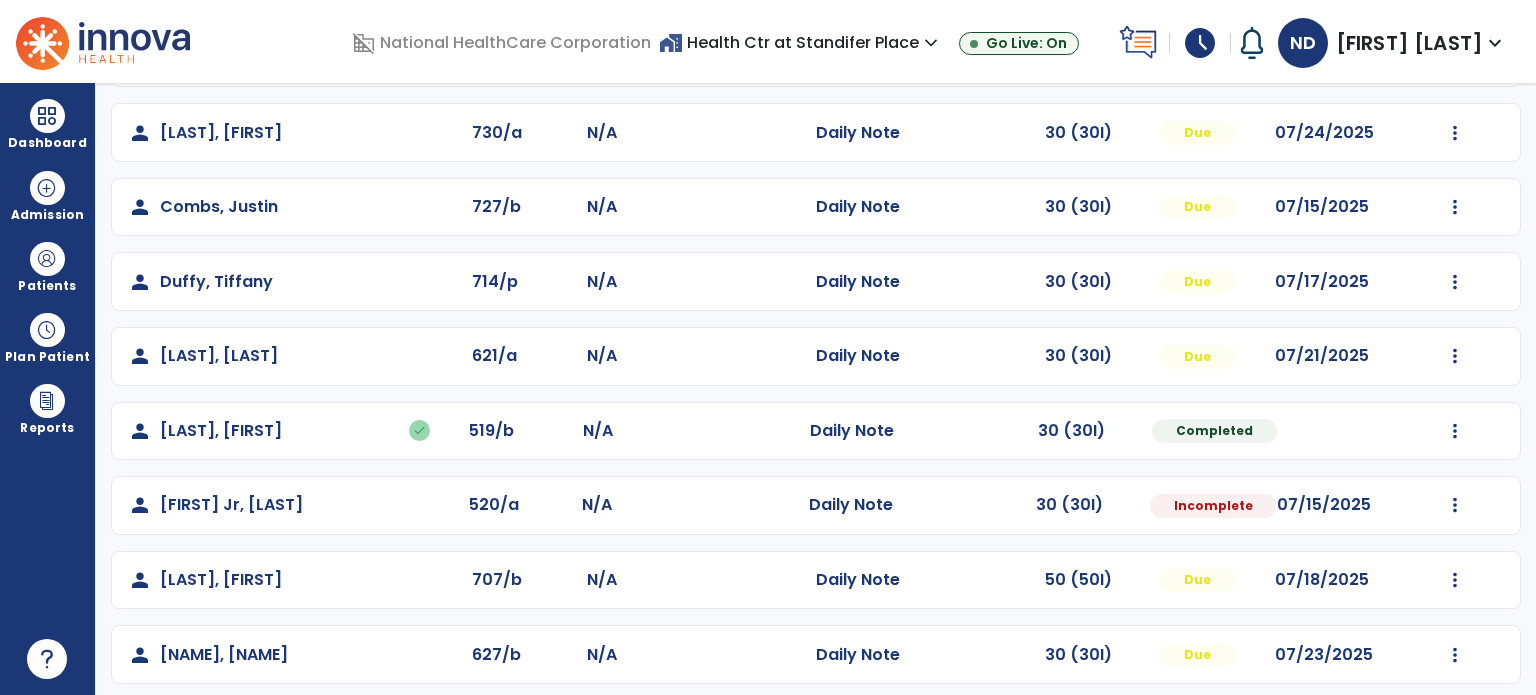 click on "person  Jude Jr, Roosevelt  520/a N/A  Daily Note   30 (30I)  Incomplete 07/15/2025  Mark Visit As Complete   Reset Note   Open Document   G + C Mins" 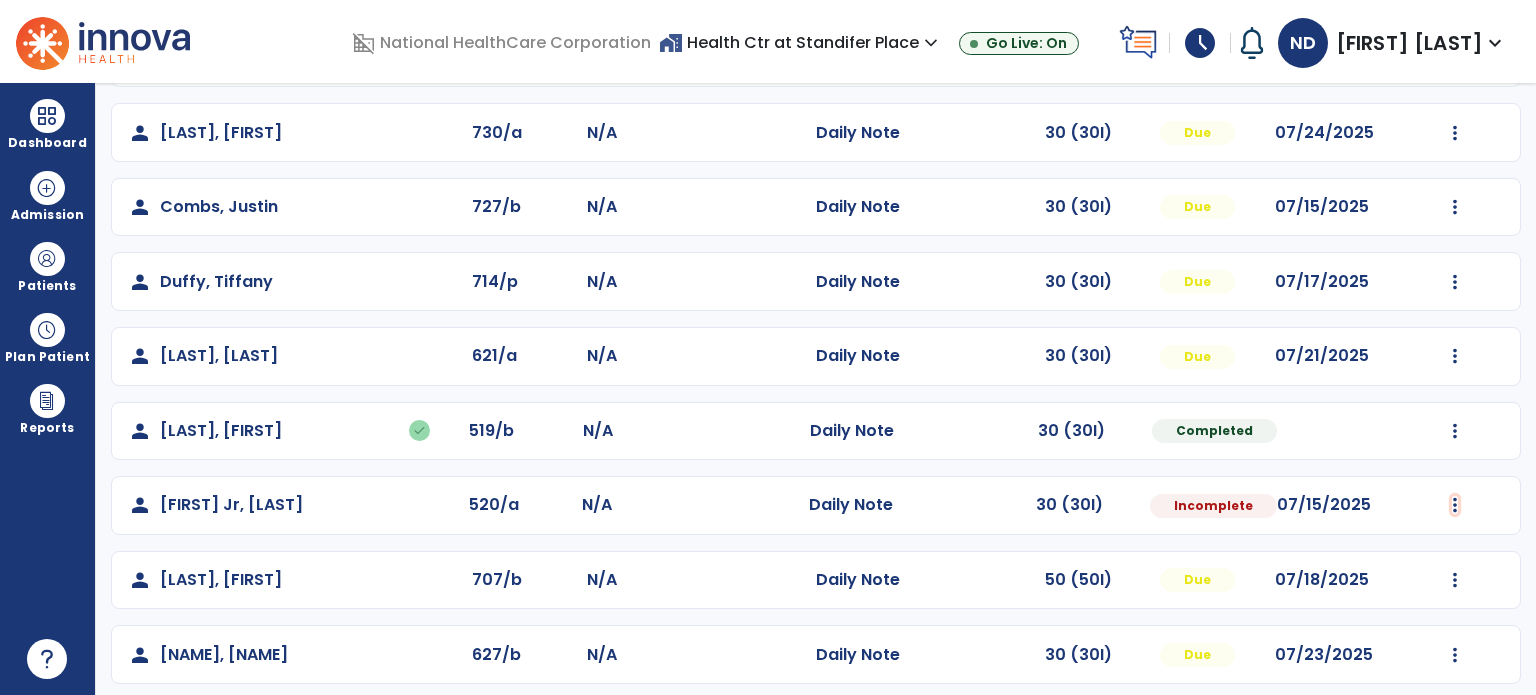 click at bounding box center [1455, 58] 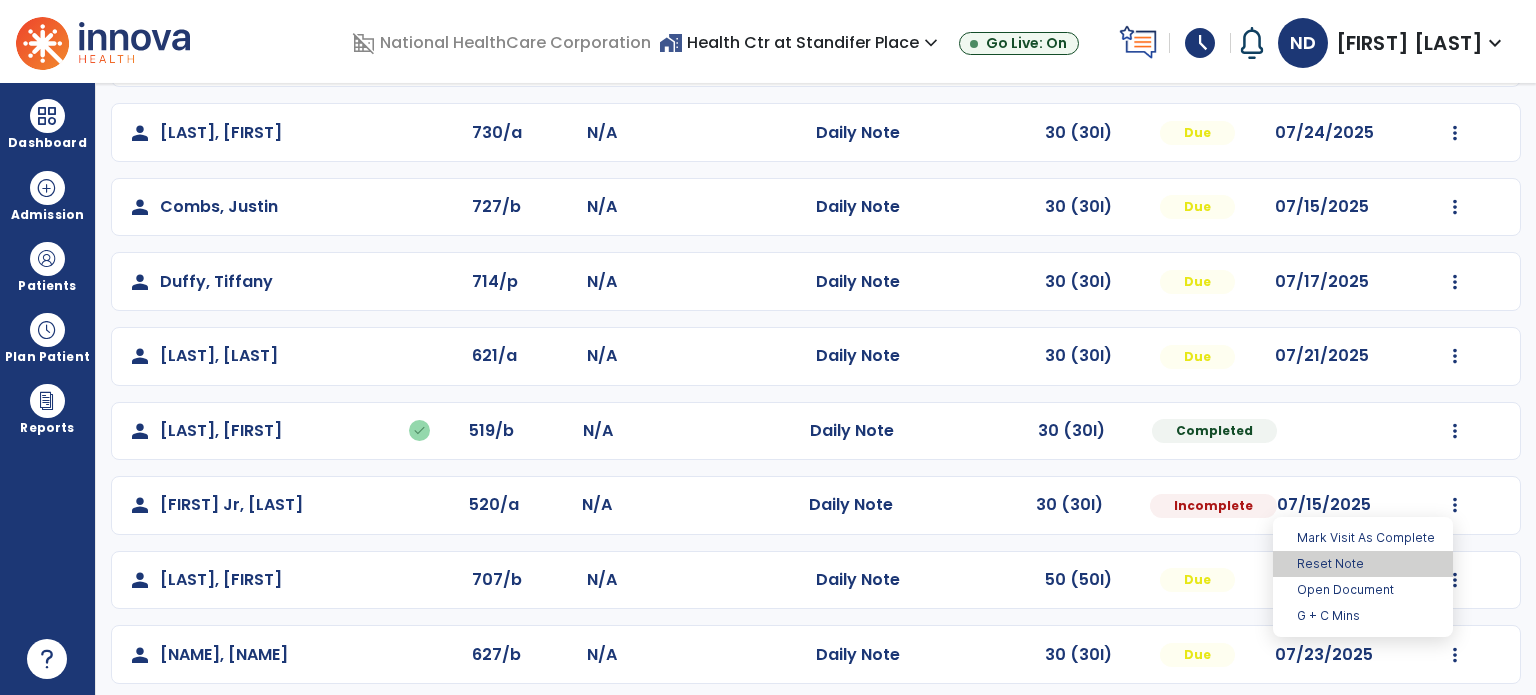 click on "Reset Note" at bounding box center [1363, 564] 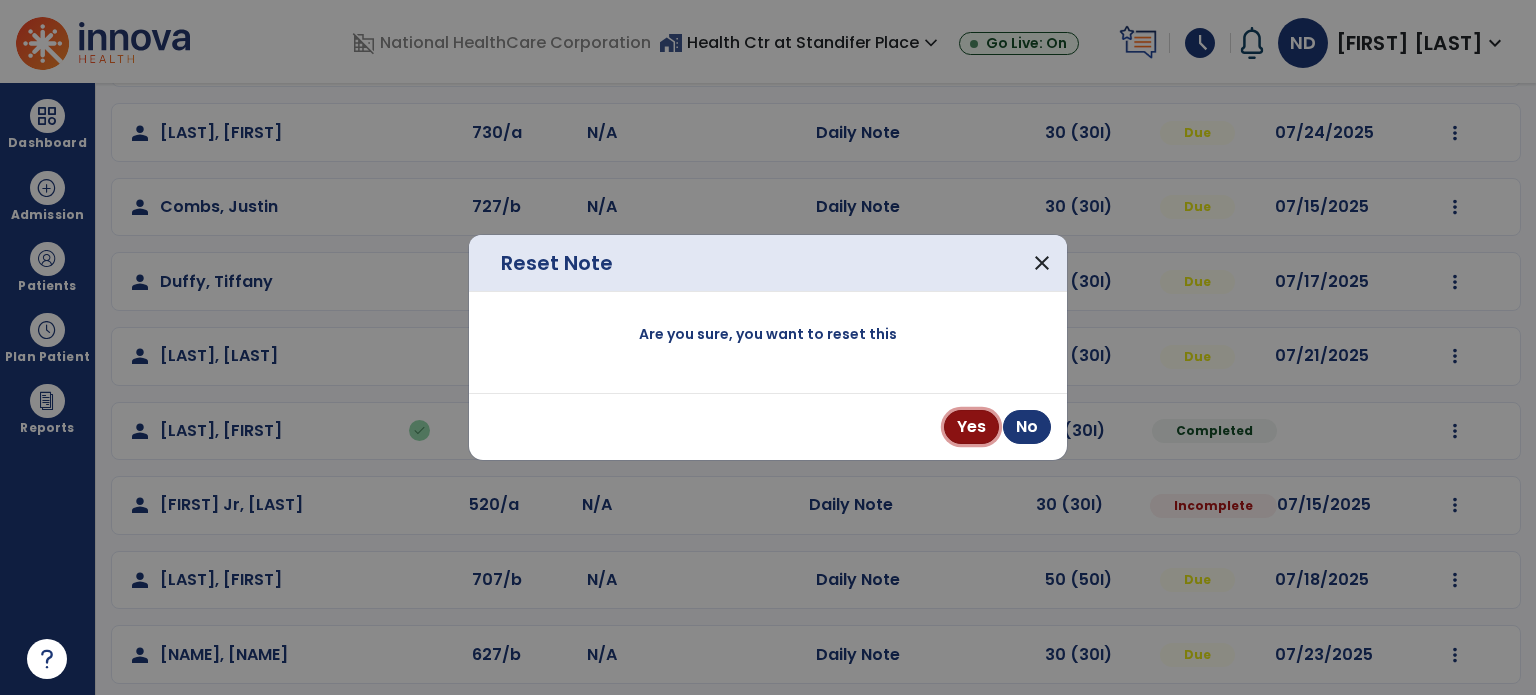 click on "Yes" at bounding box center (971, 427) 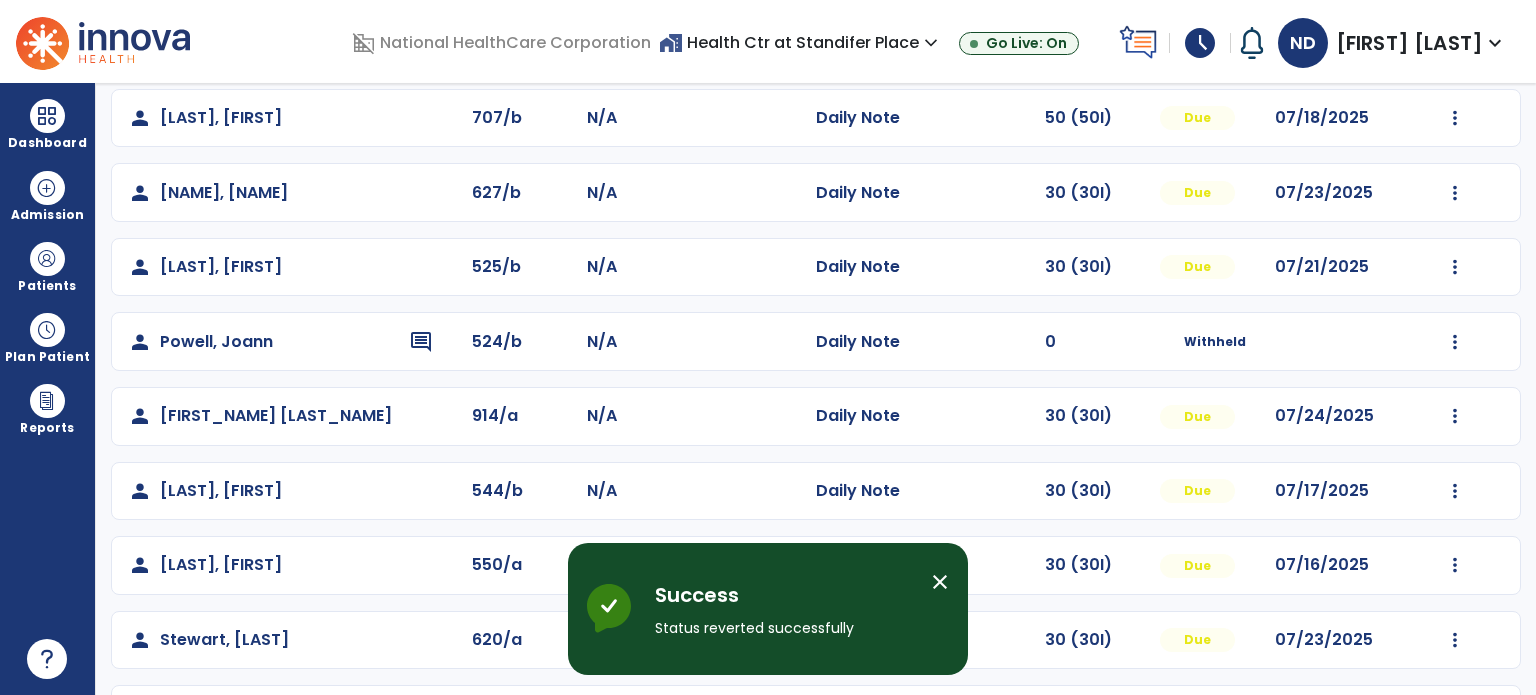 scroll, scrollTop: 694, scrollLeft: 0, axis: vertical 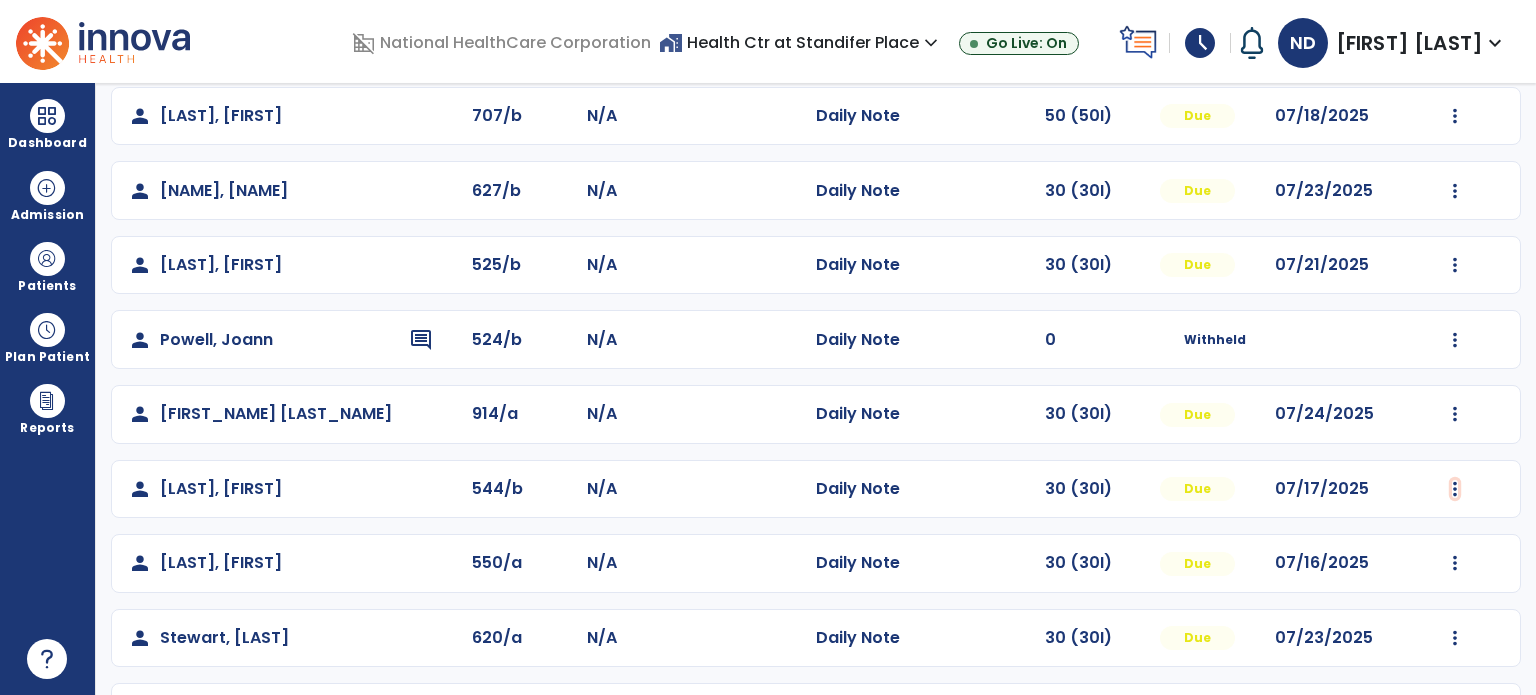 click at bounding box center (1455, -406) 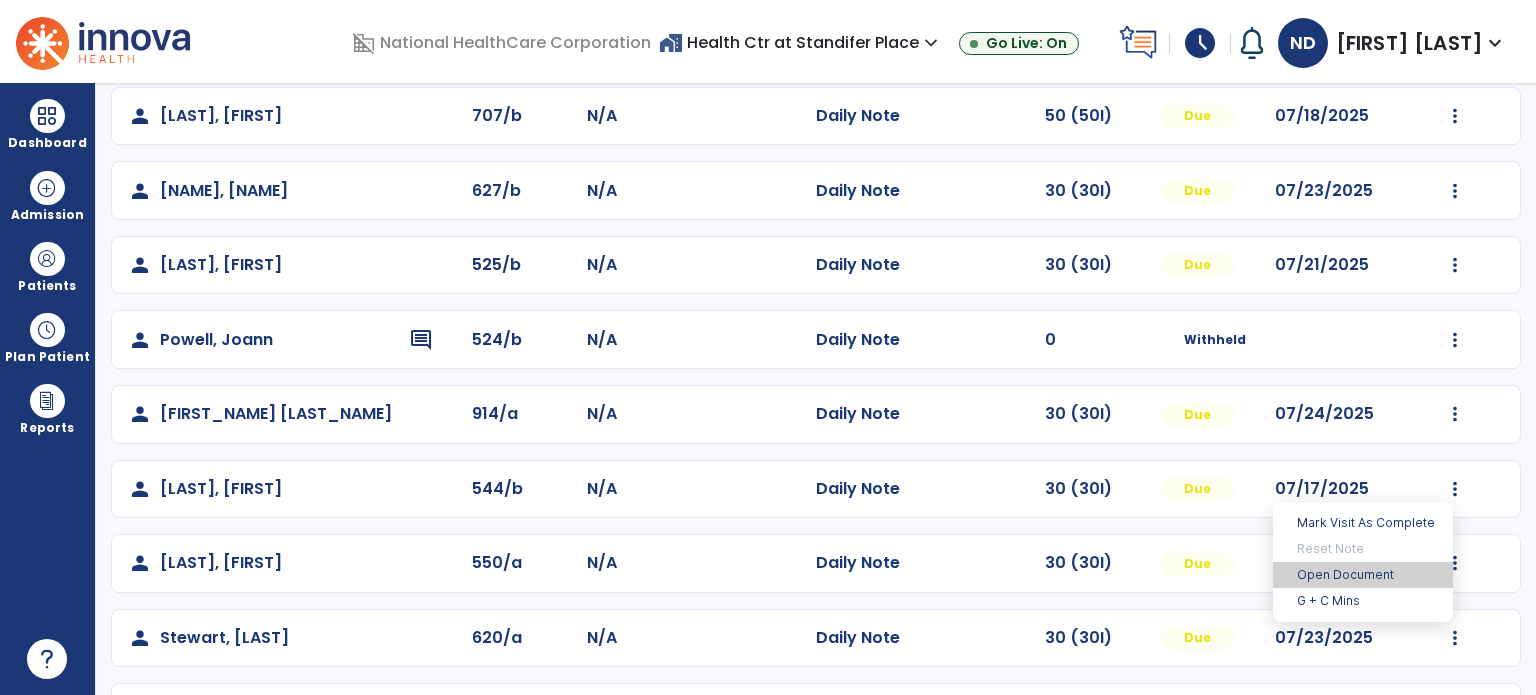 click on "Open Document" at bounding box center (1363, 575) 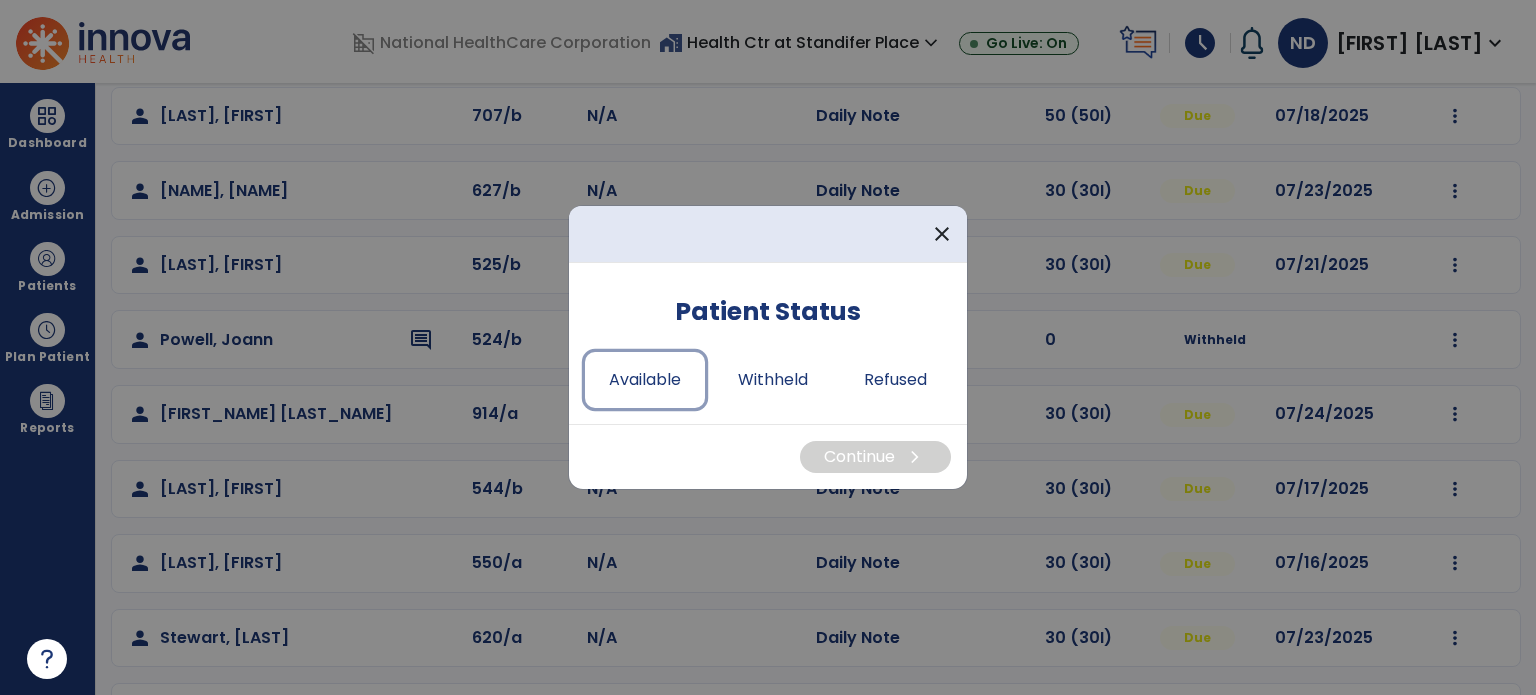 click on "Available" at bounding box center (645, 380) 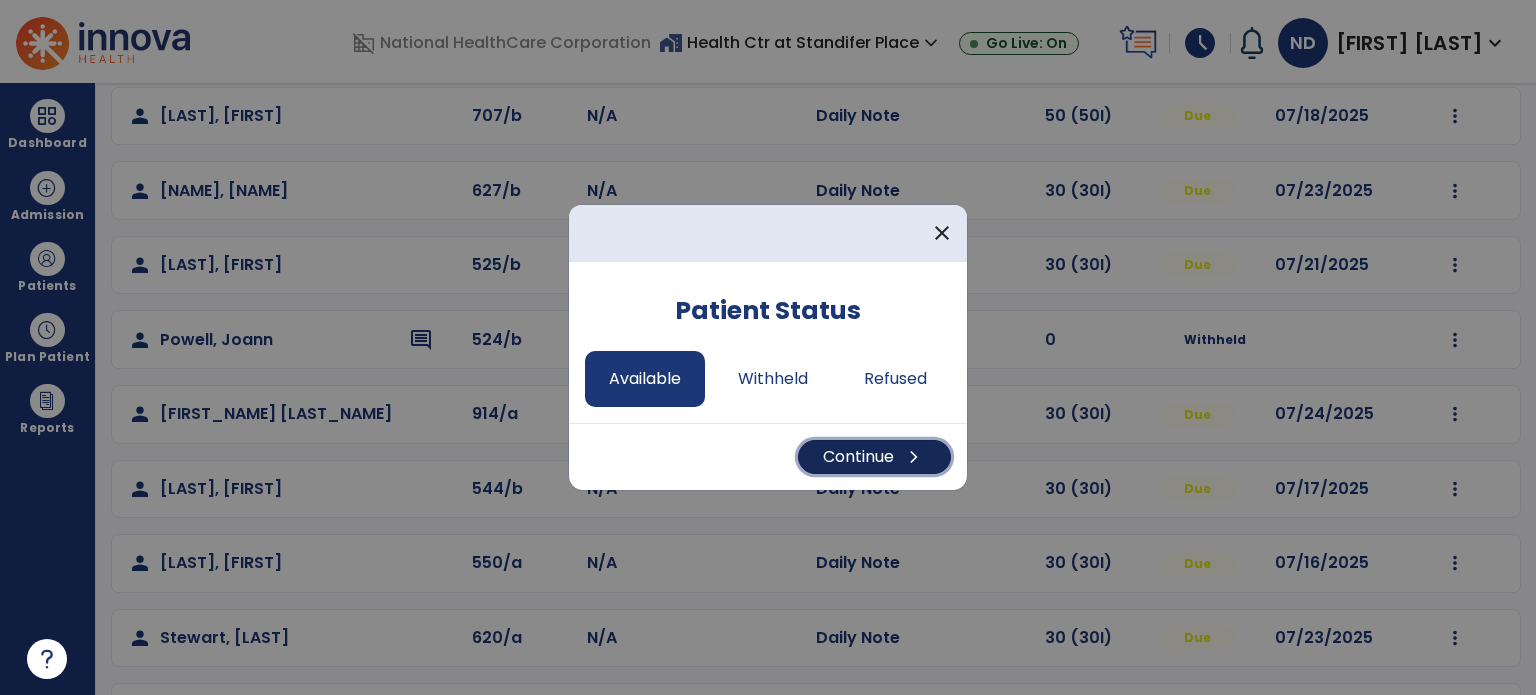 click on "Continue   chevron_right" at bounding box center (874, 457) 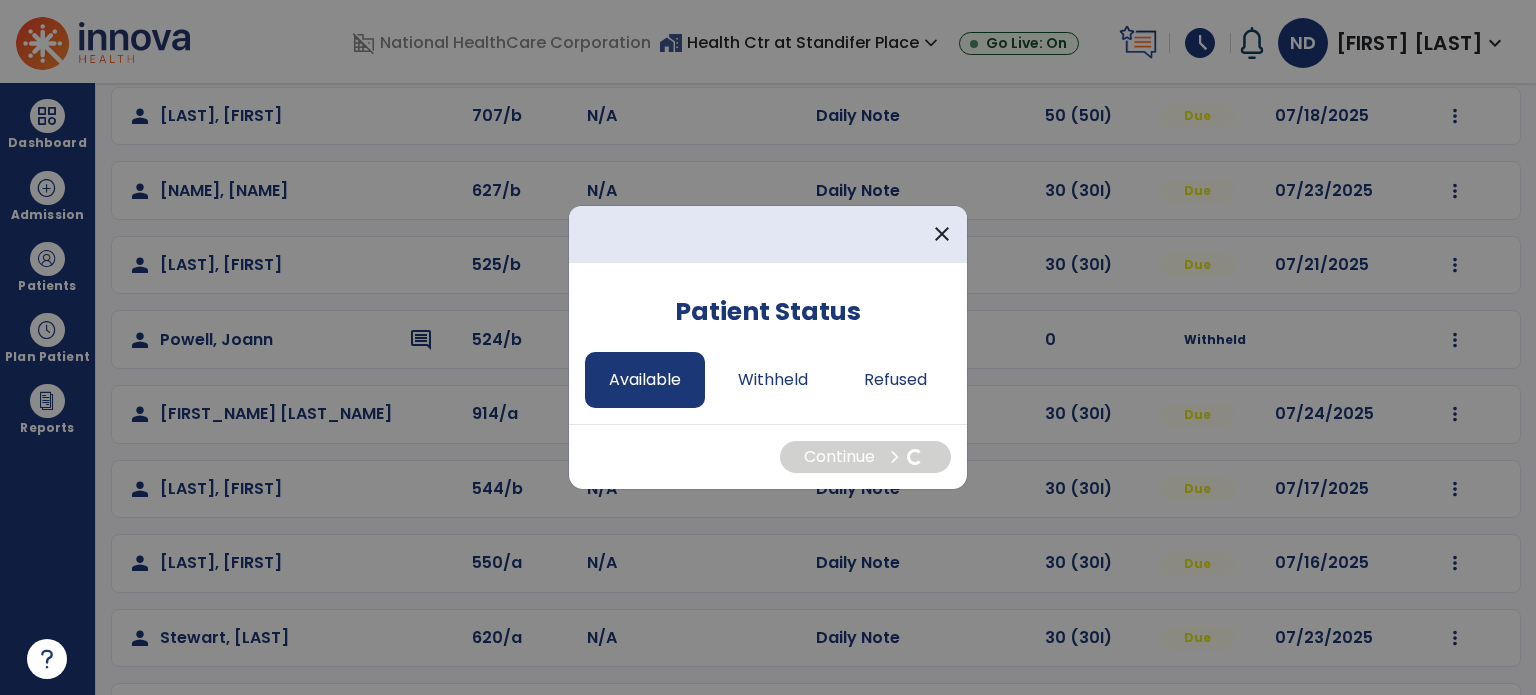 select on "*" 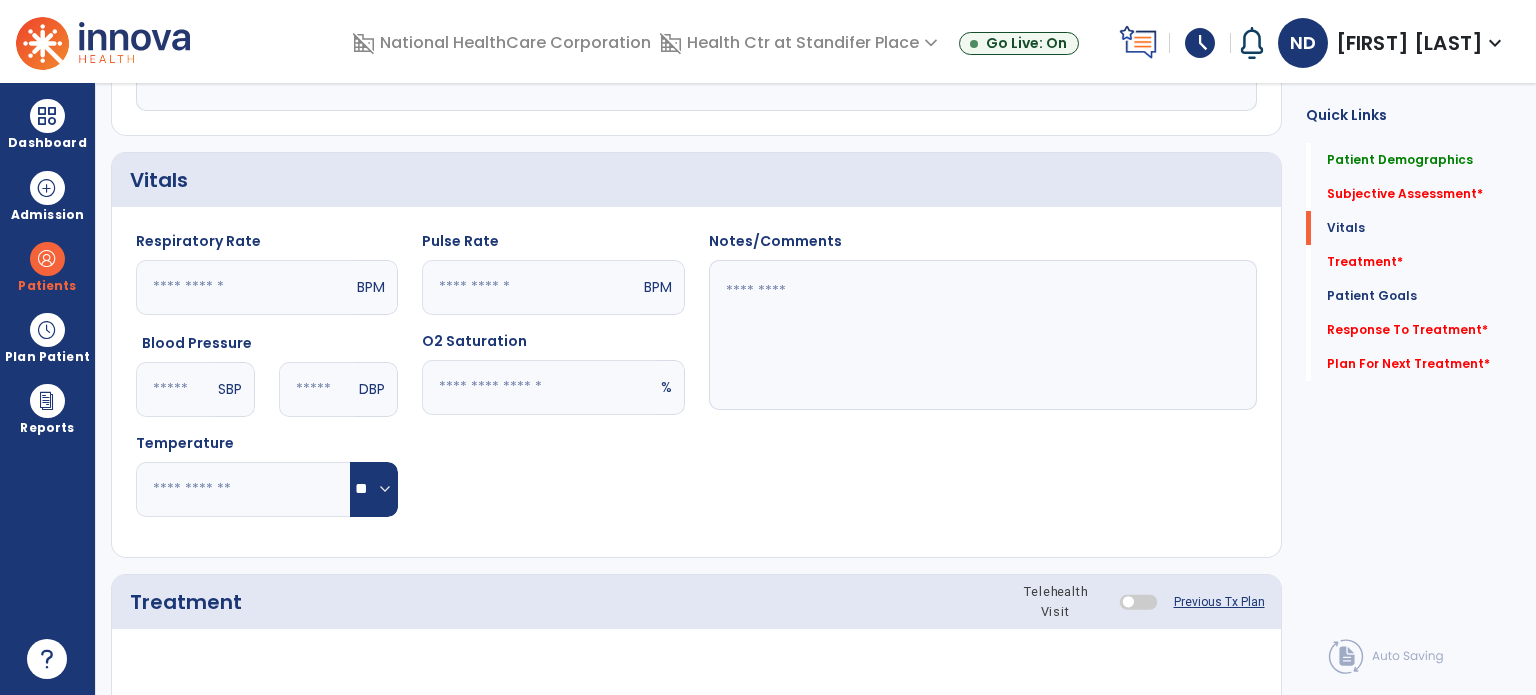 click on "Subjective Assessment   *" 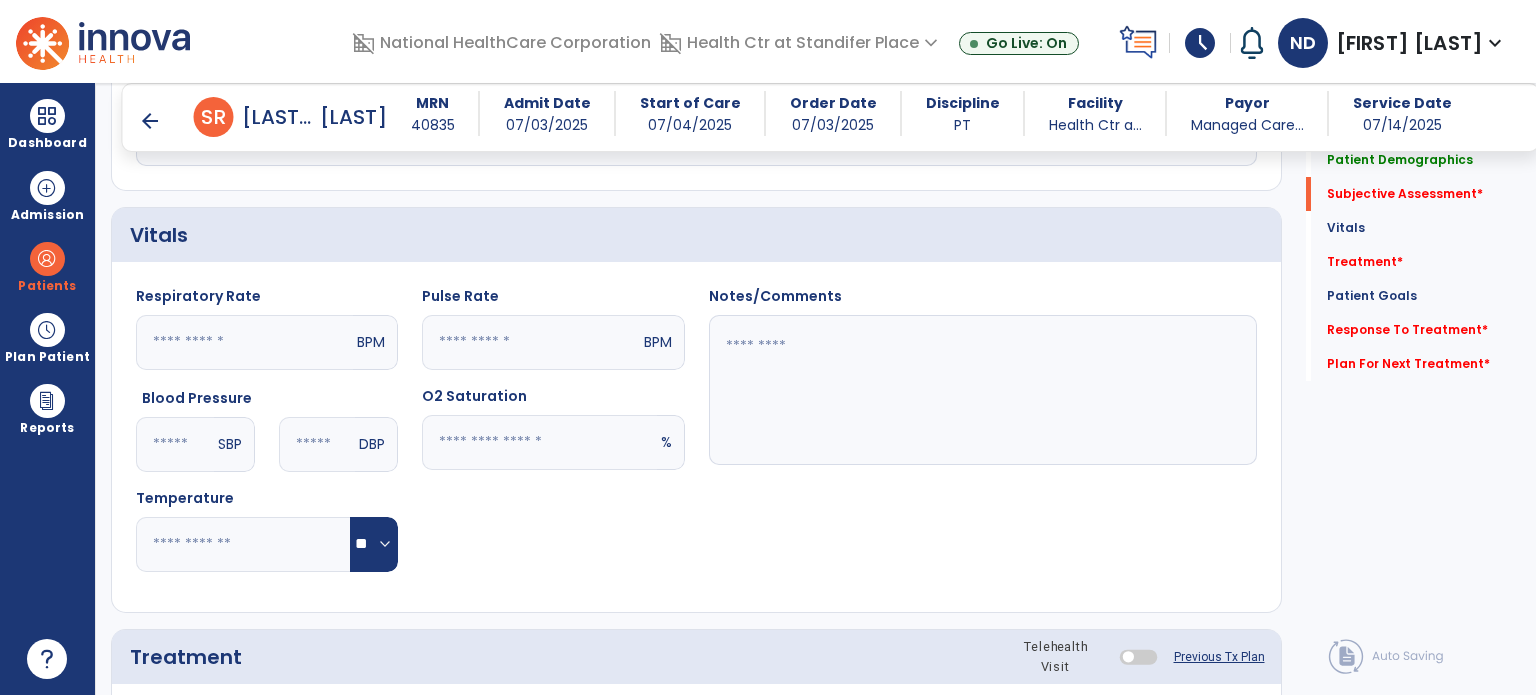 scroll, scrollTop: 298, scrollLeft: 0, axis: vertical 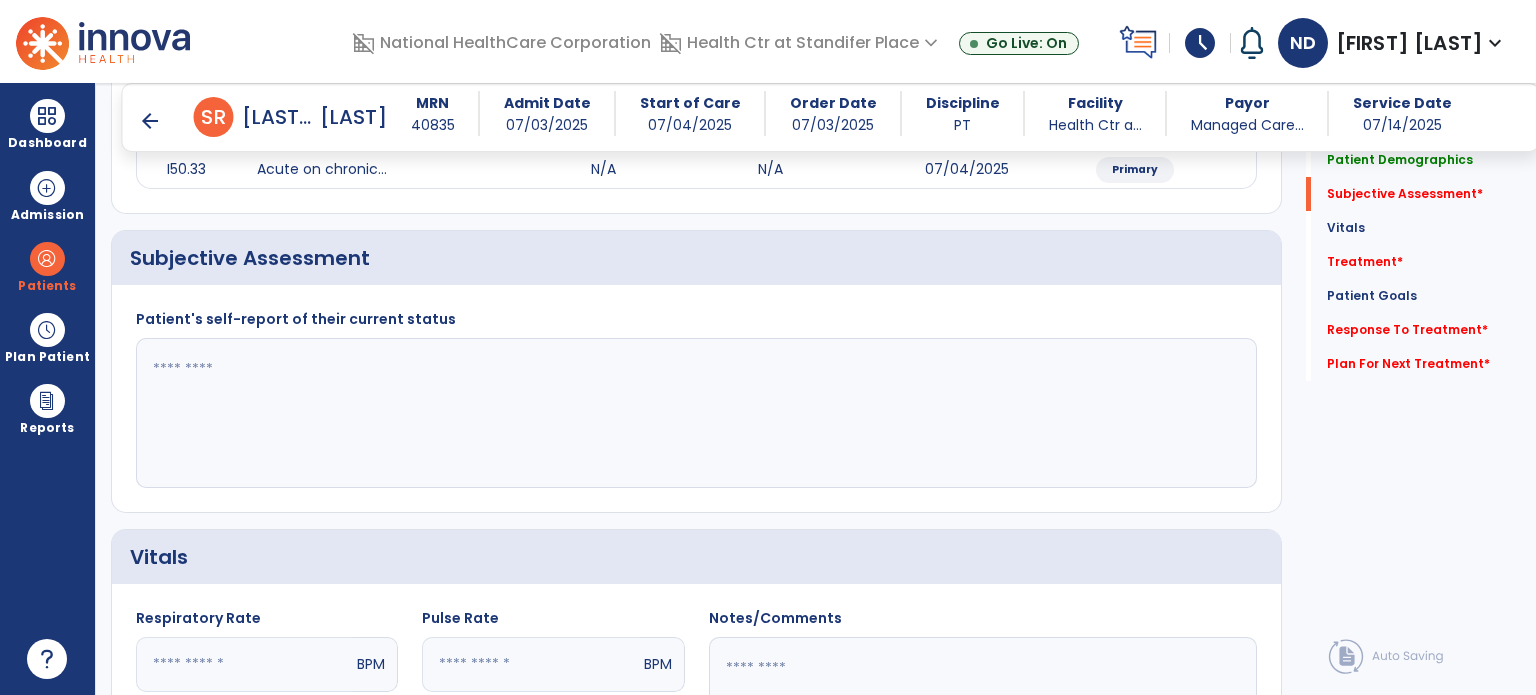 click 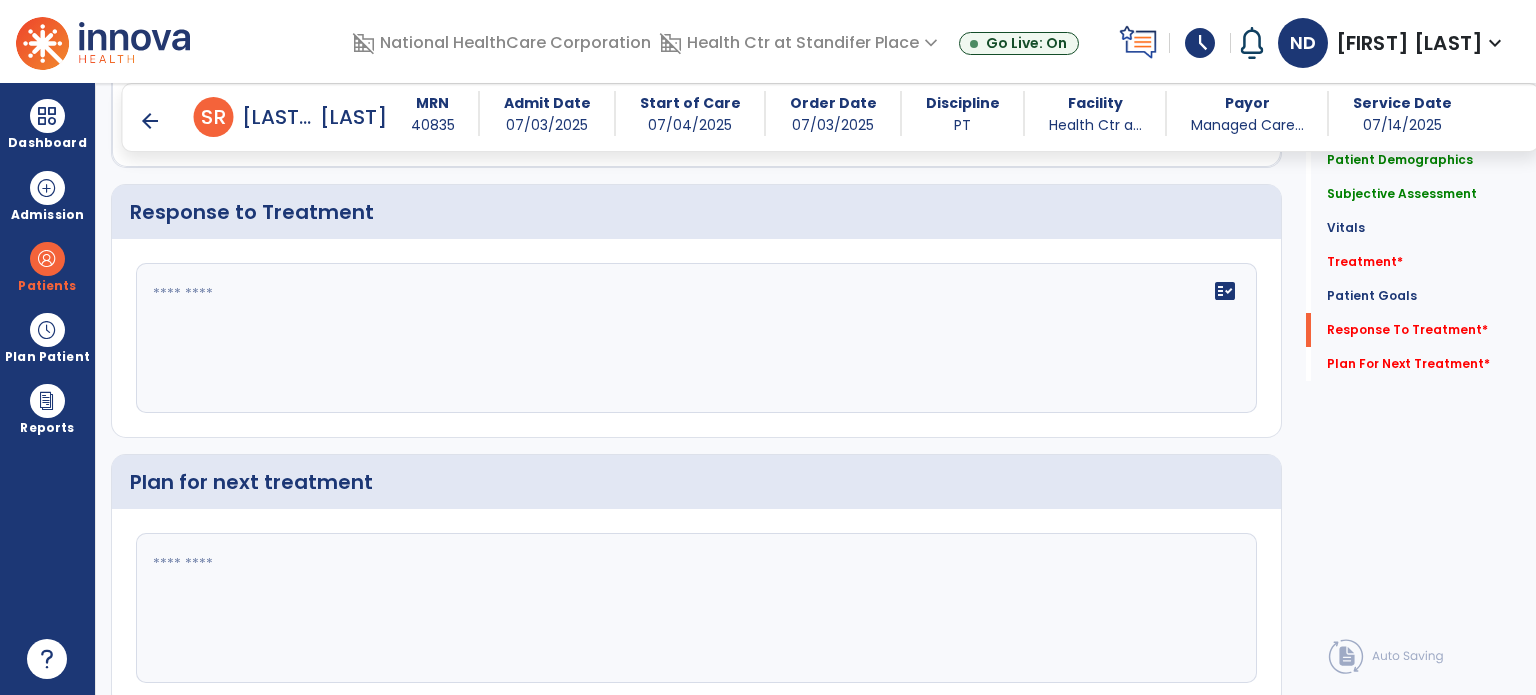 scroll, scrollTop: 2614, scrollLeft: 0, axis: vertical 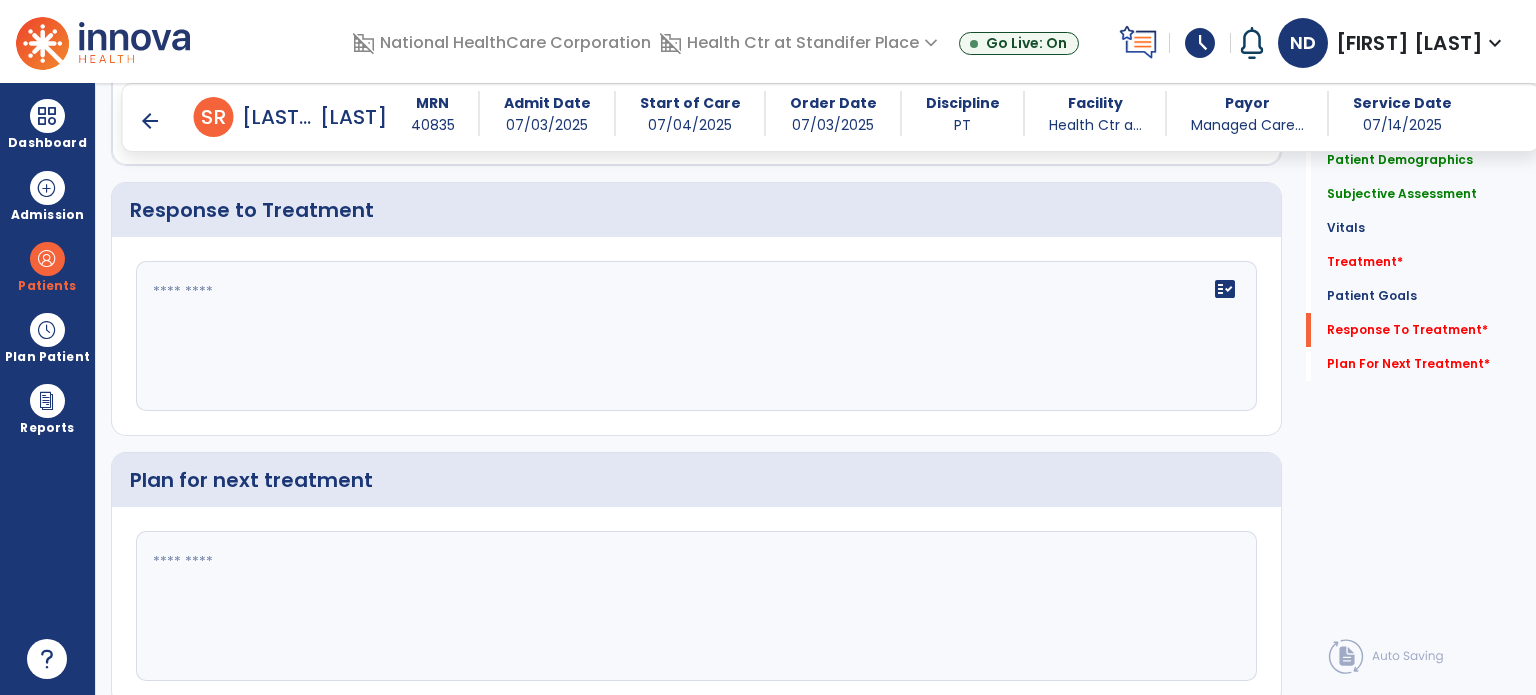 type on "**********" 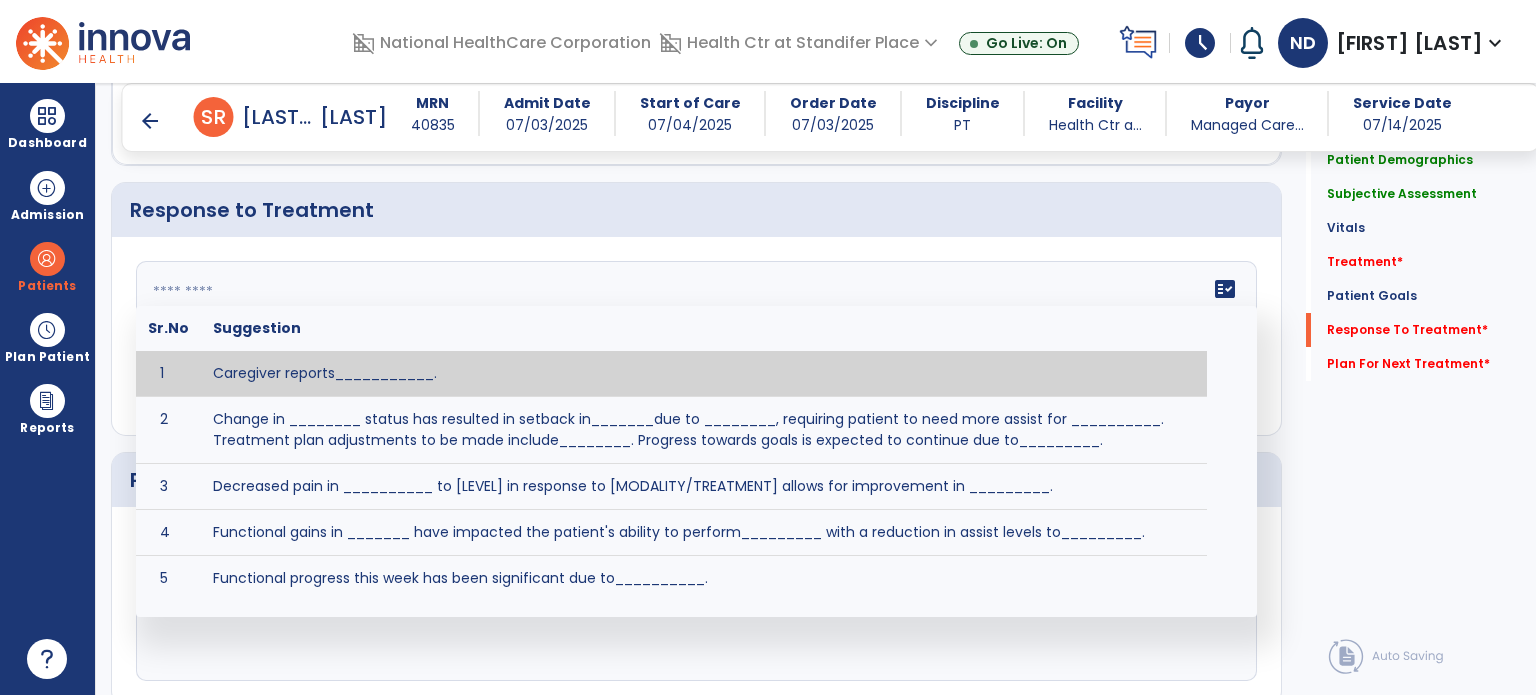 click on "fact_check  Sr.No Suggestion 1 Caregiver reports___________. 2 Change in ________ status has resulted in setback in_______due to ________, requiring patient to need more assist for __________.   Treatment plan adjustments to be made include________.  Progress towards goals is expected to continue due to_________. 3 Decreased pain in __________ to [LEVEL] in response to [MODALITY/TREATMENT] allows for improvement in _________. 4 Functional gains in _______ have impacted the patient's ability to perform_________ with a reduction in assist levels to_________. 5 Functional progress this week has been significant due to__________. 6 Gains in ________ have improved the patient's ability to perform ______with decreased levels of assist to___________. 7 Improvement in ________allows patient to tolerate higher levels of challenges in_________. 8 Pain in [AREA] has decreased to [LEVEL] in response to [TREATMENT/MODALITY], allowing fore ease in completing__________. 9 10 11 12 13 14 15 16 17 18 19 20 21" 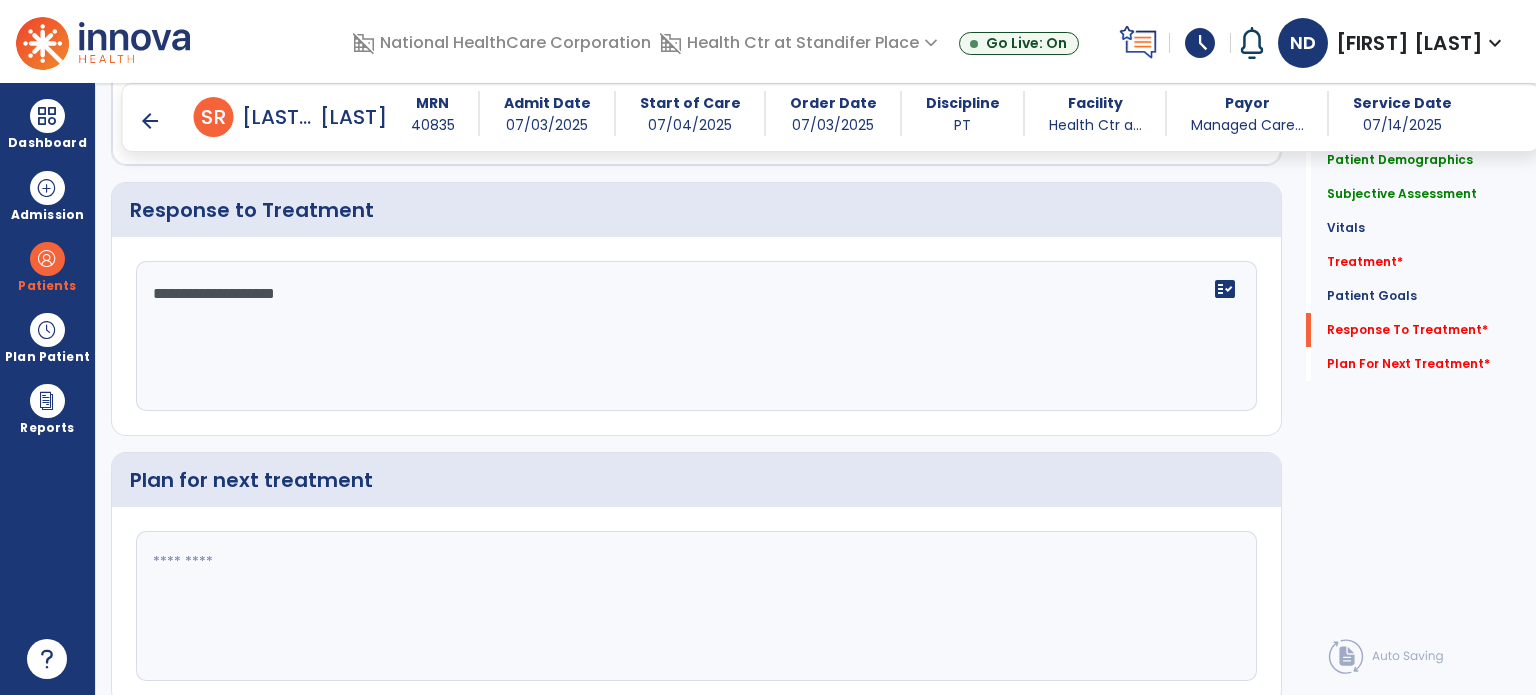type on "**********" 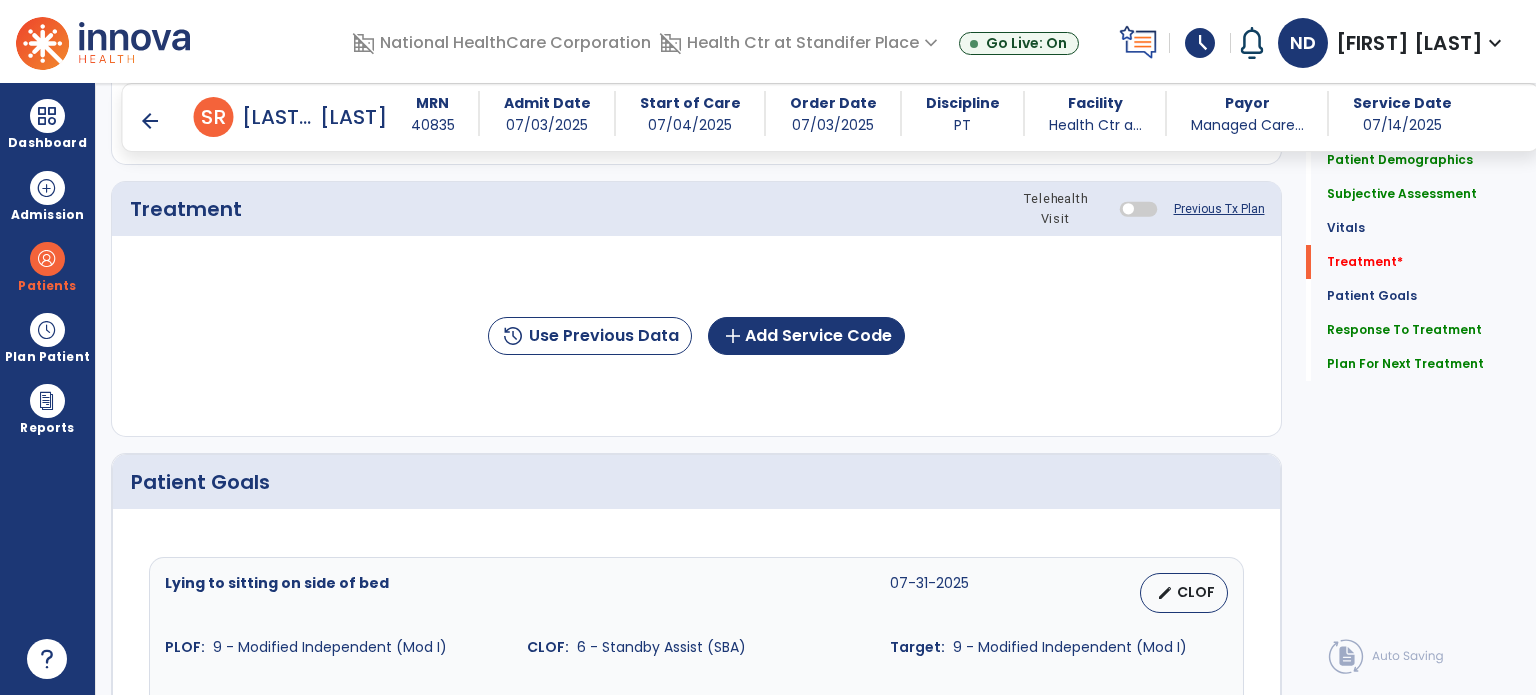 scroll, scrollTop: 1066, scrollLeft: 0, axis: vertical 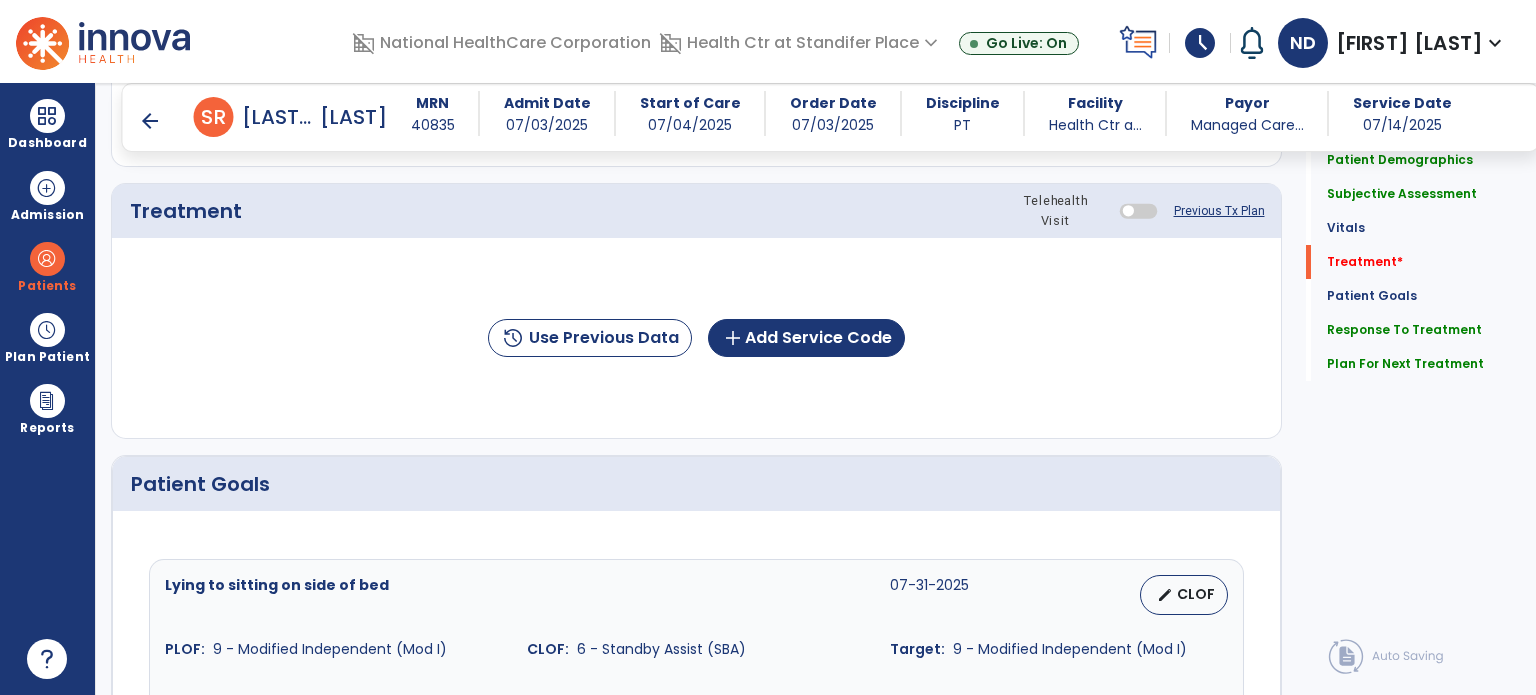 type on "**********" 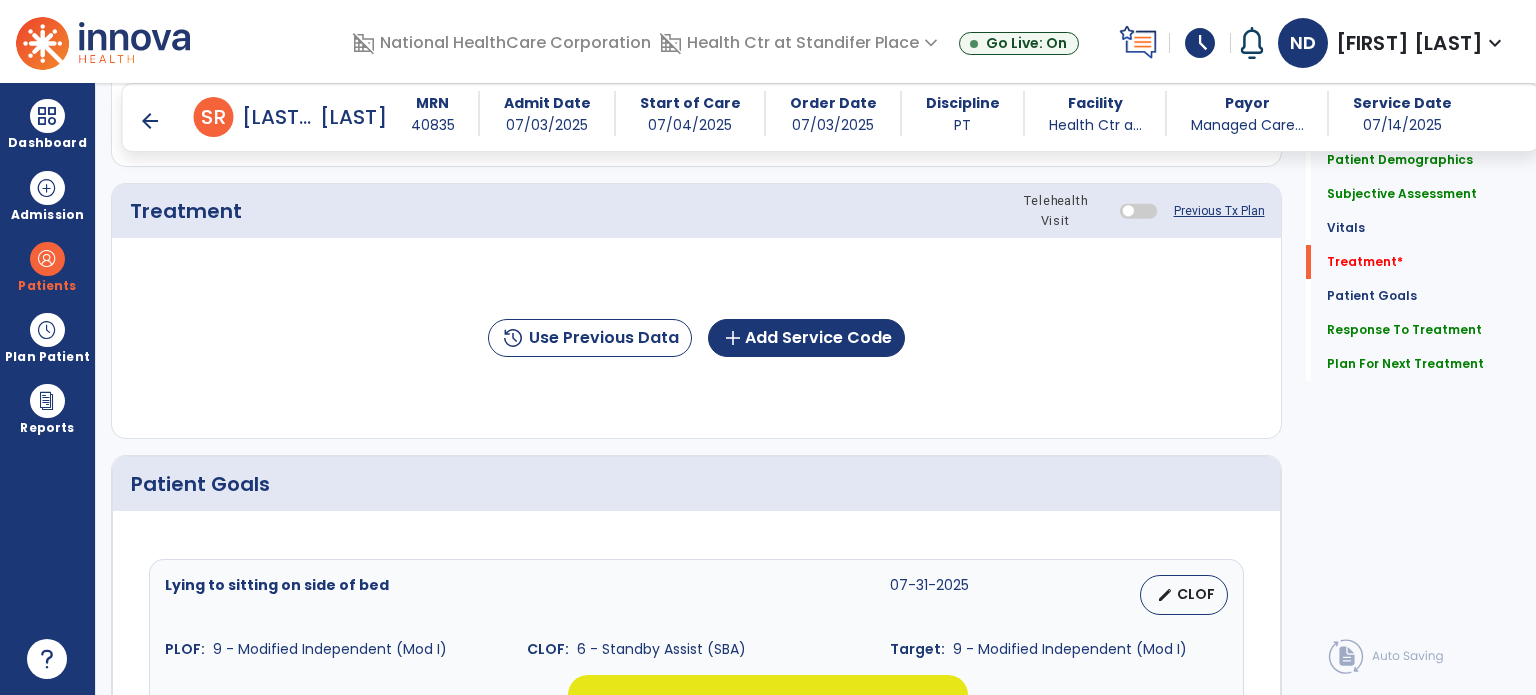 scroll, scrollTop: 1066, scrollLeft: 0, axis: vertical 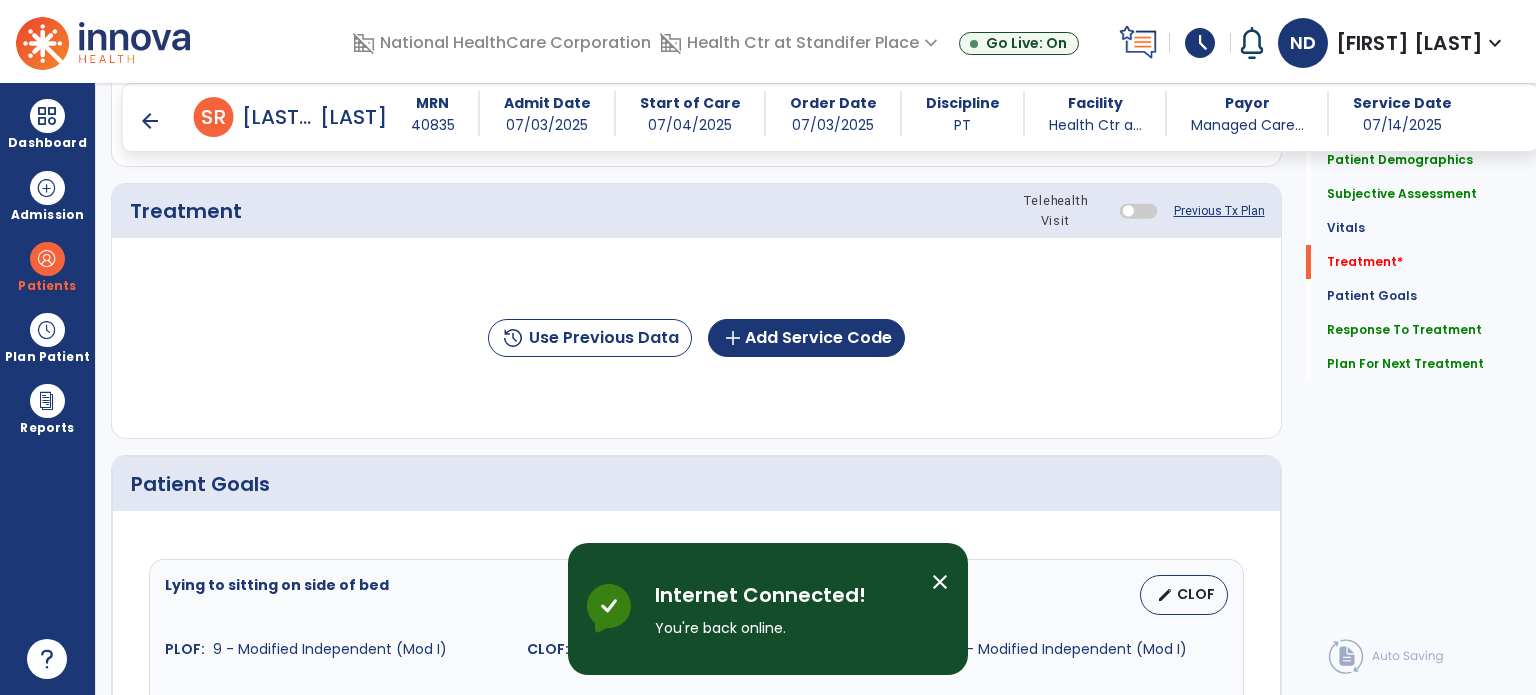 click on "arrow_back" at bounding box center [150, 121] 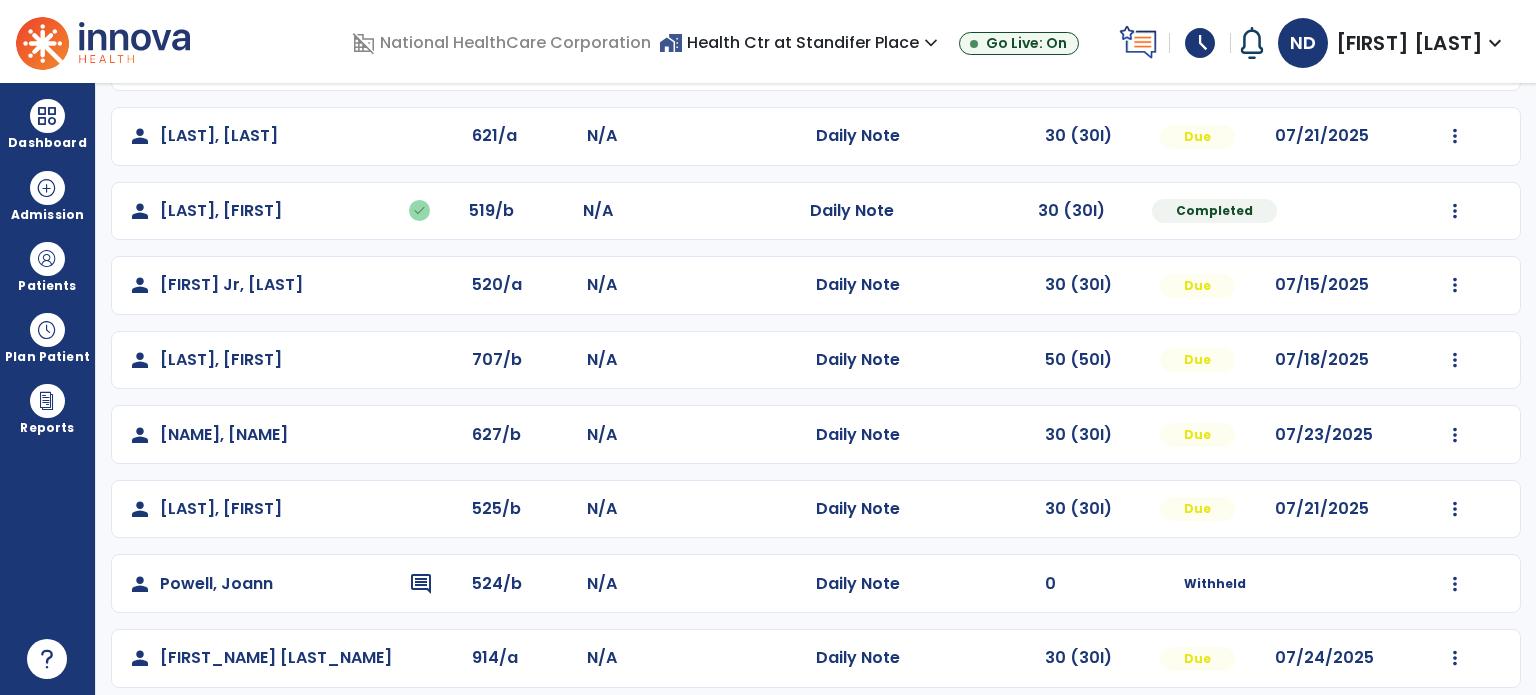 scroll, scrollTop: 842, scrollLeft: 0, axis: vertical 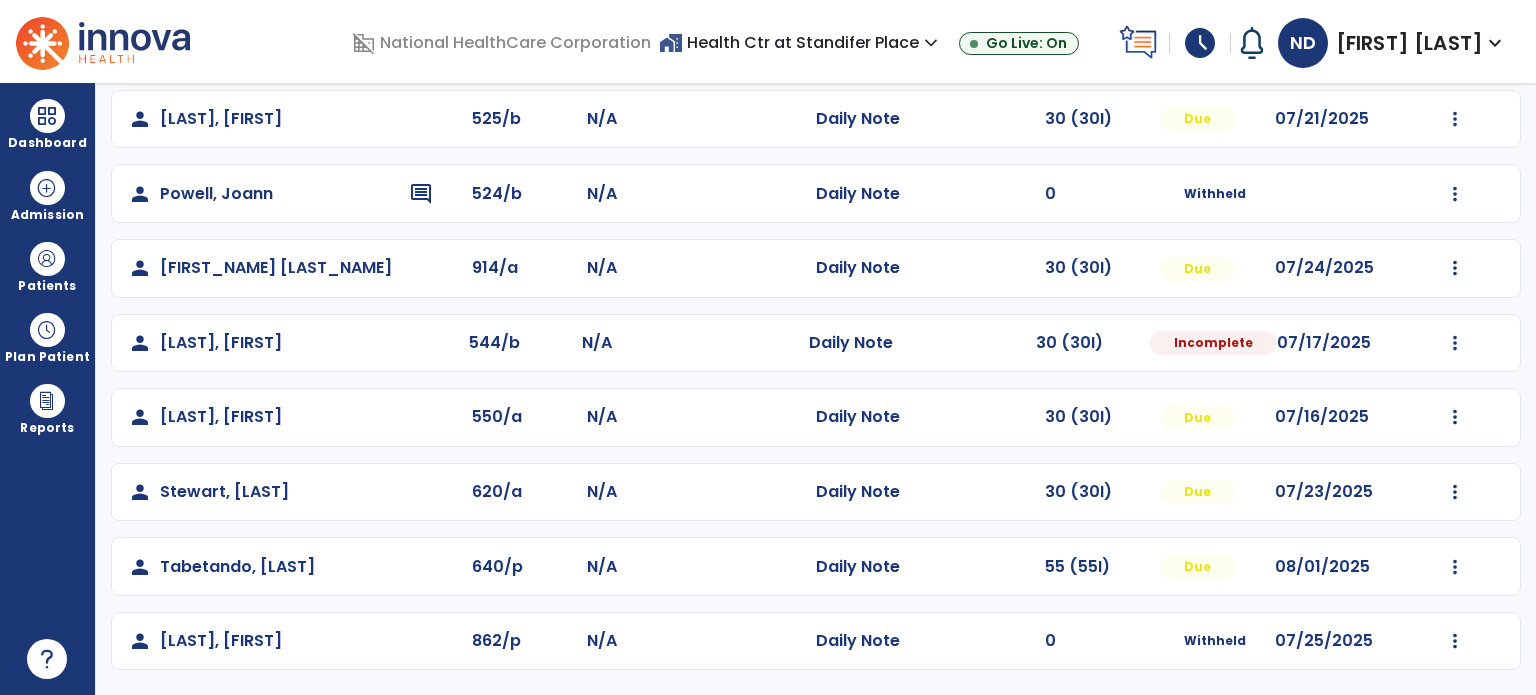 click on "Mark Visit As Complete   Reset Note   Open Document   G + C Mins" 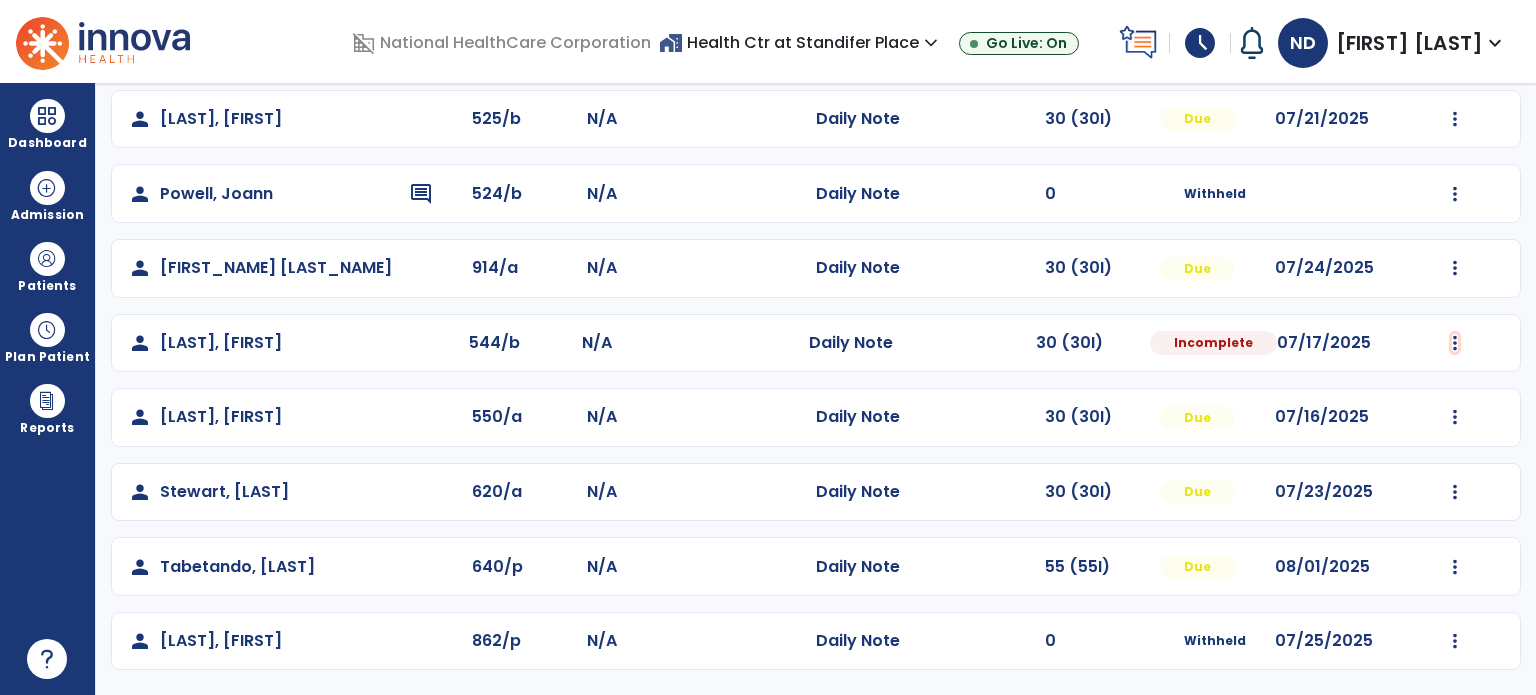 click at bounding box center [1455, -552] 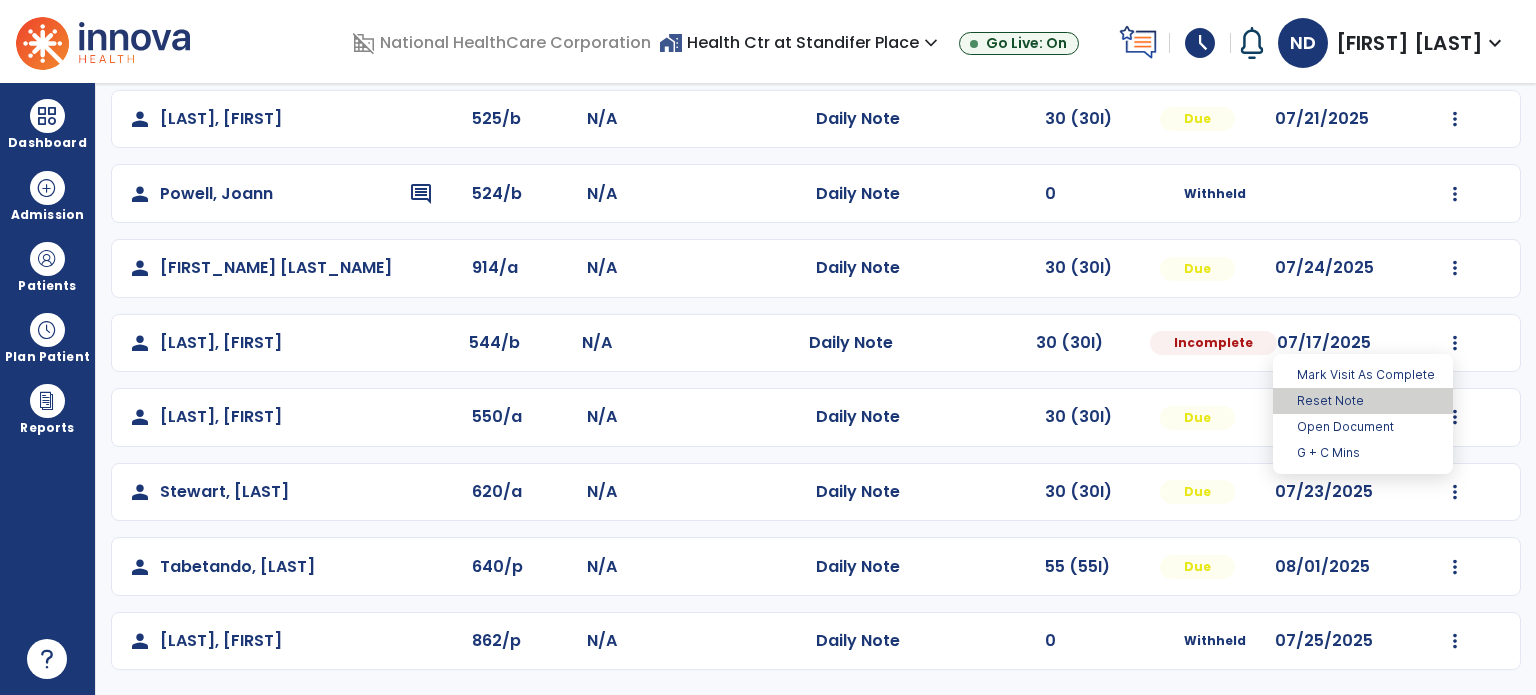 click on "Reset Note" at bounding box center (1363, 401) 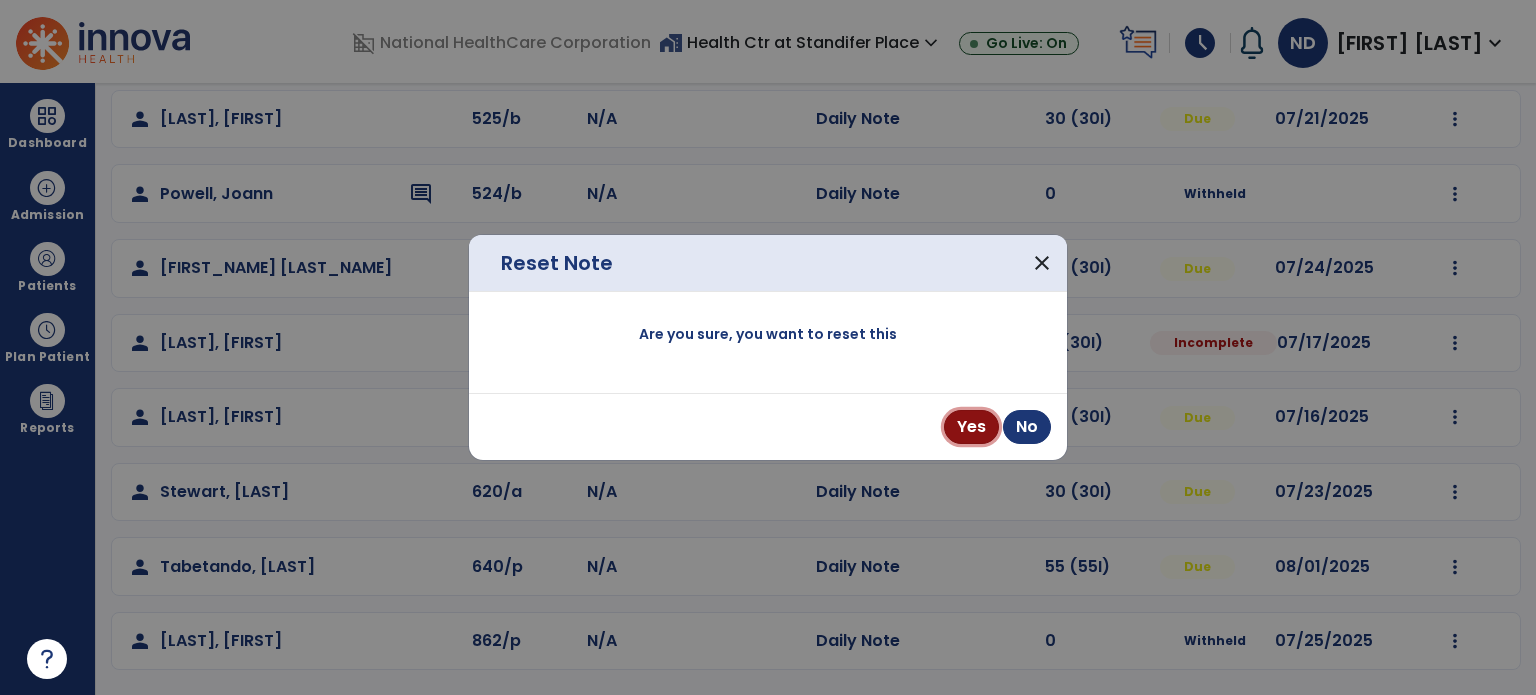 click on "Yes" at bounding box center (971, 427) 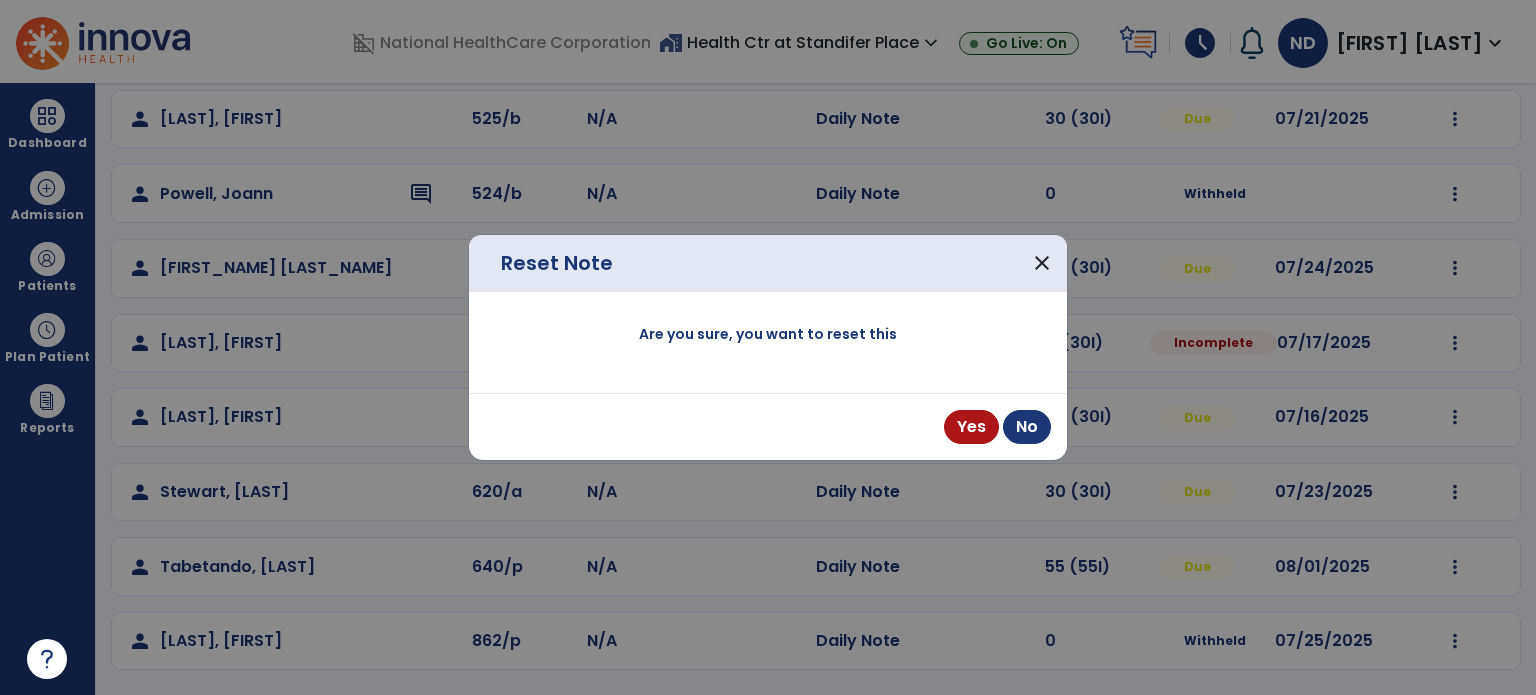 scroll, scrollTop: 0, scrollLeft: 0, axis: both 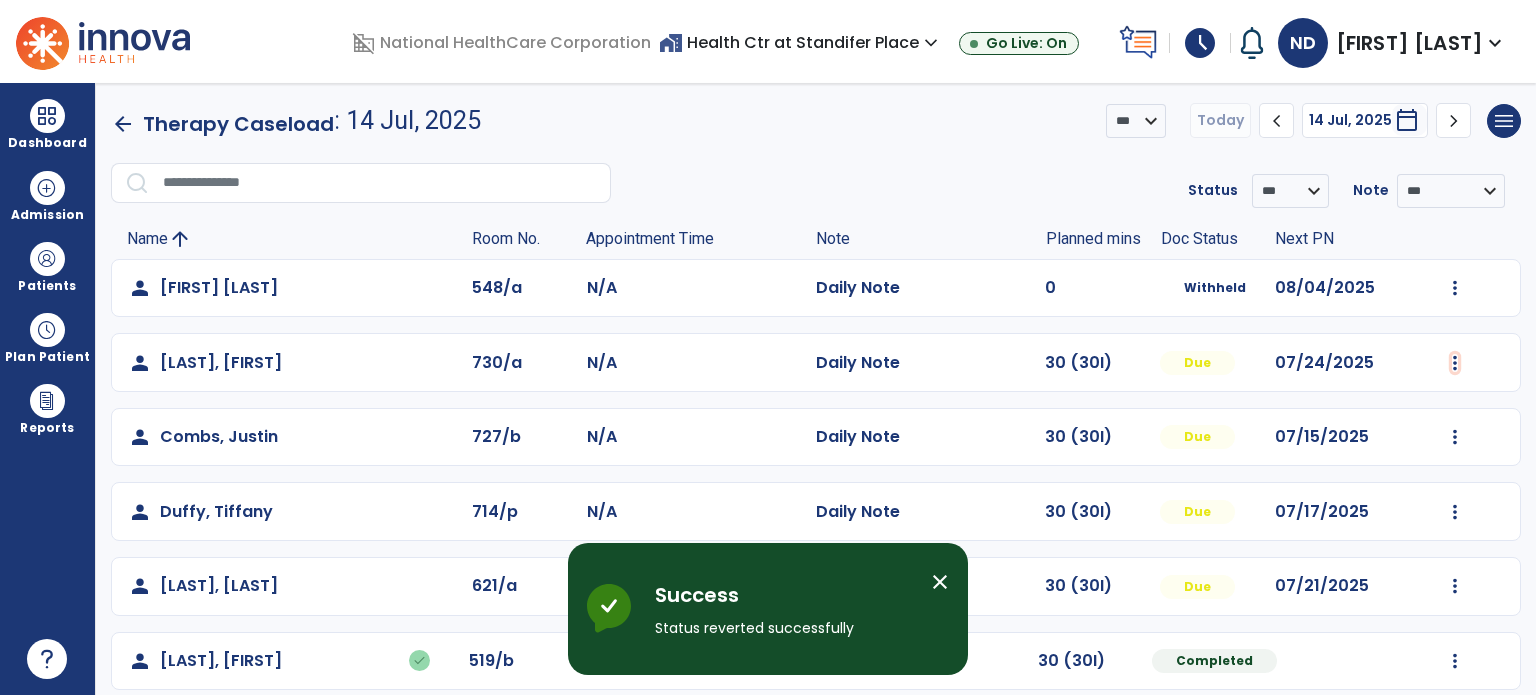 click at bounding box center [1455, 288] 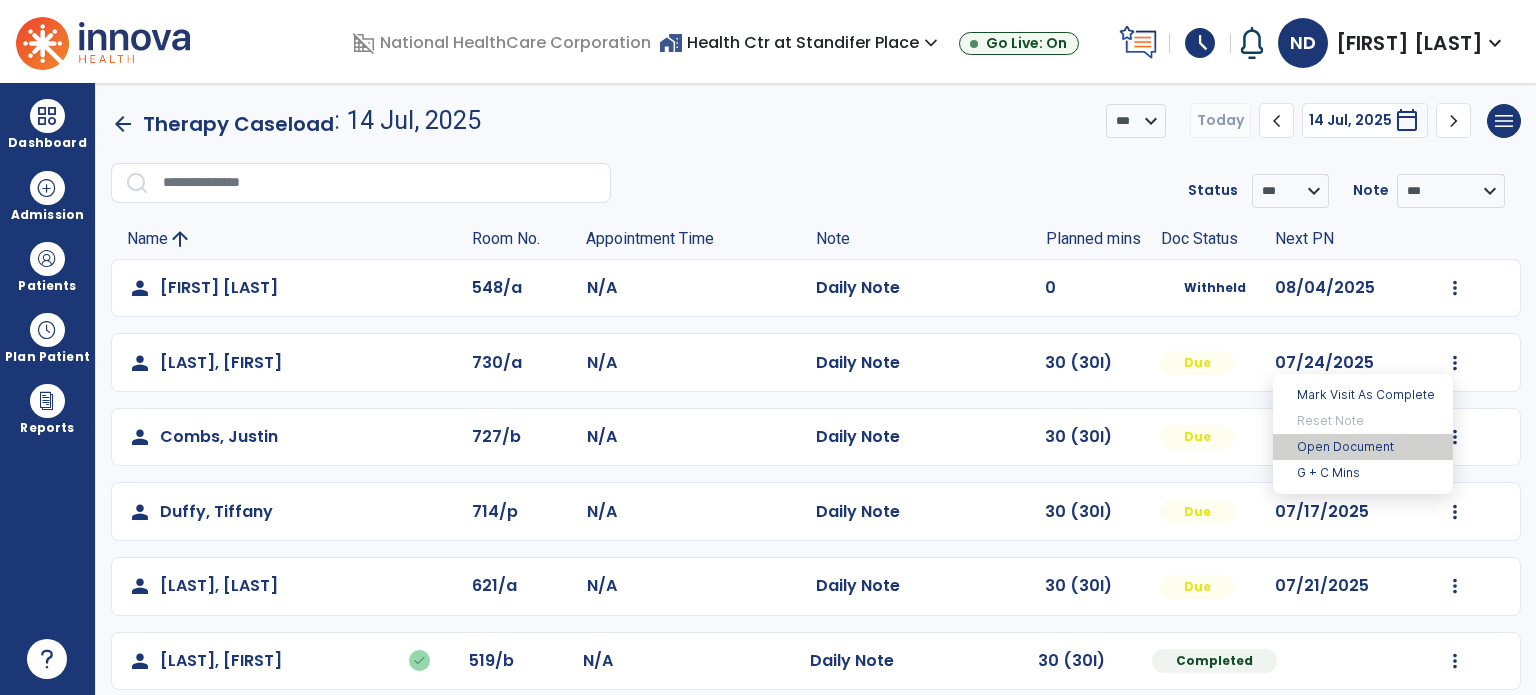click on "Open Document" at bounding box center [1363, 447] 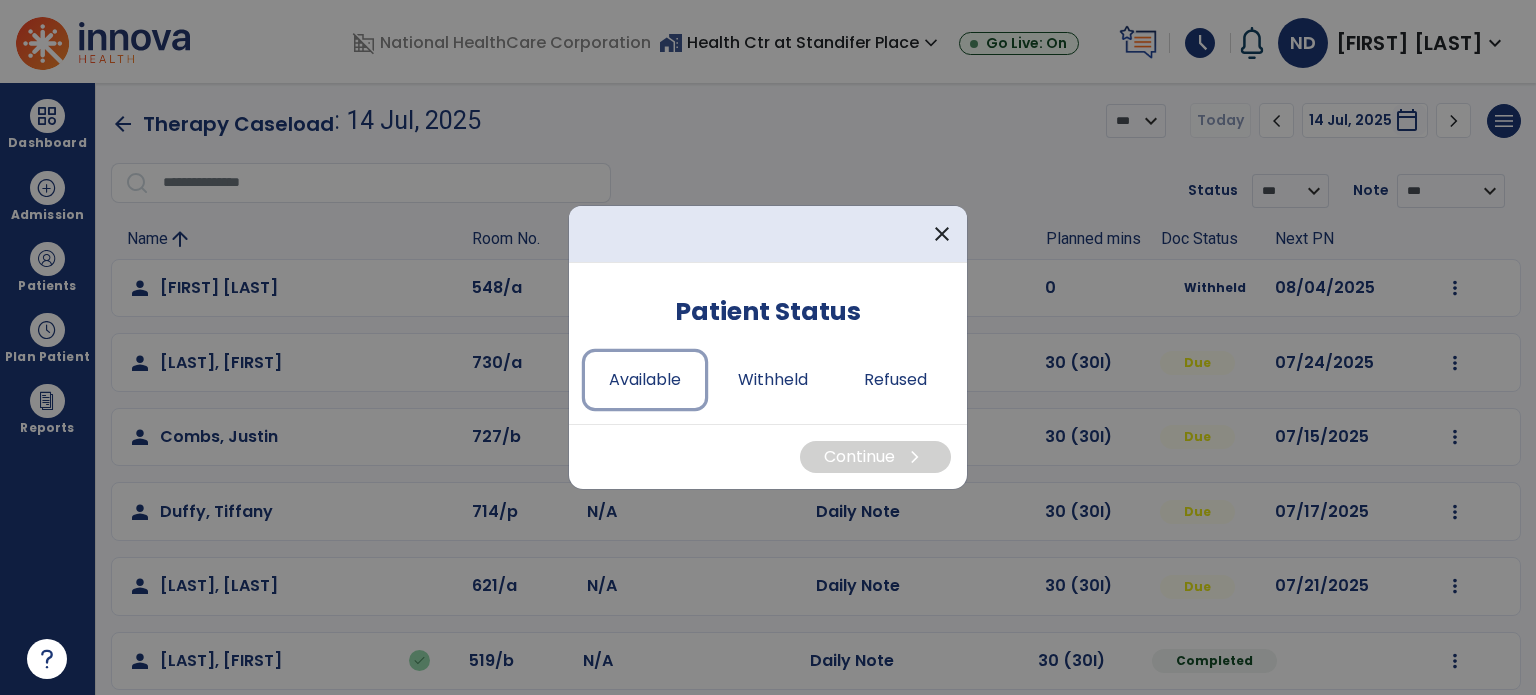 click on "Available" at bounding box center (645, 380) 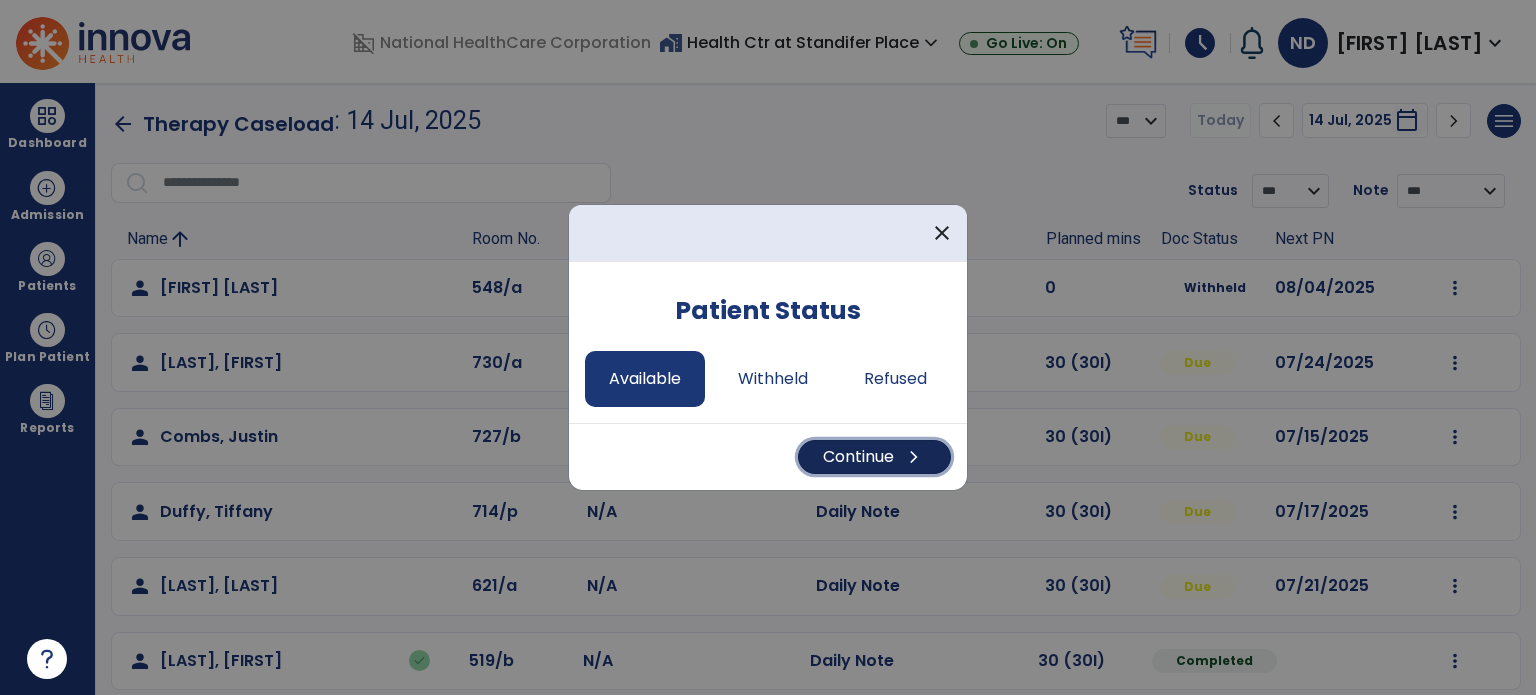click on "chevron_right" at bounding box center (914, 457) 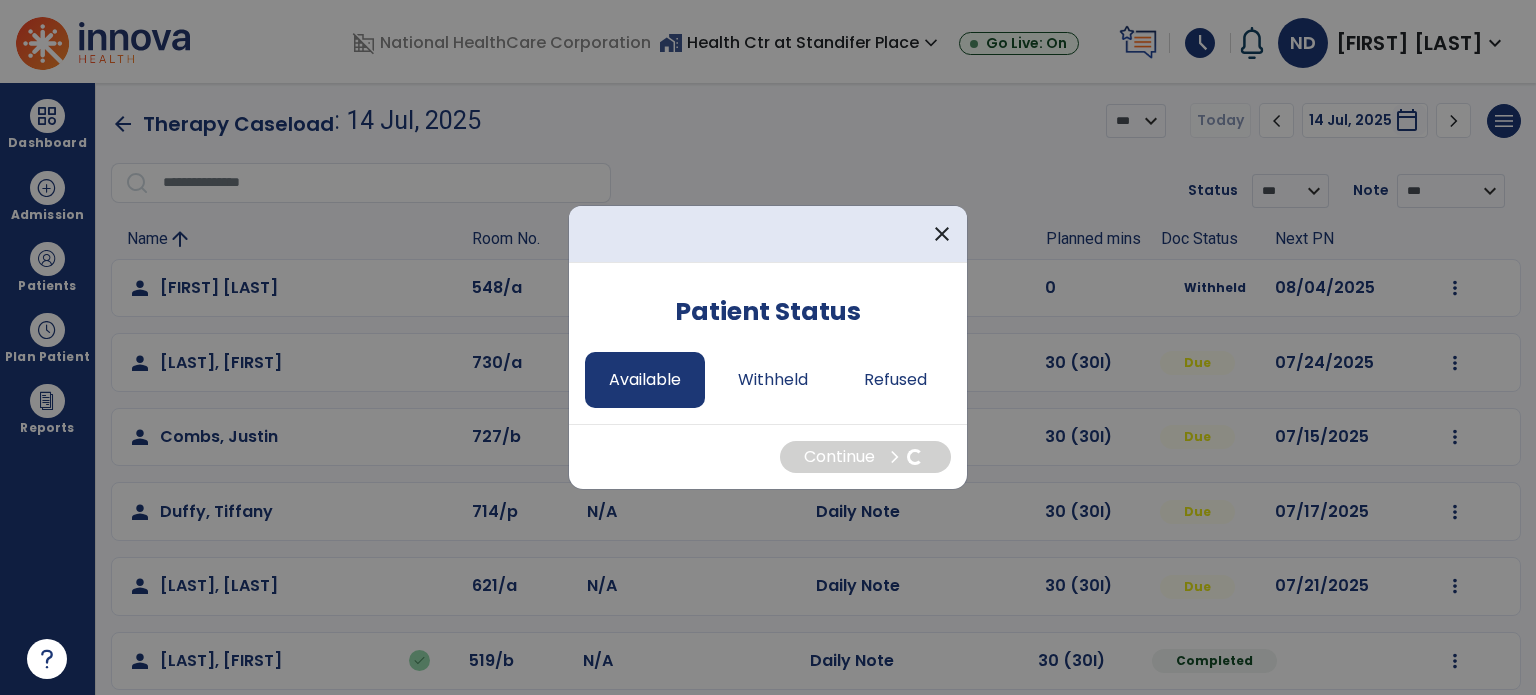 select on "*" 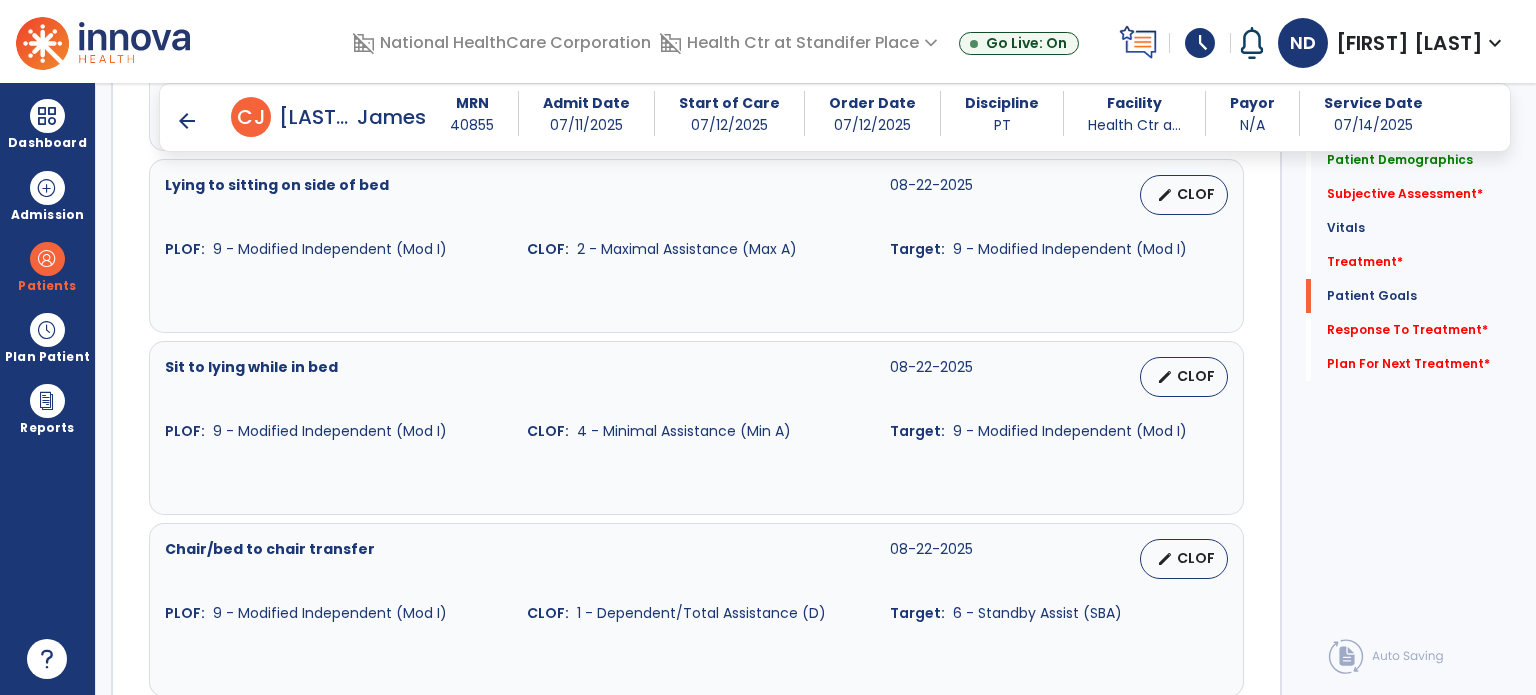scroll, scrollTop: 1660, scrollLeft: 0, axis: vertical 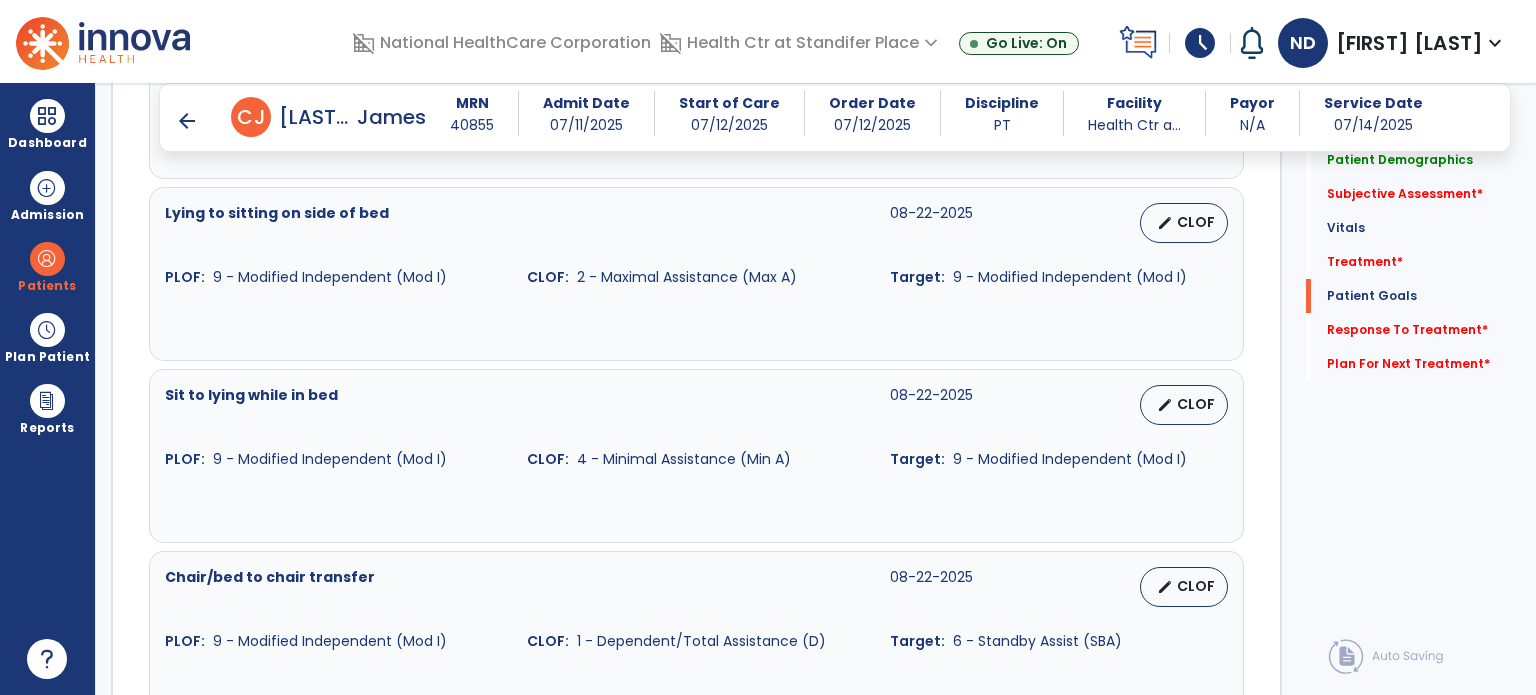 click on "Patients" at bounding box center [47, 266] 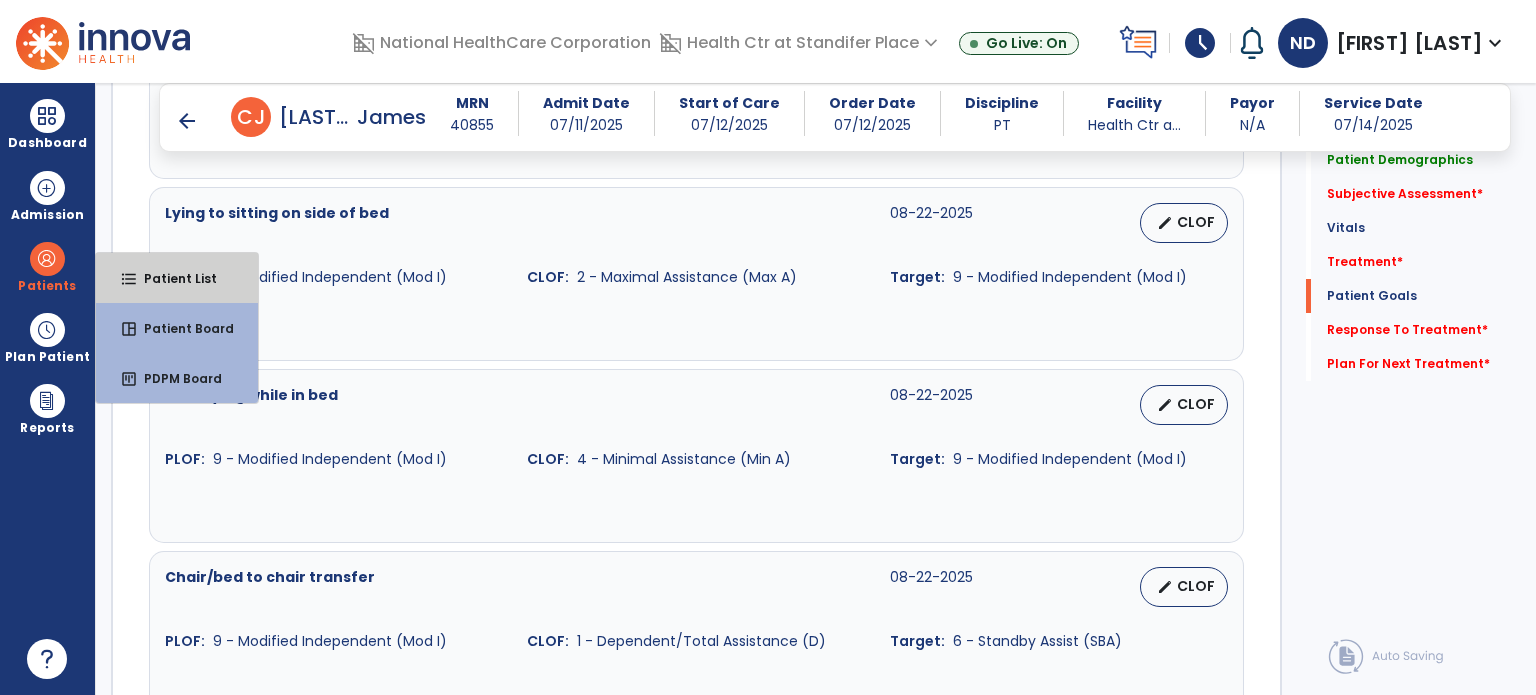 click on "format_list_bulleted  Patient List" at bounding box center (177, 278) 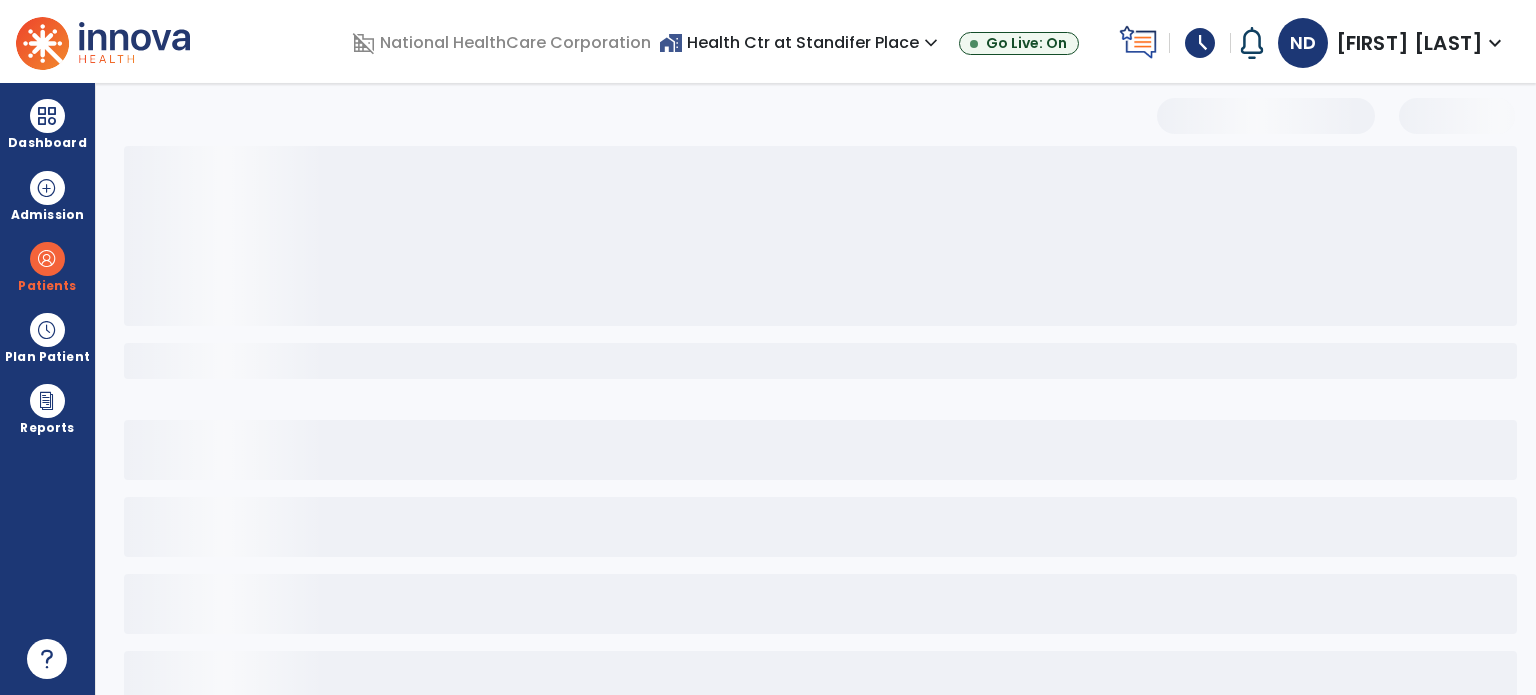 scroll, scrollTop: 46, scrollLeft: 0, axis: vertical 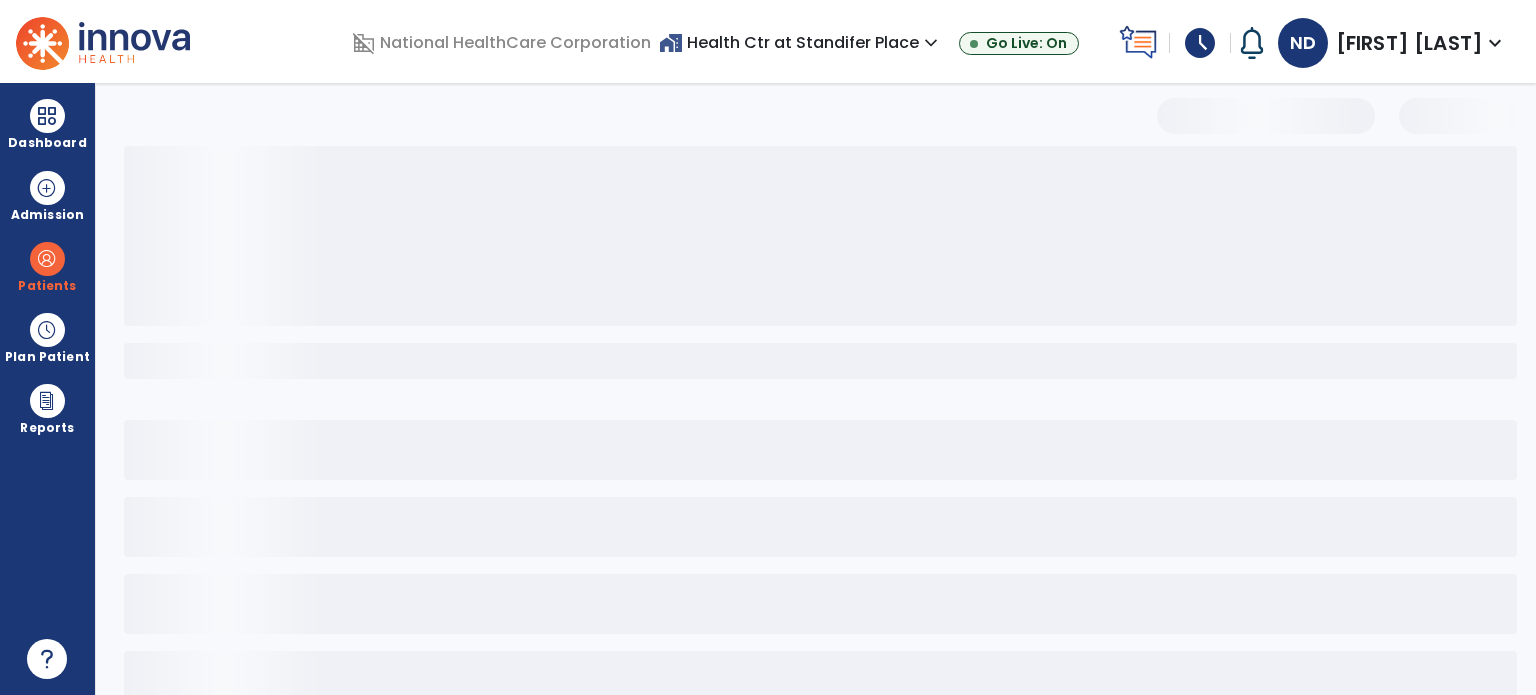 select on "***" 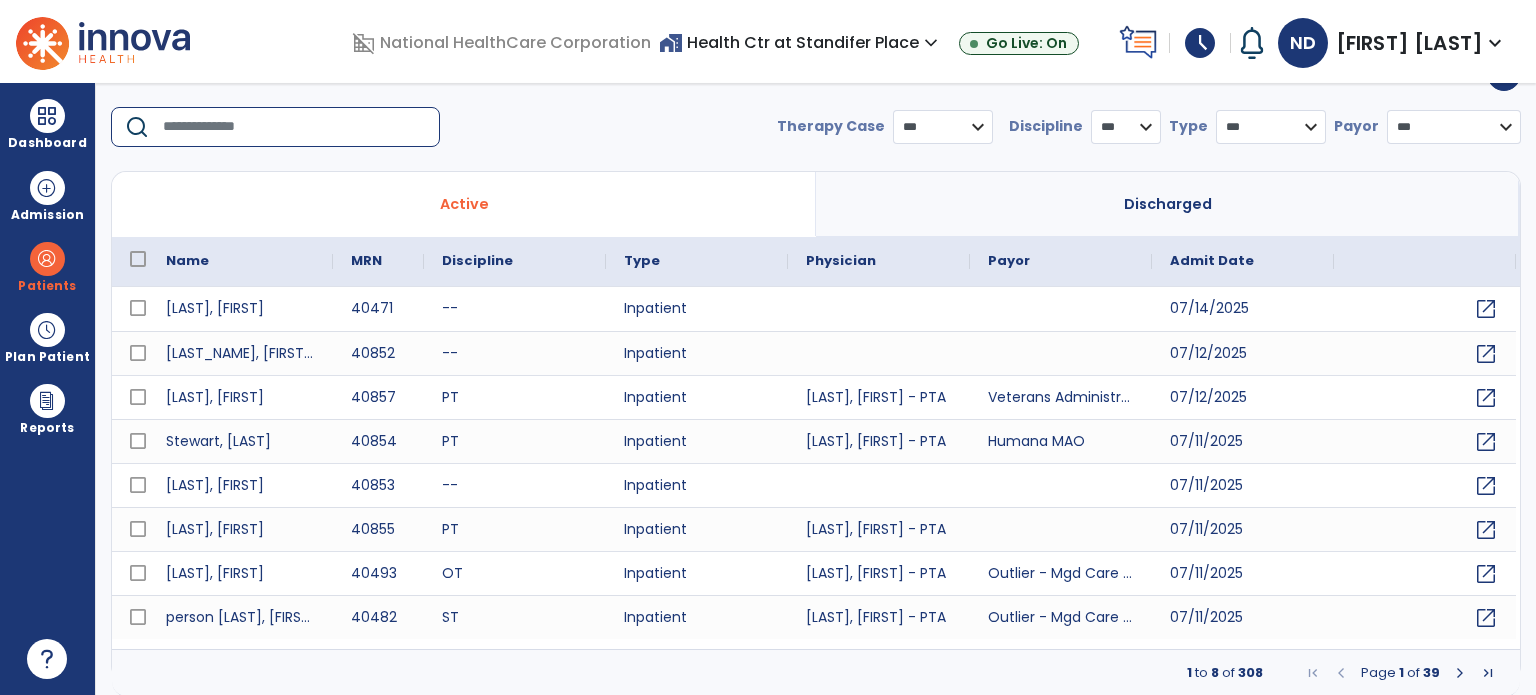 click at bounding box center (294, 127) 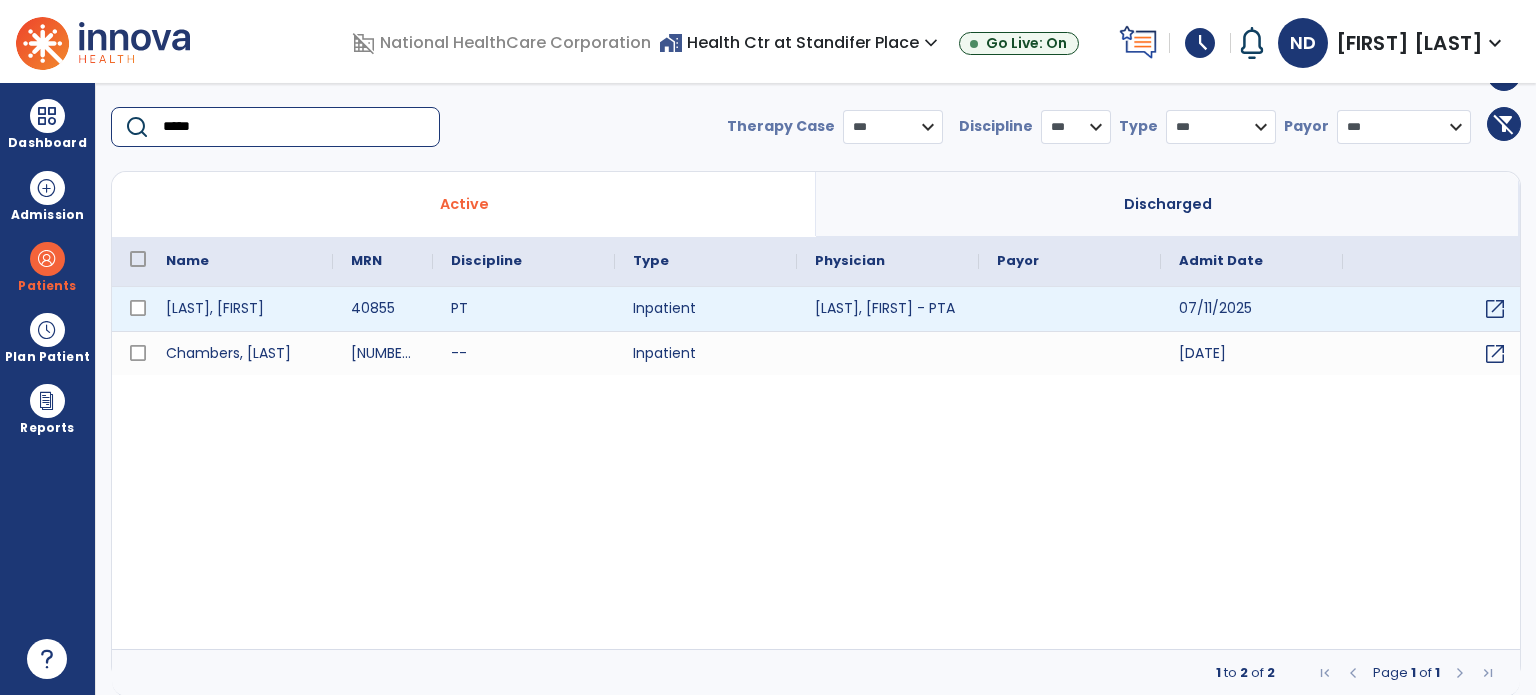 type on "*****" 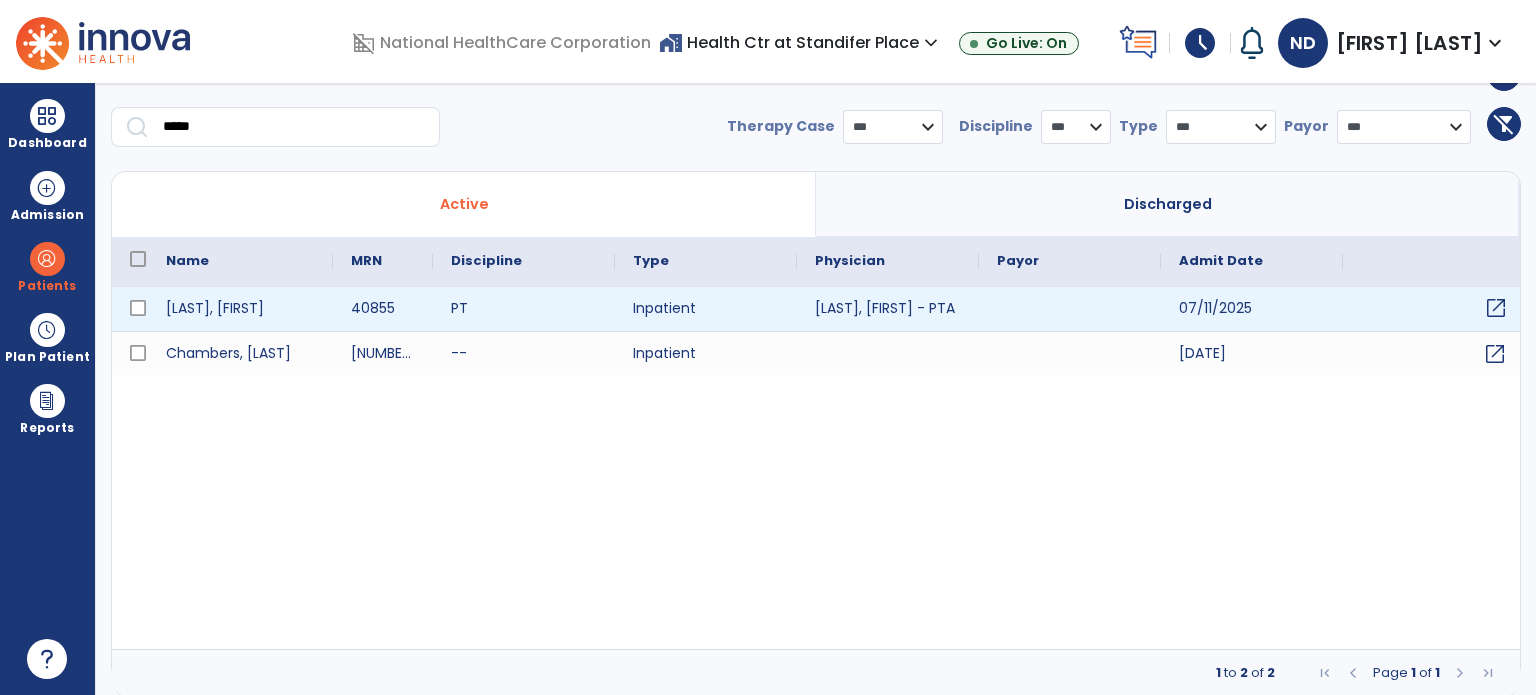 click on "open_in_new" at bounding box center [1496, 308] 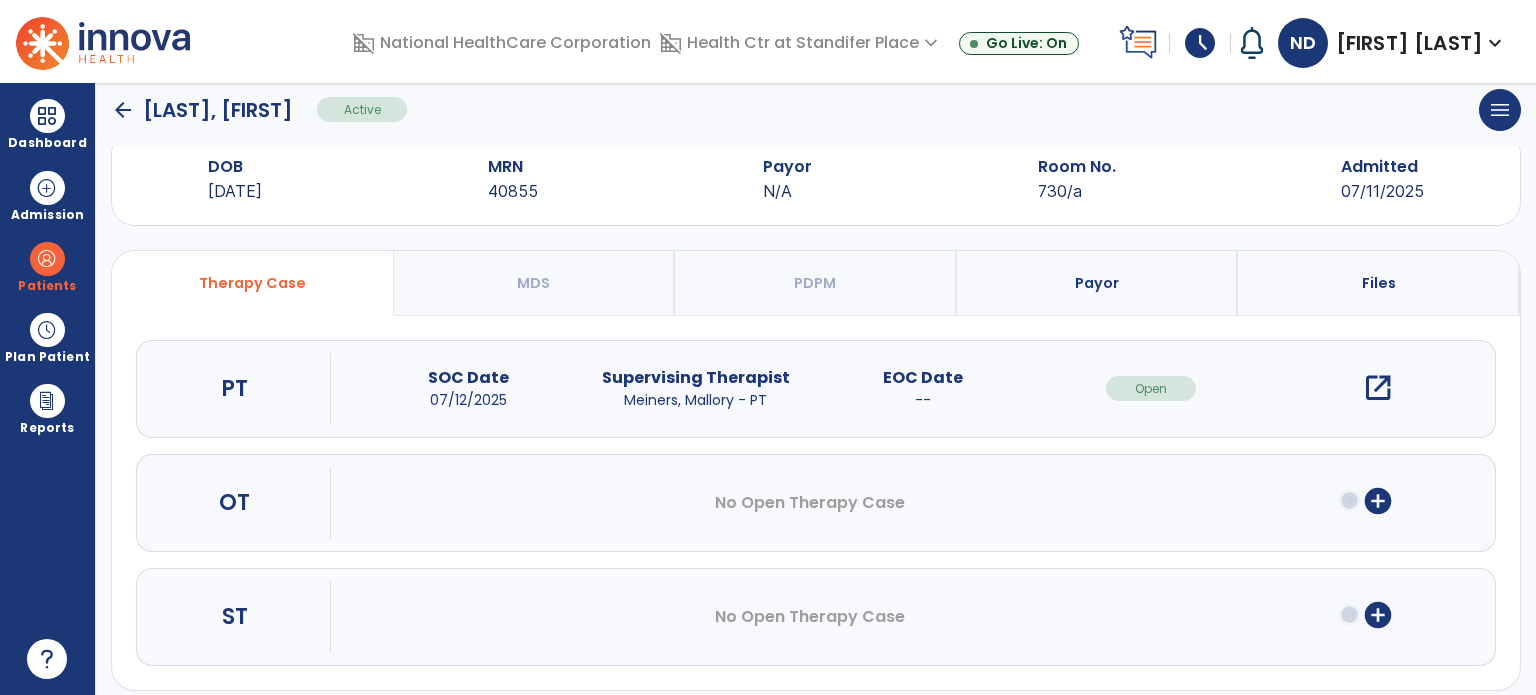 click on "open_in_new" at bounding box center (1378, 388) 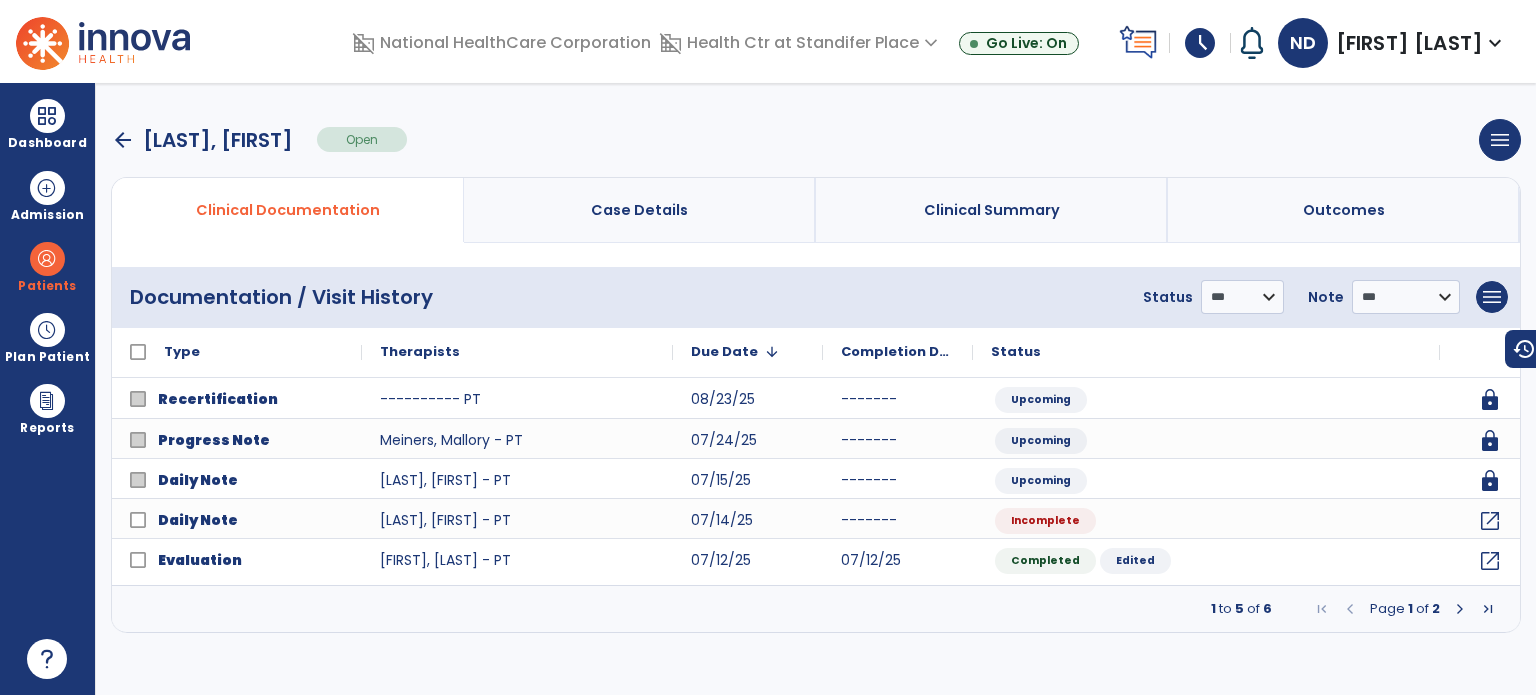 scroll, scrollTop: 0, scrollLeft: 0, axis: both 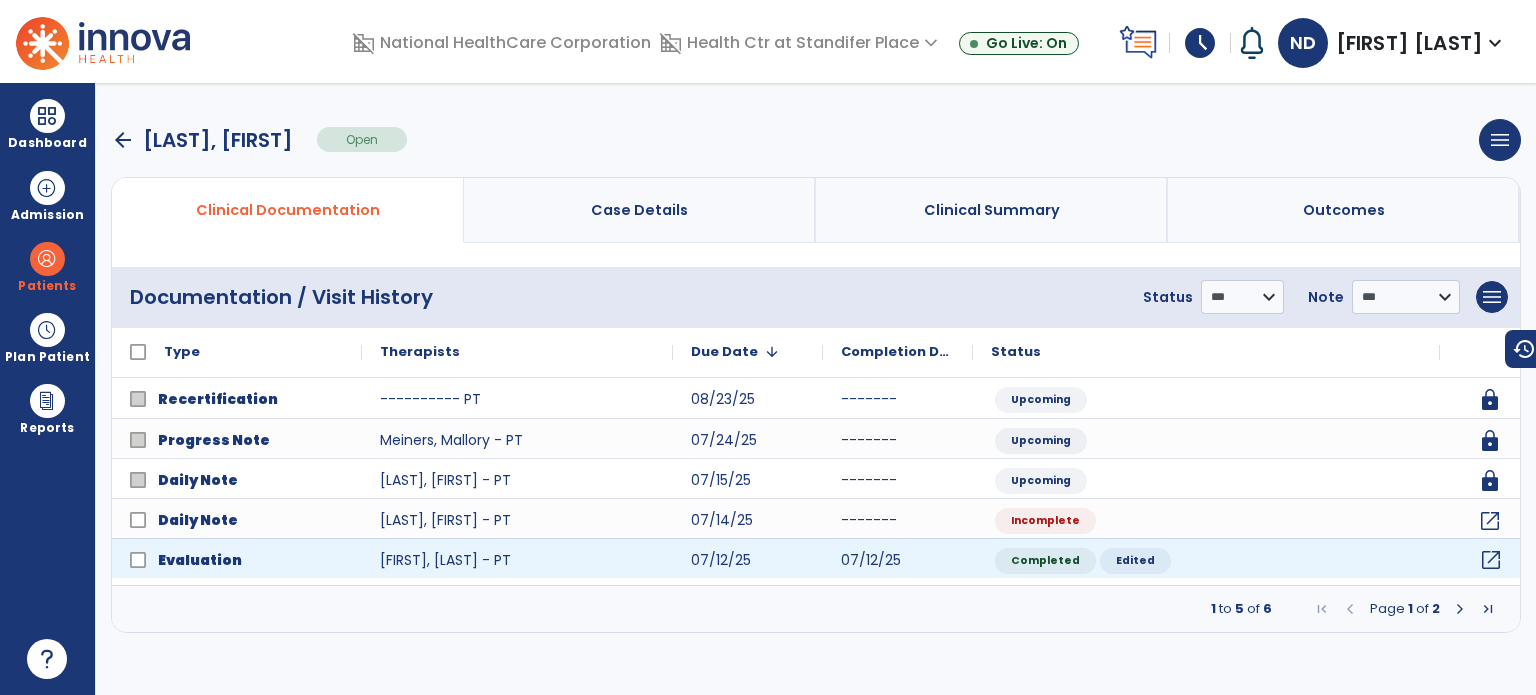 click on "open_in_new" 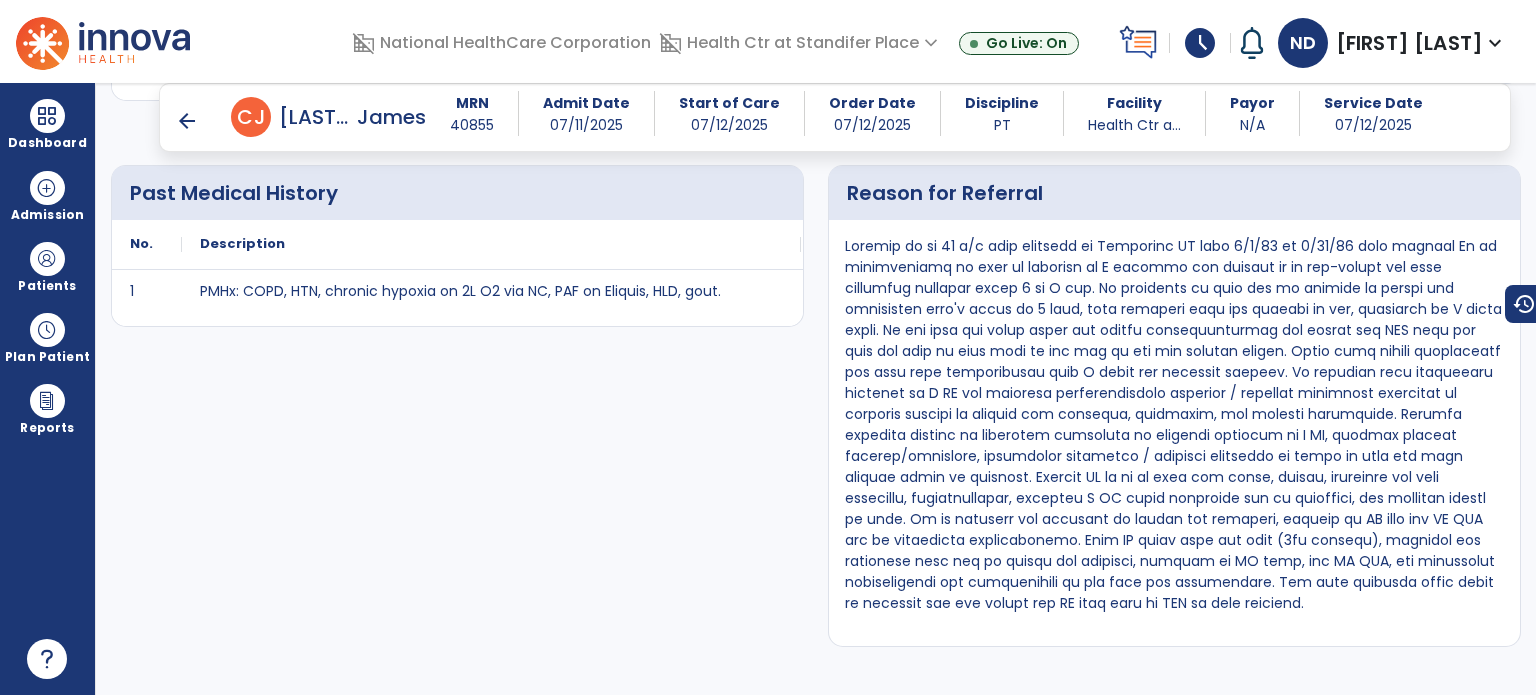 scroll, scrollTop: 639, scrollLeft: 0, axis: vertical 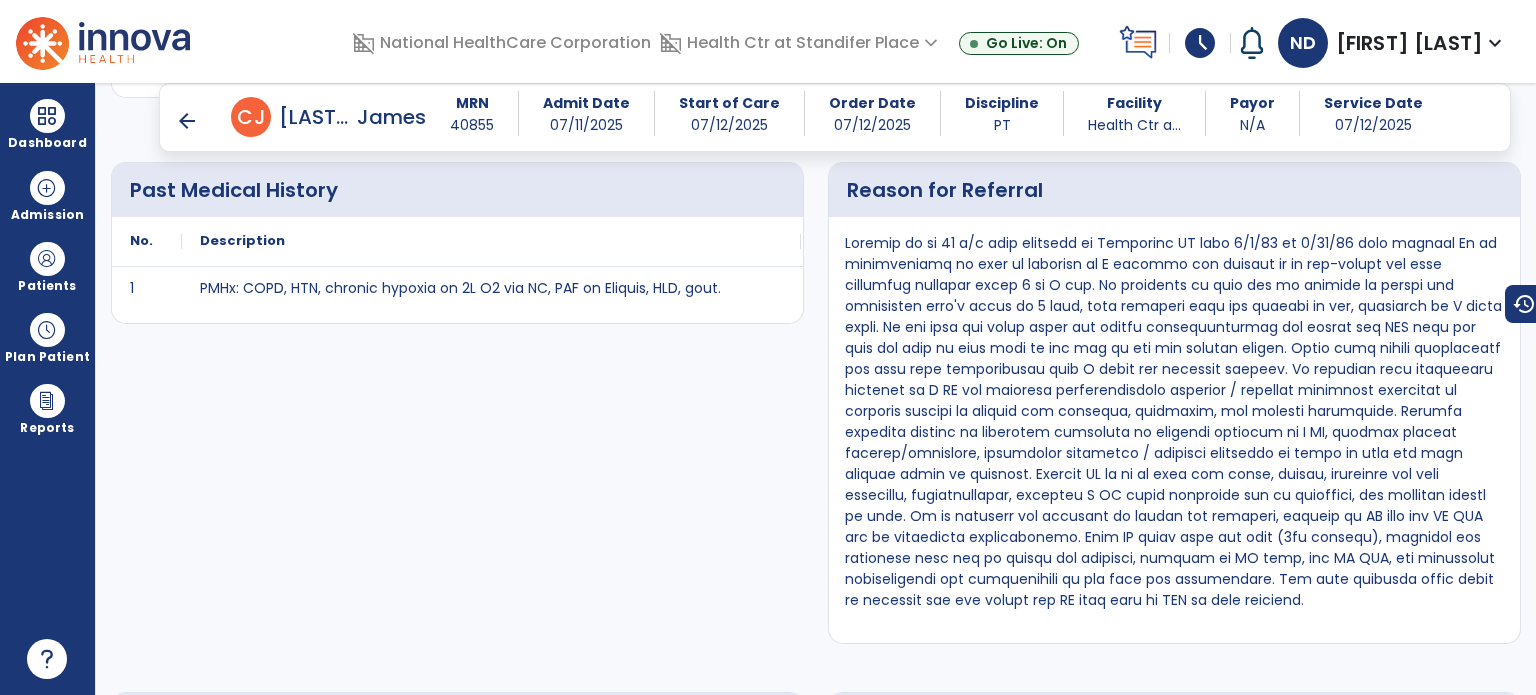 click at bounding box center (1174, 422) 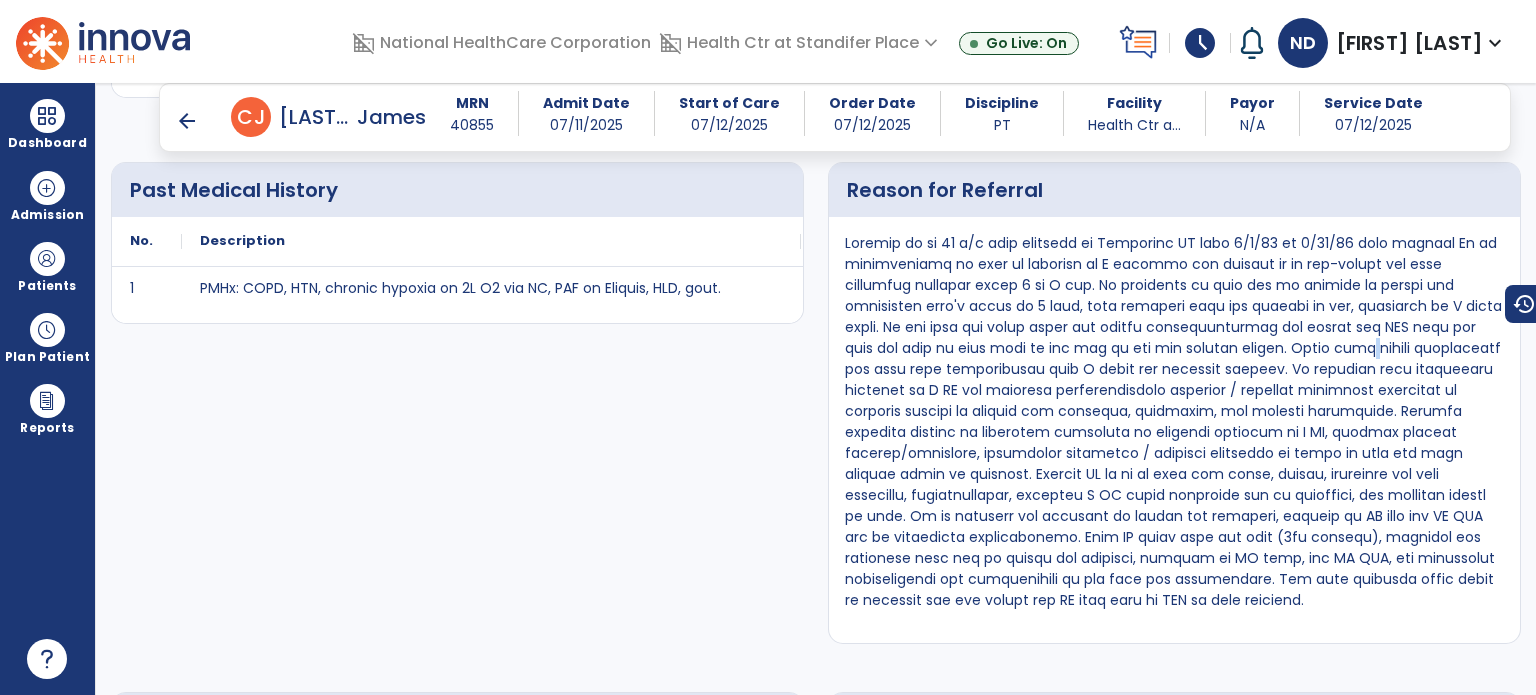 click at bounding box center [1174, 422] 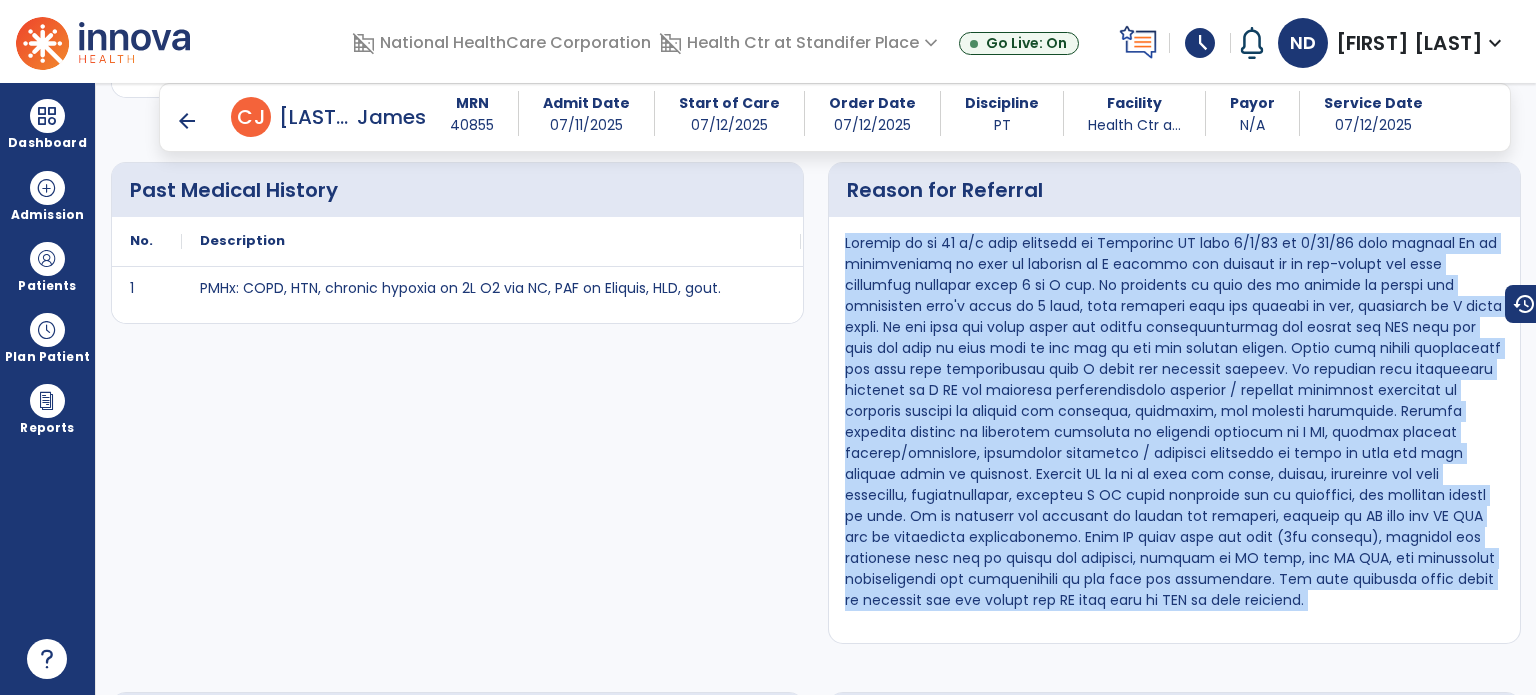 click at bounding box center [1174, 422] 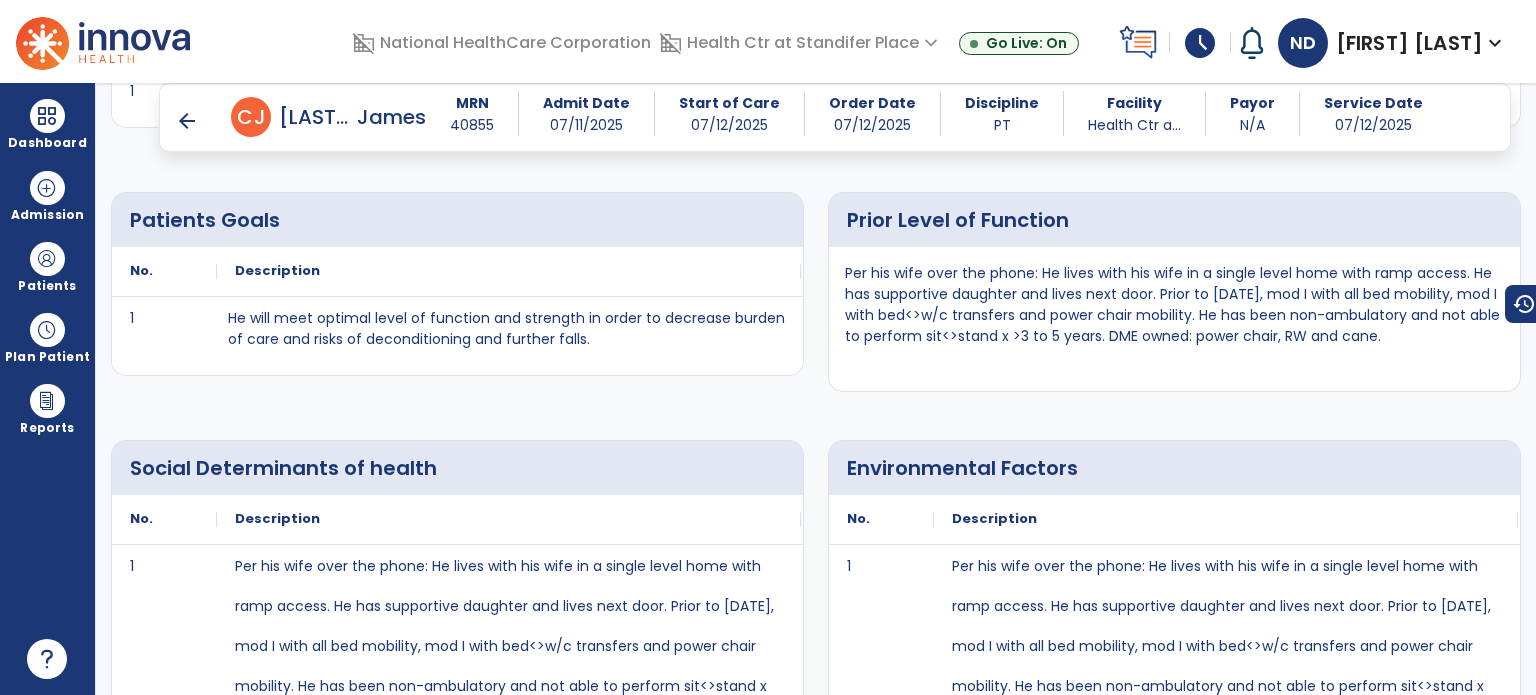 scroll, scrollTop: 1599, scrollLeft: 0, axis: vertical 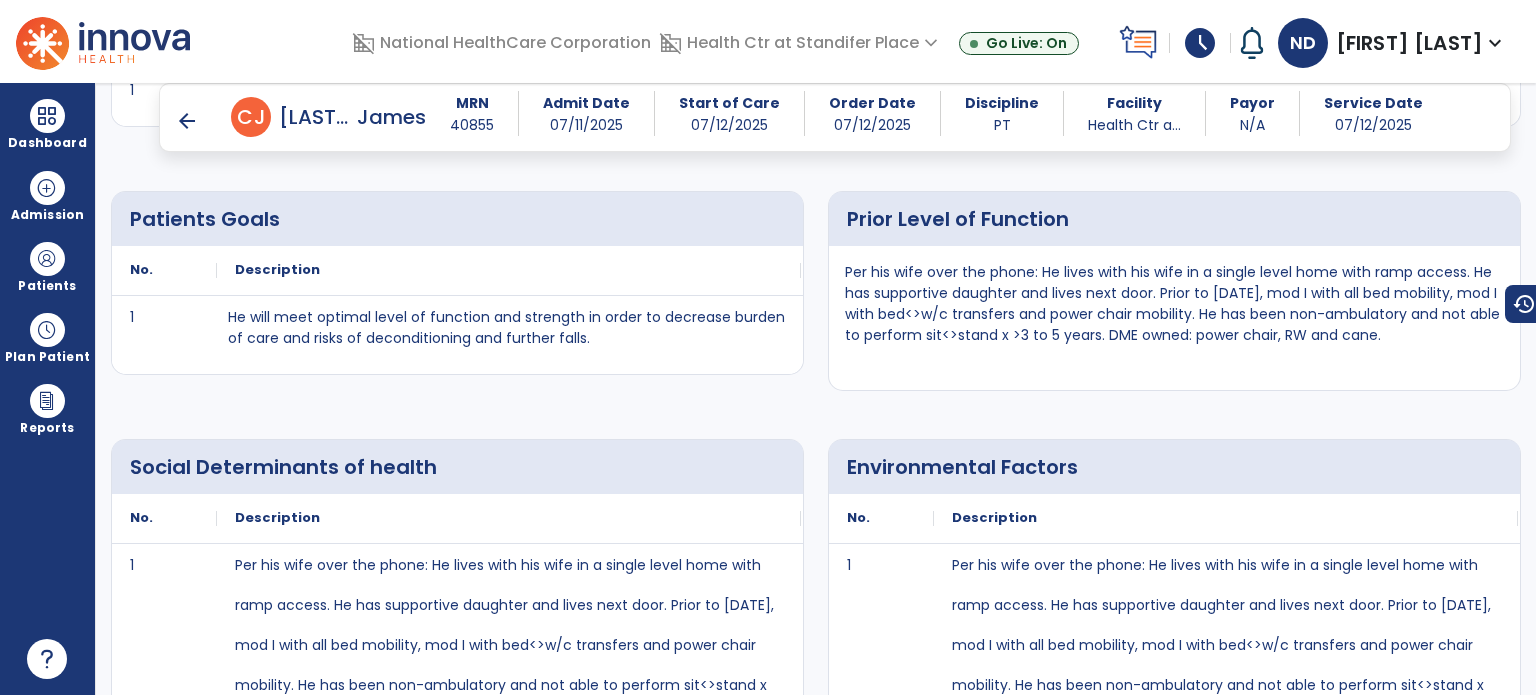 click on "Per his wife over the phone: He lives with his wife in a single level home with ramp access. He has supportive daughter and lives next door. Prior to [DATE], mod I with all bed mobility, mod I with bed<>w/c transfers and power chair mobility. He has been non-ambulatory and not able to perform sit<>stand x >3 to 5 years. DME owned: power chair, RW and cane." at bounding box center [1174, 312] 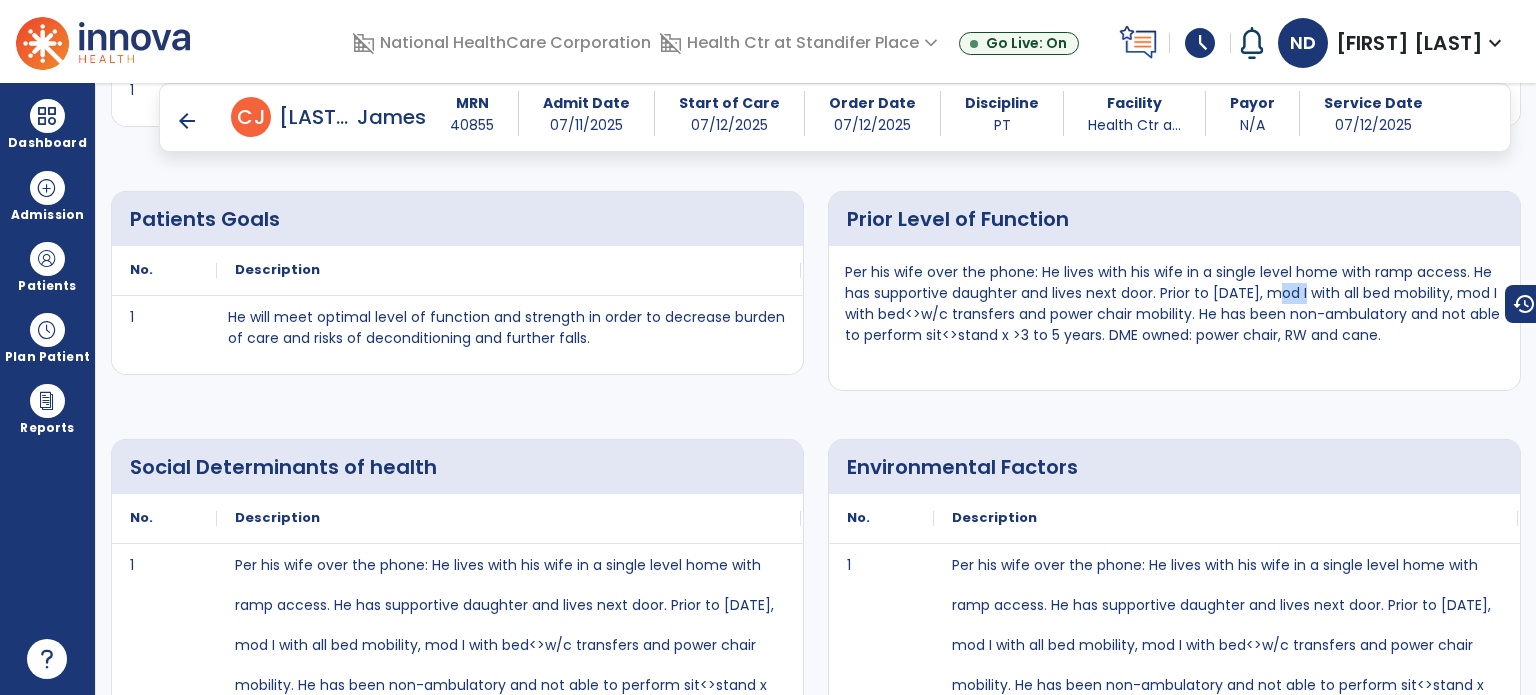 click on "Per his wife over the phone: He lives with his wife in a single level home with ramp access. He has supportive daughter and lives next door. Prior to [DATE], mod I with all bed mobility, mod I with bed<>w/c transfers and power chair mobility. He has been non-ambulatory and not able to perform sit<>stand x >3 to 5 years. DME owned: power chair, RW and cane." at bounding box center [1174, 304] 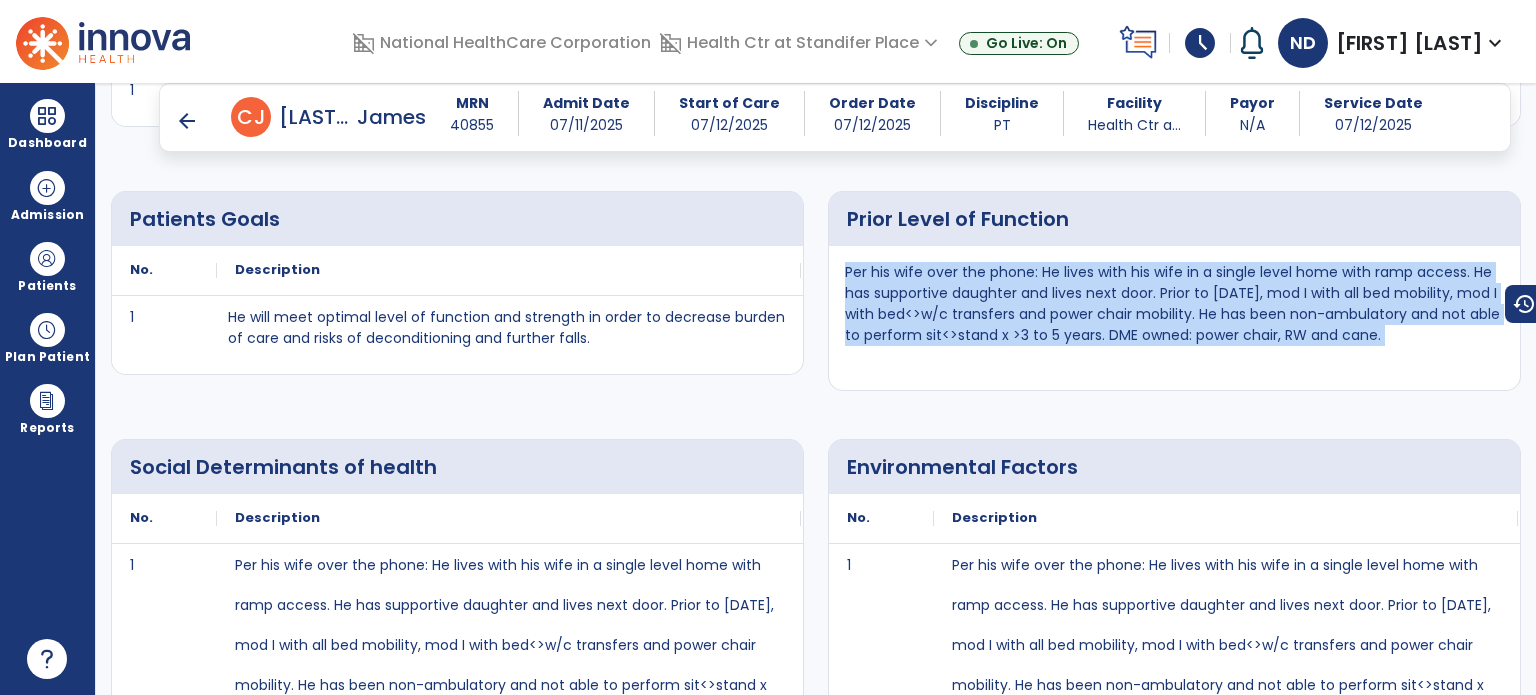 click on "Per his wife over the phone: He lives with his wife in a single level home with ramp access. He has supportive daughter and lives next door. Prior to [DATE], mod I with all bed mobility, mod I with bed<>w/c transfers and power chair mobility. He has been non-ambulatory and not able to perform sit<>stand x >3 to 5 years. DME owned: power chair, RW and cane." at bounding box center (1174, 304) 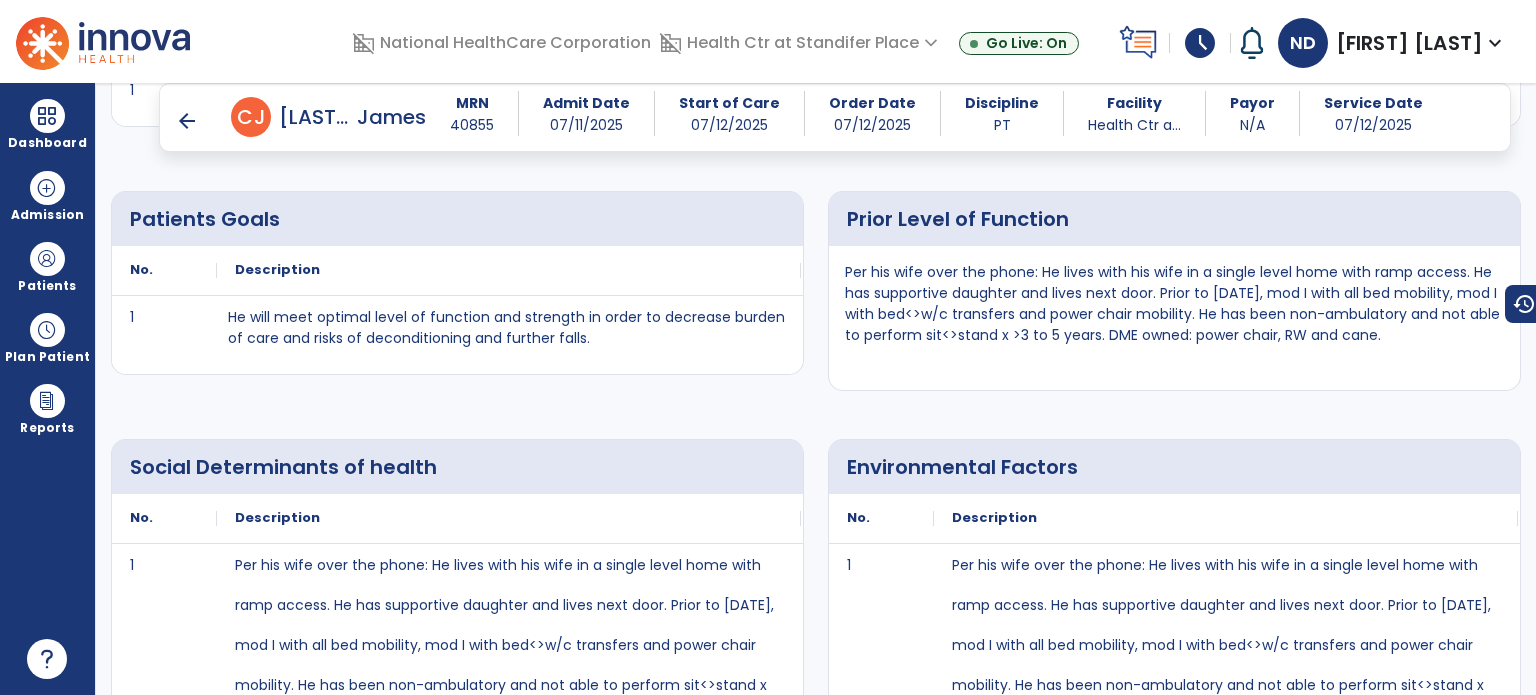 click on "Per his wife over the phone: He lives with his wife in a single level home with ramp access. He has supportive daughter and lives next door. Prior to [DATE], mod I with all bed mobility, mod I with bed<>w/c transfers and power chair mobility. He has been non-ambulatory and not able to perform sit<>stand x >3 to 5 years. DME owned: power chair, RW and cane." at bounding box center [1174, 304] 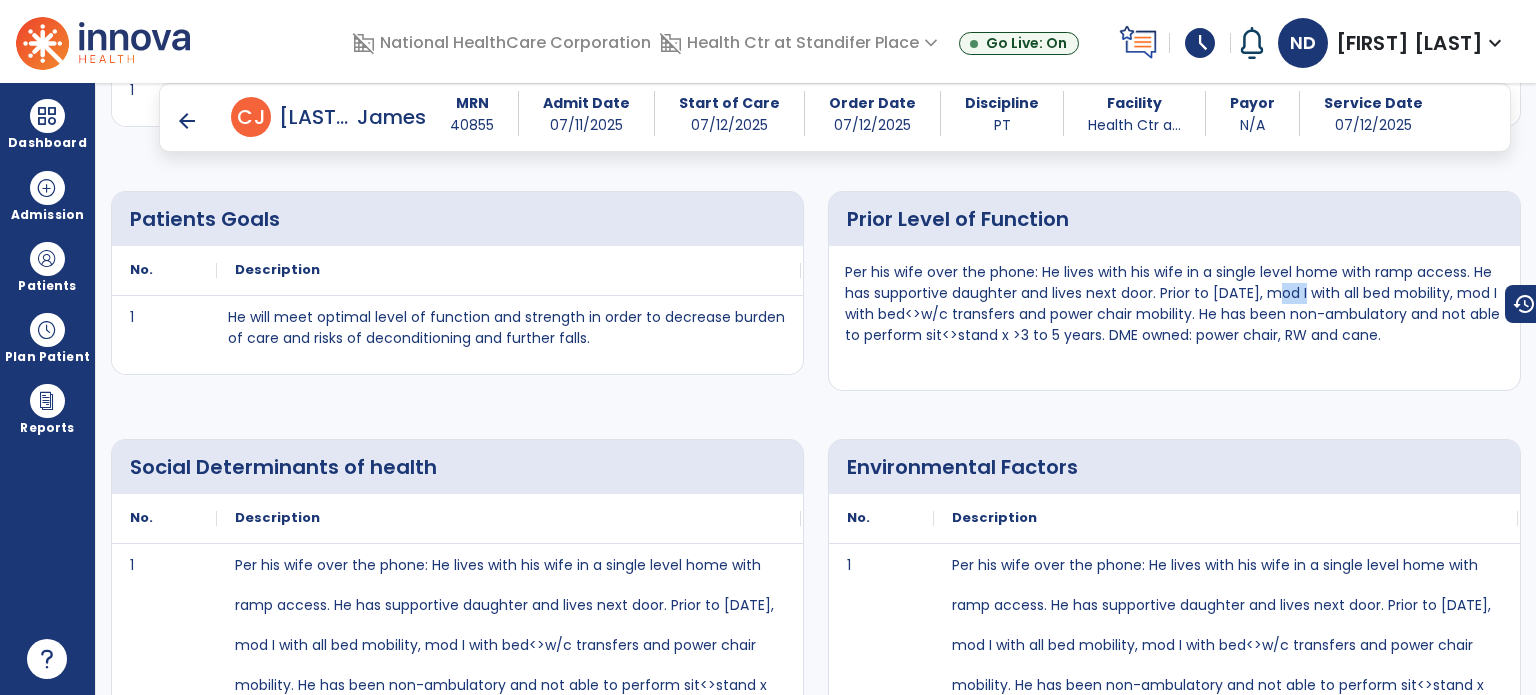 click on "Per his wife over the phone: He lives with his wife in a single level home with ramp access. He has supportive daughter and lives next door. Prior to [DATE], mod I with all bed mobility, mod I with bed<>w/c transfers and power chair mobility. He has been non-ambulatory and not able to perform sit<>stand x >3 to 5 years. DME owned: power chair, RW and cane." at bounding box center [1174, 304] 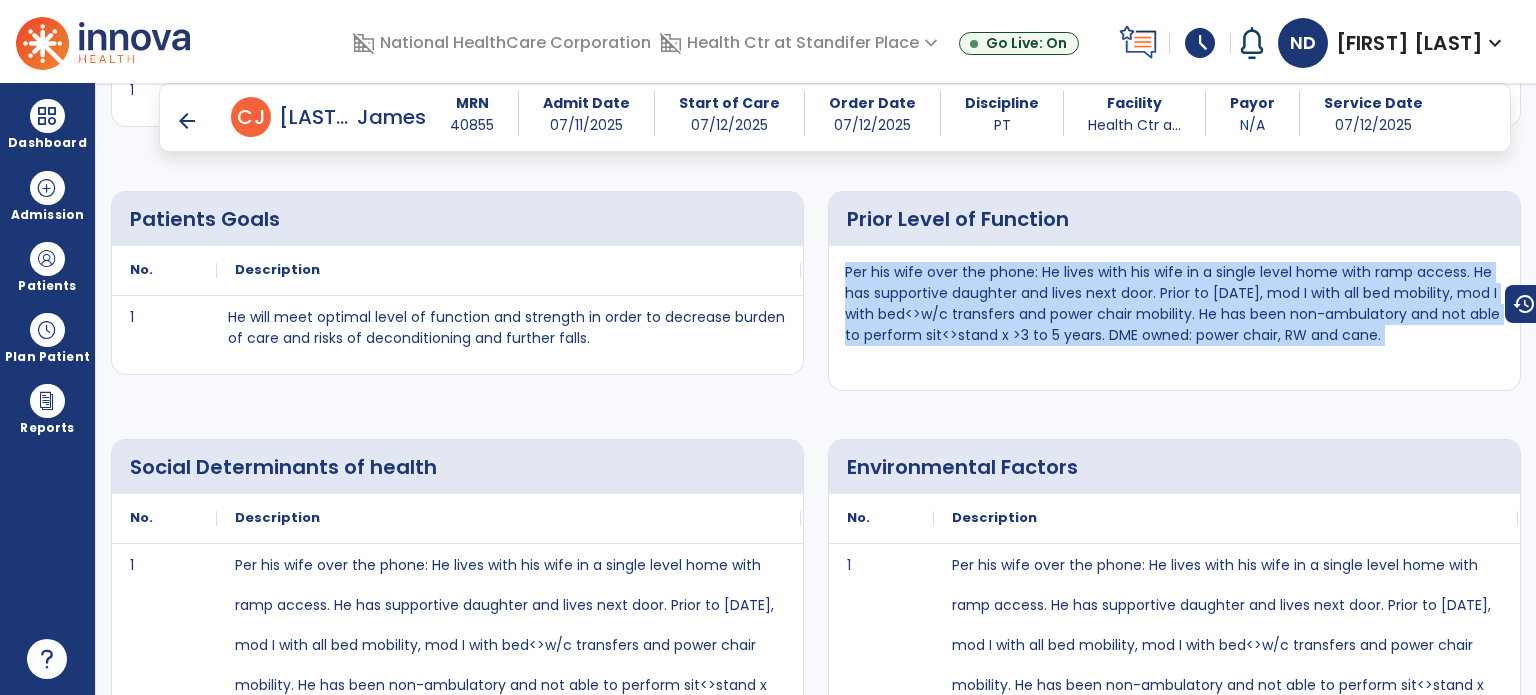 click on "Per his wife over the phone: He lives with his wife in a single level home with ramp access. He has supportive daughter and lives next door. Prior to [DATE], mod I with all bed mobility, mod I with bed<>w/c transfers and power chair mobility. He has been non-ambulatory and not able to perform sit<>stand x >3 to 5 years. DME owned: power chair, RW and cane." at bounding box center [1174, 304] 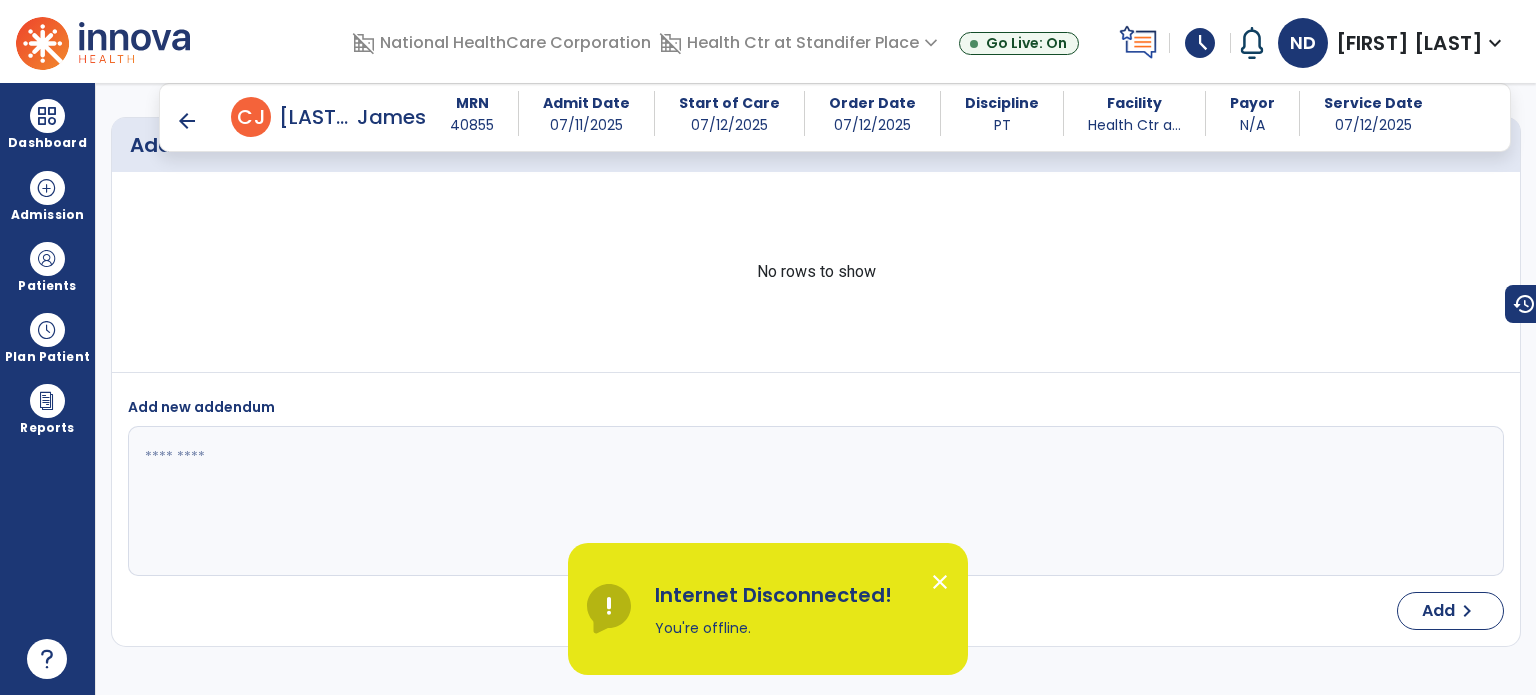 scroll, scrollTop: 7844, scrollLeft: 0, axis: vertical 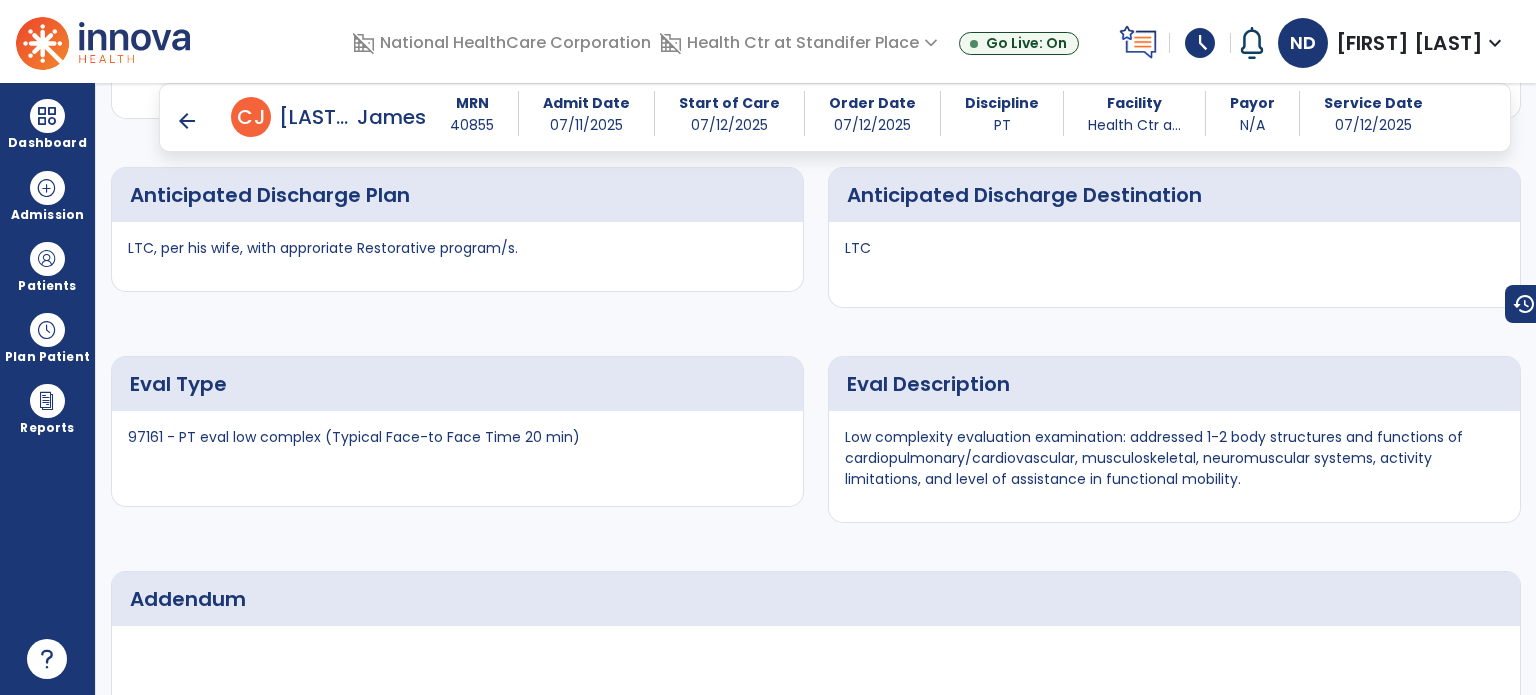 click on "arrow_back" at bounding box center [187, 121] 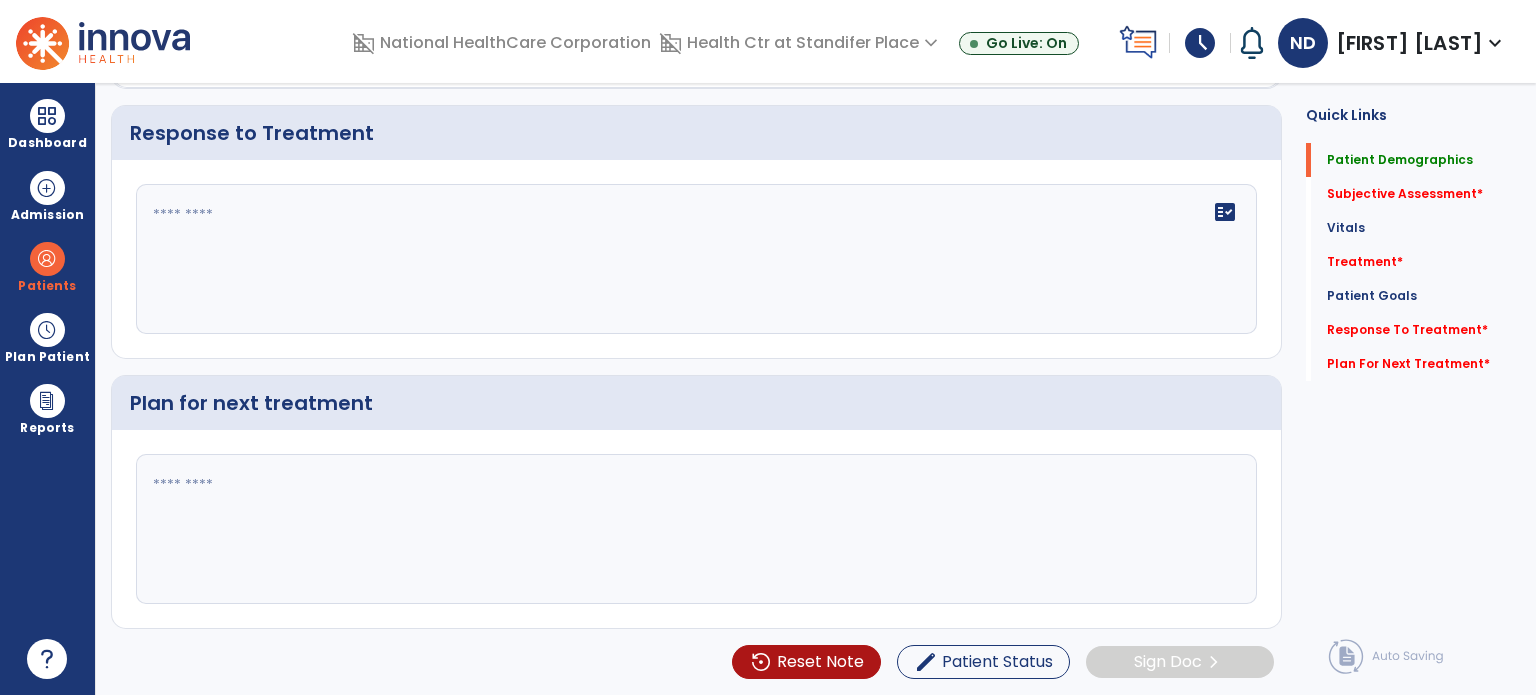 click on "Subjective Assessment   *  Subjective Assessment   *" 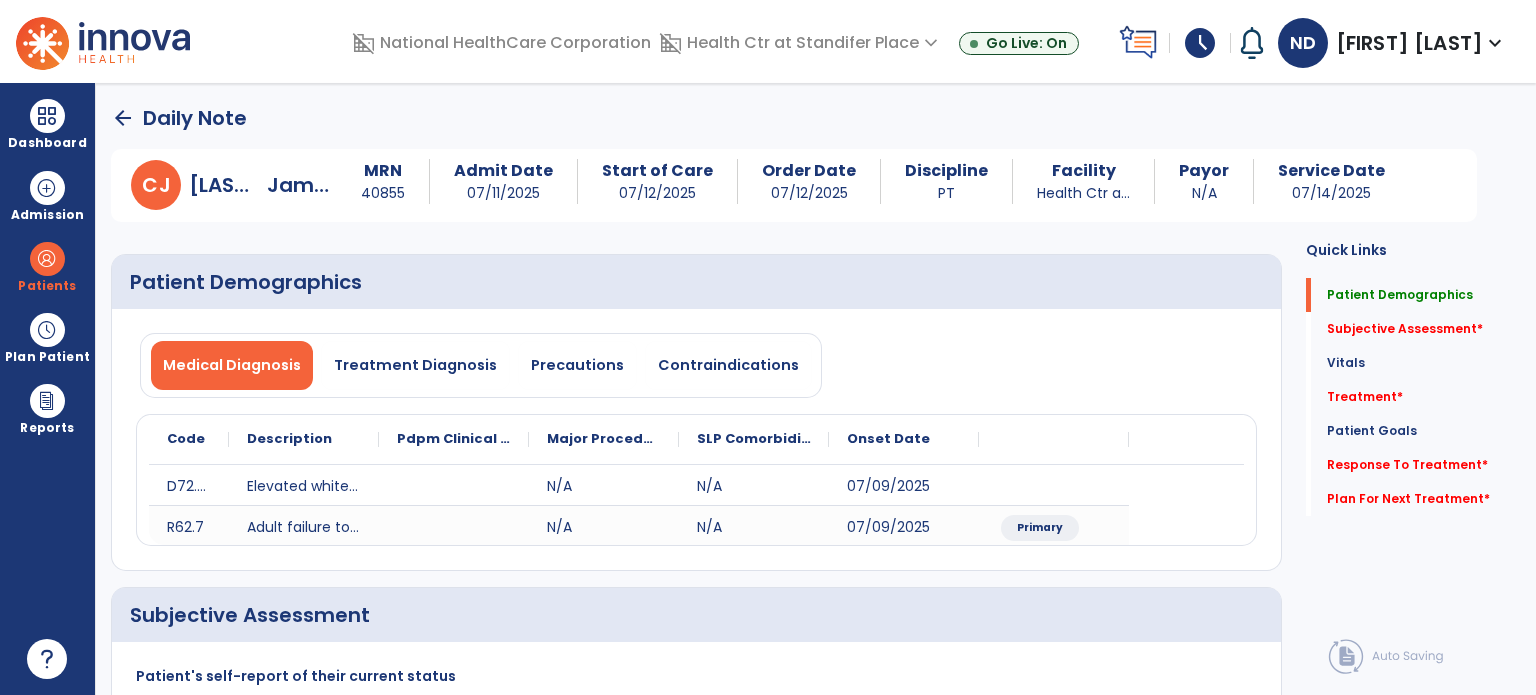 click on "Subjective Assessment   *" 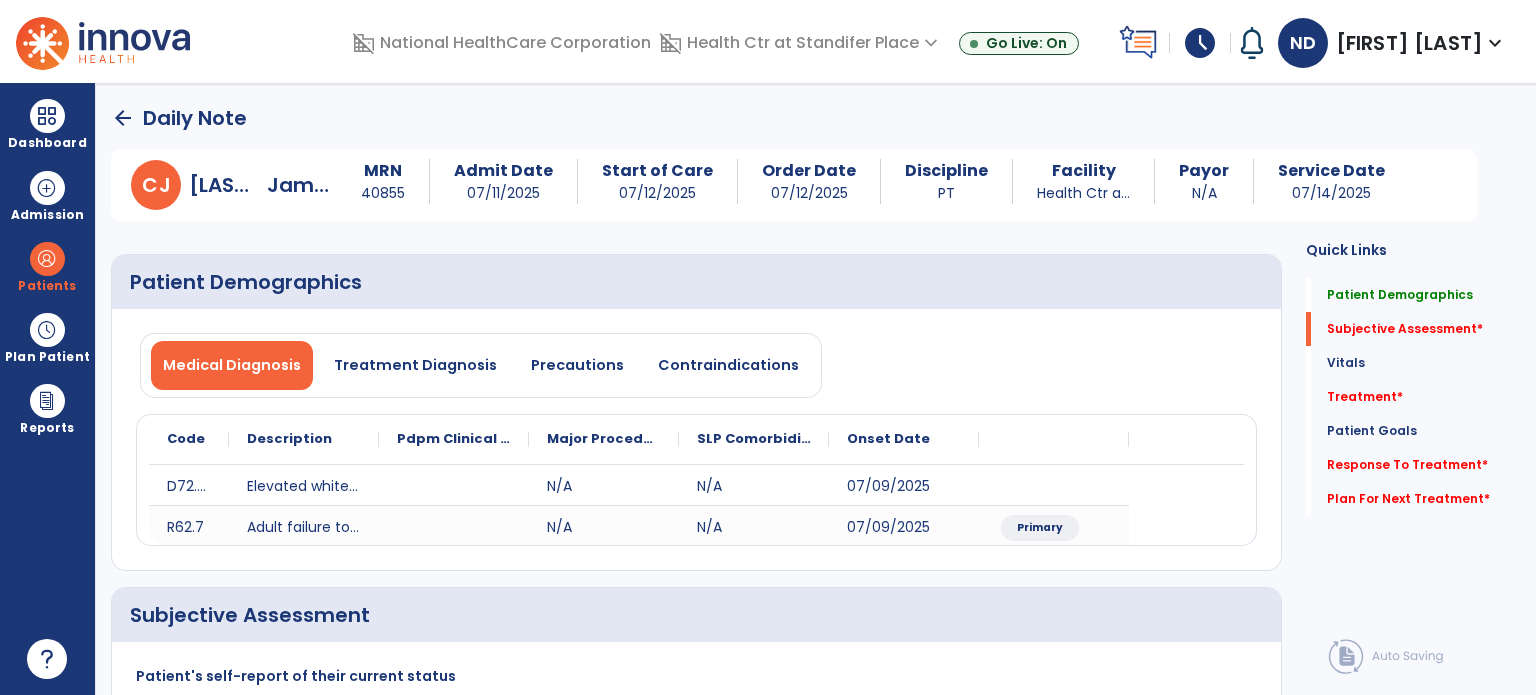 click on "Subjective Assessment   *" 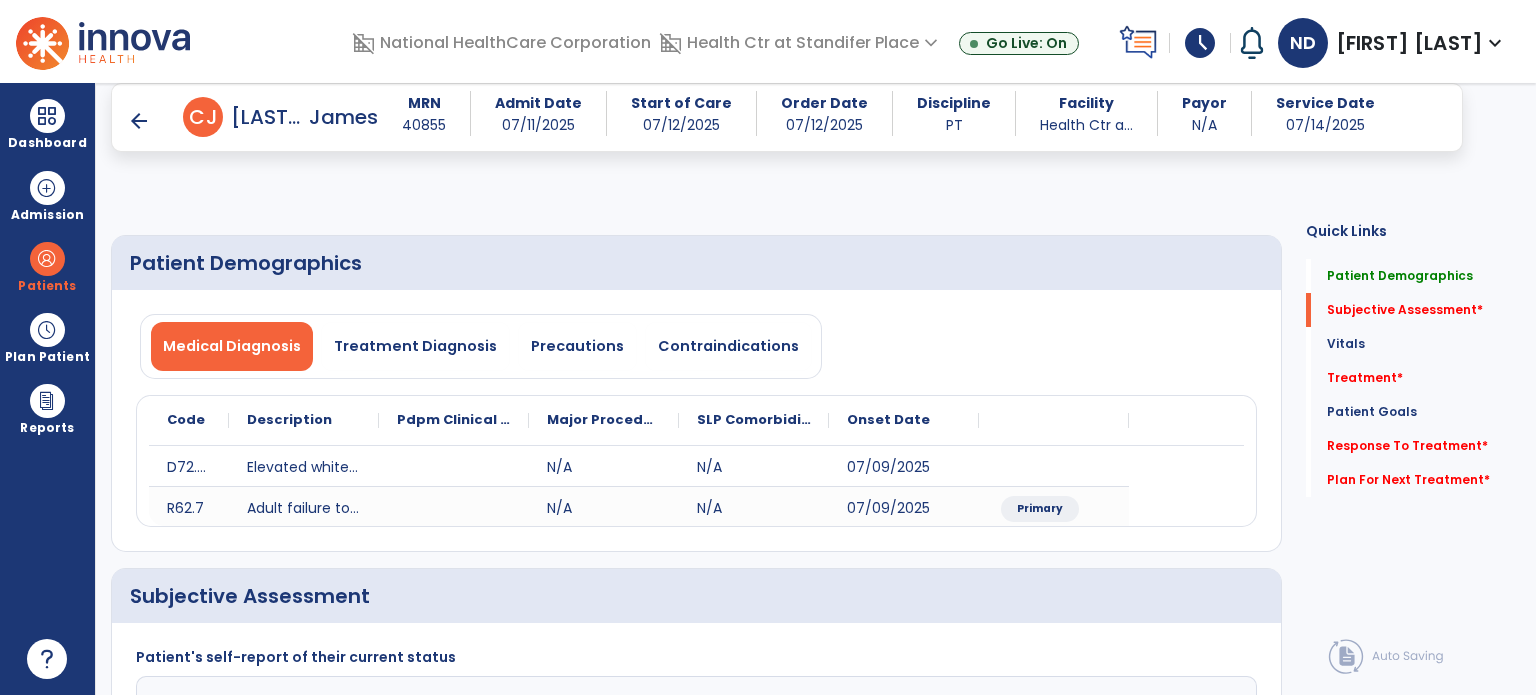 click on "Subjective Assessment" 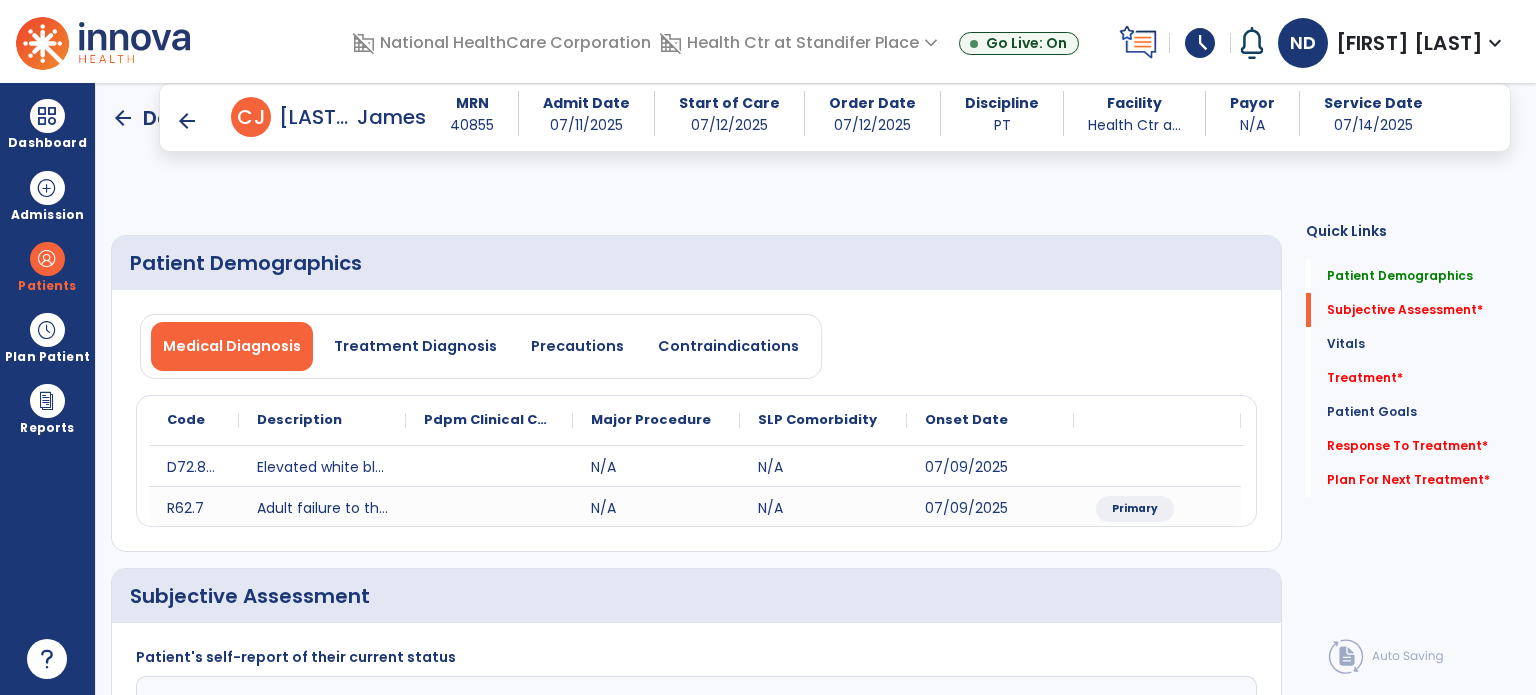 scroll, scrollTop: 319, scrollLeft: 0, axis: vertical 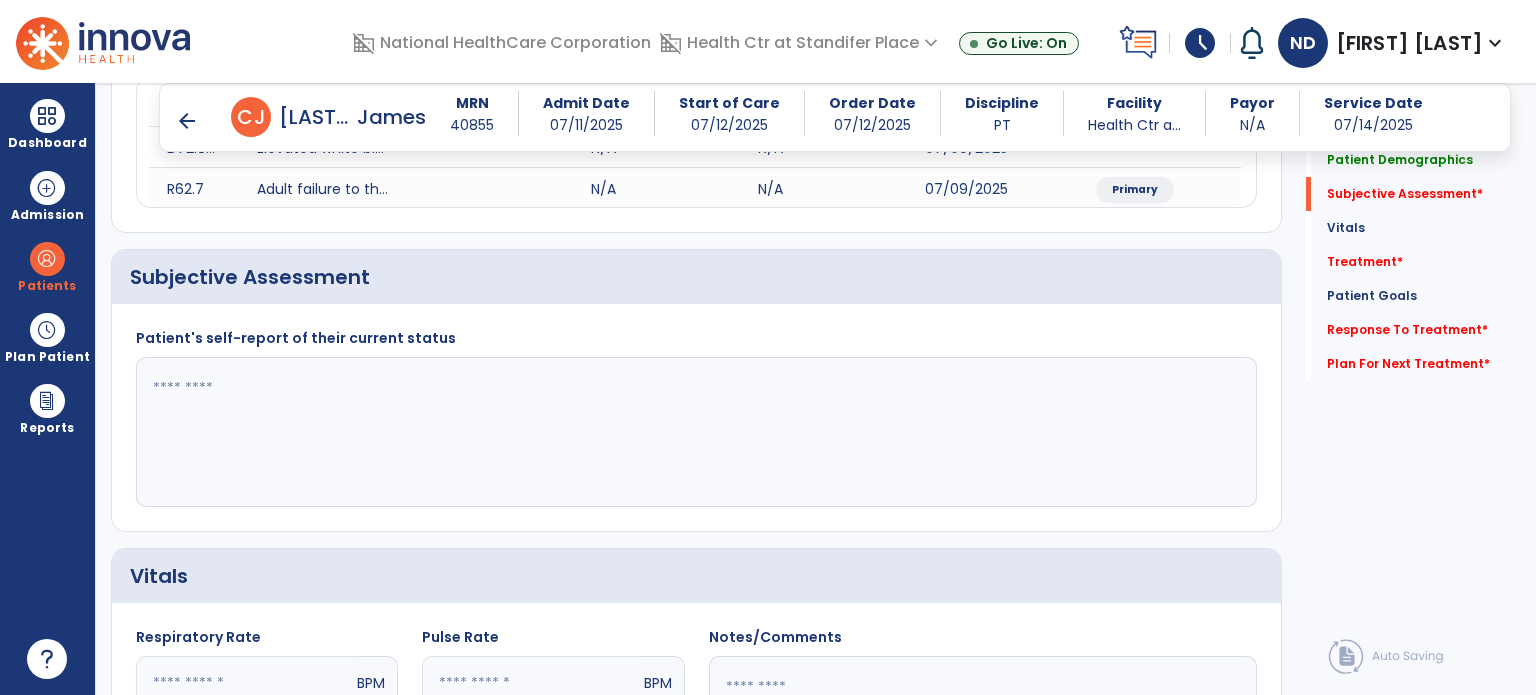 click 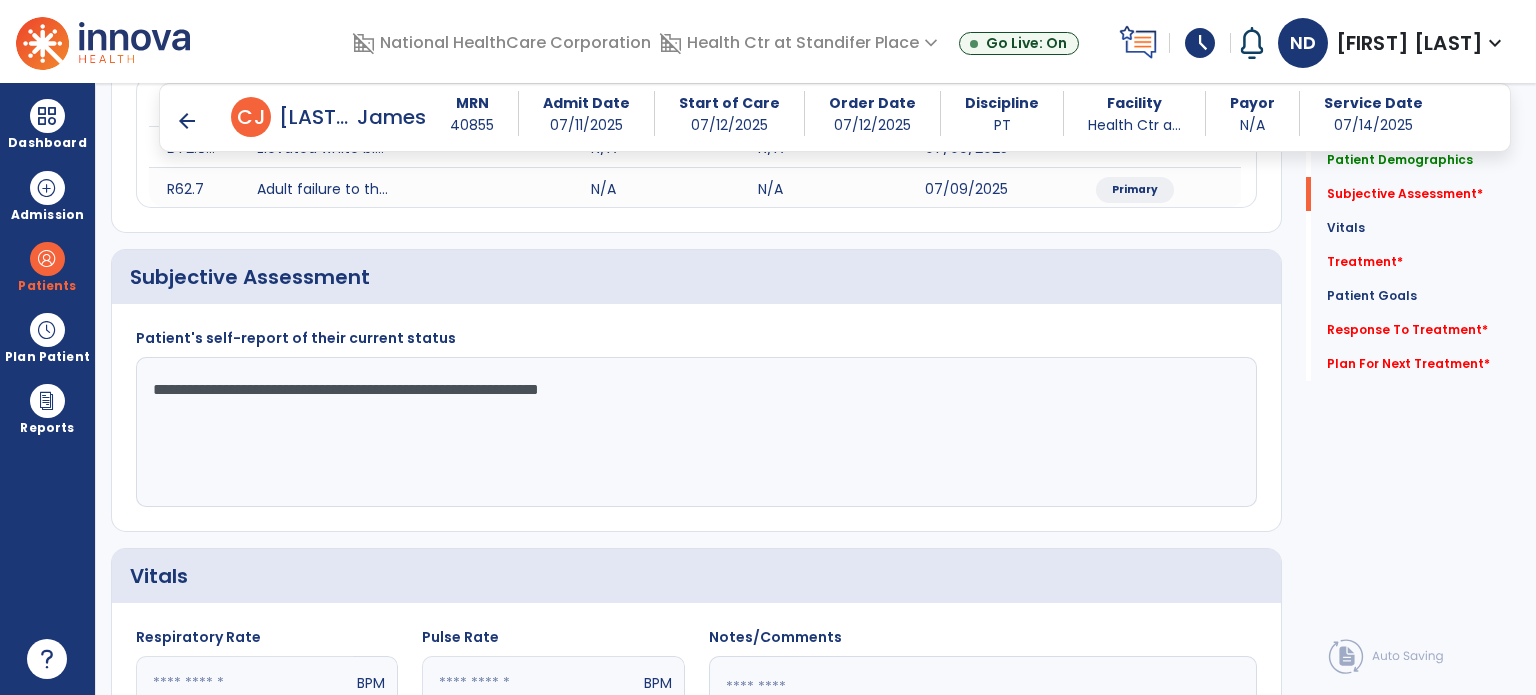 click on "**********" 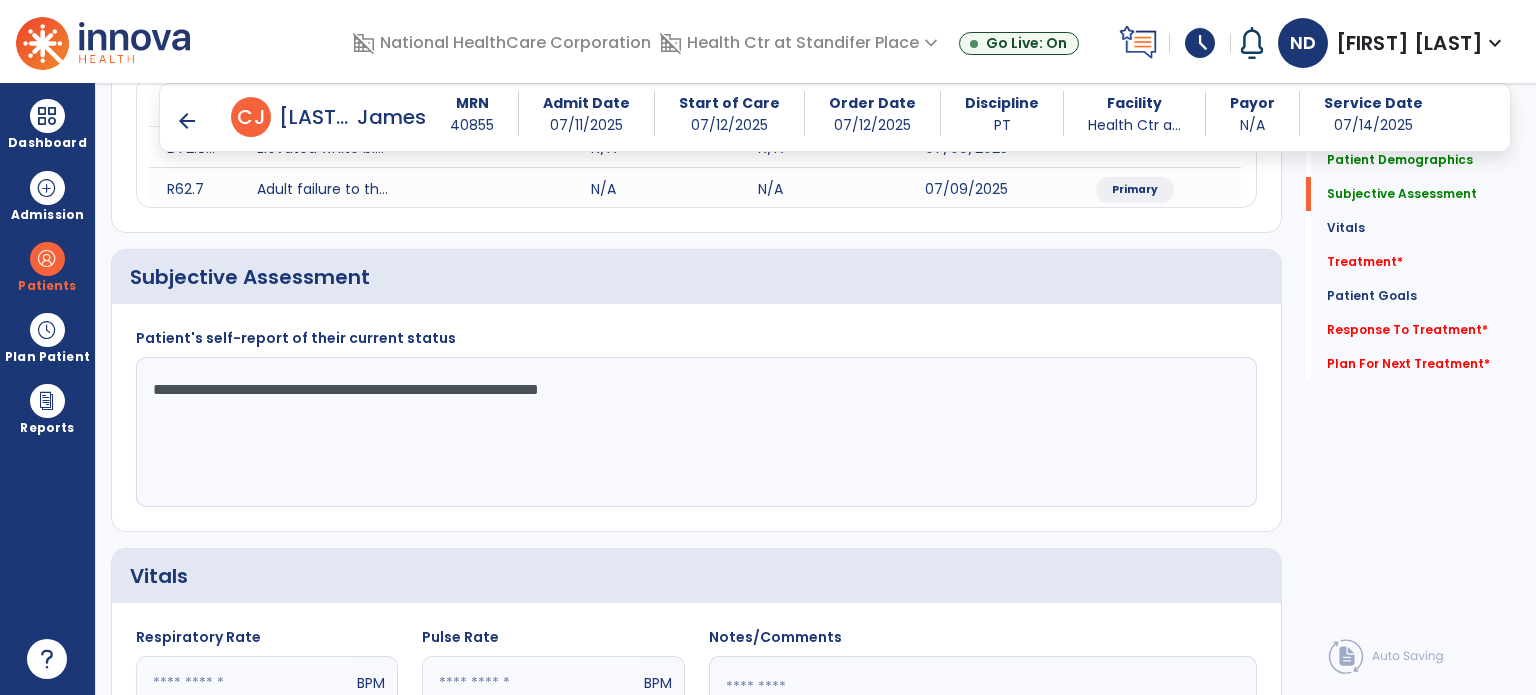 click on "**********" 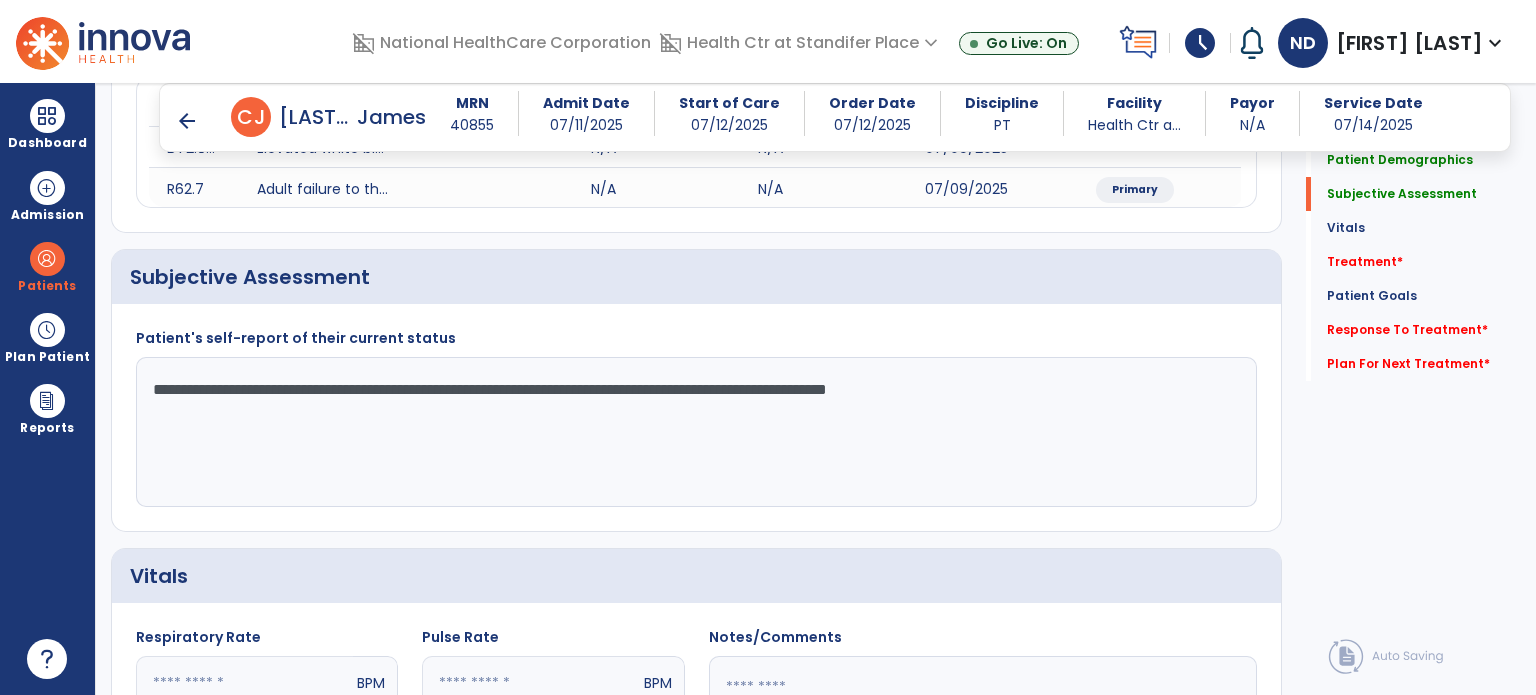 click on "**********" 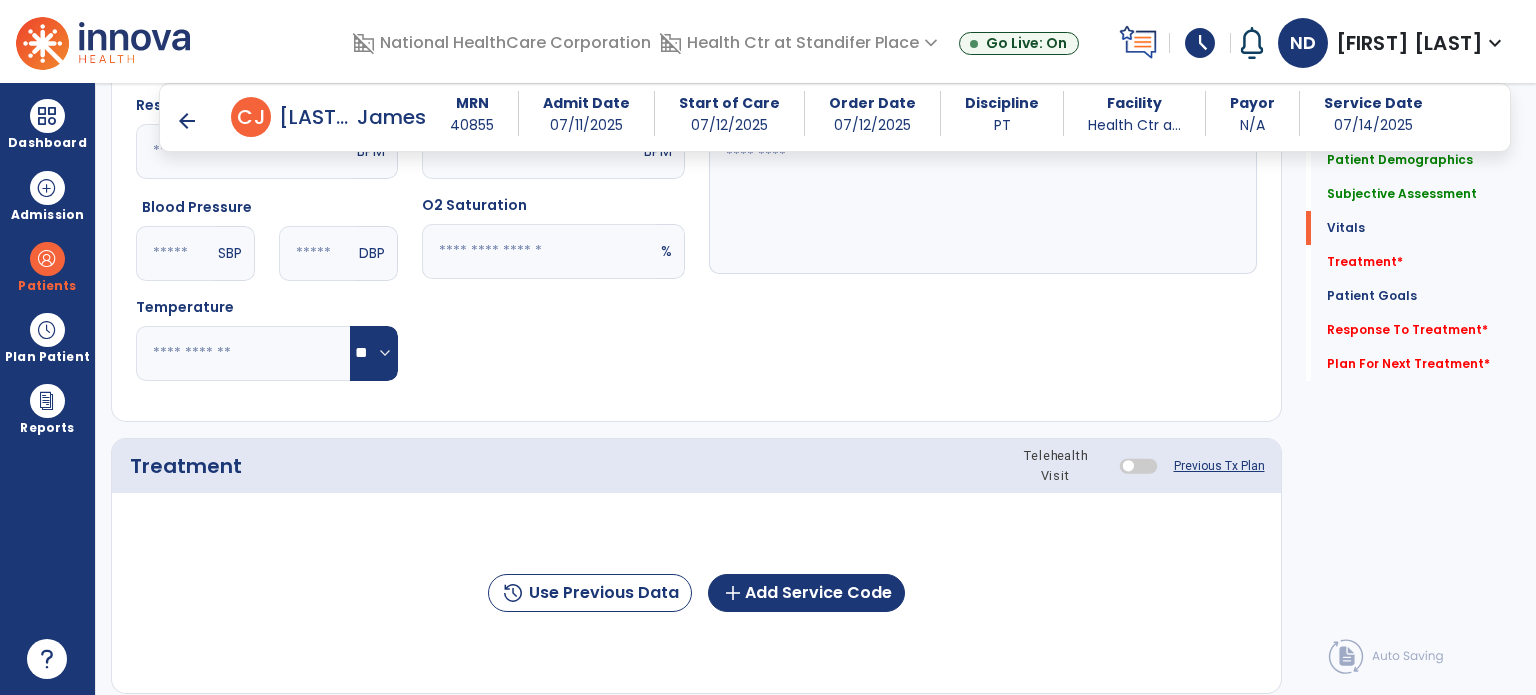scroll, scrollTop: 1011, scrollLeft: 0, axis: vertical 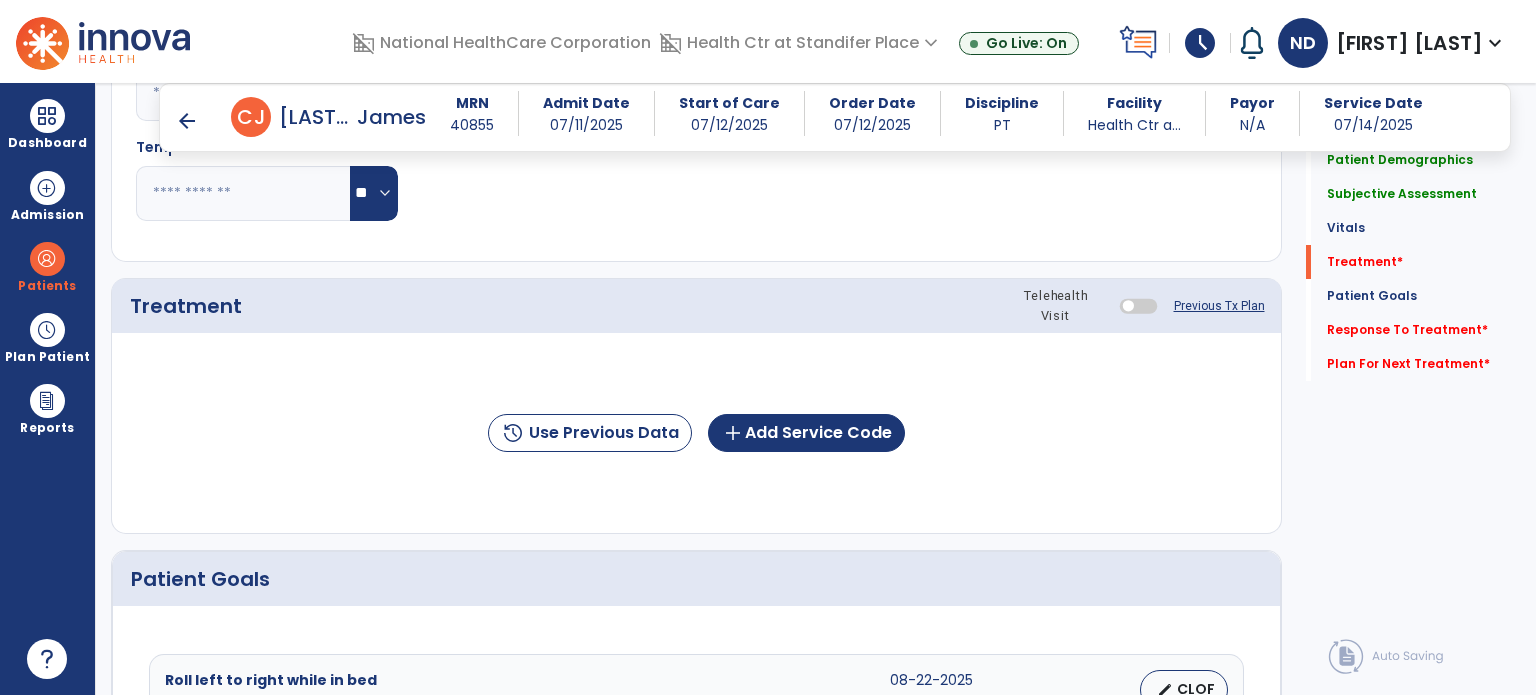 type on "**********" 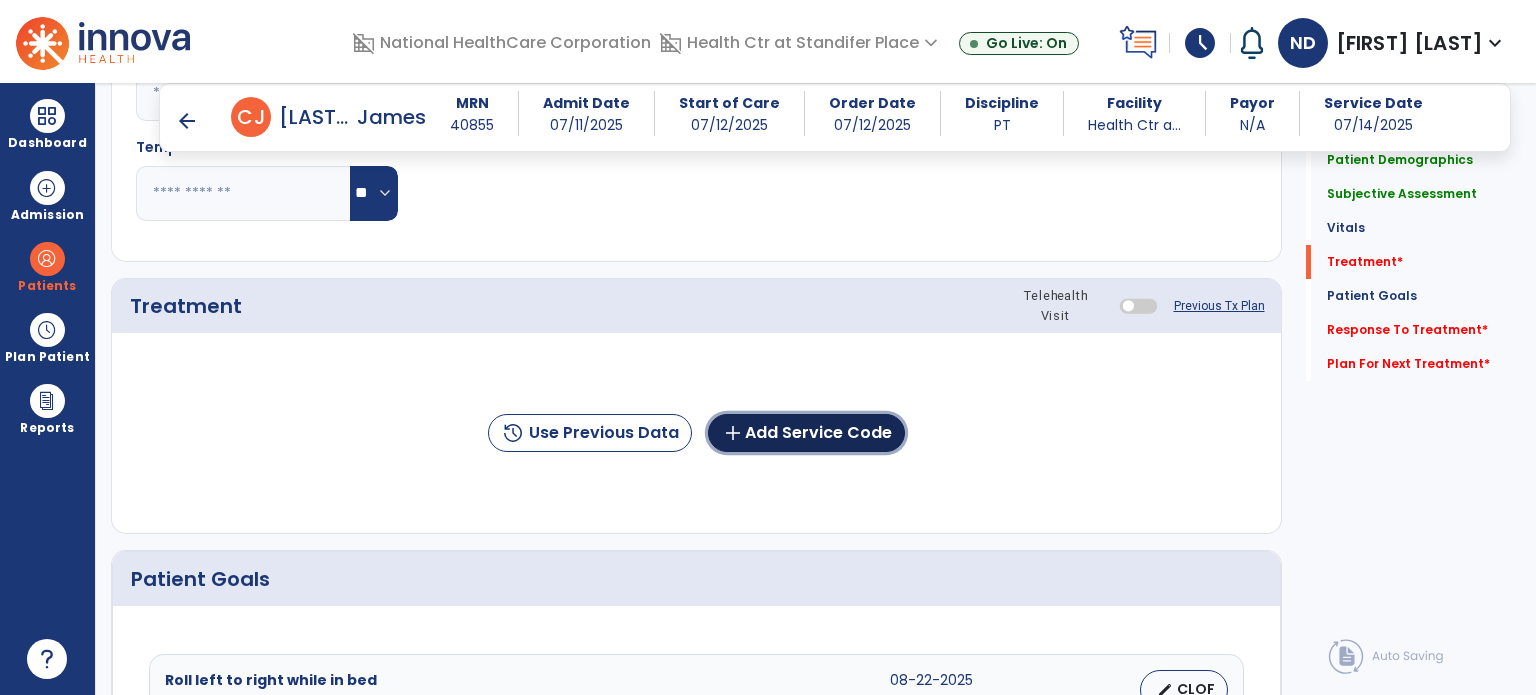 click on "add  Add Service Code" 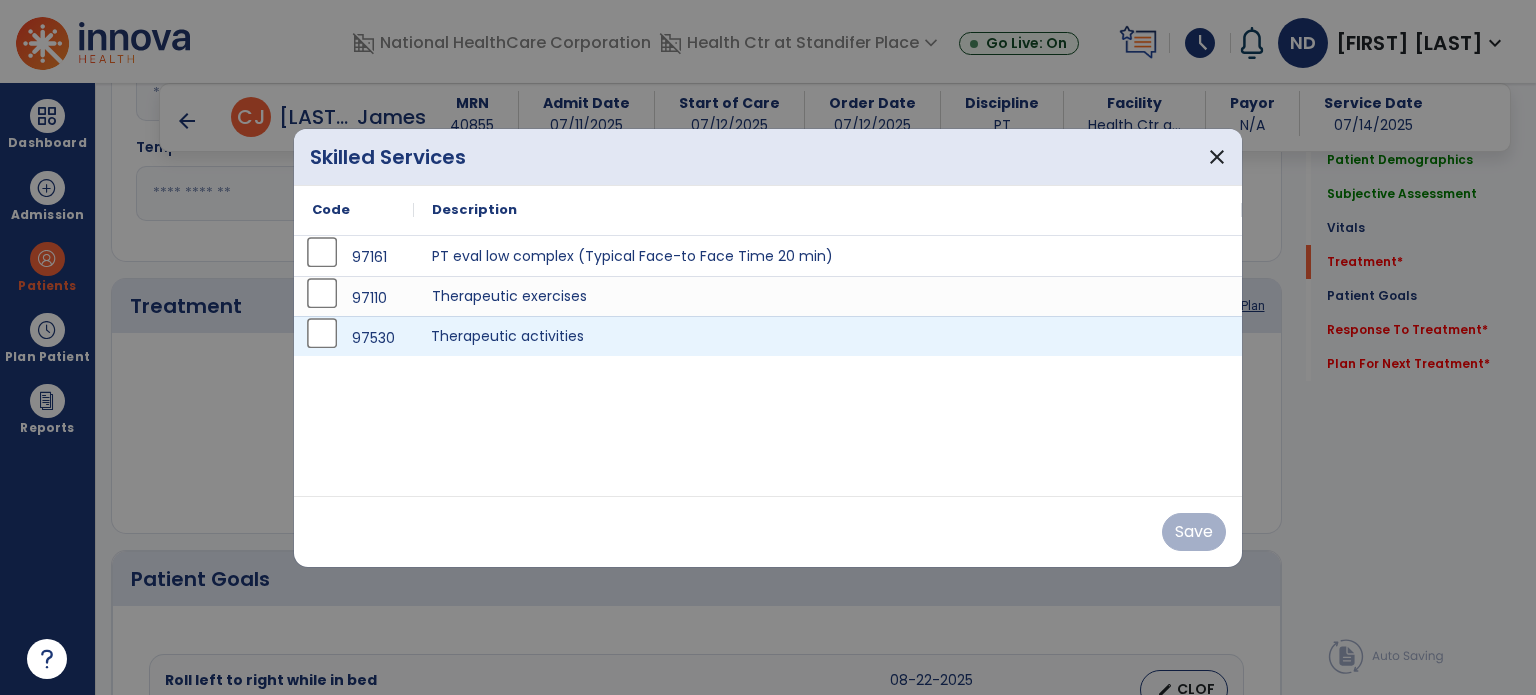click on "Therapeutic activities" at bounding box center (828, 336) 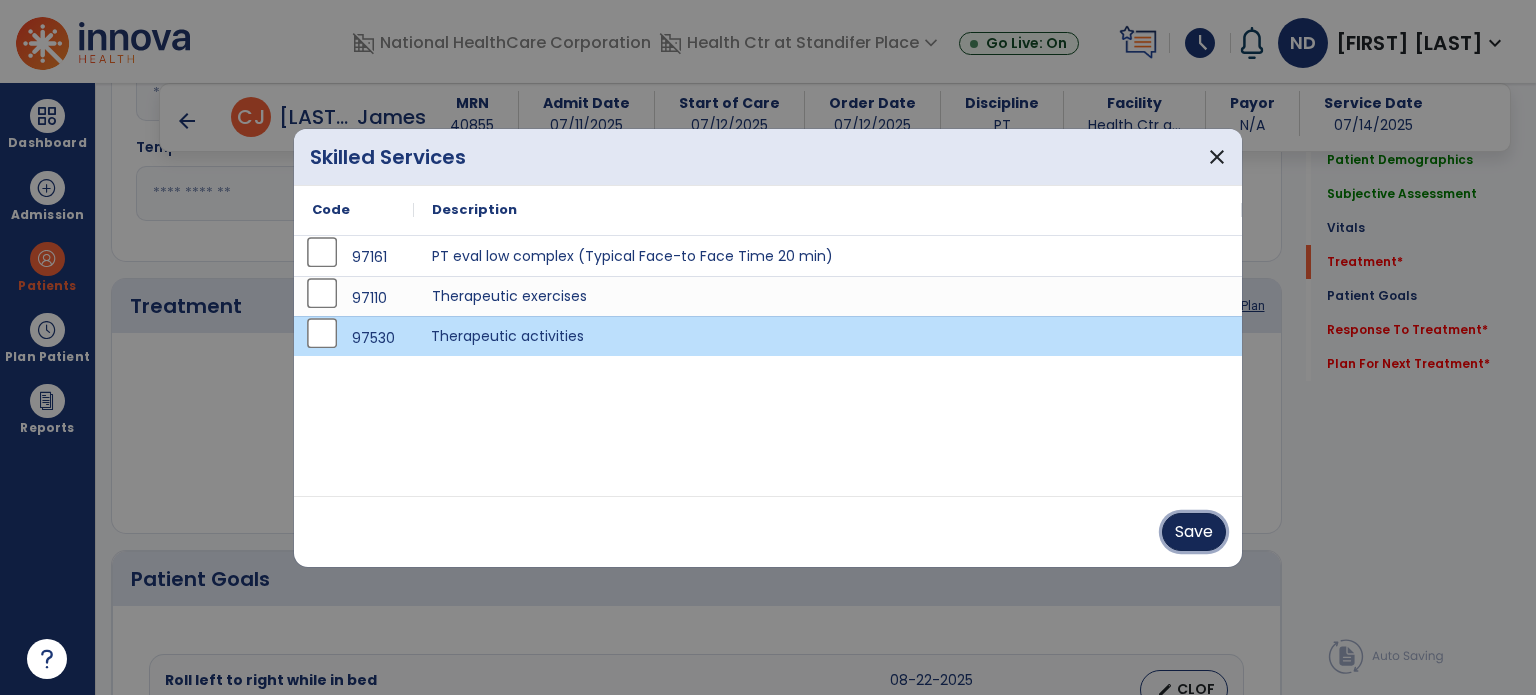 click on "Save" at bounding box center (1194, 532) 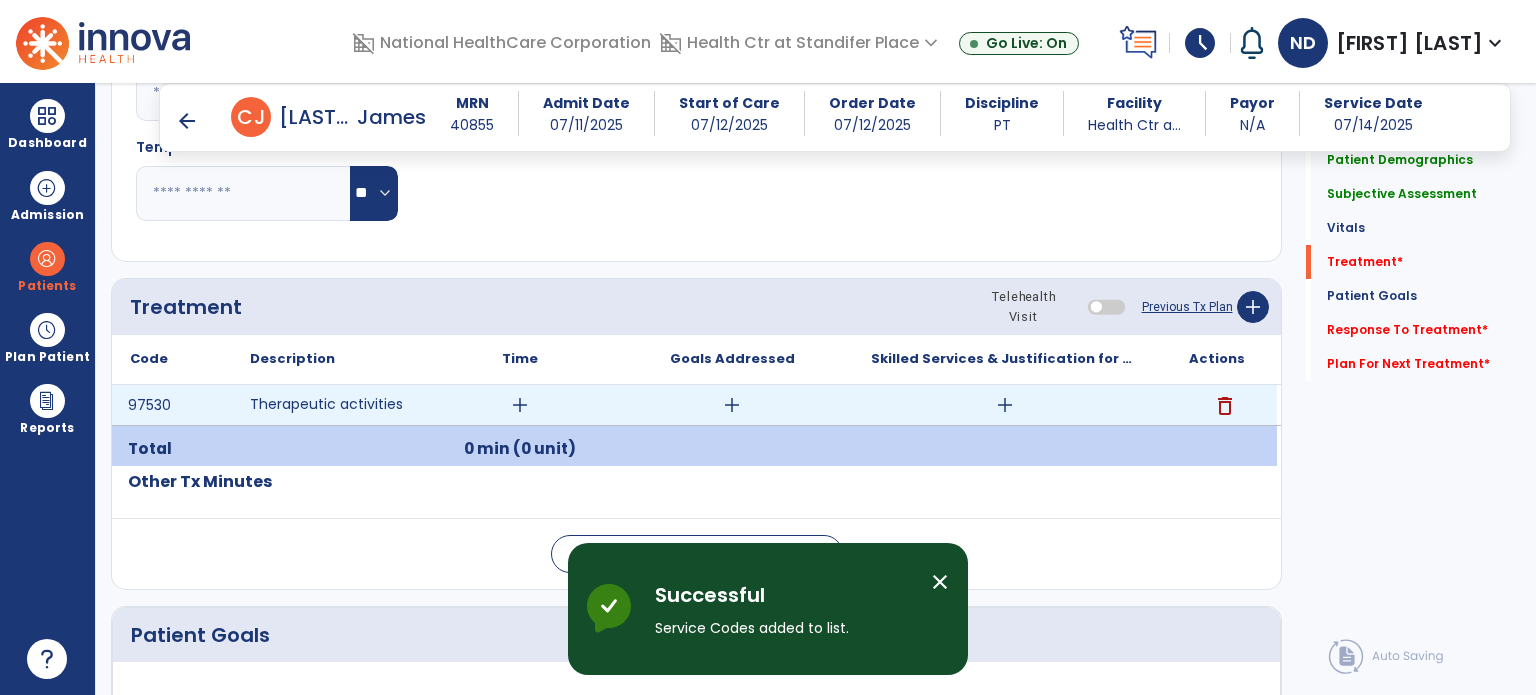click on "add" at bounding box center [520, 405] 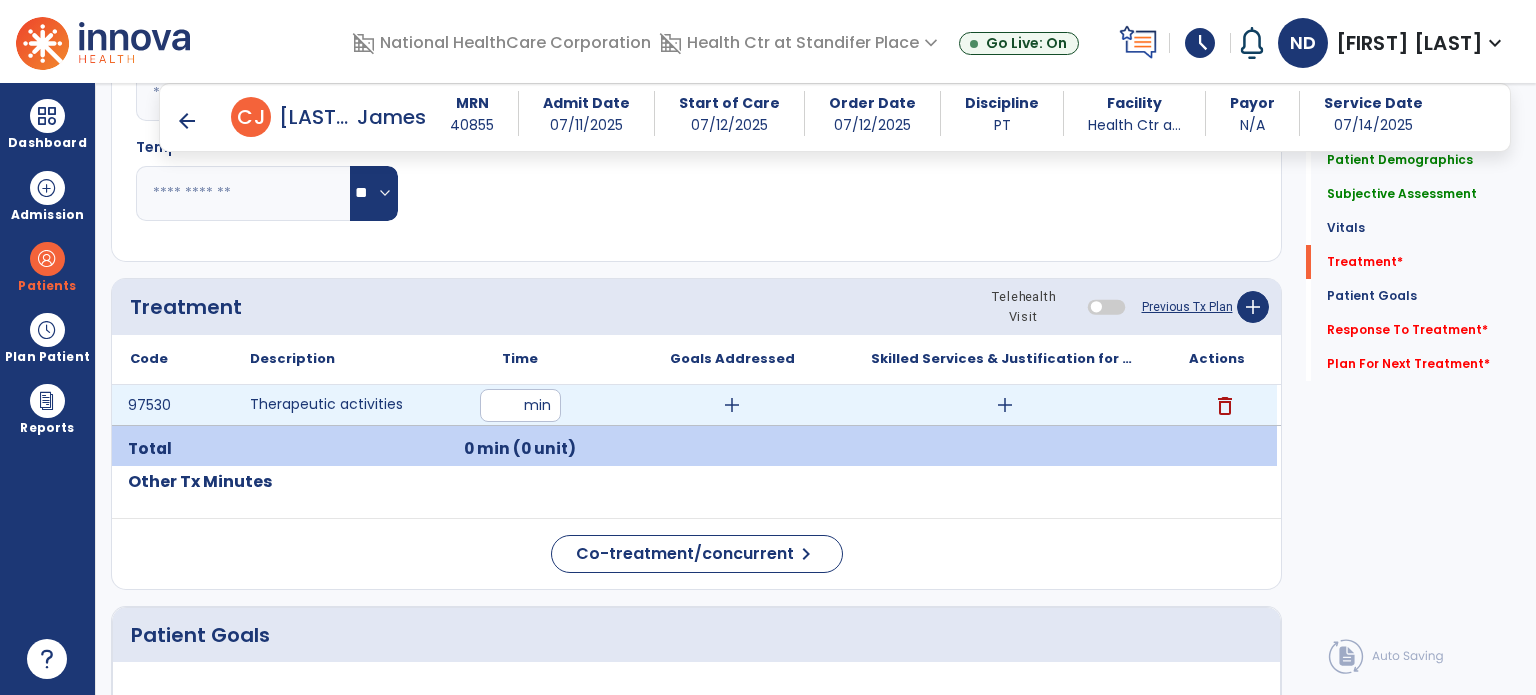 type on "**" 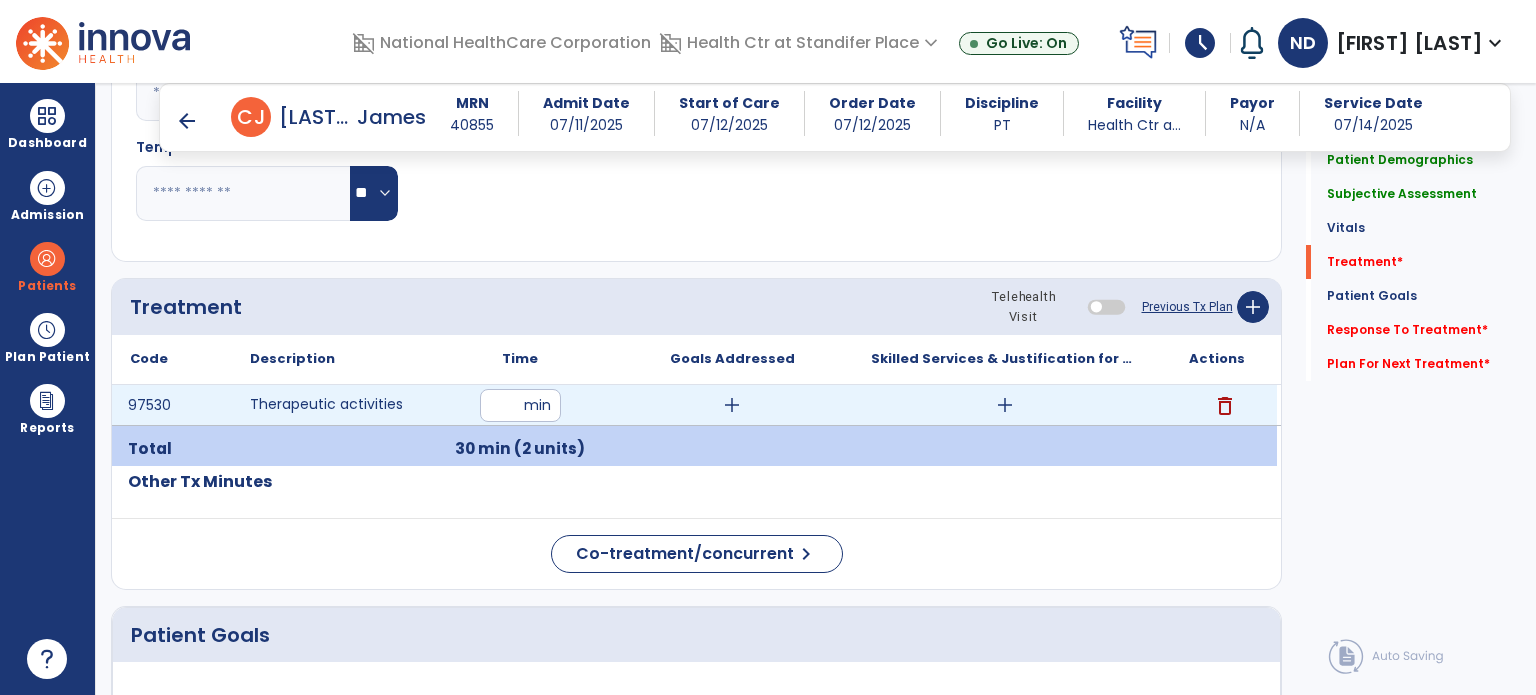click on "add" at bounding box center [732, 405] 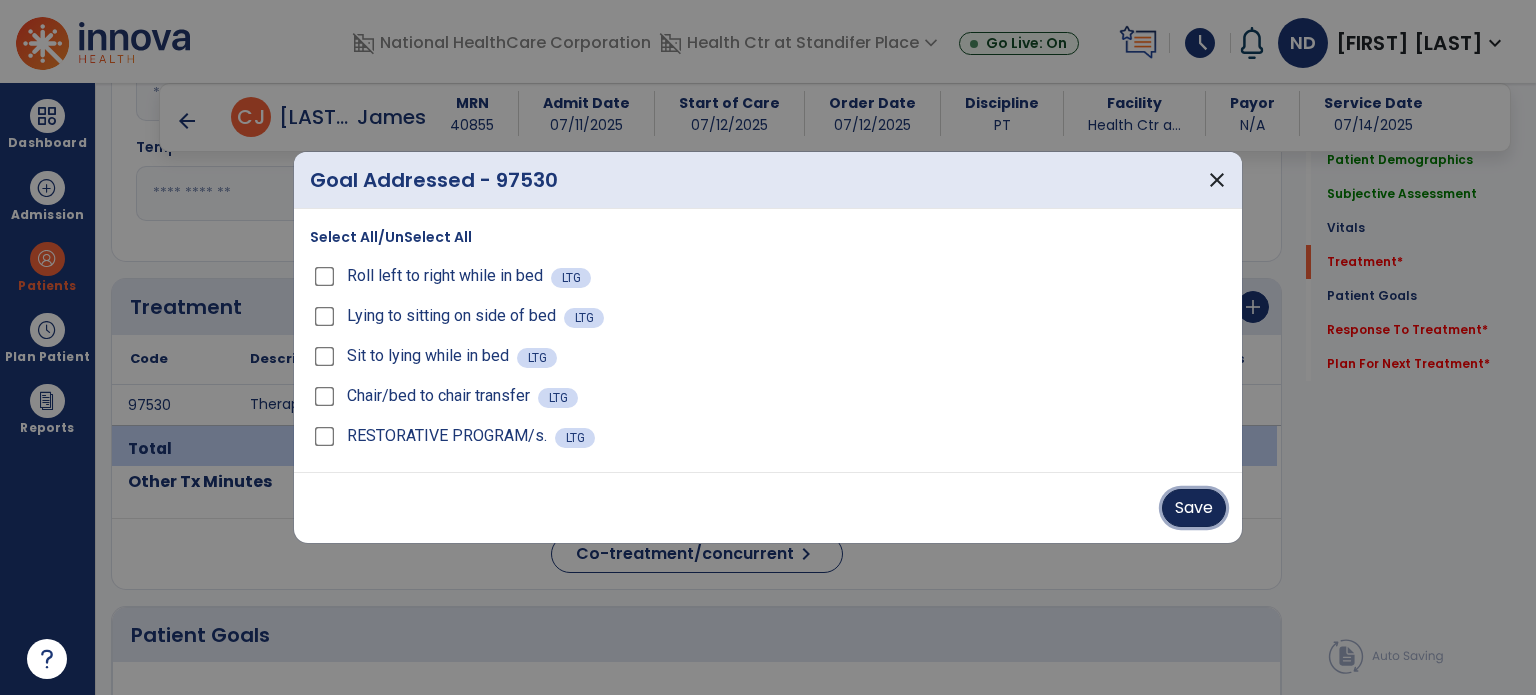 click on "Save" at bounding box center [1194, 508] 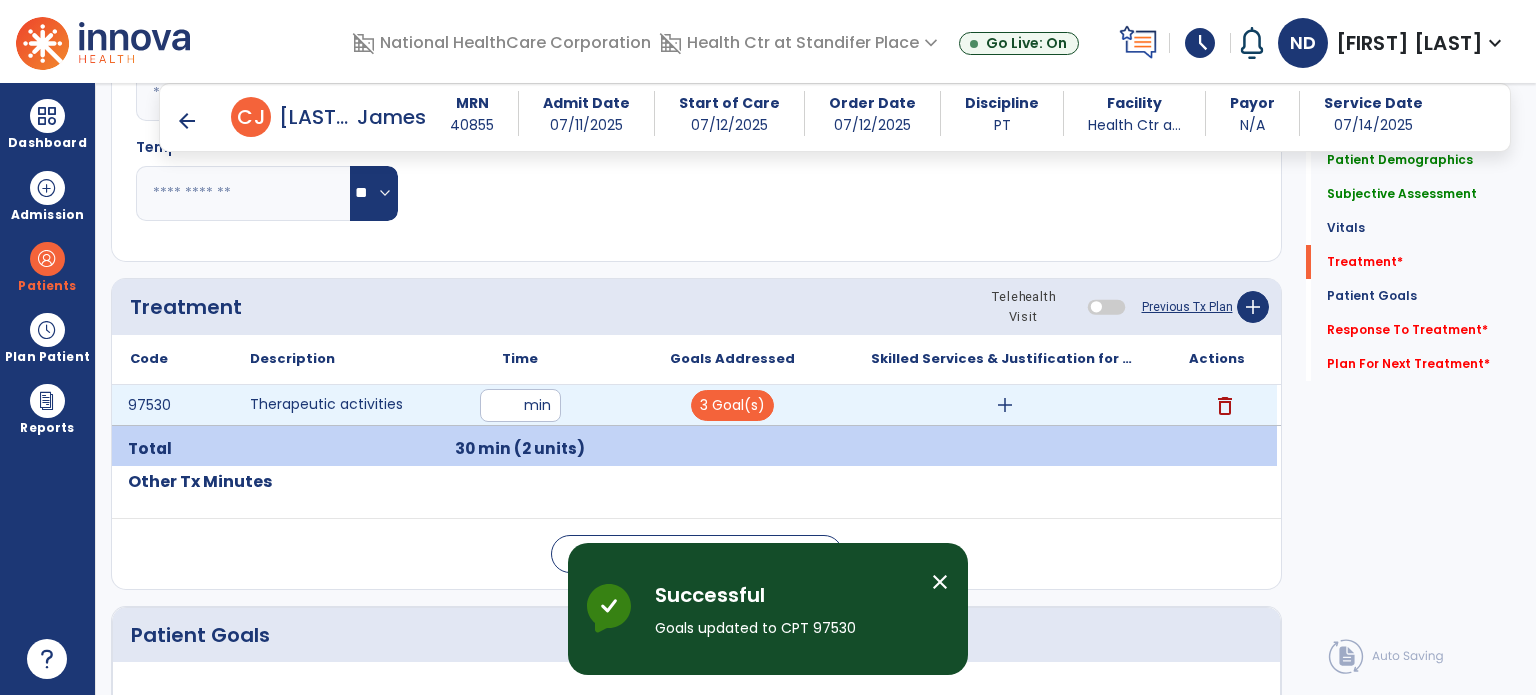 click on "add" at bounding box center [1005, 405] 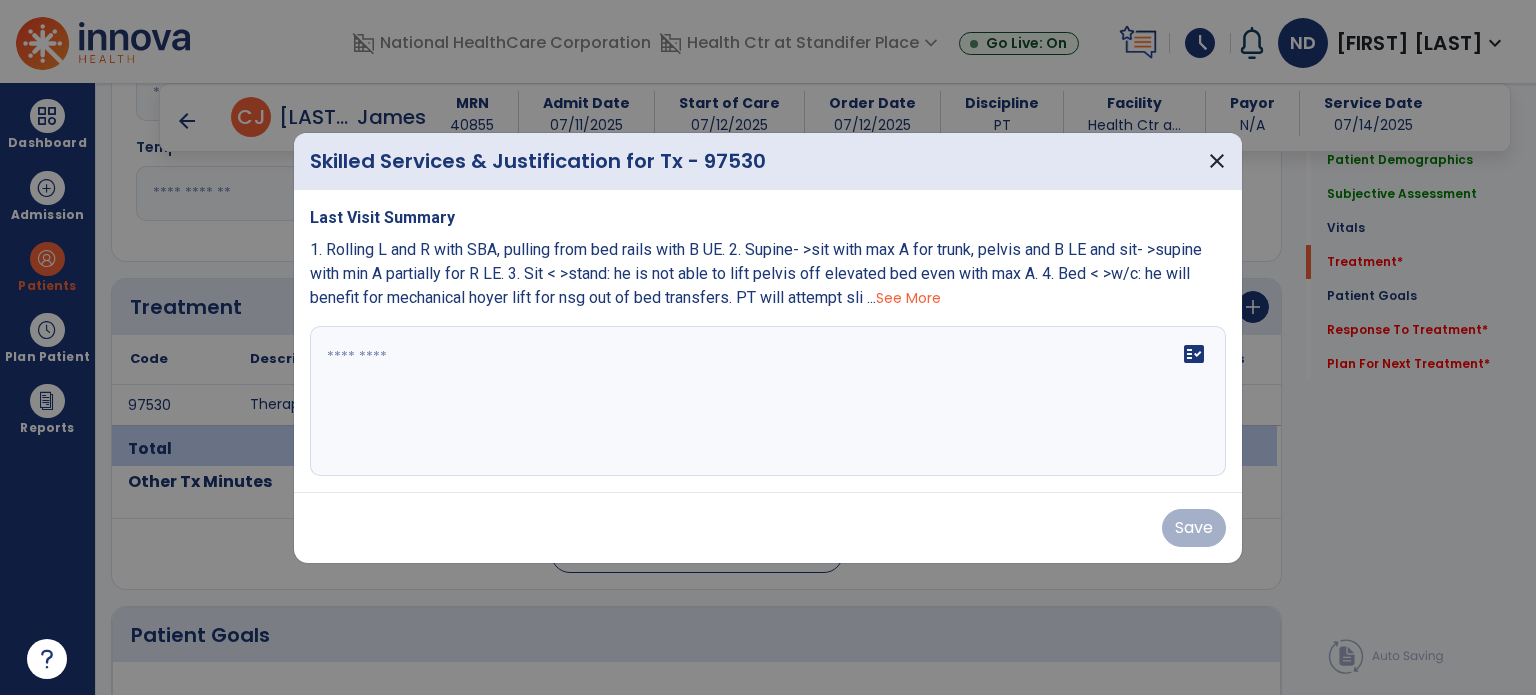 click on "fact_check" at bounding box center (768, 401) 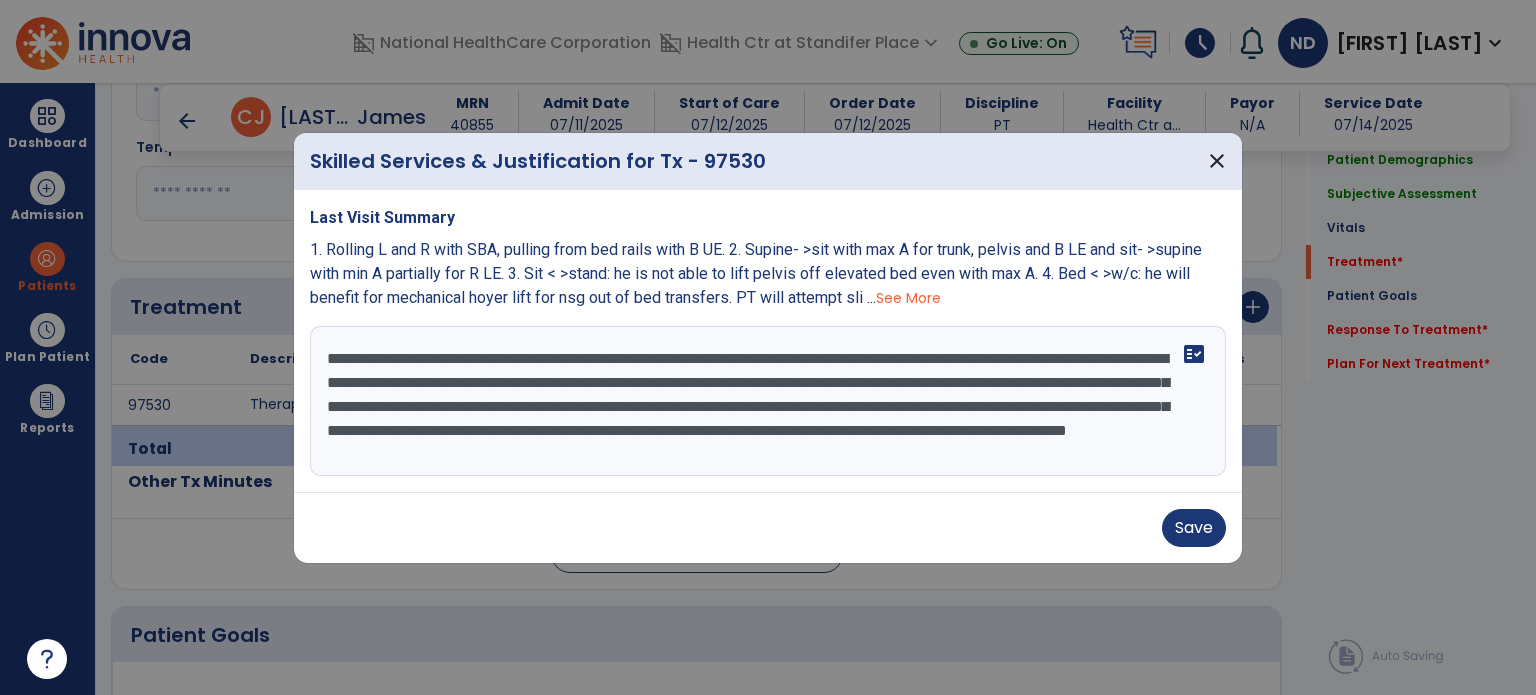 scroll, scrollTop: 15, scrollLeft: 0, axis: vertical 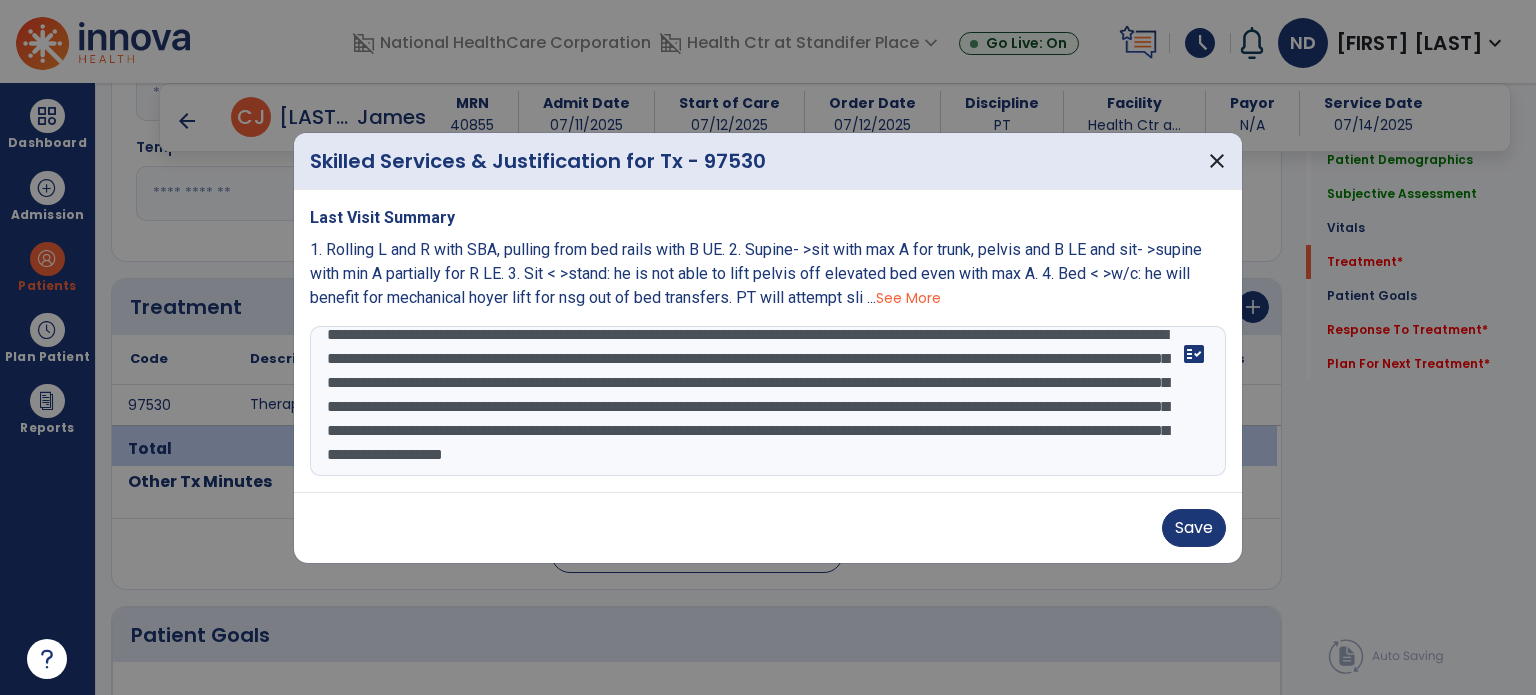 type on "**********" 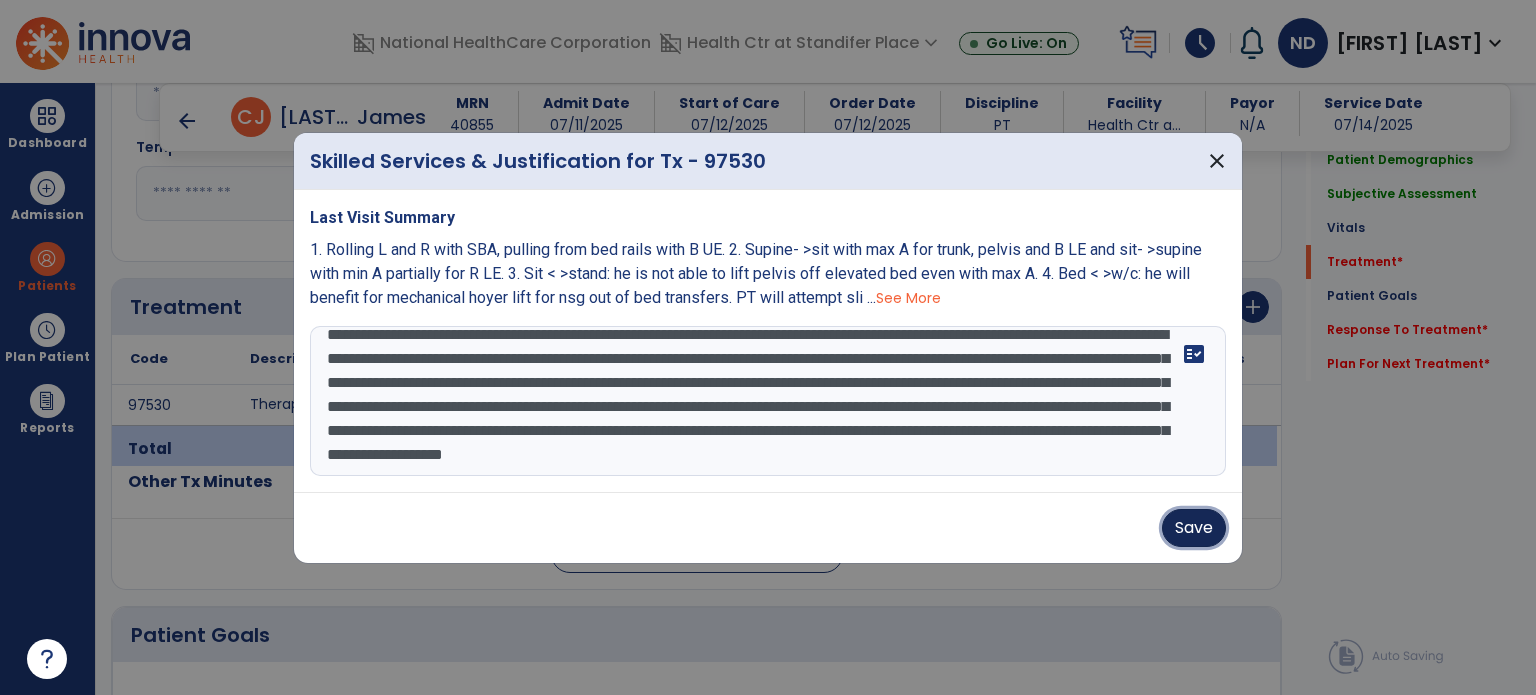 click on "Save" at bounding box center (1194, 528) 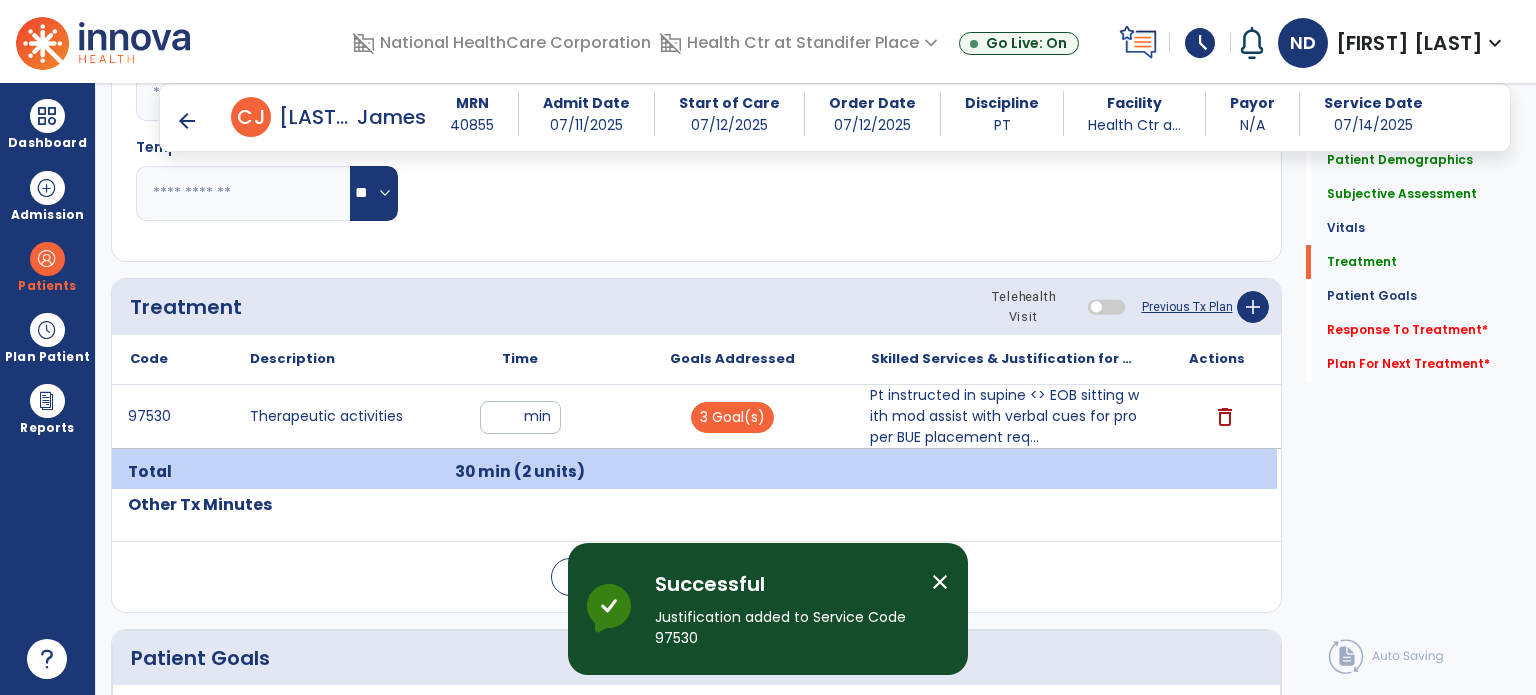 click on "Response To Treatment   *" 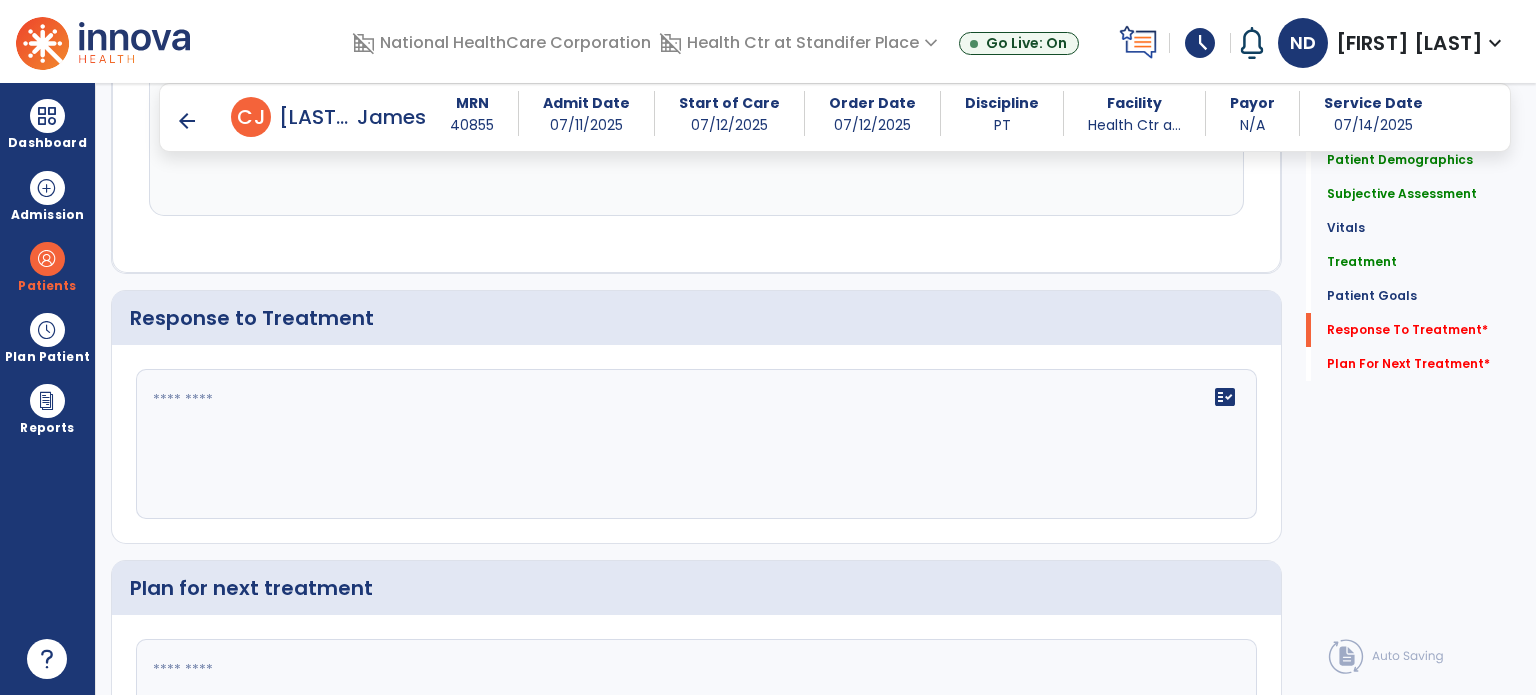 scroll, scrollTop: 2516, scrollLeft: 0, axis: vertical 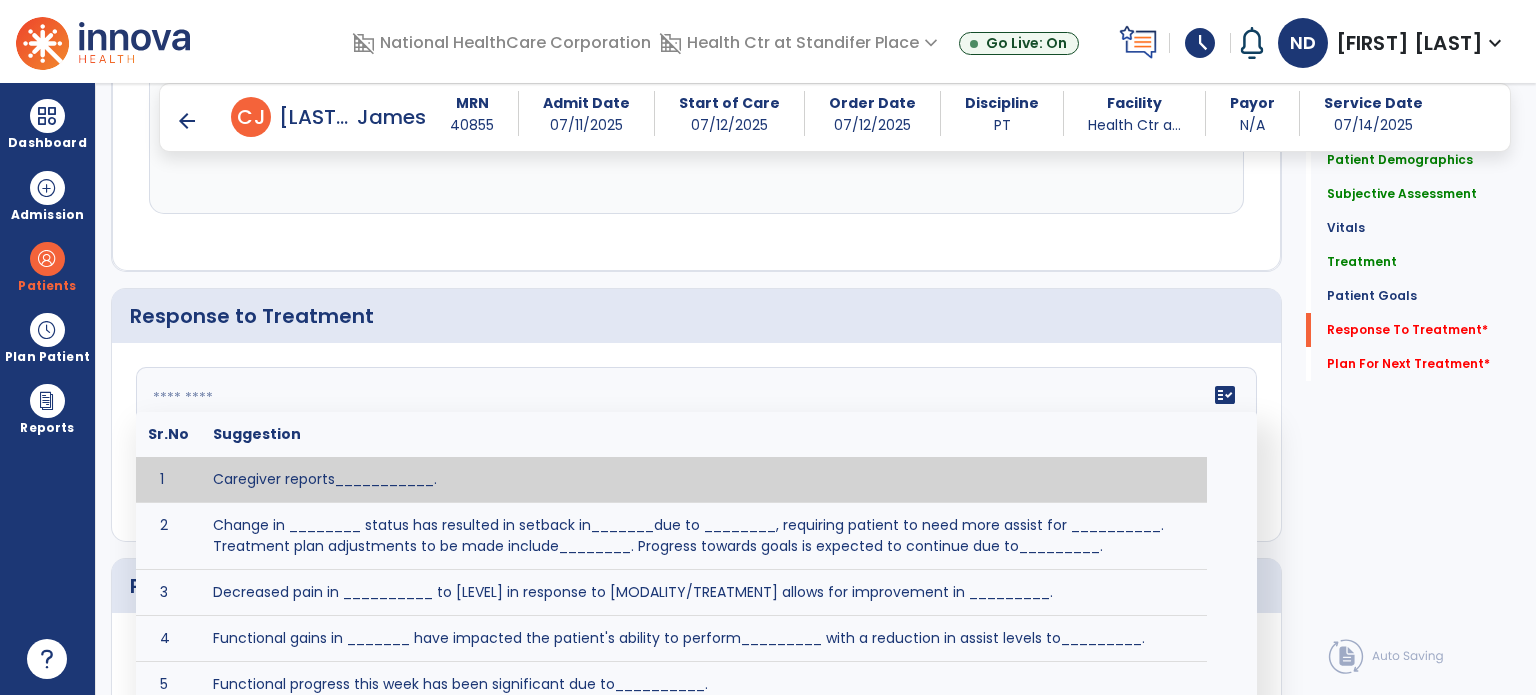 click 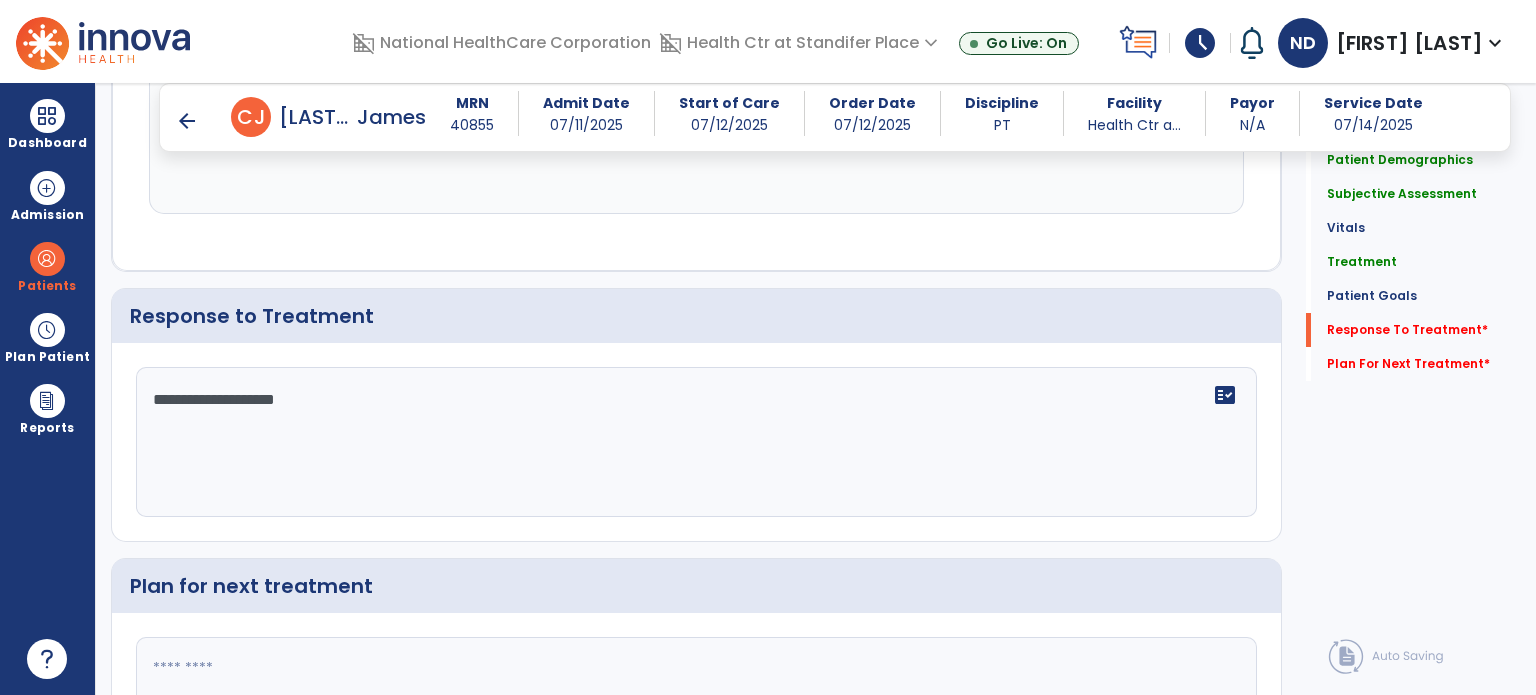 scroll, scrollTop: 2670, scrollLeft: 0, axis: vertical 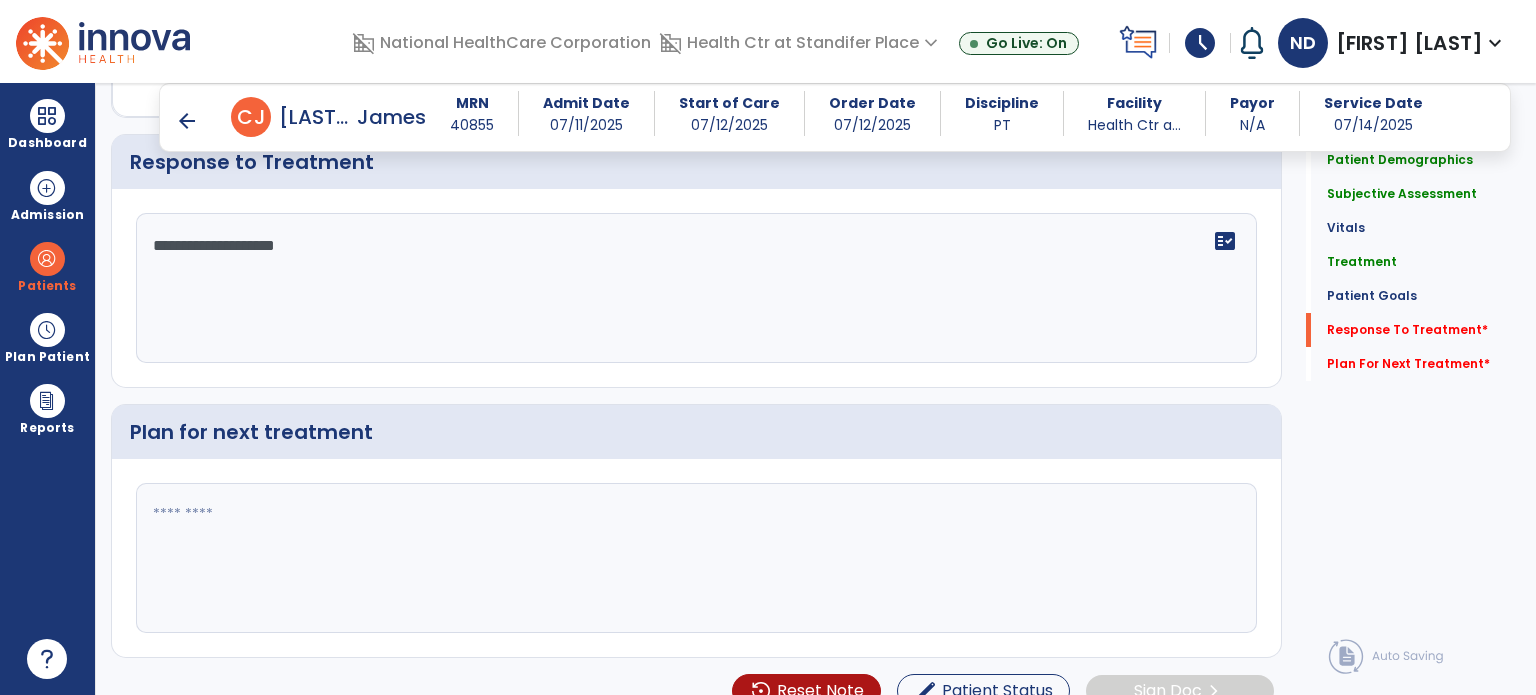 type on "**********" 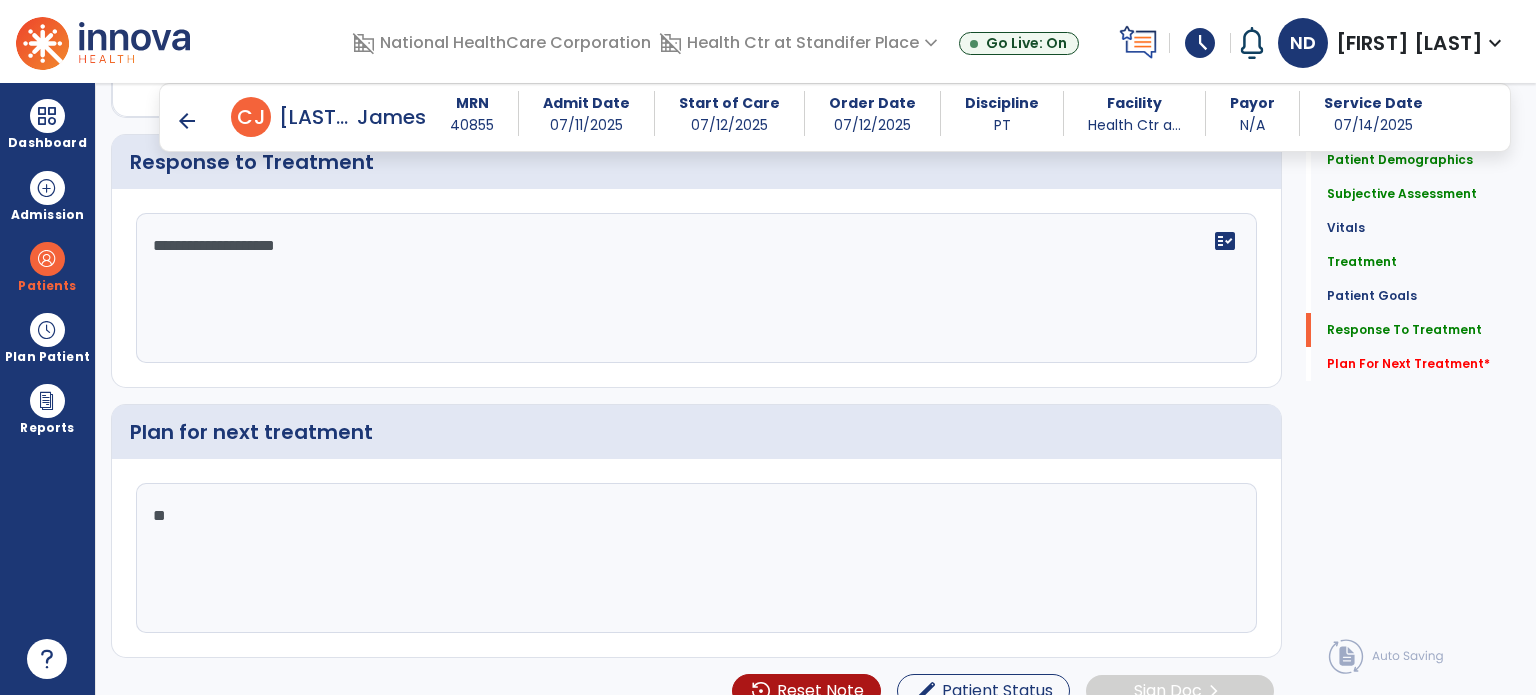 scroll, scrollTop: 2670, scrollLeft: 0, axis: vertical 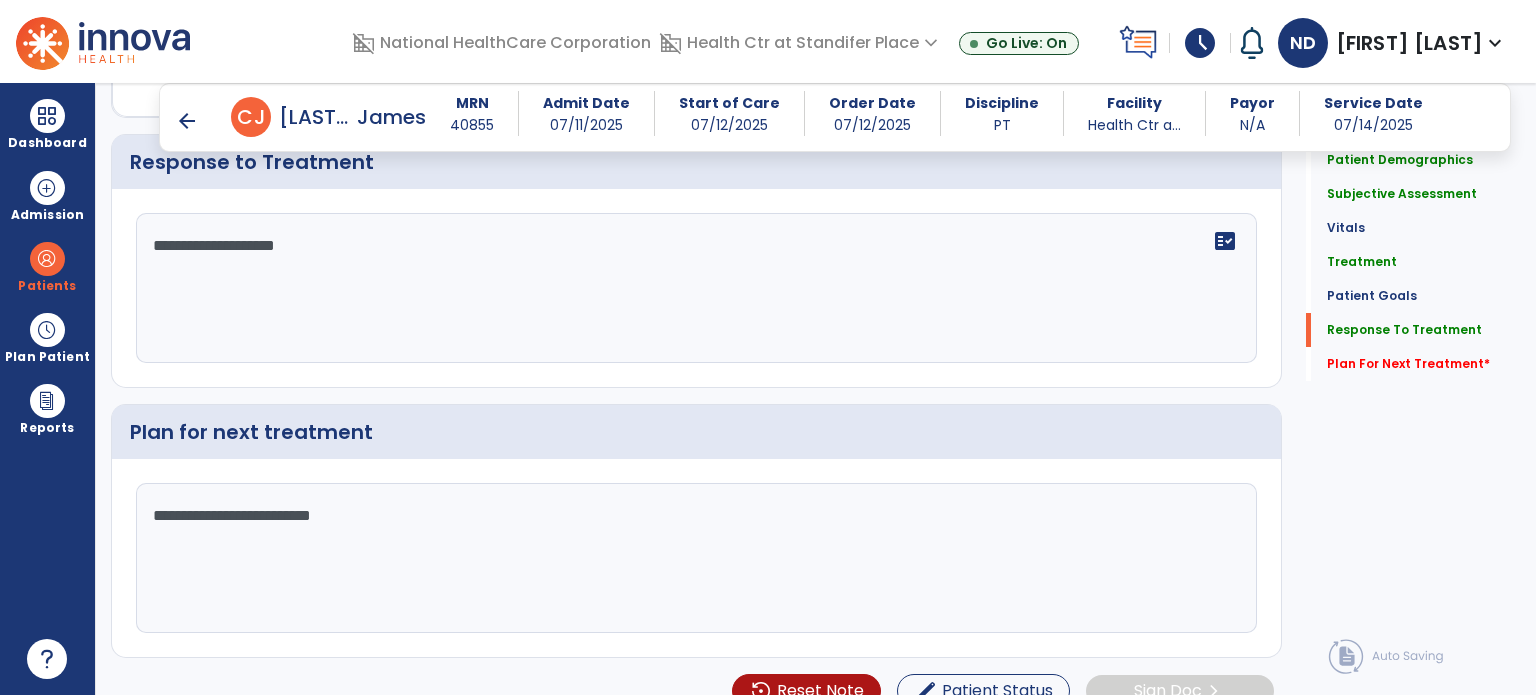 type on "**********" 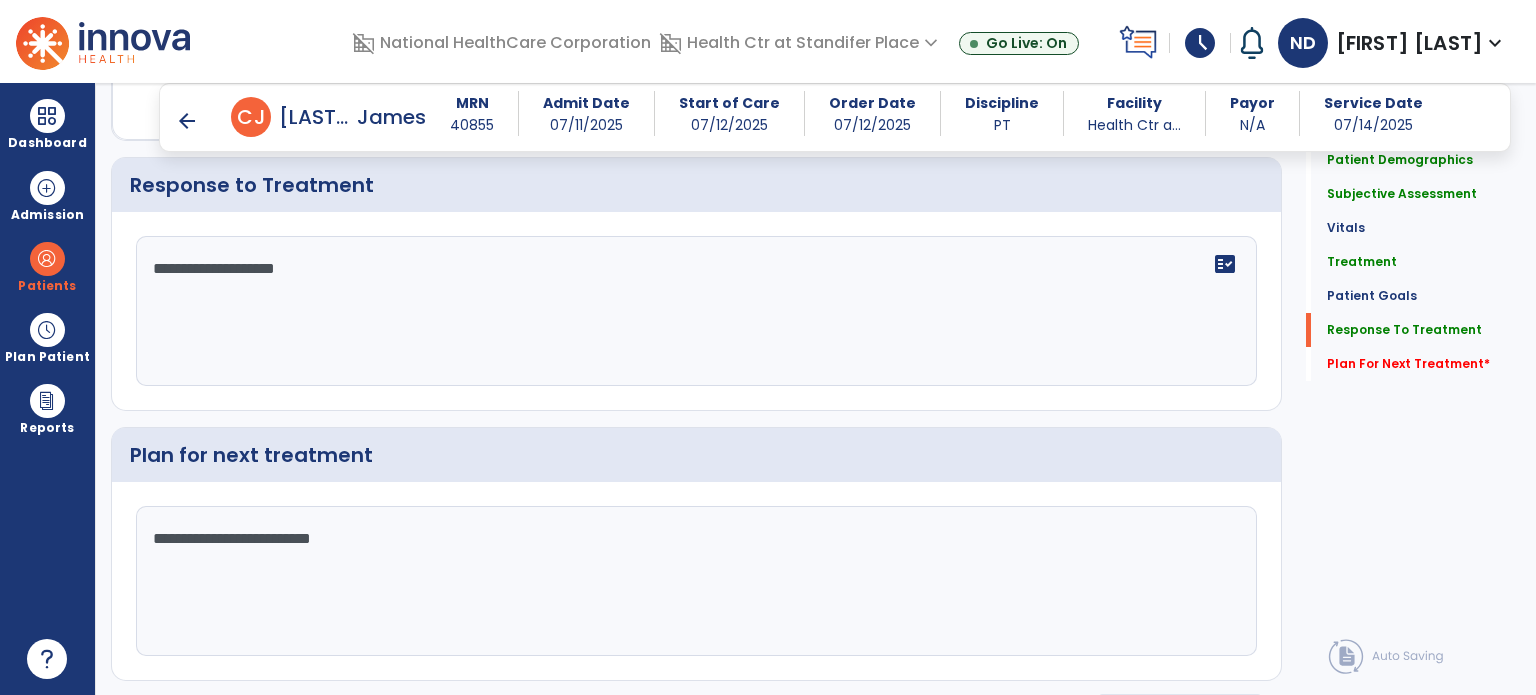 click on "Sign Doc" 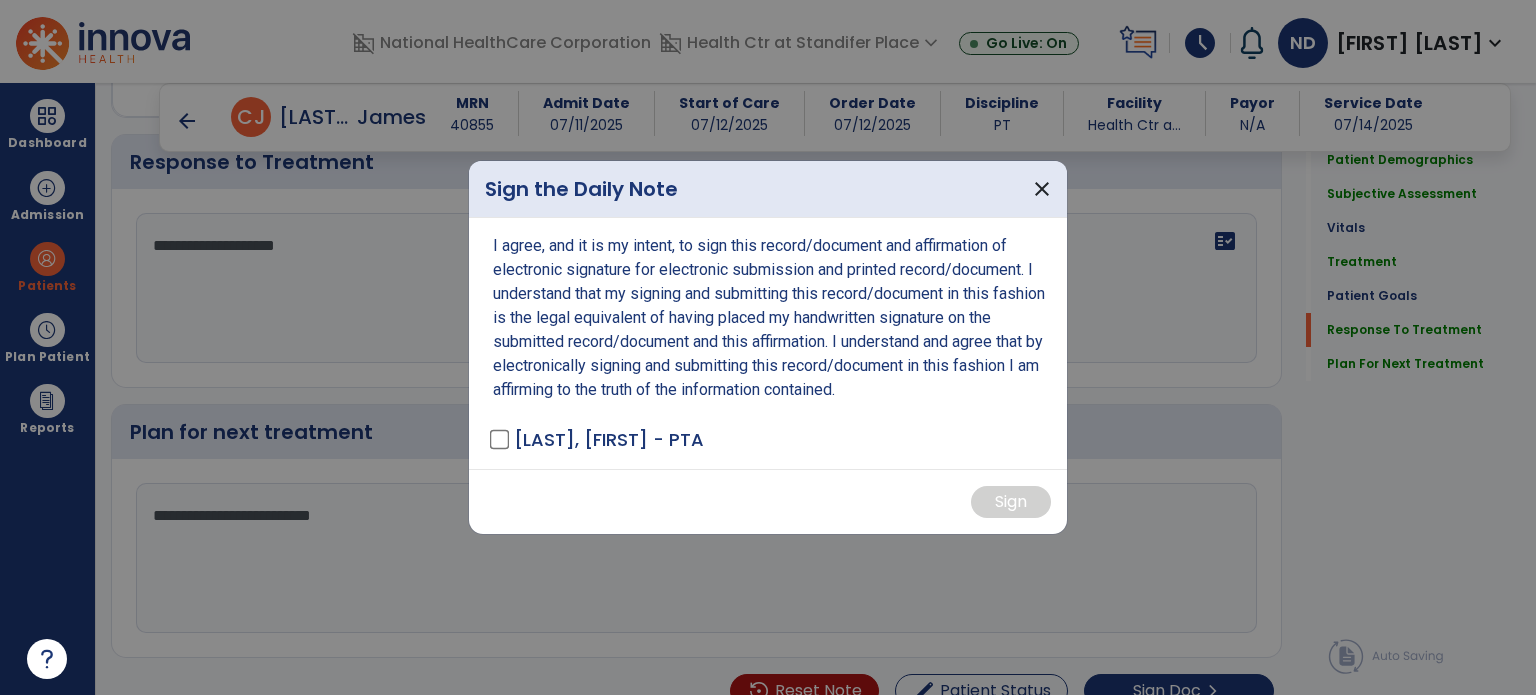 click at bounding box center (768, 347) 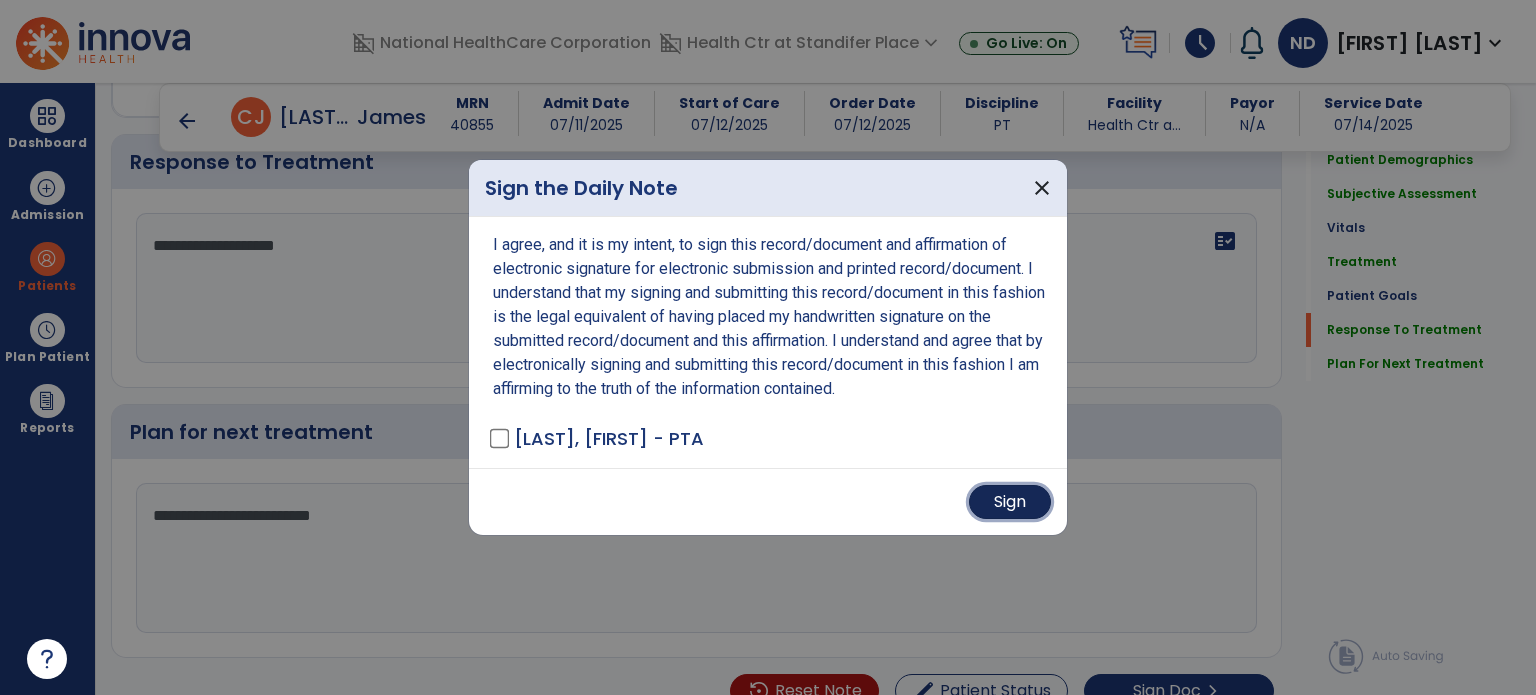 click on "Sign" at bounding box center [1010, 502] 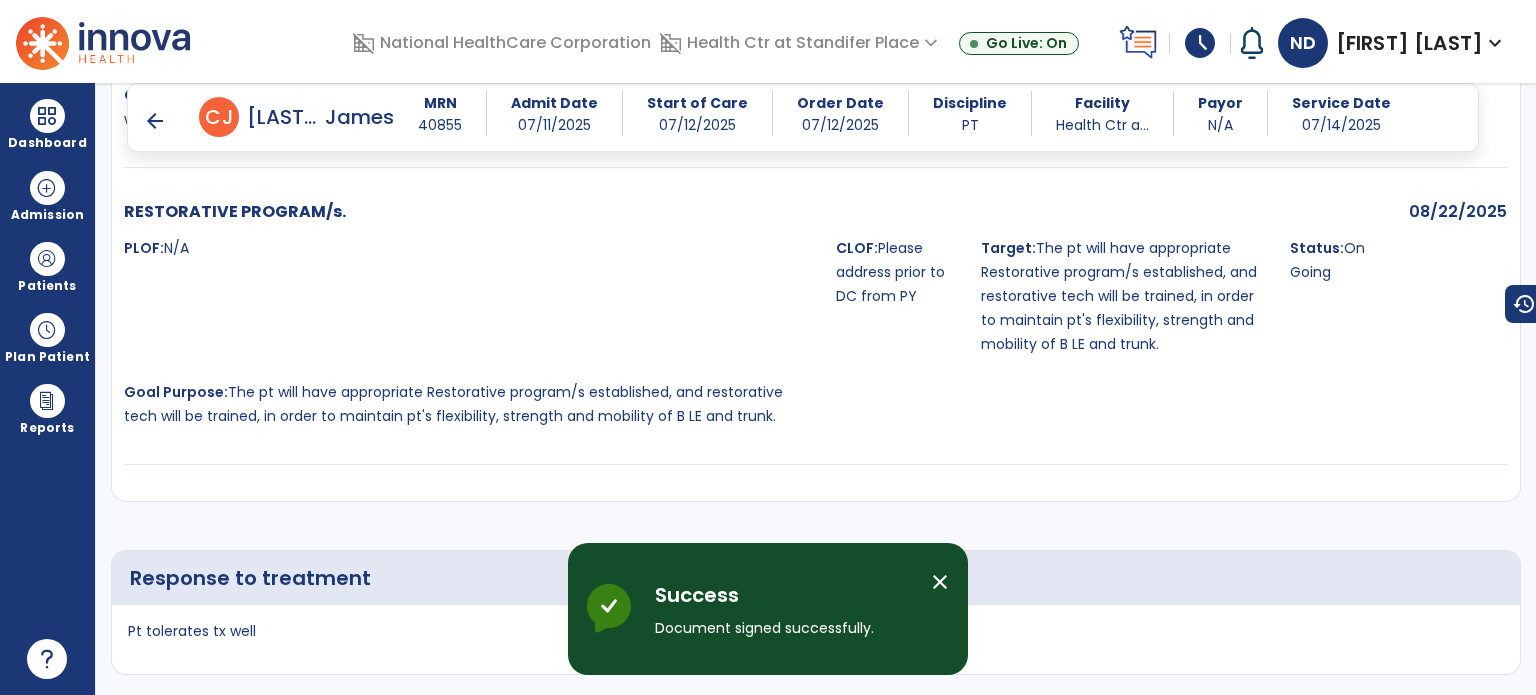 scroll, scrollTop: 3452, scrollLeft: 0, axis: vertical 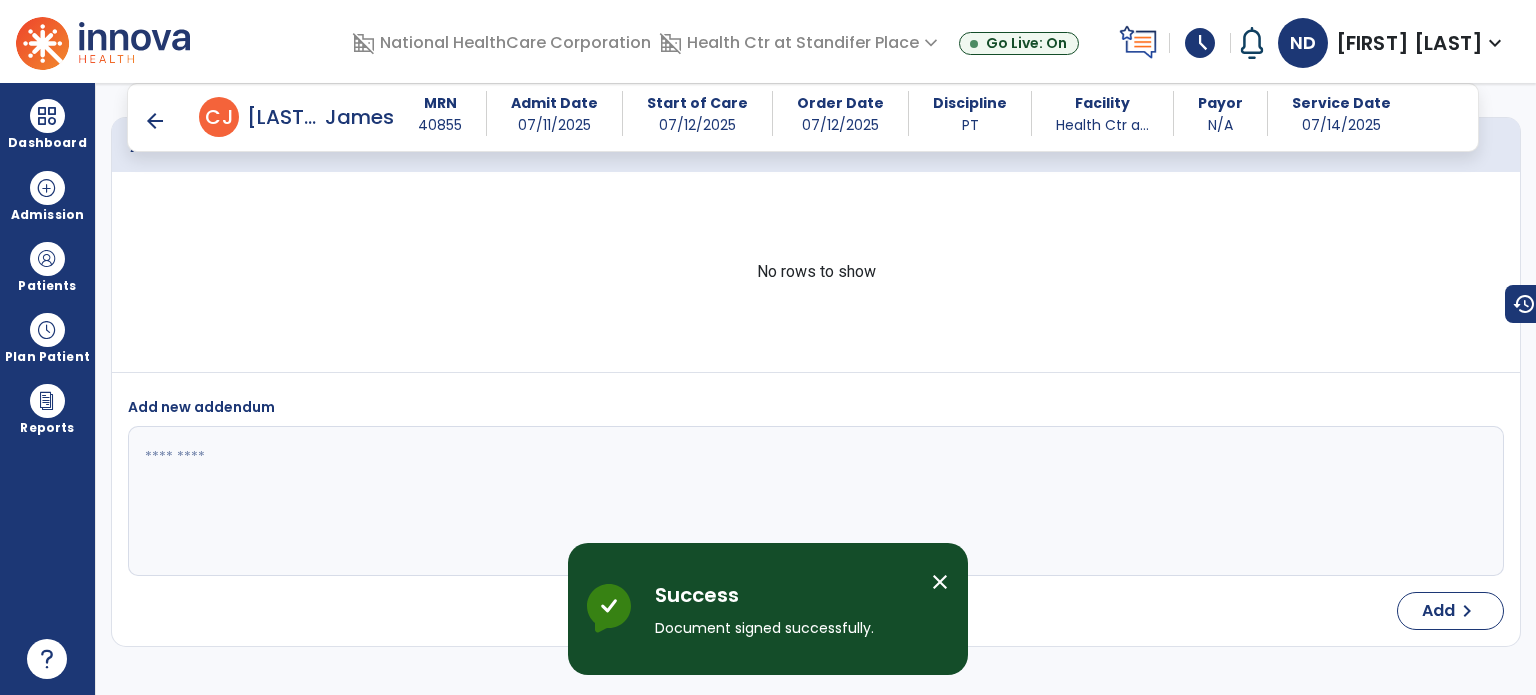 click on "arrow_back" at bounding box center [155, 121] 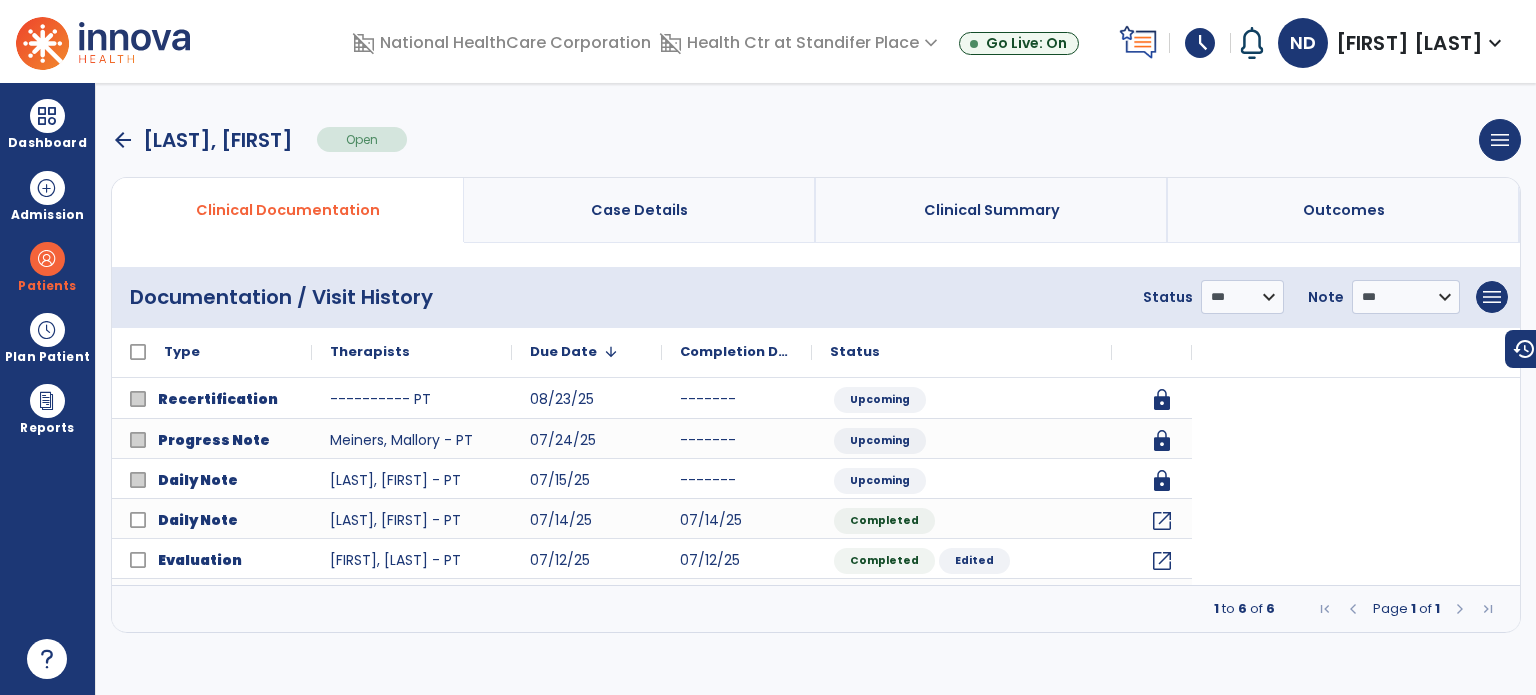 scroll, scrollTop: 0, scrollLeft: 0, axis: both 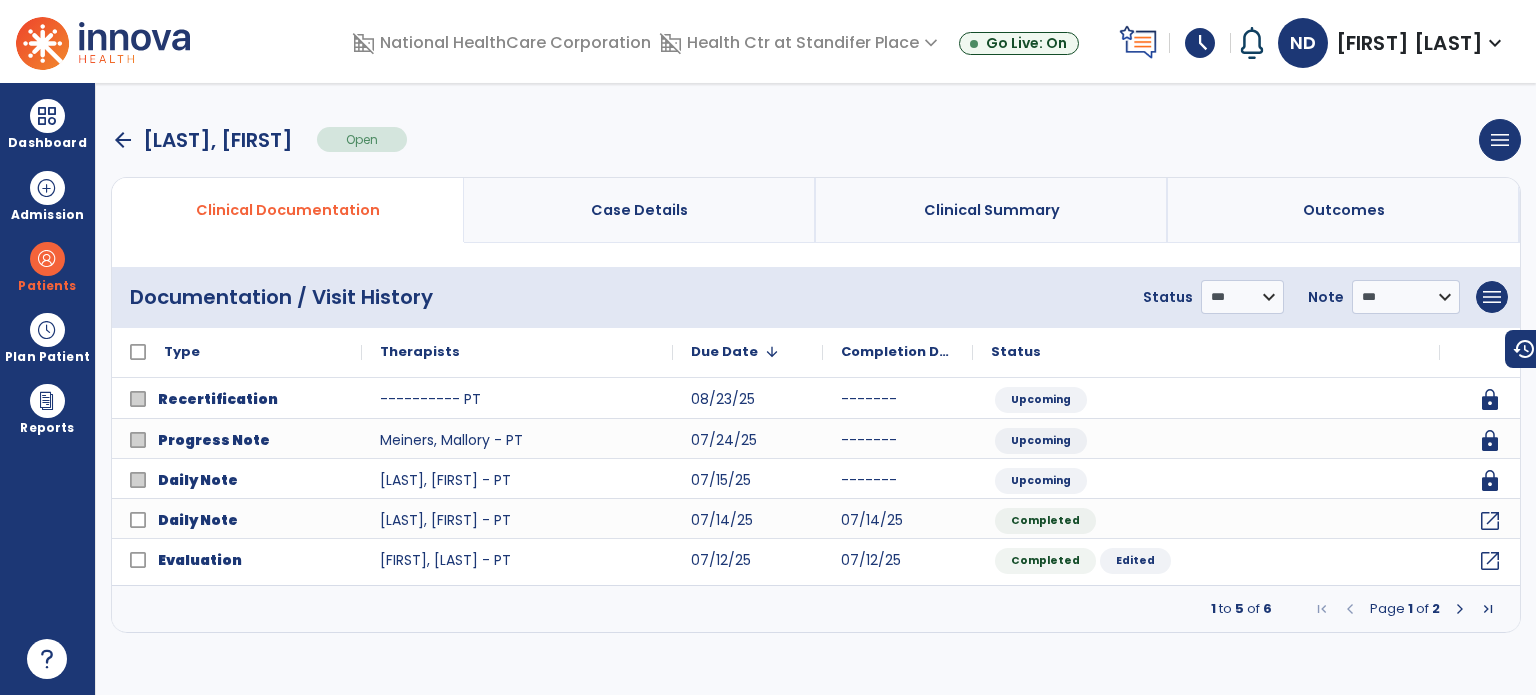 click on "Dashboard  dashboard  Therapist Dashboard Admission Patients  format_list_bulleted  Patient List  space_dashboard  Patient Board  insert_chart  PDPM Board Plan Patient  event_note  Planner  content_paste_go  Scheduler  content_paste_go  Whiteboard Reports  export_notes  Billing Exports  note_alt  EOM Report  event_note  Minutes By Payor  inbox_customize  Service Log  playlist_add_check  Triple Check Report" at bounding box center [48, 389] 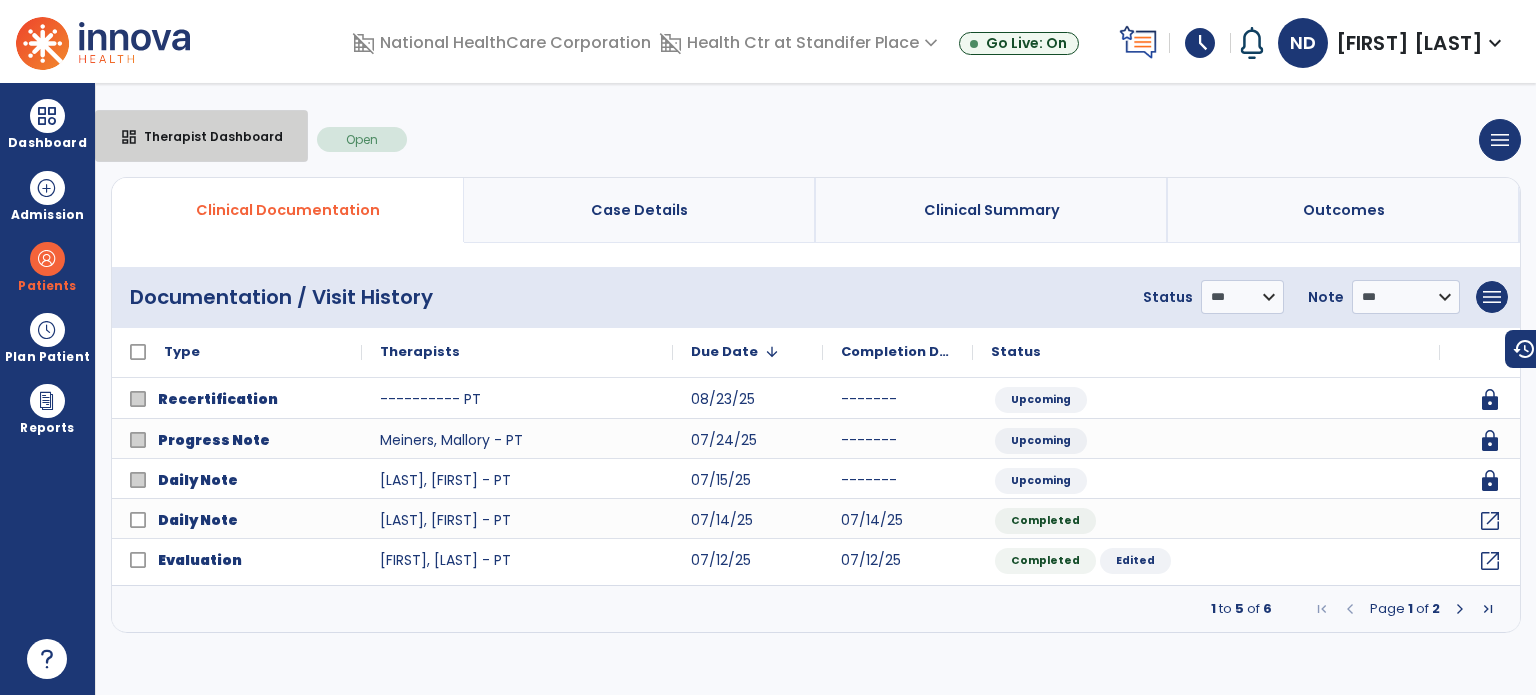 click on "dashboard  Therapist Dashboard" at bounding box center [201, 136] 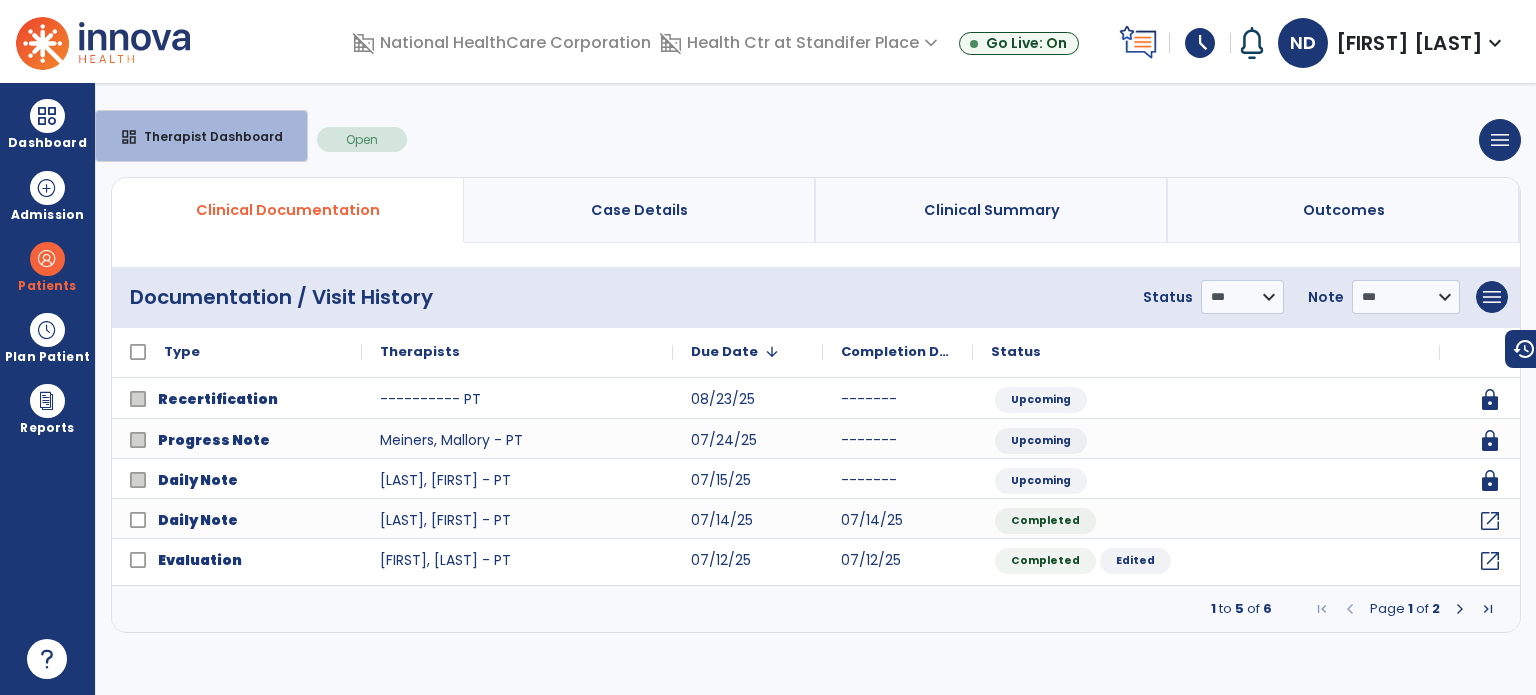 select on "****" 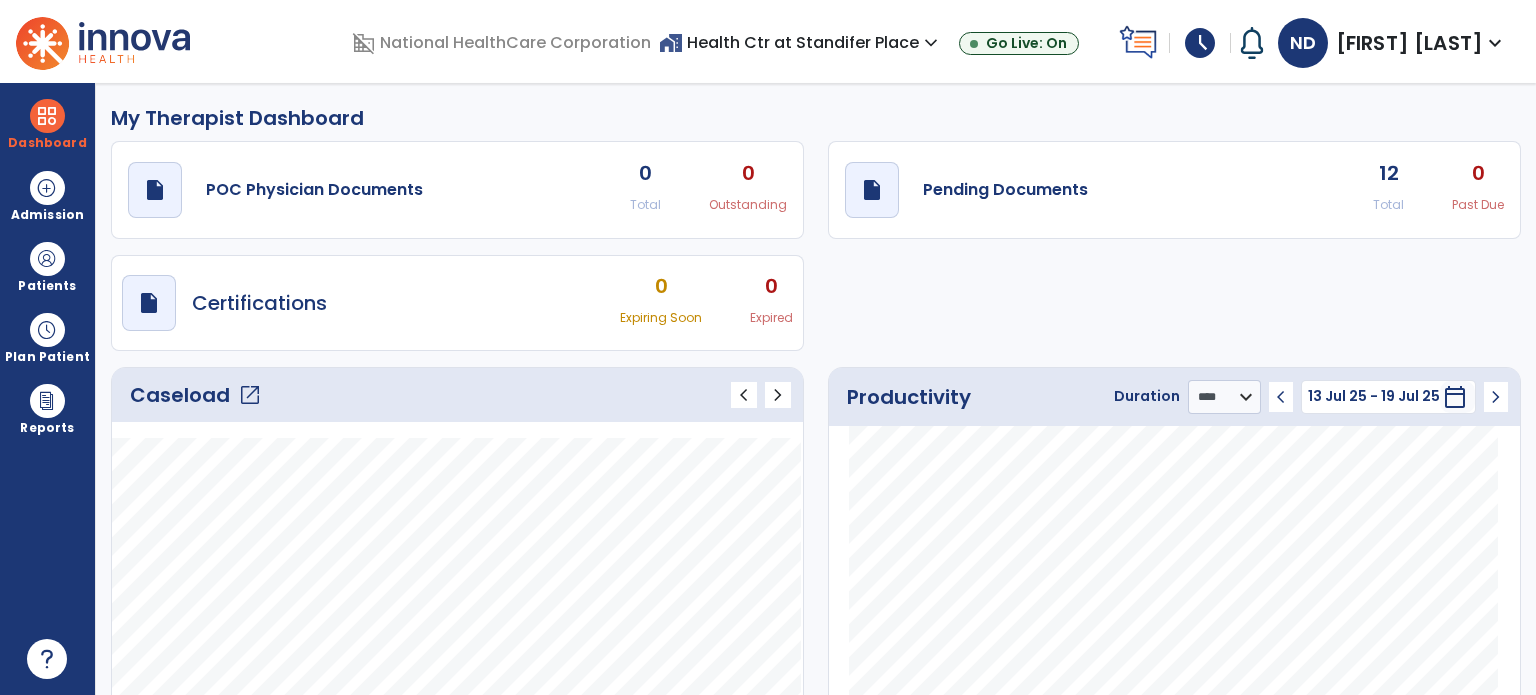 click on "open_in_new" 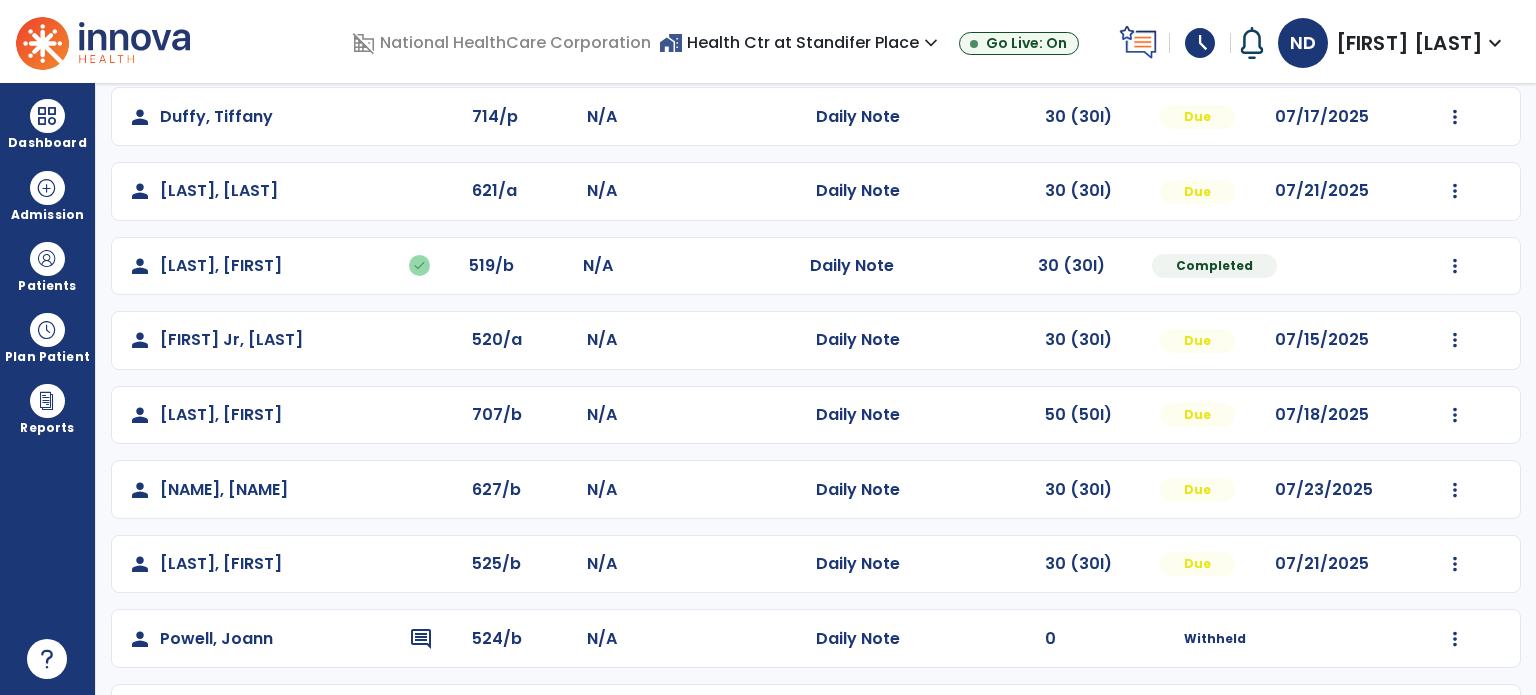 scroll, scrollTop: 396, scrollLeft: 0, axis: vertical 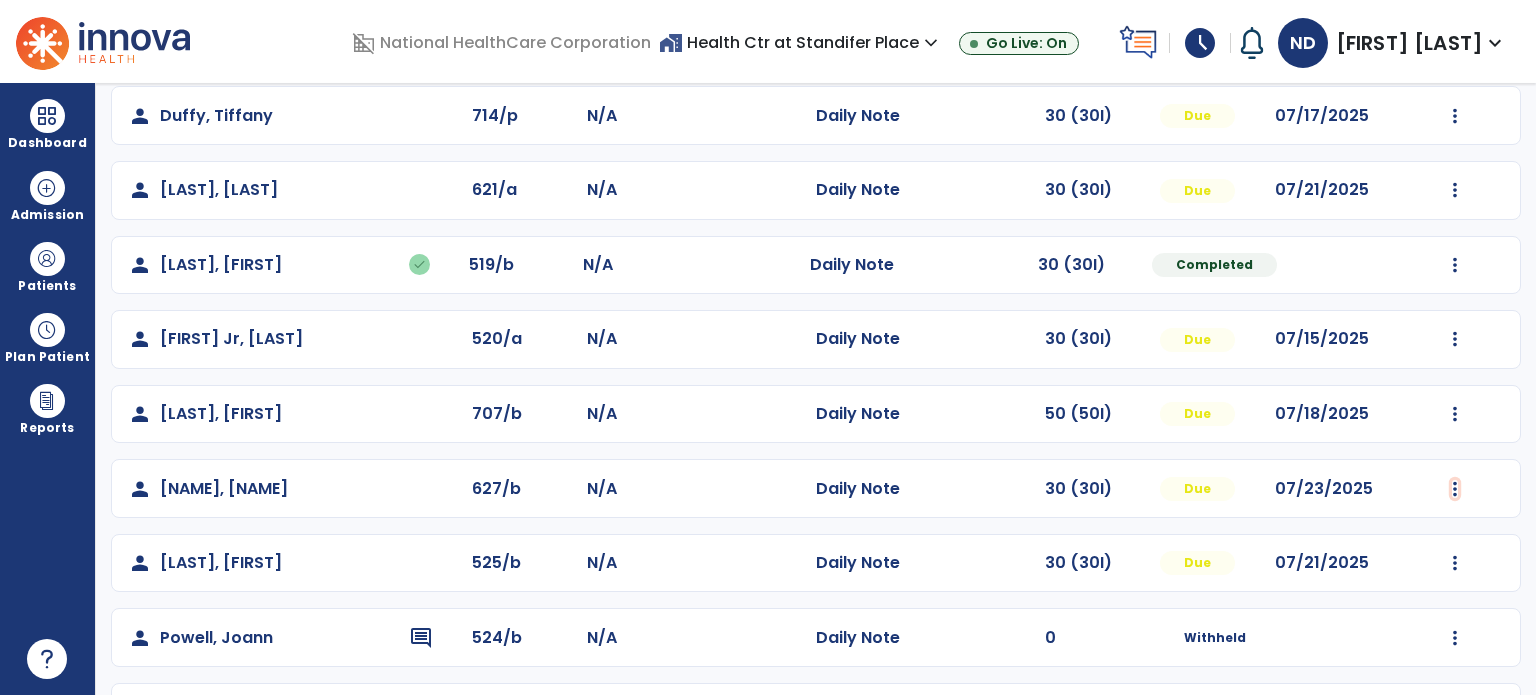 click at bounding box center [1455, -108] 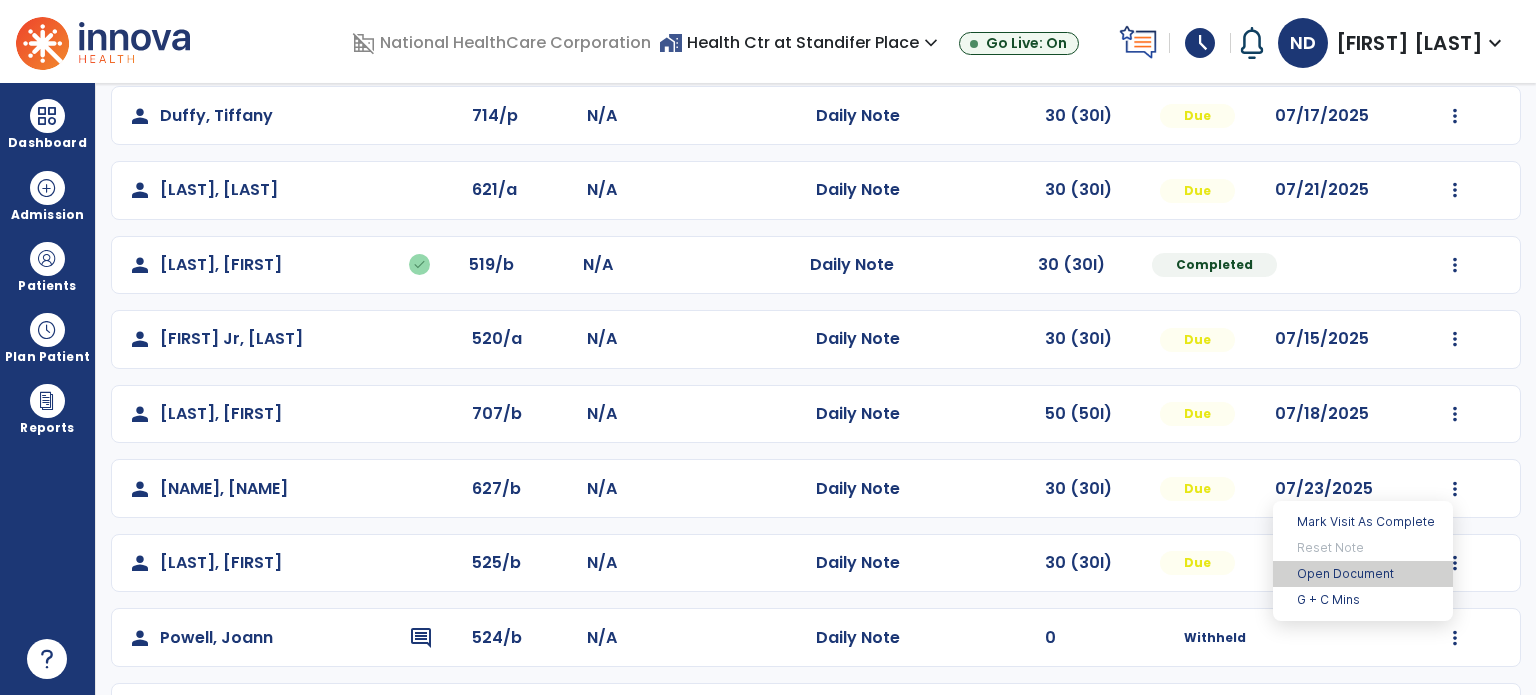 click on "Open Document" at bounding box center (1363, 574) 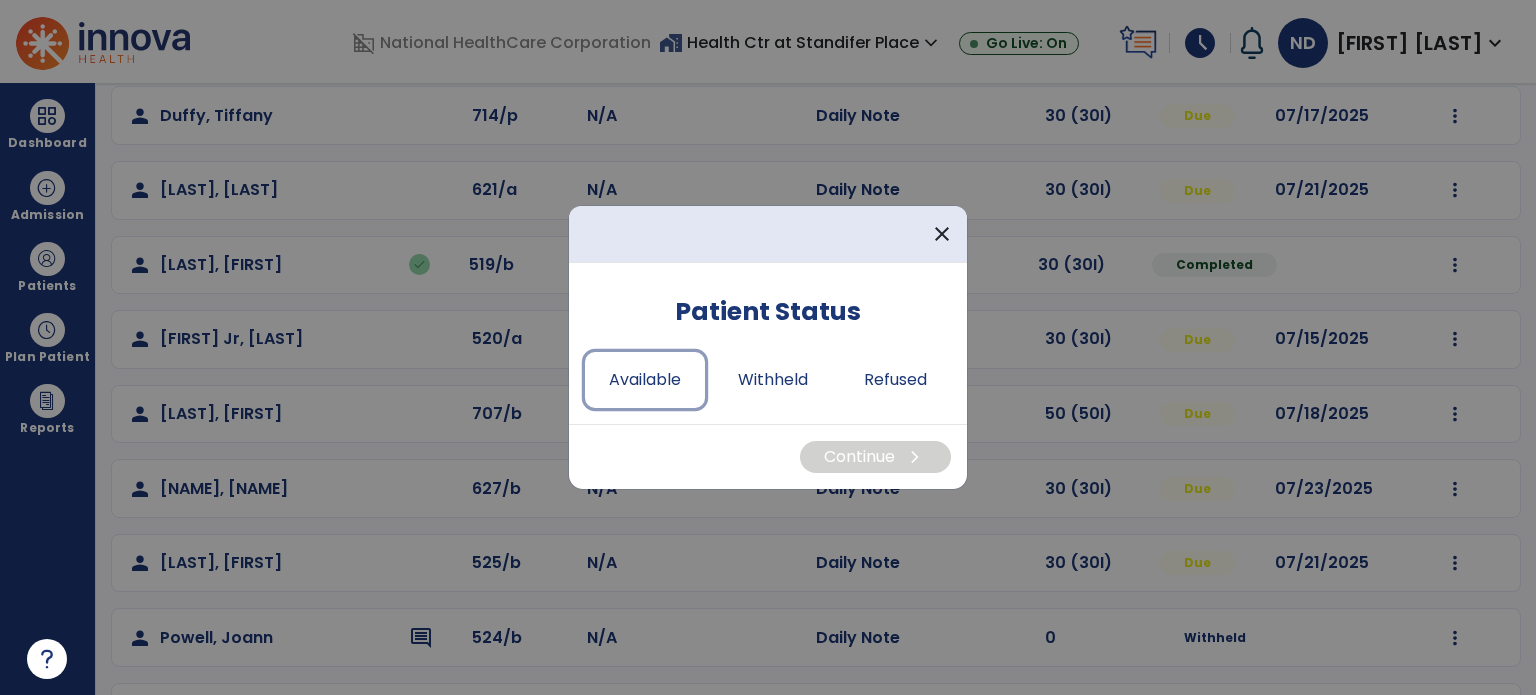 click on "Available" at bounding box center [645, 380] 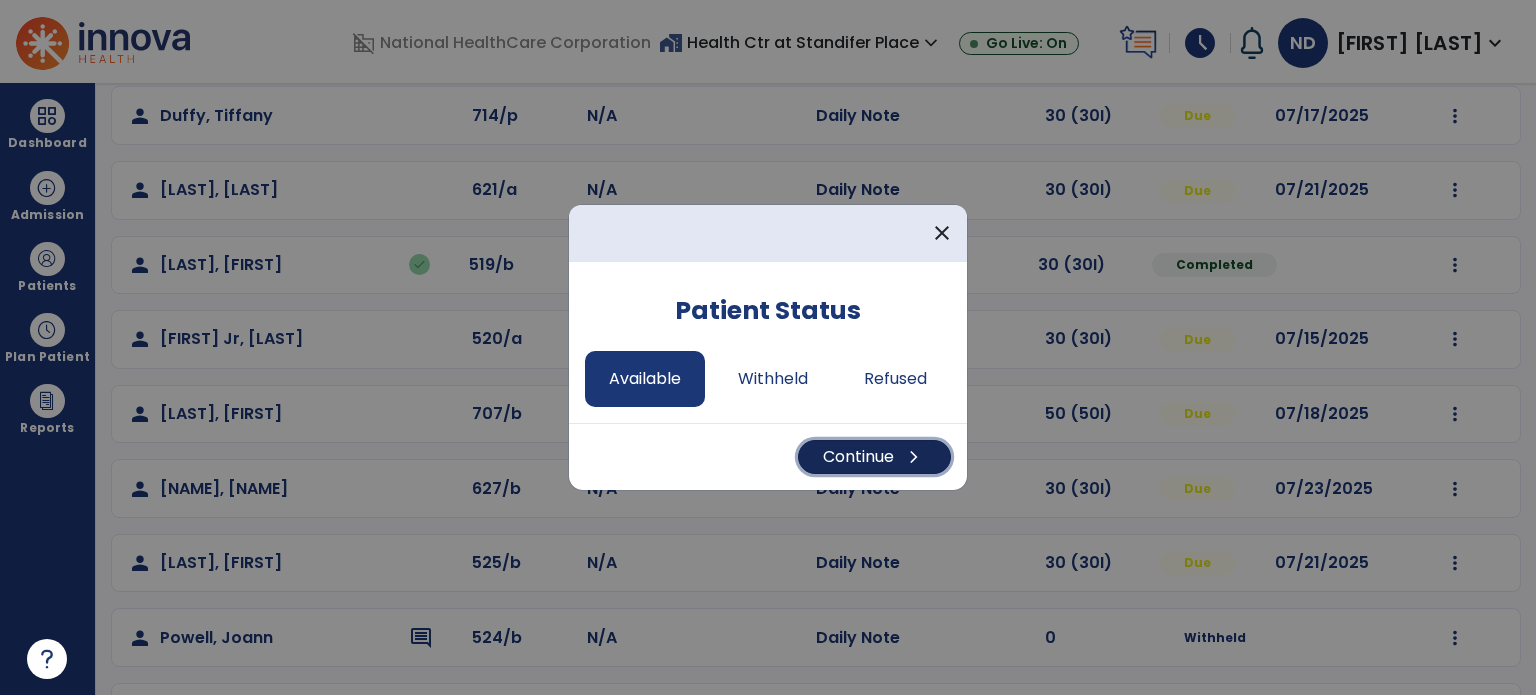 click on "Continue   chevron_right" at bounding box center [874, 457] 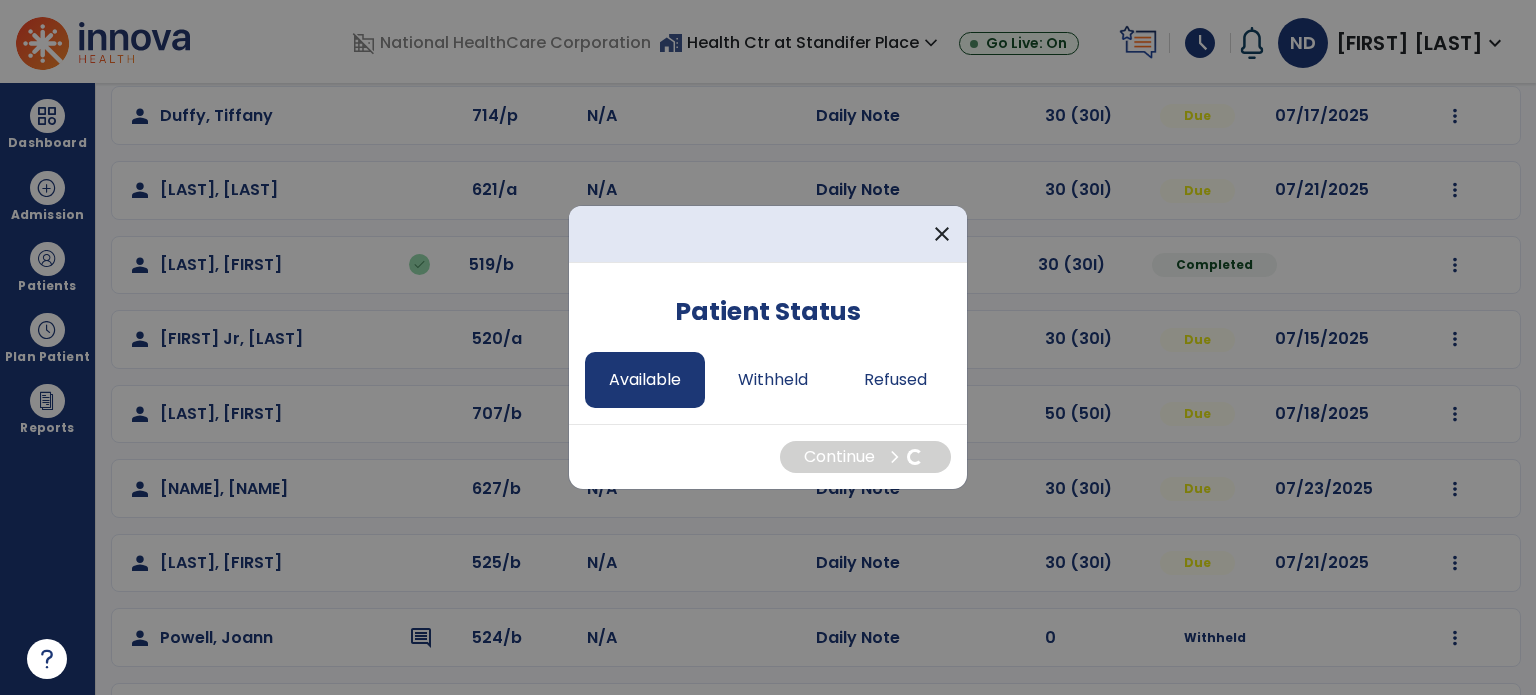 select on "*" 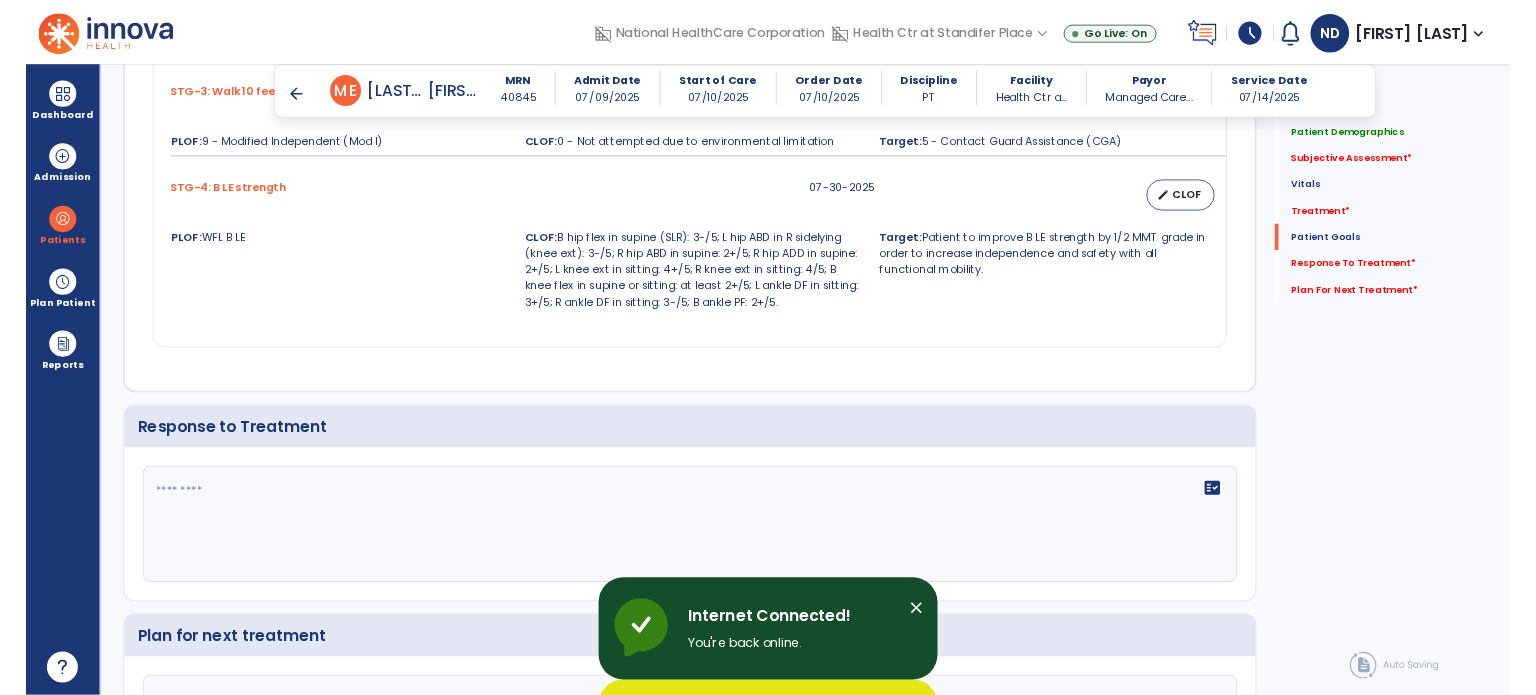 scroll, scrollTop: 2240, scrollLeft: 0, axis: vertical 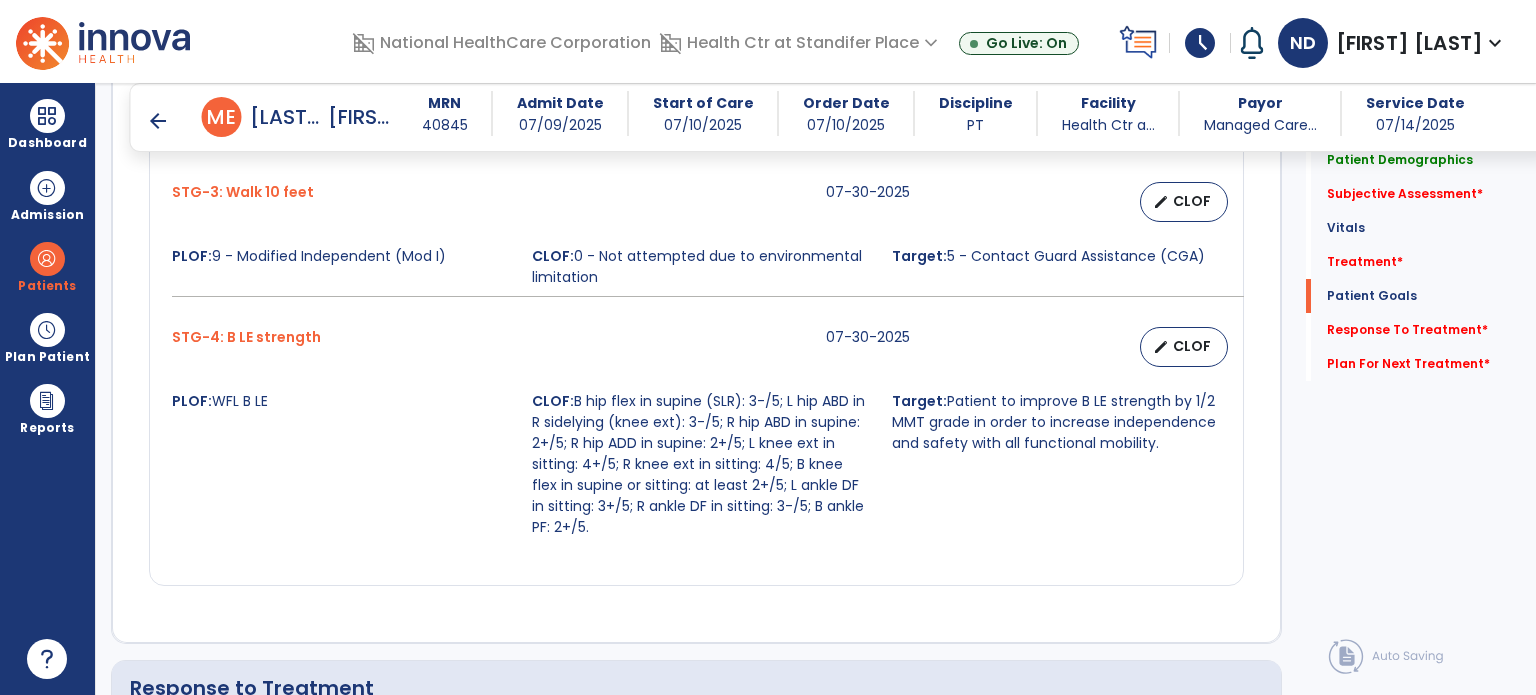 click on "arrow_back" at bounding box center [158, 121] 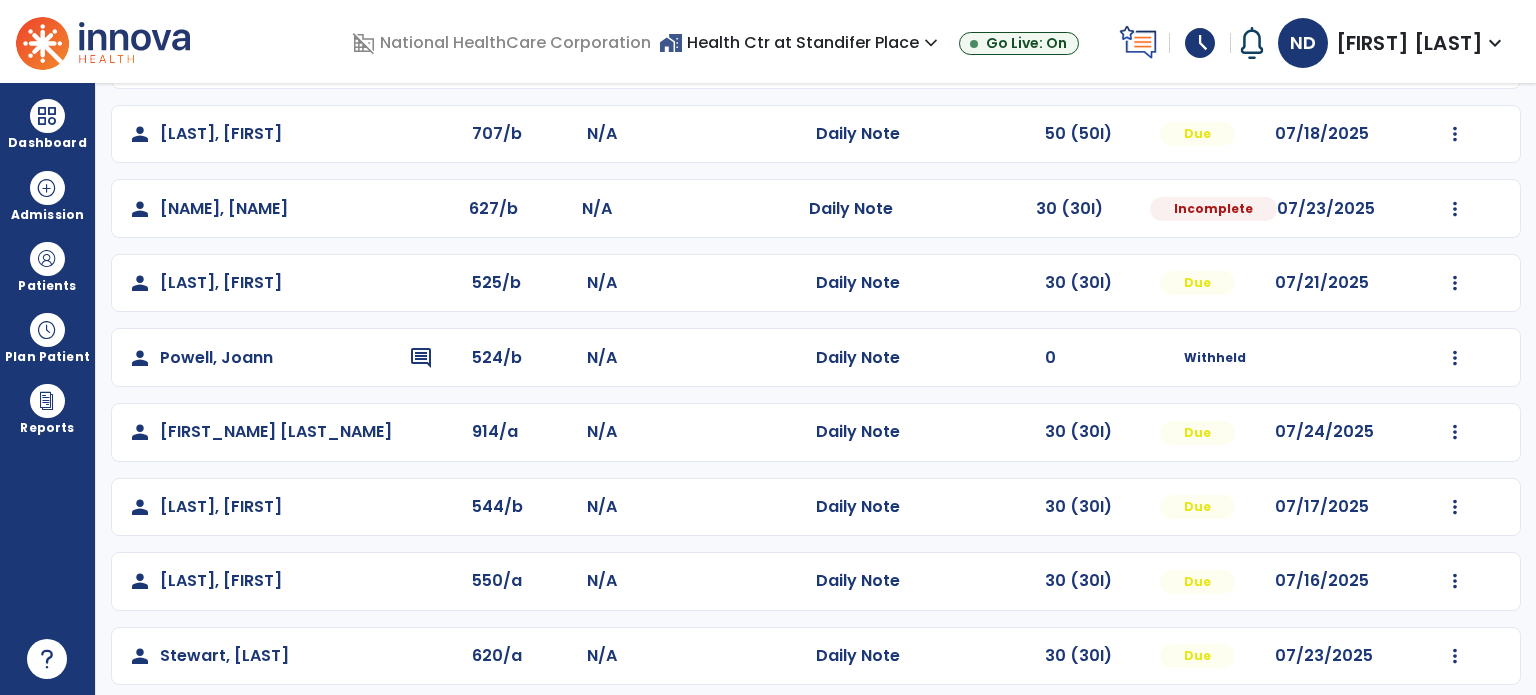 scroll, scrollTop: 676, scrollLeft: 0, axis: vertical 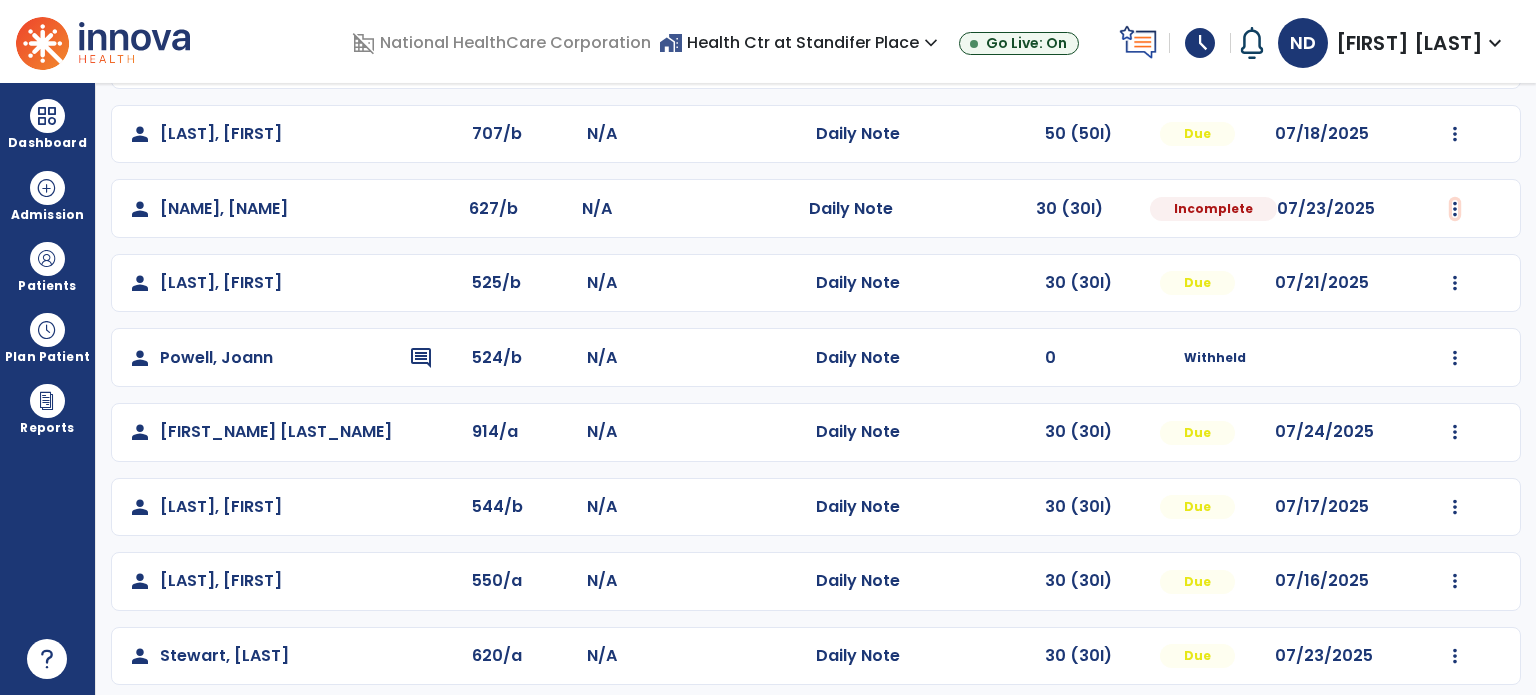 click at bounding box center [1455, -388] 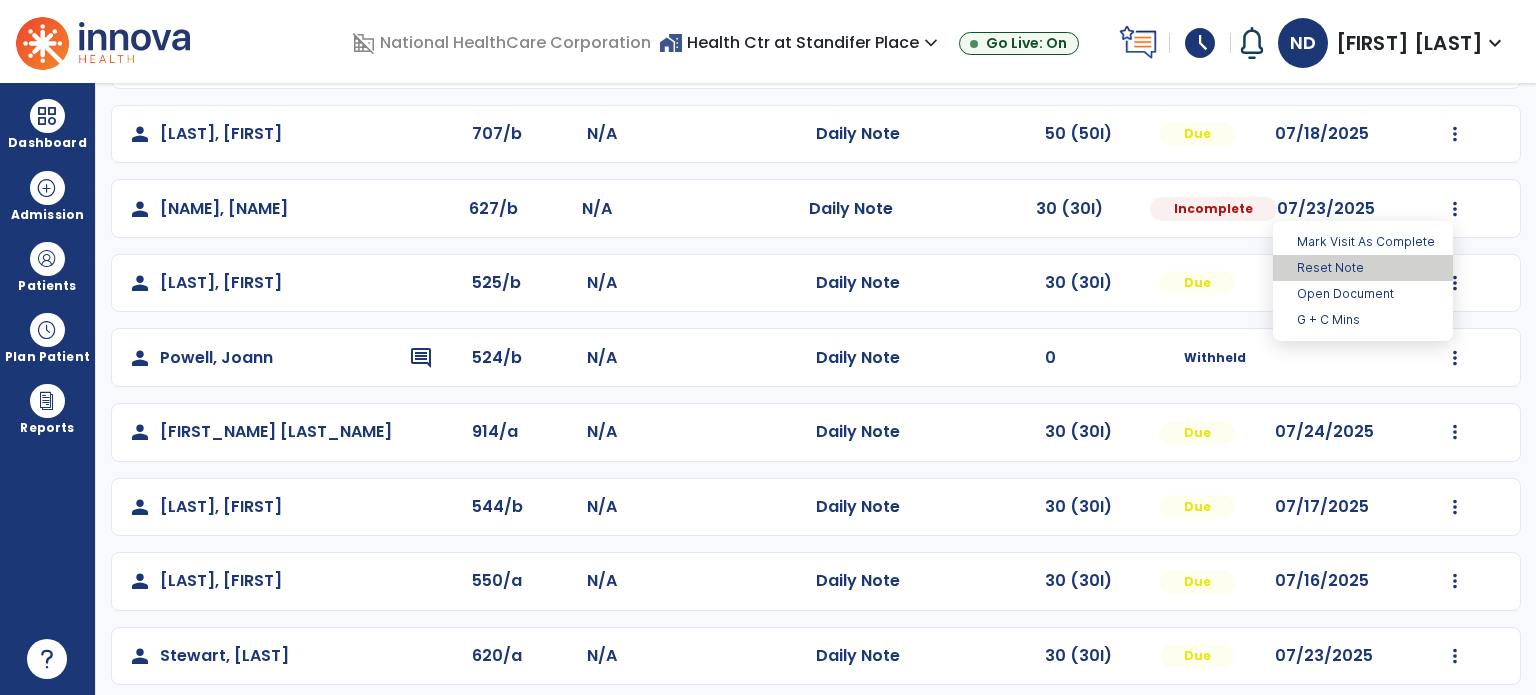 click on "Reset Note" at bounding box center [1363, 268] 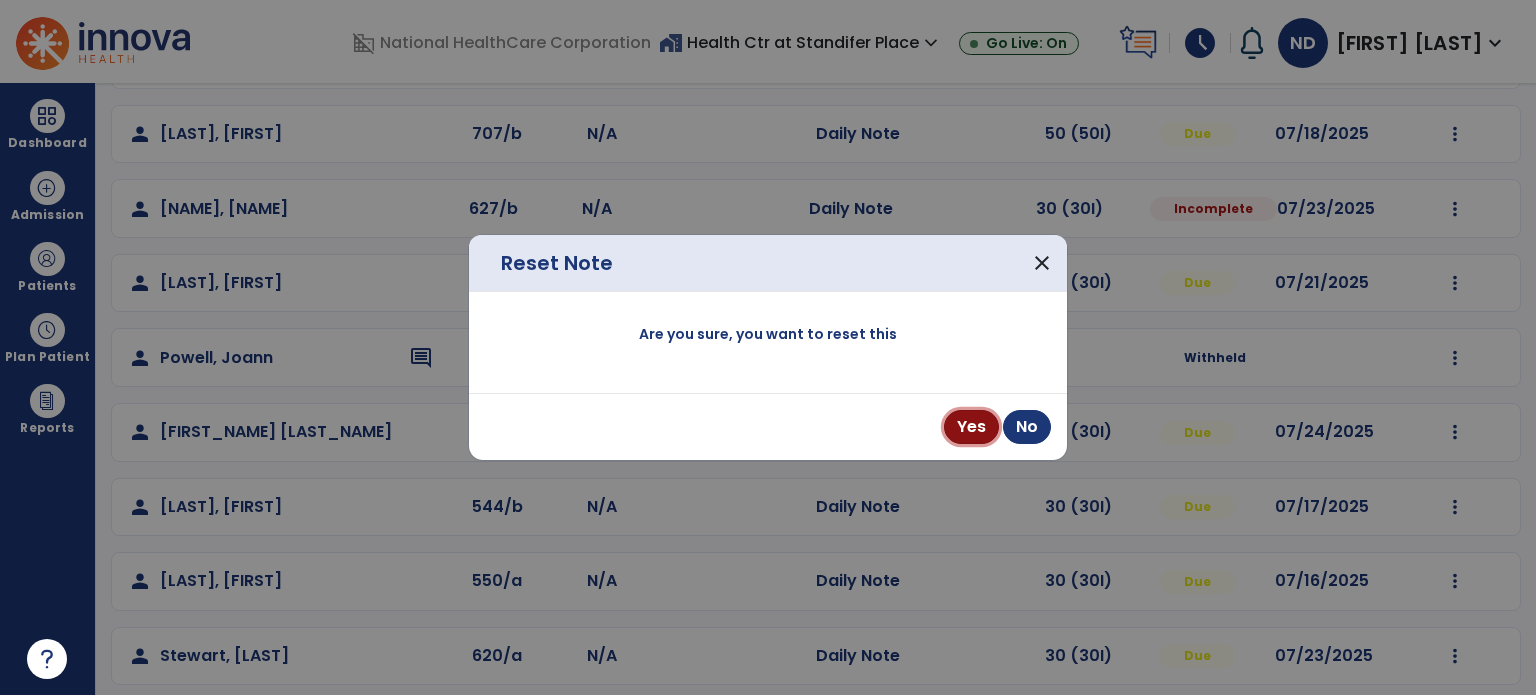 click on "Yes" at bounding box center (971, 427) 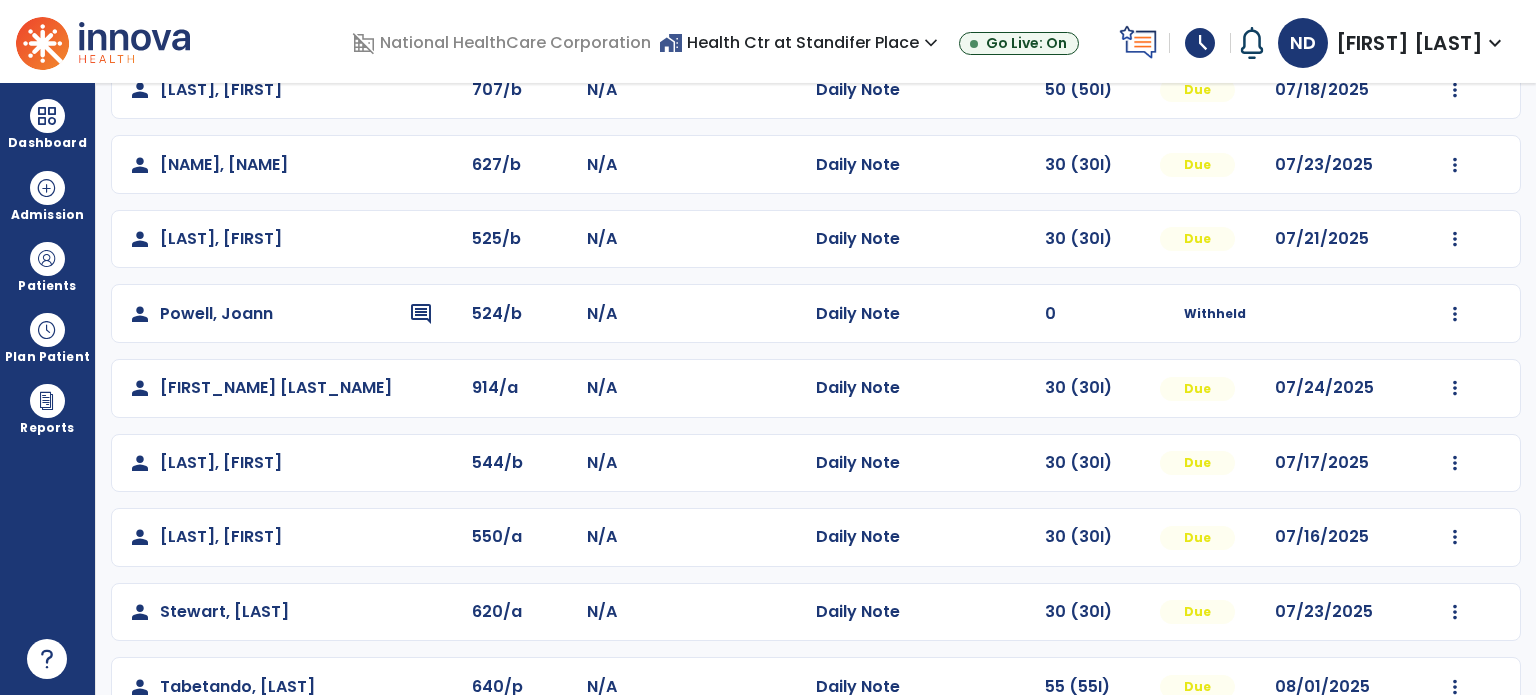 scroll, scrollTop: 778, scrollLeft: 0, axis: vertical 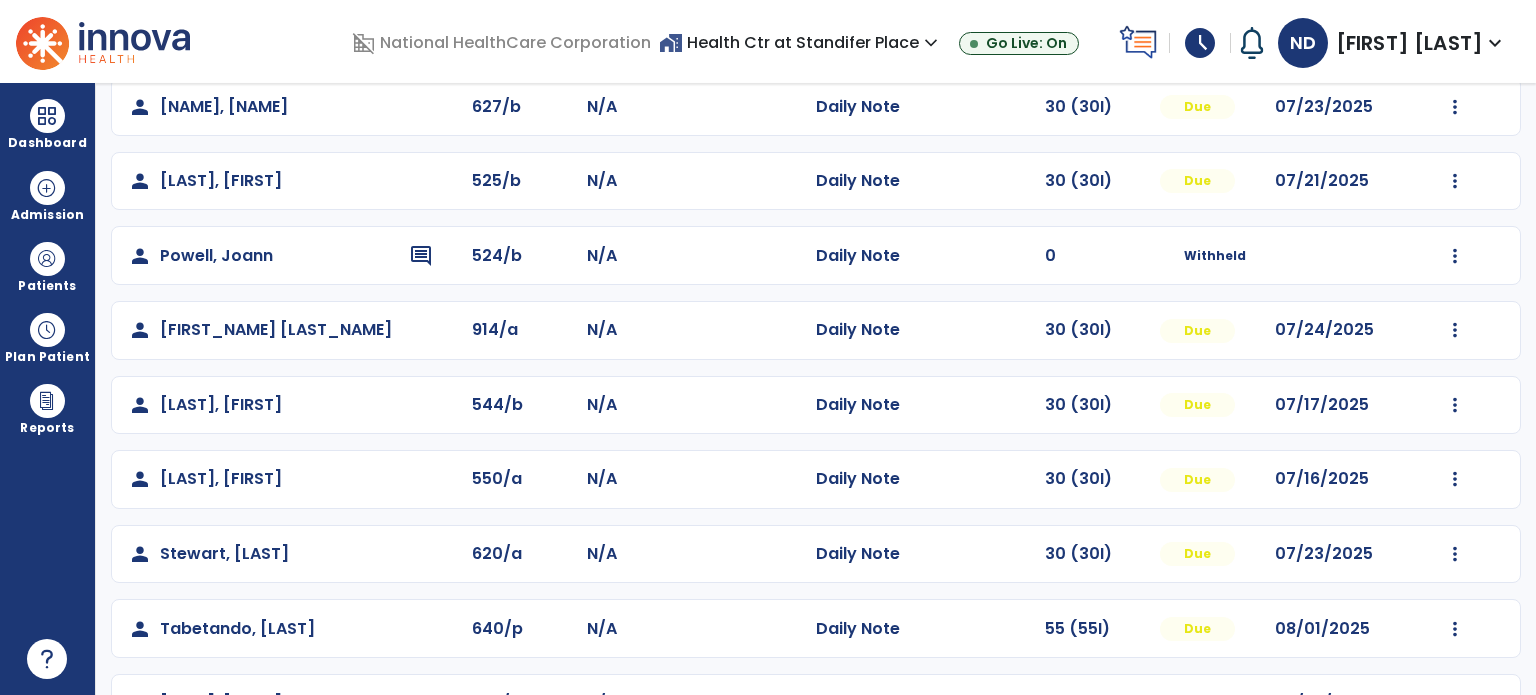 click on "Mark Visit As Complete   Reset Note   Open Document   G + C Mins" 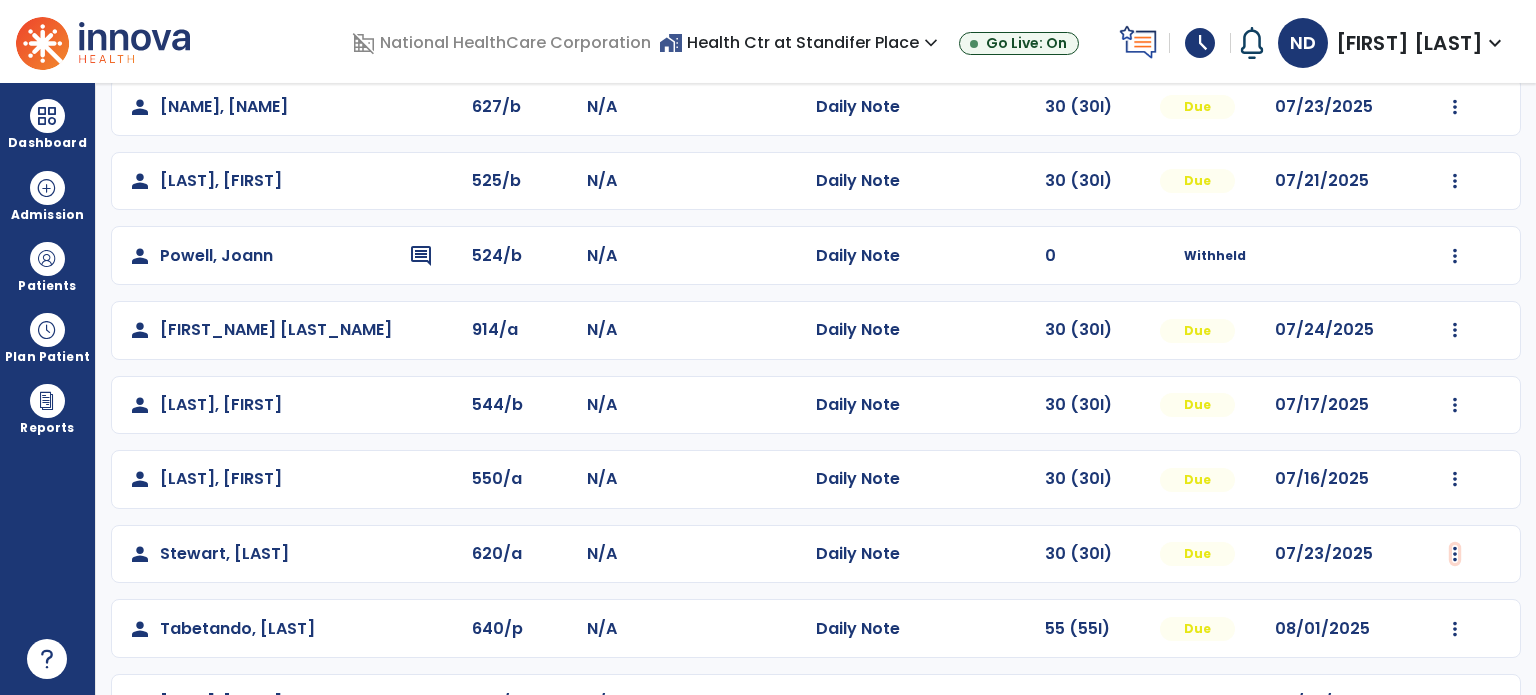 click at bounding box center [1455, -490] 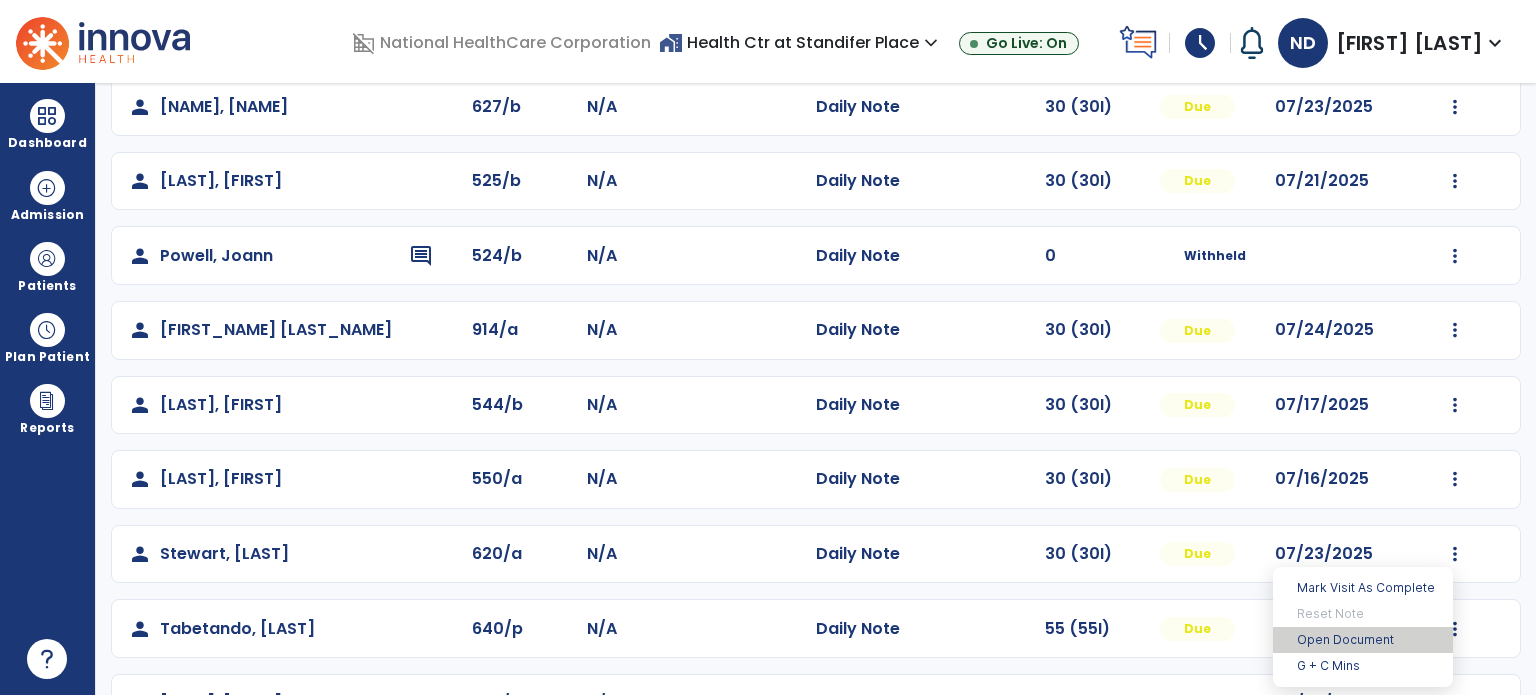 click on "Open Document" at bounding box center (1363, 640) 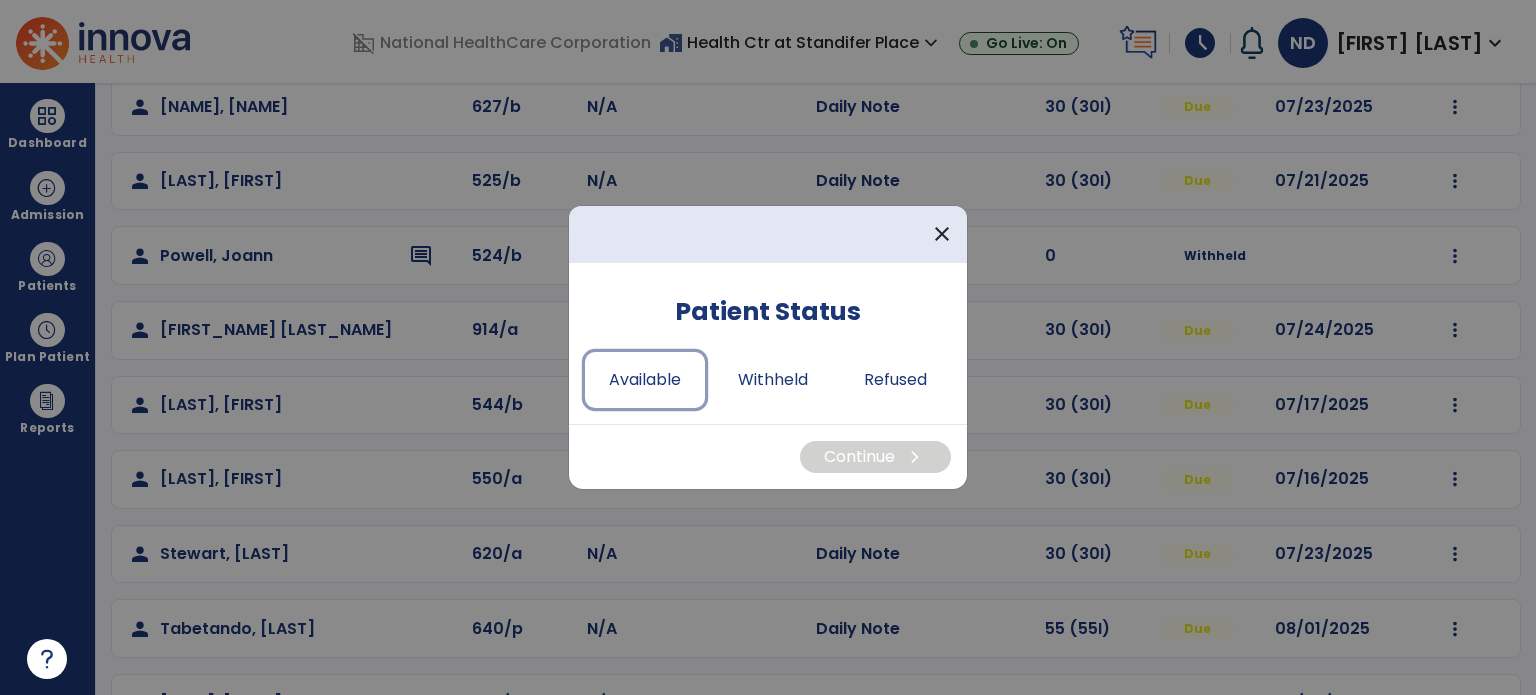 click on "Available" at bounding box center [645, 380] 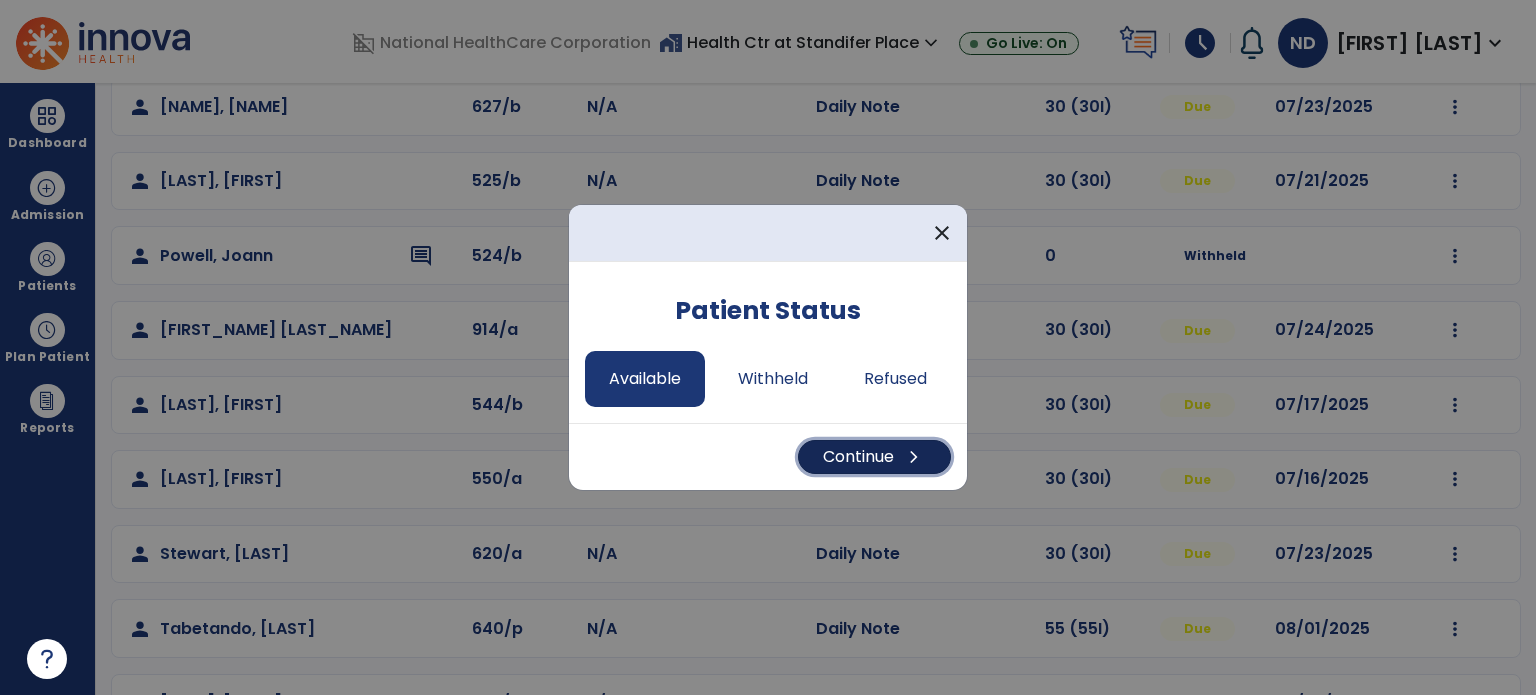 click on "Continue   chevron_right" at bounding box center [874, 457] 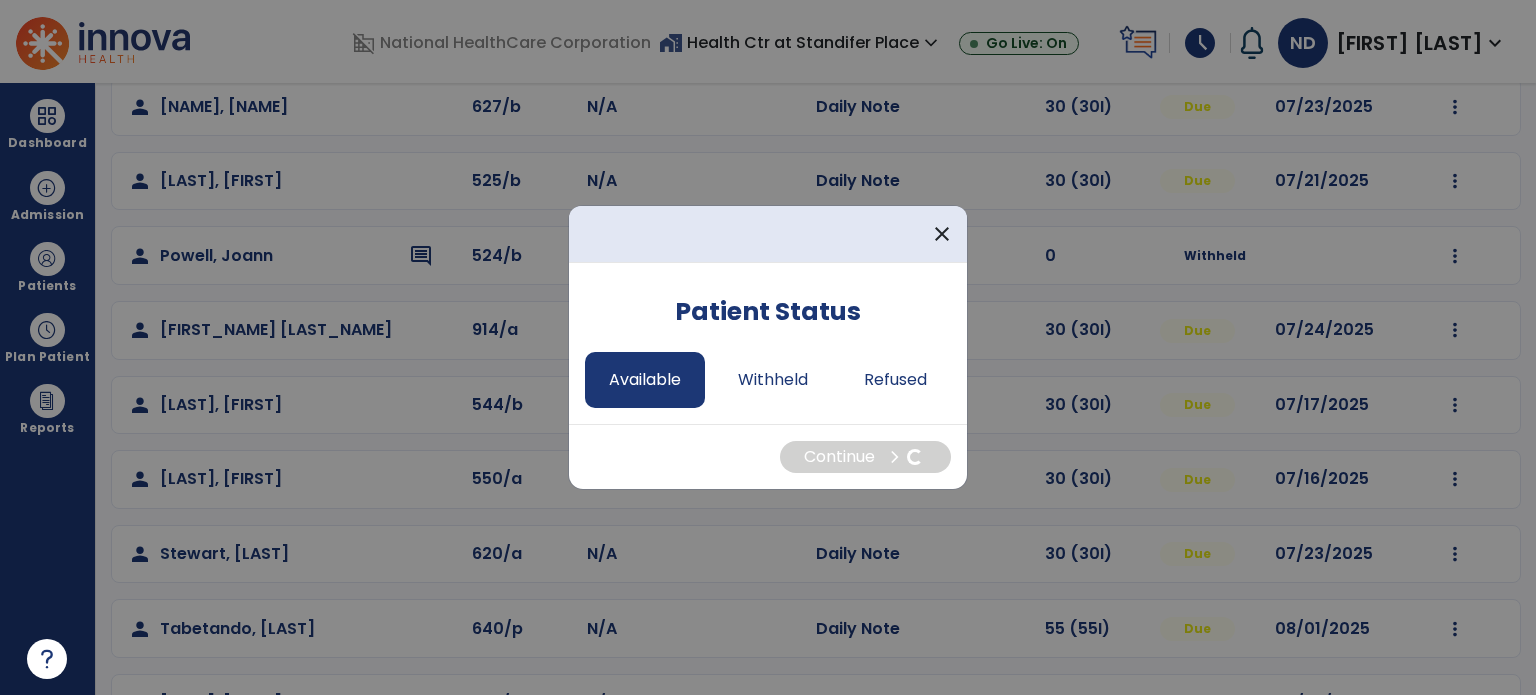 select on "*" 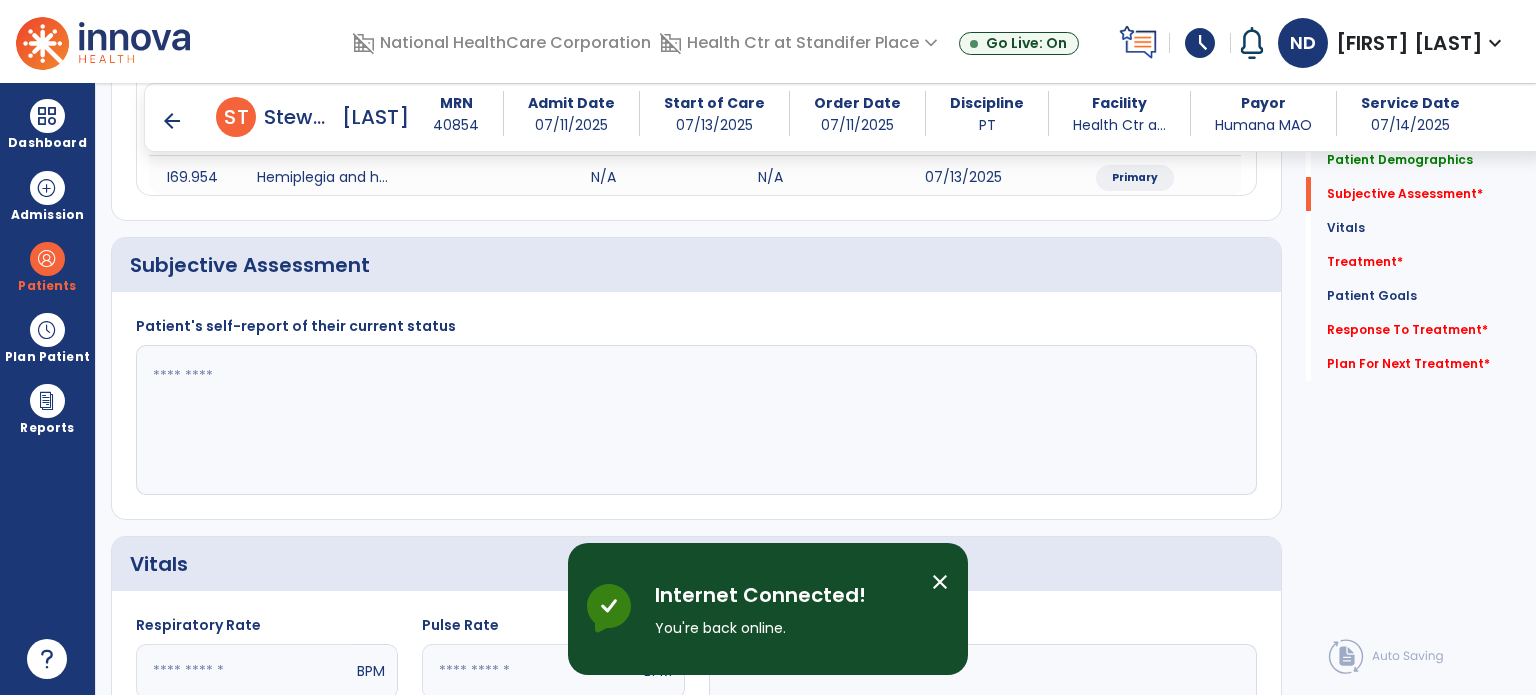 scroll, scrollTop: 327, scrollLeft: 0, axis: vertical 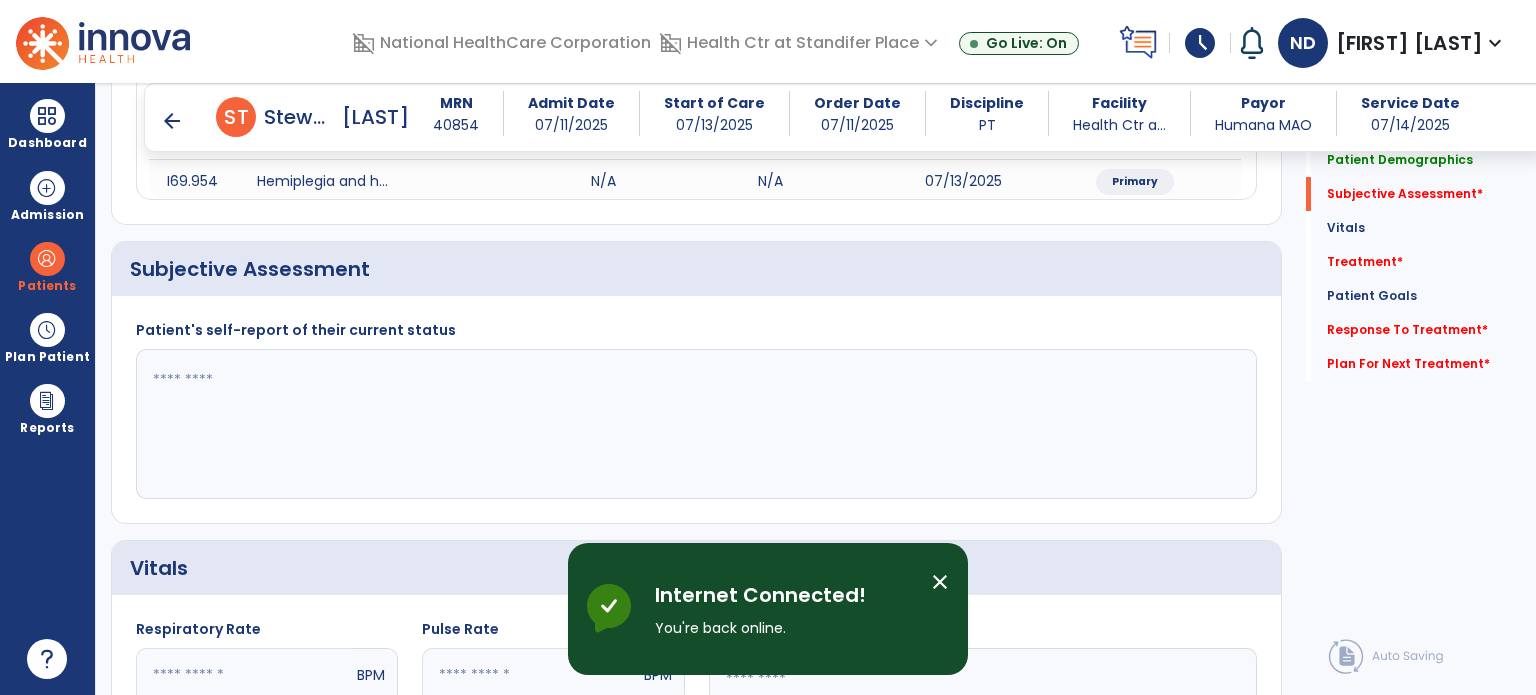 click 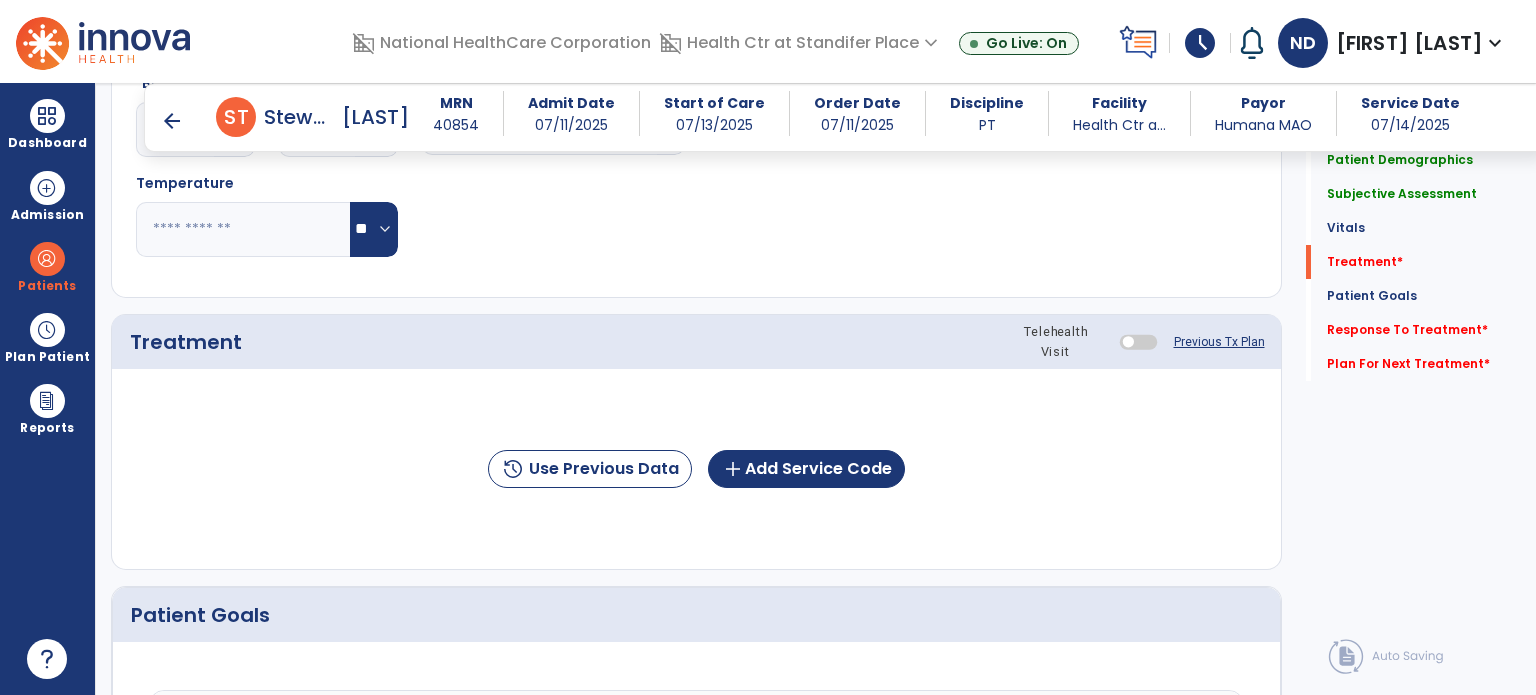 scroll, scrollTop: 980, scrollLeft: 0, axis: vertical 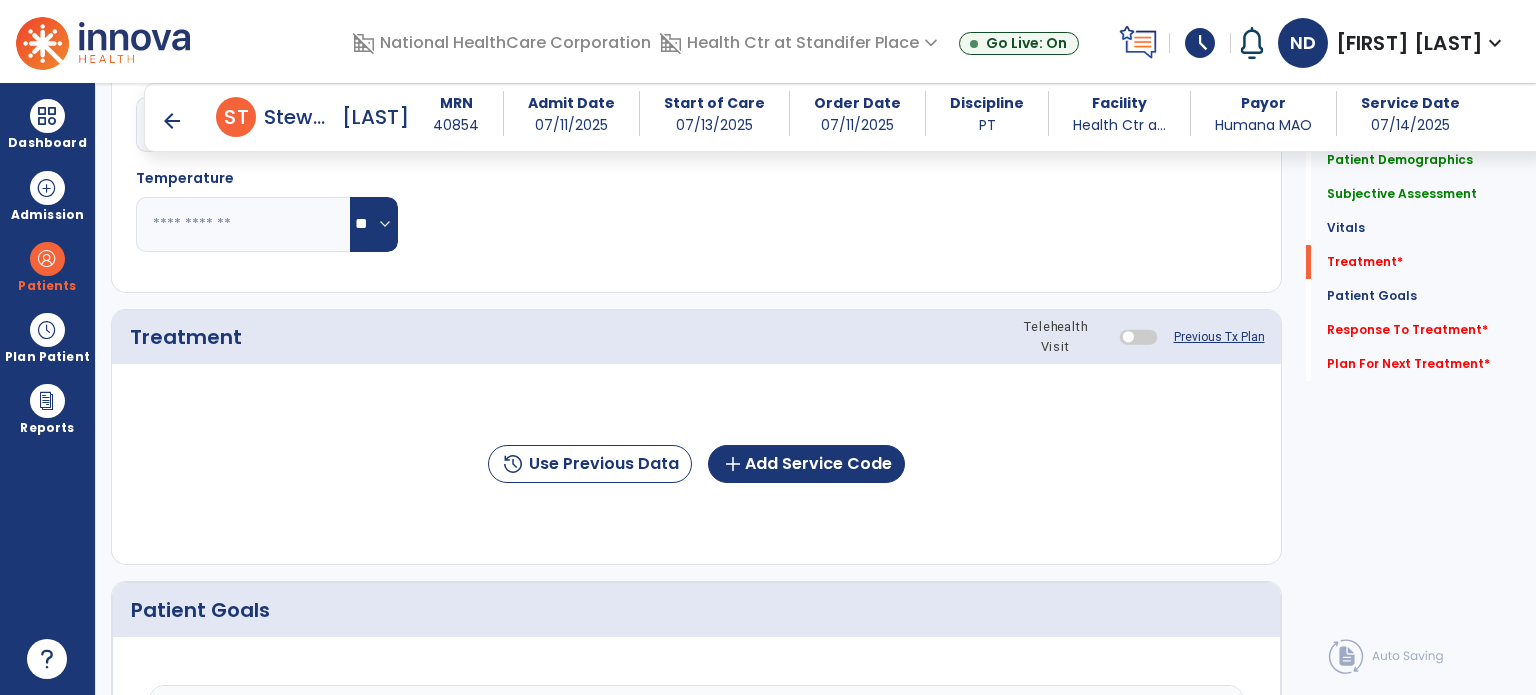 type on "**********" 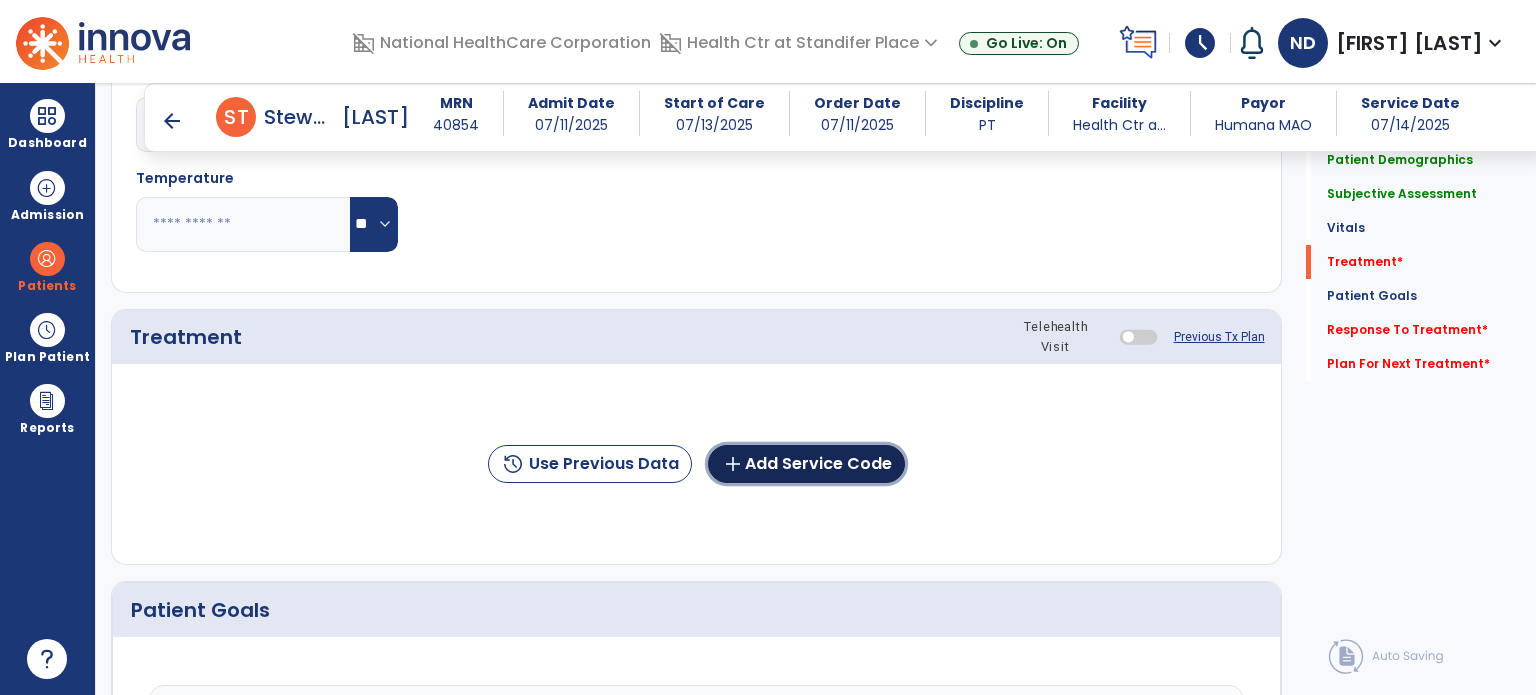 click on "add  Add Service Code" 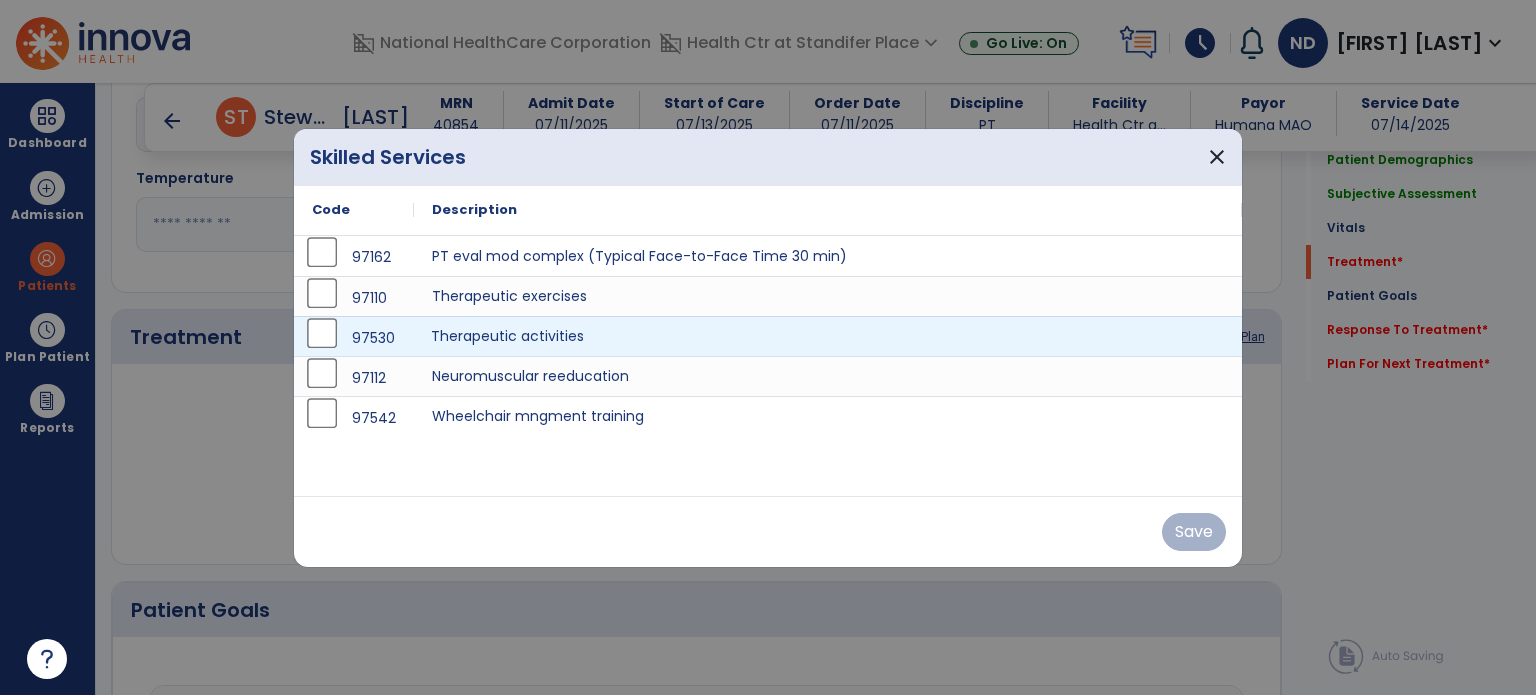 click on "Therapeutic activities" at bounding box center (828, 336) 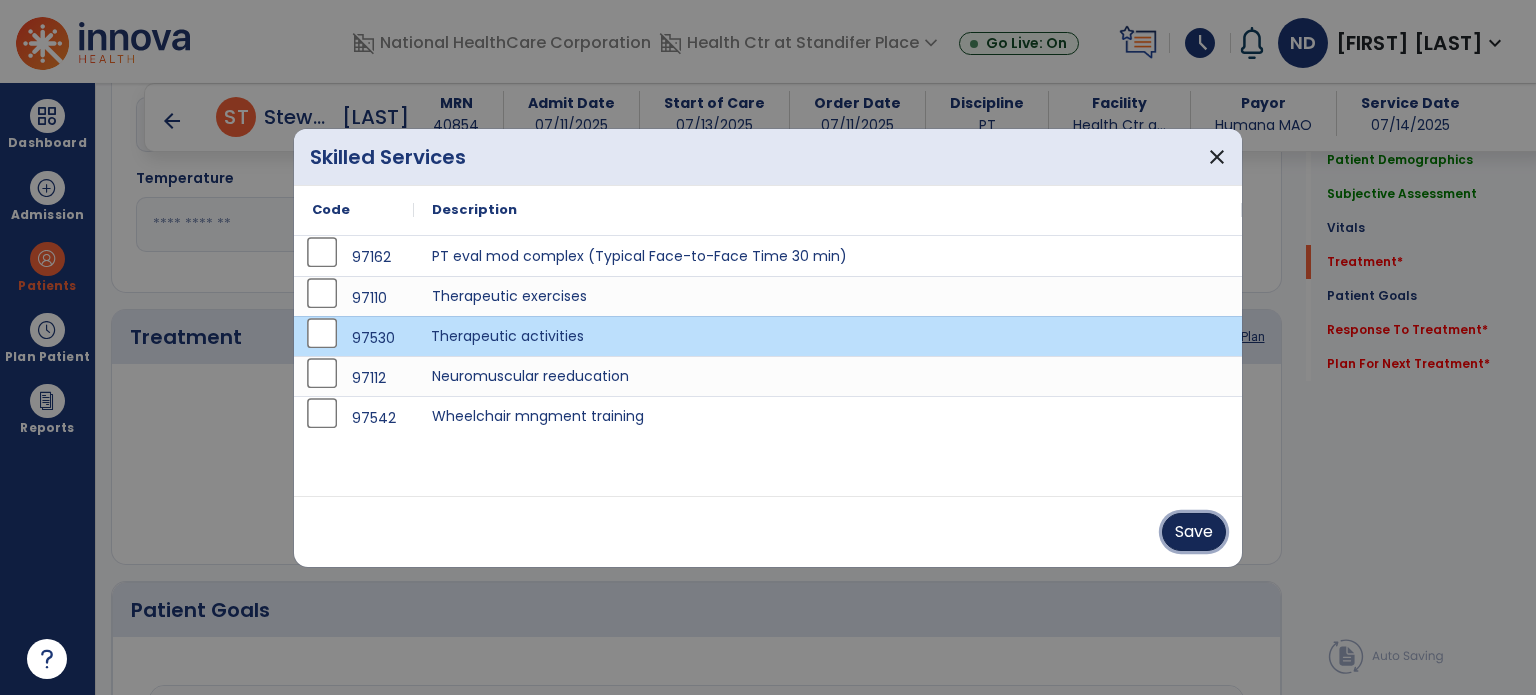 click on "Save" at bounding box center [1194, 532] 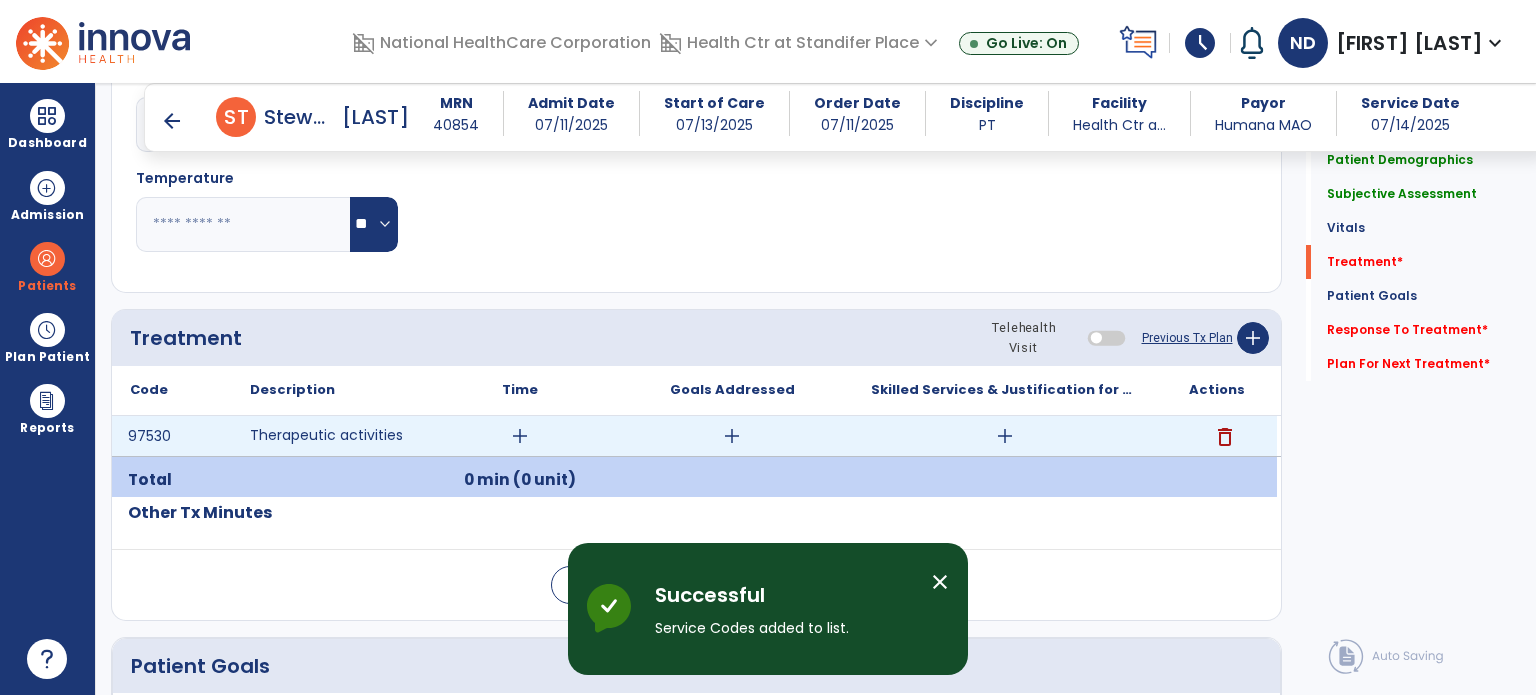 click on "add" at bounding box center (520, 436) 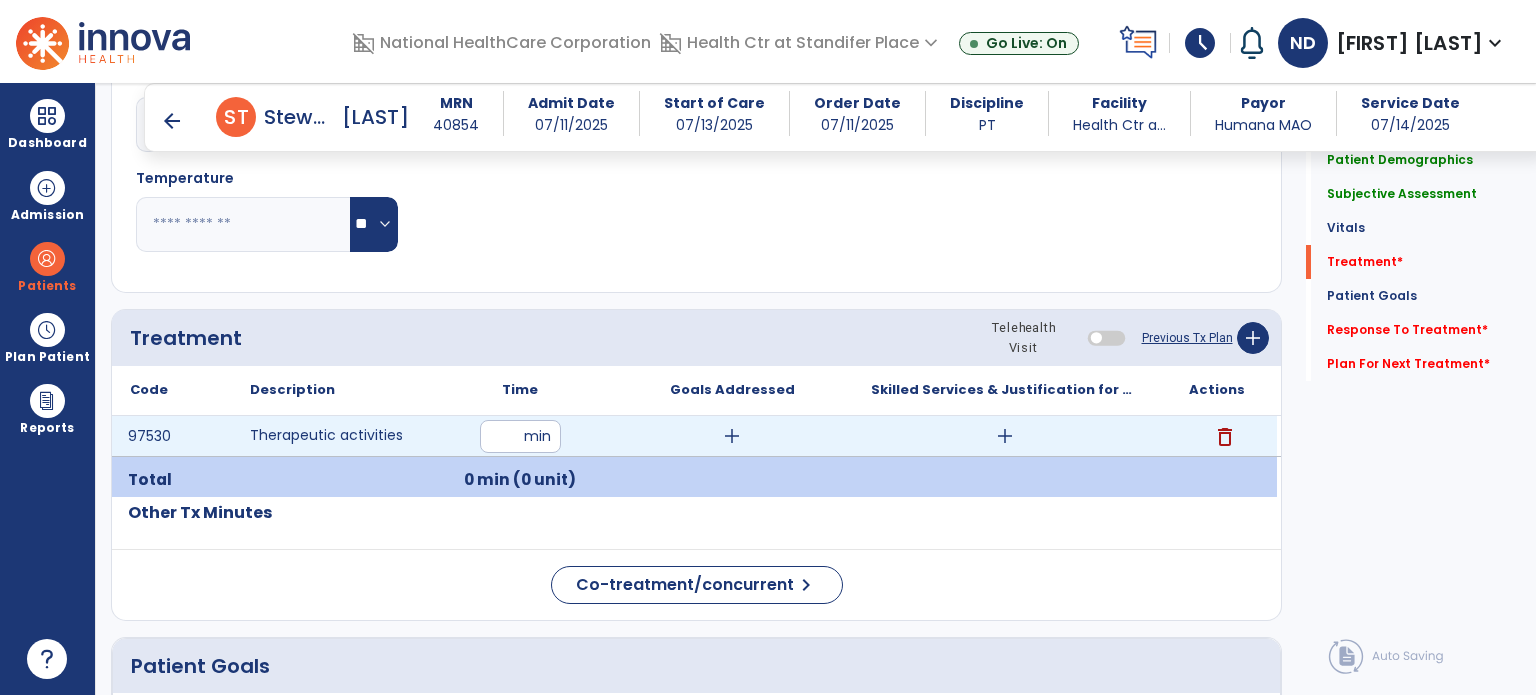 type on "**" 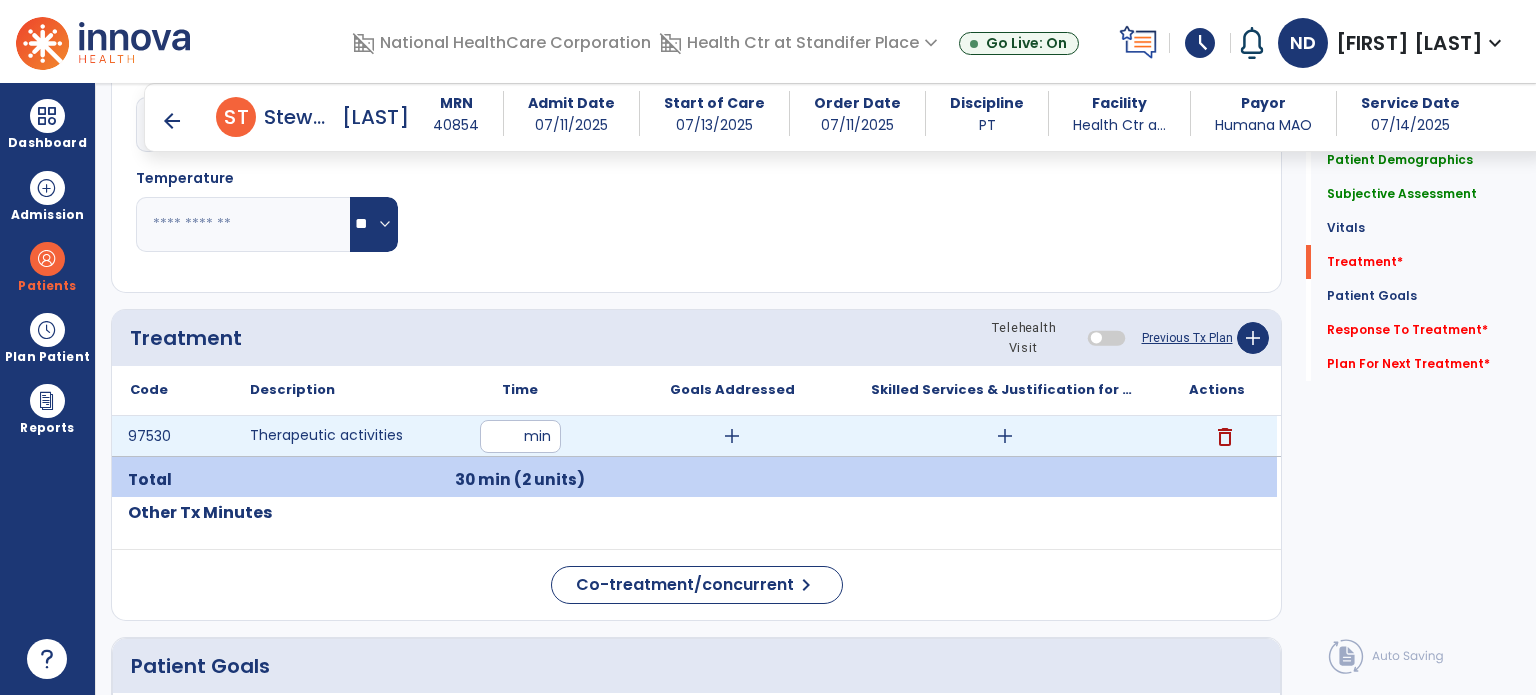 click on "add" at bounding box center [732, 436] 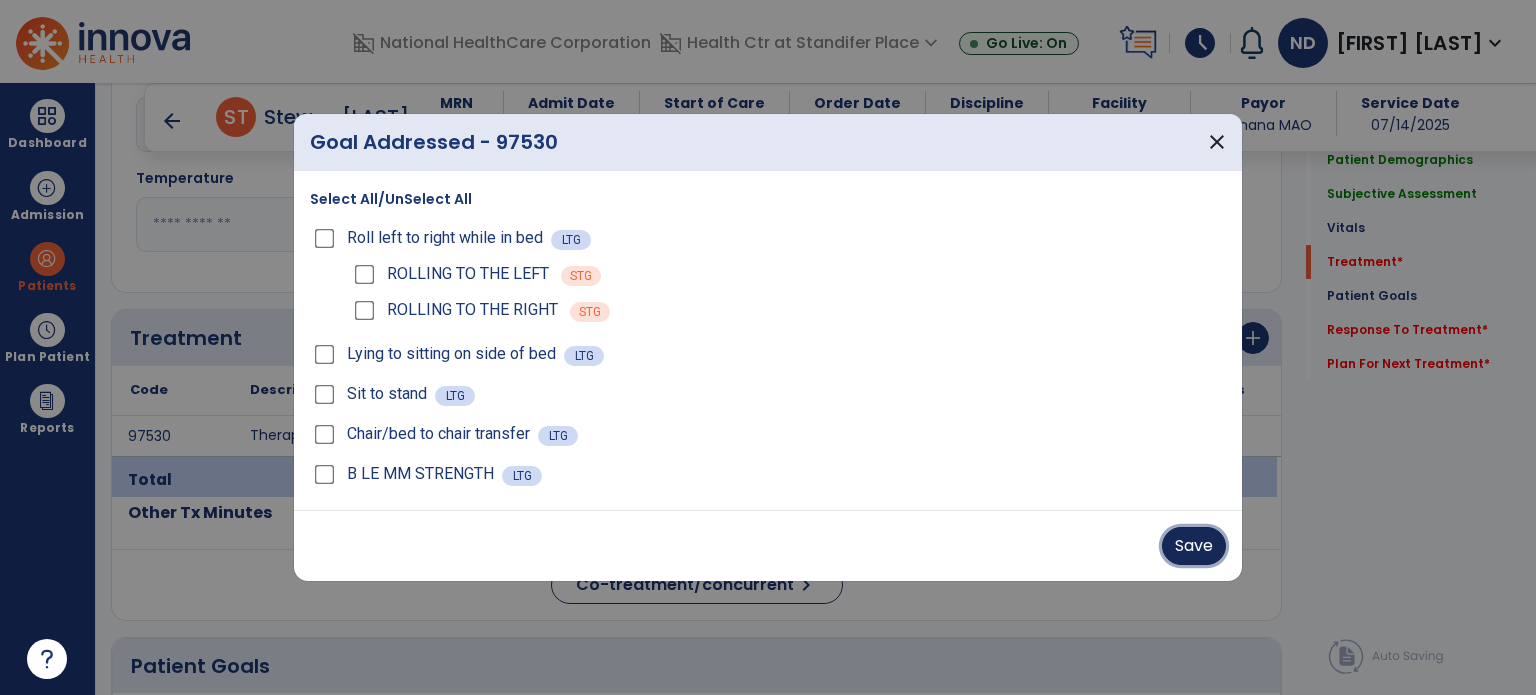 click on "Save" at bounding box center (1194, 546) 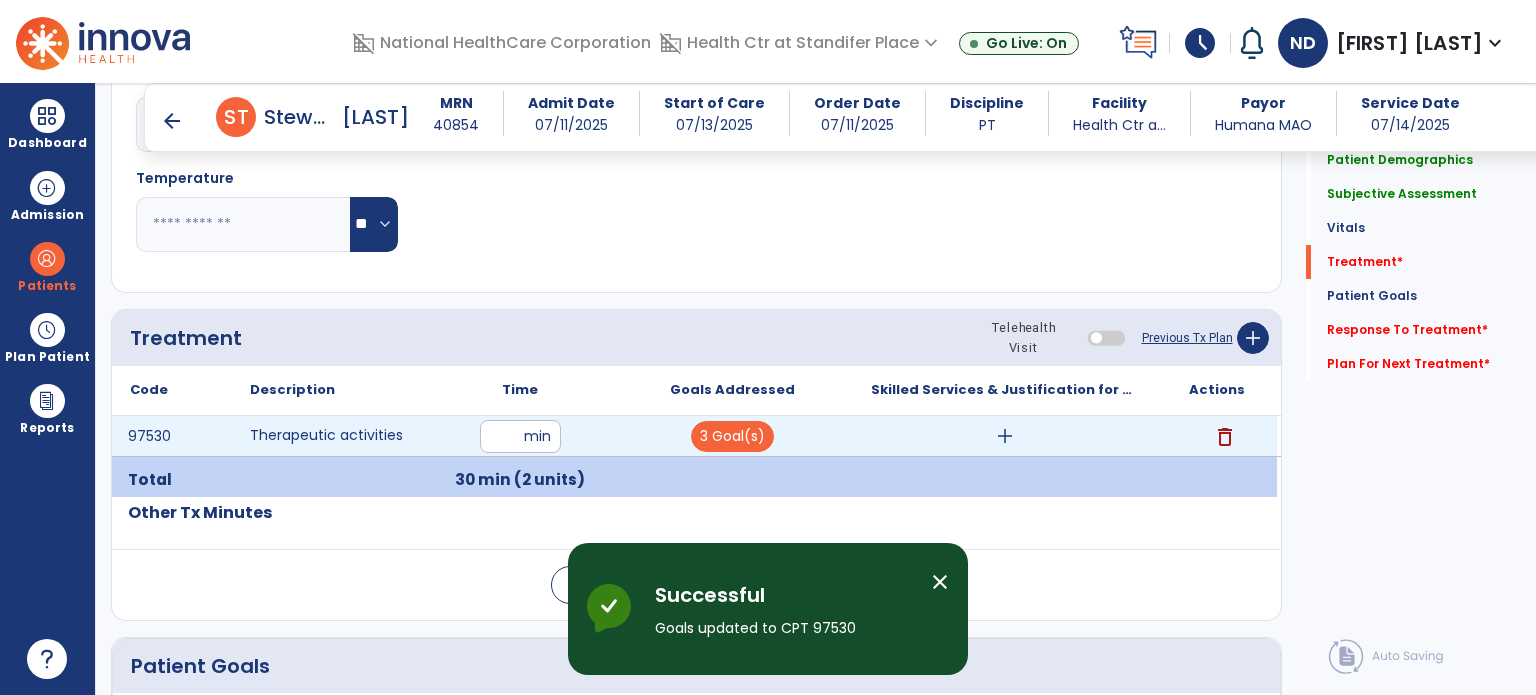 click on "add" at bounding box center [1005, 436] 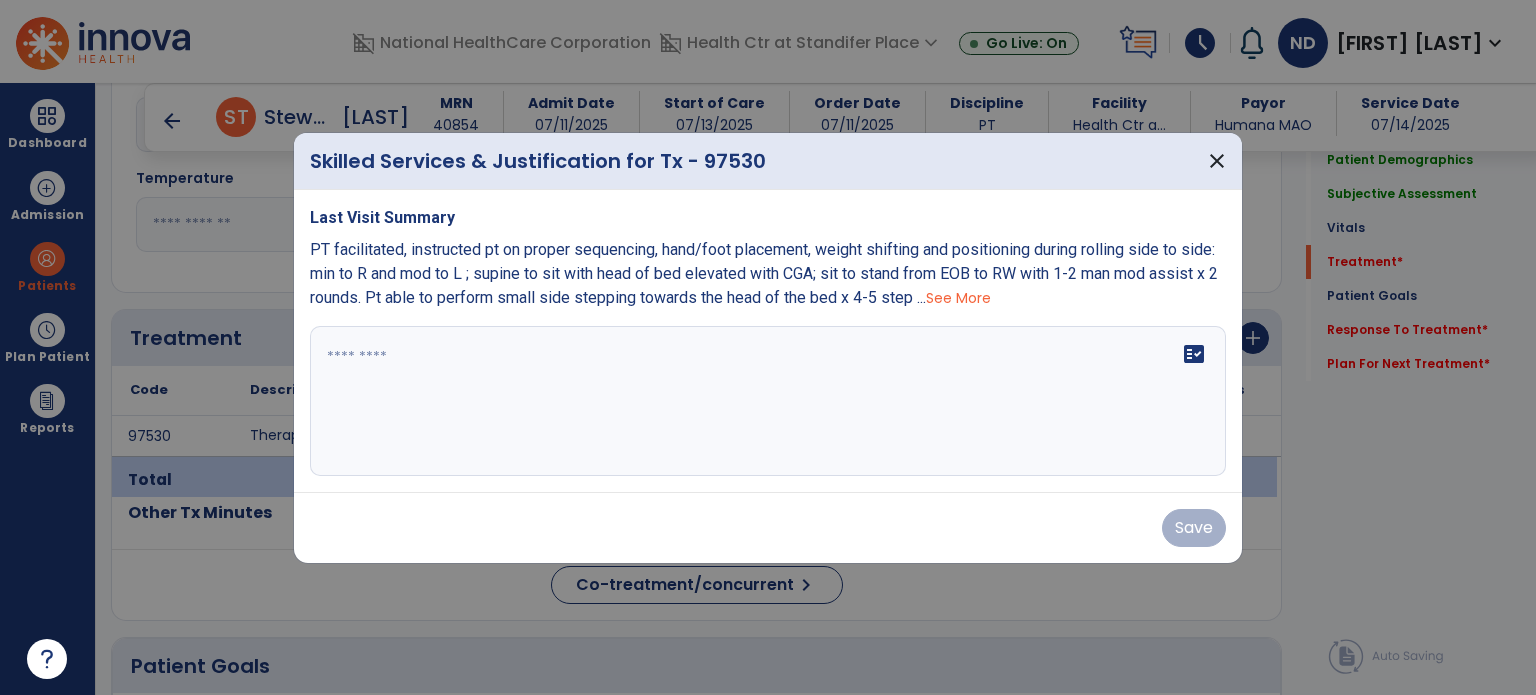 click on "fact_check" at bounding box center (768, 401) 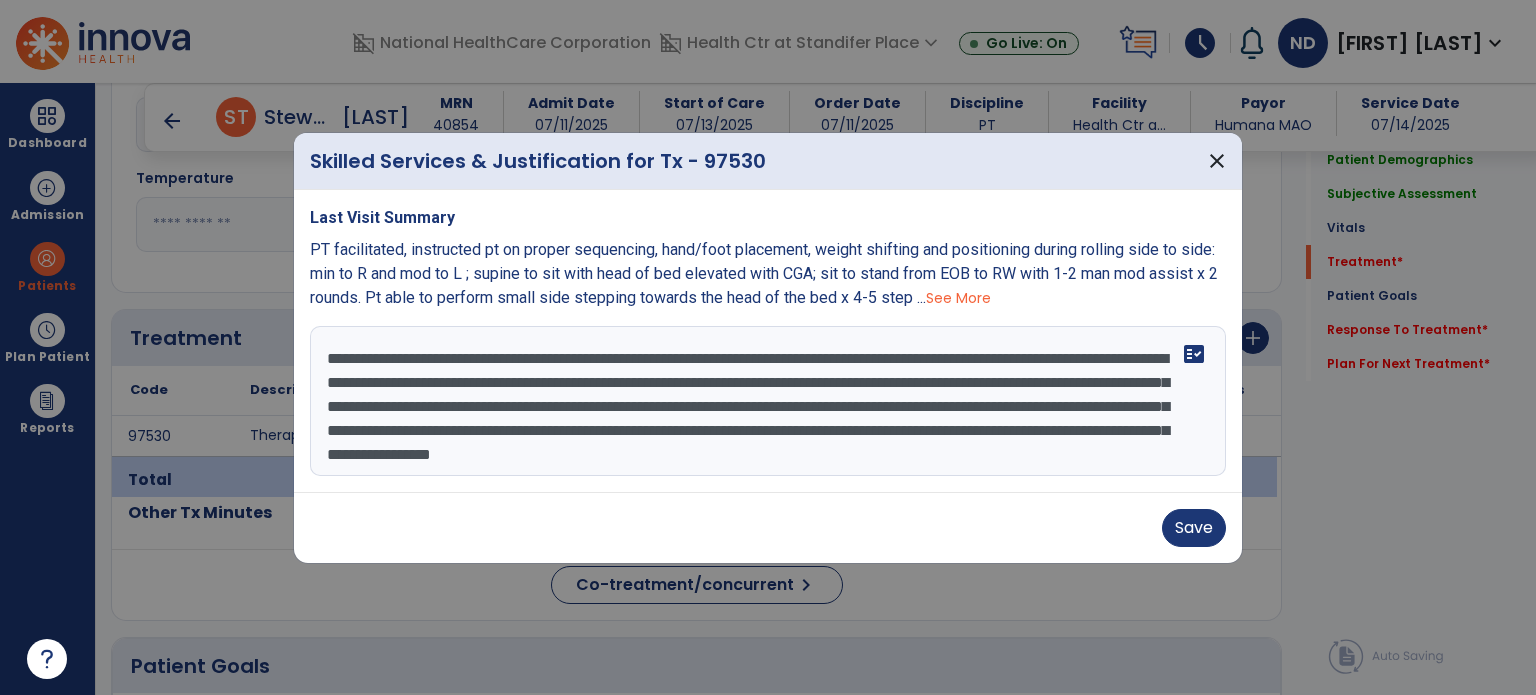 scroll, scrollTop: 15, scrollLeft: 0, axis: vertical 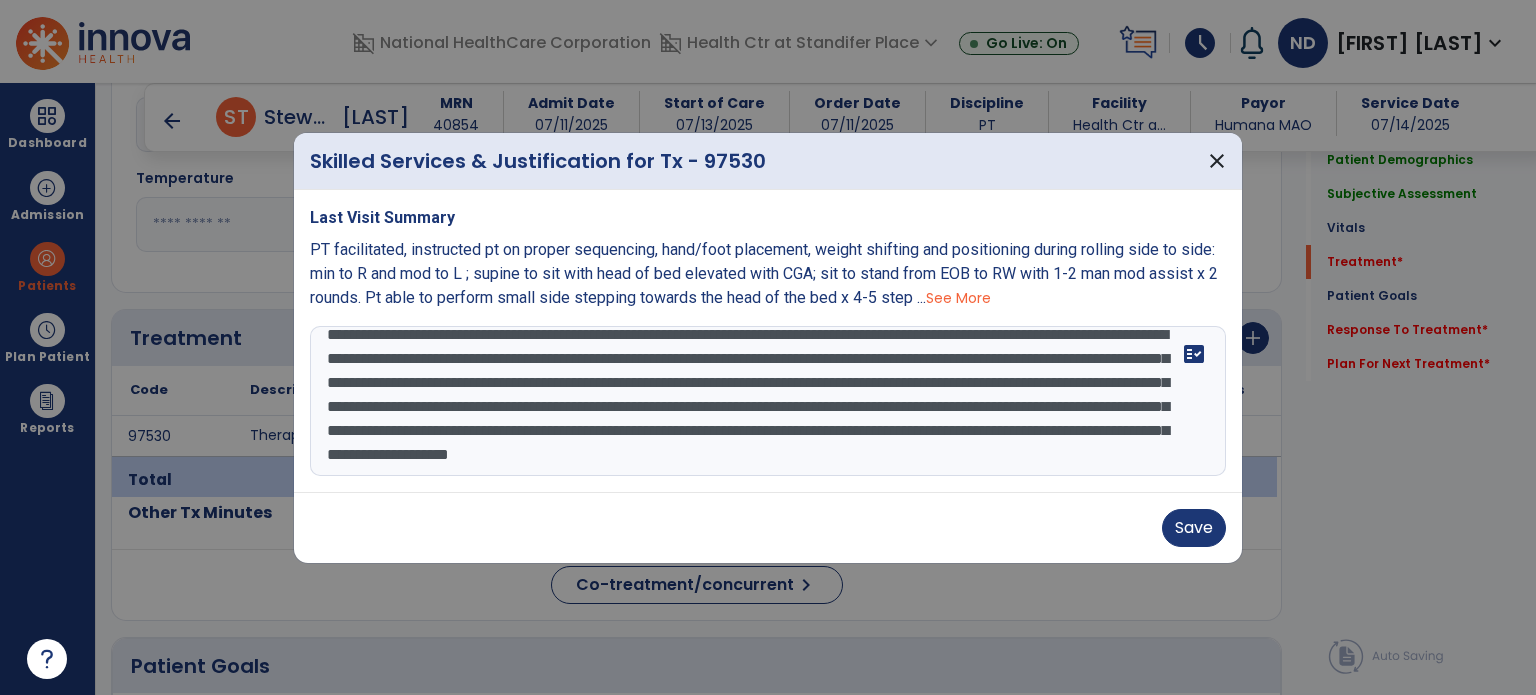 type on "**********" 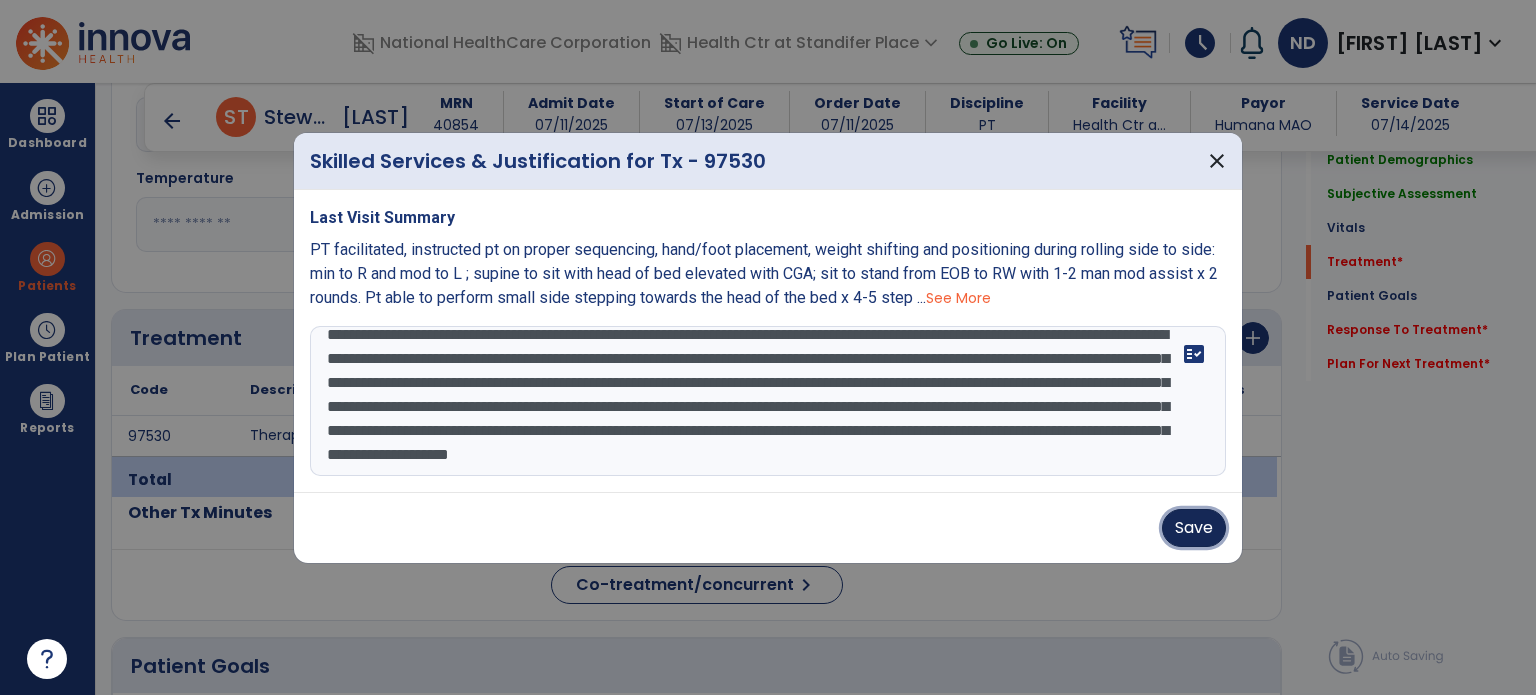click on "Save" at bounding box center [1194, 528] 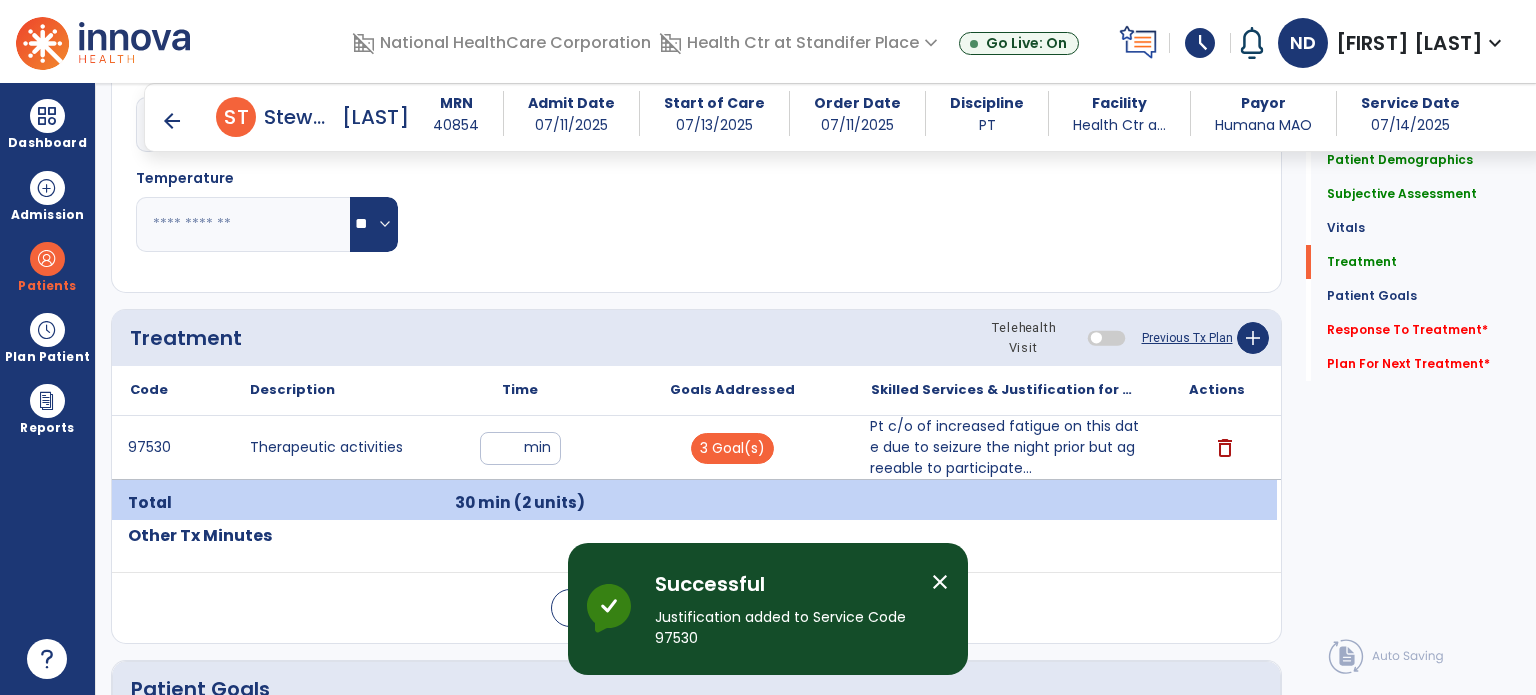 click on "Response To Treatment   *" 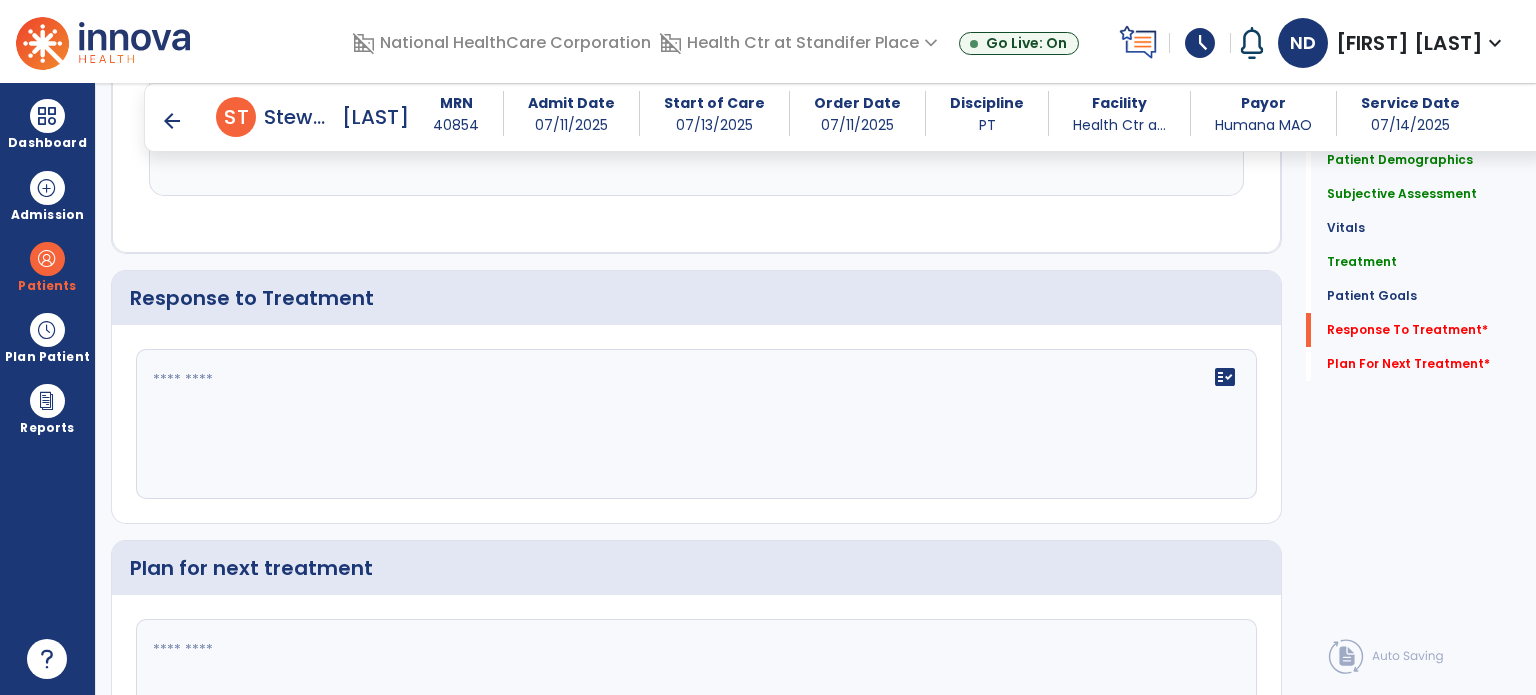 scroll, scrollTop: 2792, scrollLeft: 0, axis: vertical 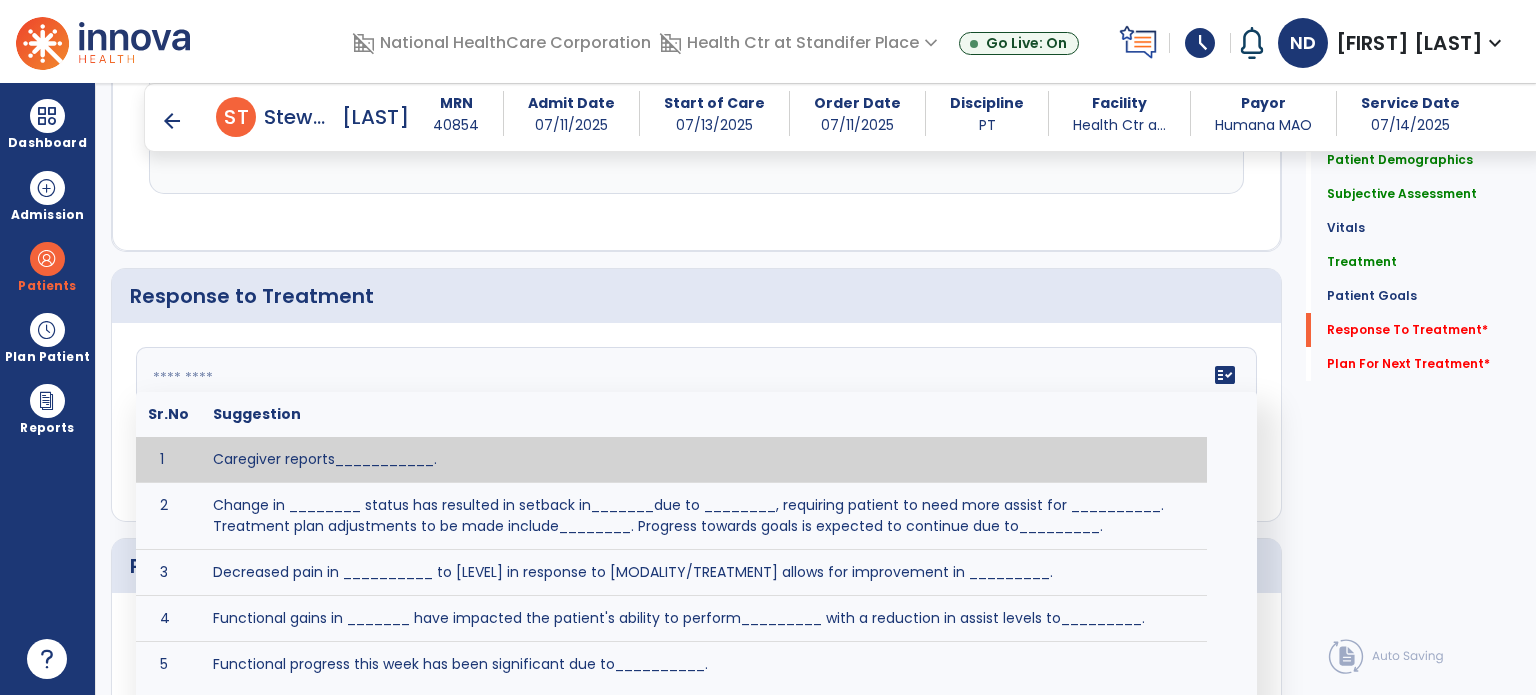 click 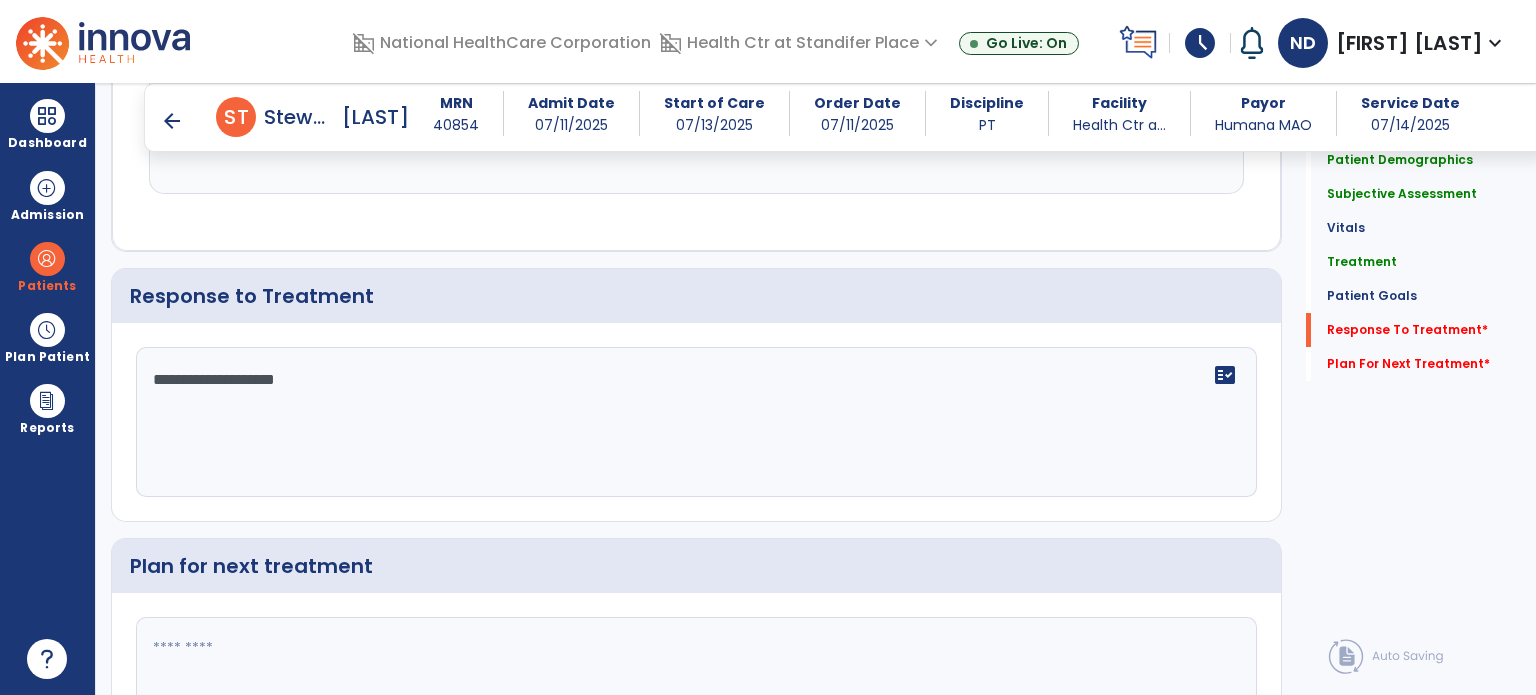 type on "**********" 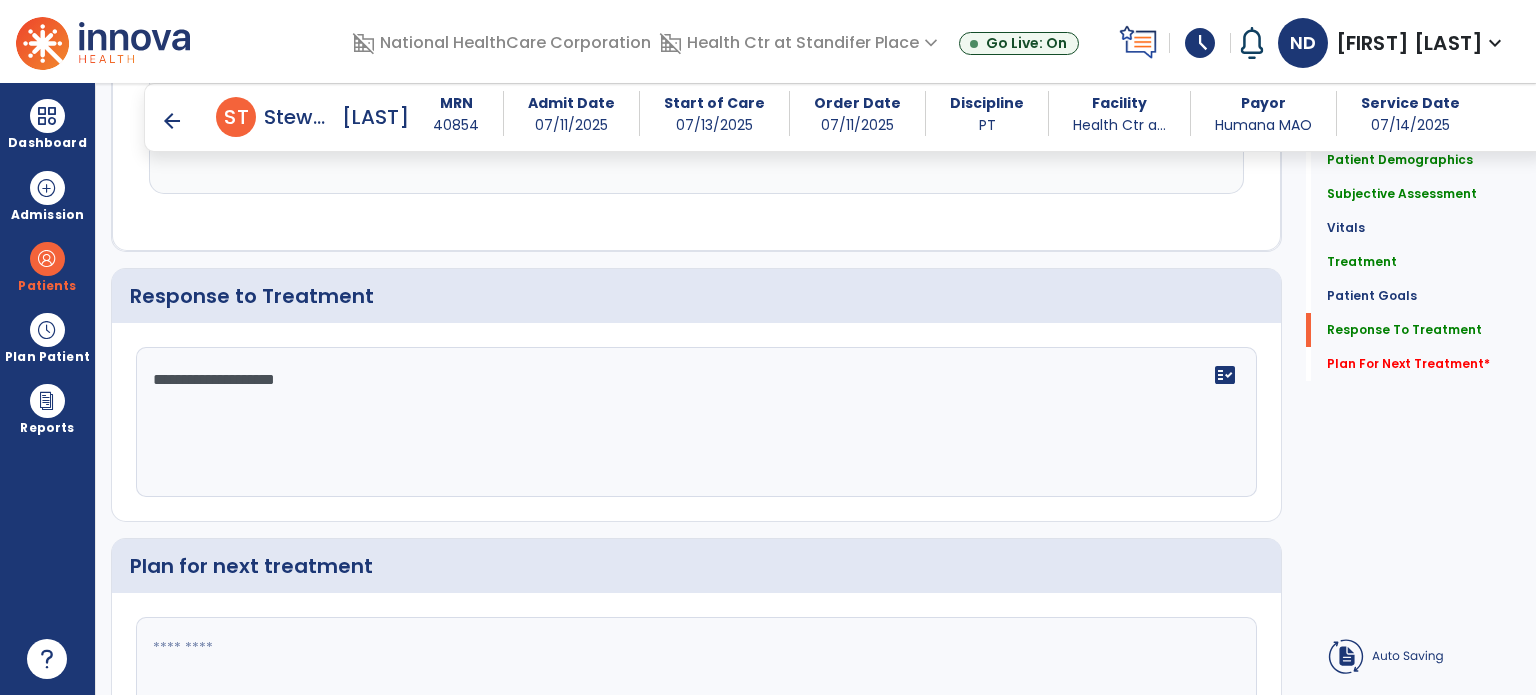 click 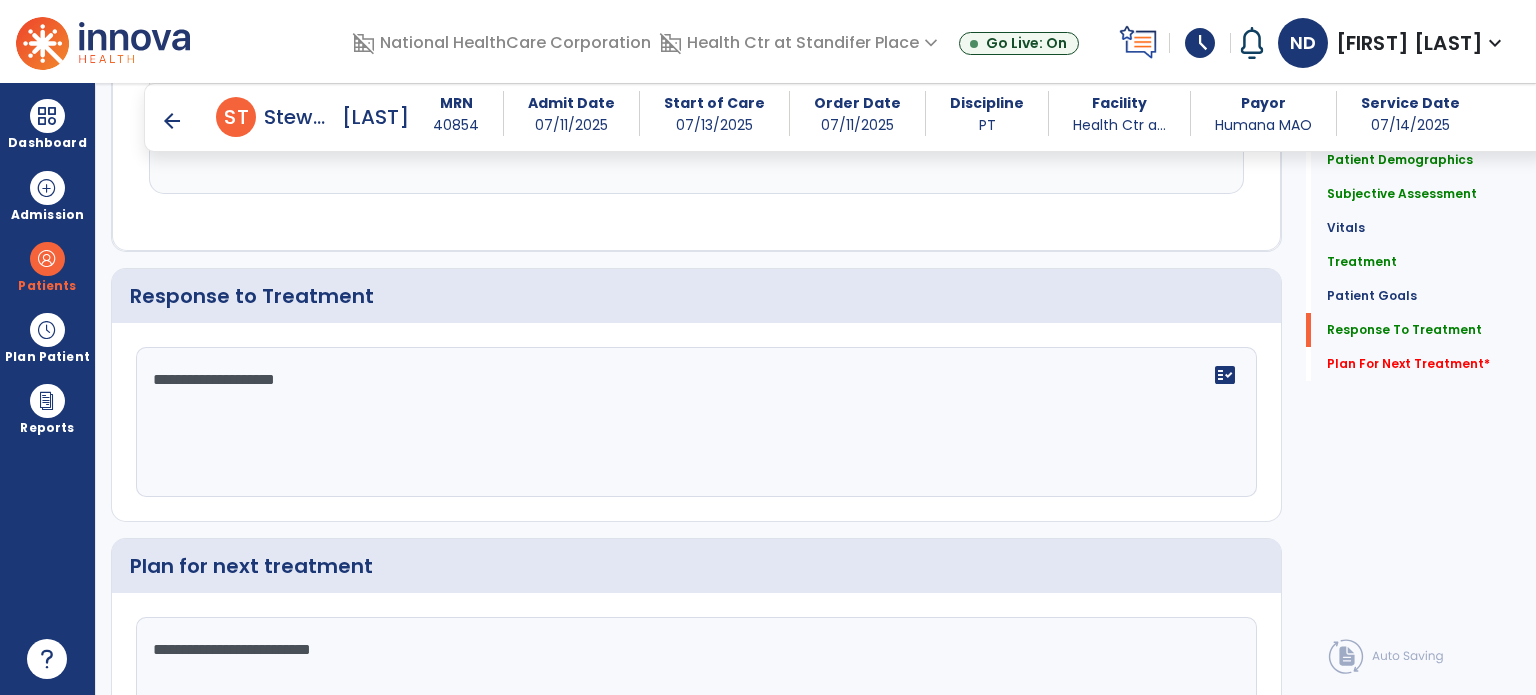 scroll, scrollTop: 2947, scrollLeft: 0, axis: vertical 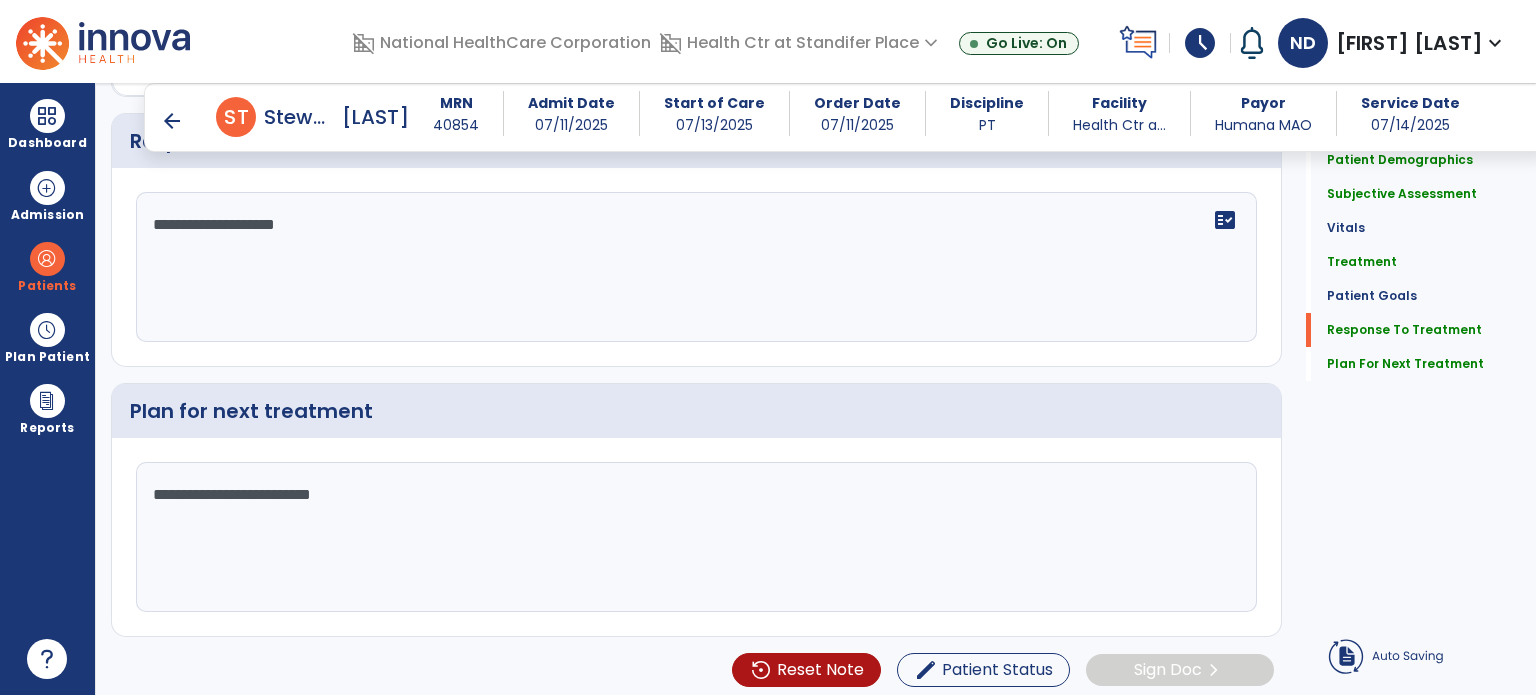 type on "**********" 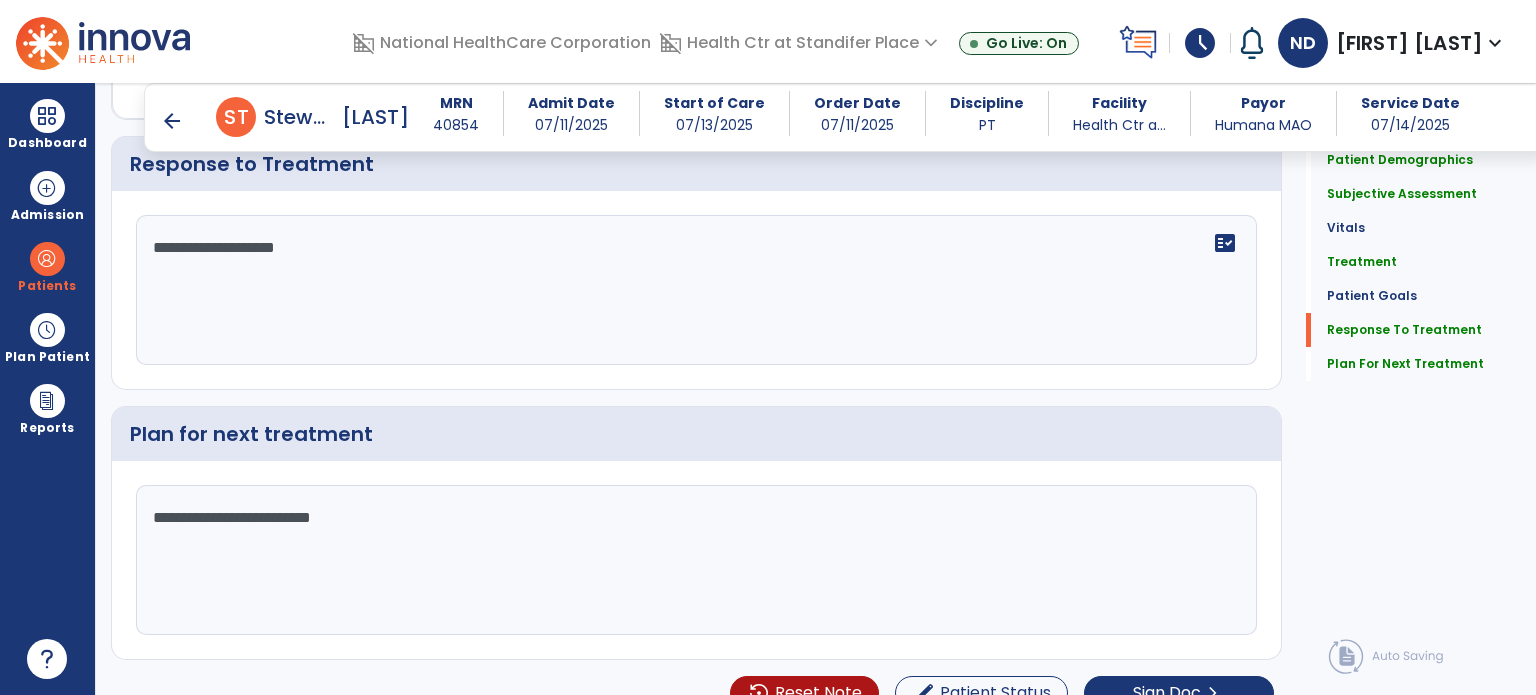 scroll, scrollTop: 2947, scrollLeft: 0, axis: vertical 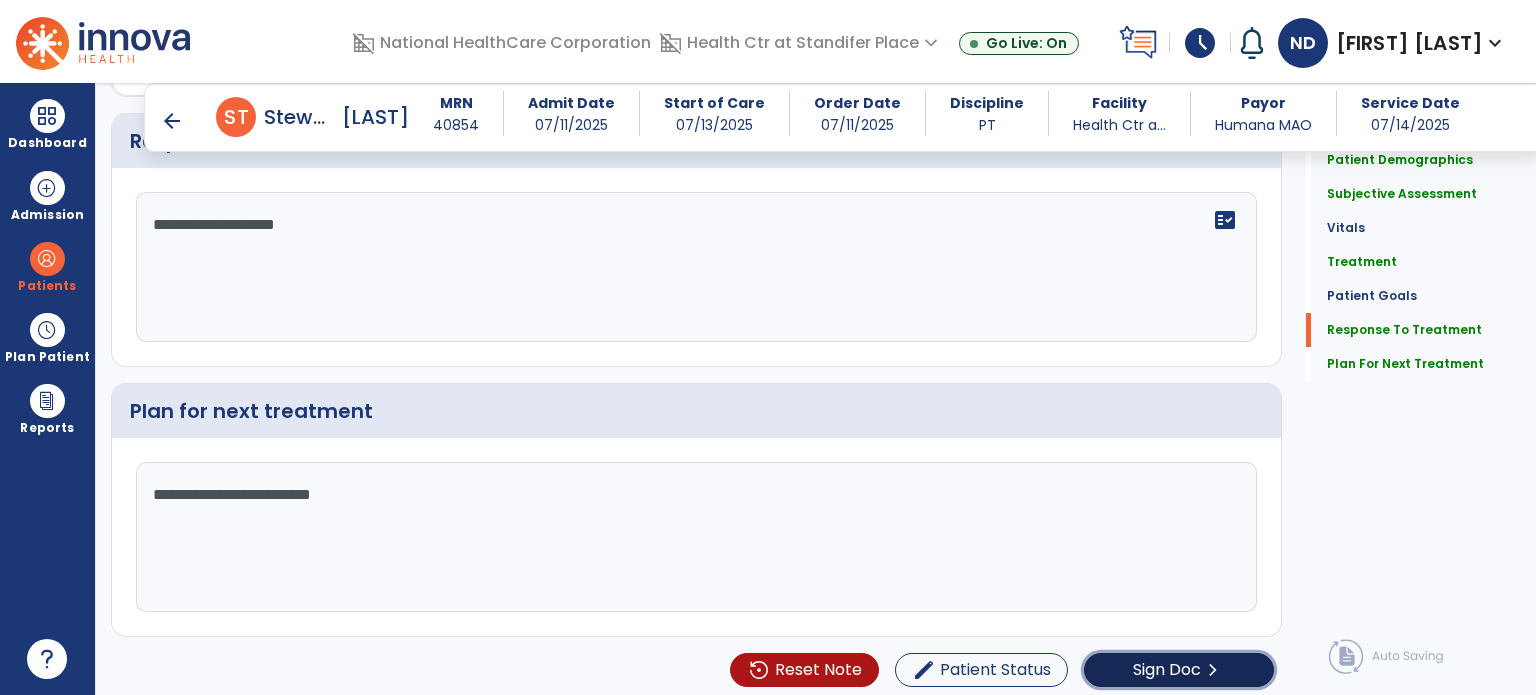 click on "Sign Doc" 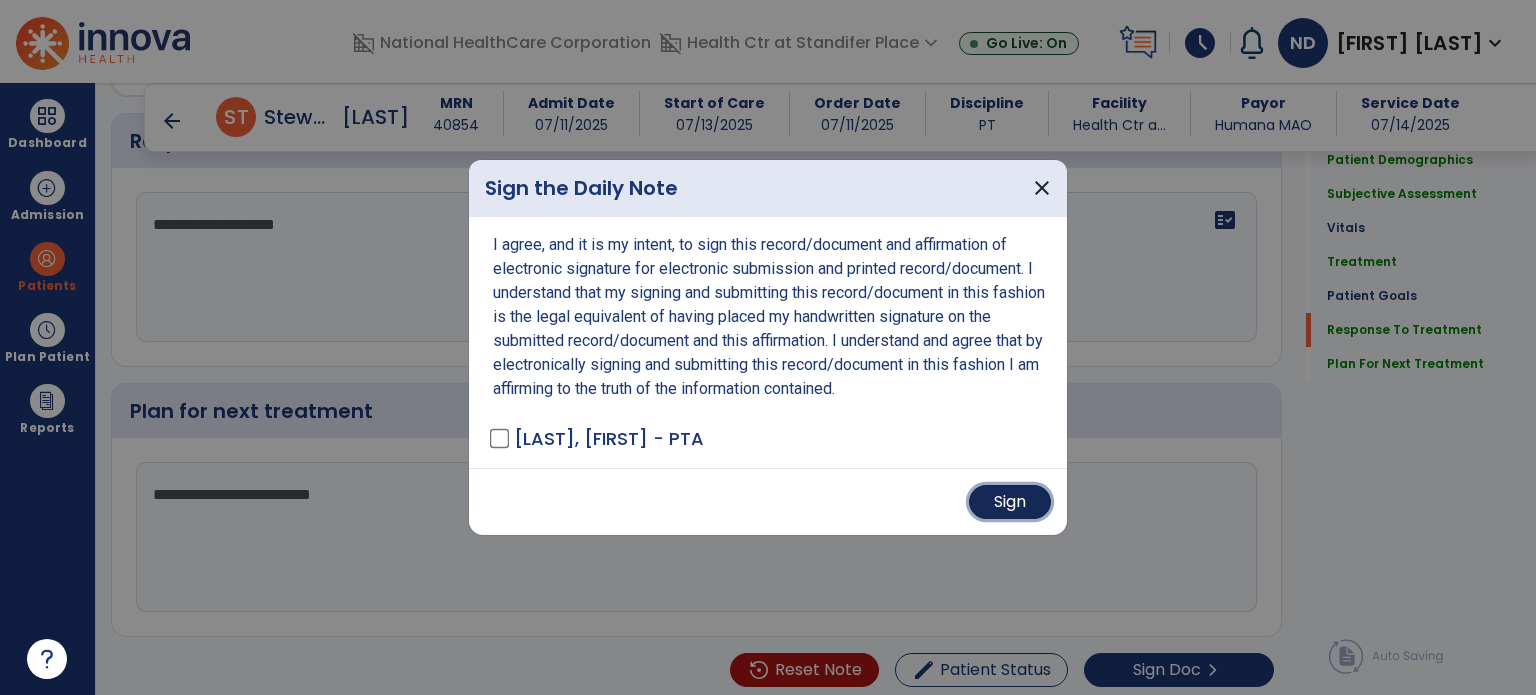 click on "Sign" at bounding box center [1010, 502] 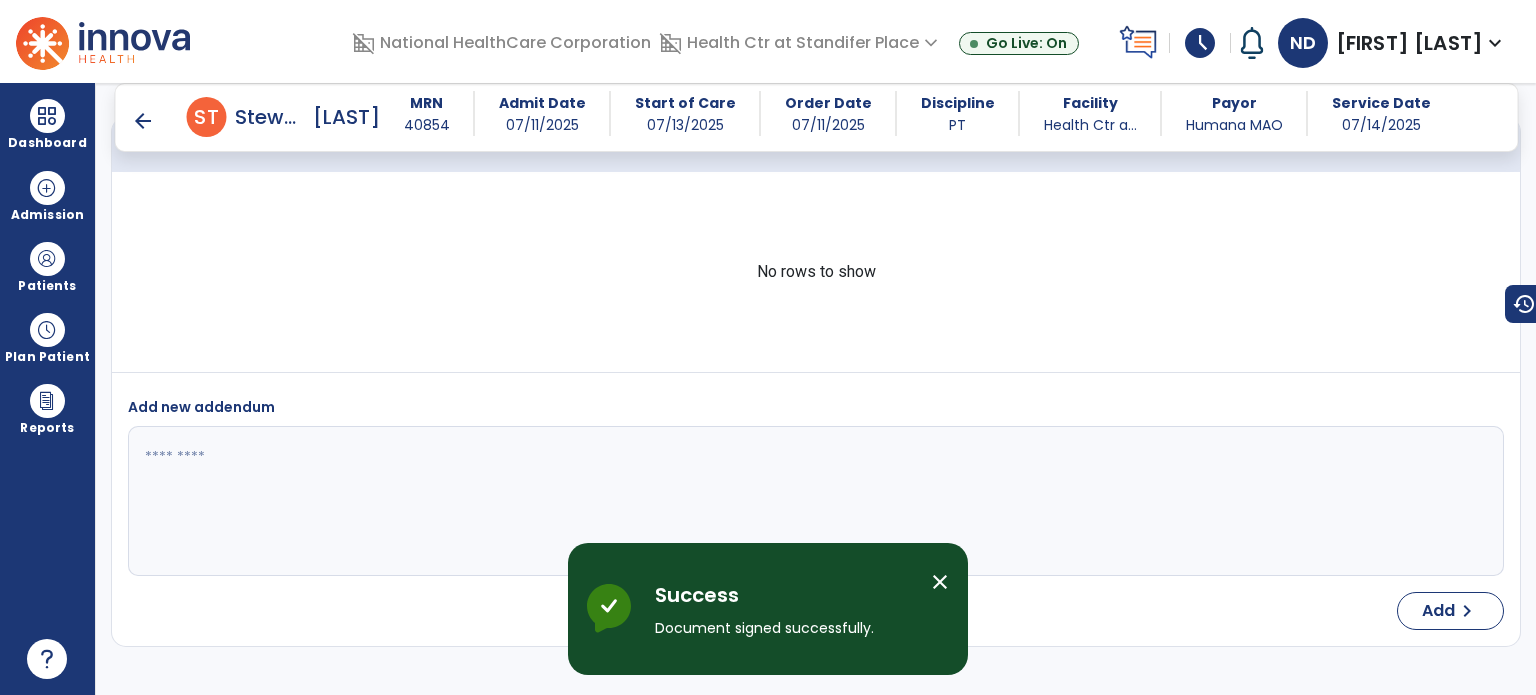 scroll, scrollTop: 4212, scrollLeft: 0, axis: vertical 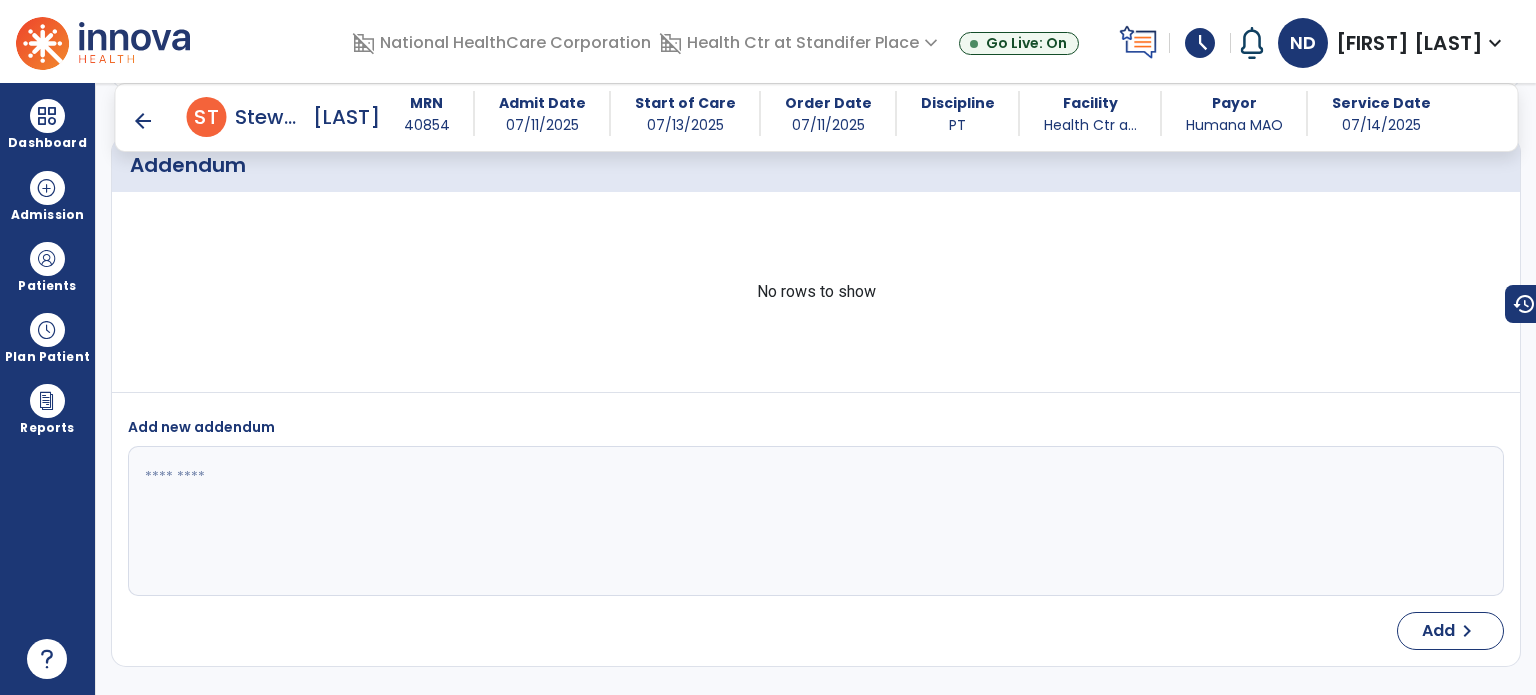 click on "Dashboard" at bounding box center [47, 124] 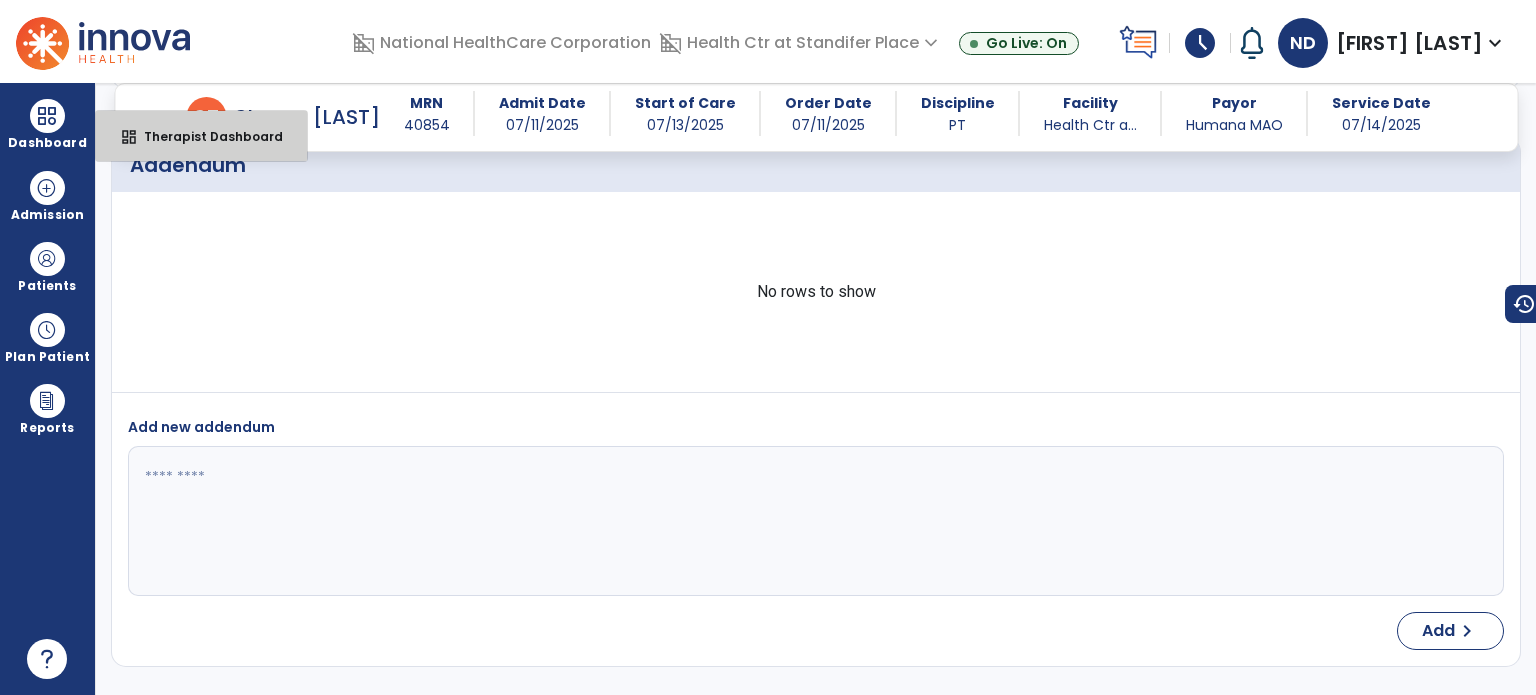 click on "dashboard  Therapist Dashboard" at bounding box center (201, 136) 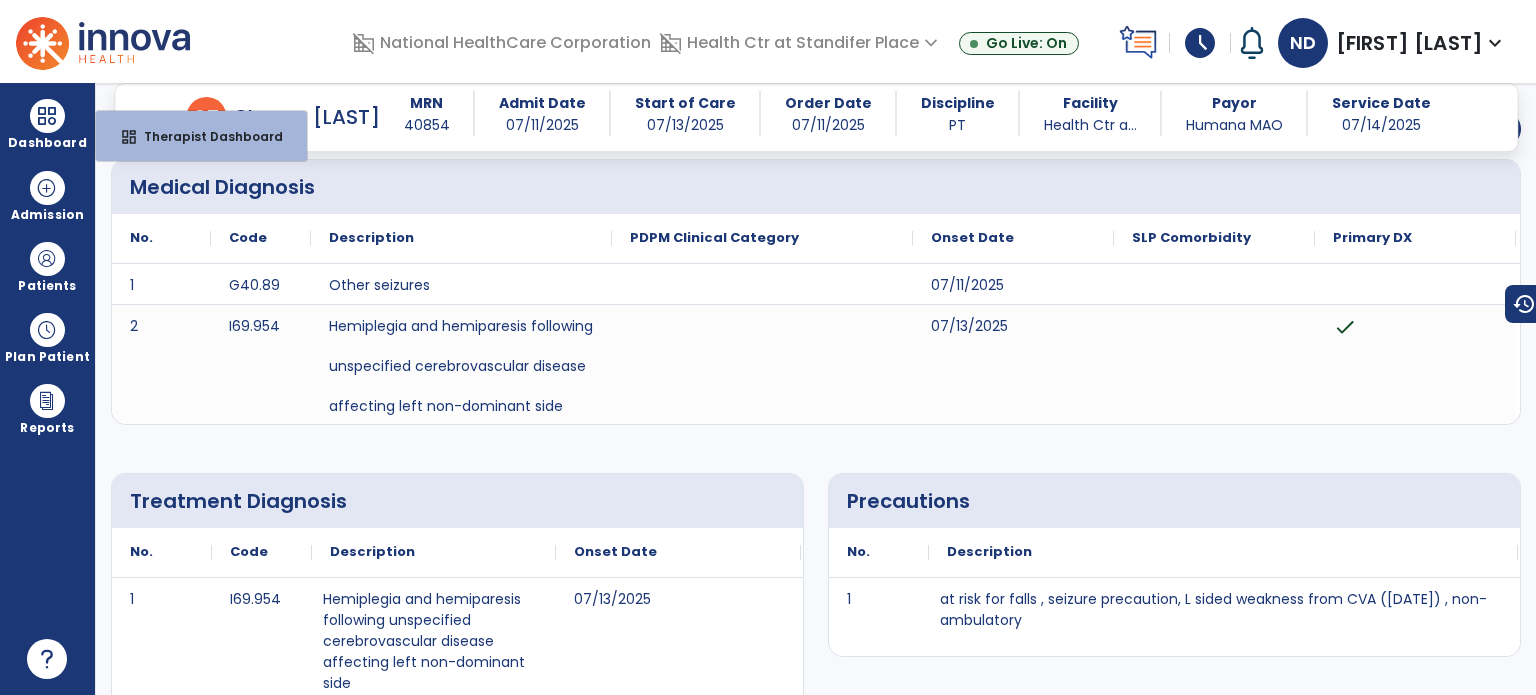 select on "****" 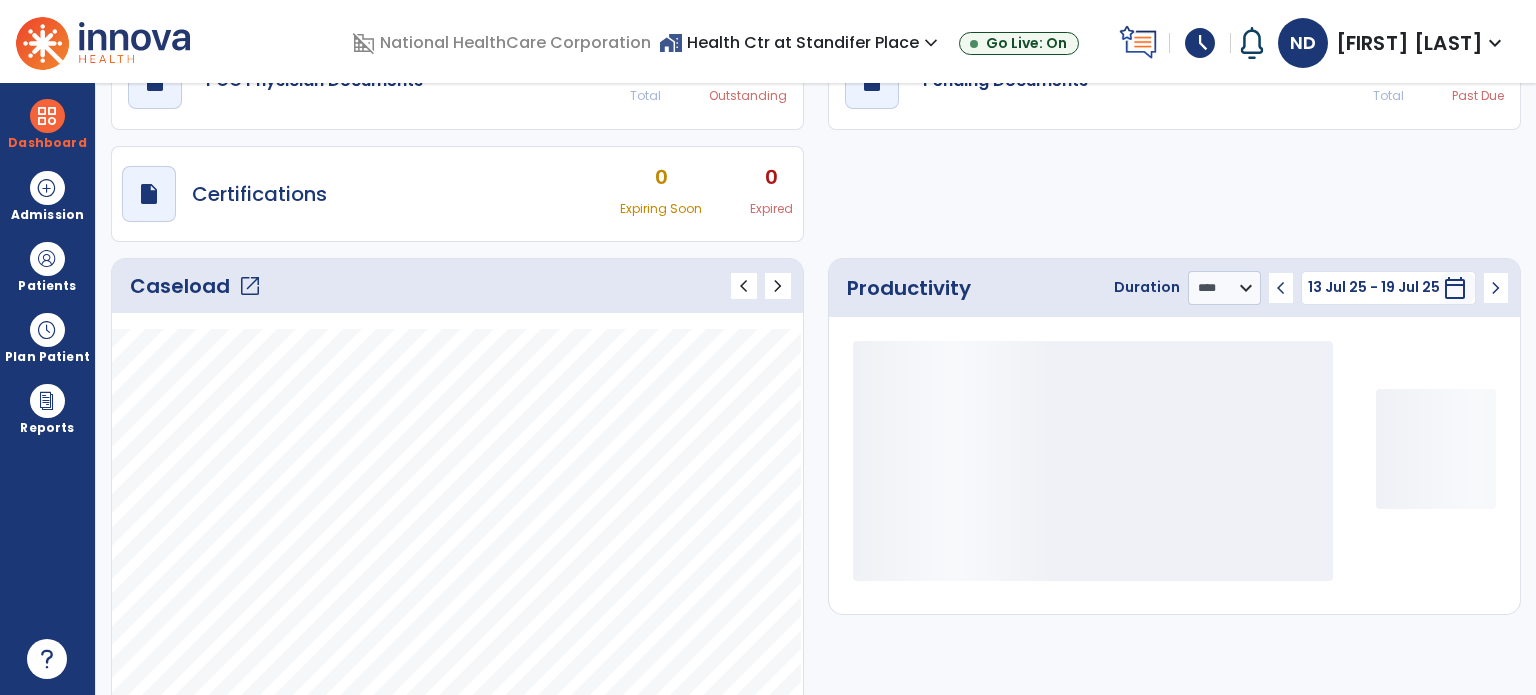 scroll, scrollTop: 49, scrollLeft: 0, axis: vertical 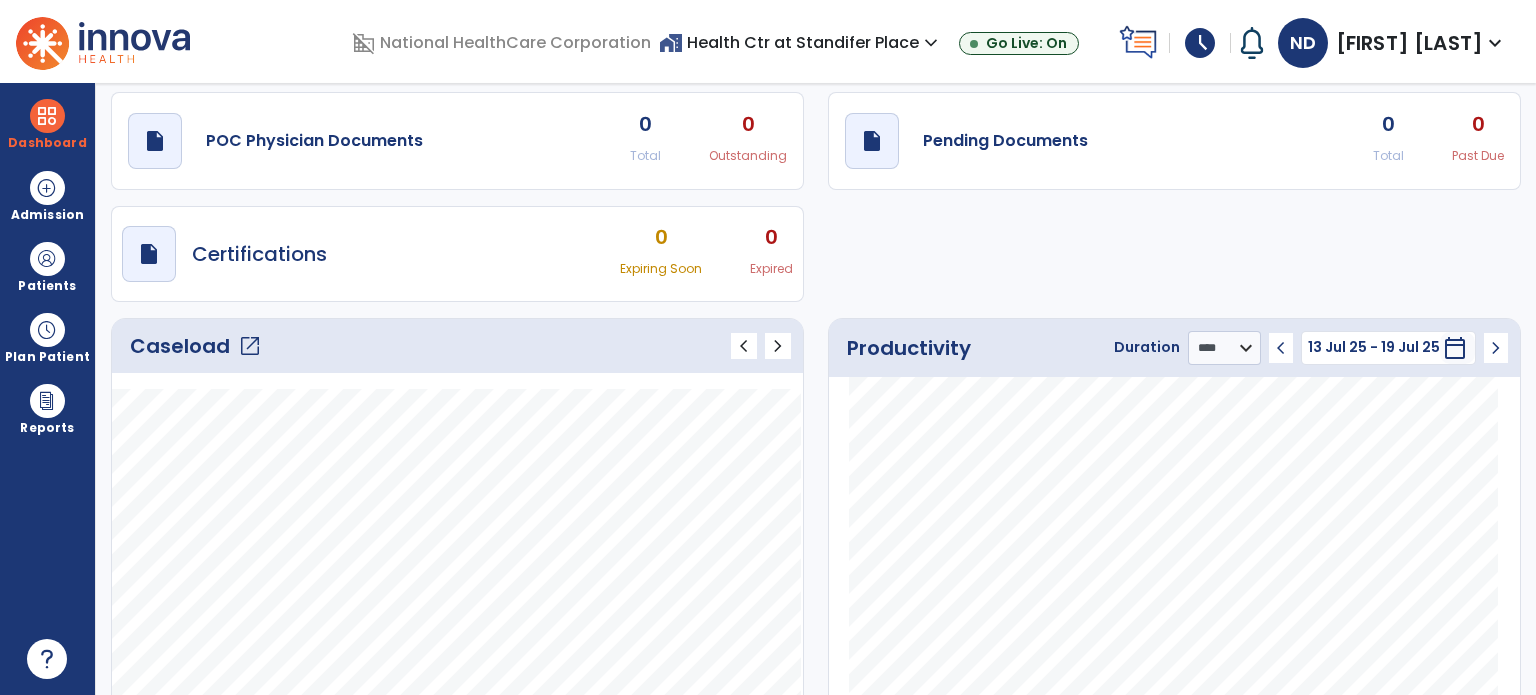 click on "open_in_new" 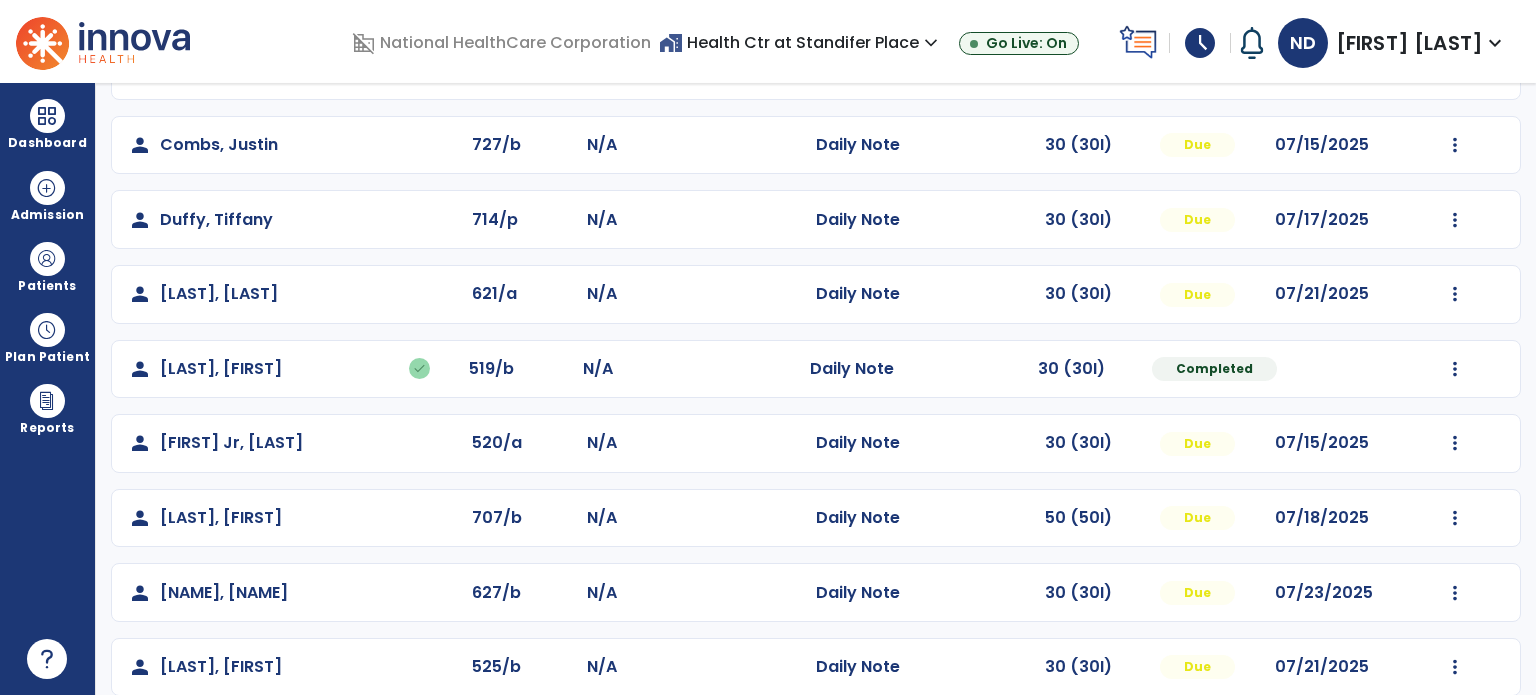 scroll, scrollTop: 291, scrollLeft: 0, axis: vertical 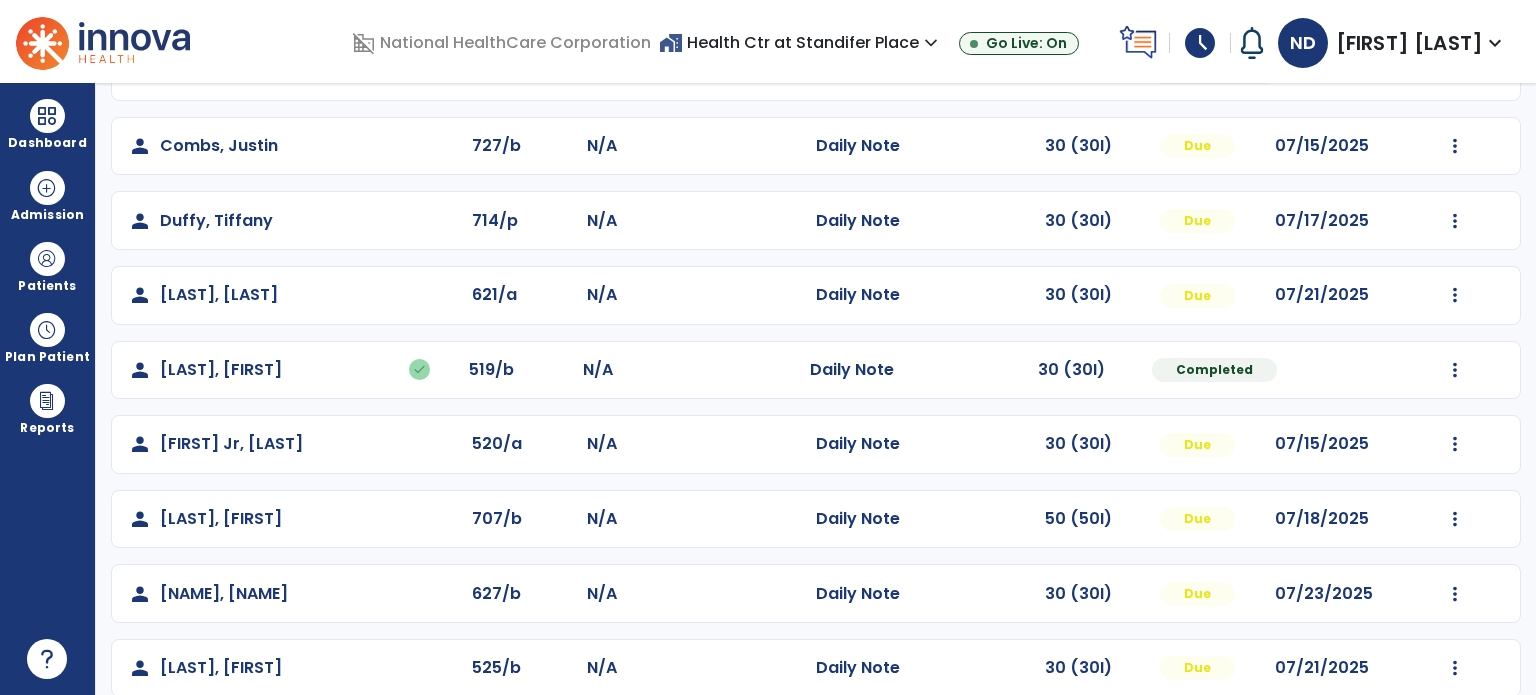 click on "Mark Visit As Complete   Reset Note   Open Document   G + C Mins" 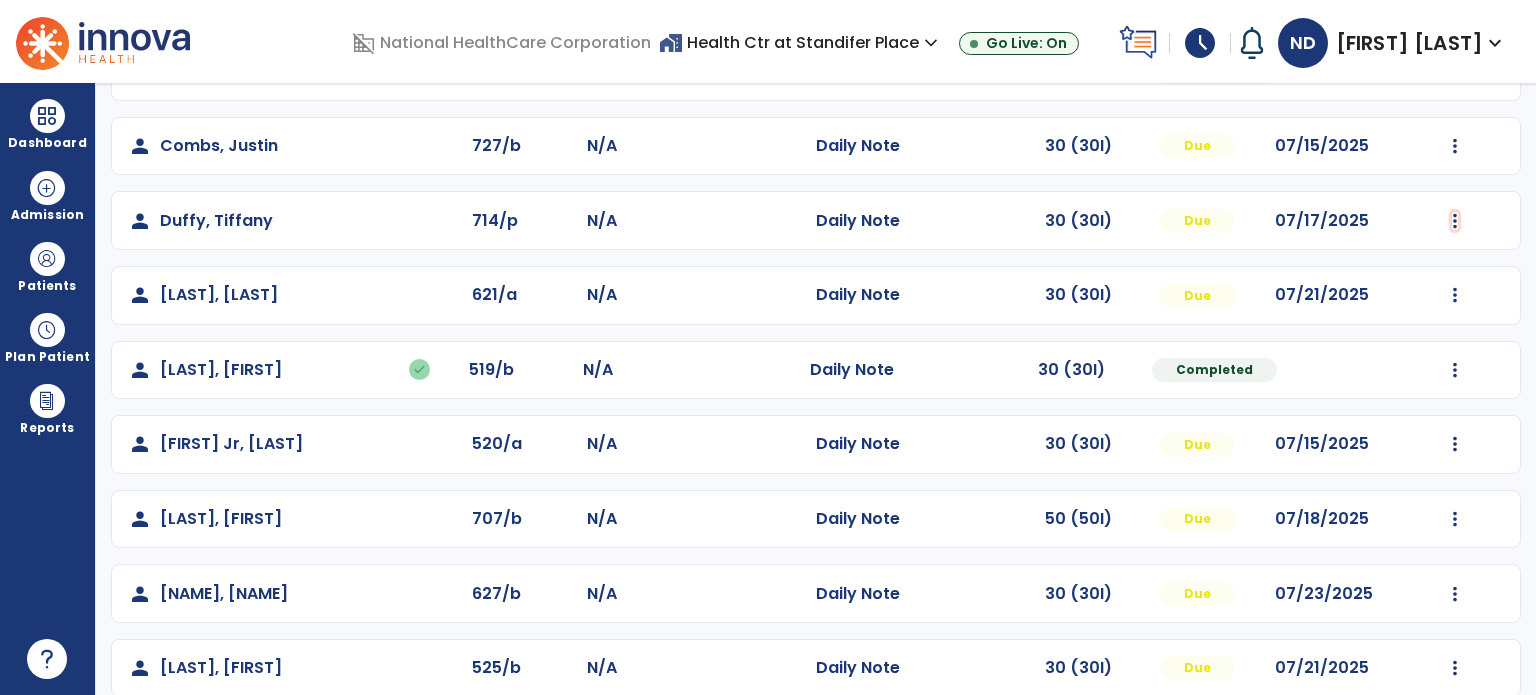 click at bounding box center (1455, -3) 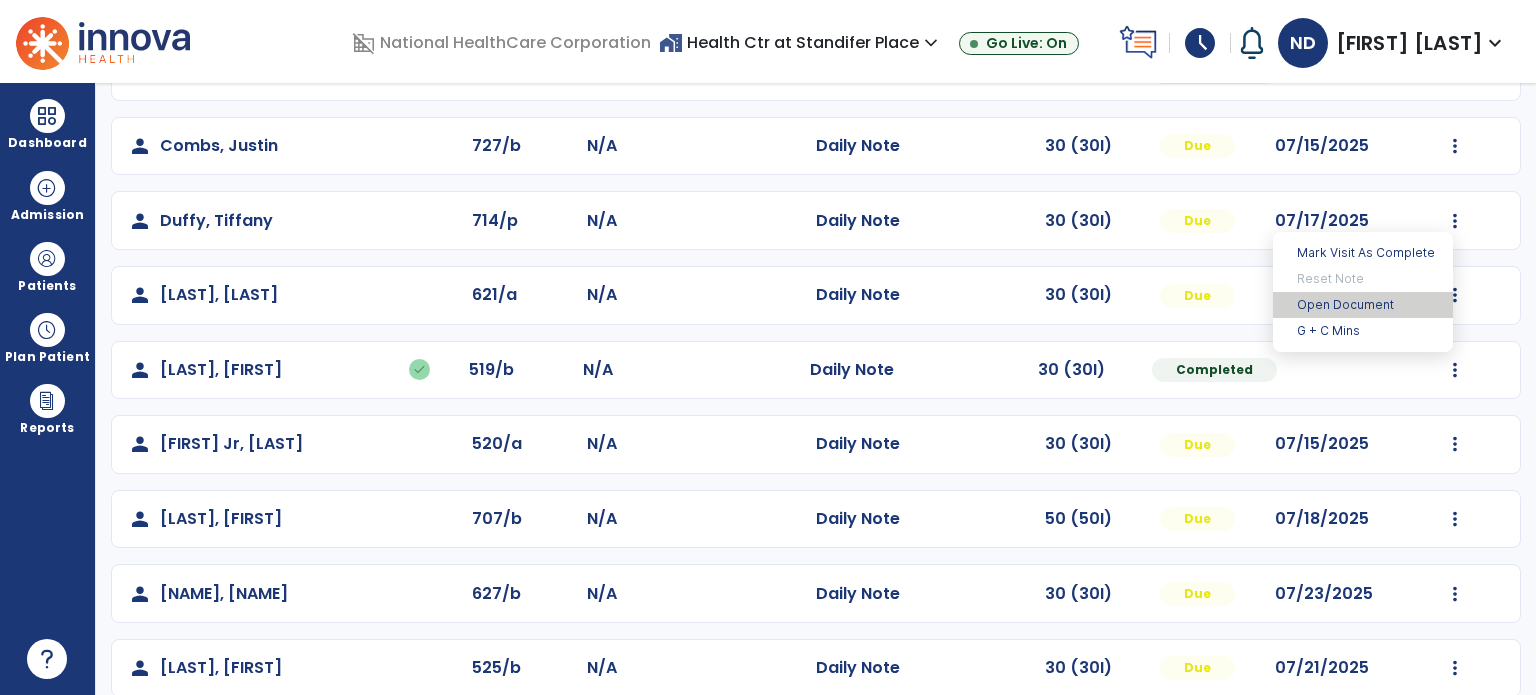 click on "Open Document" at bounding box center (1363, 305) 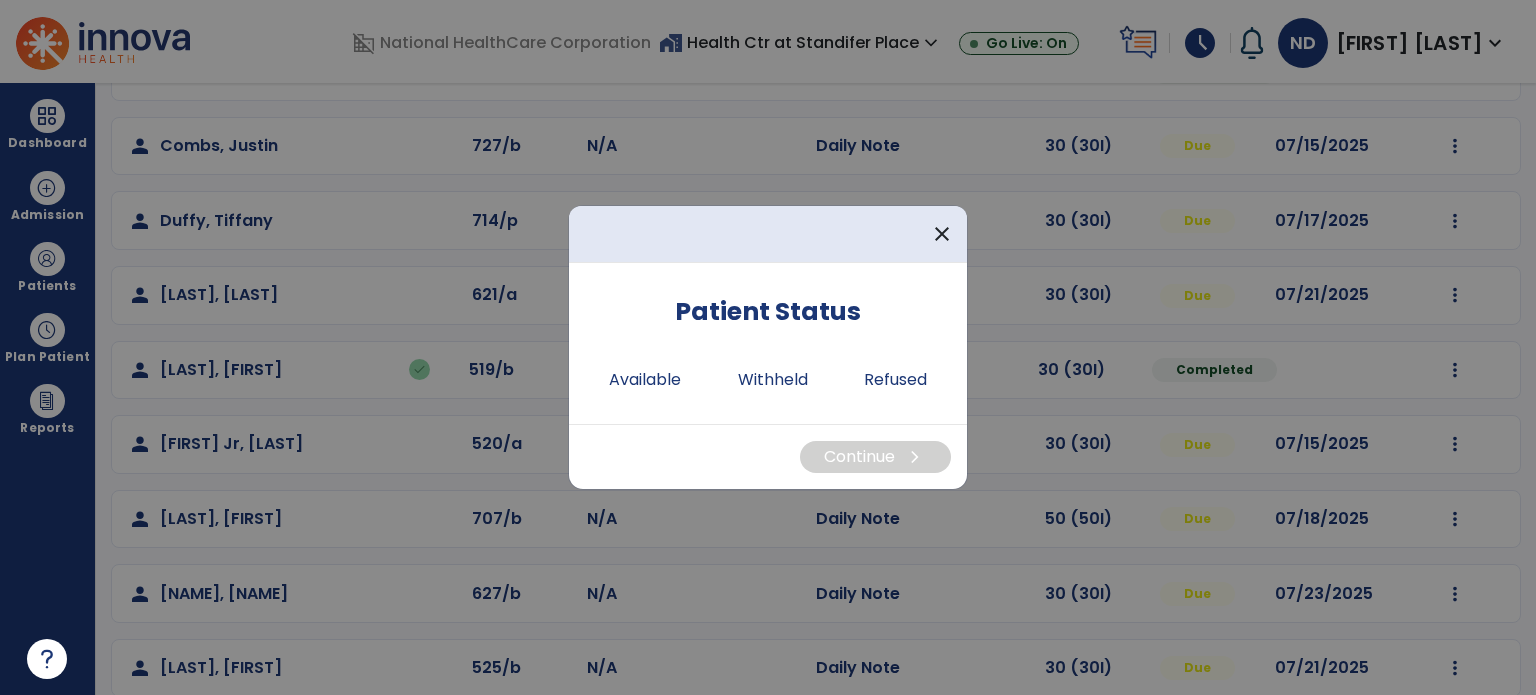 click at bounding box center (768, 347) 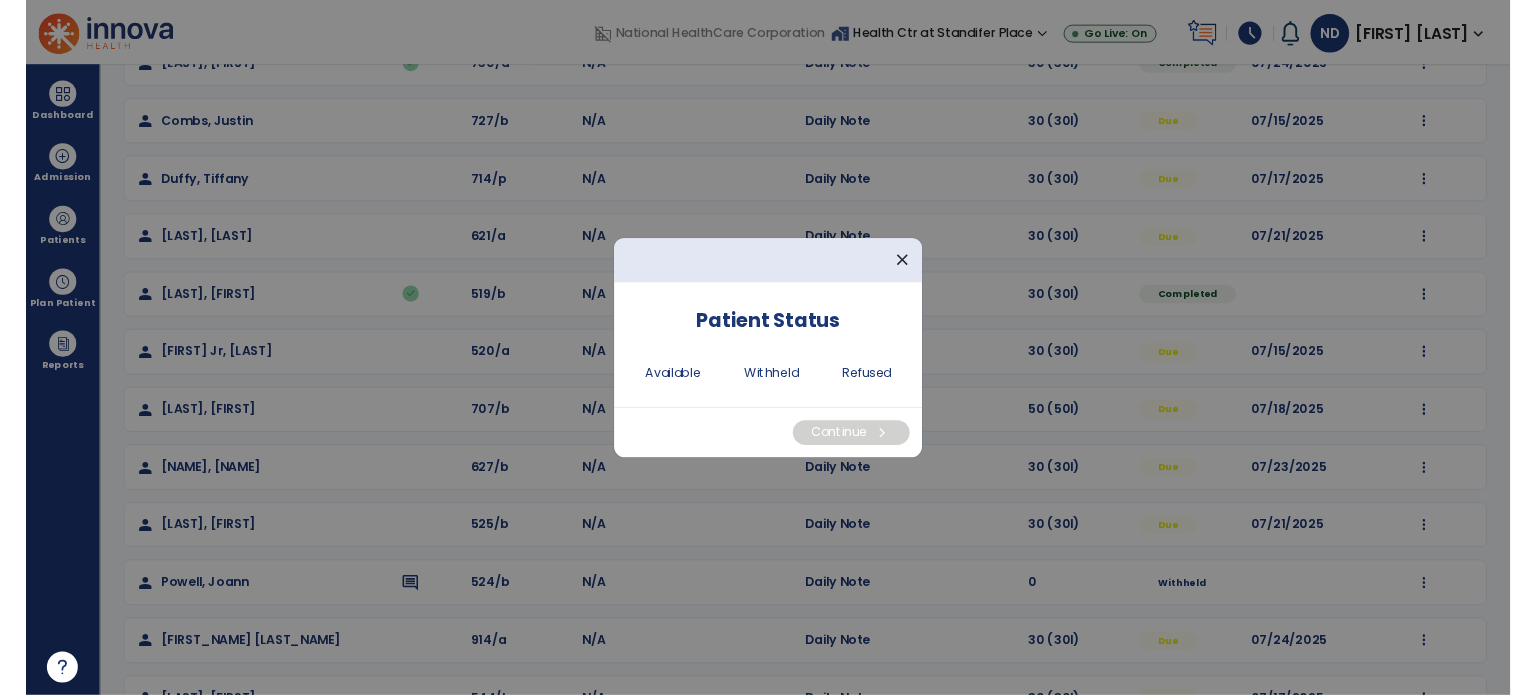 scroll, scrollTop: 291, scrollLeft: 0, axis: vertical 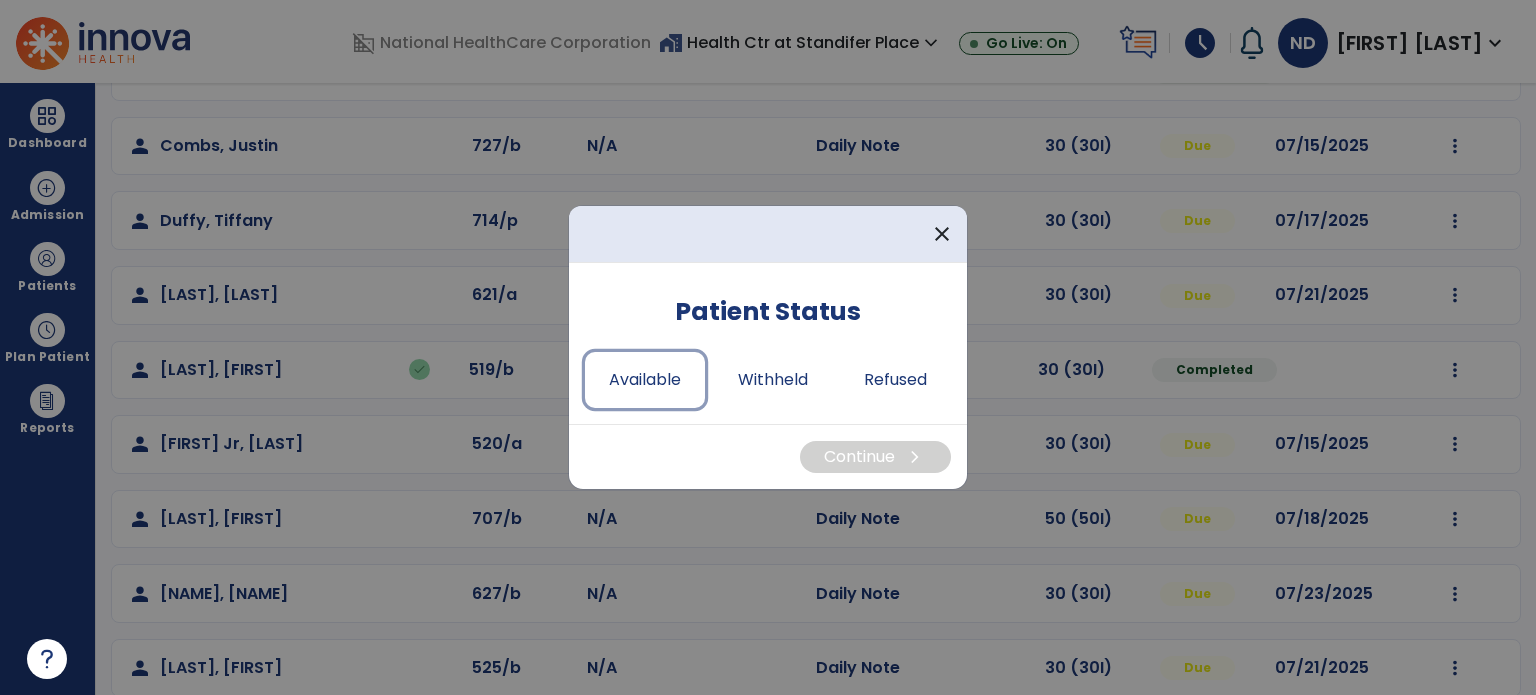 click on "Available" at bounding box center (645, 380) 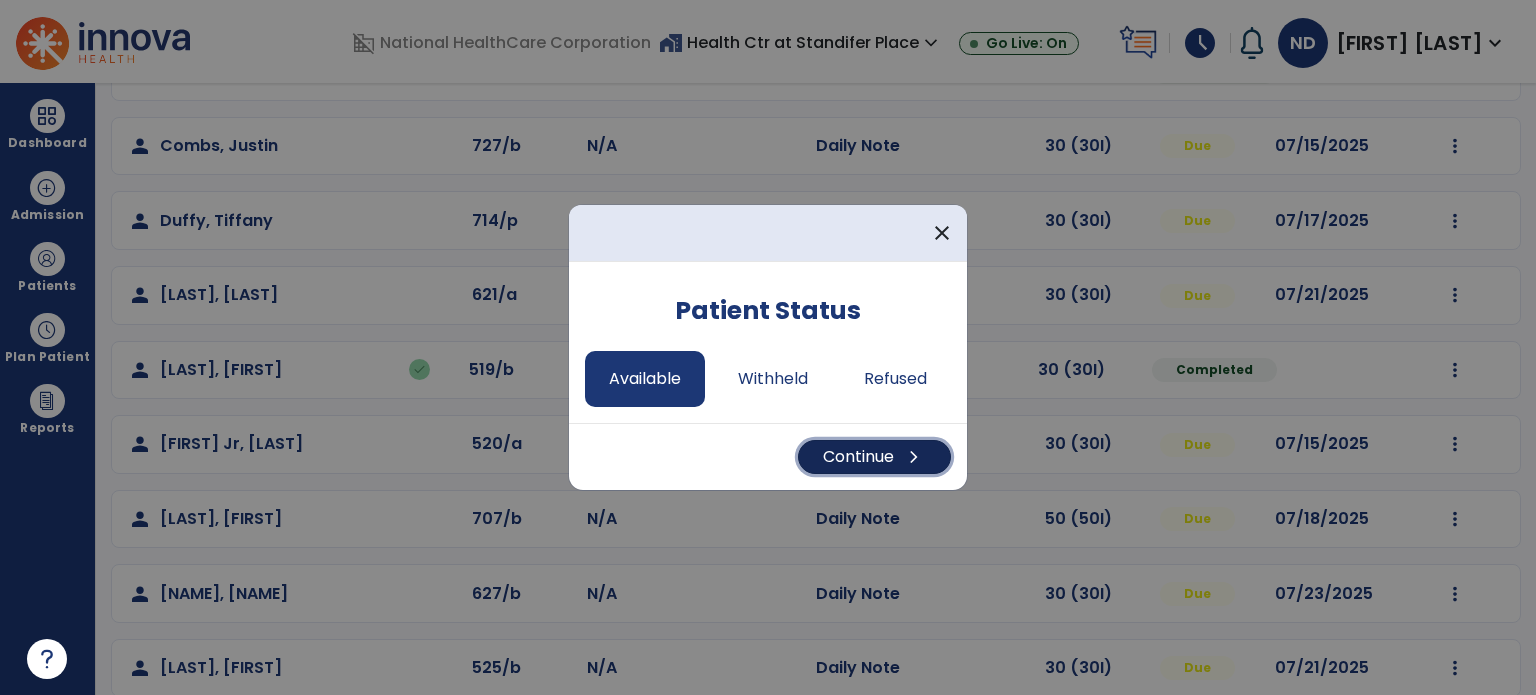 click on "Continue   chevron_right" at bounding box center [874, 457] 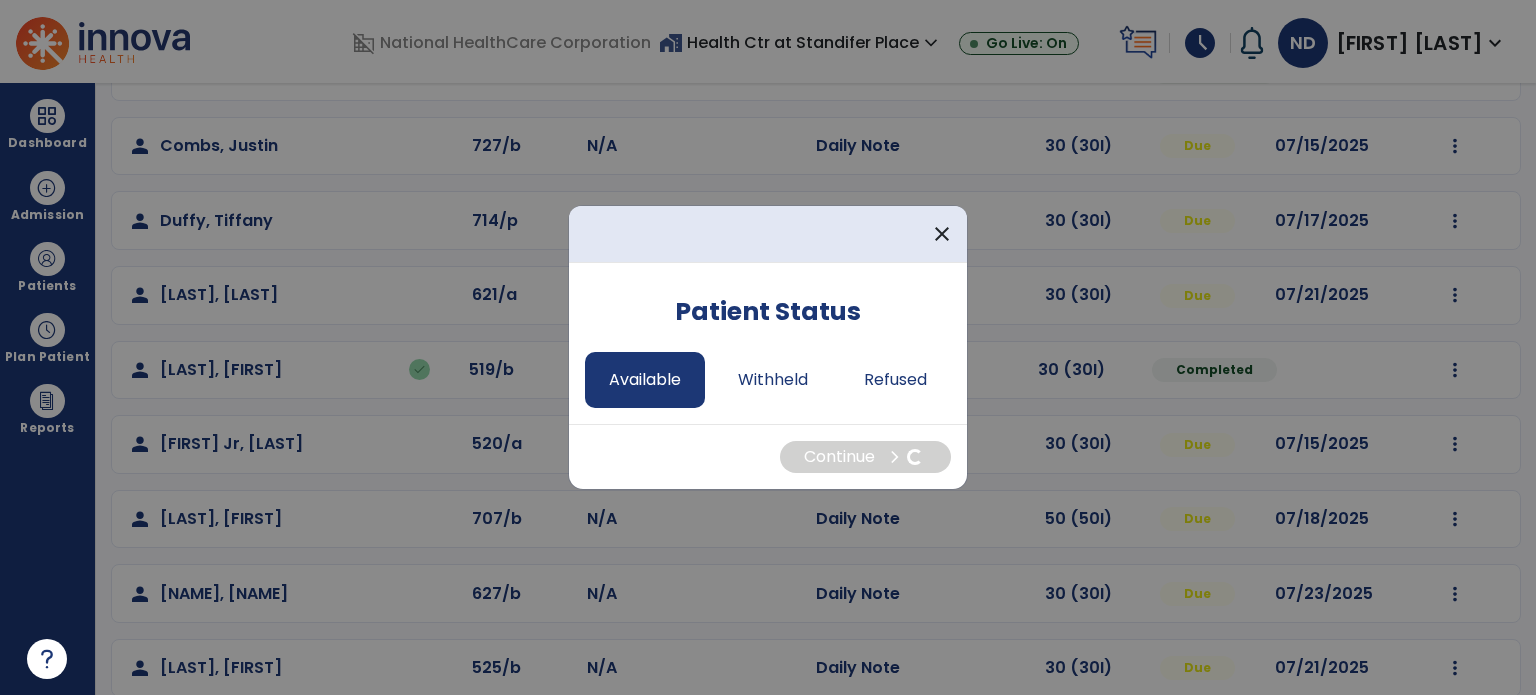 select on "*" 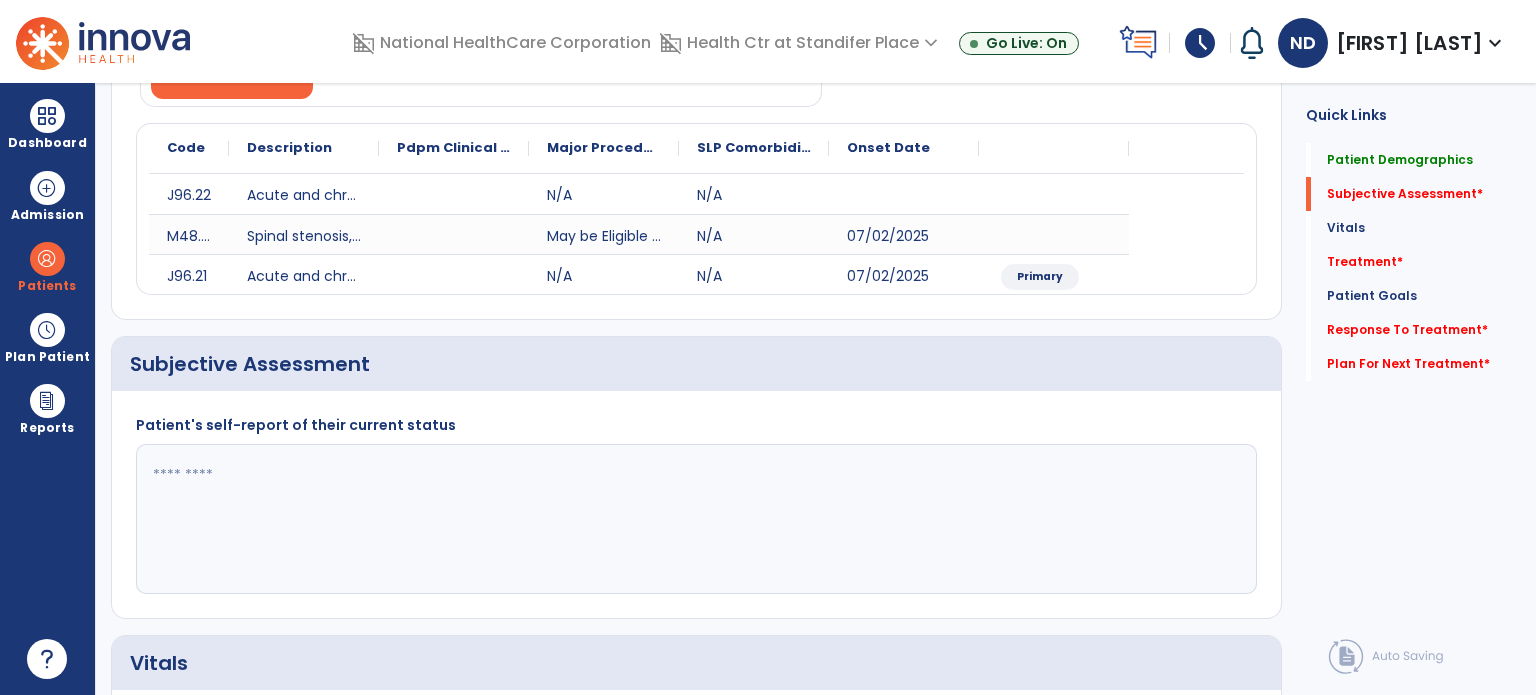click 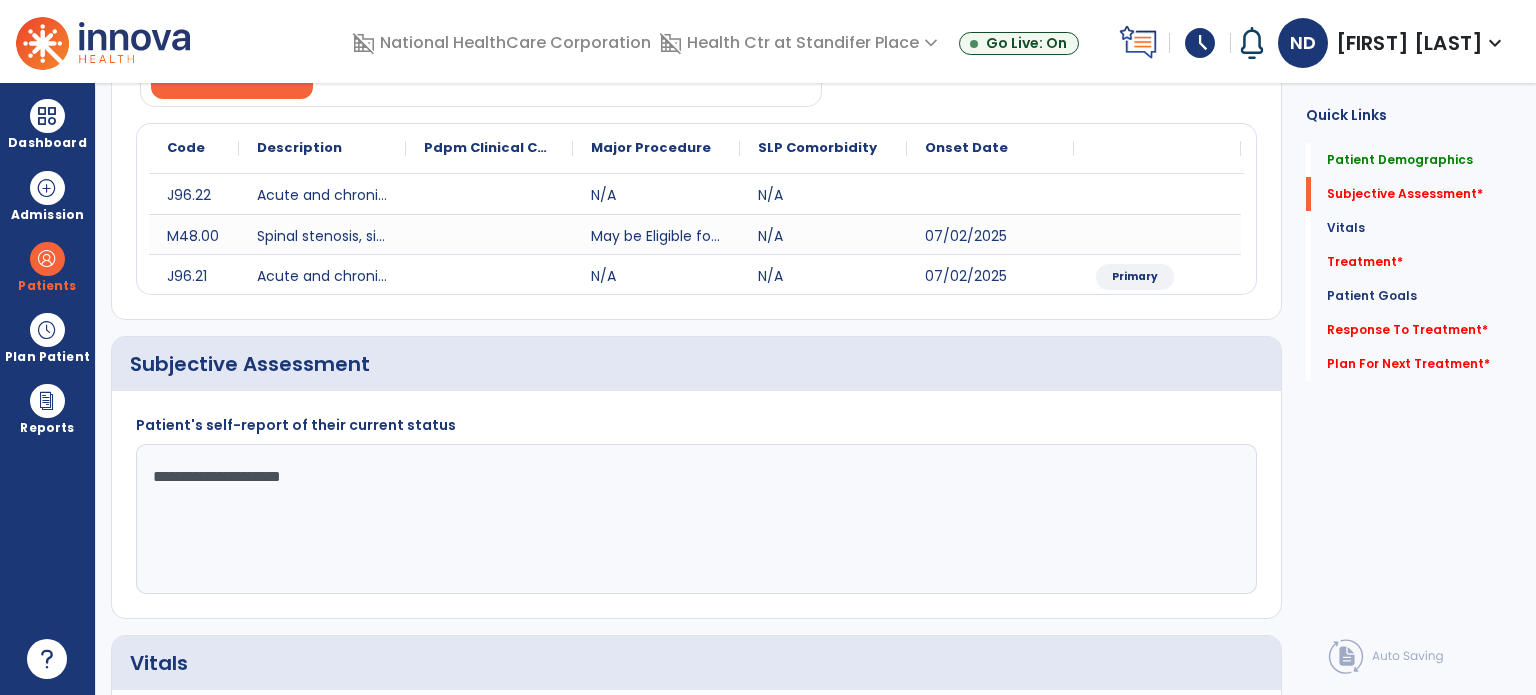 type on "**********" 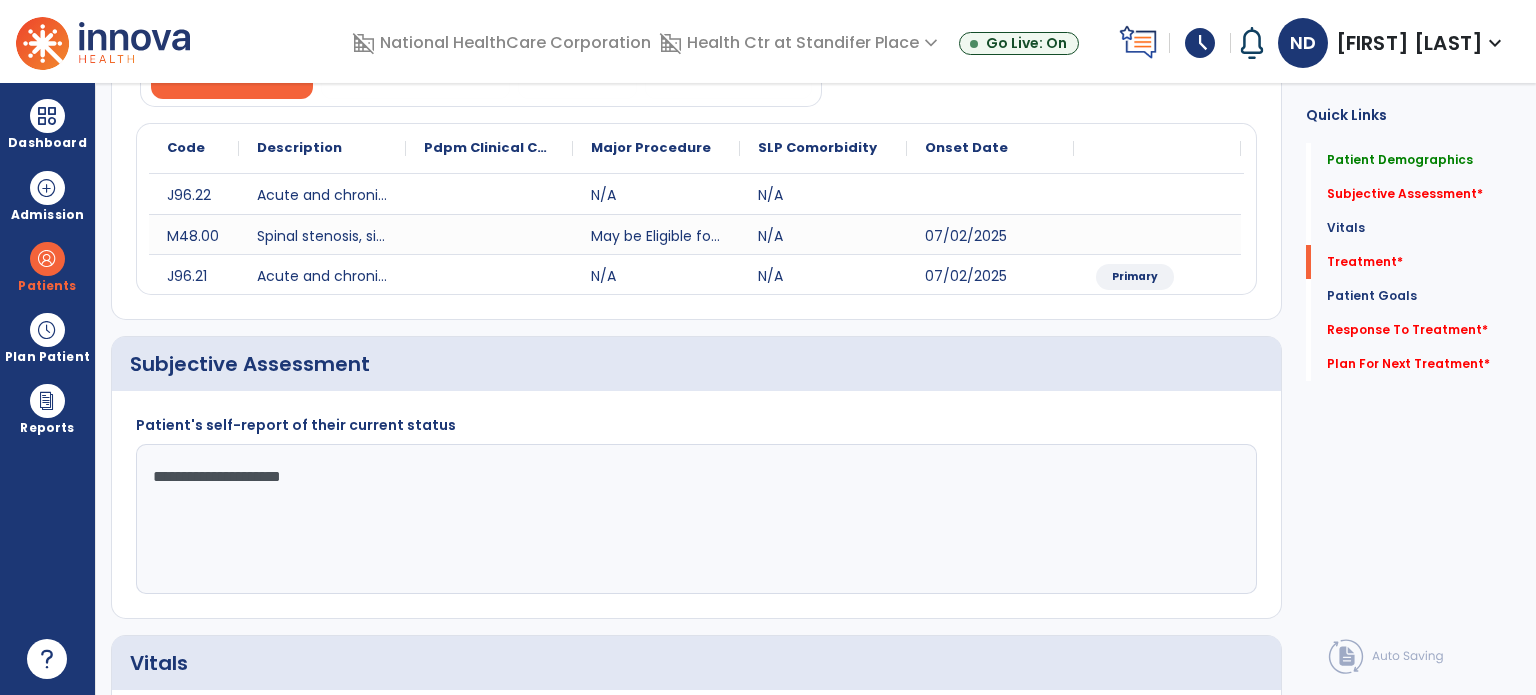 click on "Treatment   *" 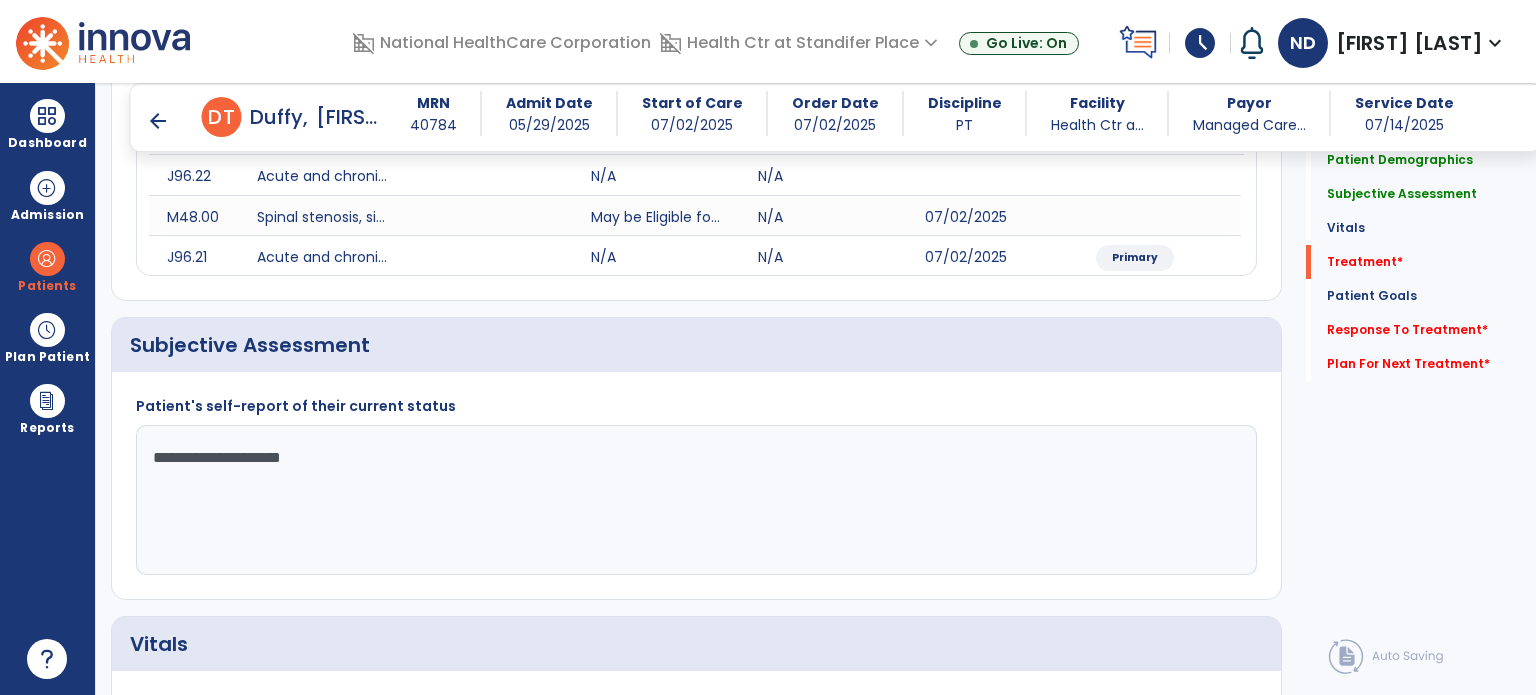 scroll, scrollTop: 1085, scrollLeft: 0, axis: vertical 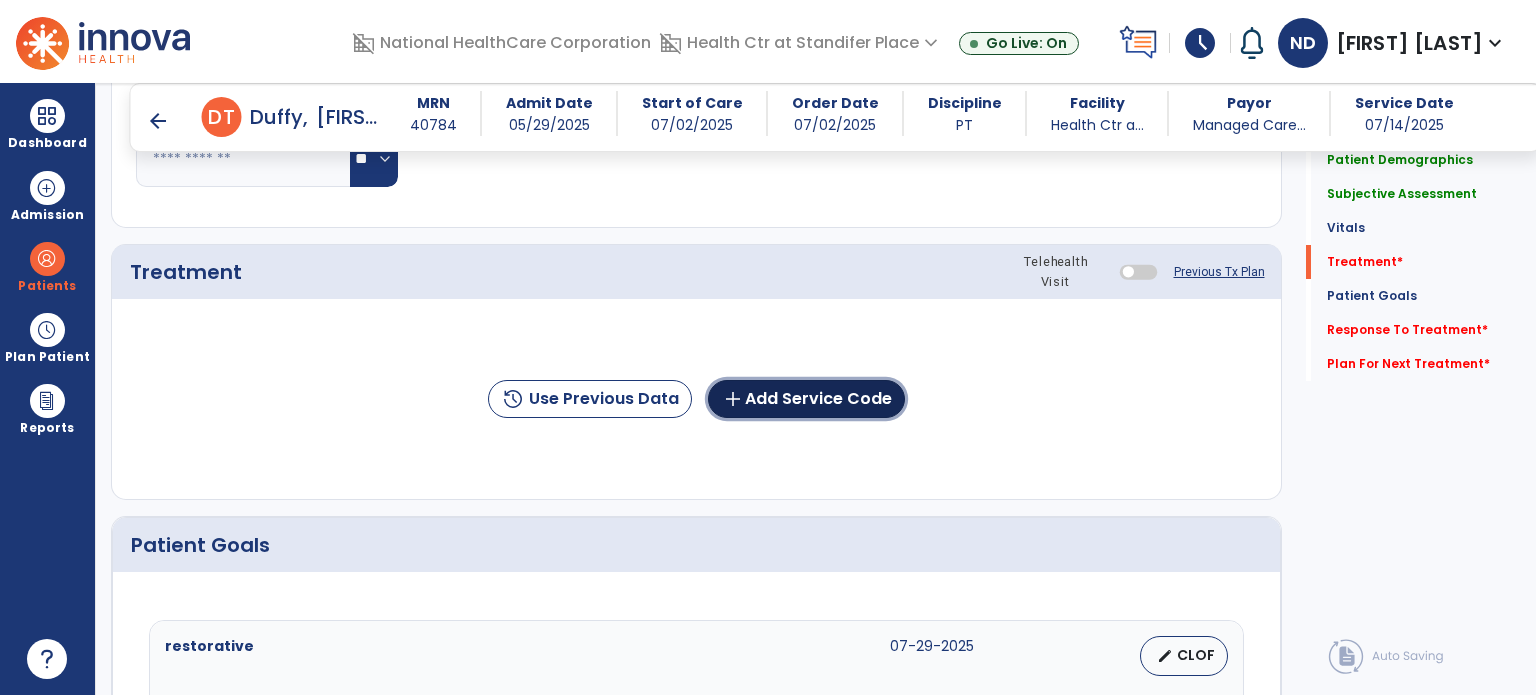 click on "add  Add Service Code" 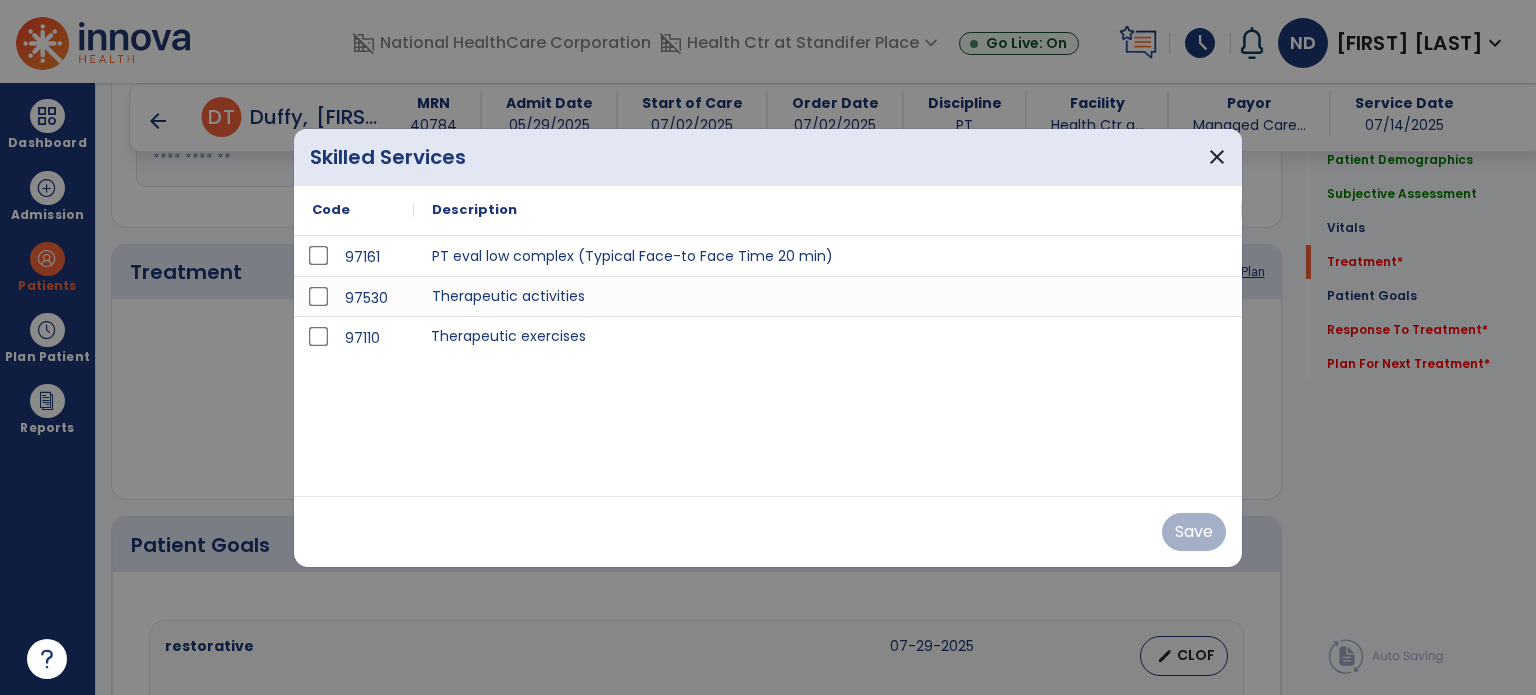click on "Therapeutic exercises" at bounding box center (828, 336) 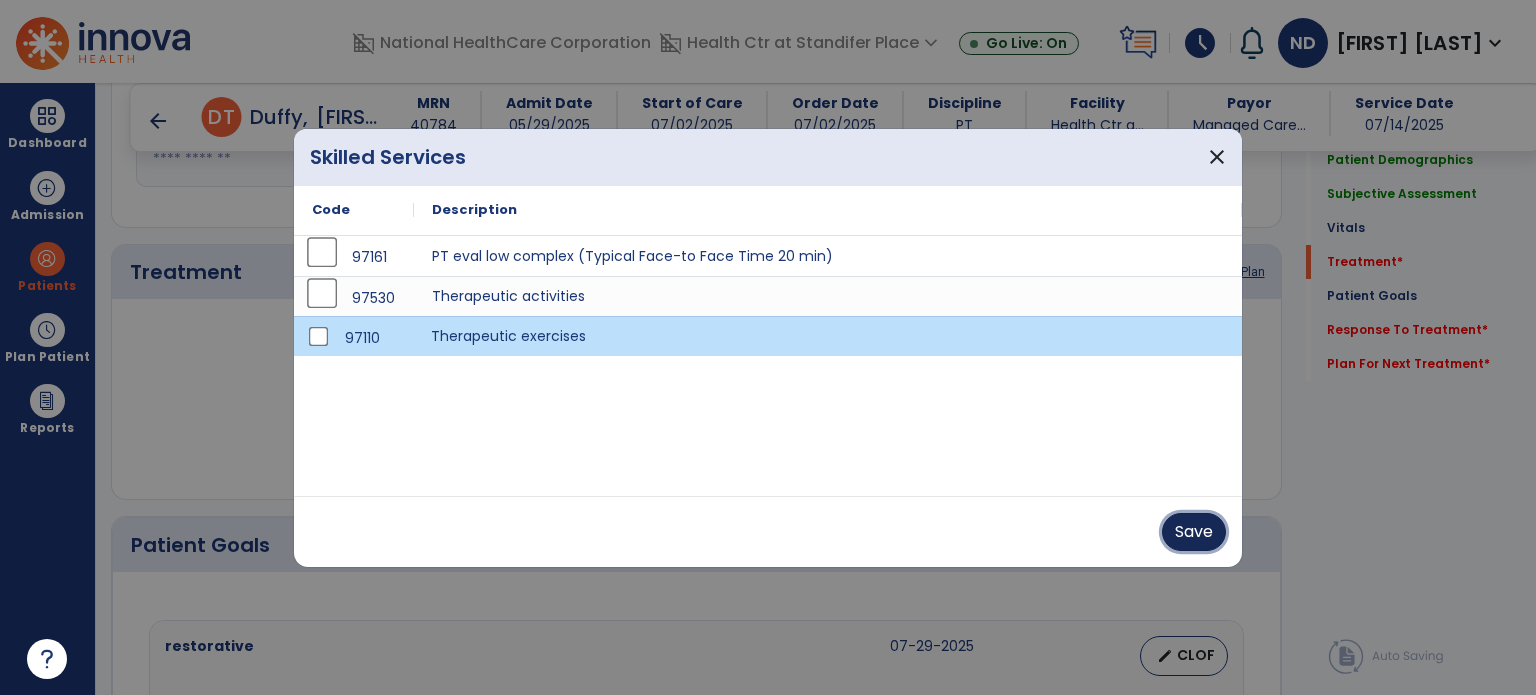 click on "Save" at bounding box center [1194, 532] 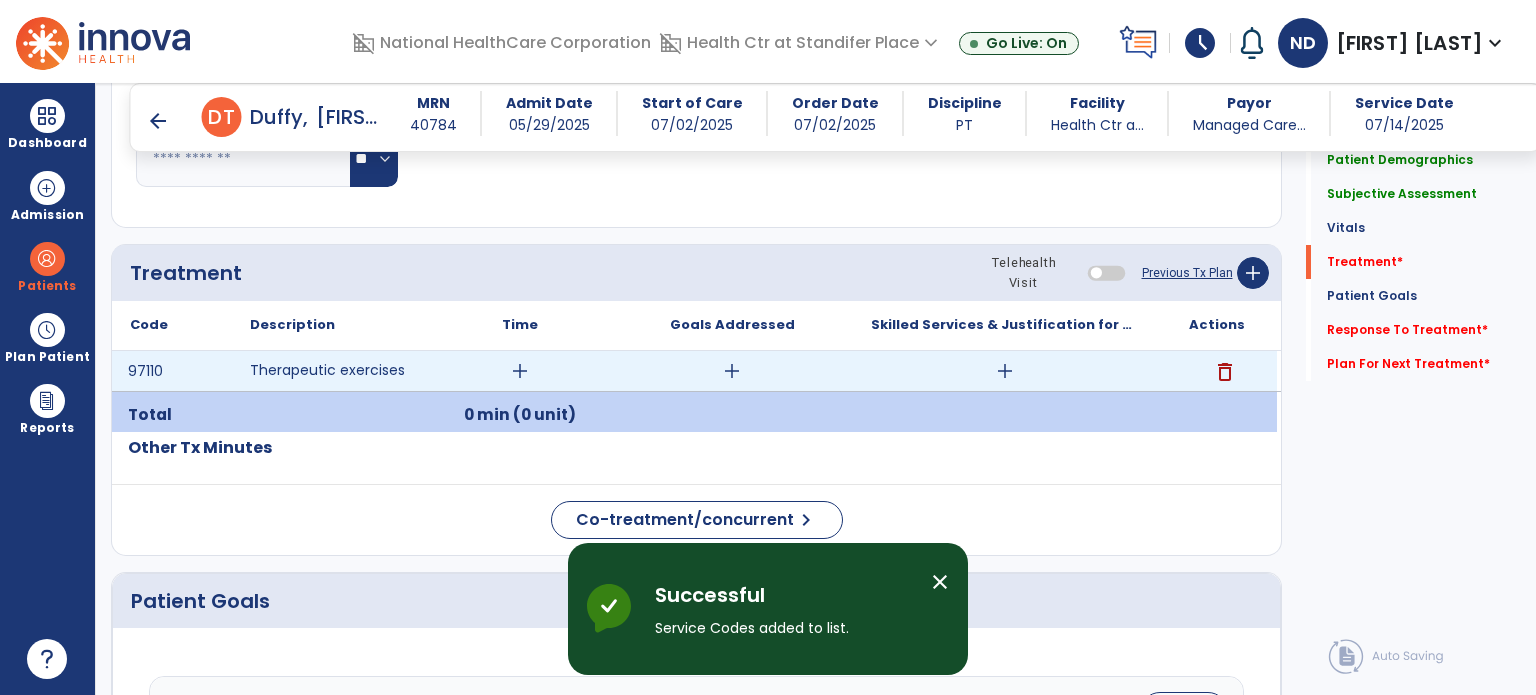 click on "add" at bounding box center [520, 371] 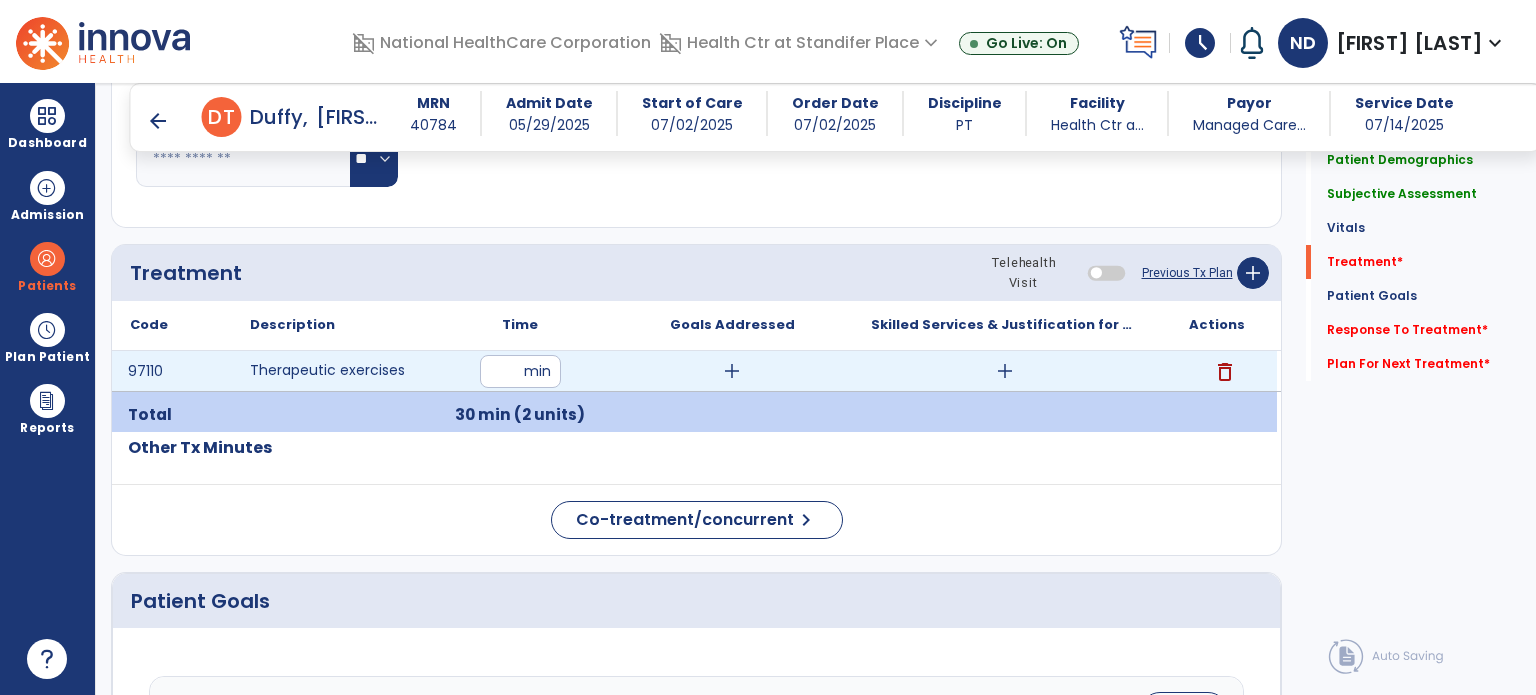 click on "add" at bounding box center [732, 371] 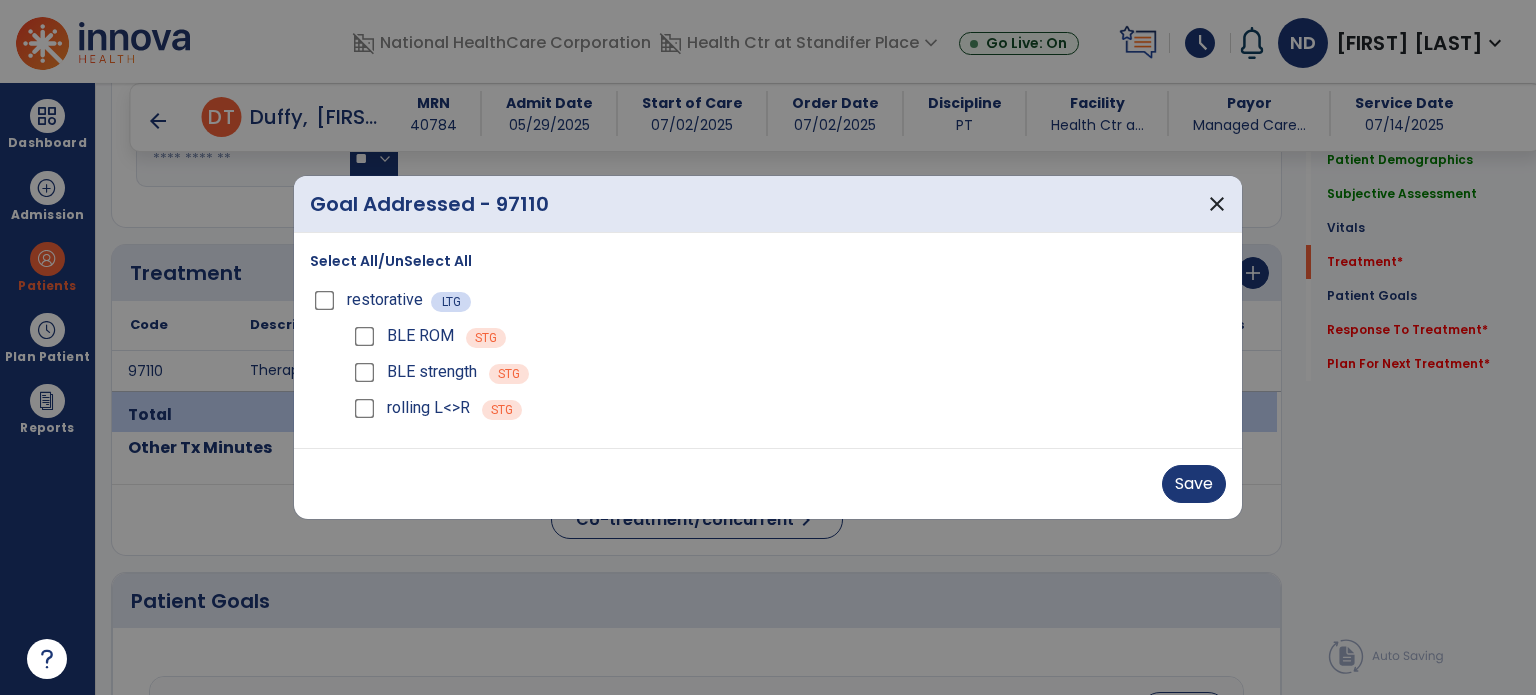 click on "rolling L<>R   STG" at bounding box center [788, 408] 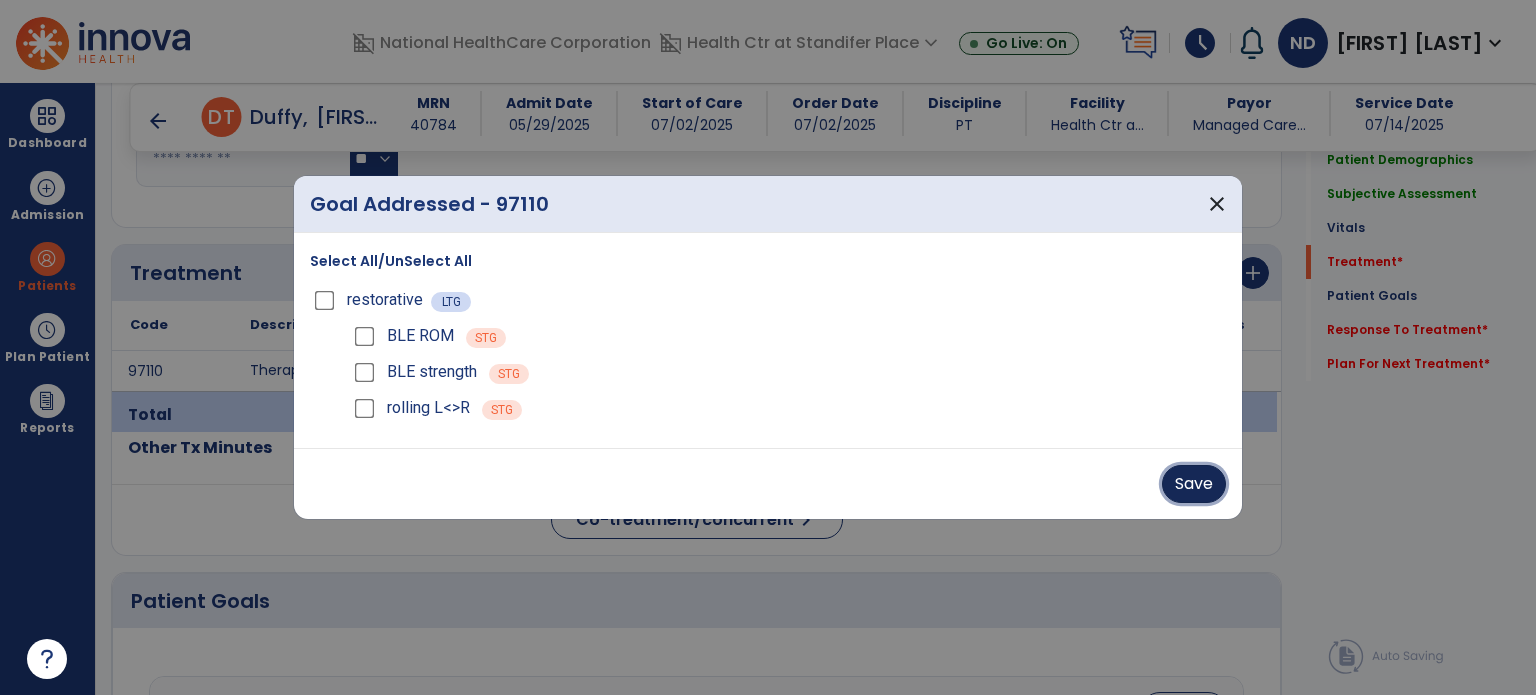 click on "Save" at bounding box center [1194, 484] 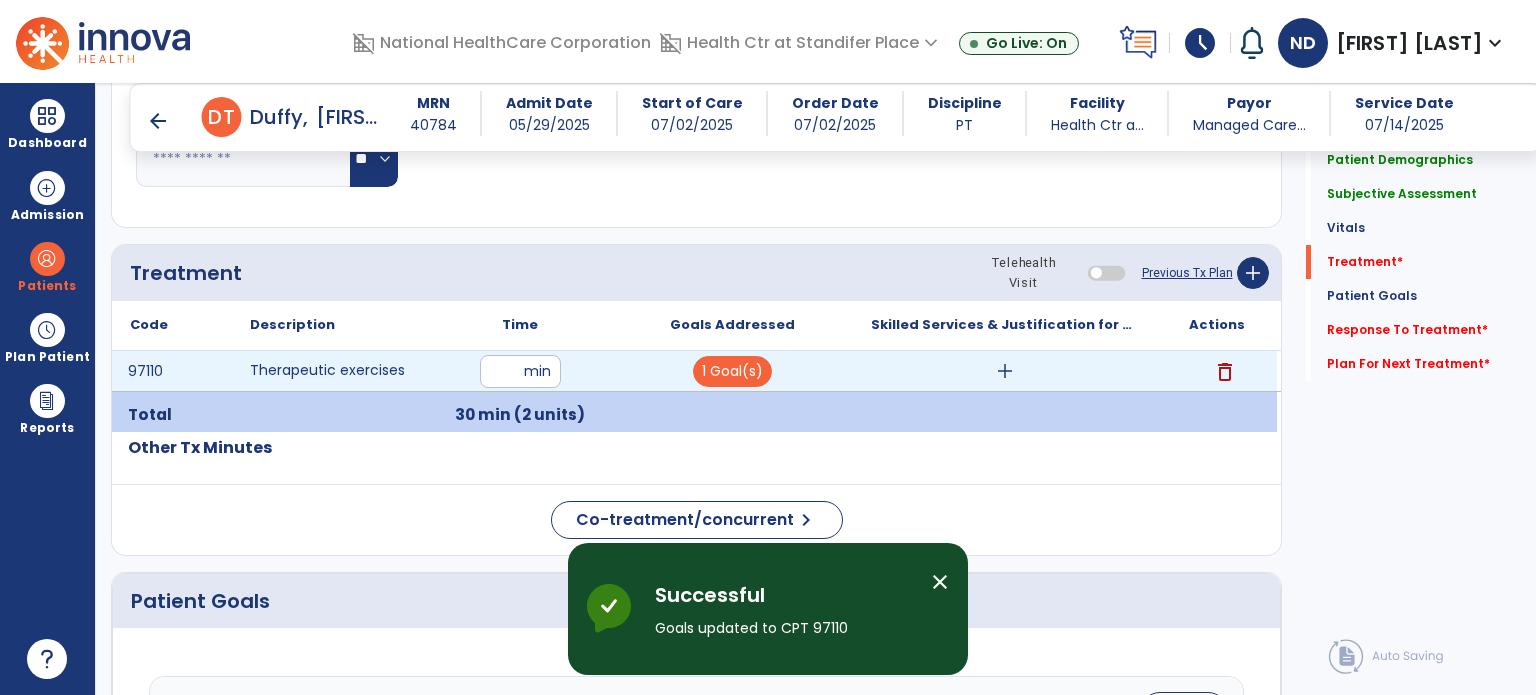 click on "add" at bounding box center [1005, 371] 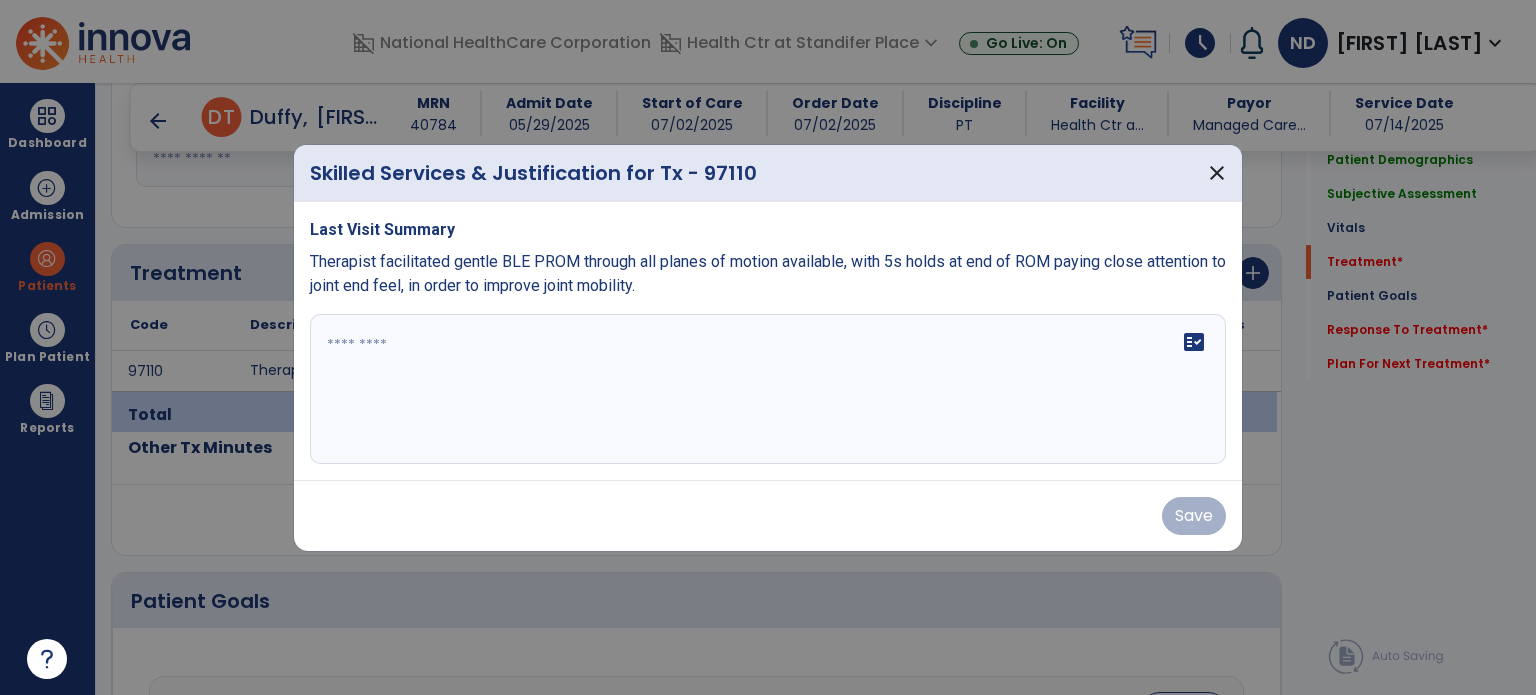 drag, startPoint x: 712, startPoint y: 299, endPoint x: 369, endPoint y: 267, distance: 344.48947 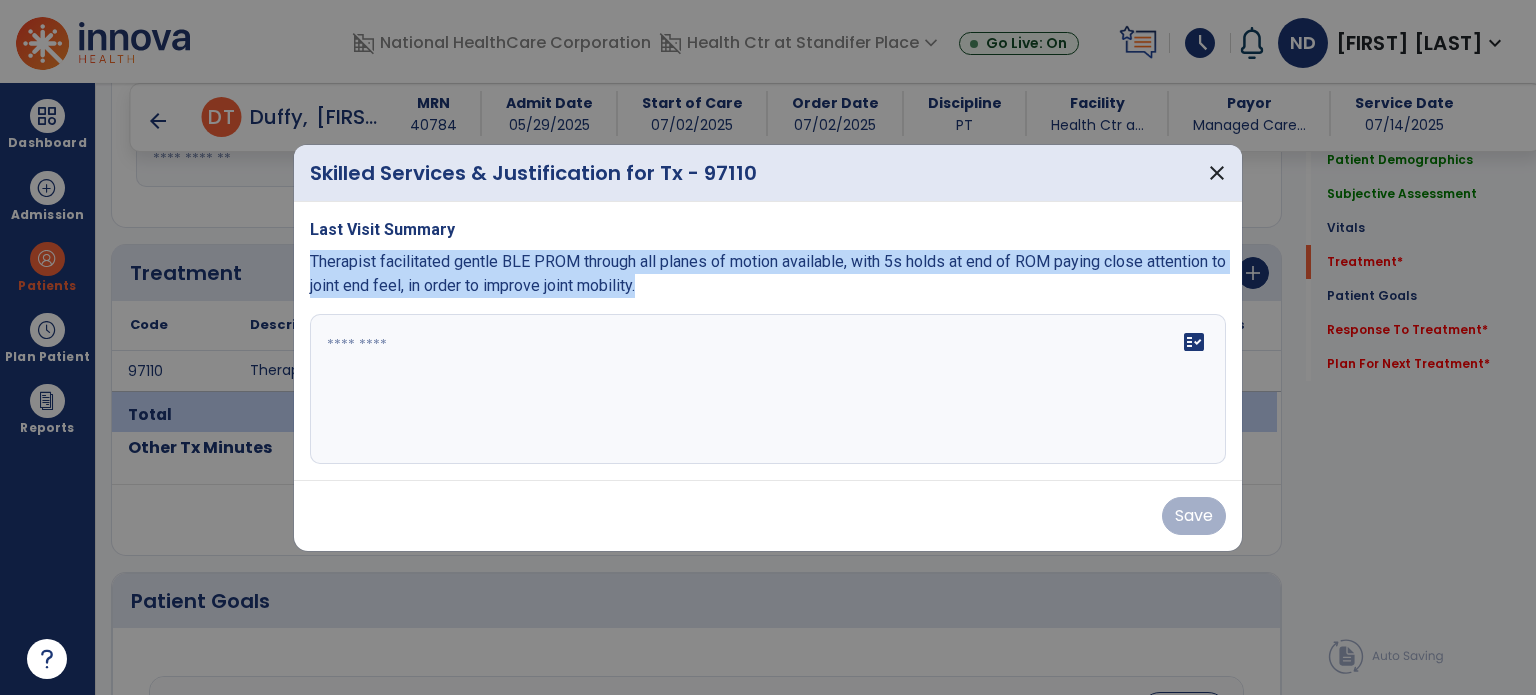 drag, startPoint x: 309, startPoint y: 259, endPoint x: 725, endPoint y: 293, distance: 417.38712 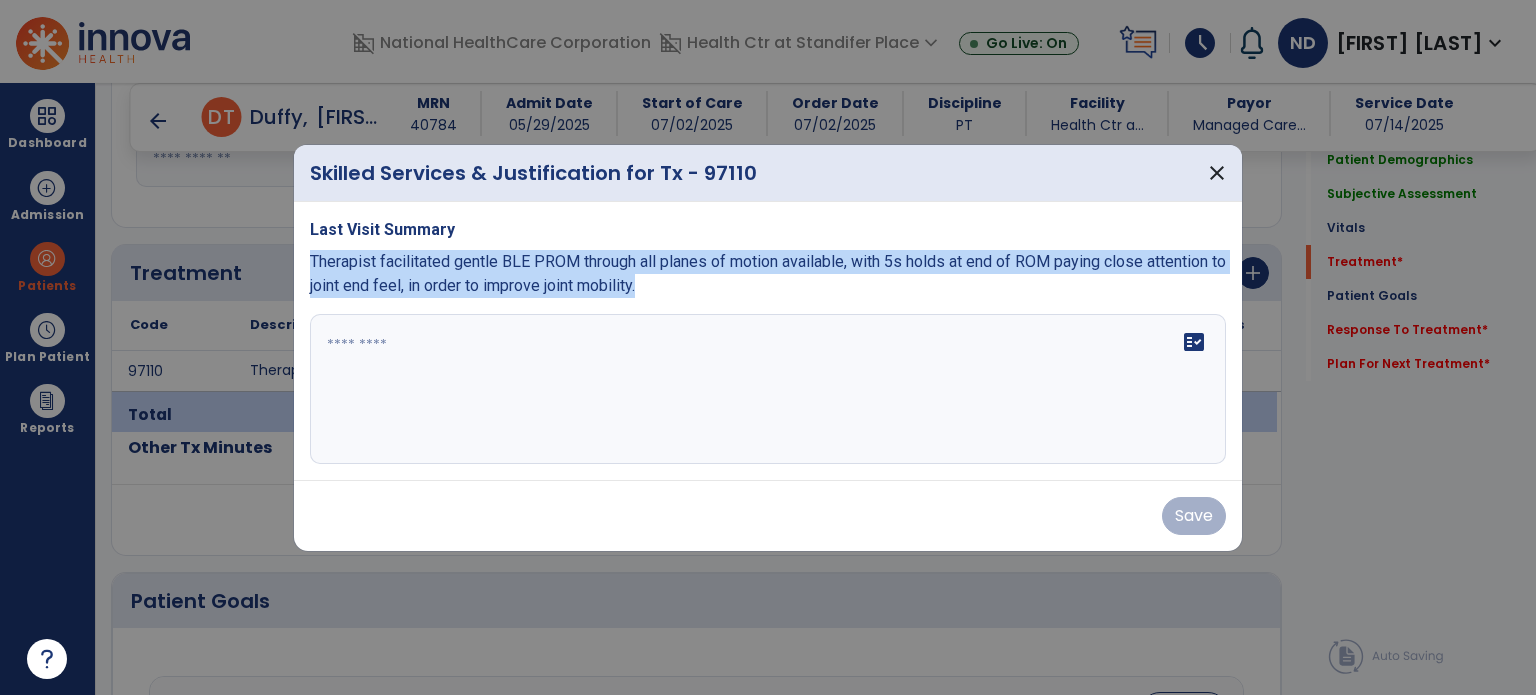click on "Therapist facilitated gentle BLE PROM through all planes of motion available, with 5s holds at end of ROM paying close attention to joint end feel, in order to improve joint mobility." at bounding box center [768, 274] 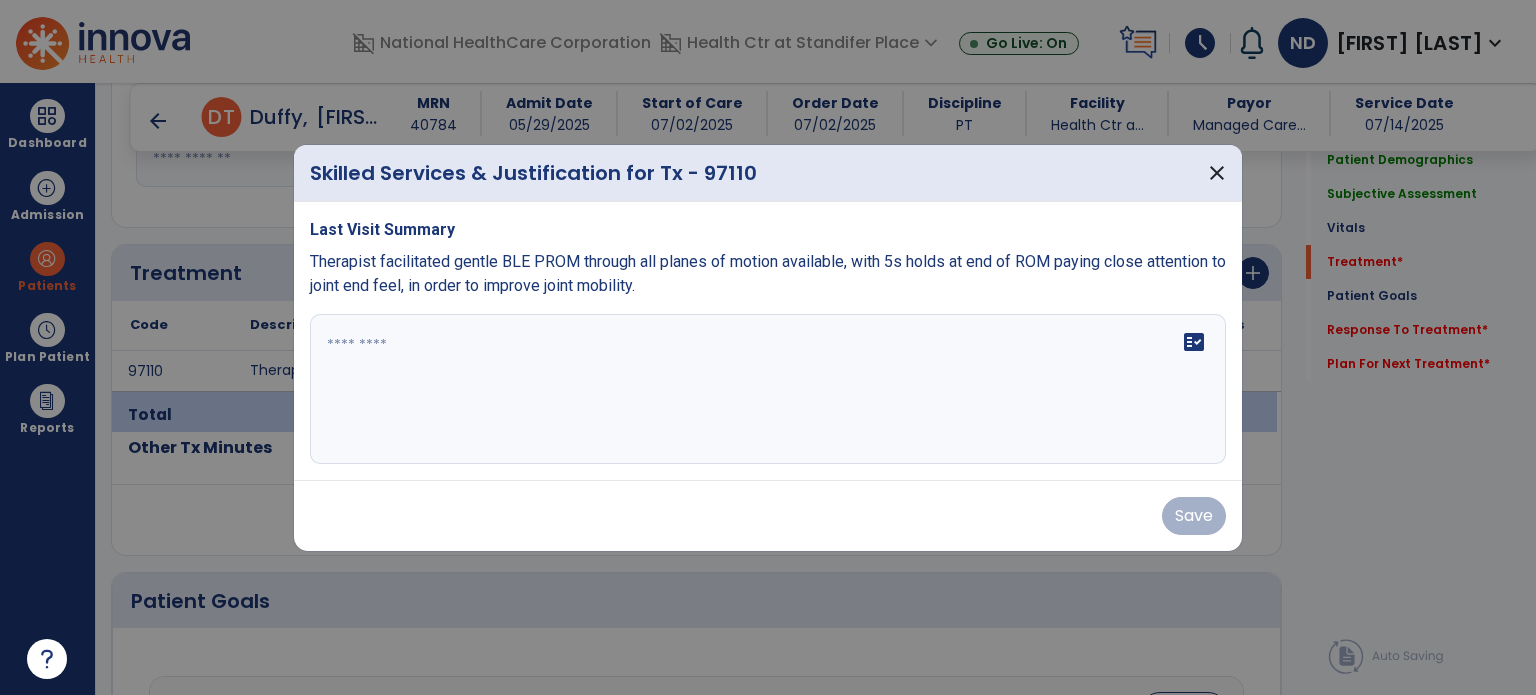 paste on "**********" 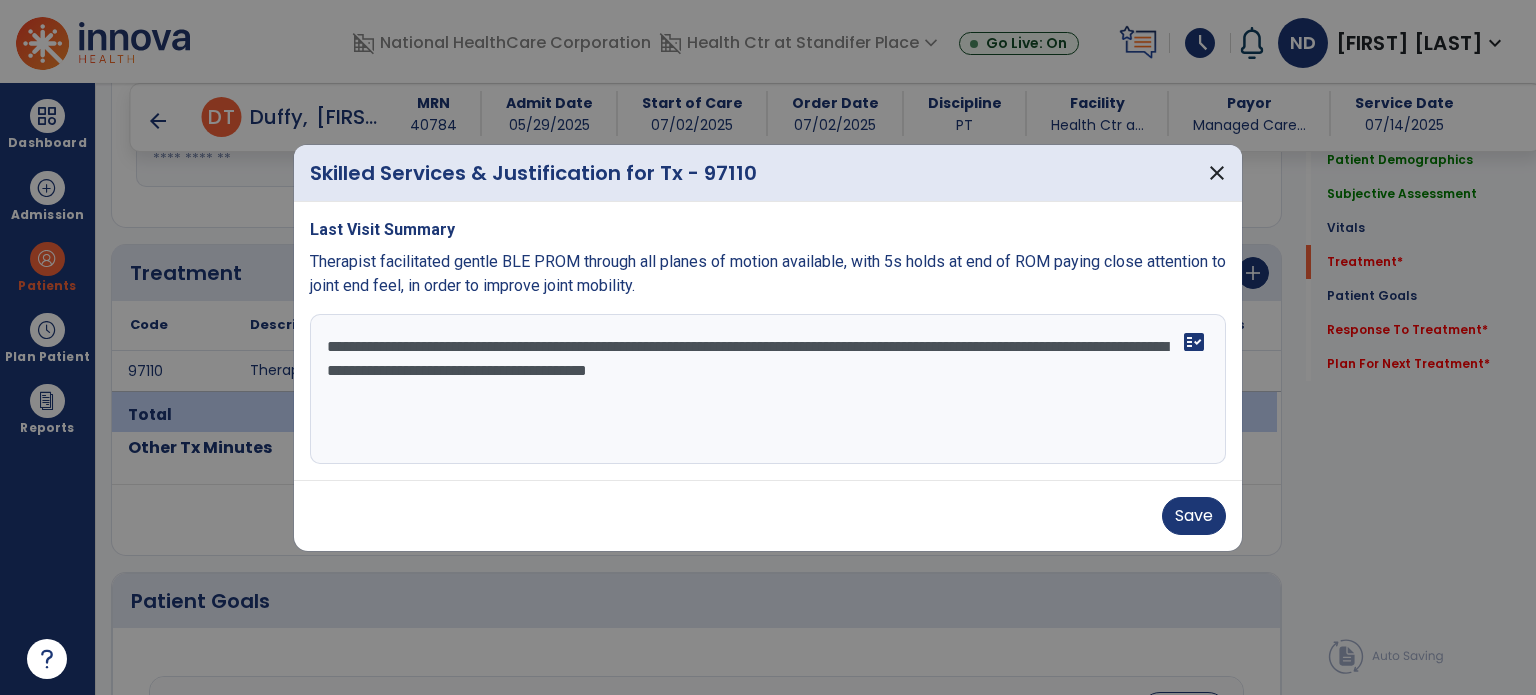 click on "**********" at bounding box center (766, 389) 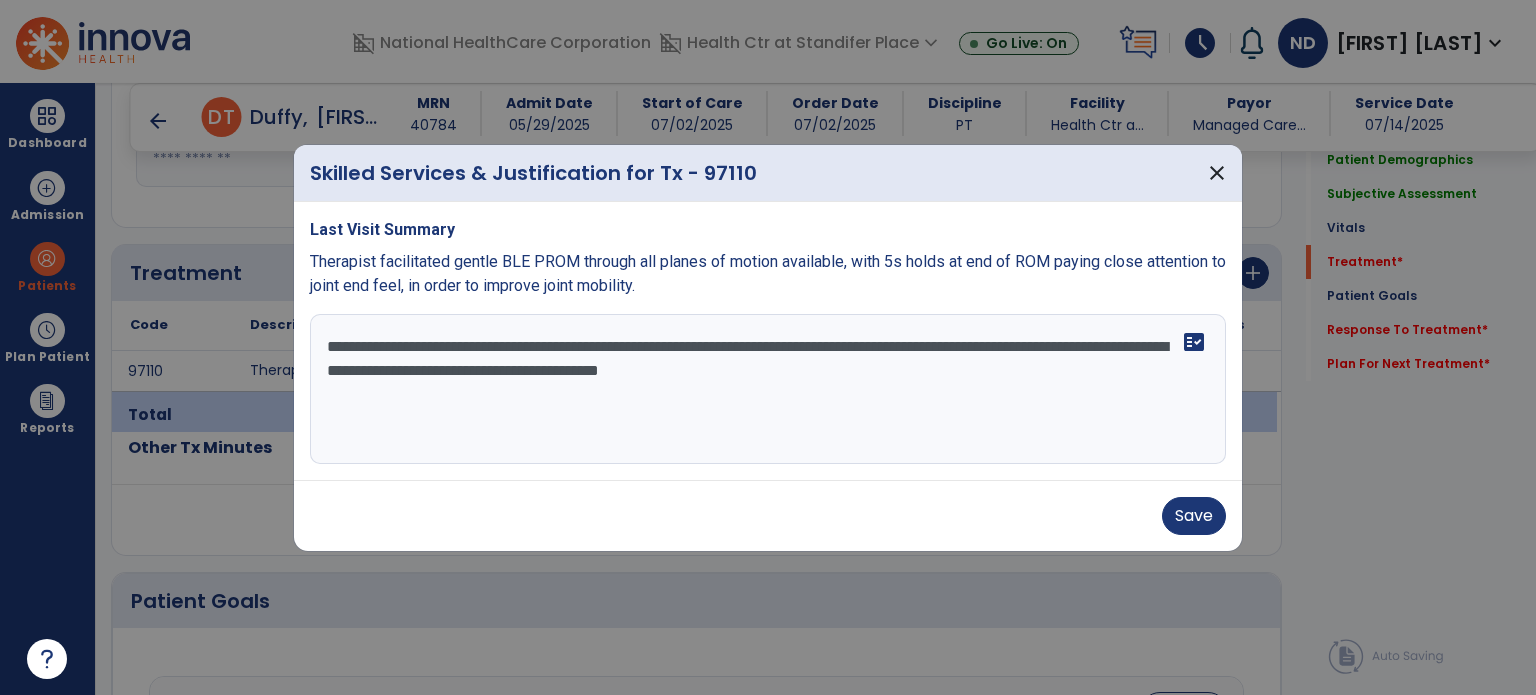 type on "**********" 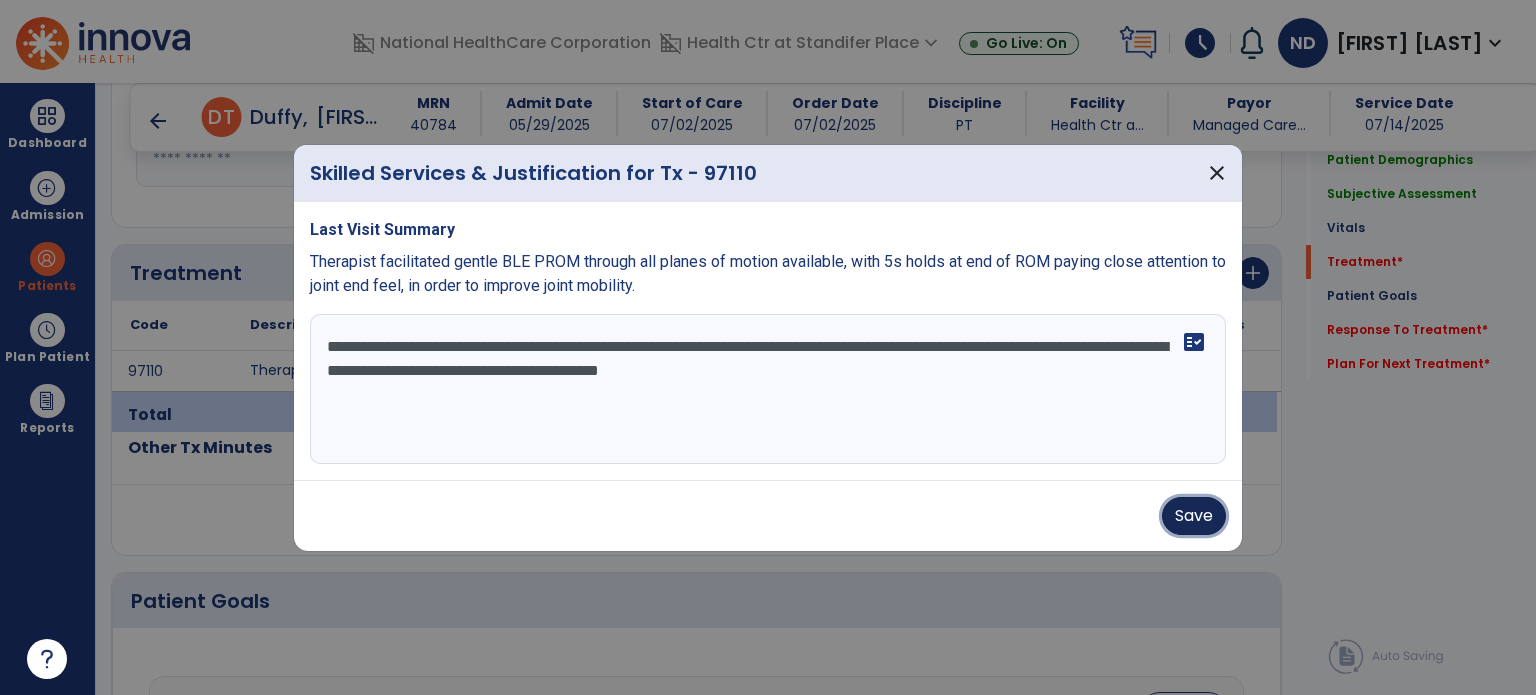 click on "Save" at bounding box center [1194, 516] 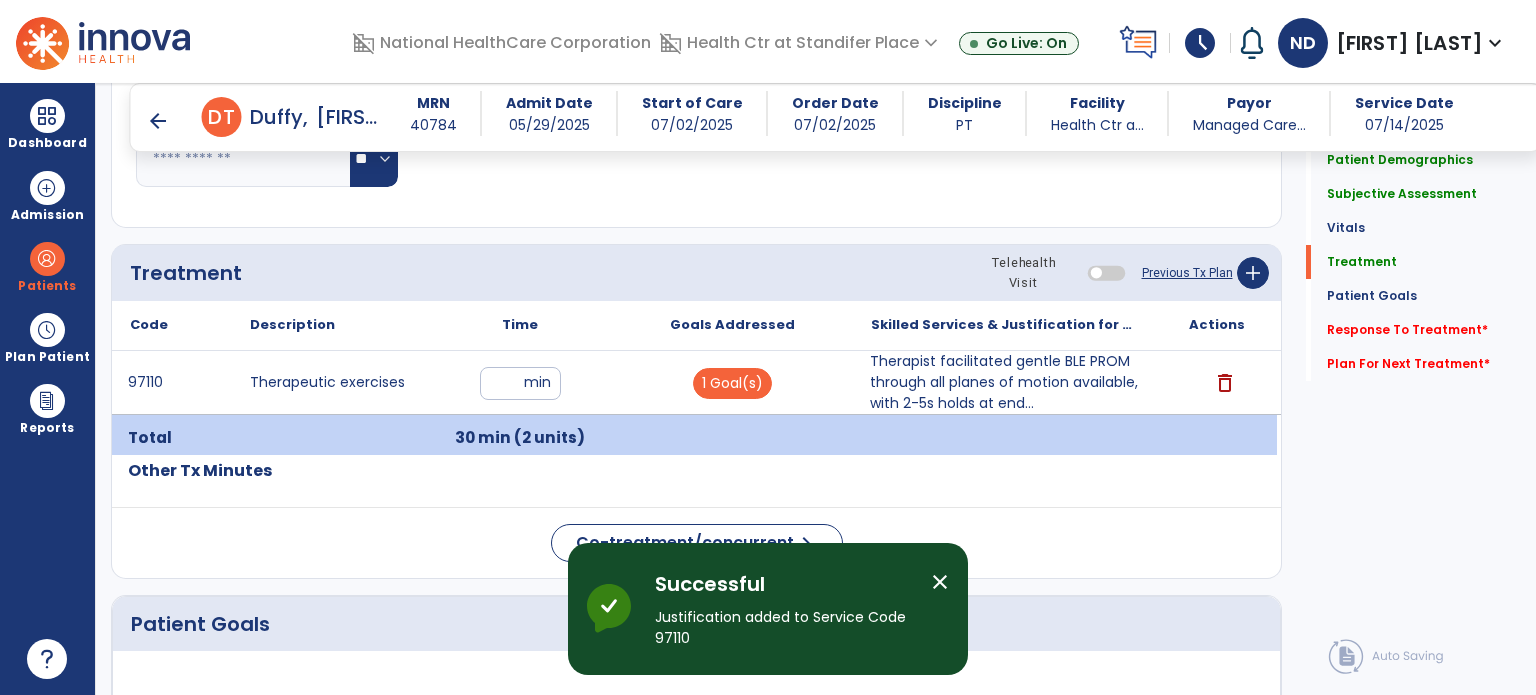 click on "Response To Treatment   *" 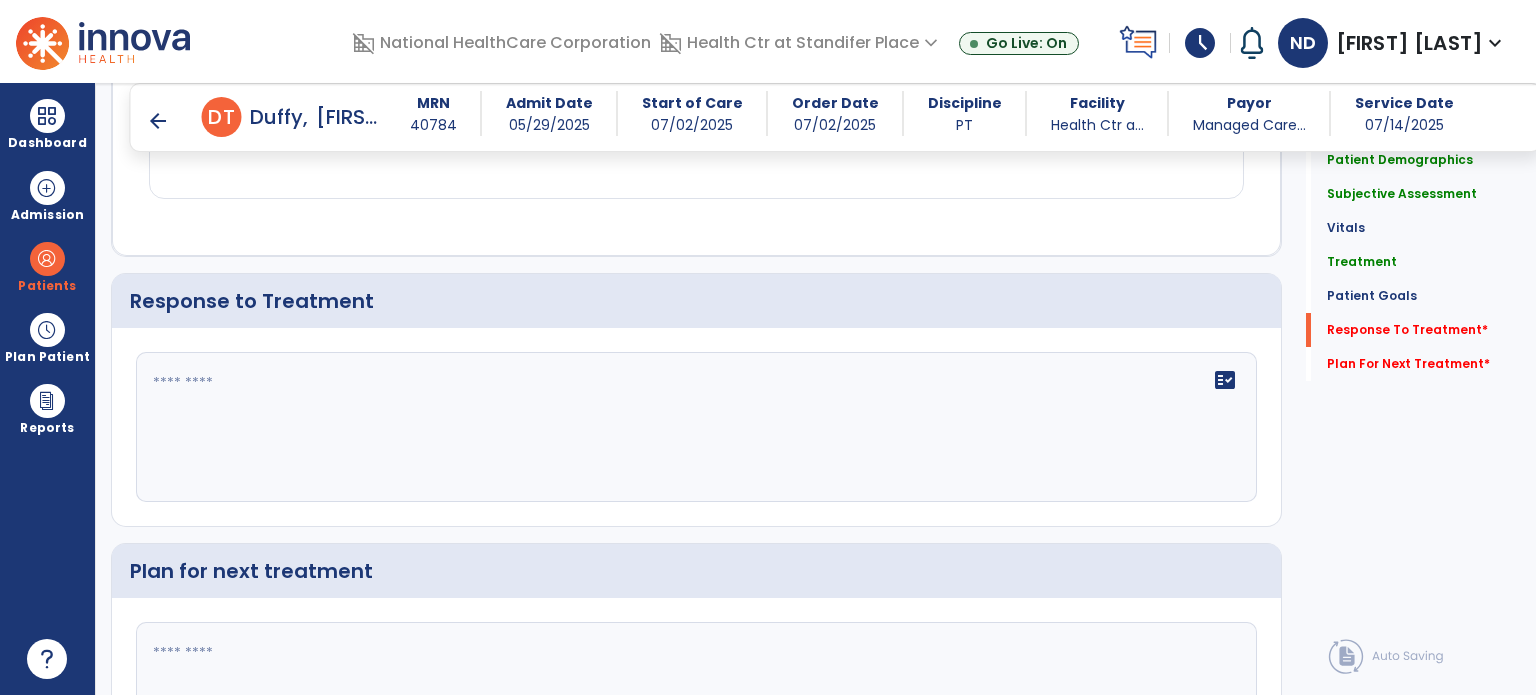 scroll, scrollTop: 2314, scrollLeft: 0, axis: vertical 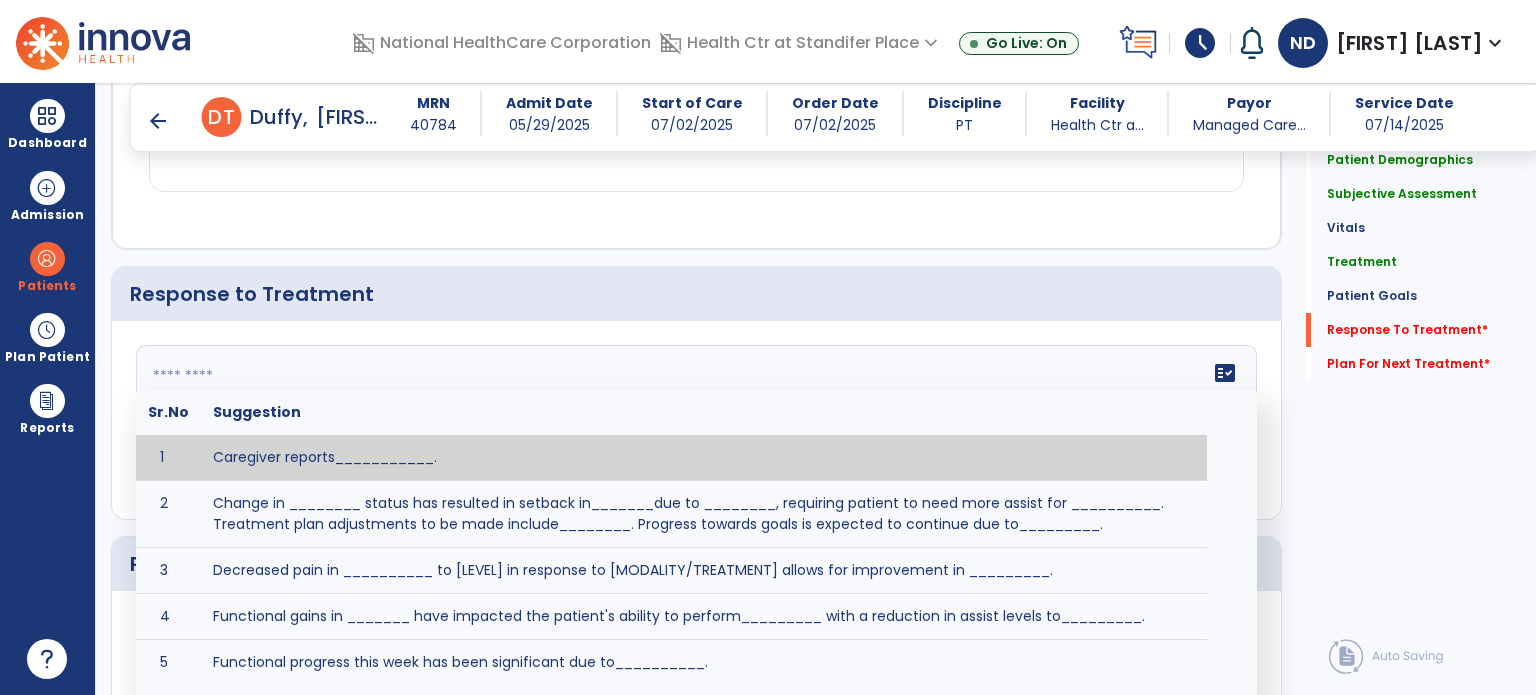 click 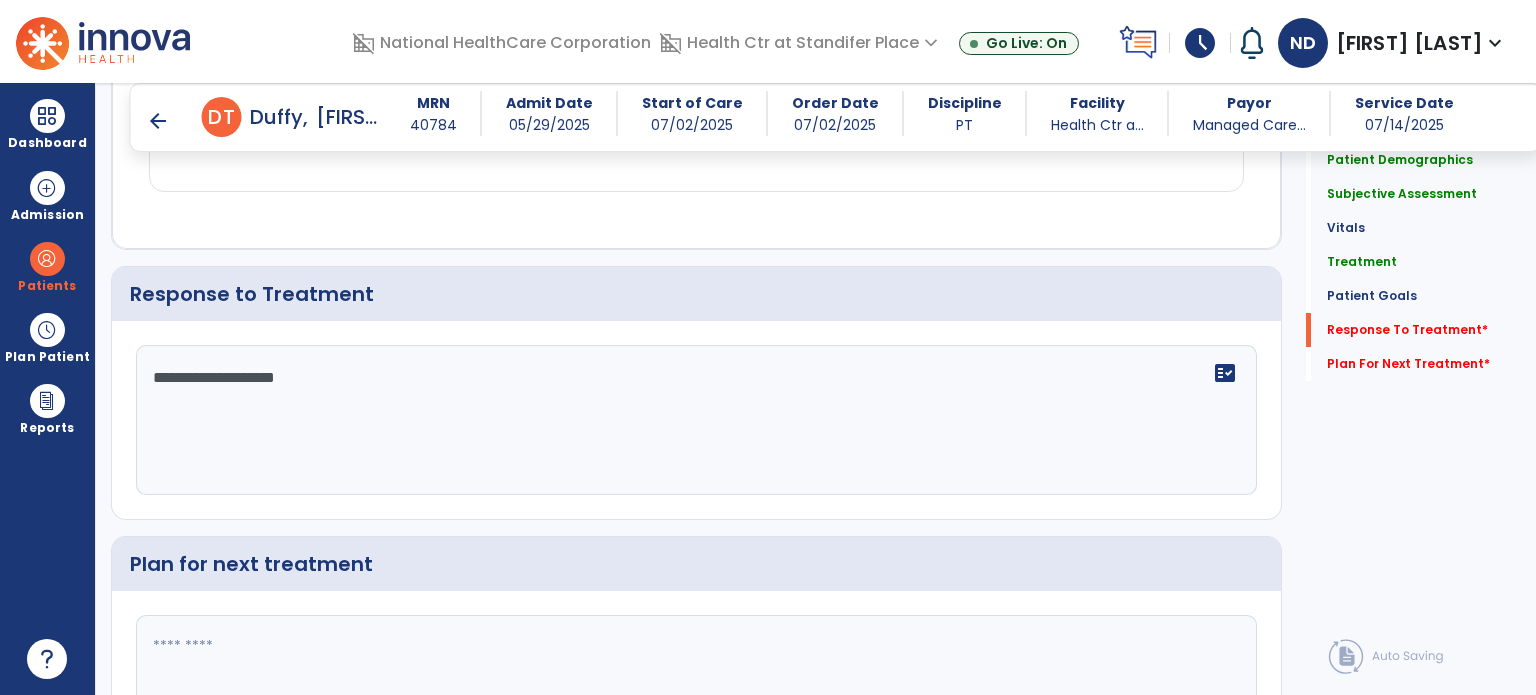 type on "**********" 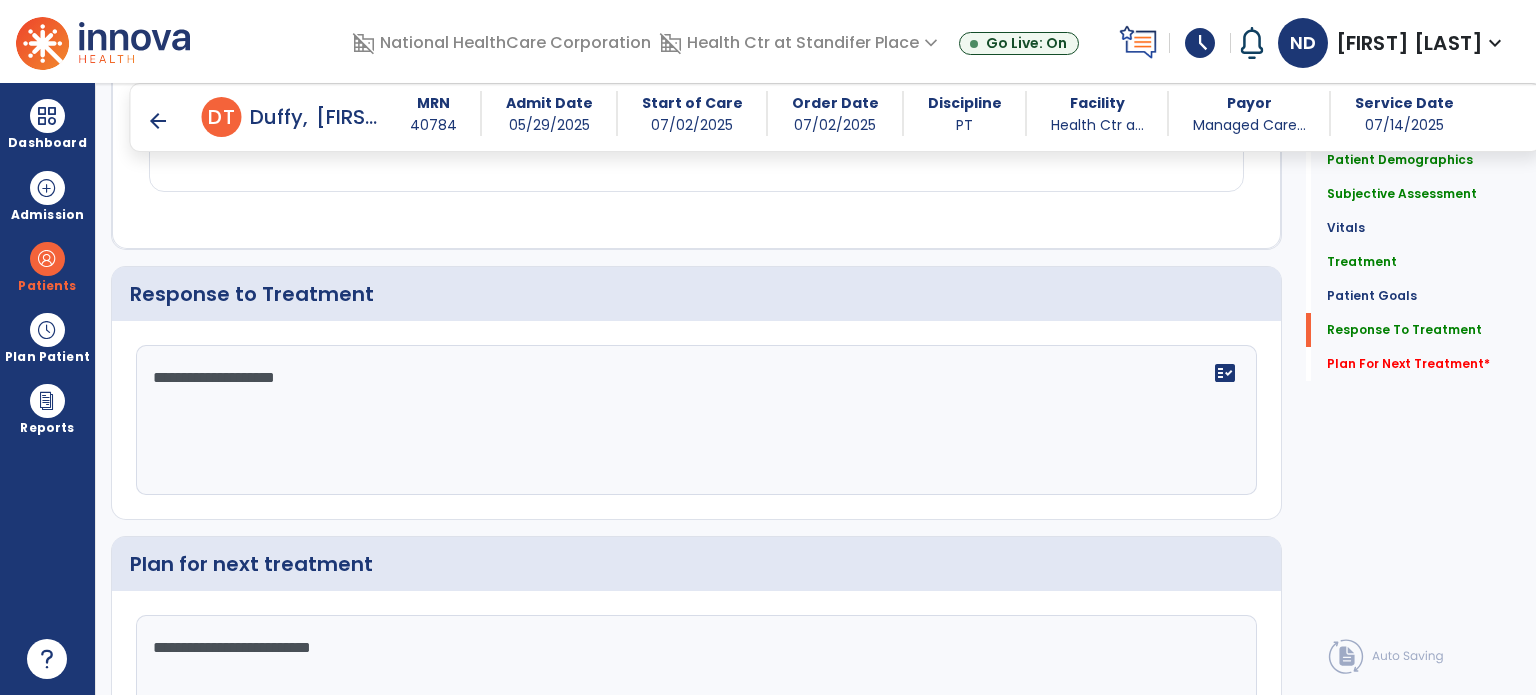 scroll, scrollTop: 2468, scrollLeft: 0, axis: vertical 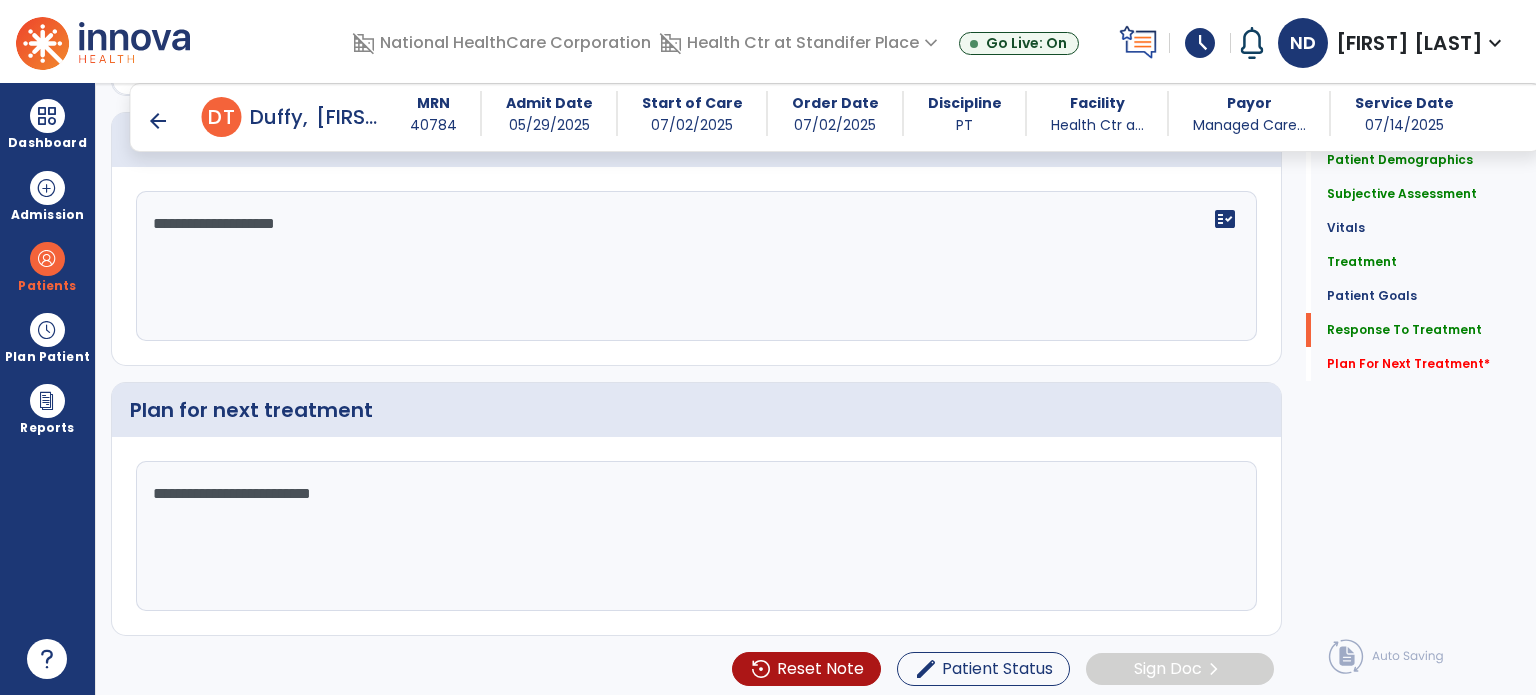 type on "**********" 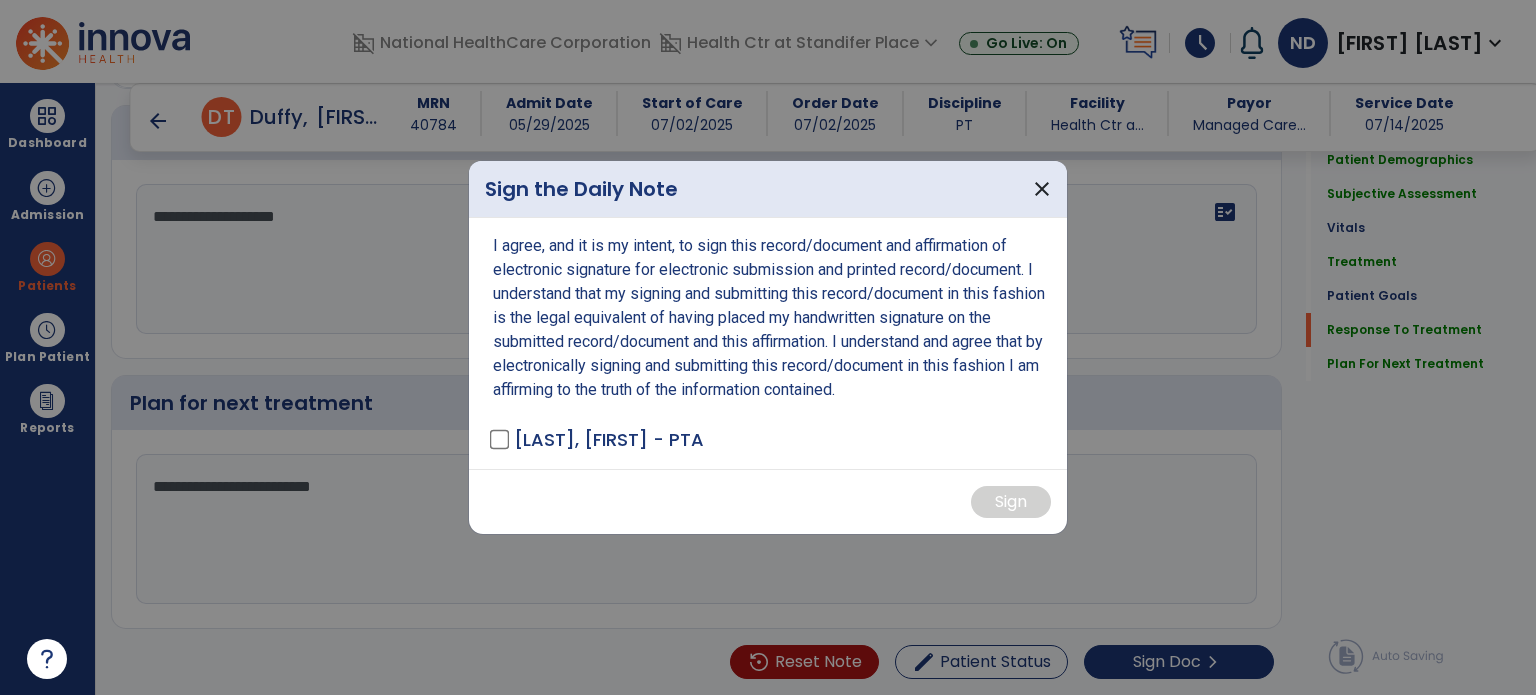 click at bounding box center [768, 347] 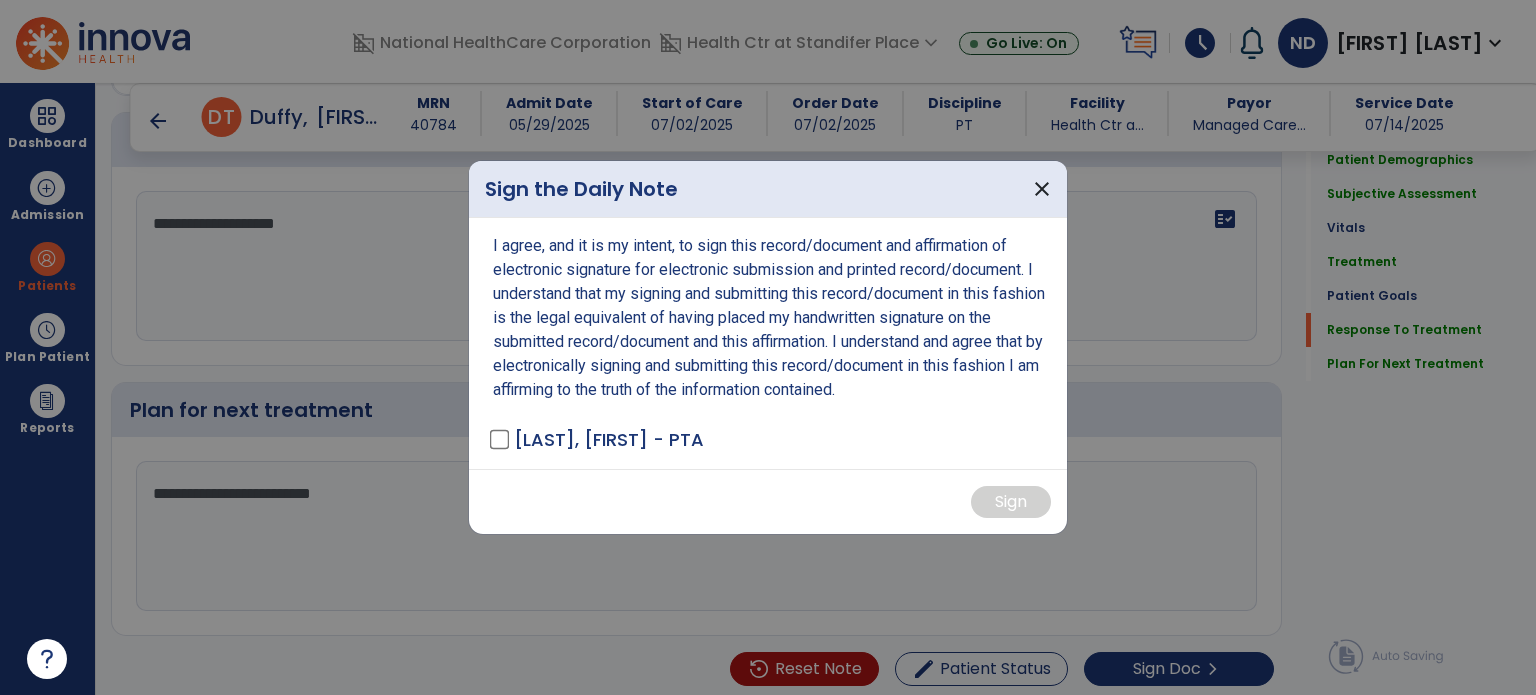 click at bounding box center [768, 347] 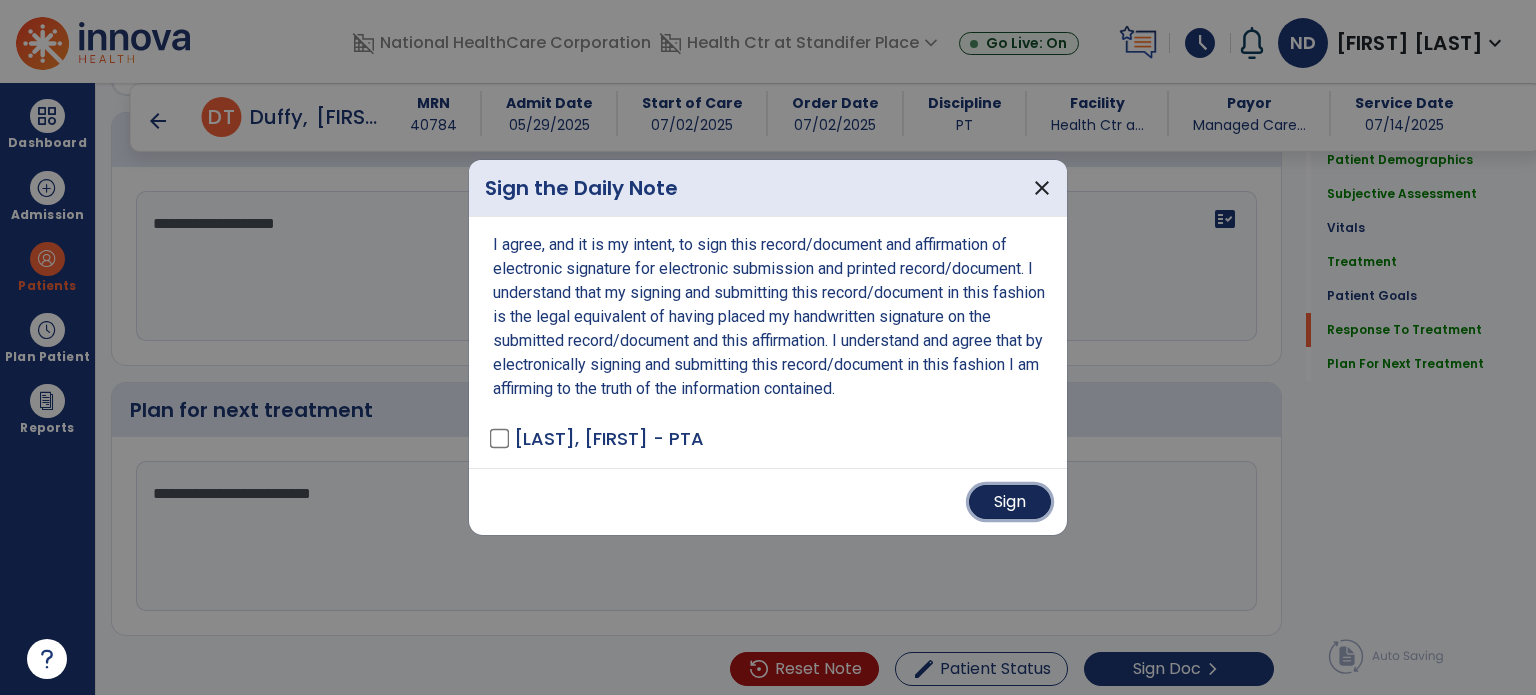 click on "Sign" at bounding box center (1010, 502) 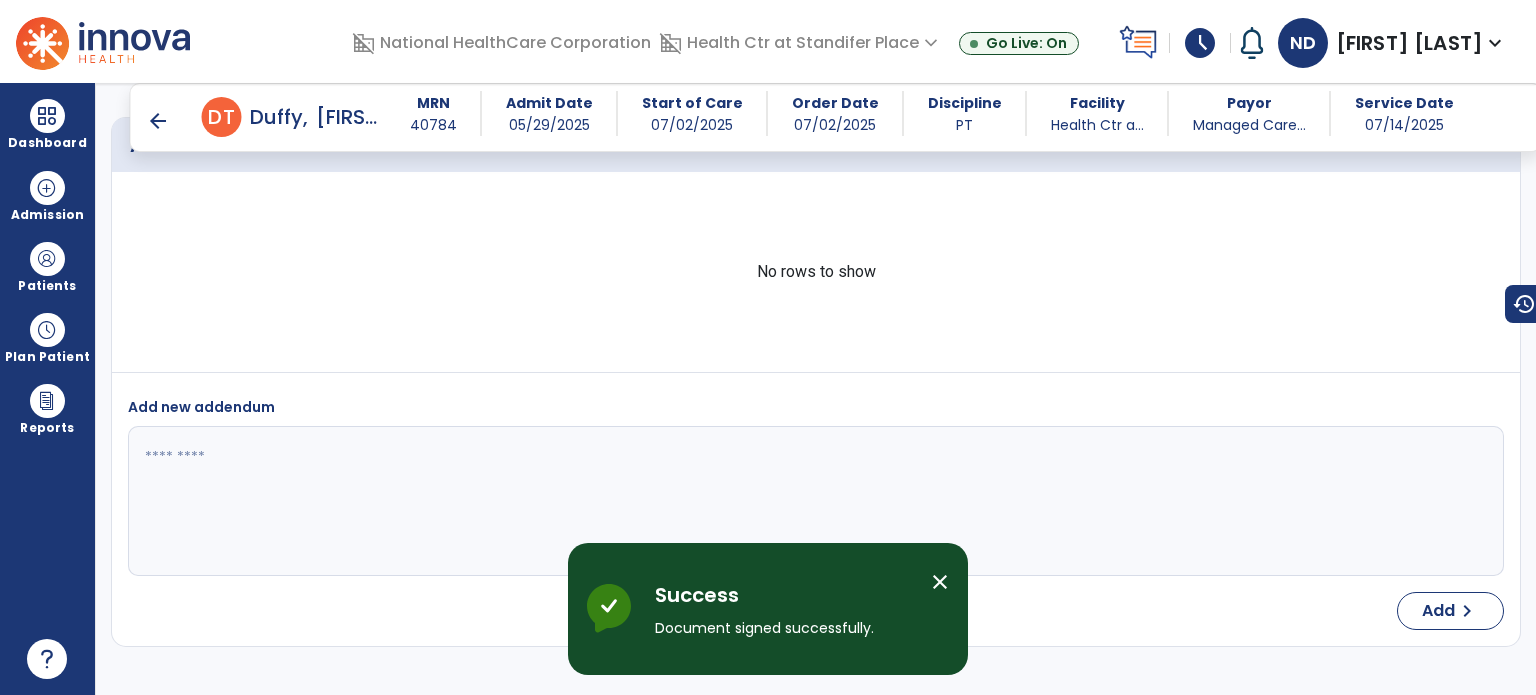scroll, scrollTop: 3338, scrollLeft: 0, axis: vertical 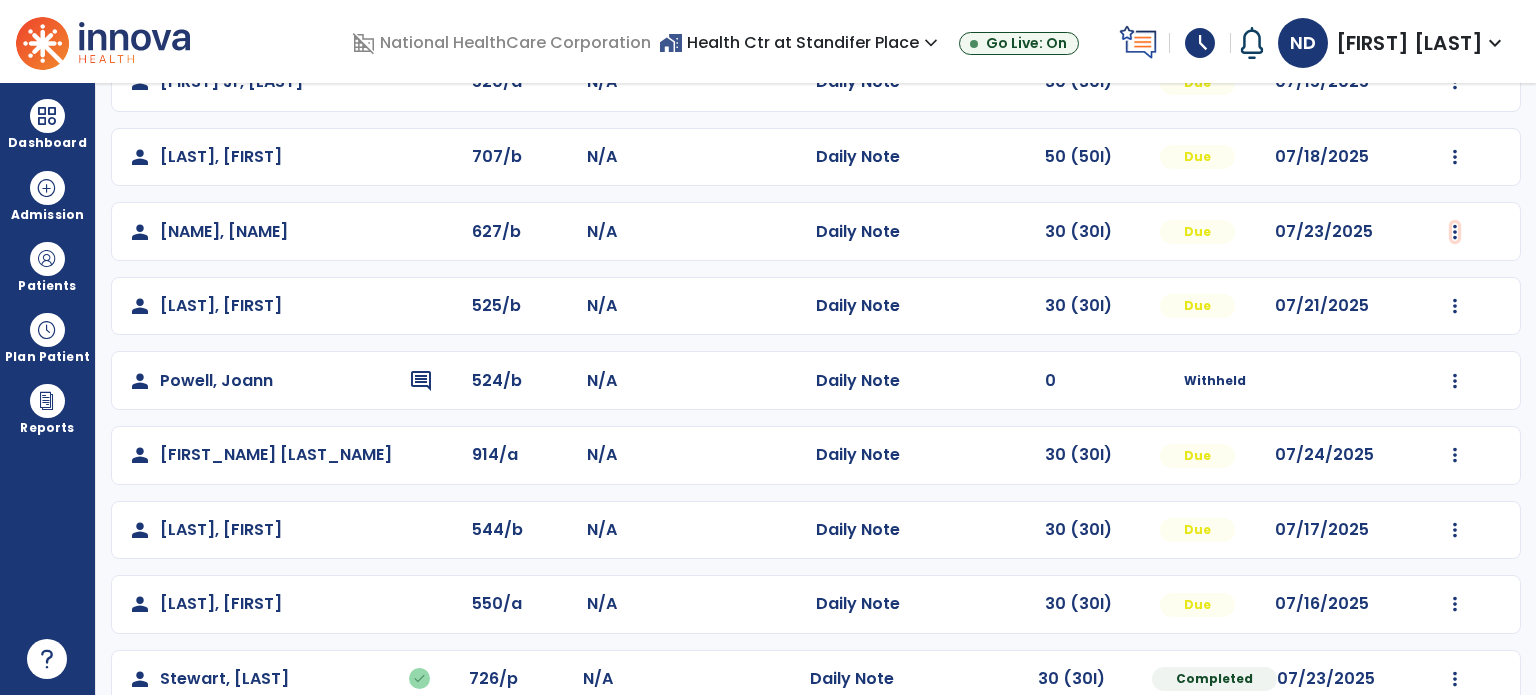 click at bounding box center (1455, -365) 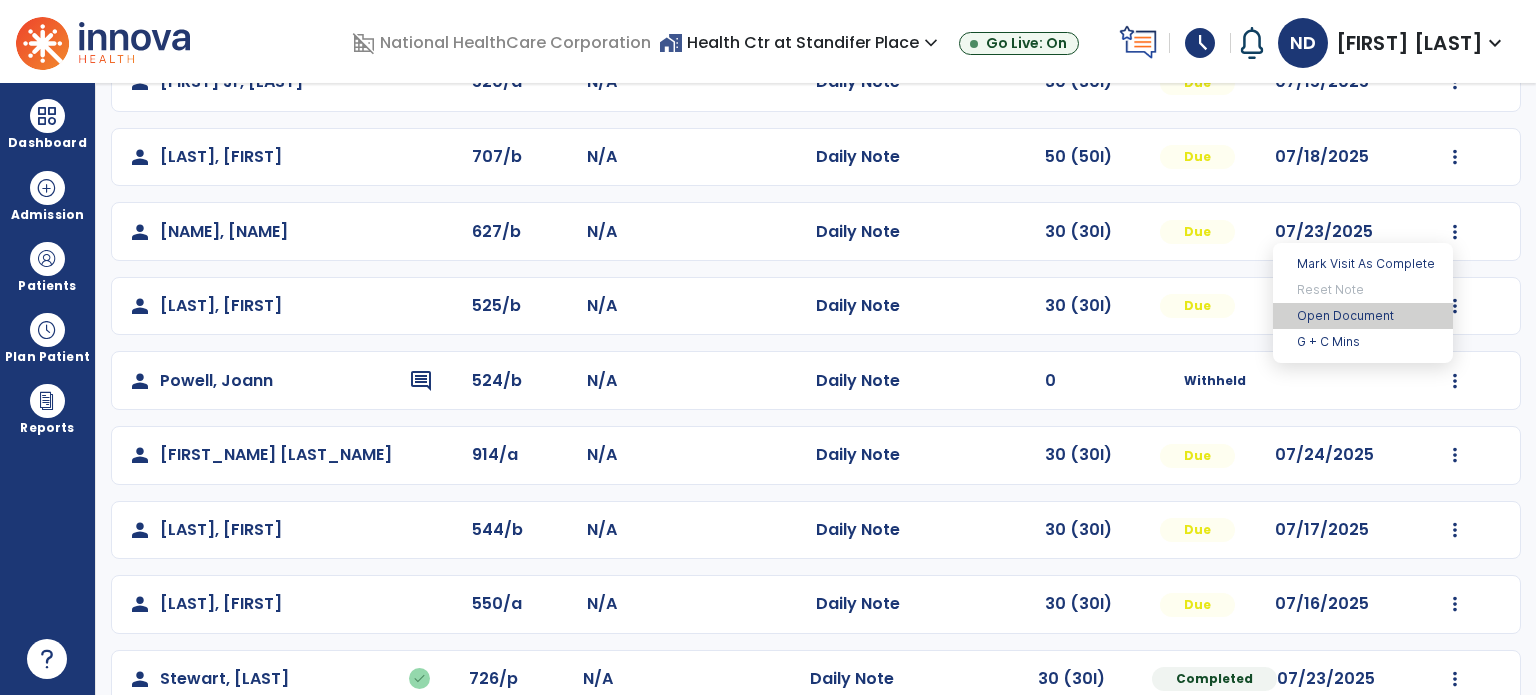 click on "Open Document" at bounding box center (1363, 316) 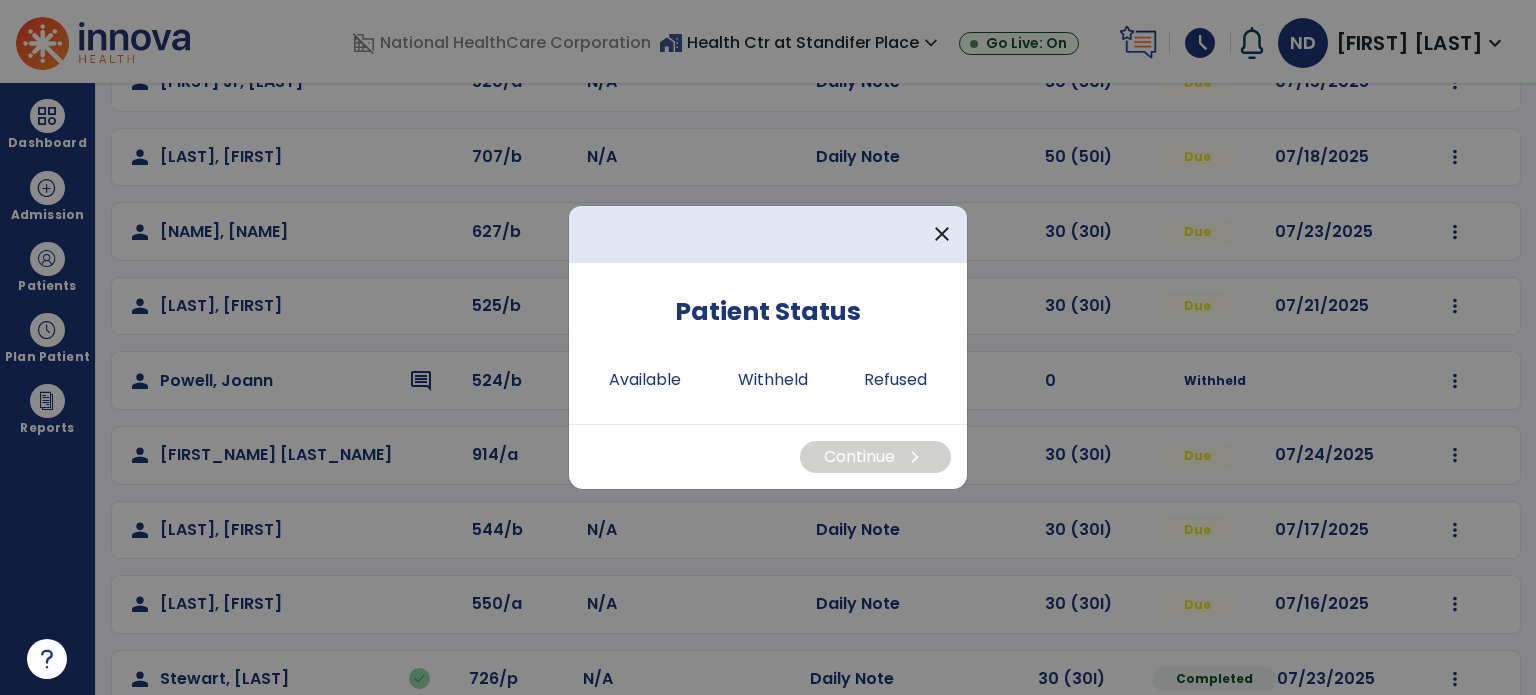 drag, startPoint x: 654, startPoint y: 419, endPoint x: 618, endPoint y: 344, distance: 83.19255 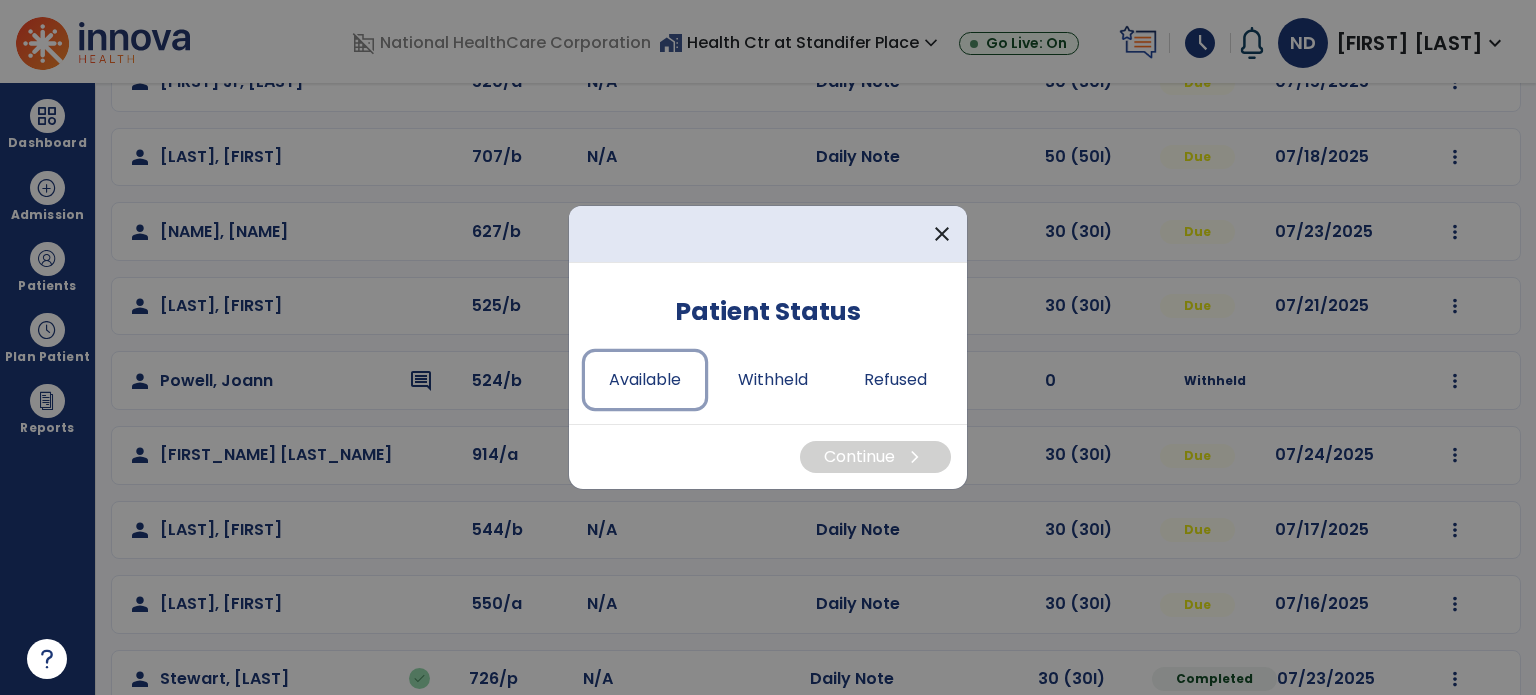 click on "Available" at bounding box center [645, 380] 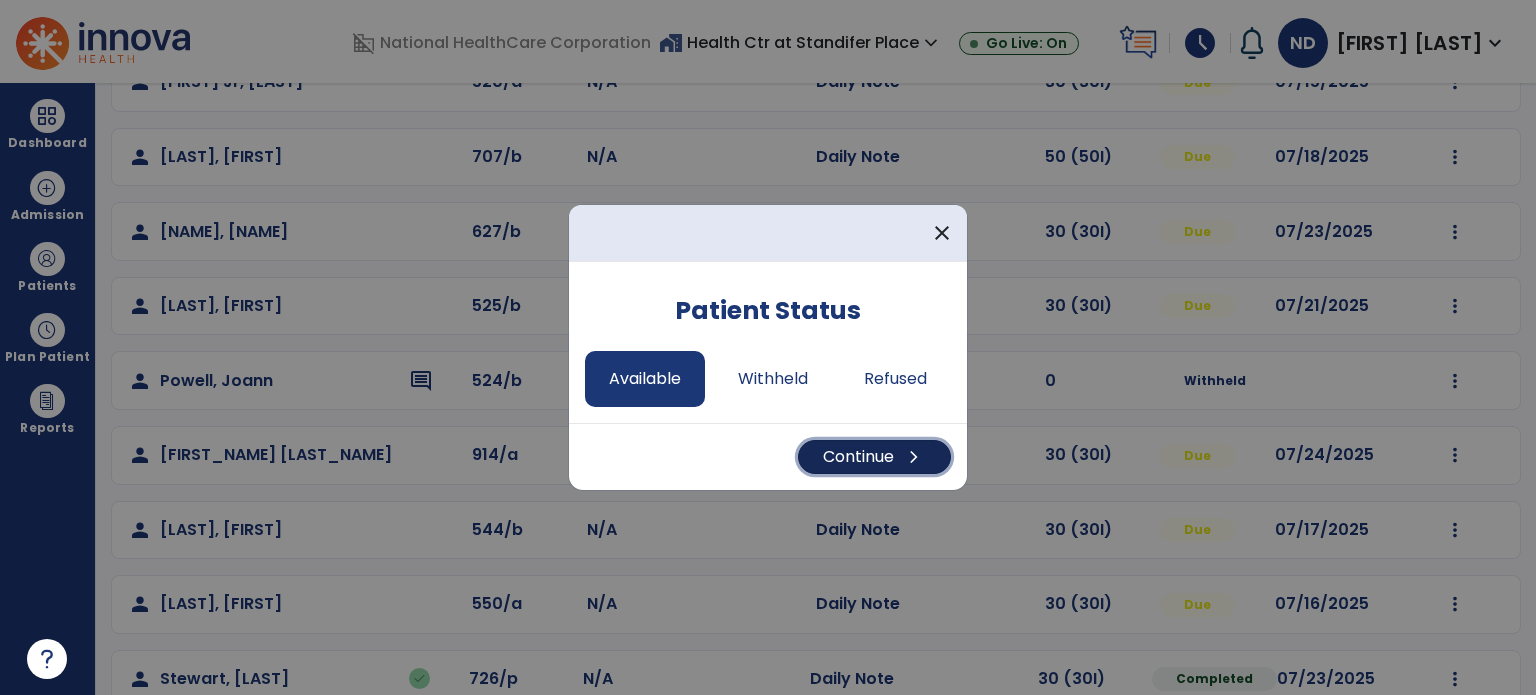 click on "Continue   chevron_right" at bounding box center (874, 457) 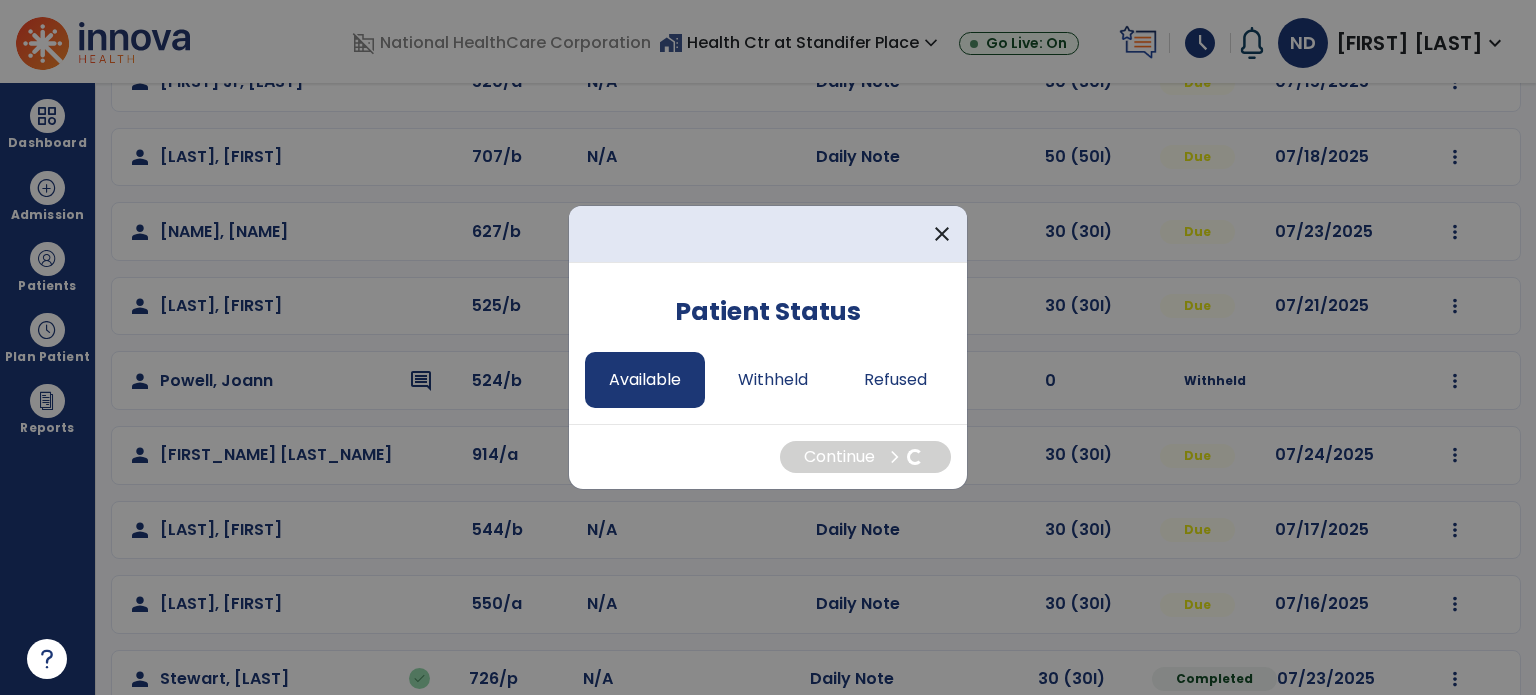select on "*" 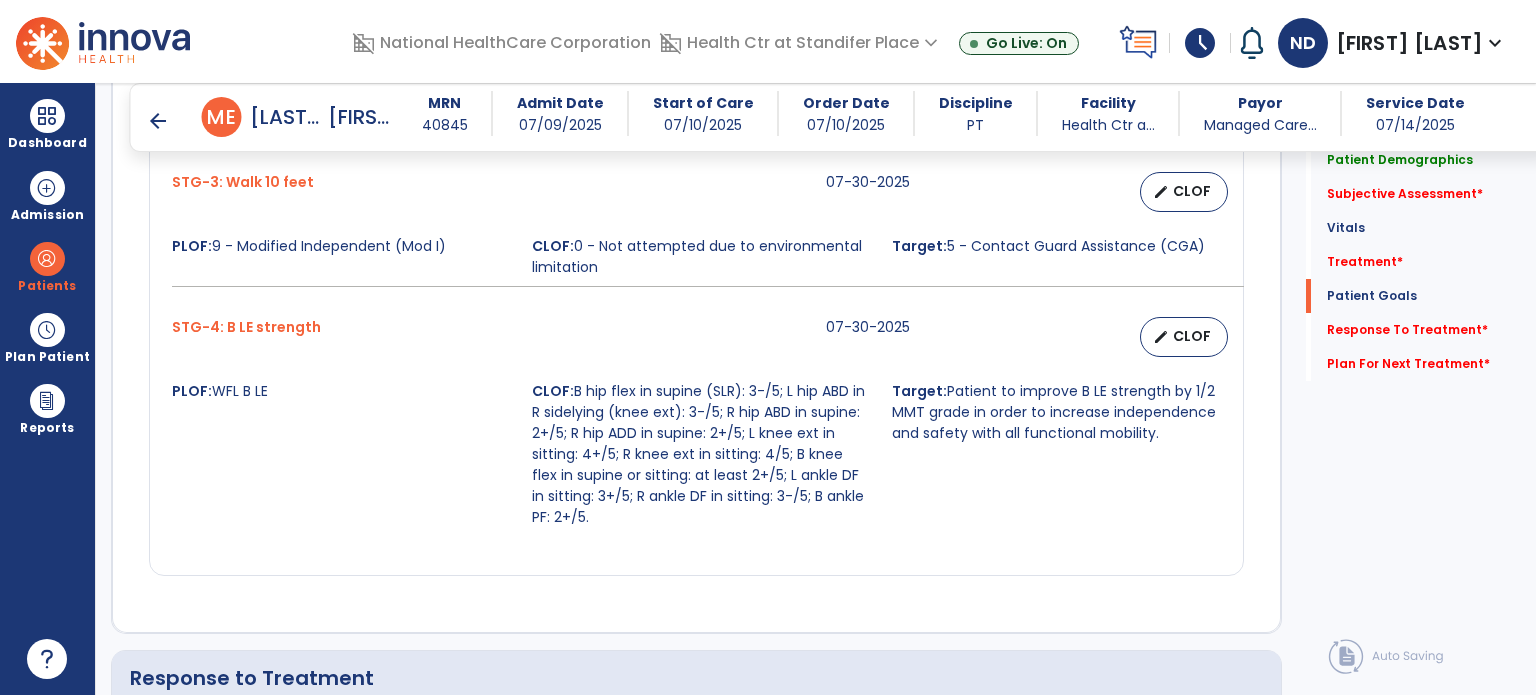 scroll, scrollTop: 2250, scrollLeft: 0, axis: vertical 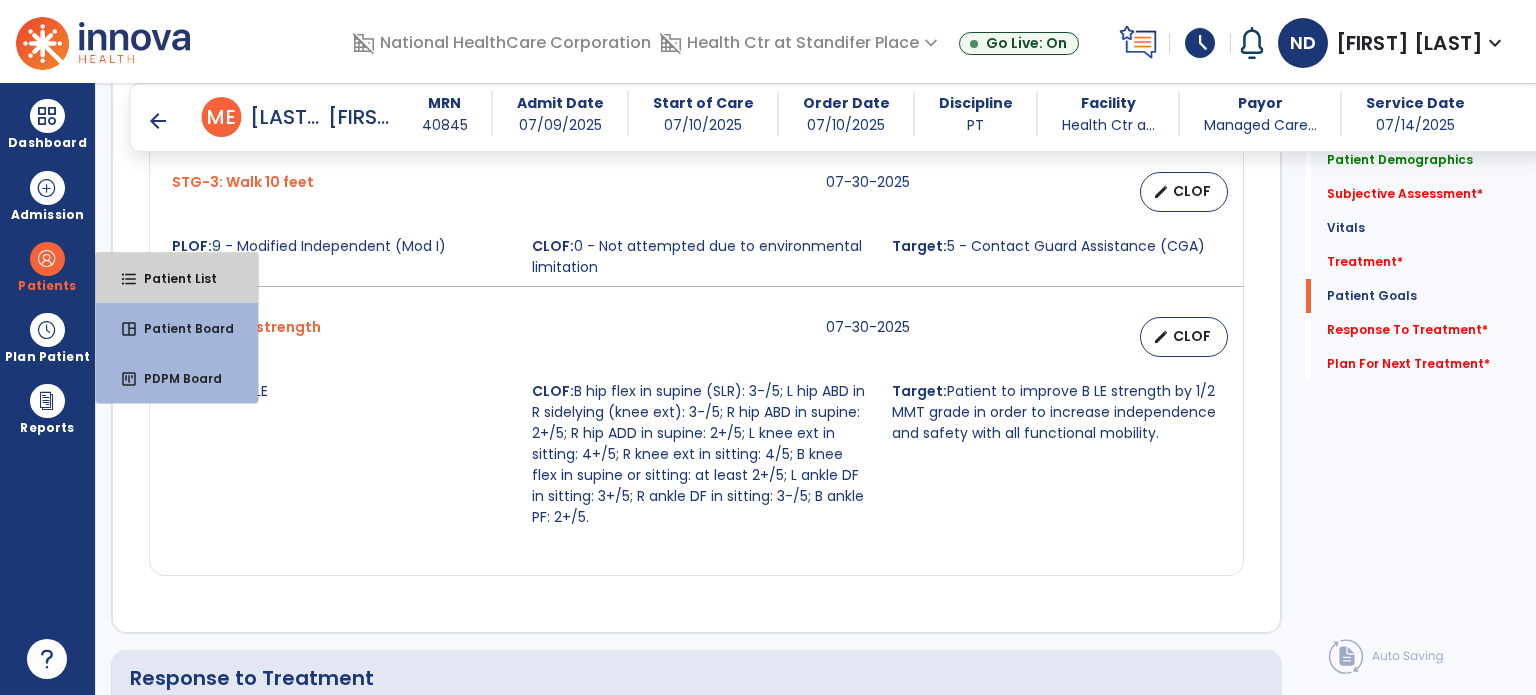 click on "Patient List" at bounding box center (172, 278) 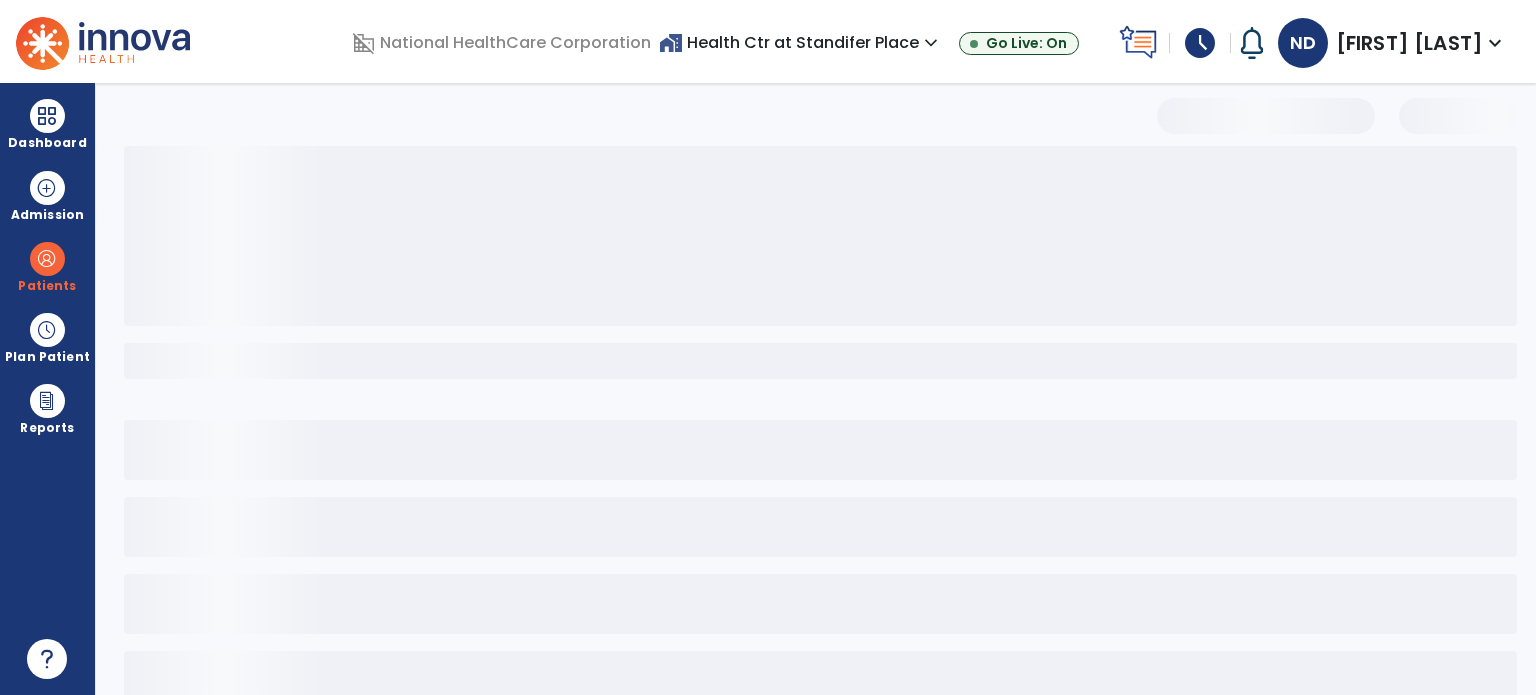 scroll, scrollTop: 46, scrollLeft: 0, axis: vertical 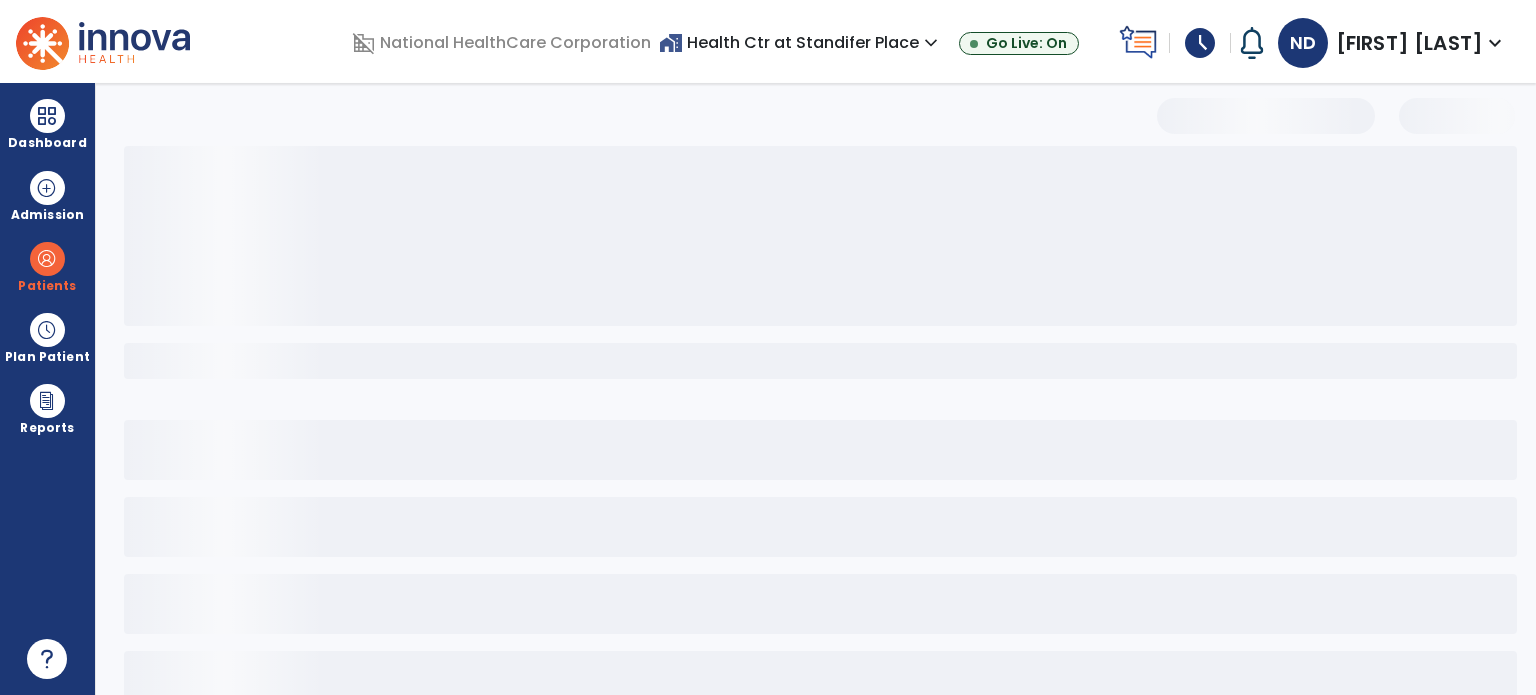 select on "***" 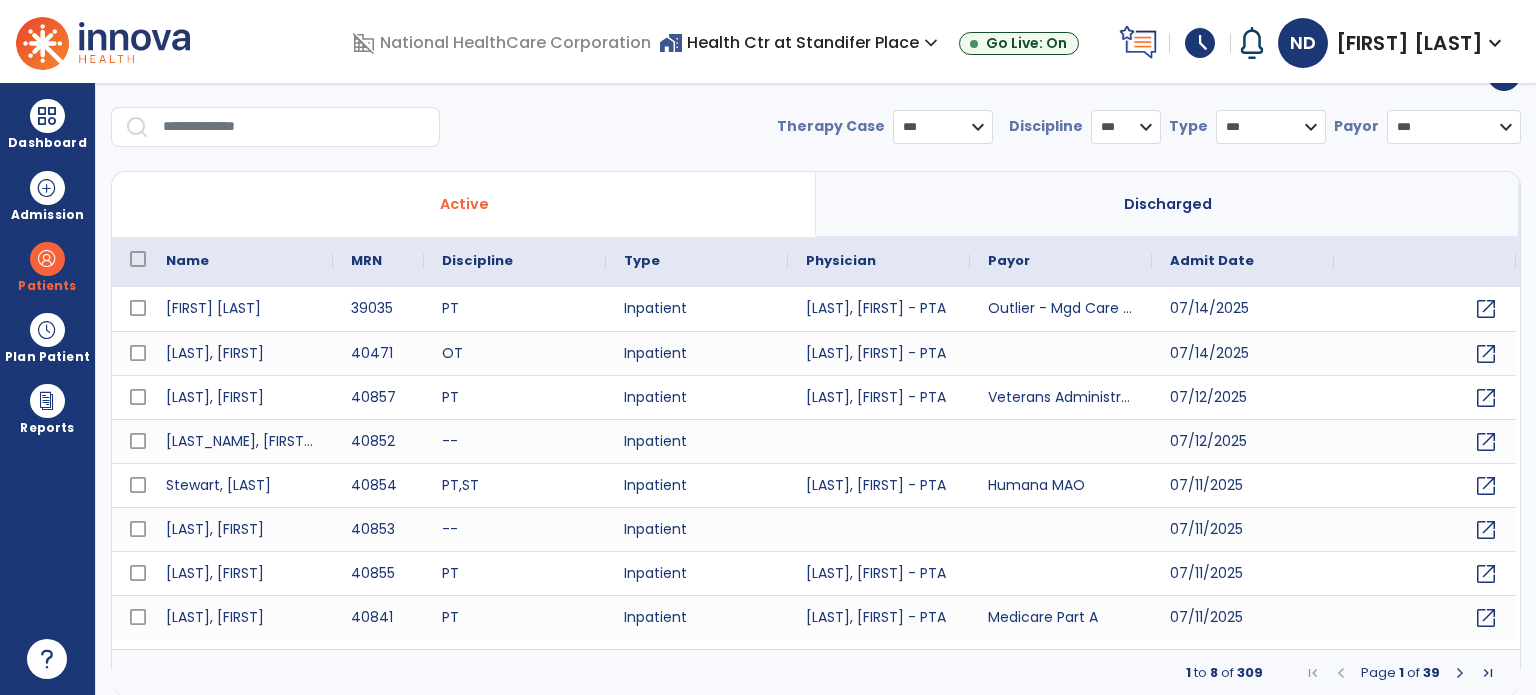 click on "Dashboard" at bounding box center (47, 143) 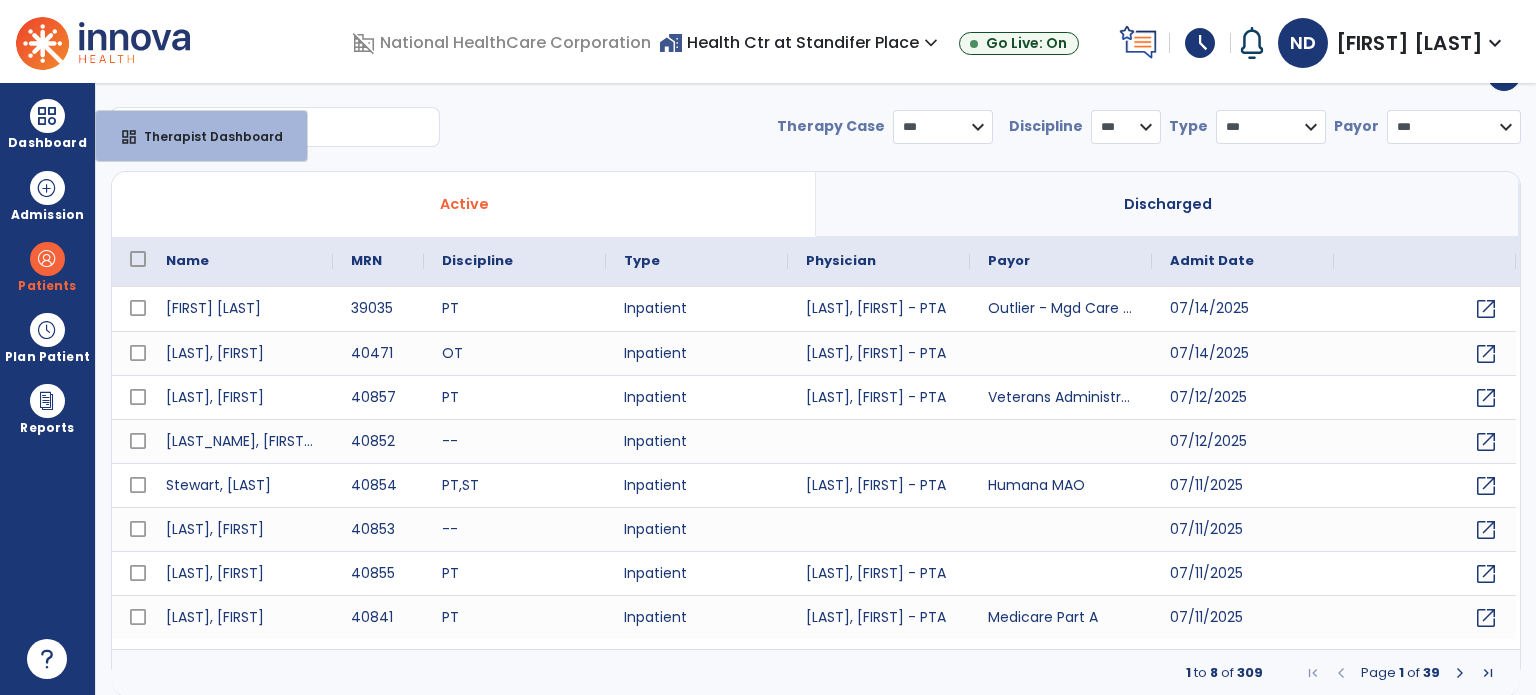 click at bounding box center [294, 127] 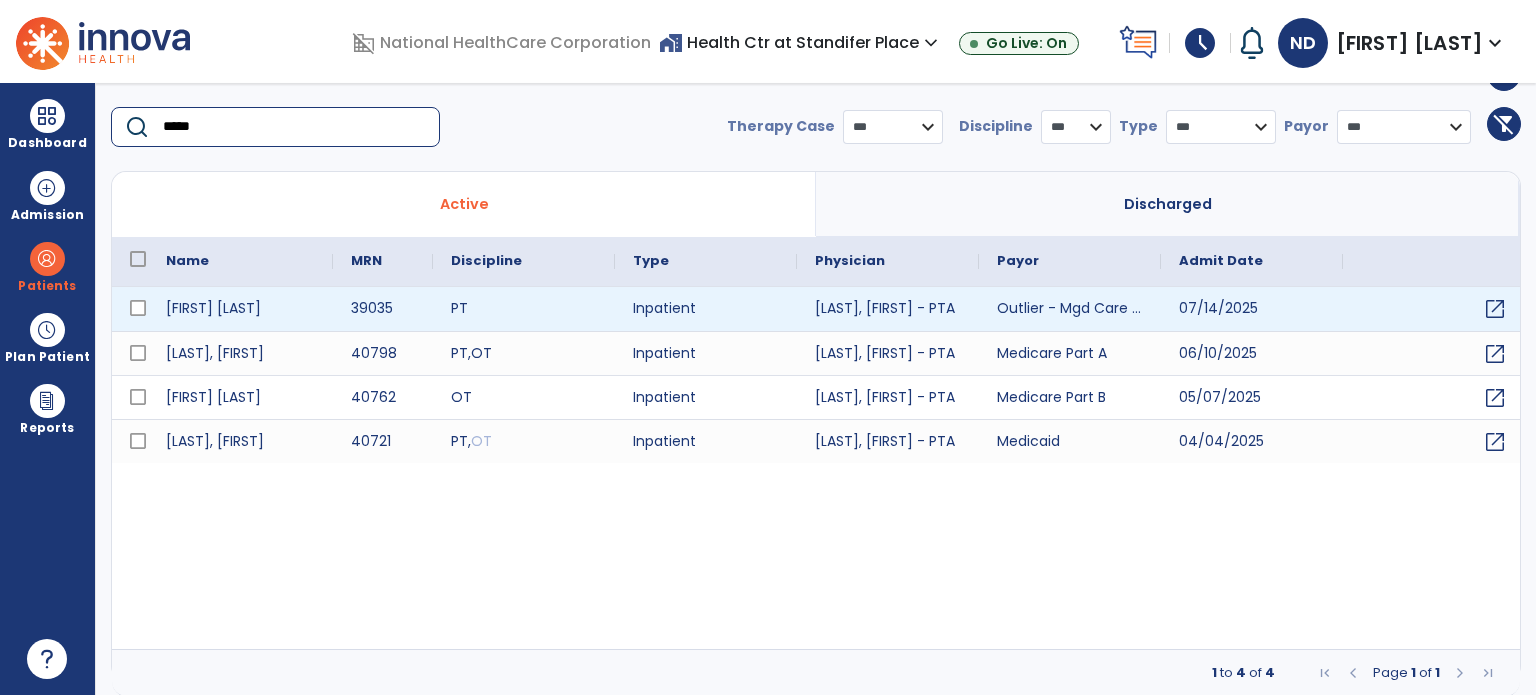 type on "*****" 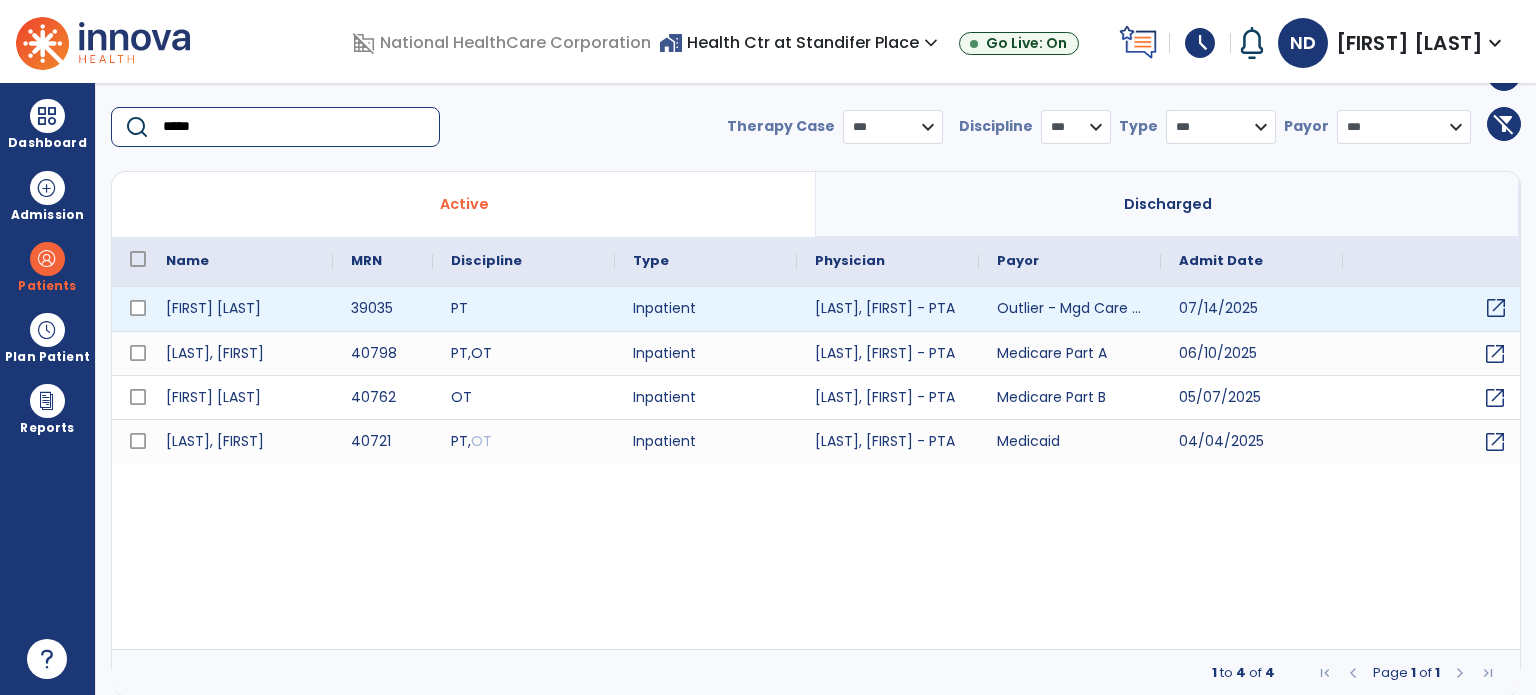 click on "open_in_new" at bounding box center (1496, 308) 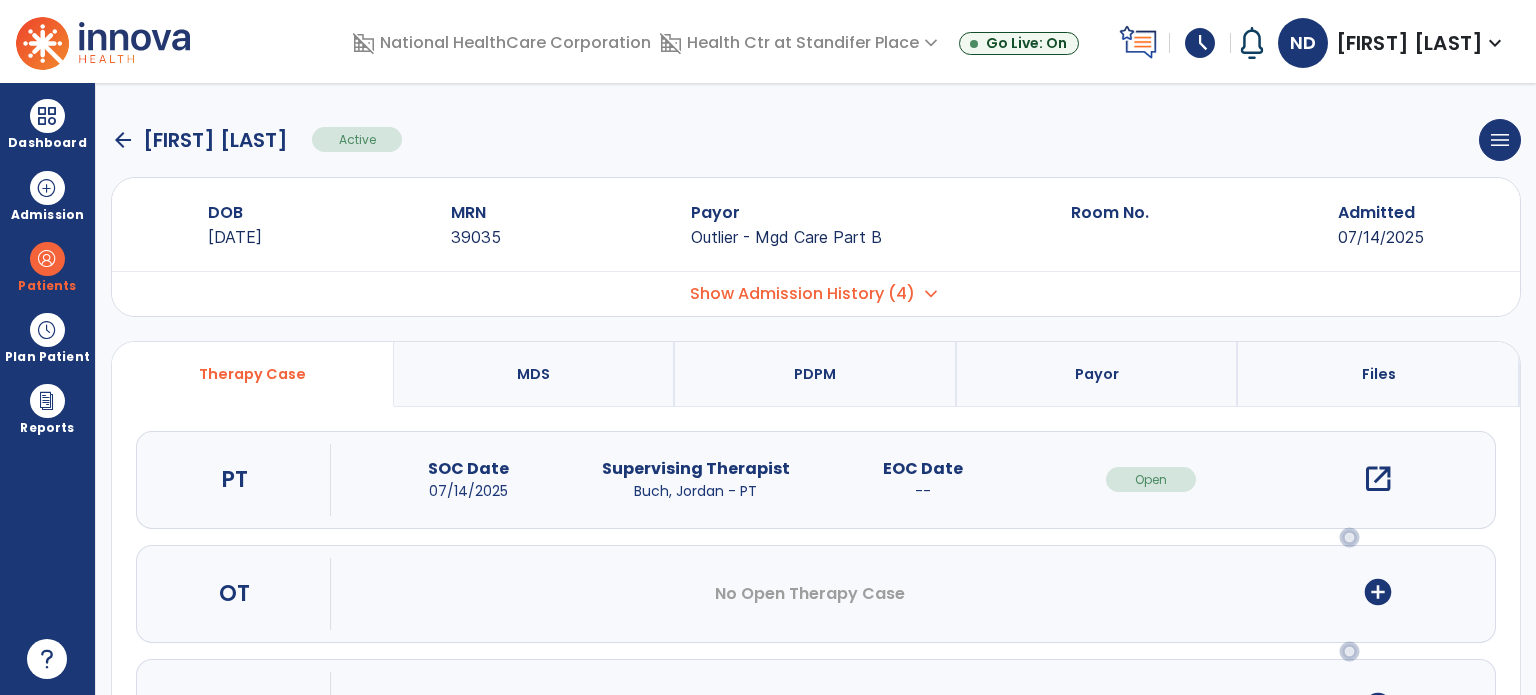 scroll, scrollTop: 68, scrollLeft: 0, axis: vertical 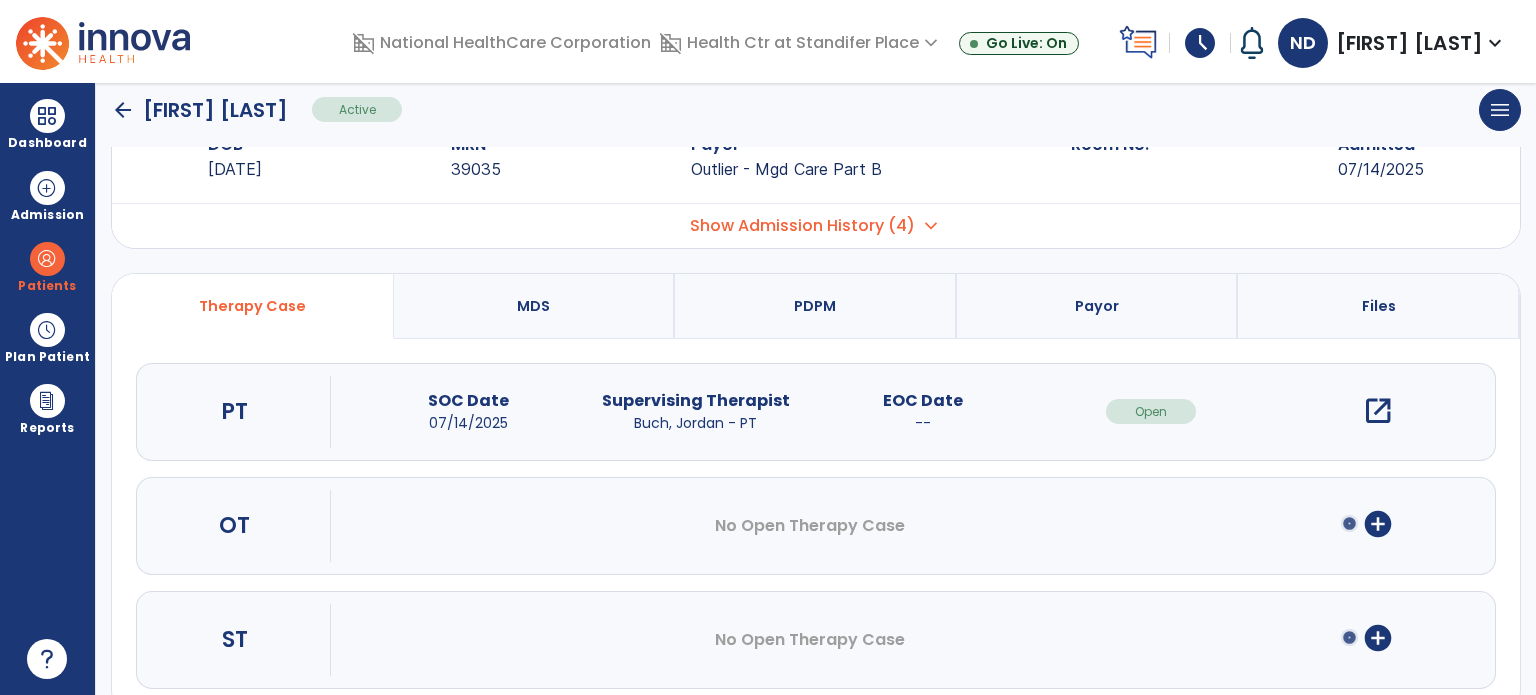 click on "open_in_new" at bounding box center (1378, 411) 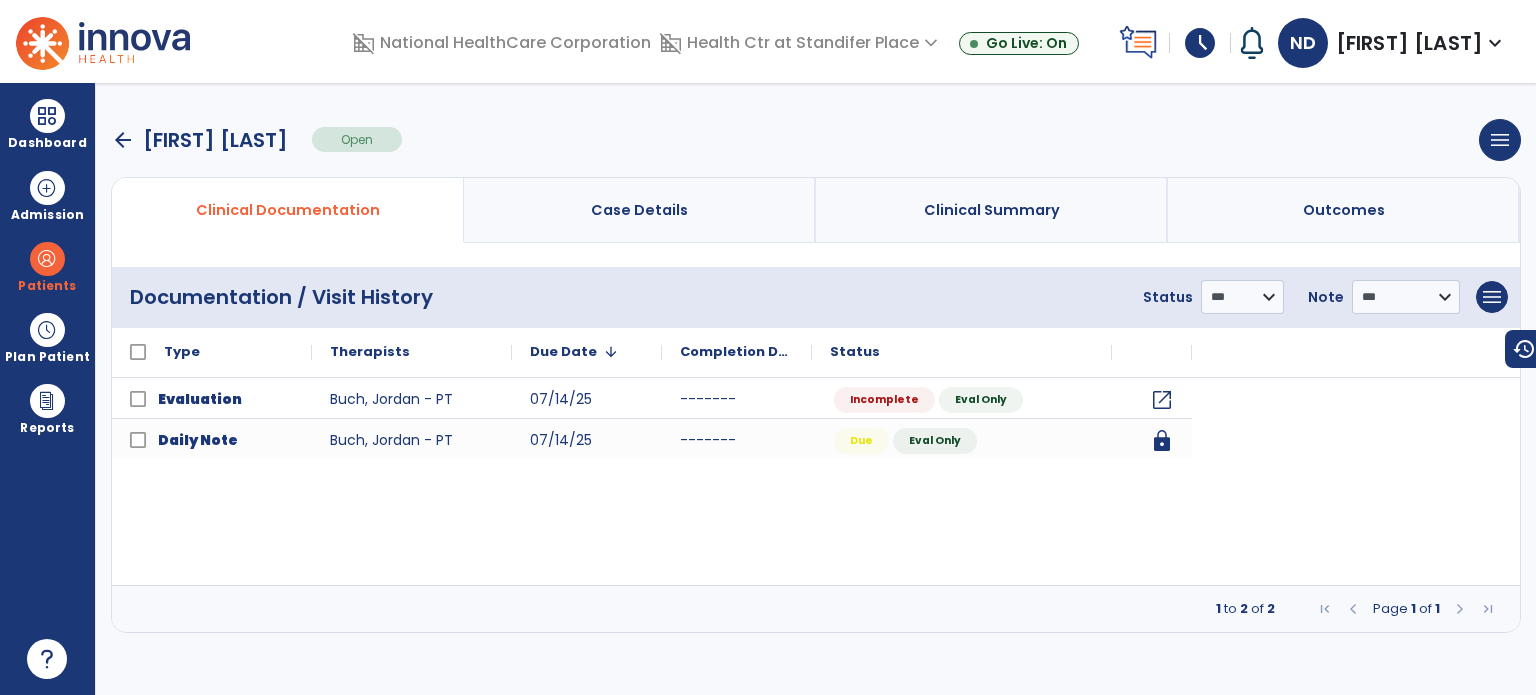 scroll, scrollTop: 0, scrollLeft: 0, axis: both 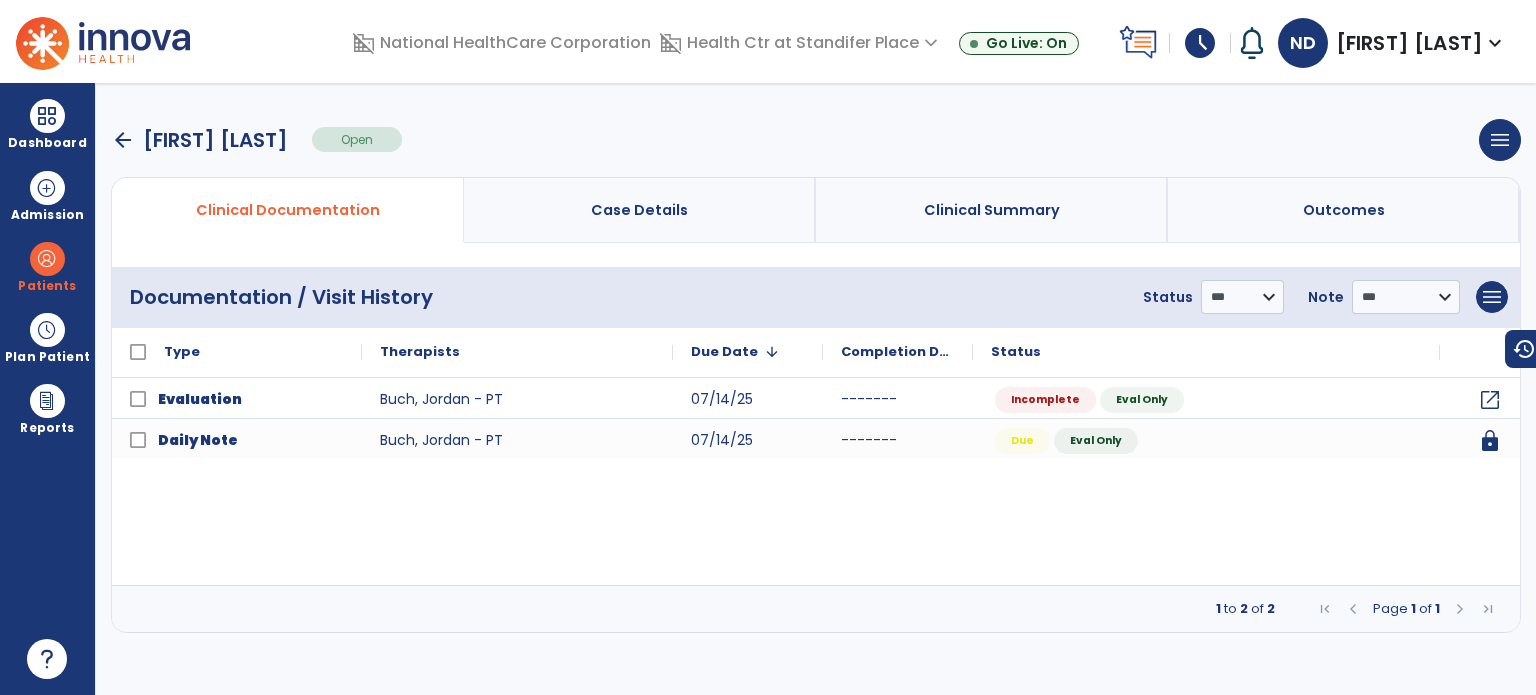 click on "arrow_back" at bounding box center [123, 140] 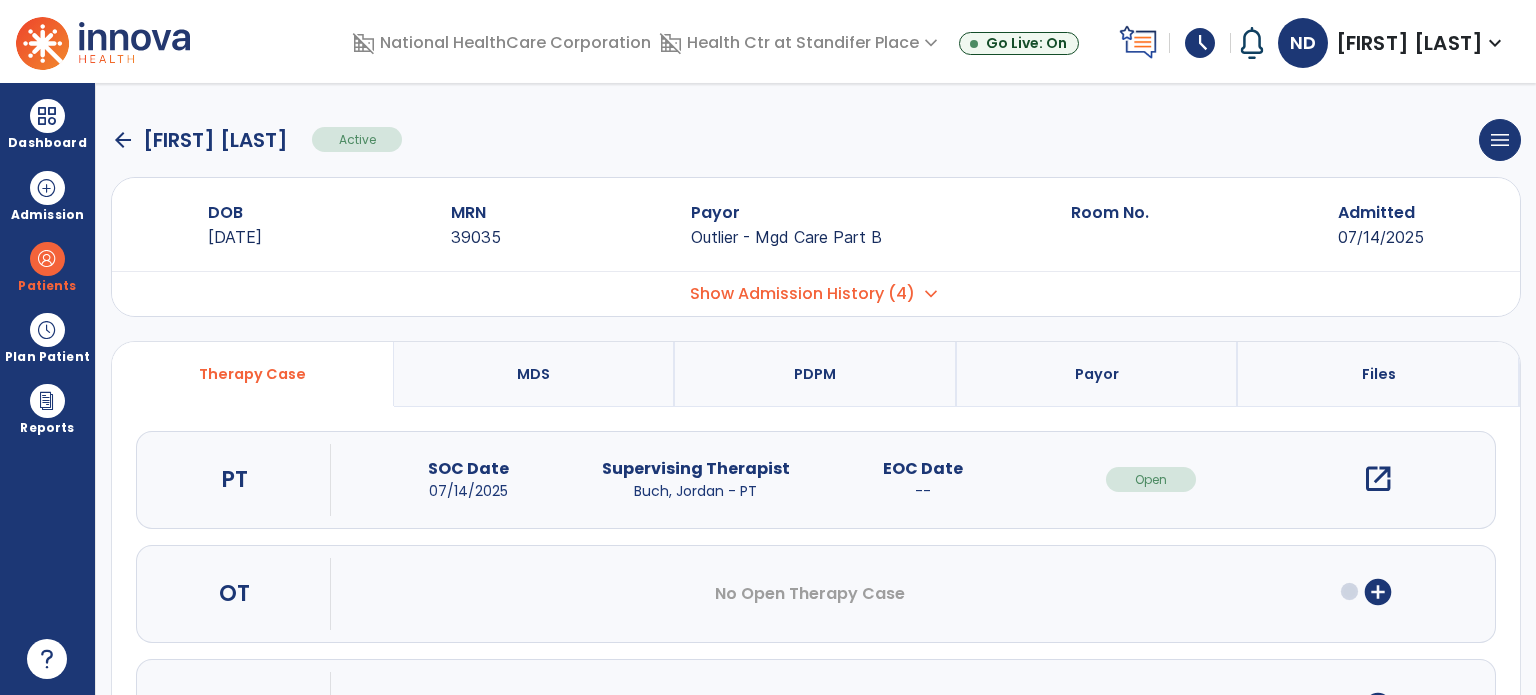click on "arrow_back" 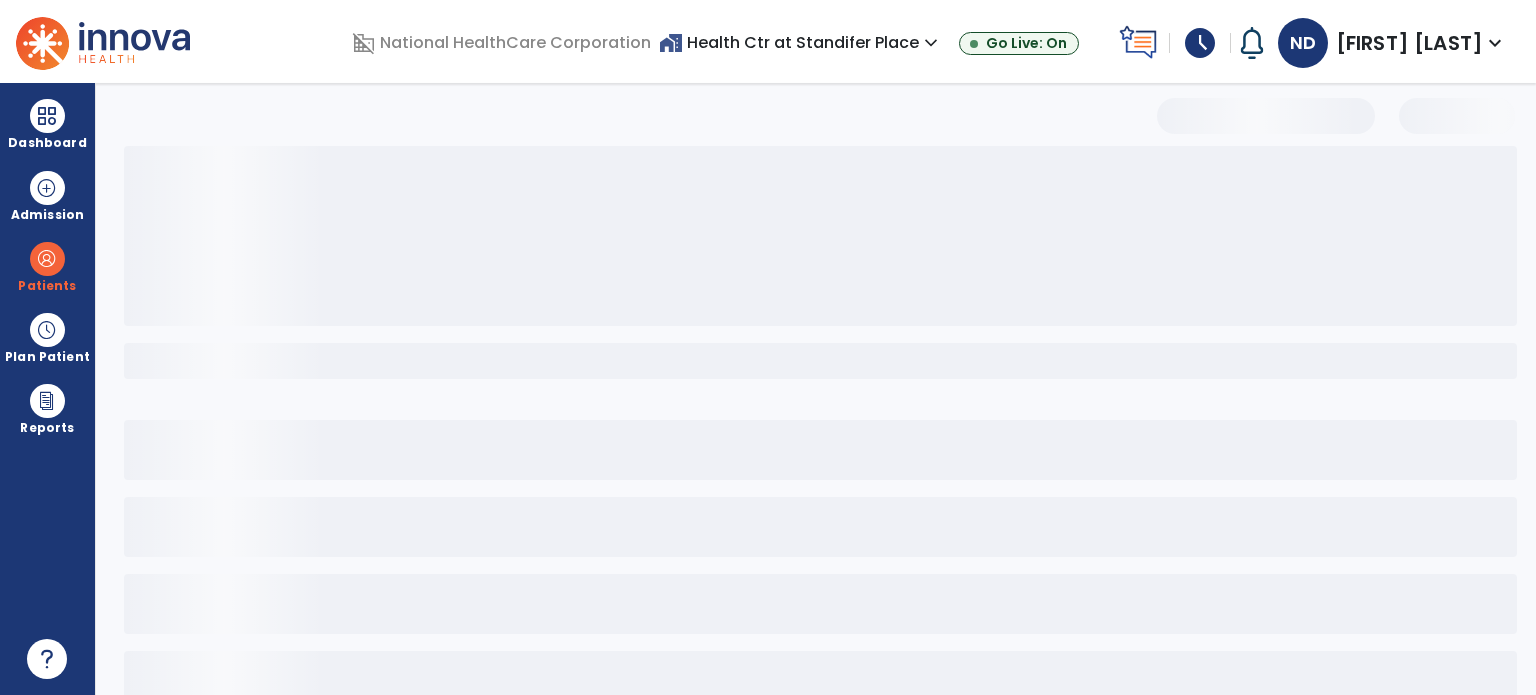 select on "***" 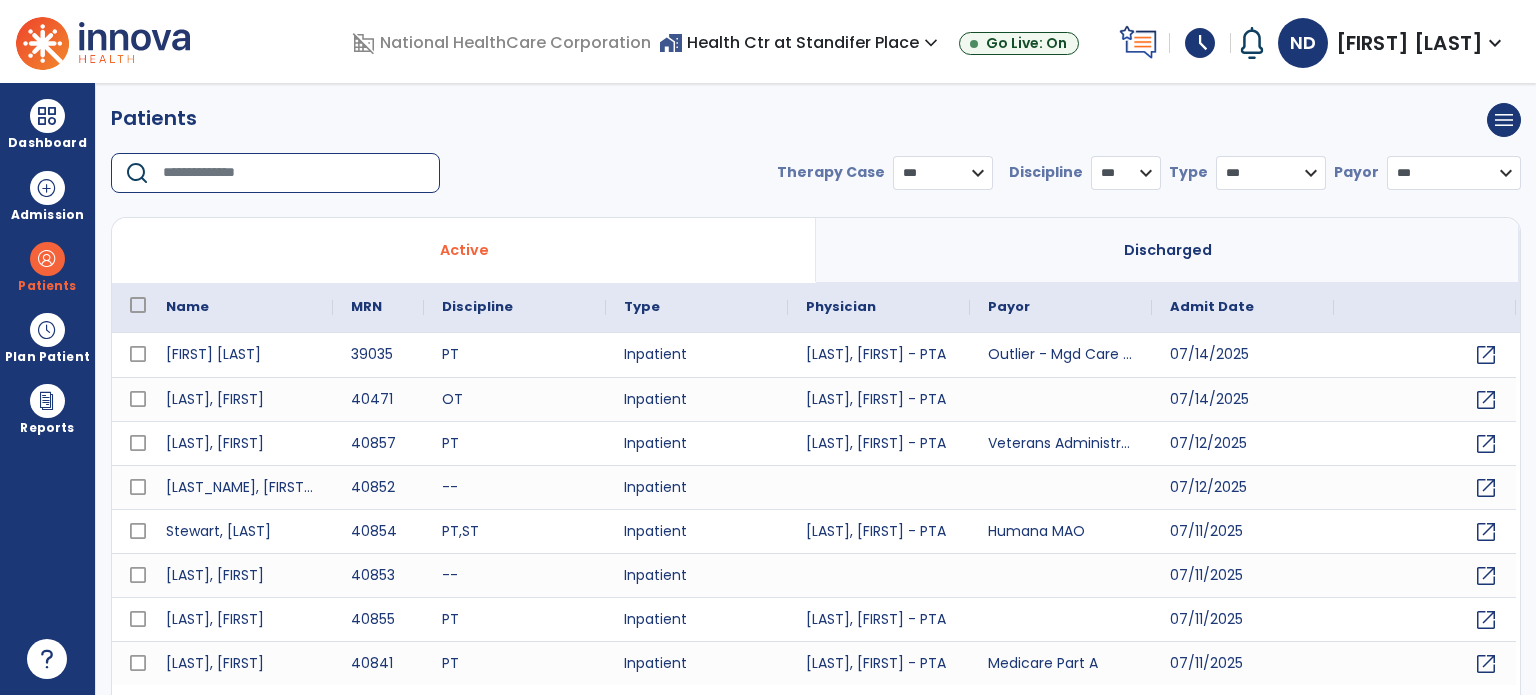 click at bounding box center (294, 173) 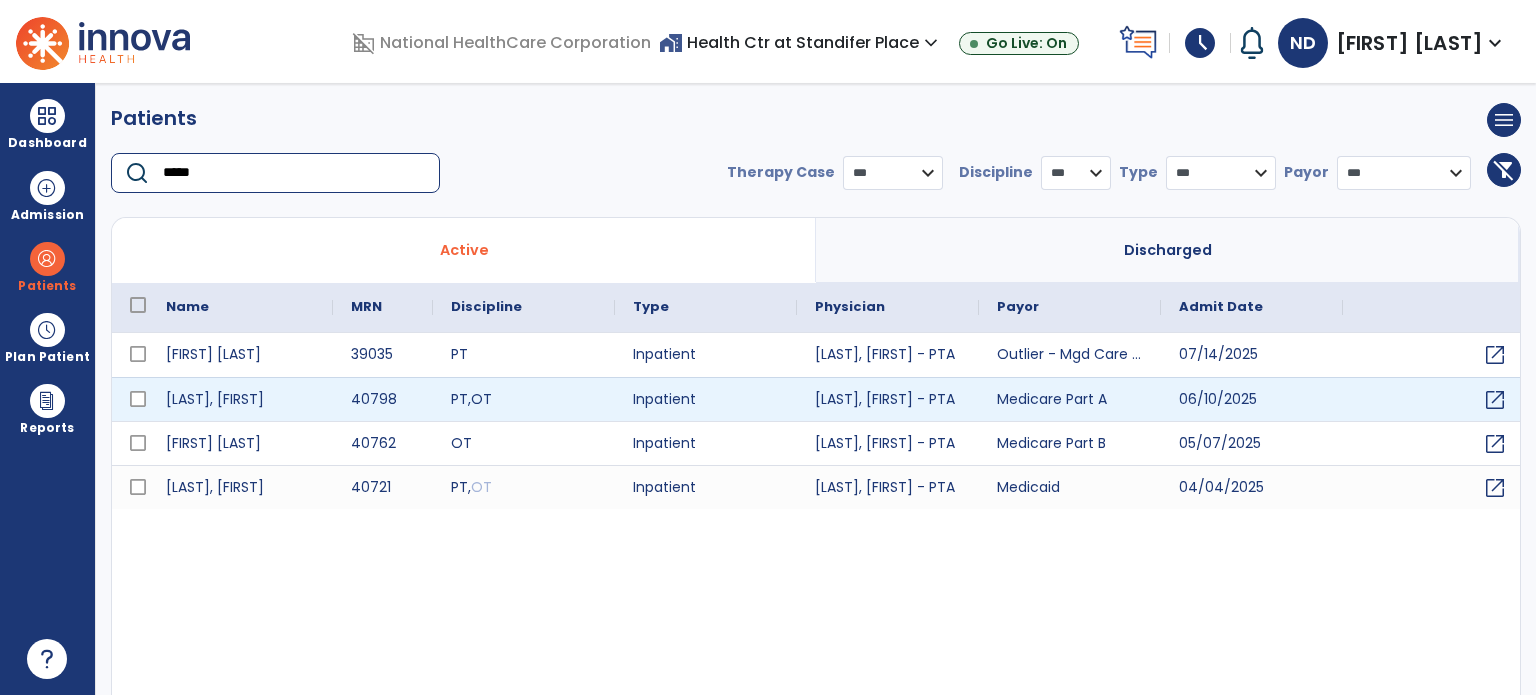 type on "*****" 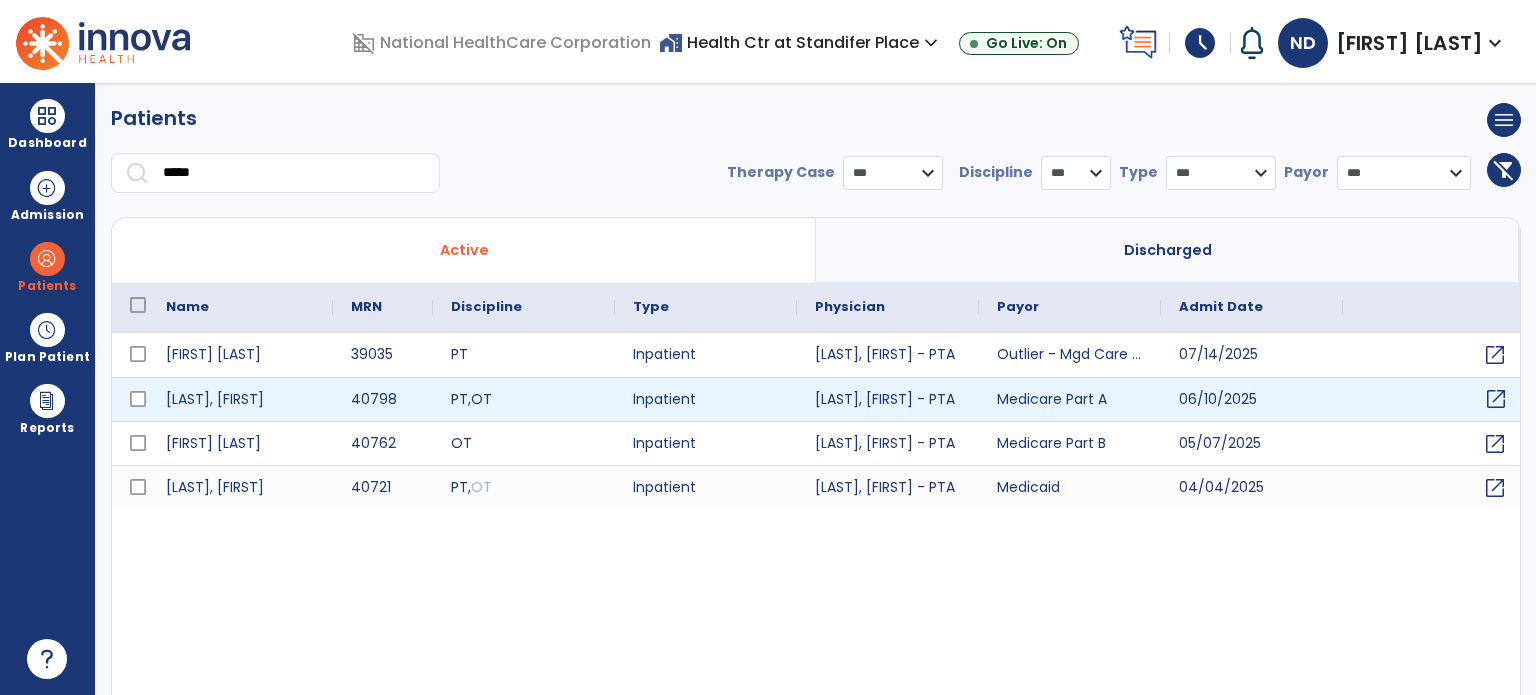 click on "open_in_new" at bounding box center [1496, 399] 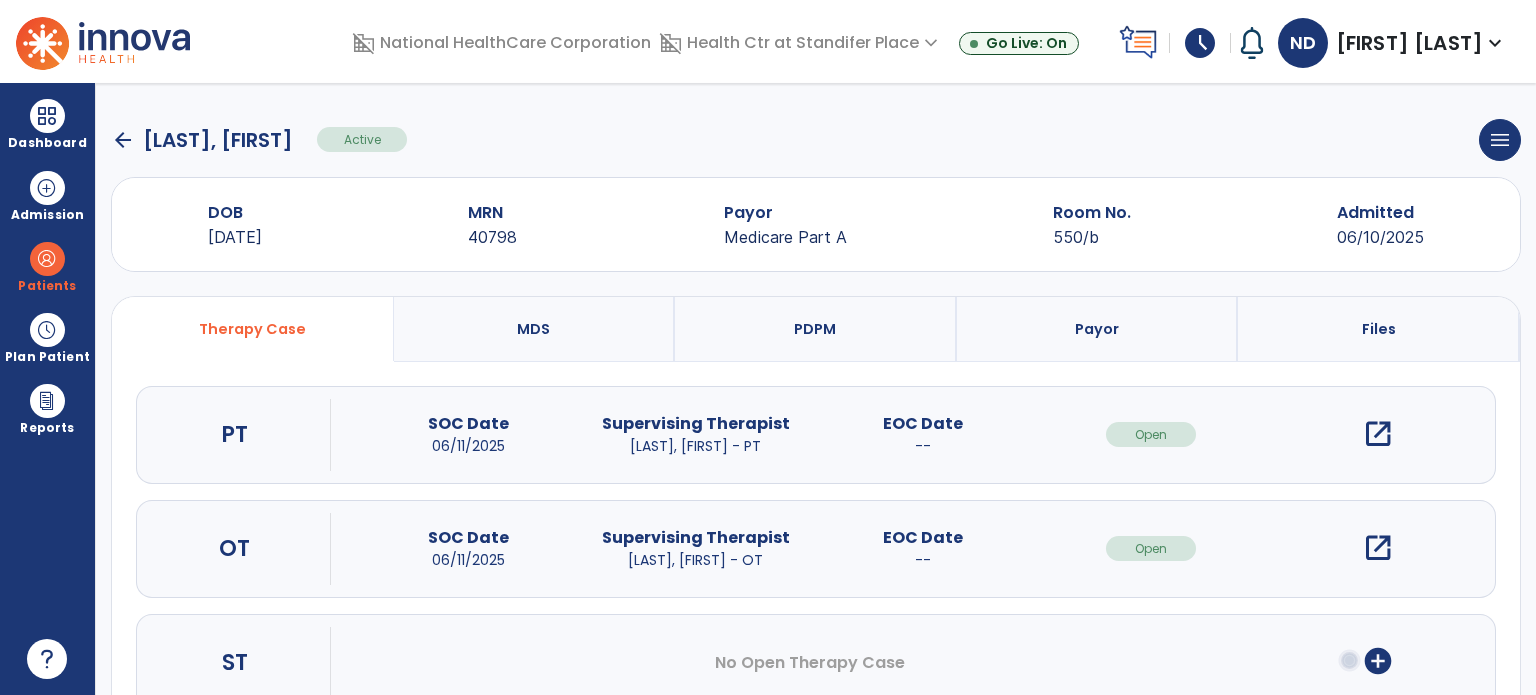 click on "open_in_new" at bounding box center [1378, 434] 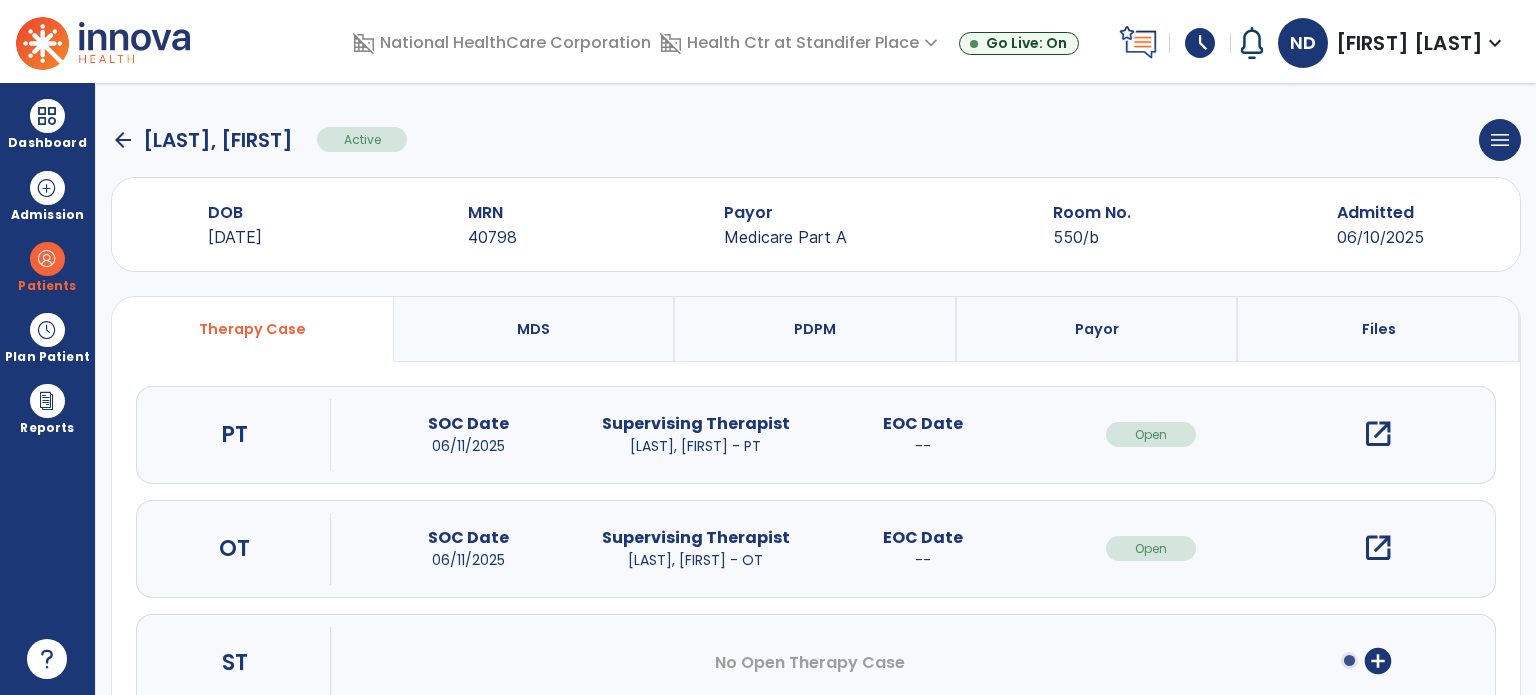 click on "open_in_new" at bounding box center [1378, 434] 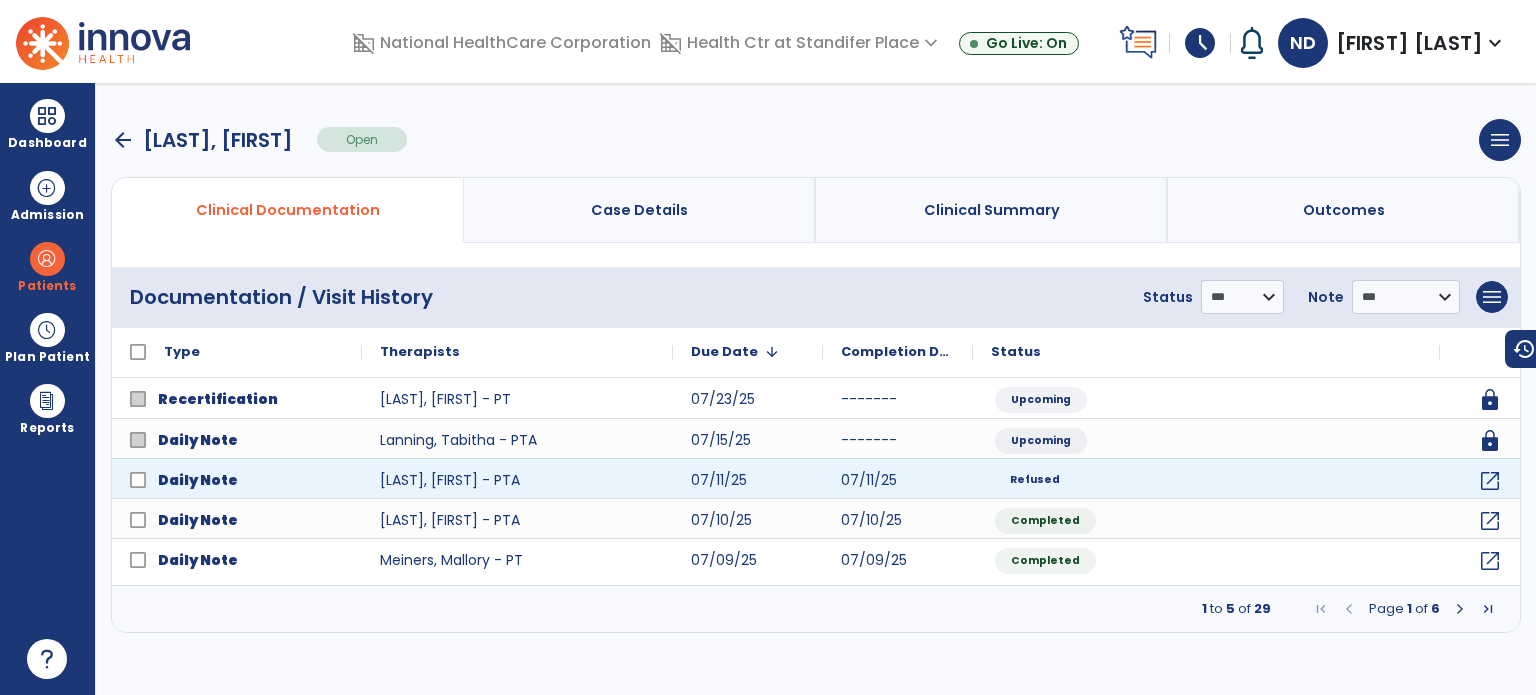 click on "Refused" 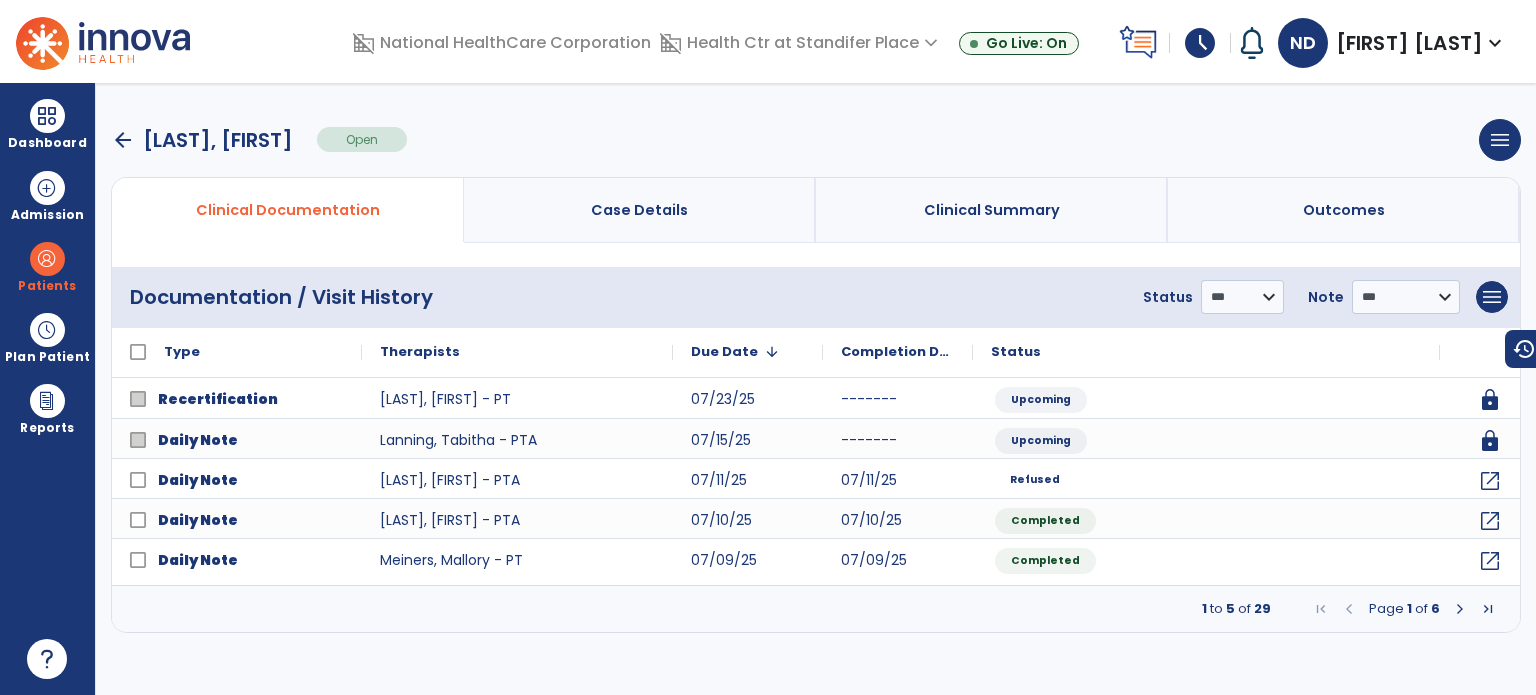 click on "arrow_back" at bounding box center [123, 140] 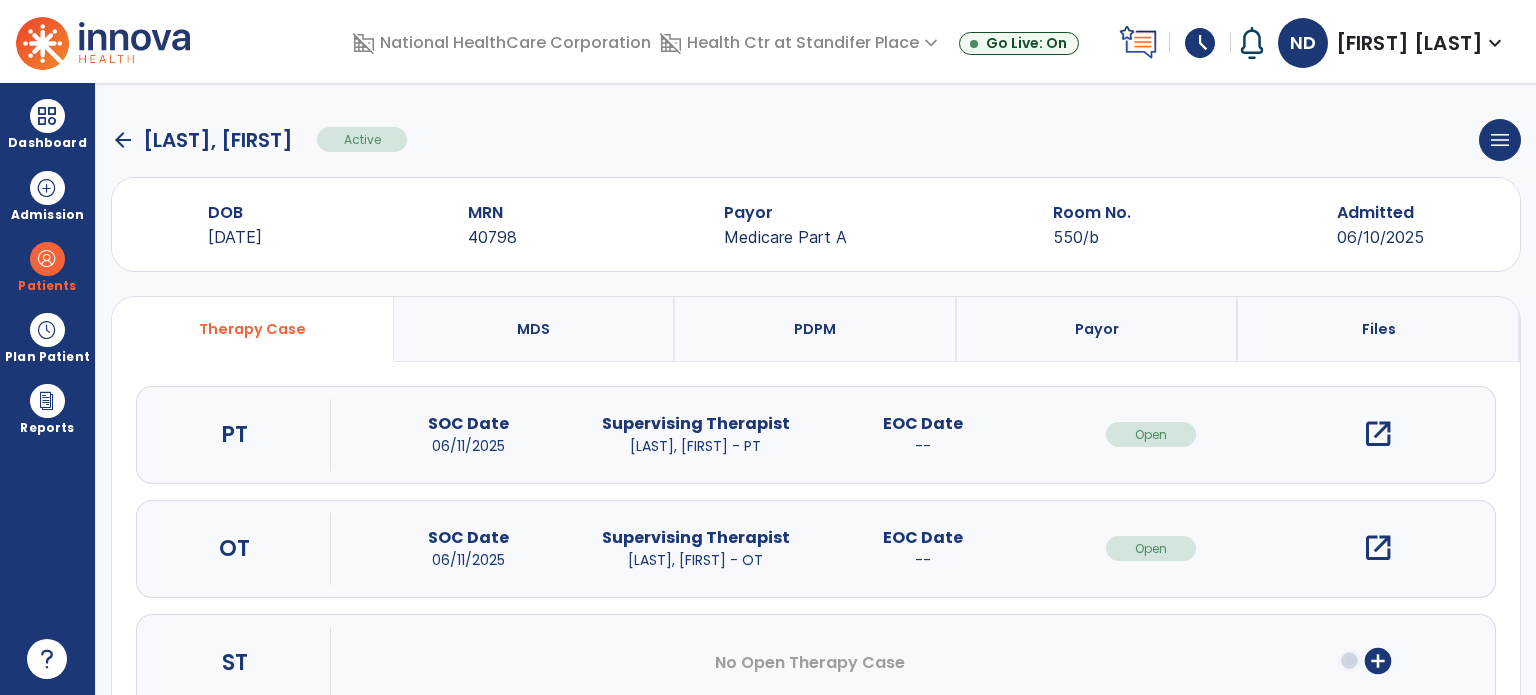 click on "open_in_new" at bounding box center [1378, 548] 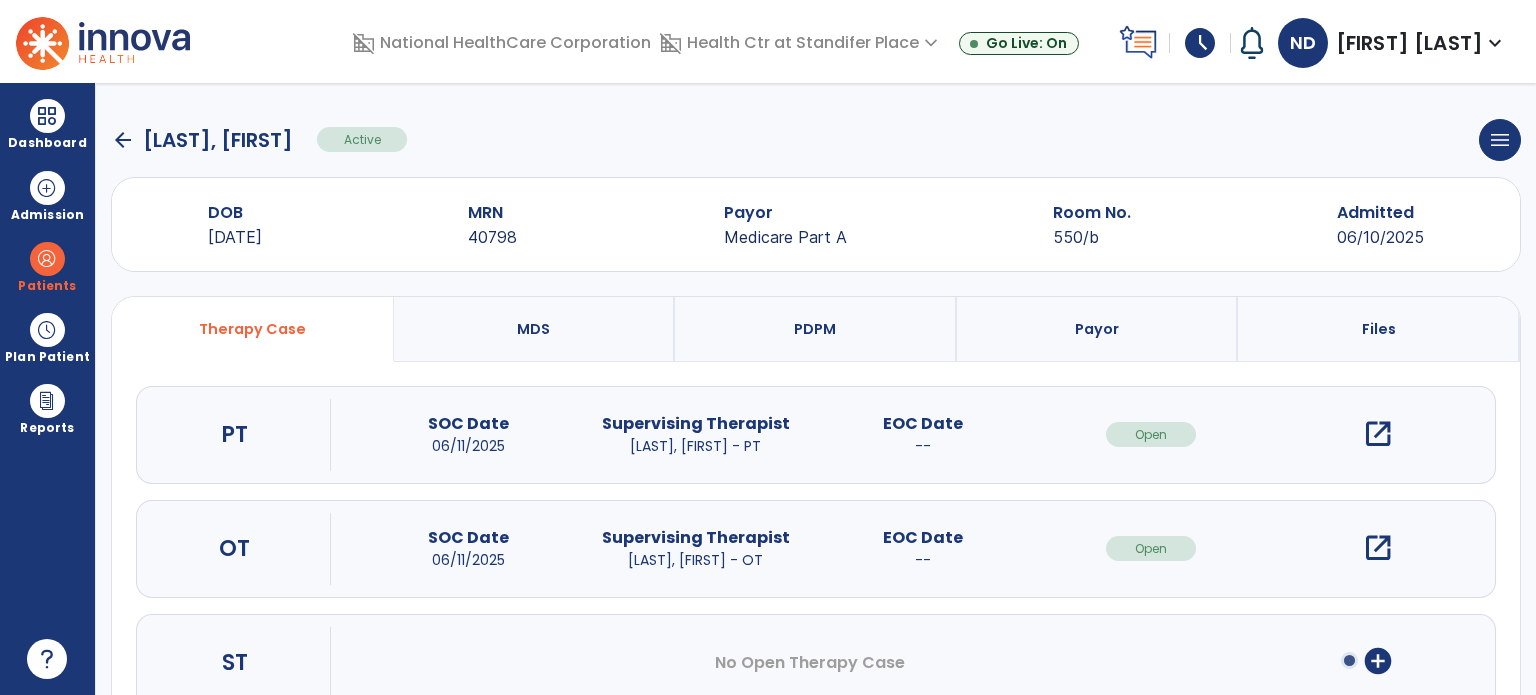 click on "open_in_new" at bounding box center [1378, 548] 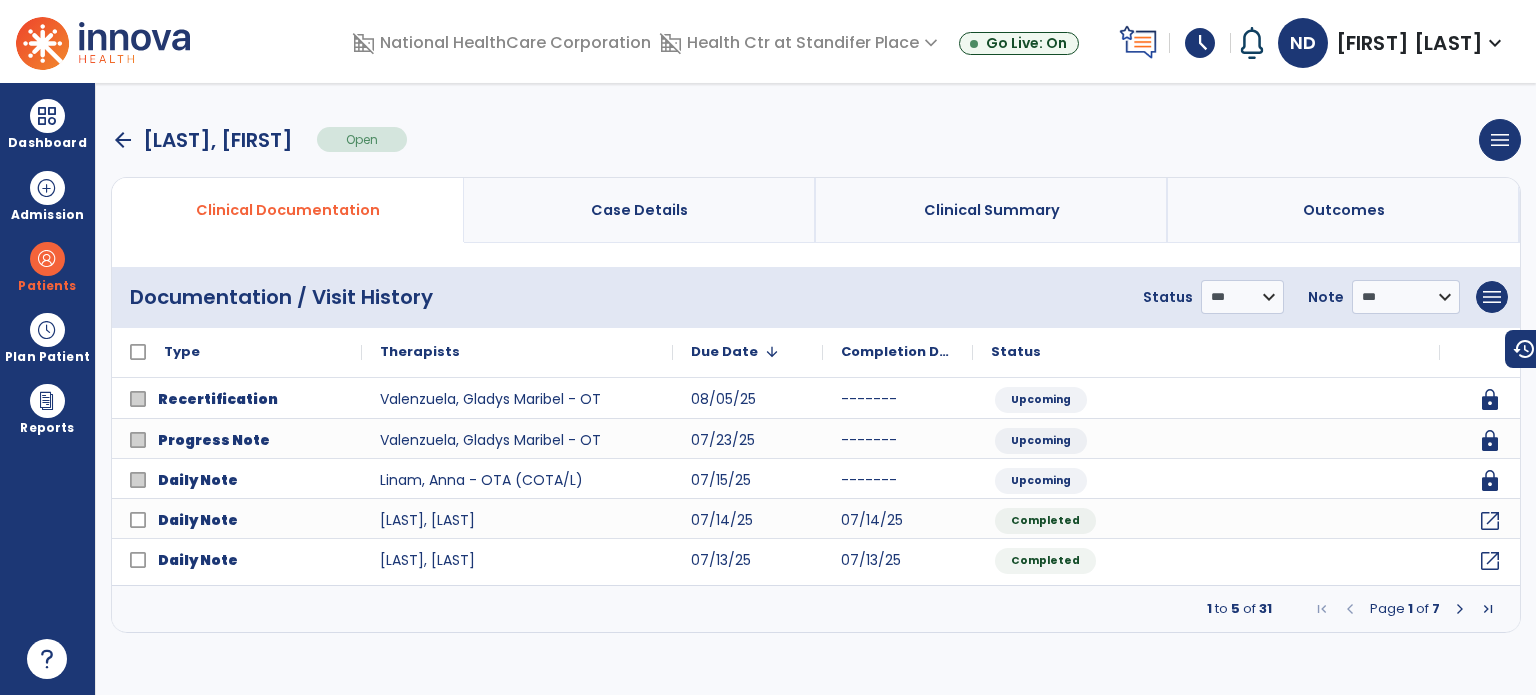 click on "**********" at bounding box center (816, 389) 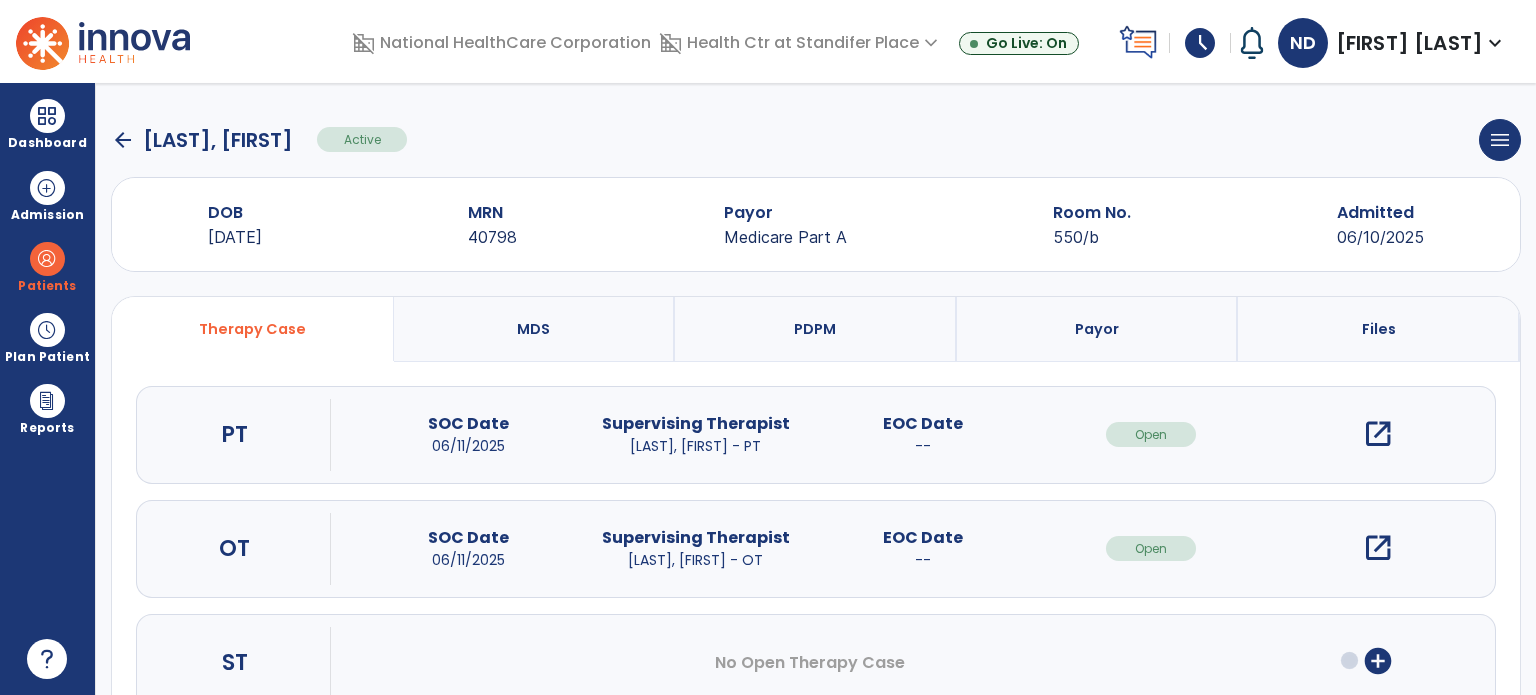 click at bounding box center [47, 116] 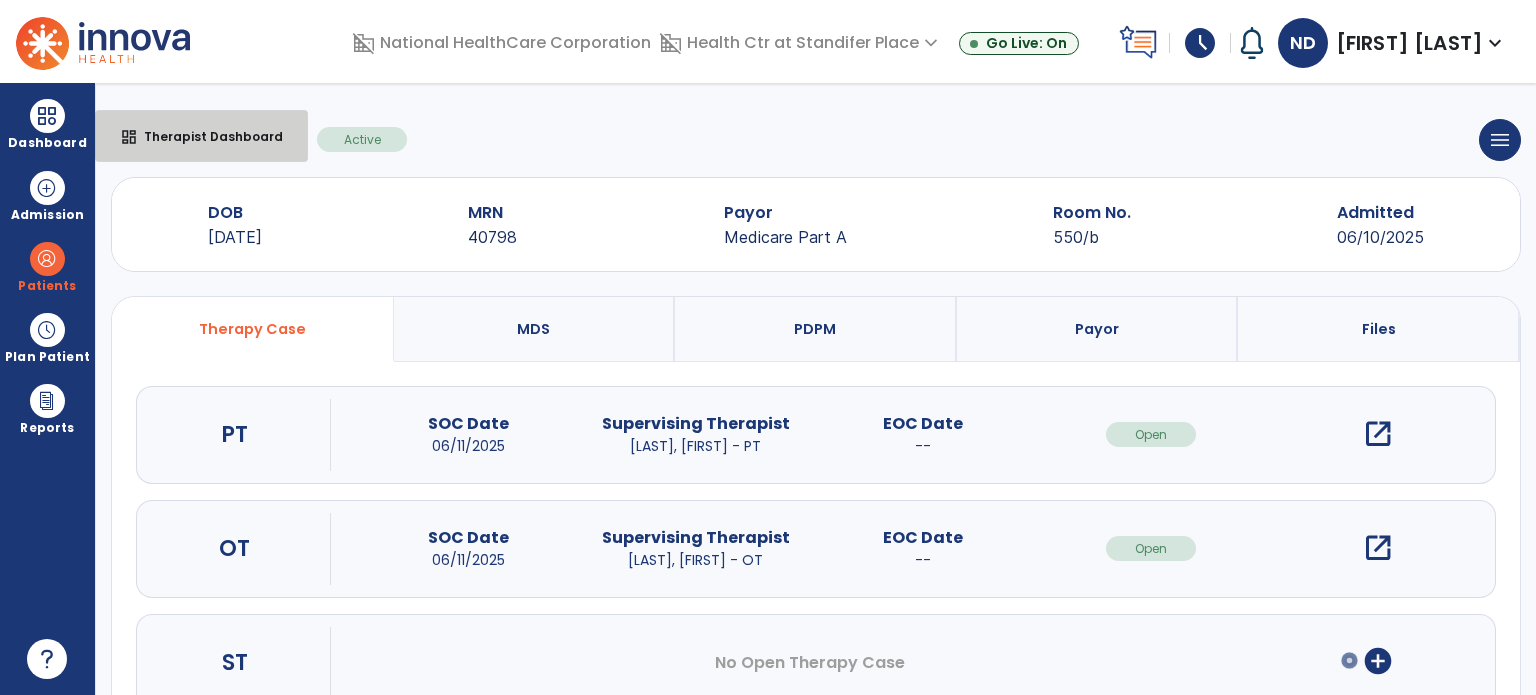 click on "Therapist Dashboard" at bounding box center (205, 136) 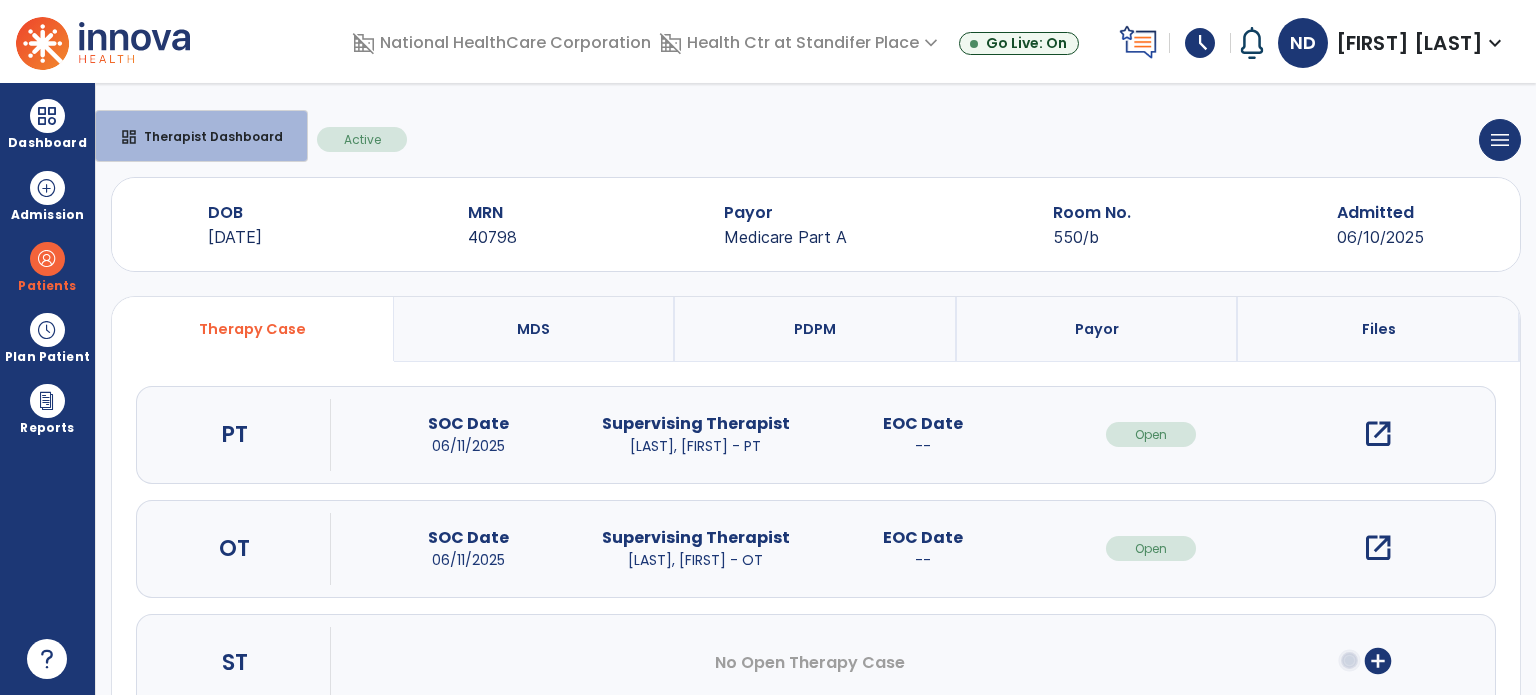 select on "****" 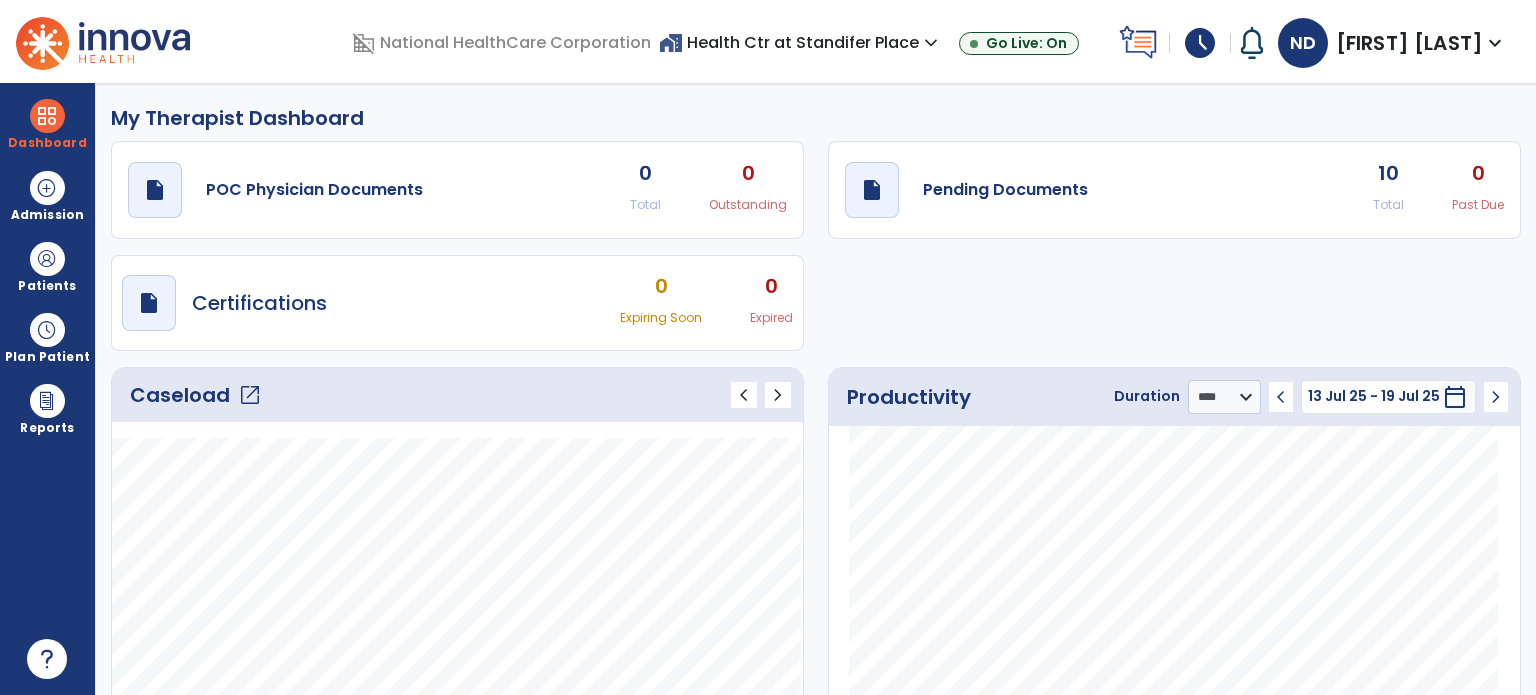 click on "open_in_new" 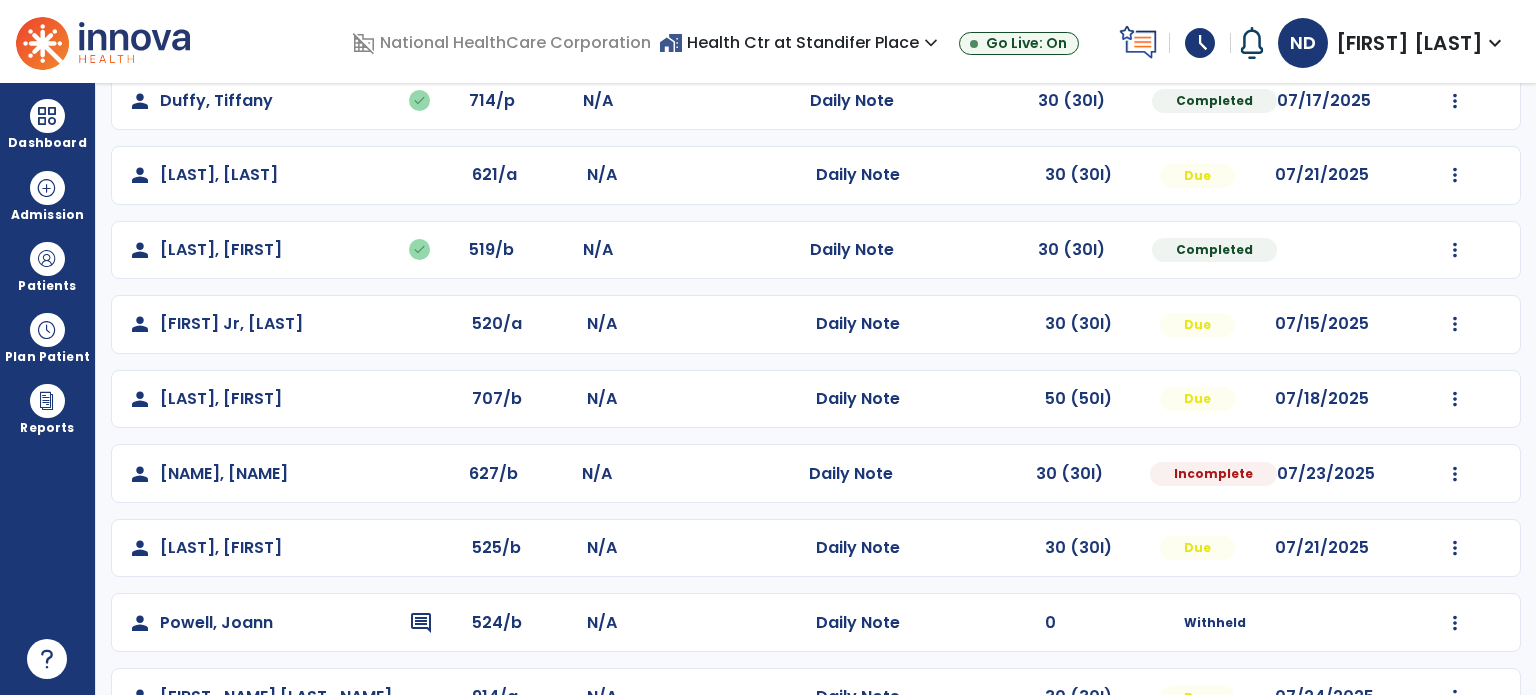 scroll, scrollTop: 415, scrollLeft: 0, axis: vertical 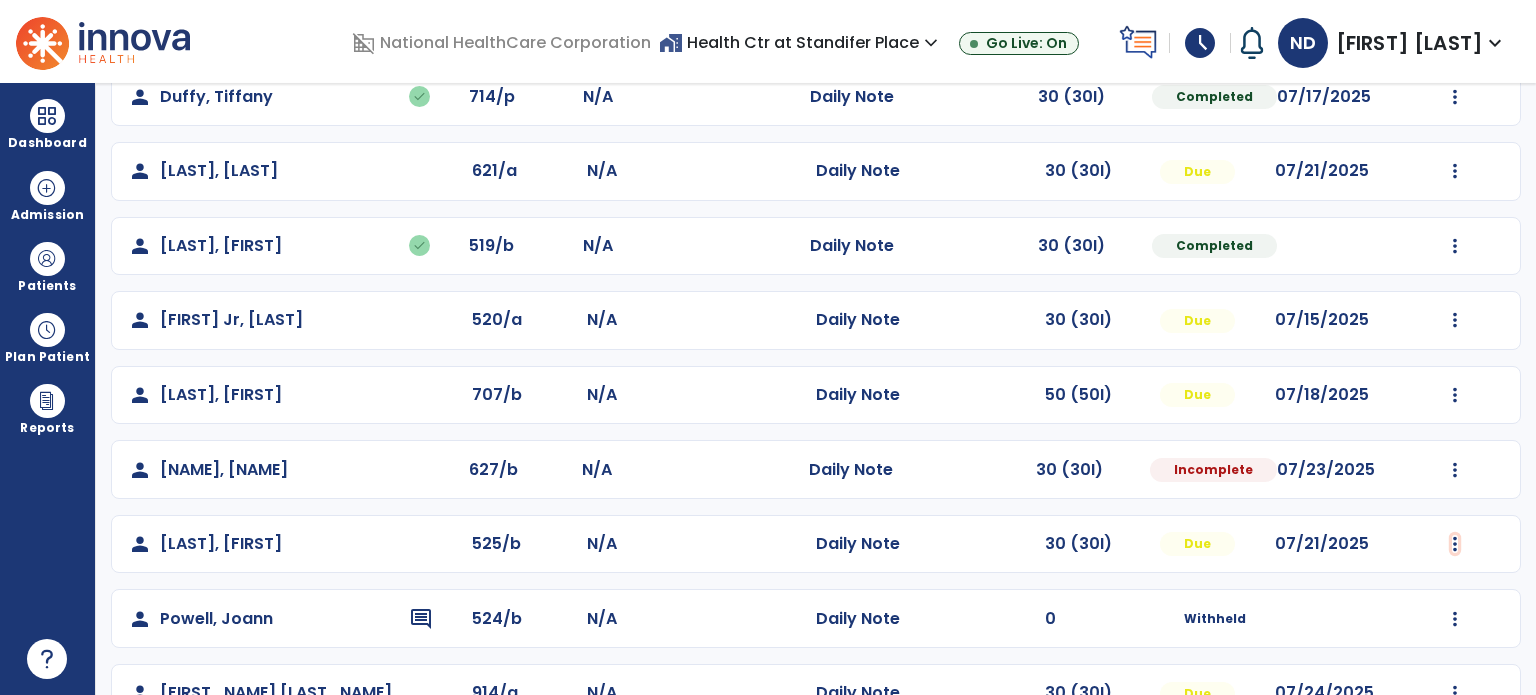 click at bounding box center (1455, -127) 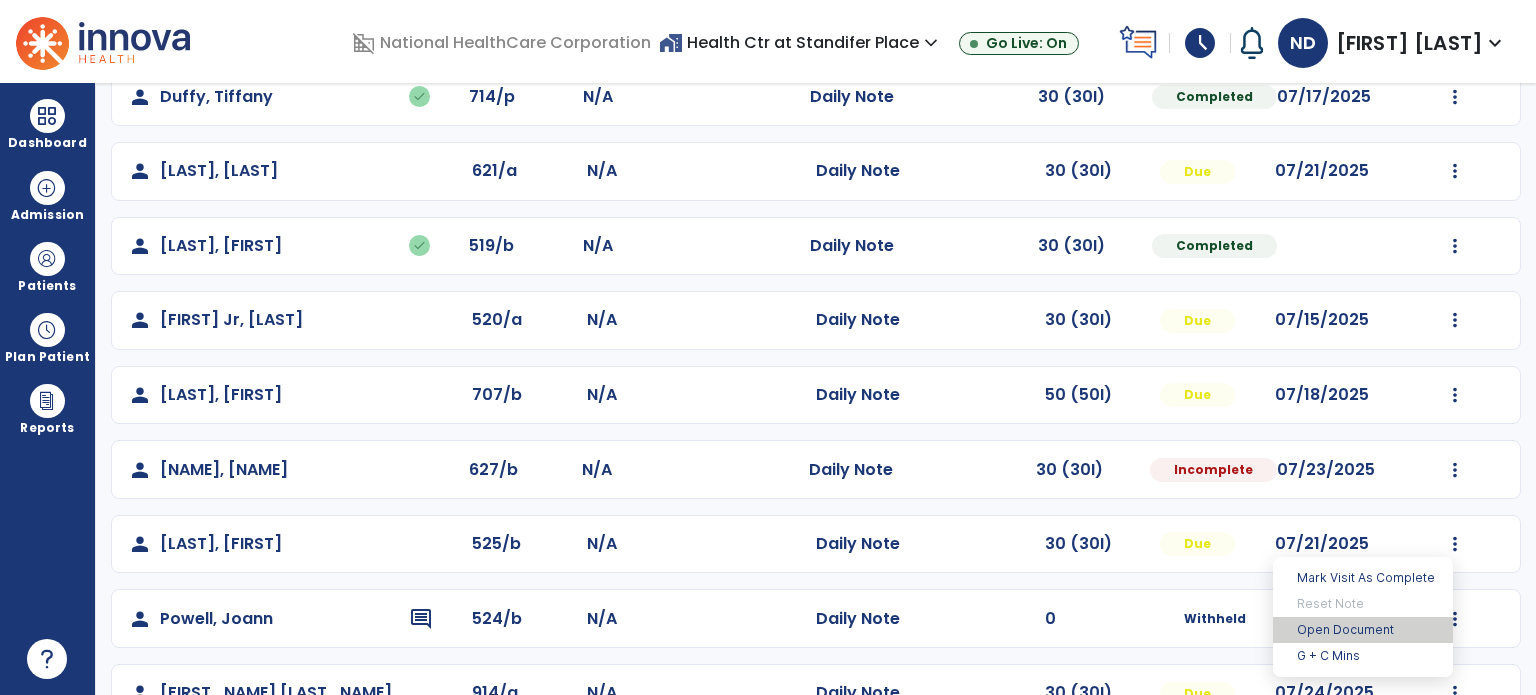 click on "Open Document" at bounding box center [1363, 630] 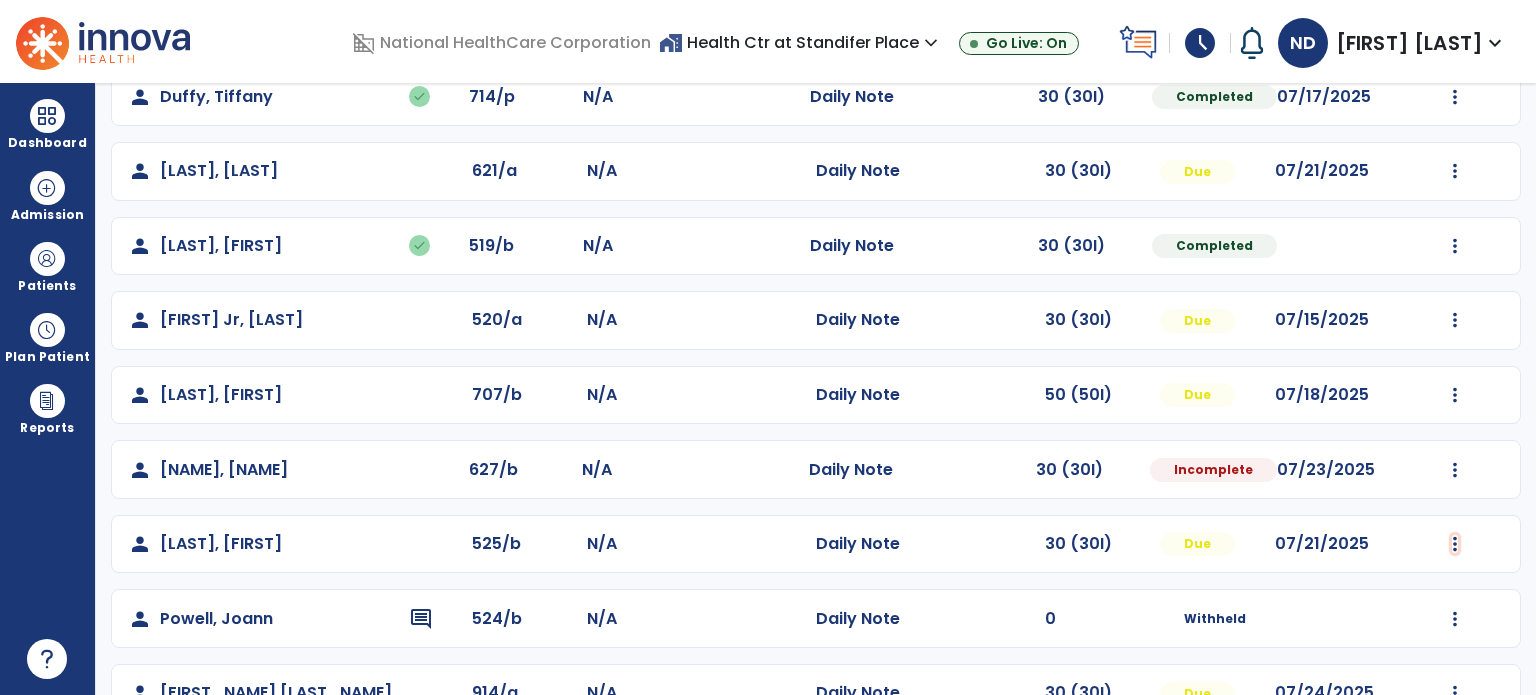 click at bounding box center (1455, -127) 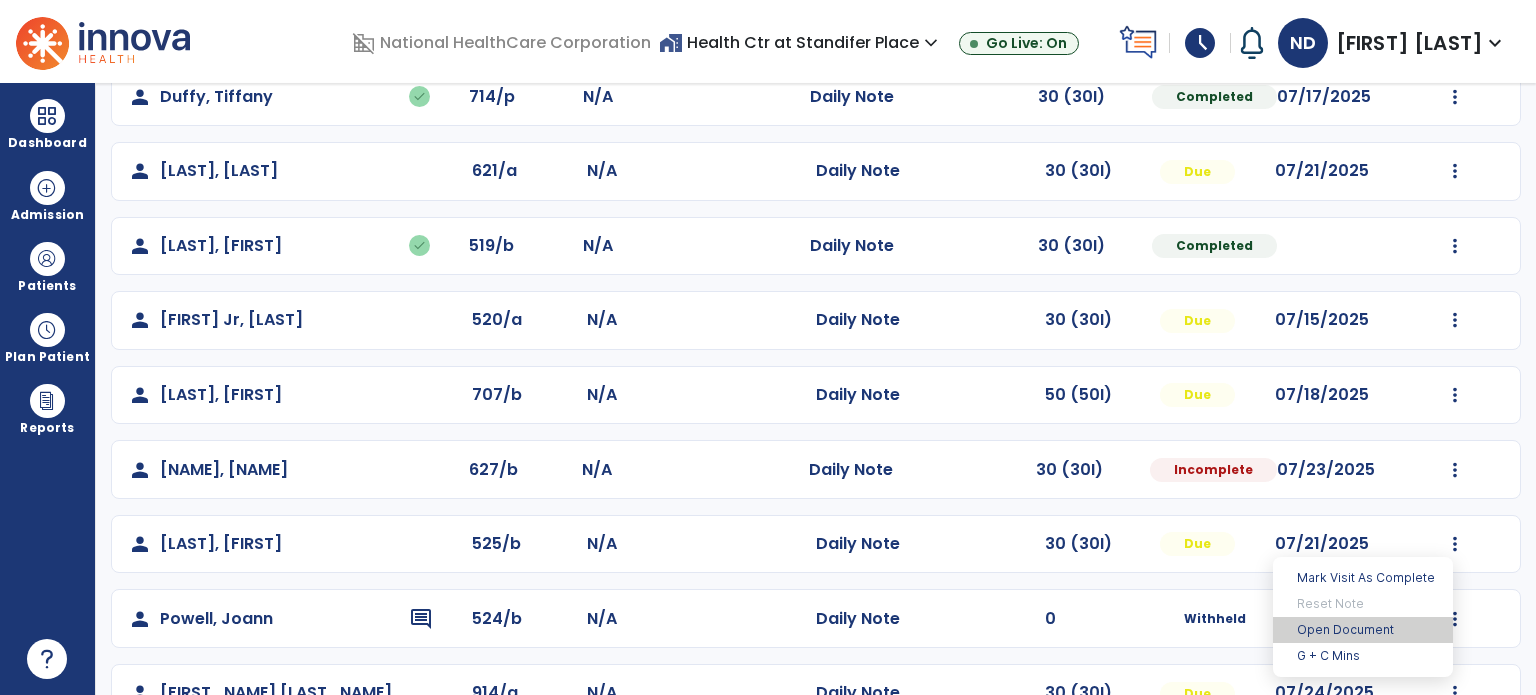 click on "Open Document" at bounding box center [1363, 630] 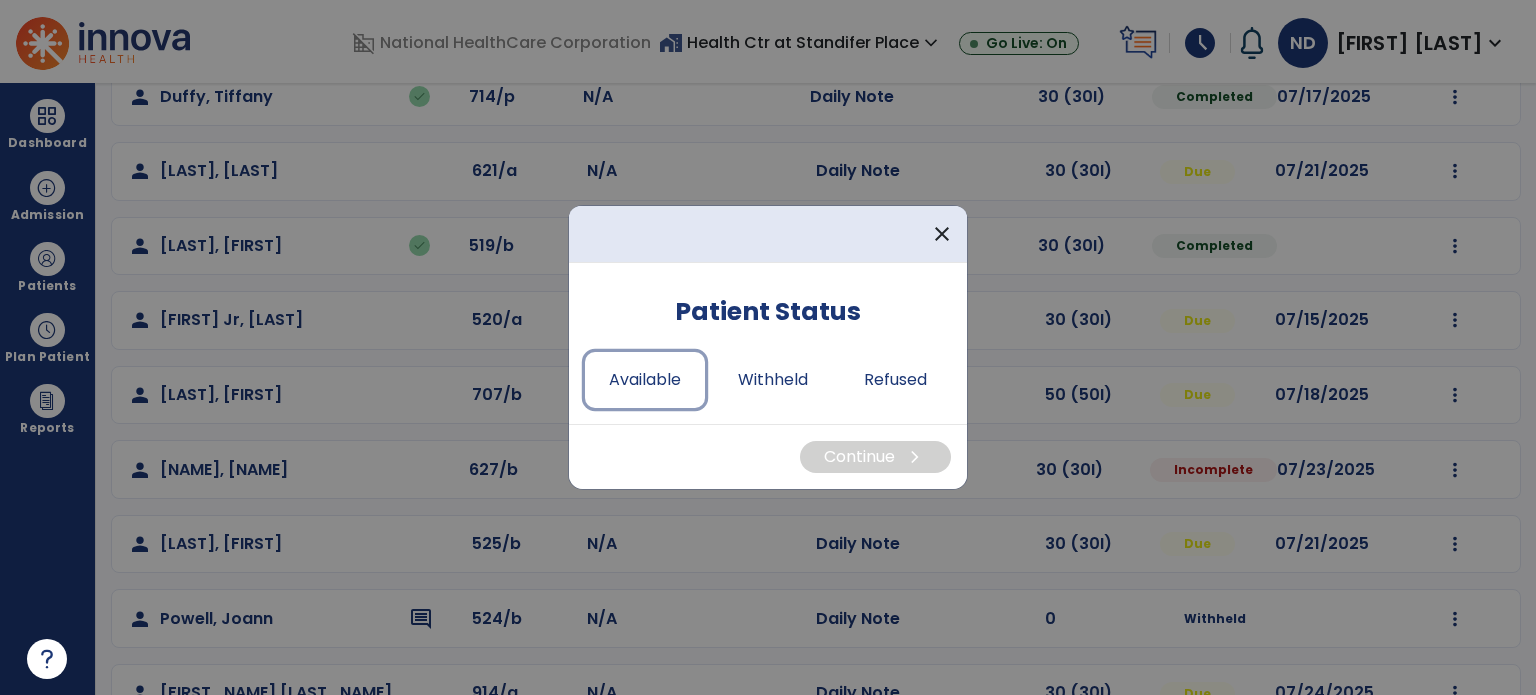 click on "Available" at bounding box center (645, 380) 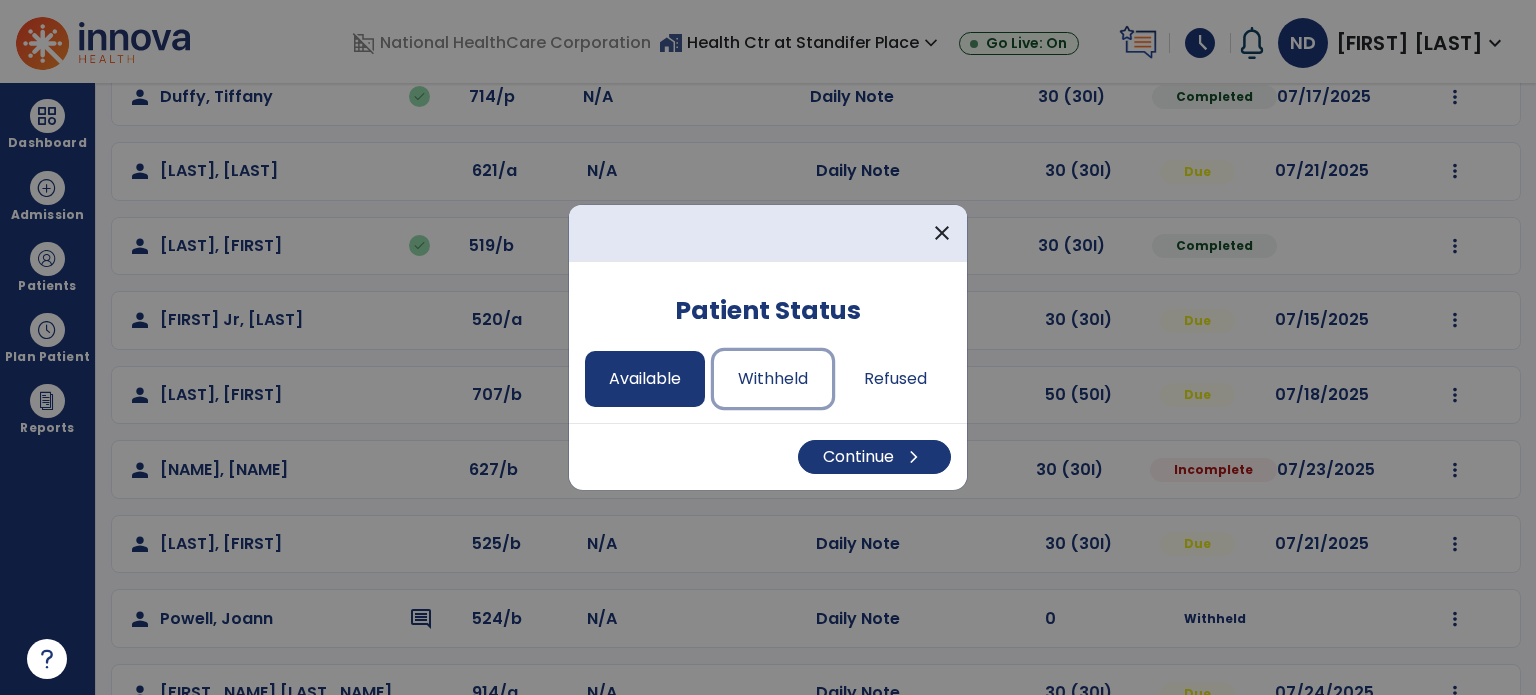 click on "Withheld" at bounding box center (773, 379) 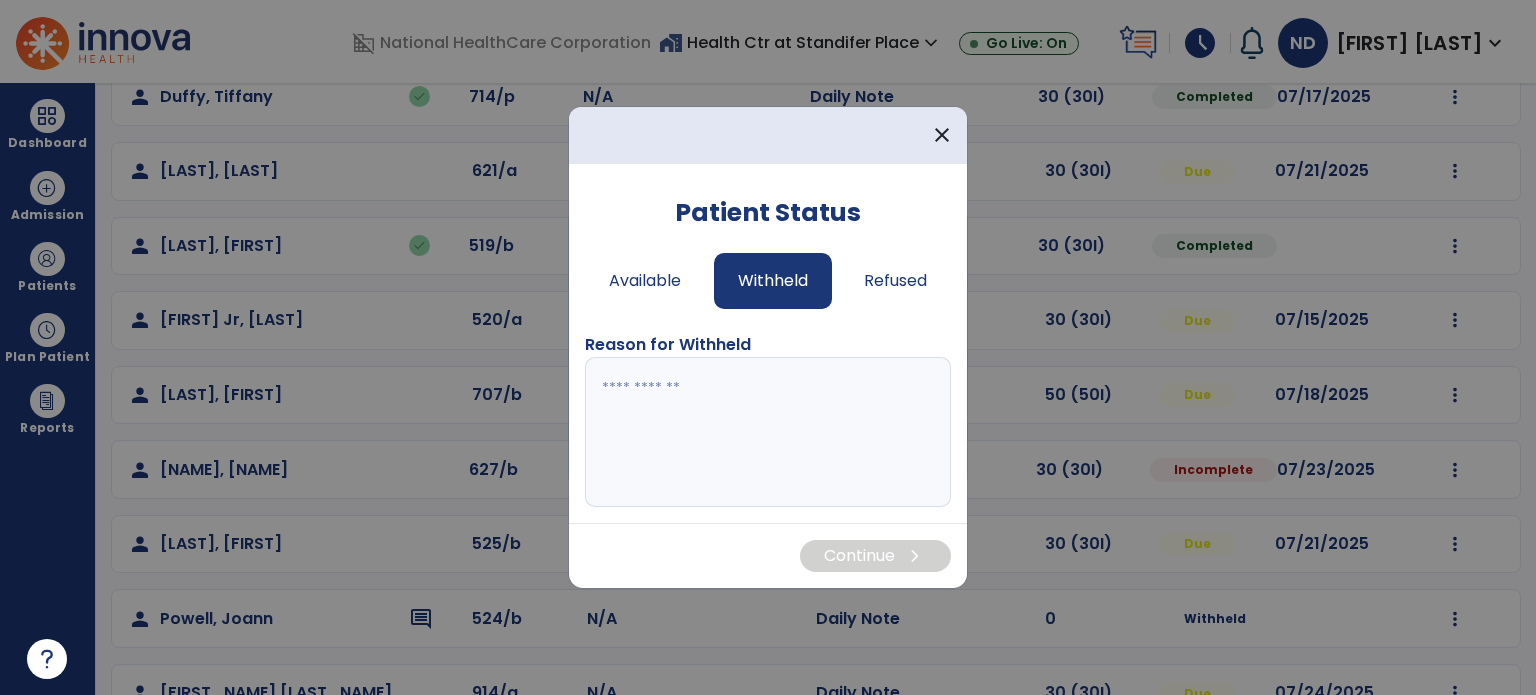 click at bounding box center [768, 432] 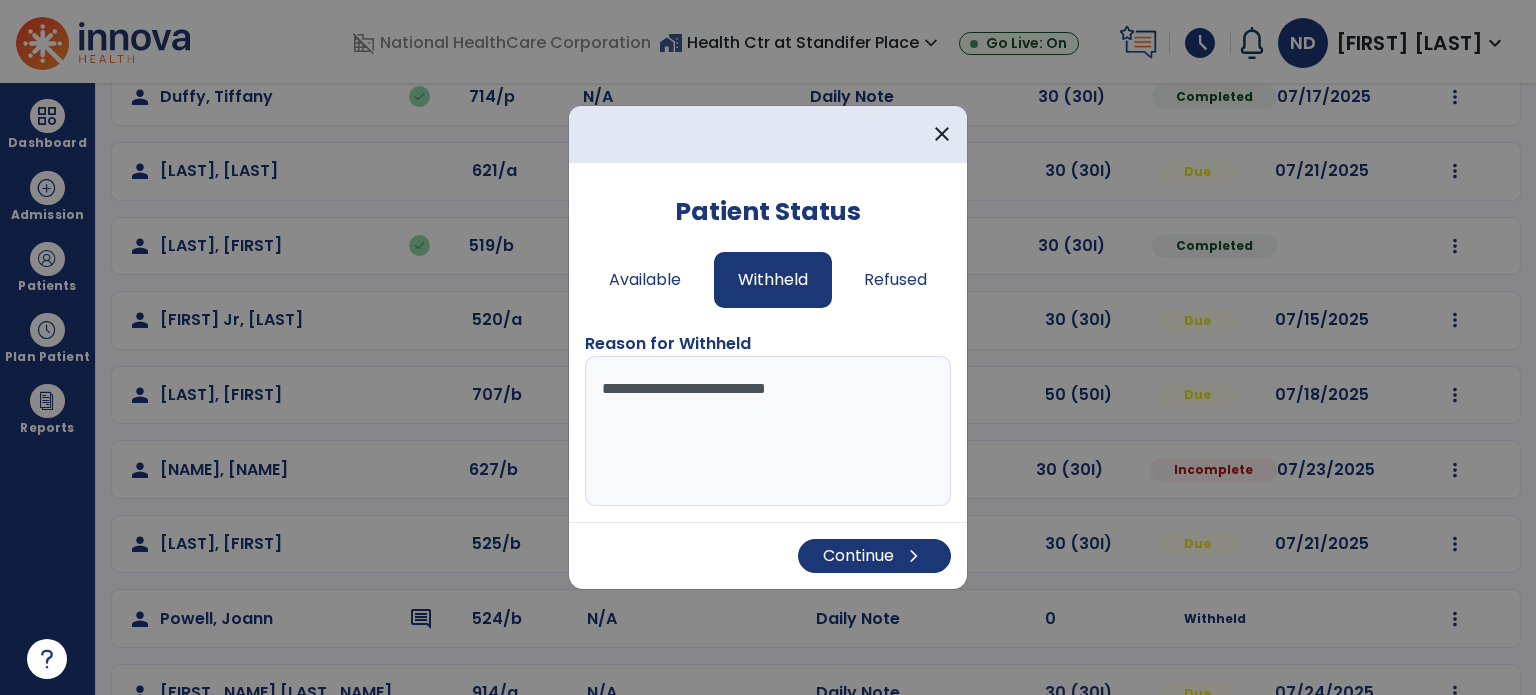 type on "**********" 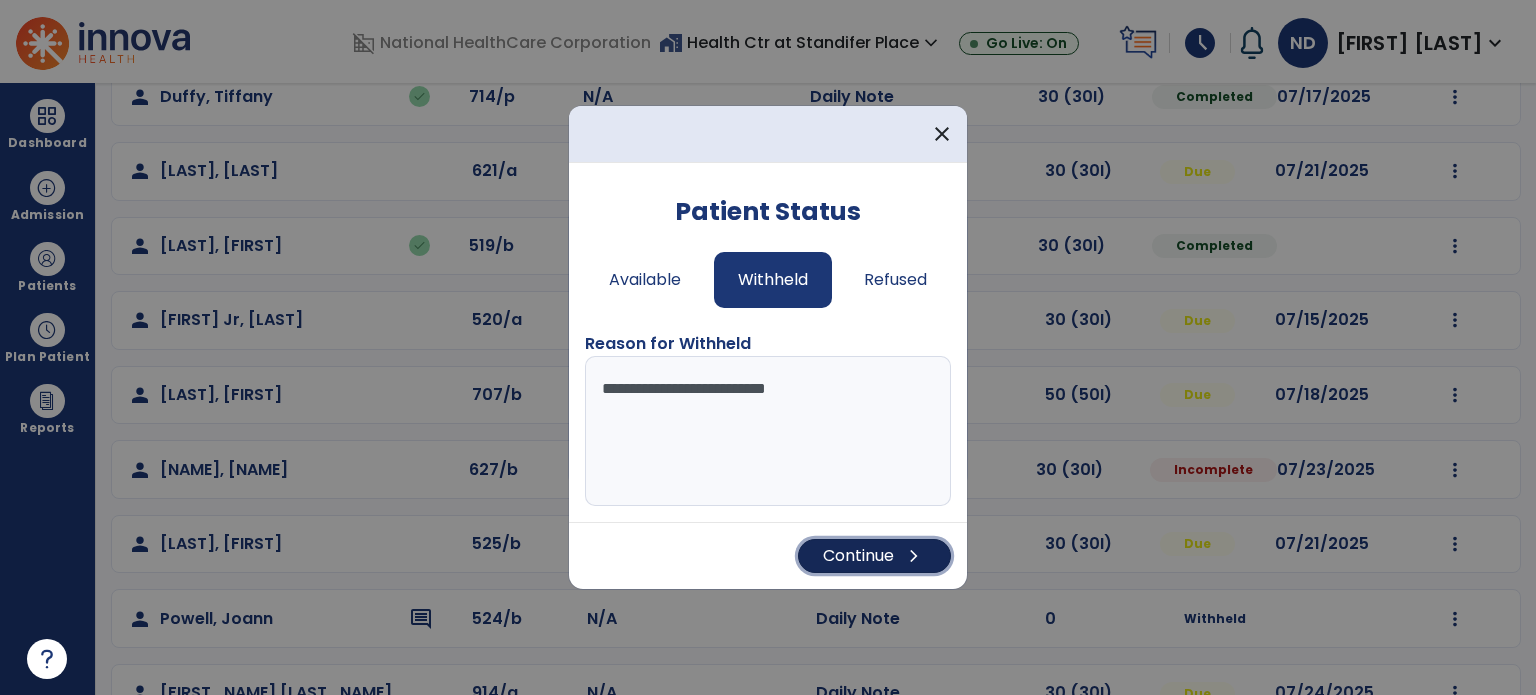 click on "Continue   chevron_right" at bounding box center (874, 556) 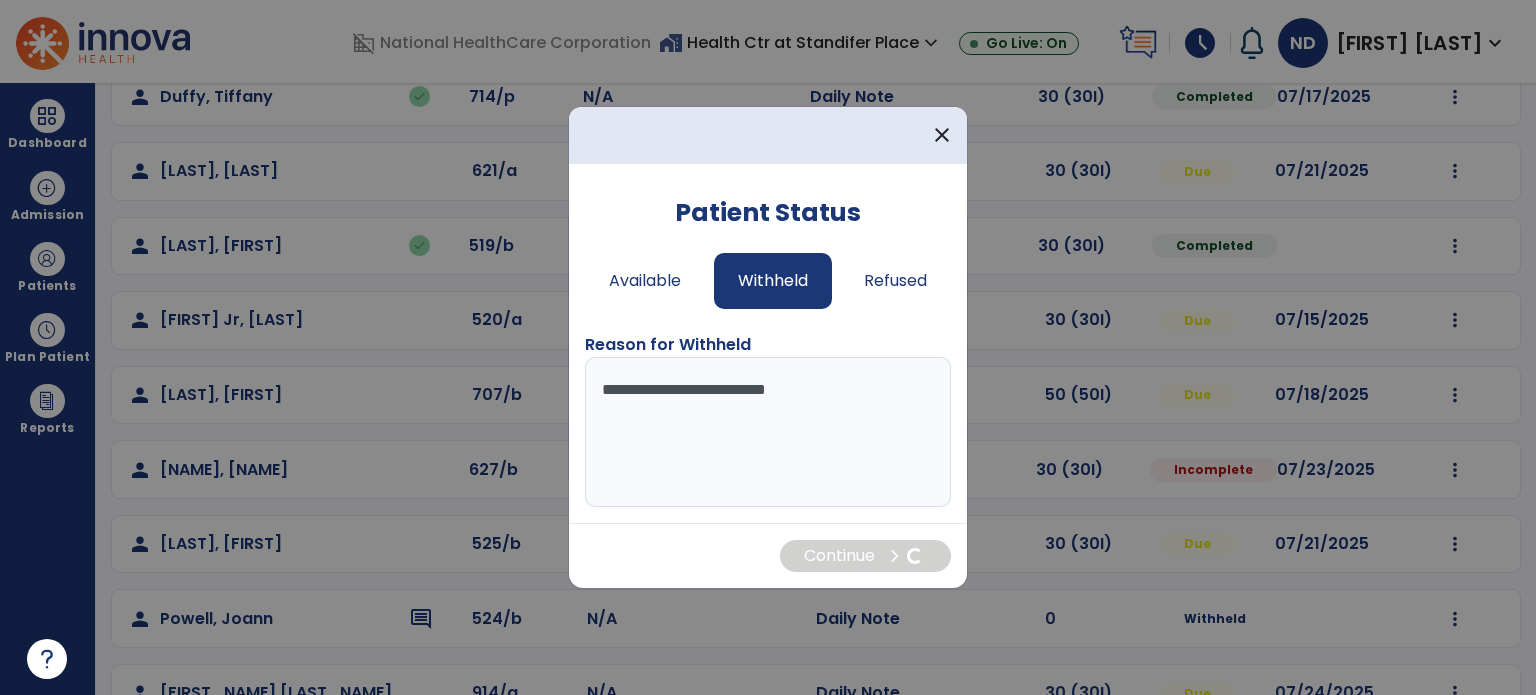 scroll, scrollTop: 0, scrollLeft: 0, axis: both 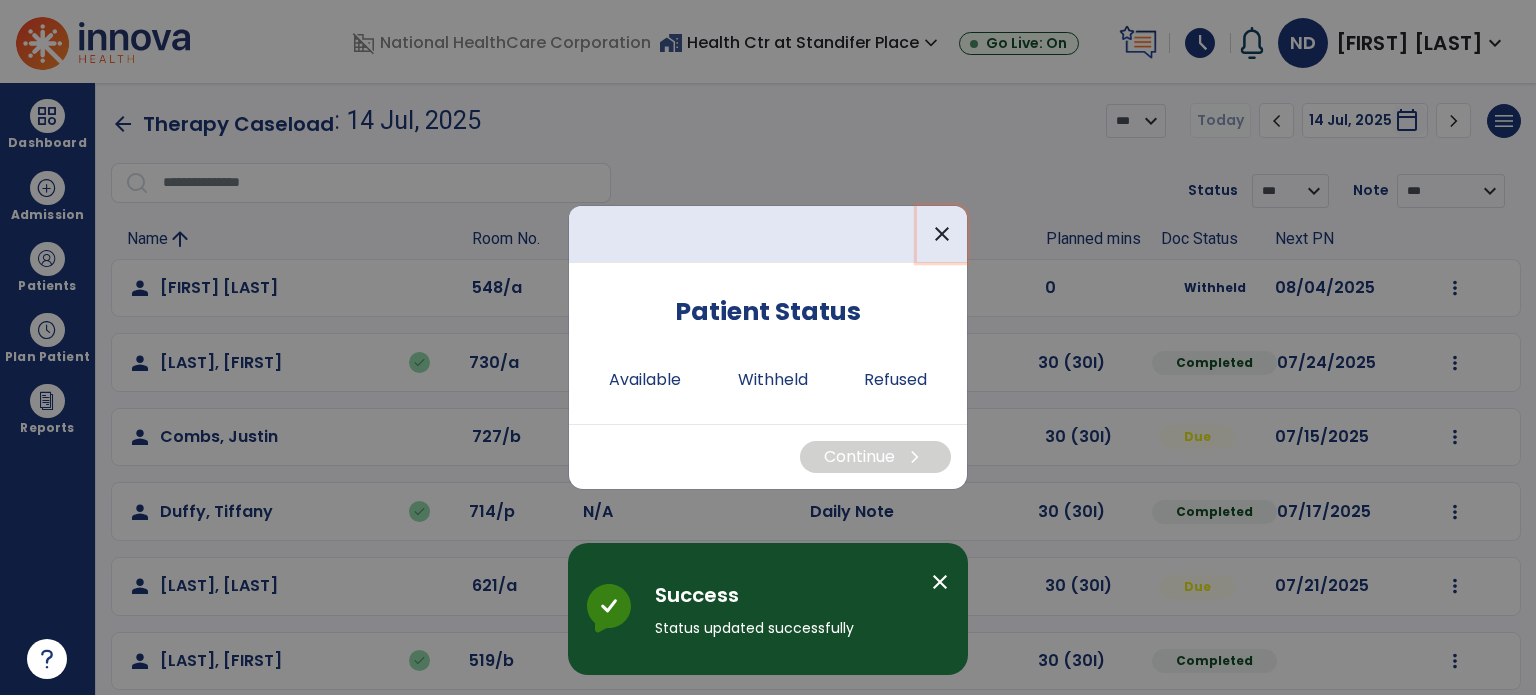 click on "close" at bounding box center [942, 234] 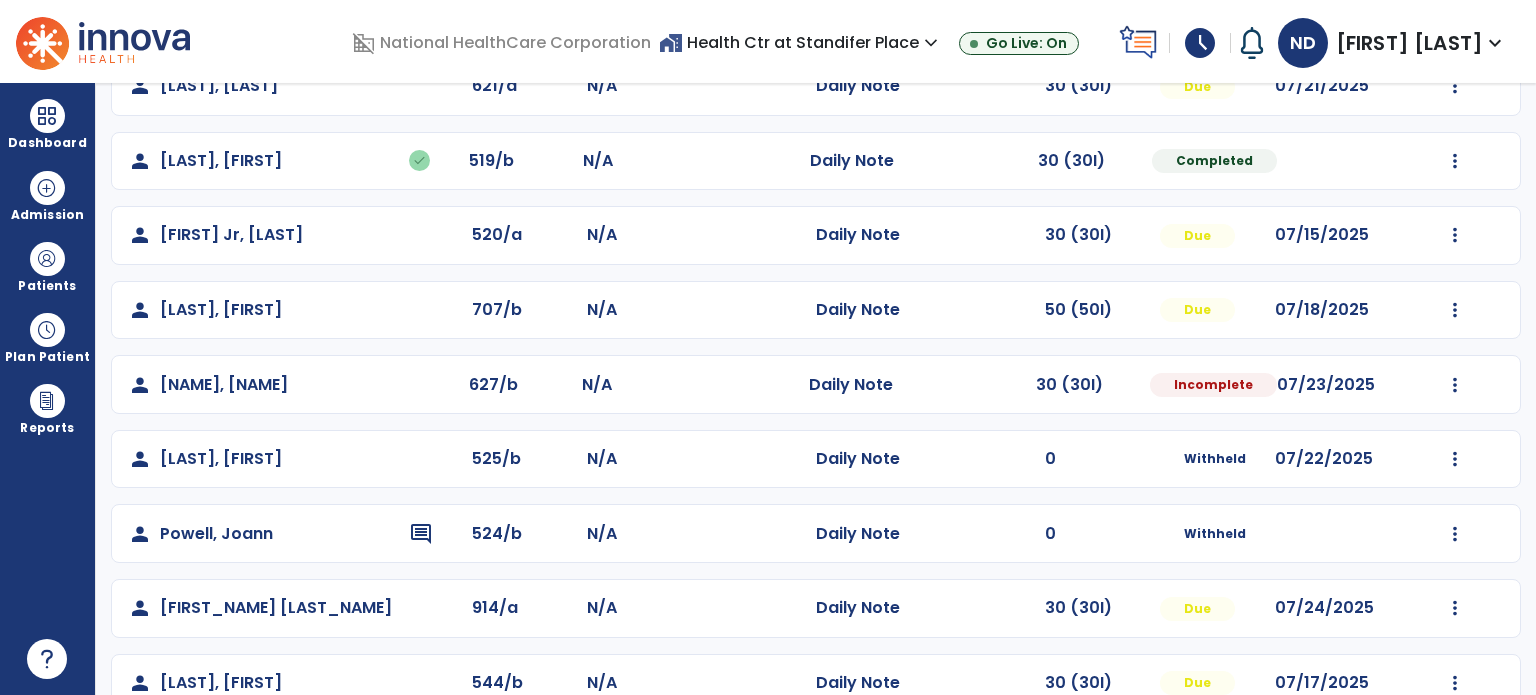 scroll, scrollTop: 498, scrollLeft: 0, axis: vertical 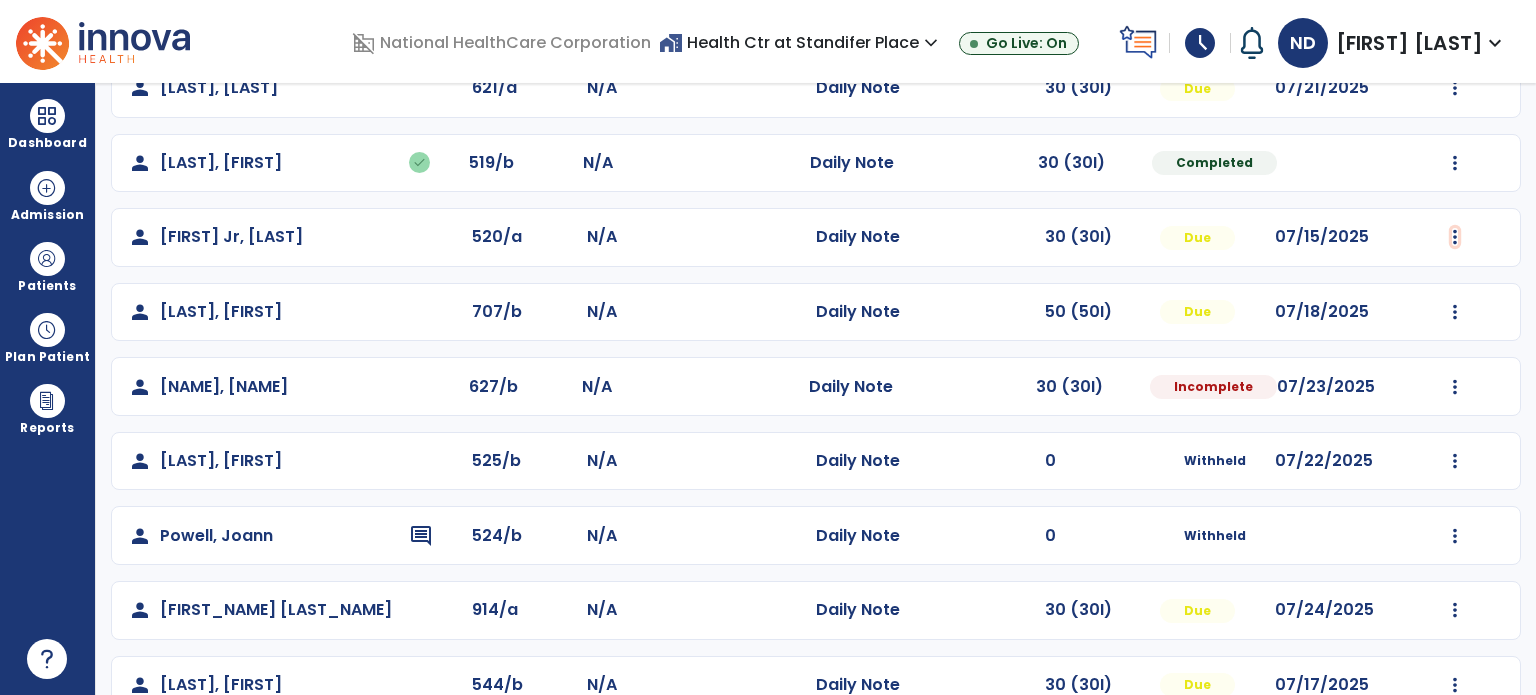 click at bounding box center [1455, -210] 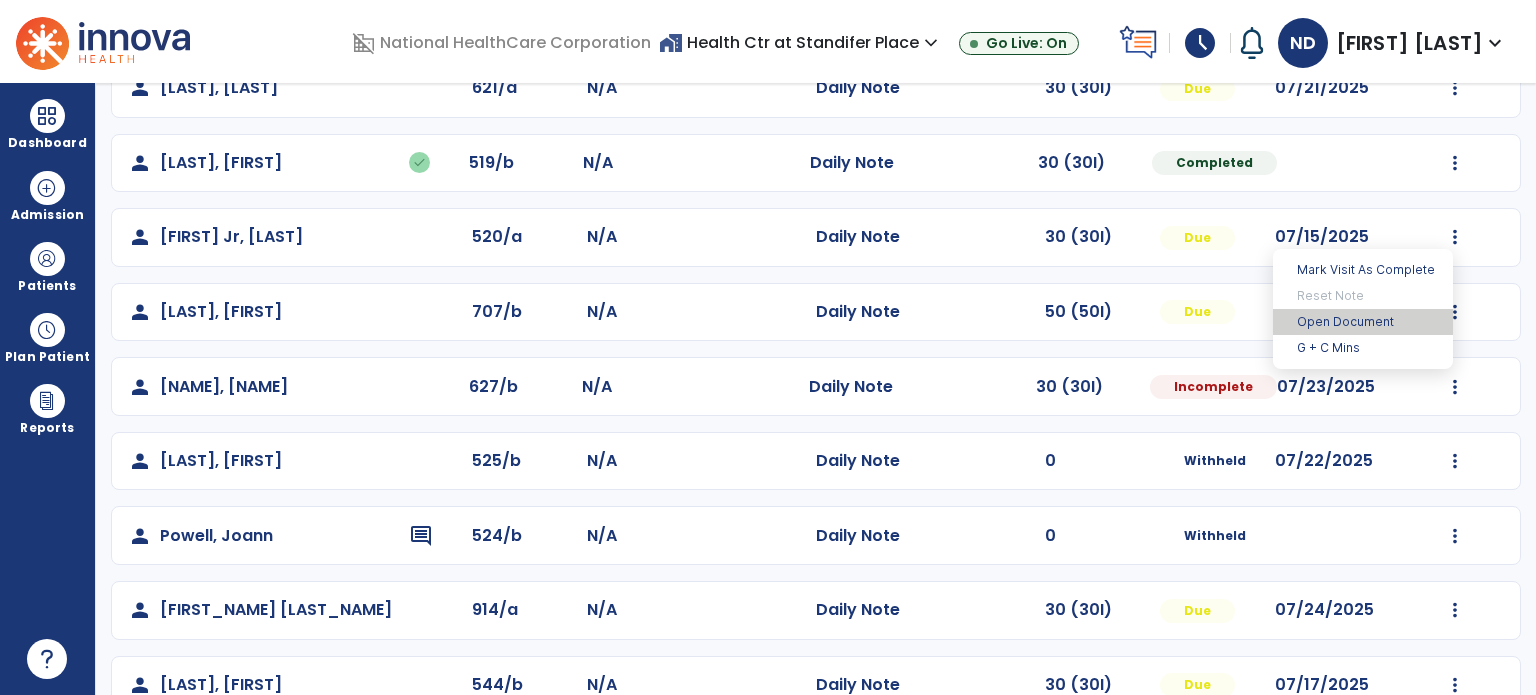click on "Open Document" at bounding box center [1363, 322] 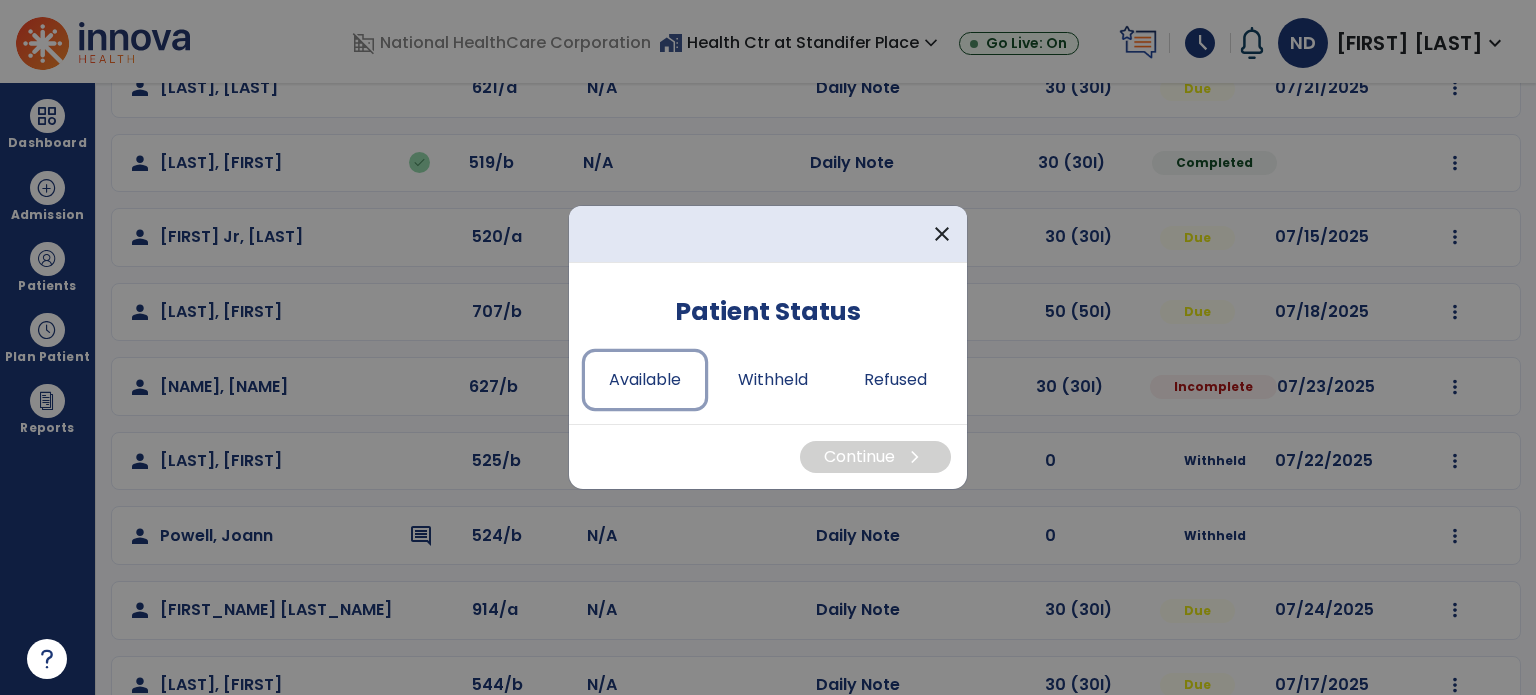 click on "Available" at bounding box center (645, 380) 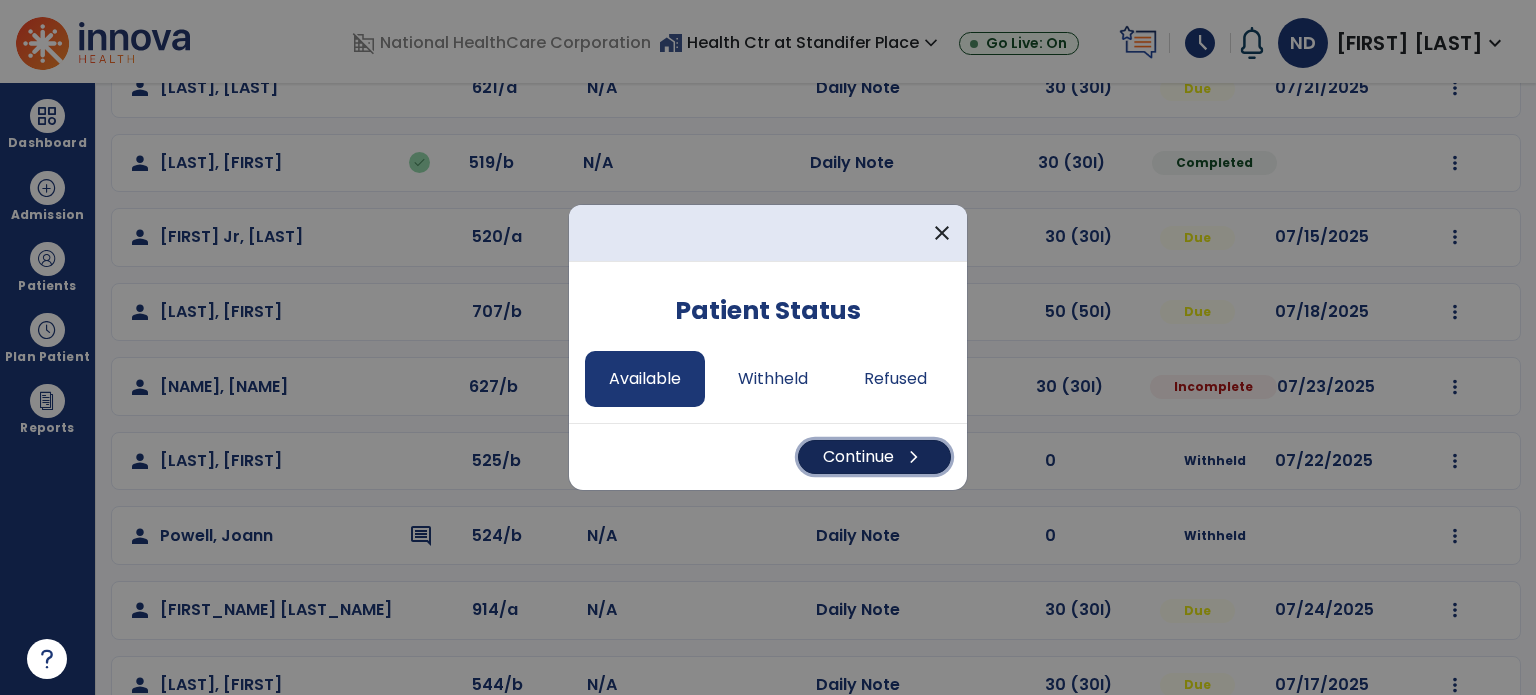 click on "Continue   chevron_right" at bounding box center [874, 457] 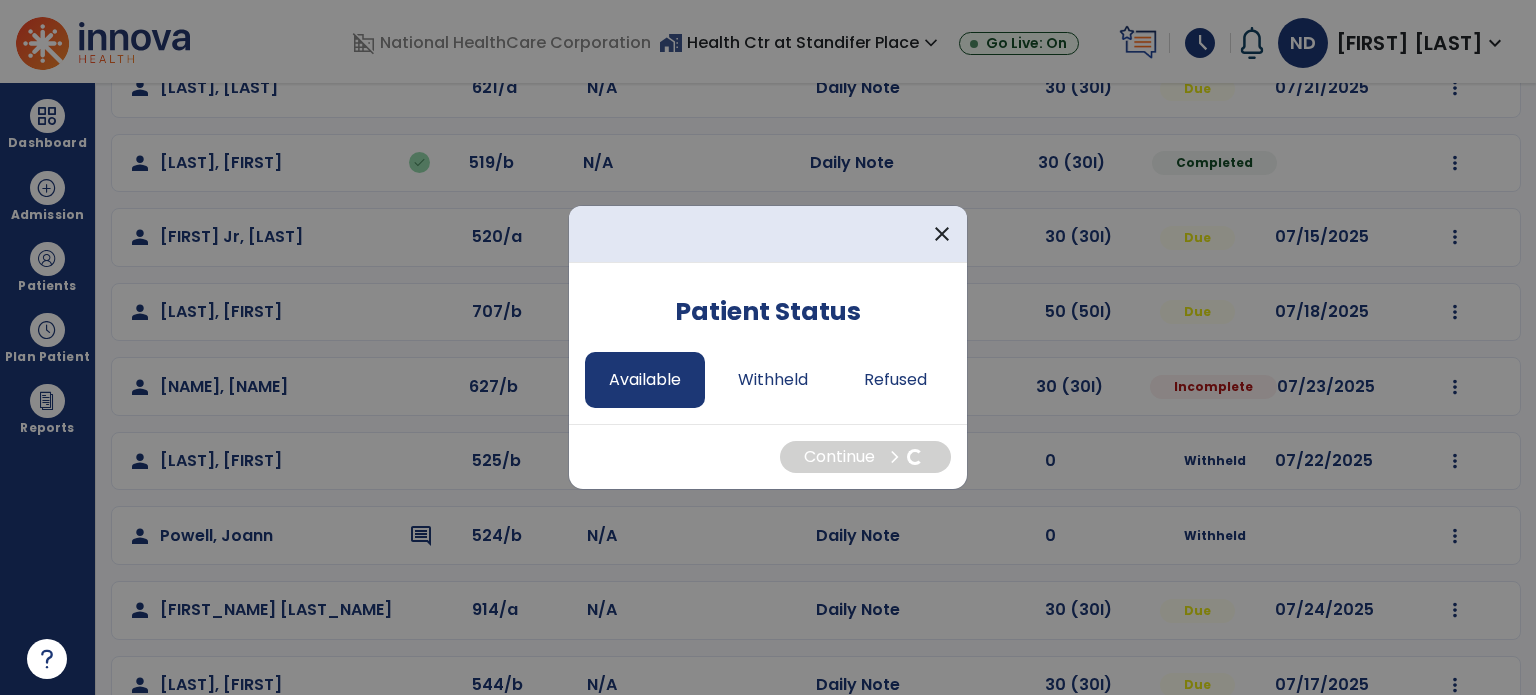select on "*" 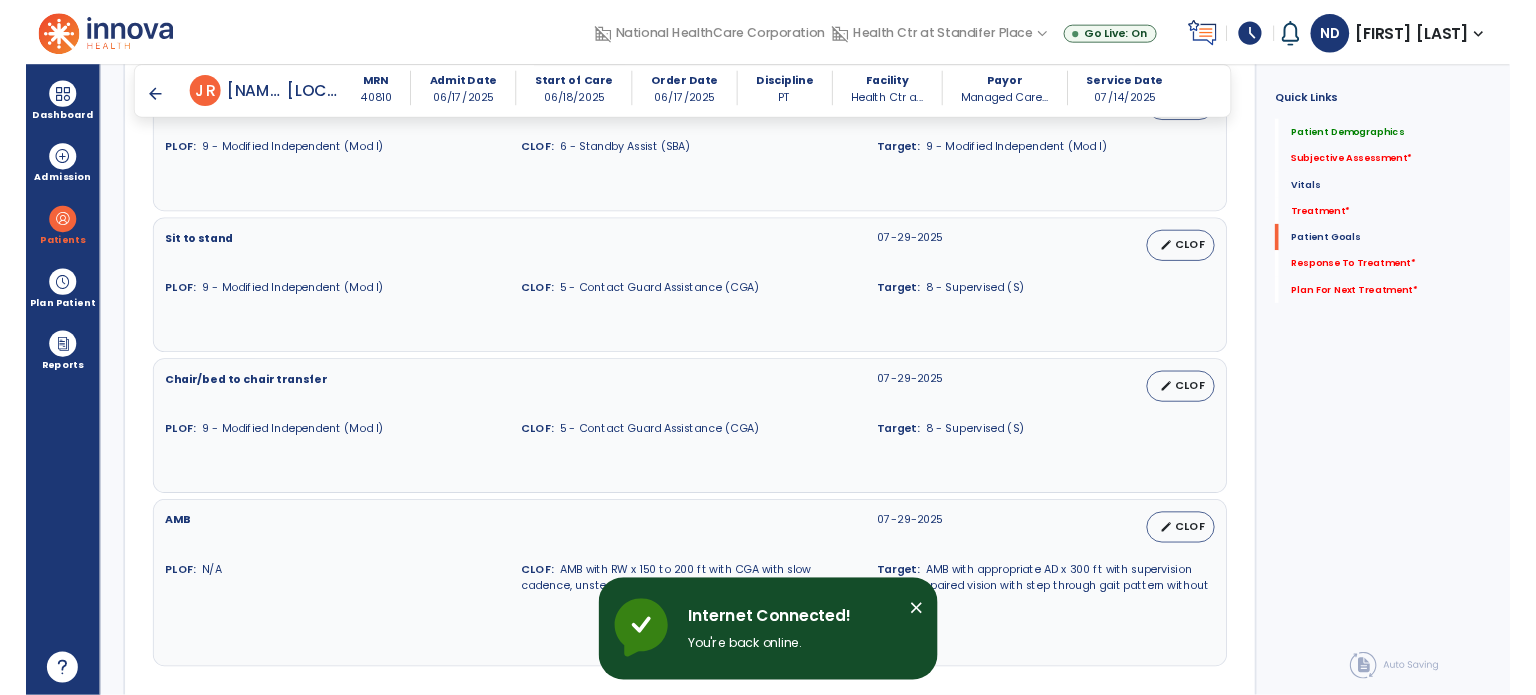 scroll, scrollTop: 1576, scrollLeft: 0, axis: vertical 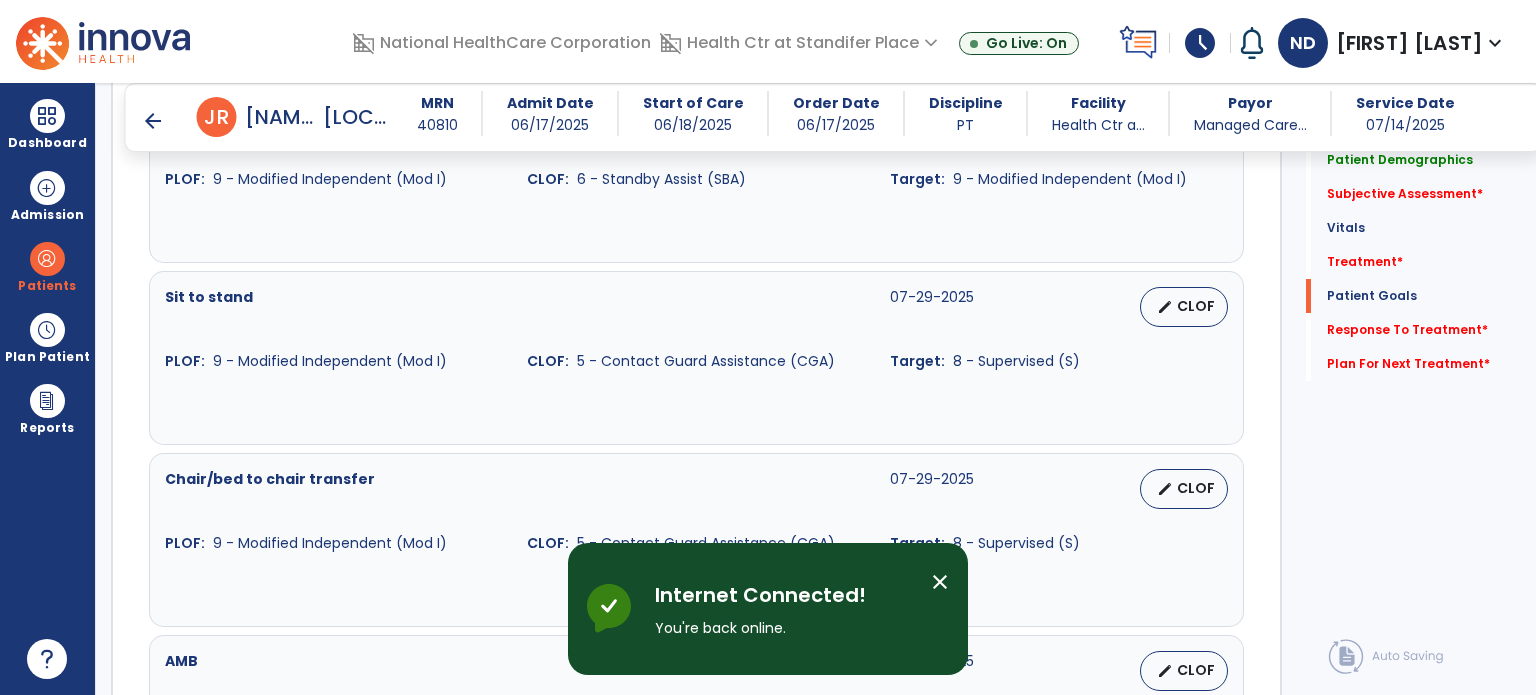 click on "Subjective Assessment   *" 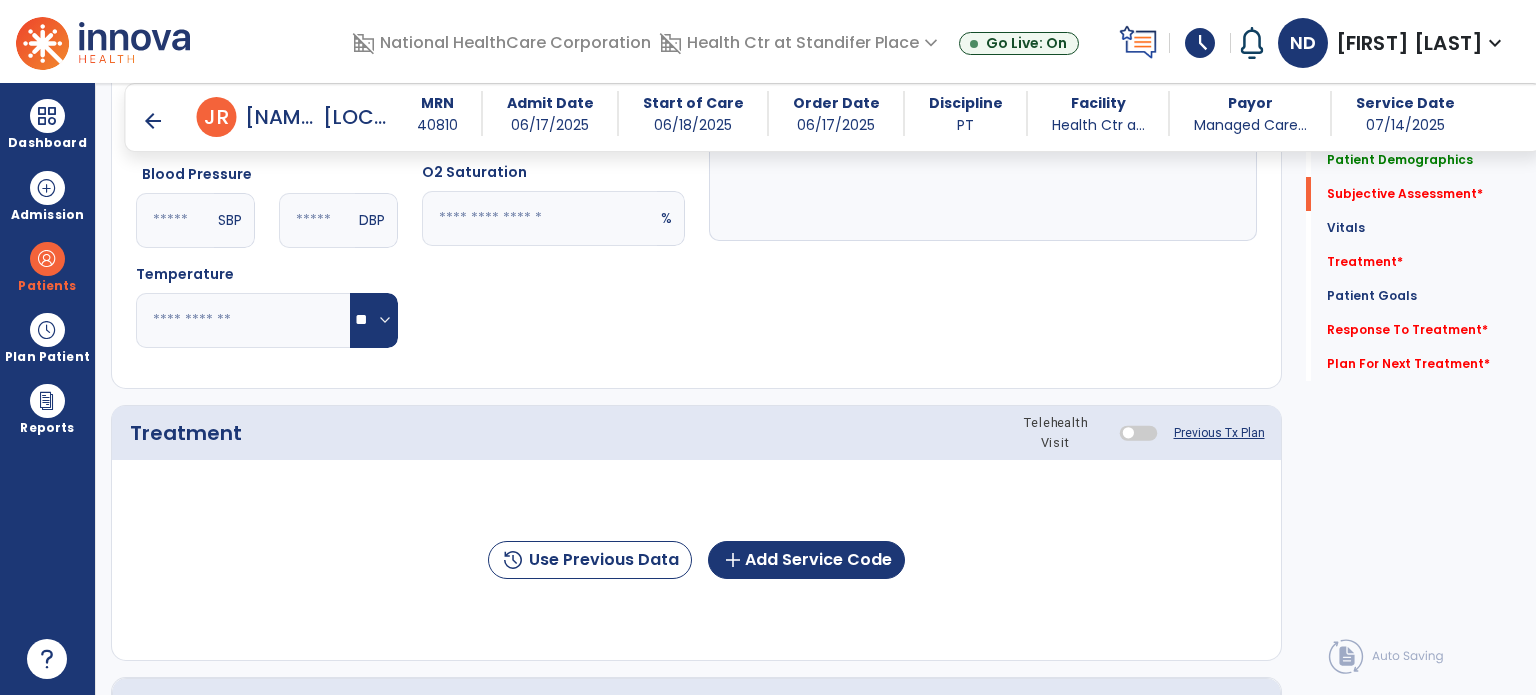 scroll, scrollTop: 319, scrollLeft: 0, axis: vertical 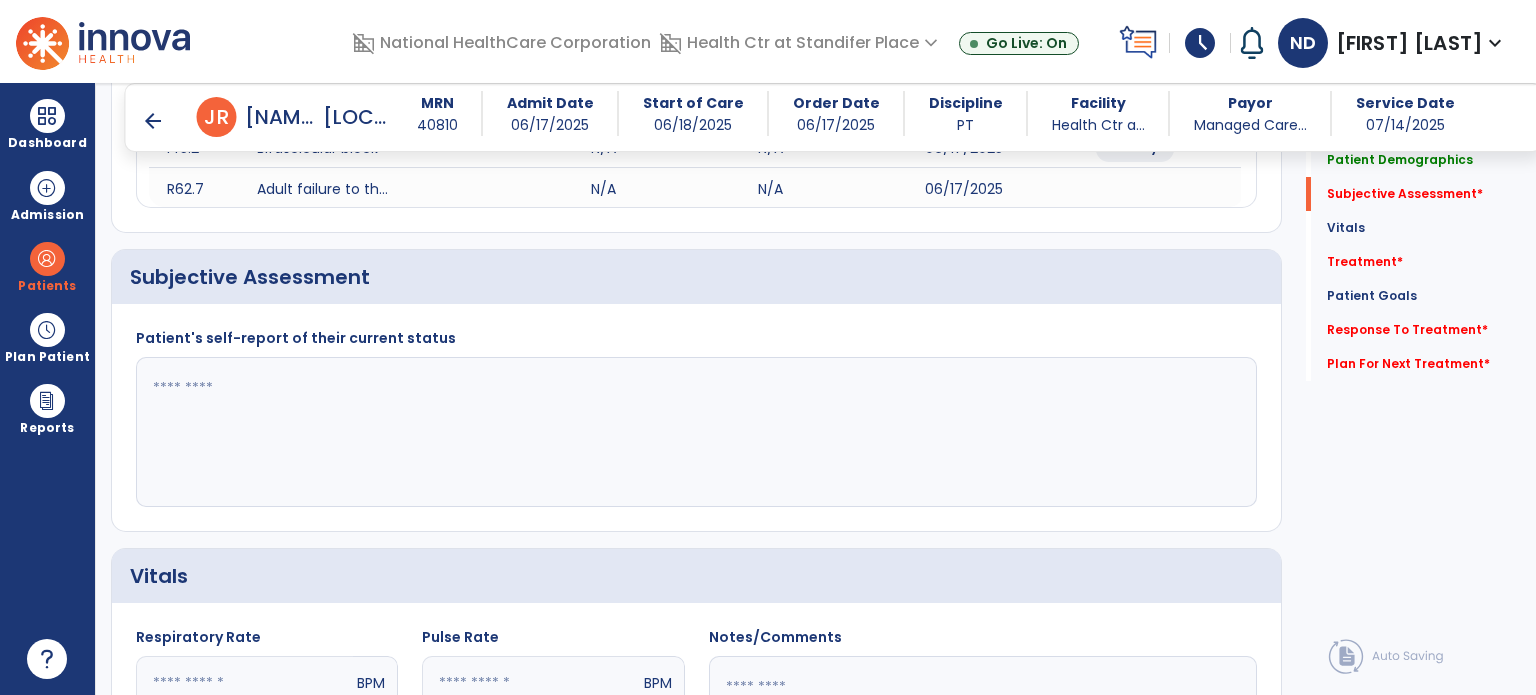 click 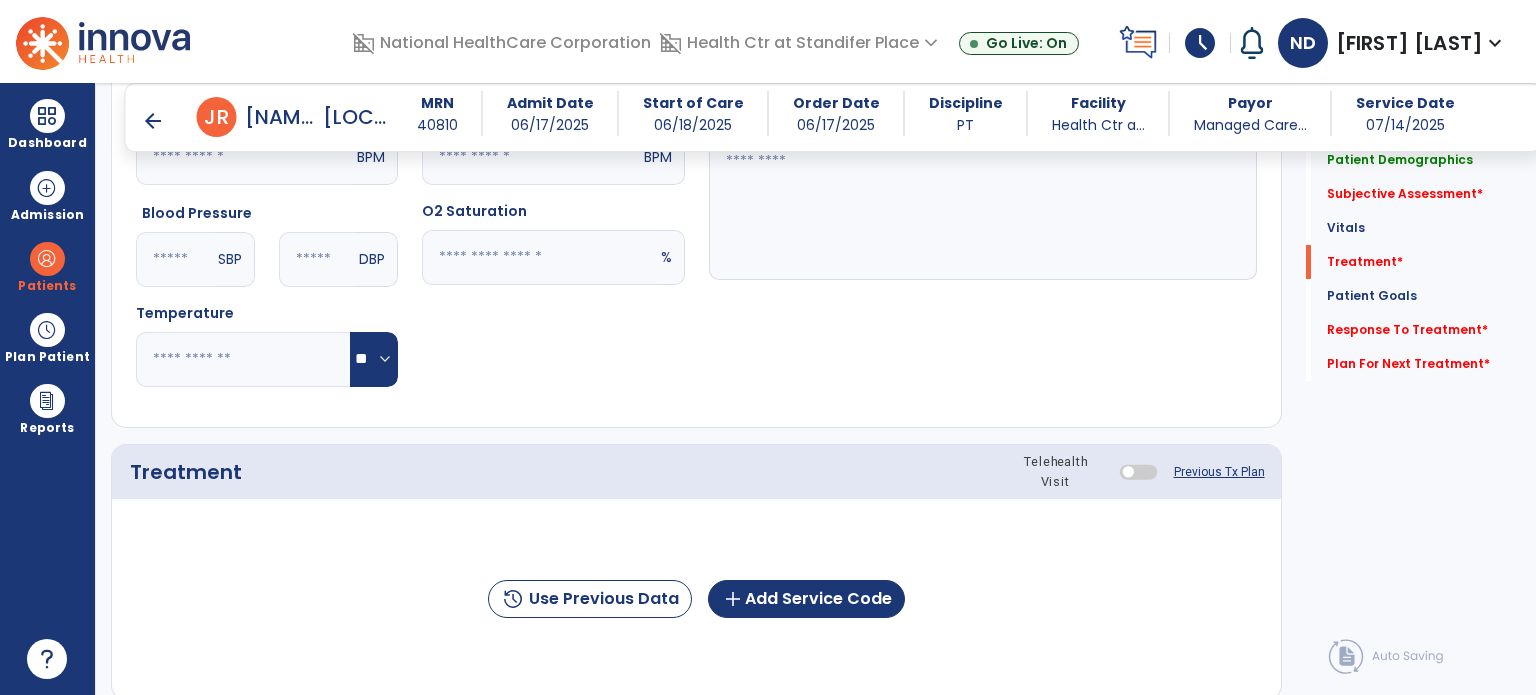 scroll, scrollTop: 956, scrollLeft: 0, axis: vertical 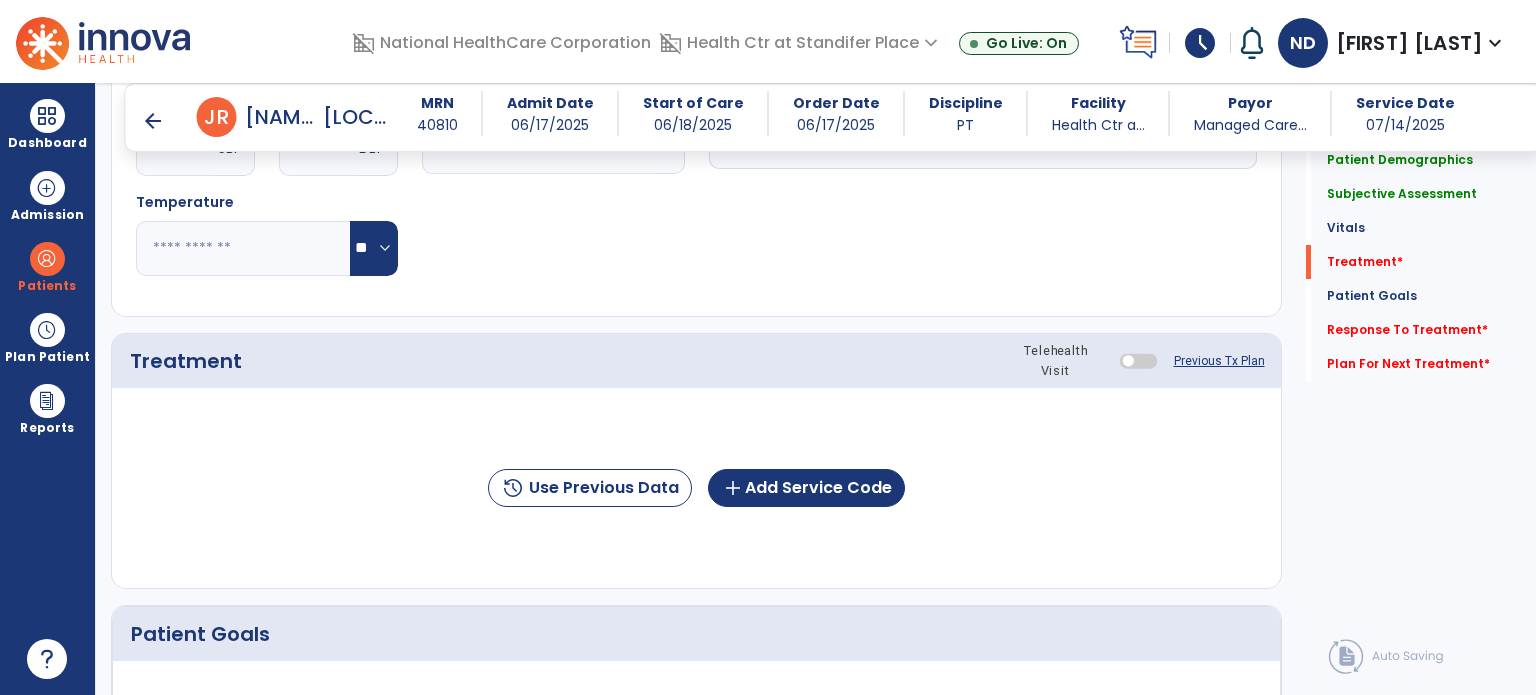 type on "**********" 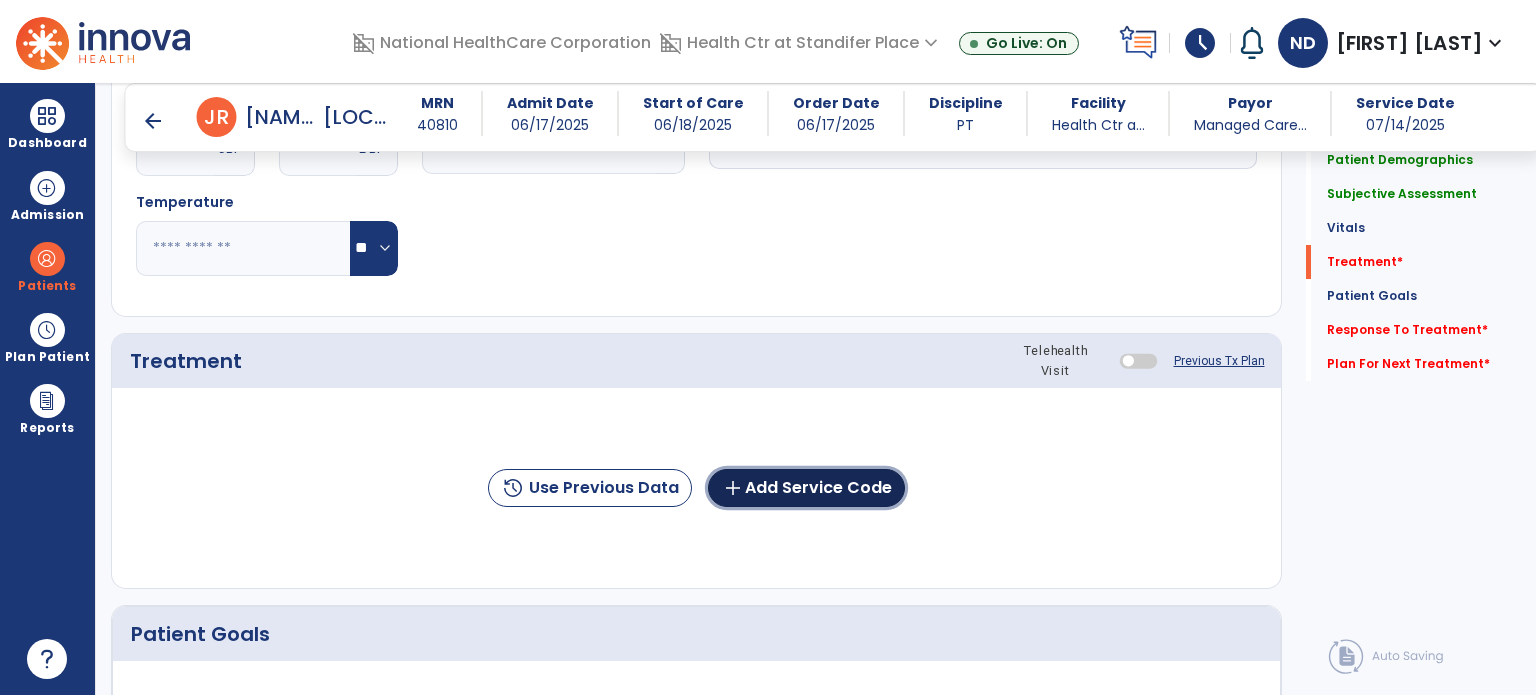 click on "add  Add Service Code" 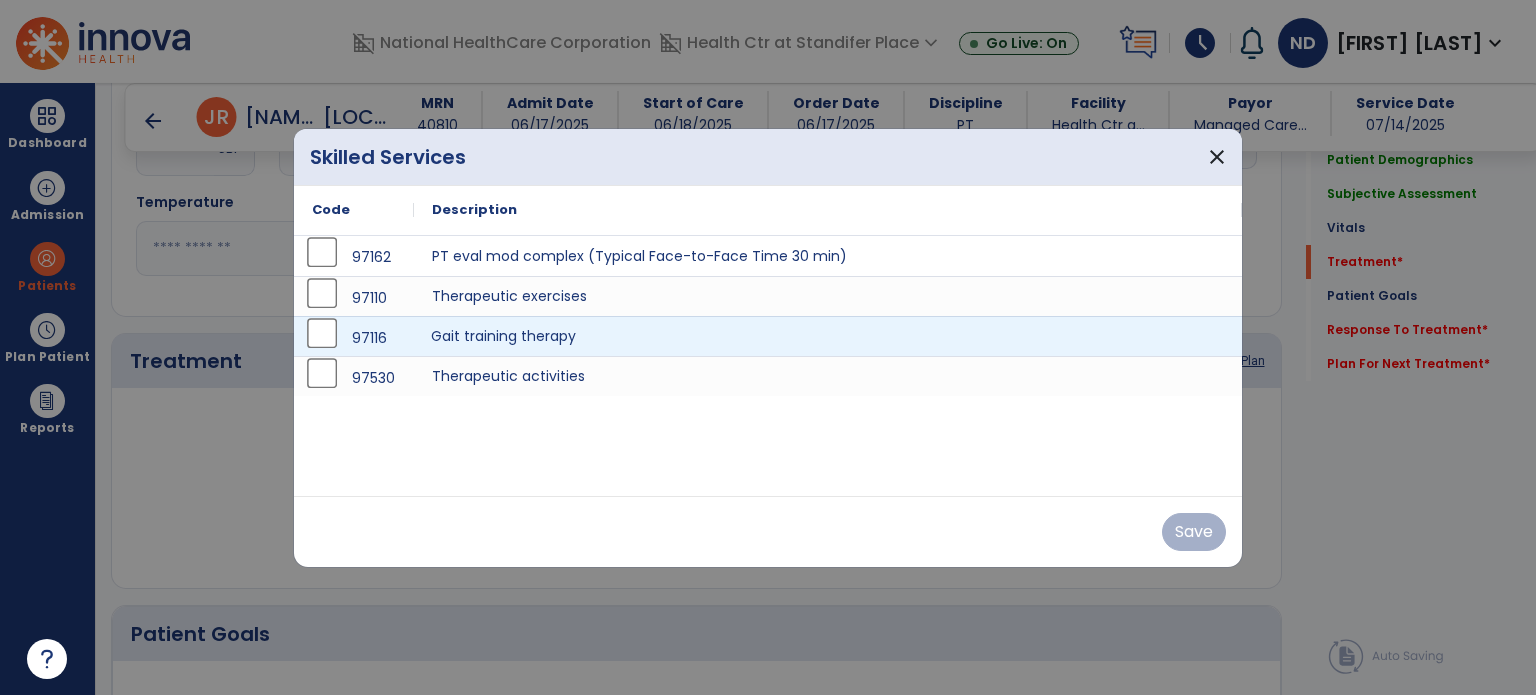 click on "Gait training therapy" at bounding box center (828, 336) 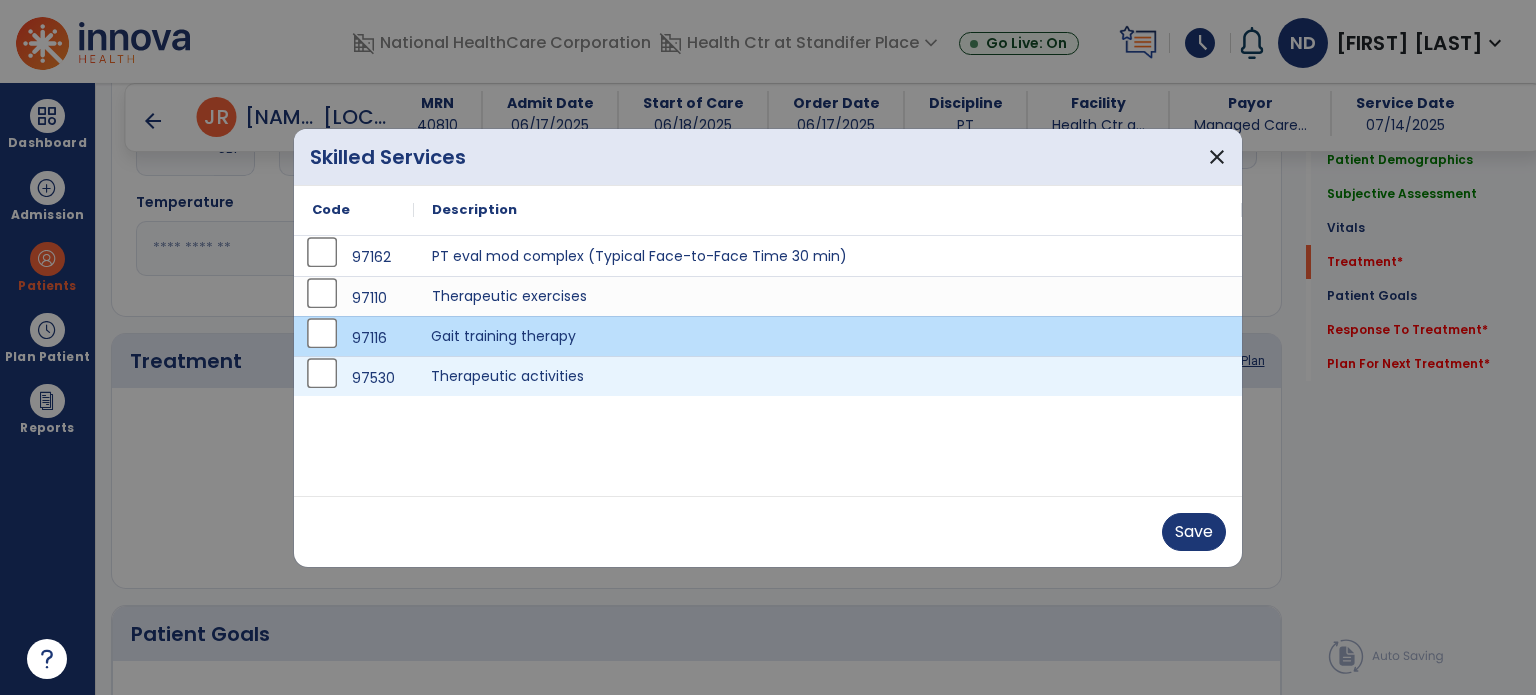 click on "Therapeutic activities" at bounding box center [828, 376] 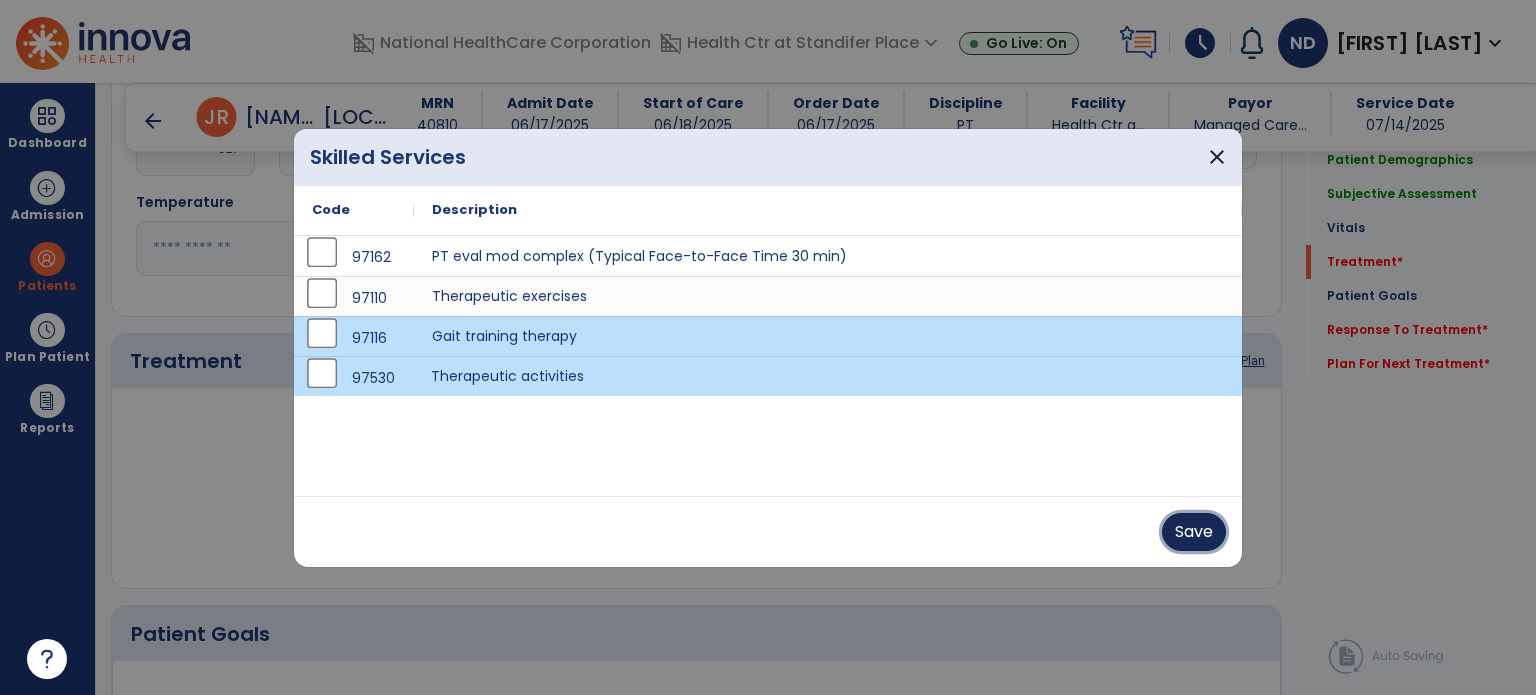 click on "Save" at bounding box center (1194, 532) 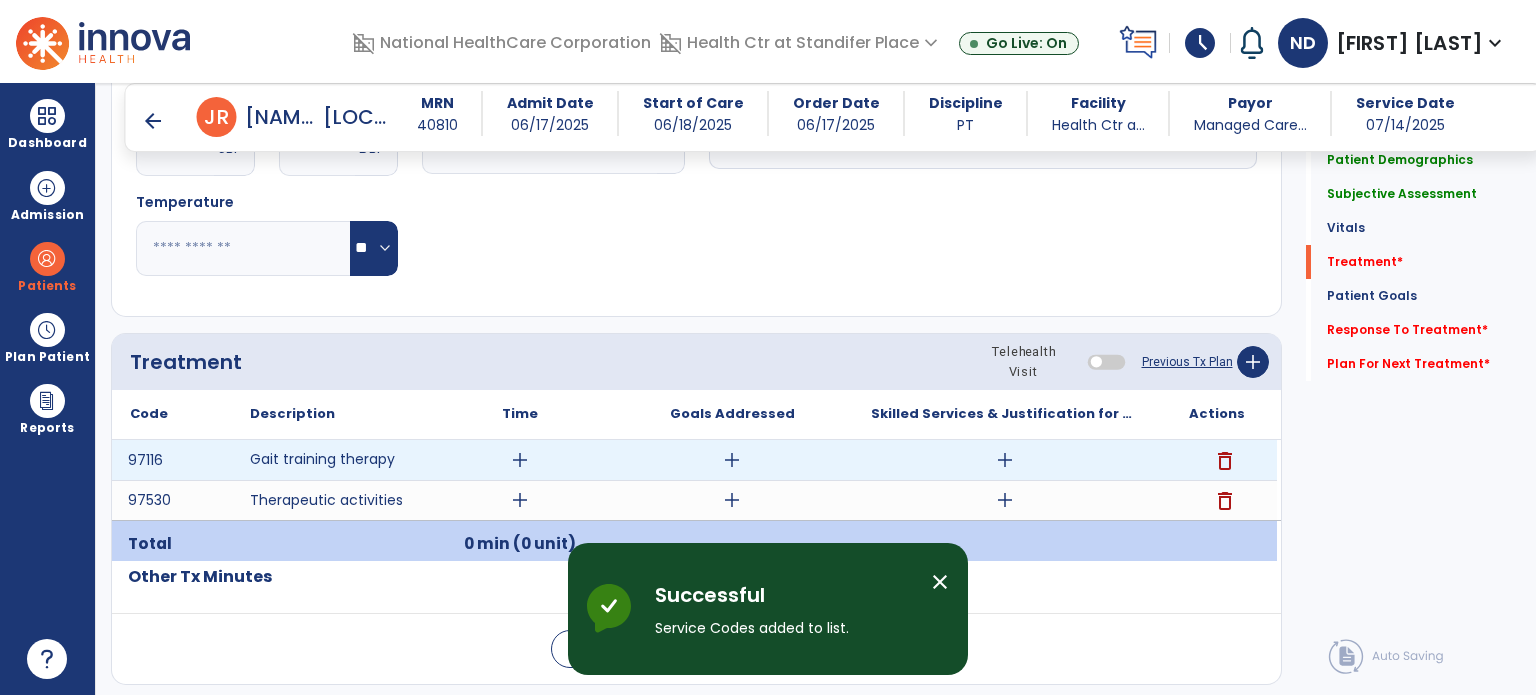 click on "add" at bounding box center (1005, 460) 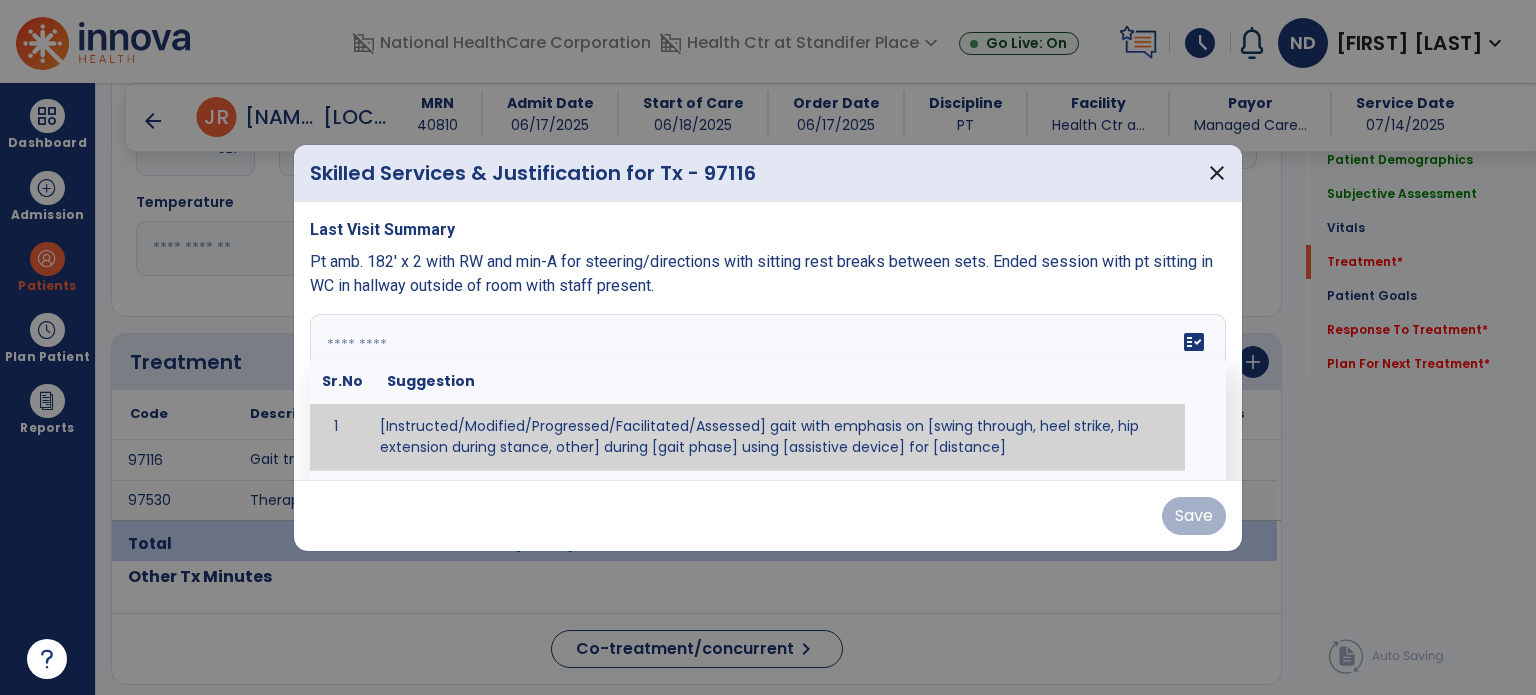 click on "fact_check  Sr.No Suggestion 1 [Instructed/Modified/Progressed/Facilitated/Assessed] gait with emphasis on [swing through, heel strike, hip extension during stance, other] during [gait phase] using [assistive device] for [distance] 2 [Instructed/Modified/Progressed/Facilitated/Assessed] use of [assistive device] and [NWB, PWB, step-to gait pattern, step through gait pattern] 3 [Instructed/Modified/Progressed/Facilitated/Assessed] patient's ability to [ascend/descend # of steps, perform directional changes, walk on even/uneven surfaces, pick-up objects off floor, velocity changes, other] using [assistive device]. 4 [Instructed/Modified/Progressed/Facilitated/Assessed] pre-gait activities including [identify exercise] in order to prepare for gait training. 5" at bounding box center (768, 389) 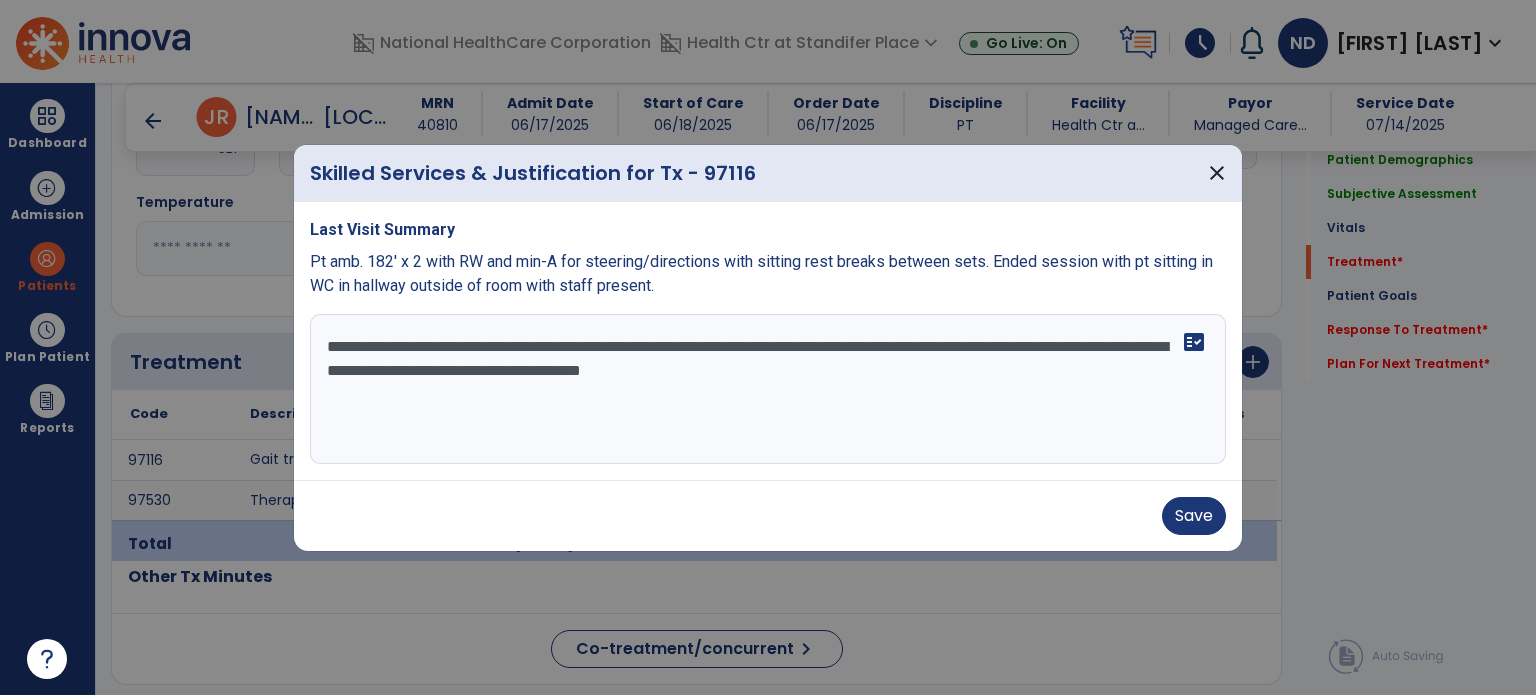 type on "**********" 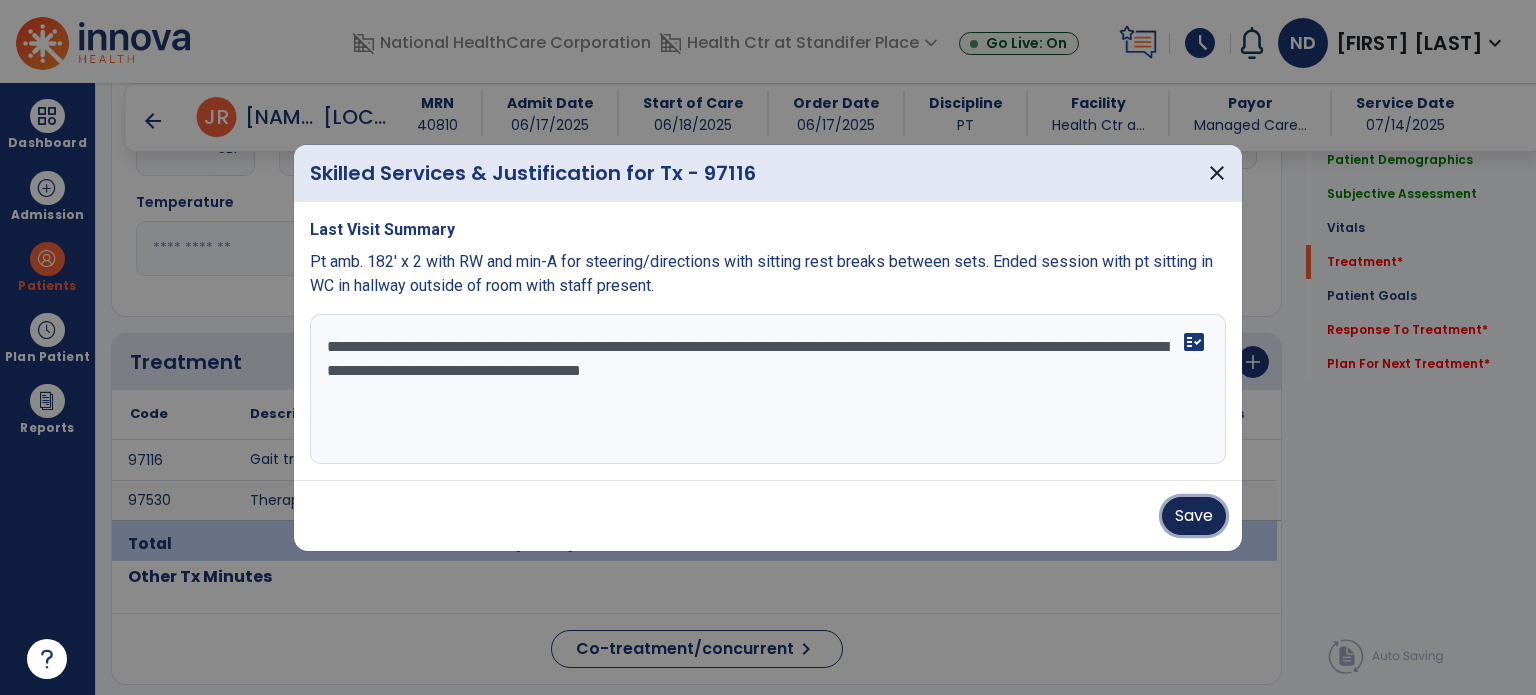click on "Save" at bounding box center (1194, 516) 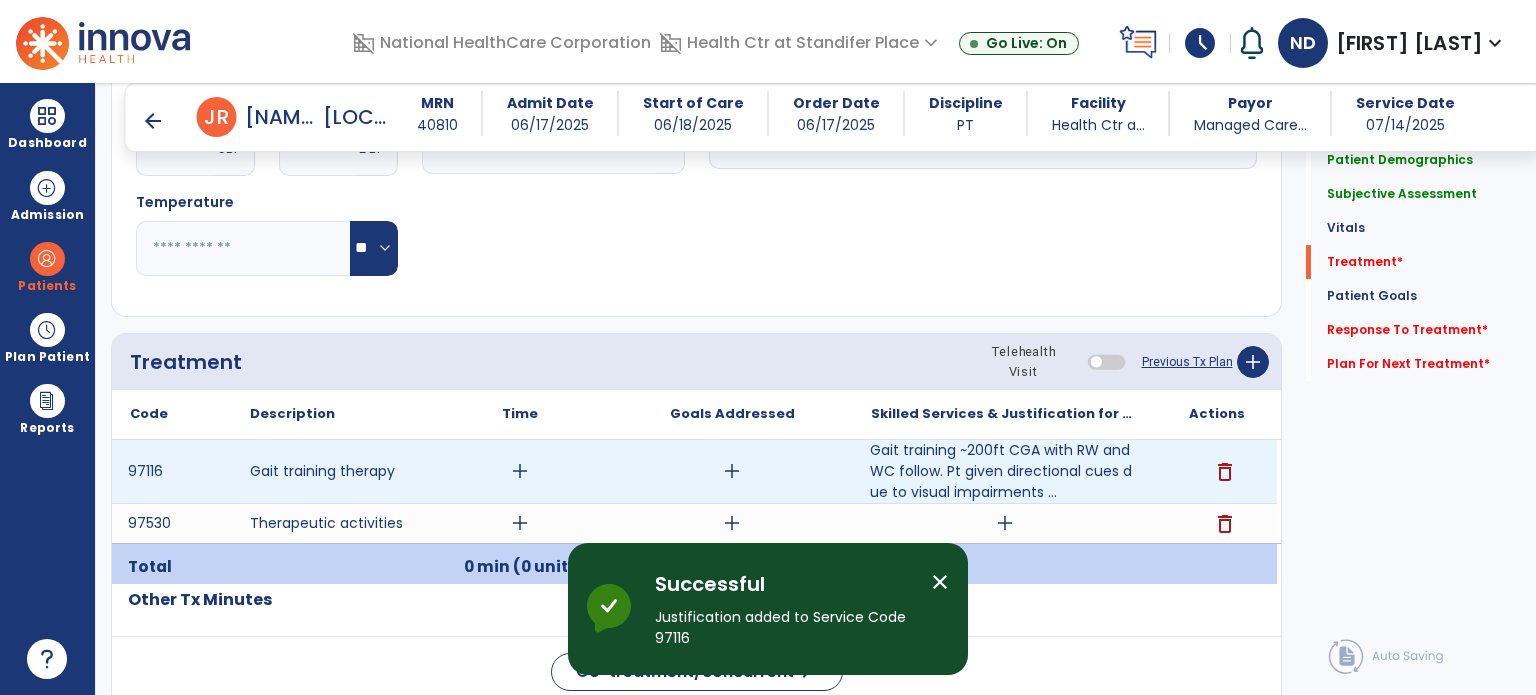 click on "add" at bounding box center (520, 471) 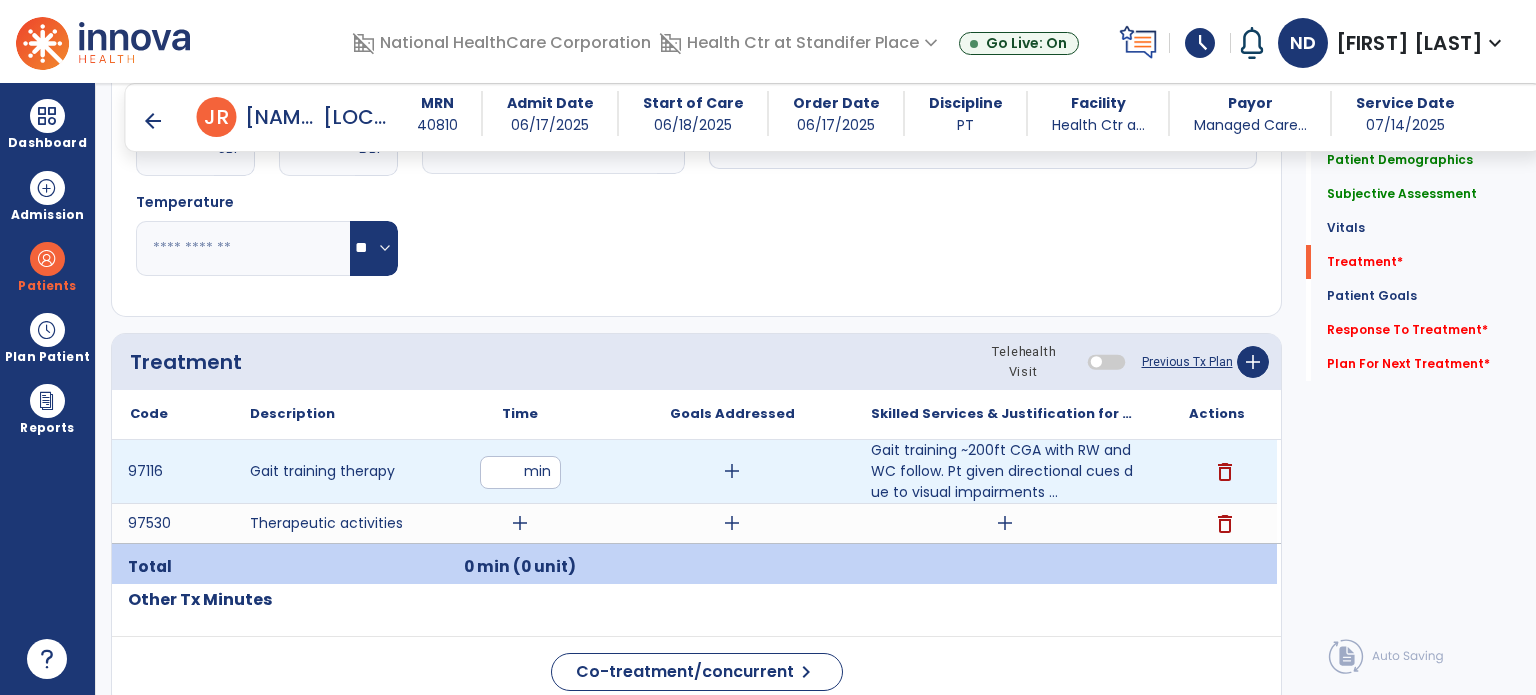 type on "**" 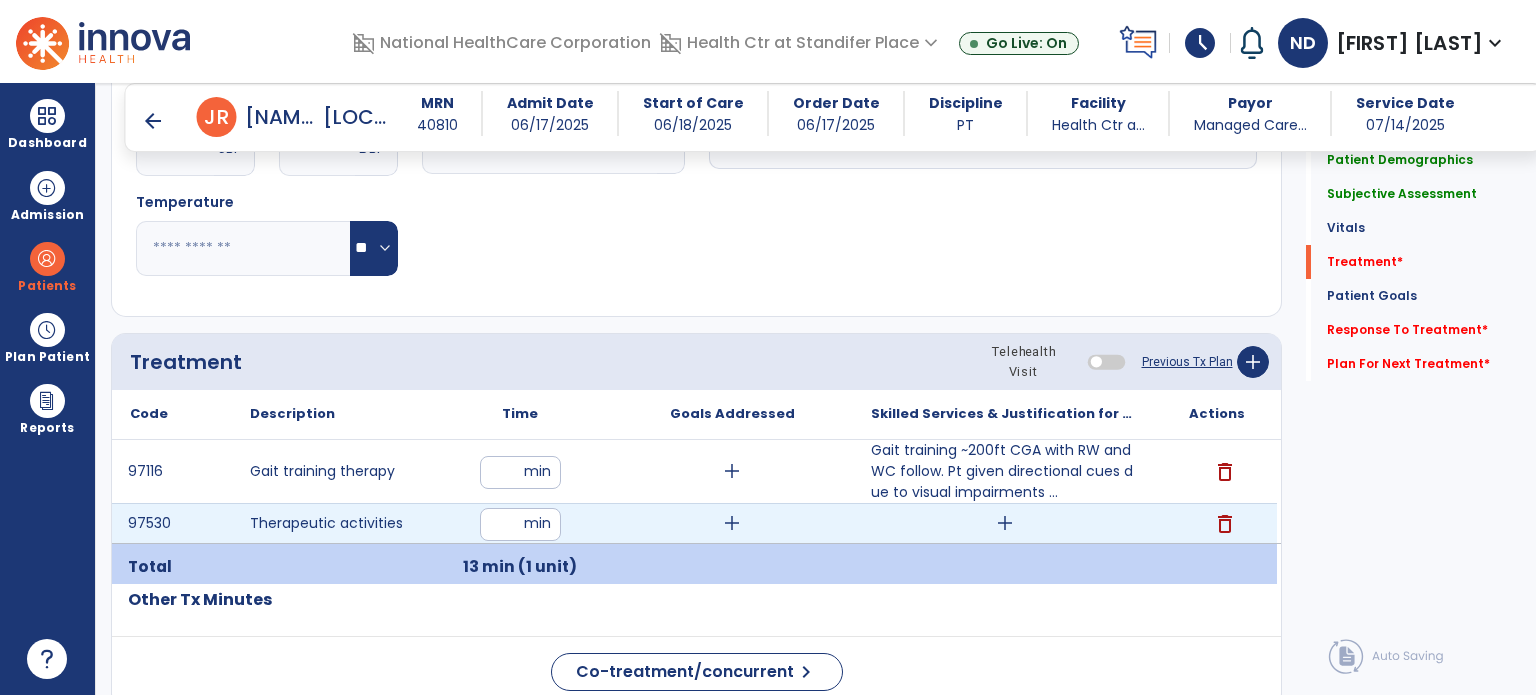 type on "**" 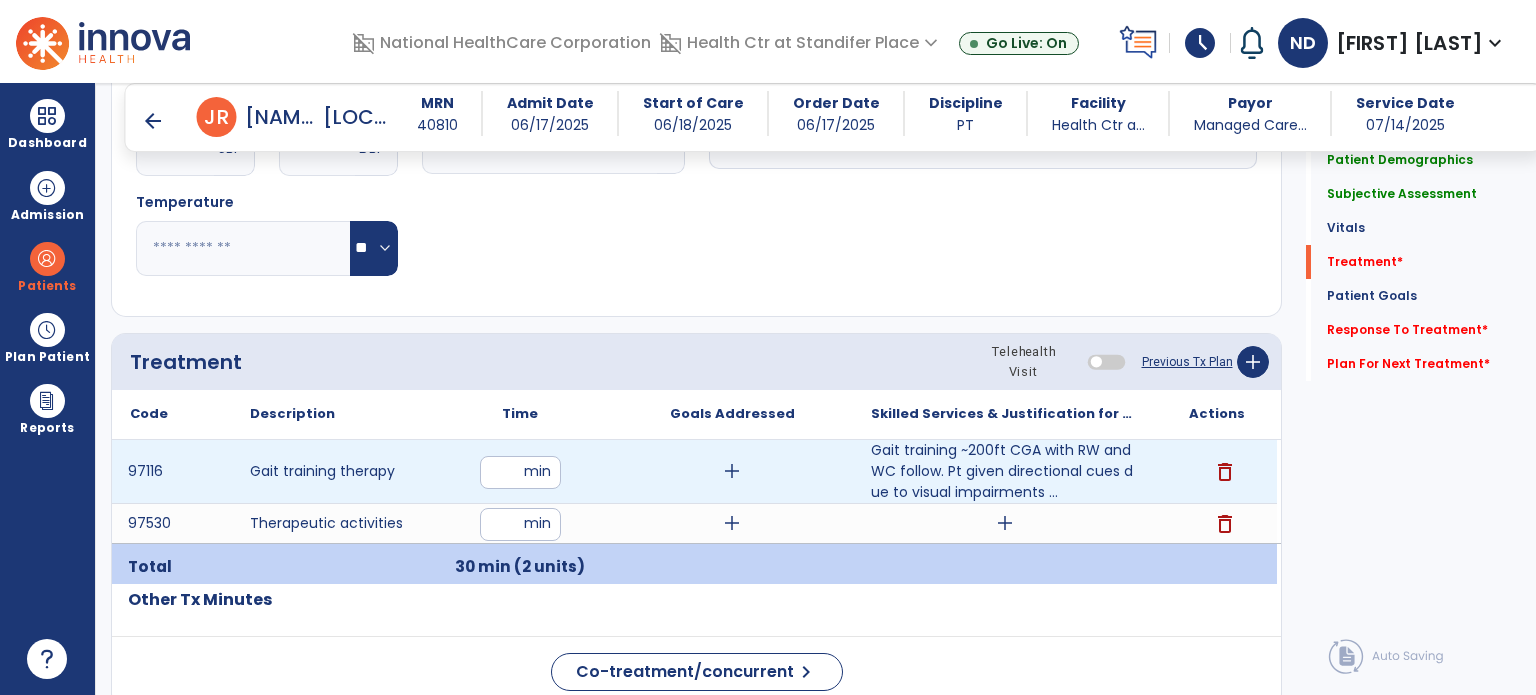 click on "add" at bounding box center [732, 471] 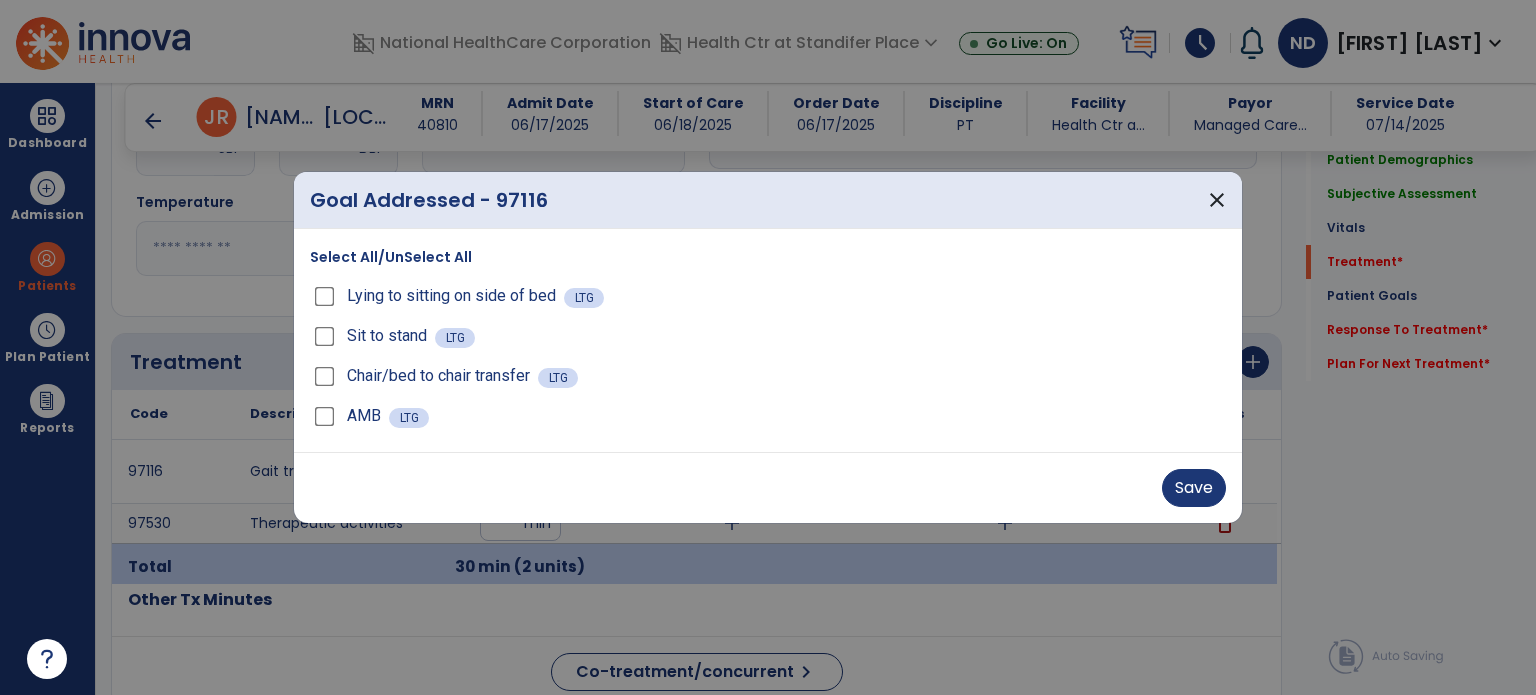 click on "Save" at bounding box center (768, 487) 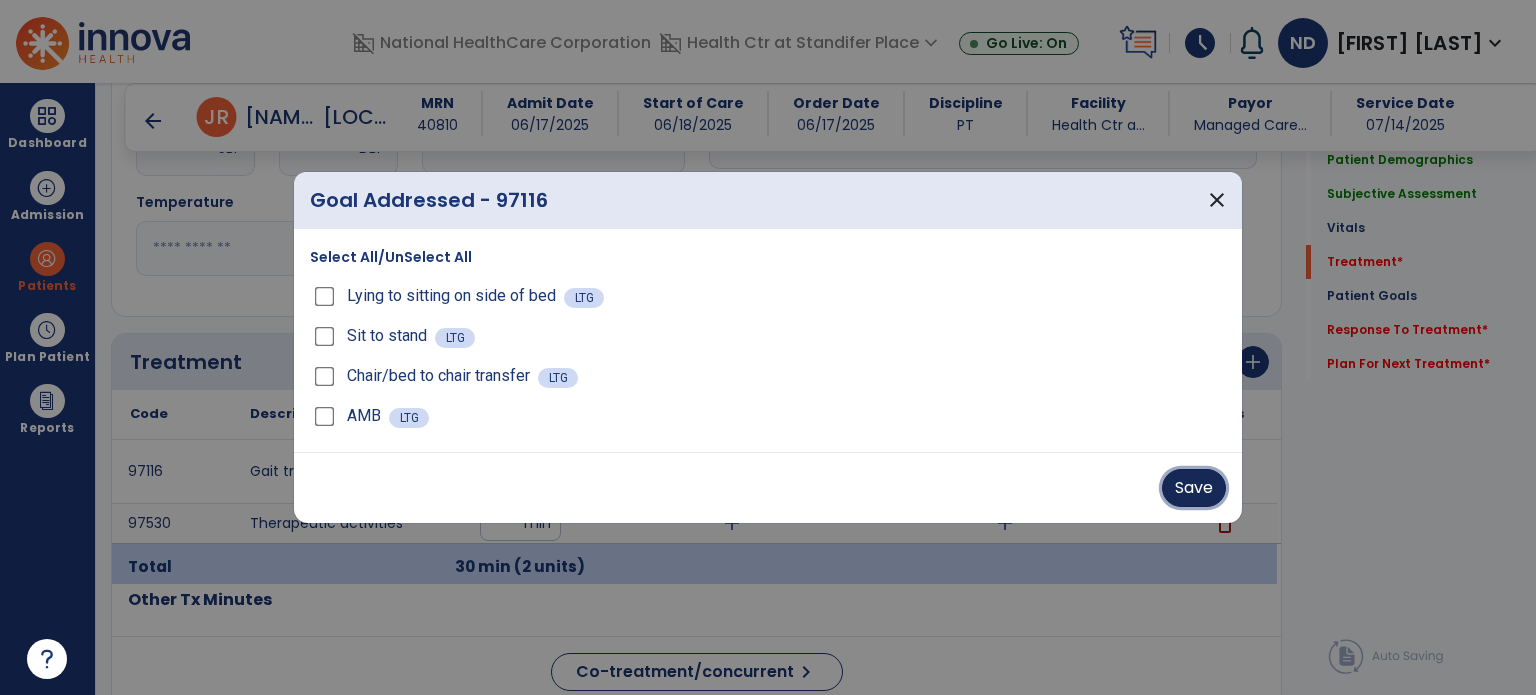 click on "Save" at bounding box center (1194, 488) 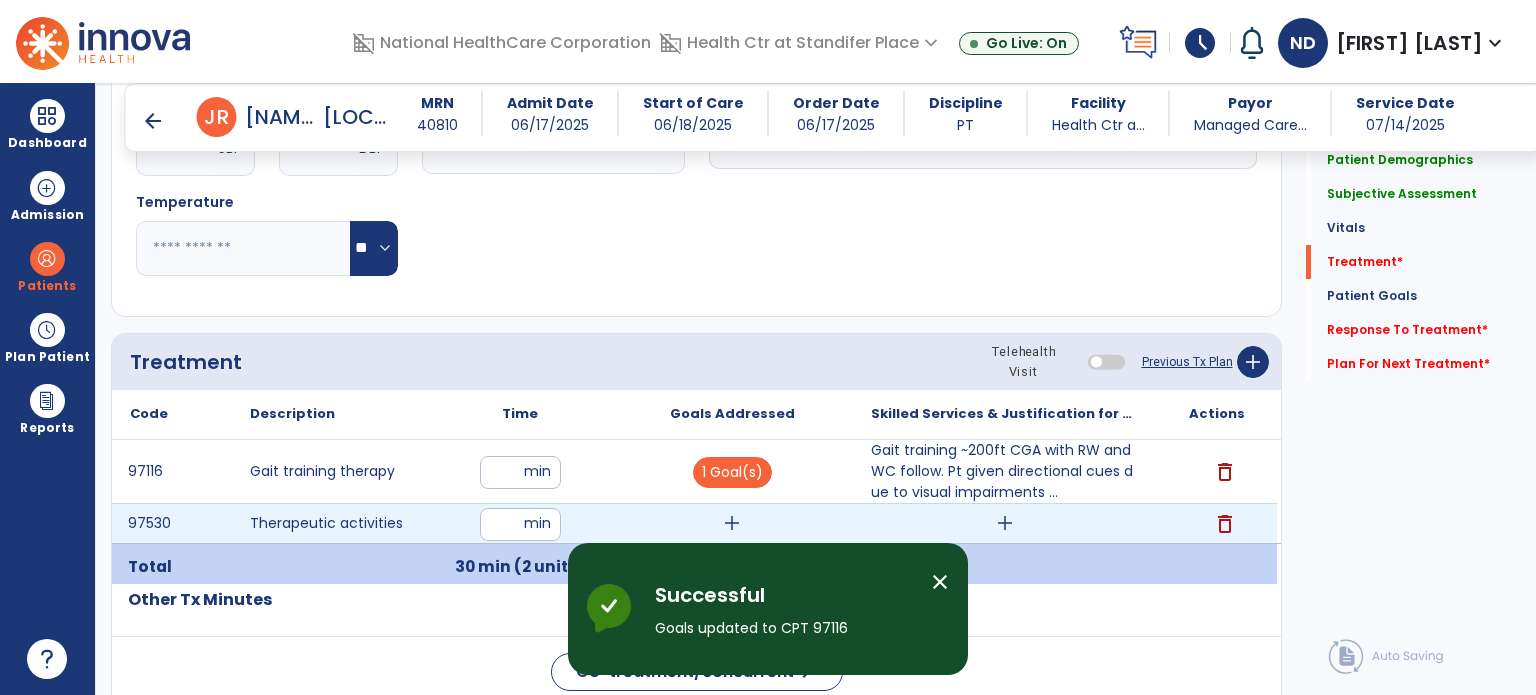 click on "add" at bounding box center [732, 523] 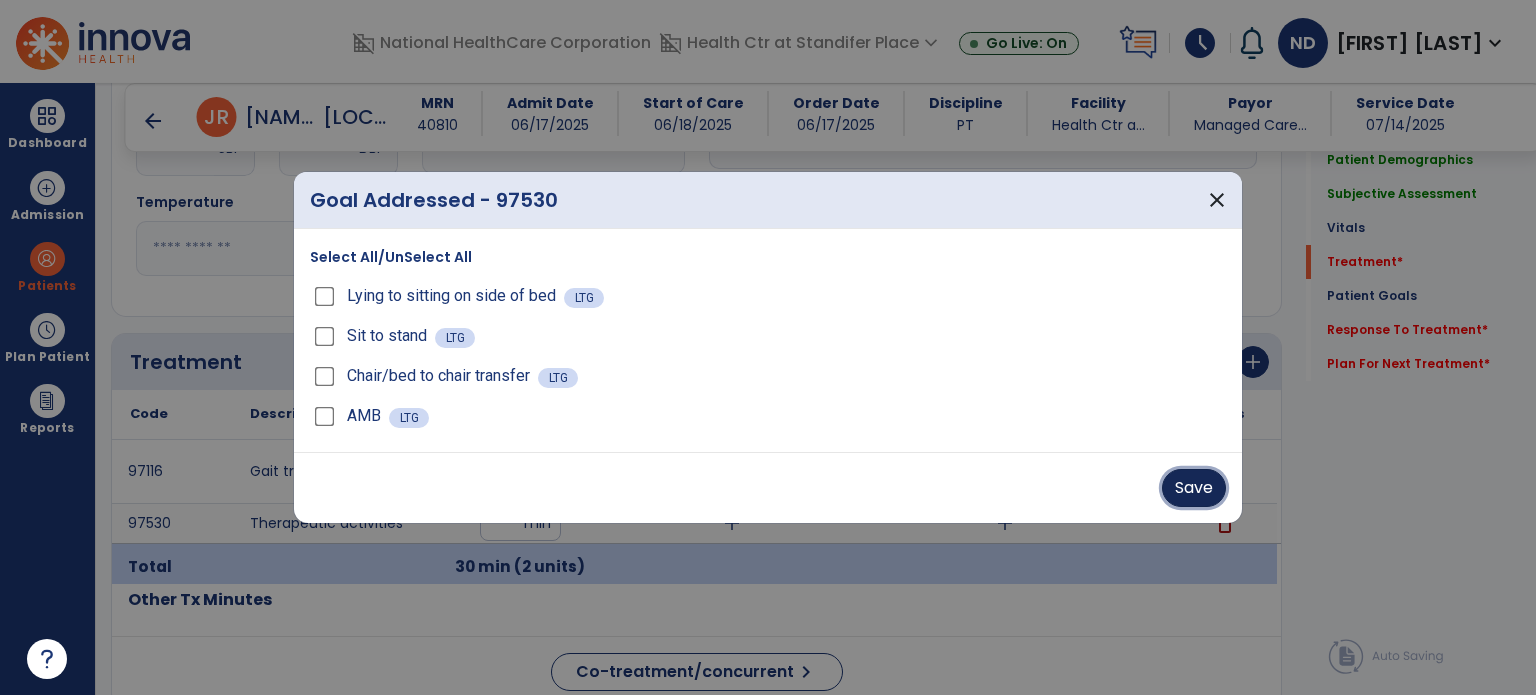 click on "Save" at bounding box center [1194, 488] 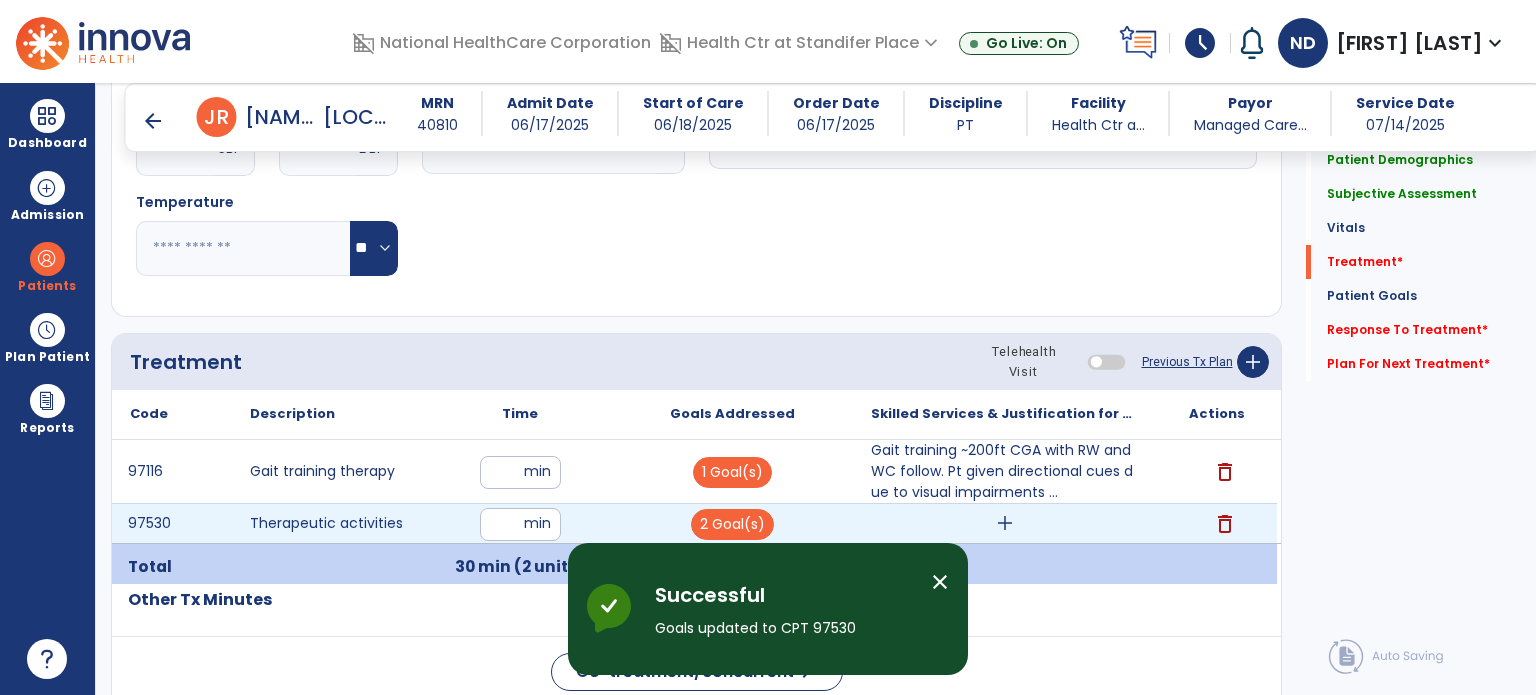 click on "add" at bounding box center [1005, 523] 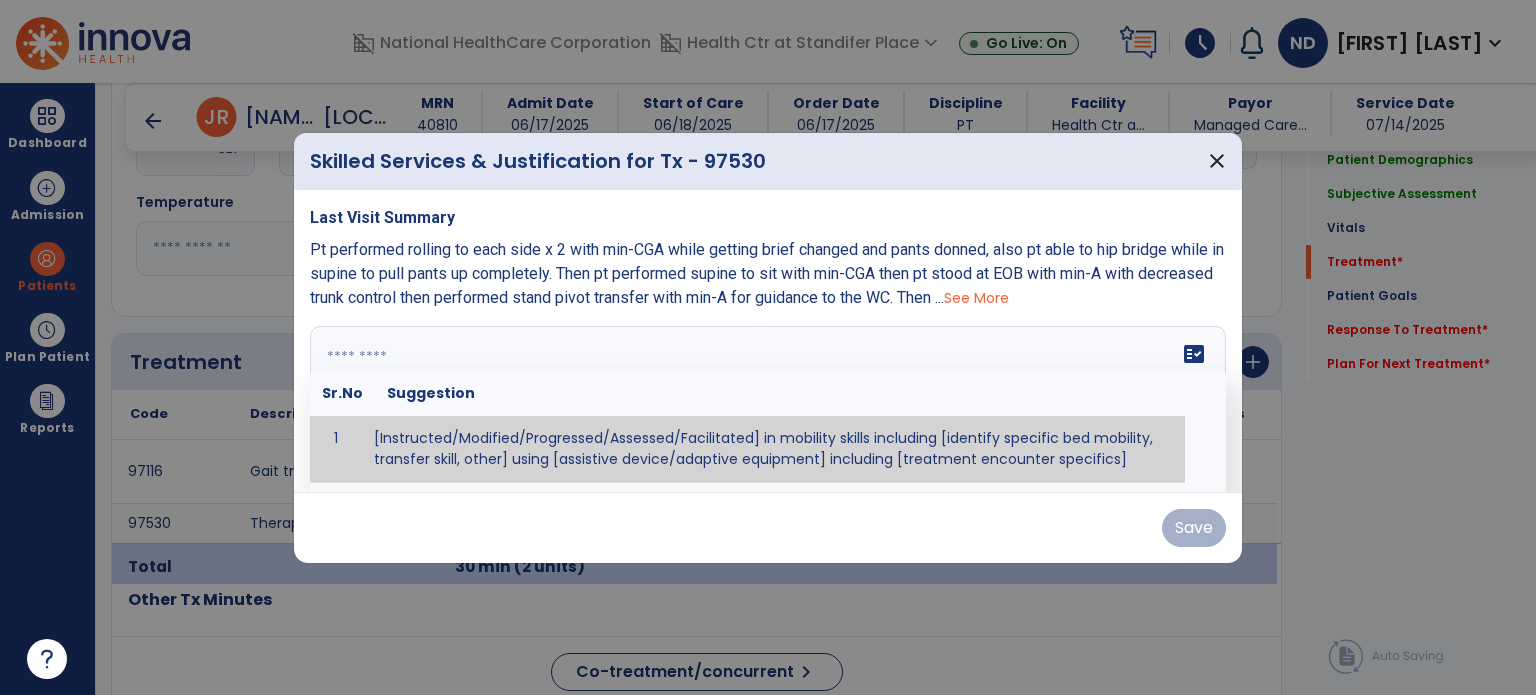 click on "fact_check  Sr.No Suggestion 1 [Instructed/Modified/Progressed/Assessed/Facilitated] in mobility skills including [identify specific bed mobility, transfer skill, other] using [assistive device/adaptive equipment] including [treatment encounter specifics]" at bounding box center (768, 401) 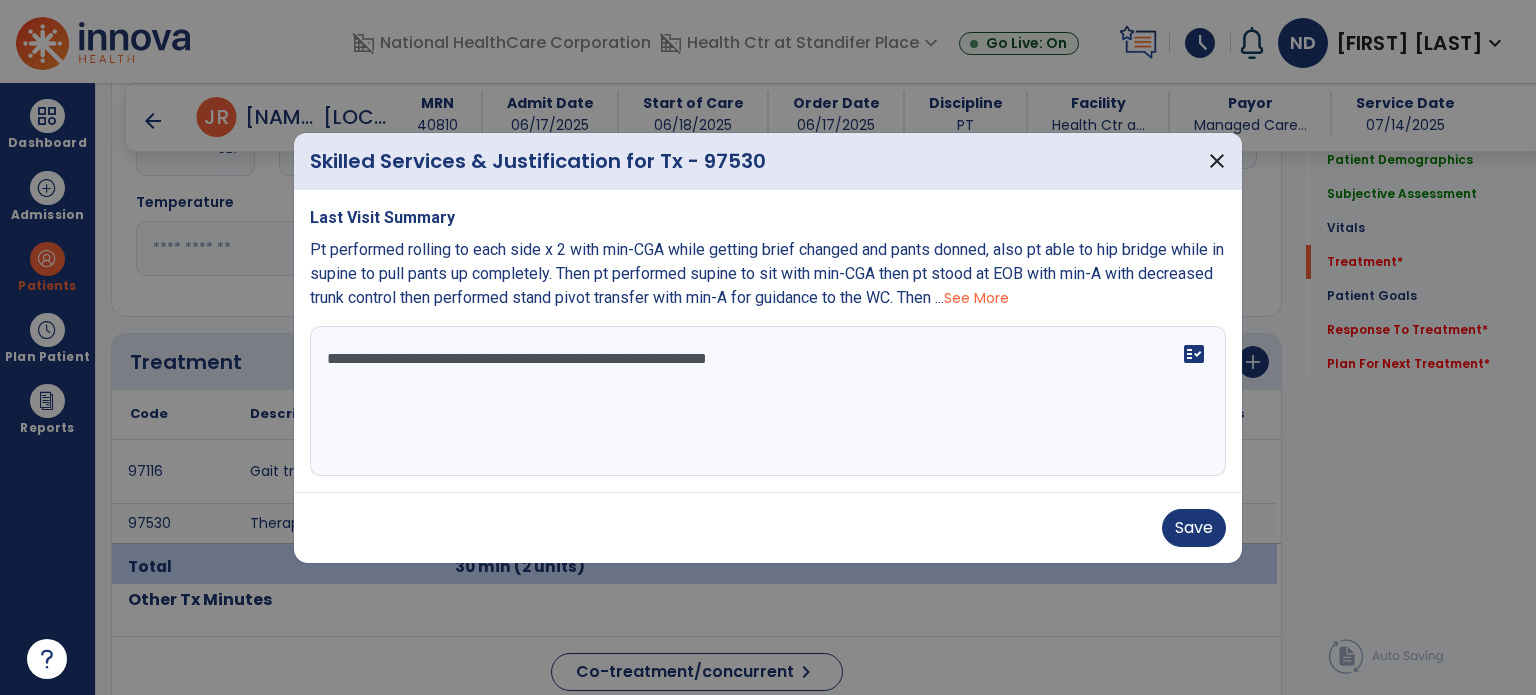 click on "See More" at bounding box center [976, 298] 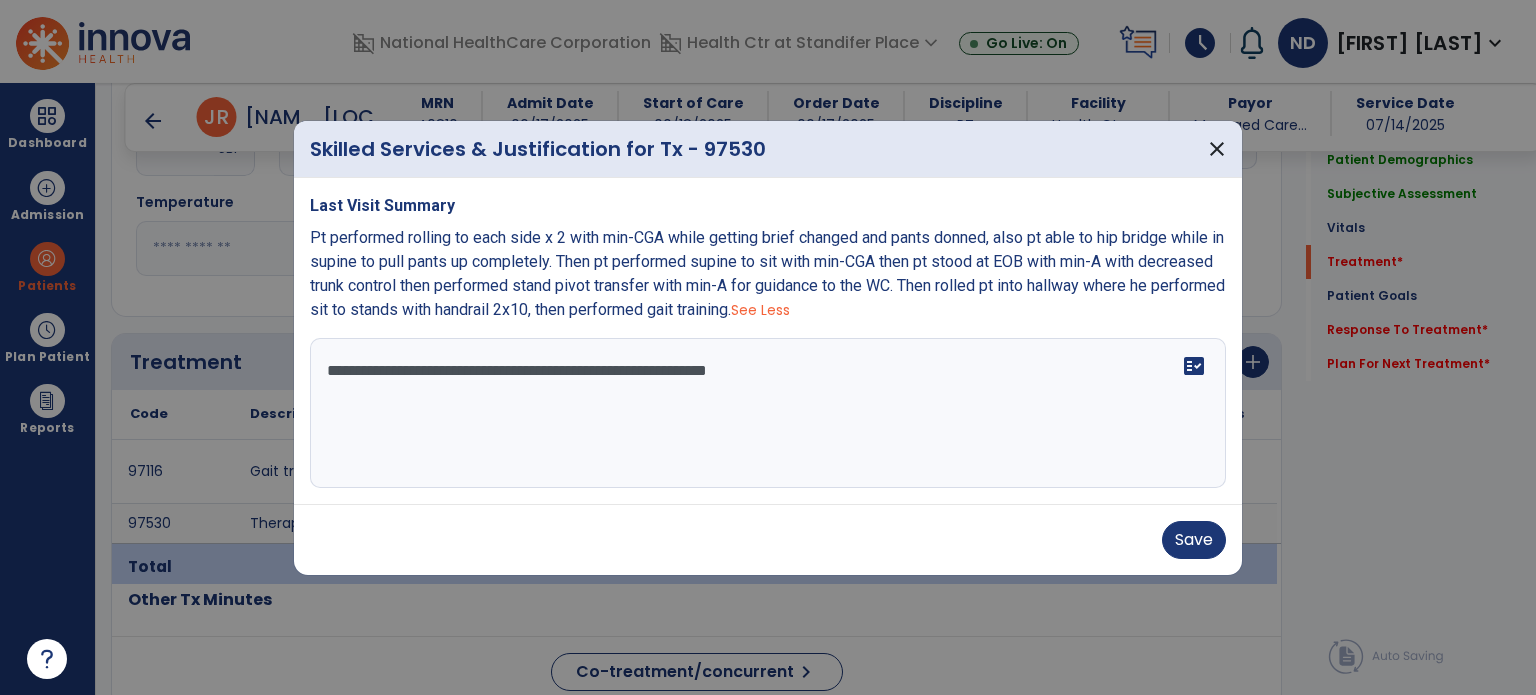 click on "**********" at bounding box center [768, 413] 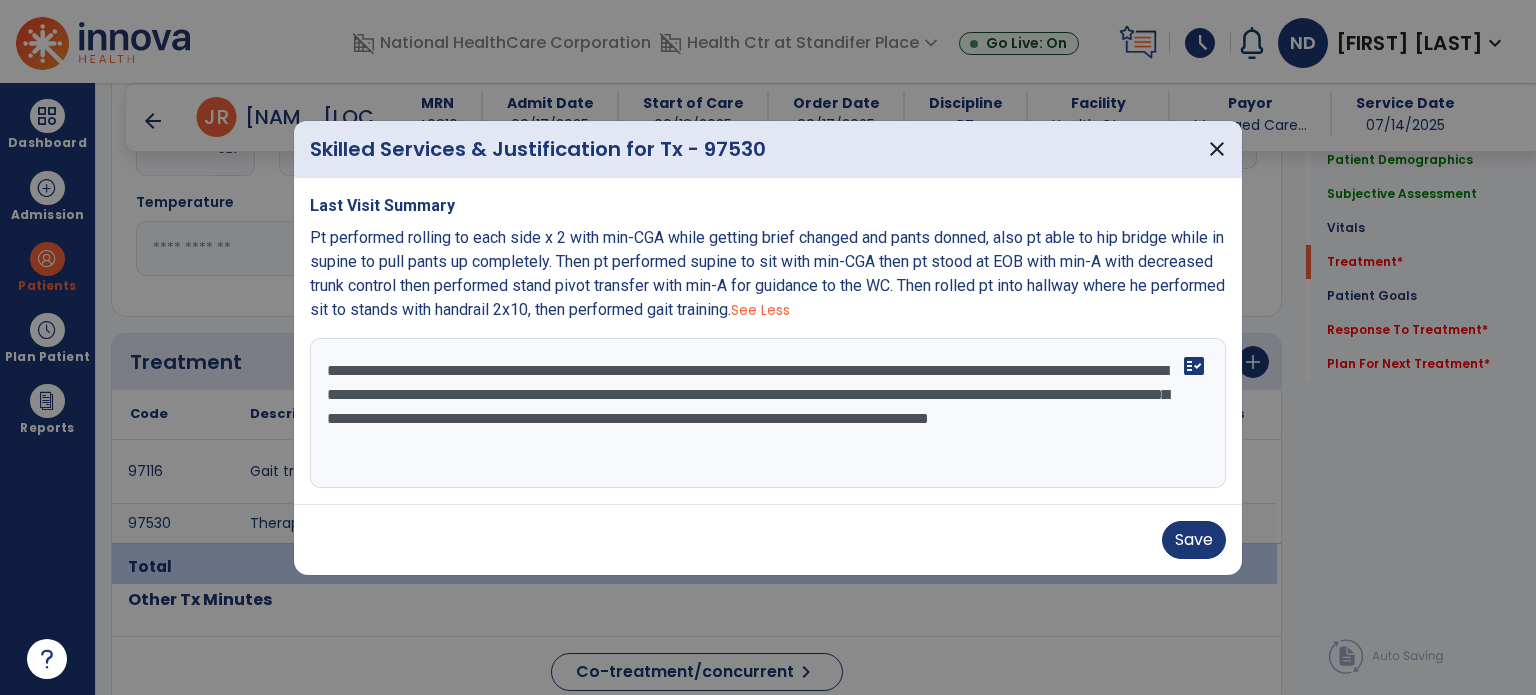 type on "**********" 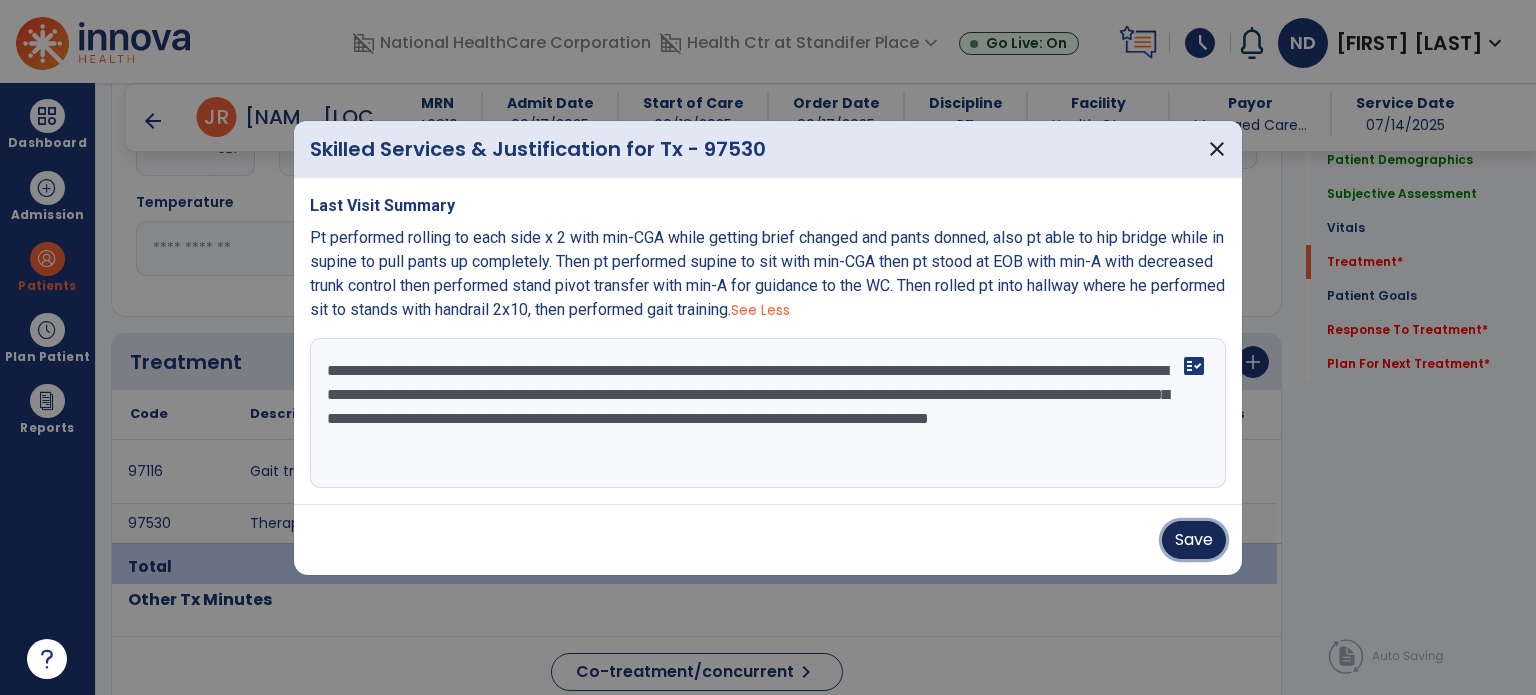 click on "Save" at bounding box center [1194, 540] 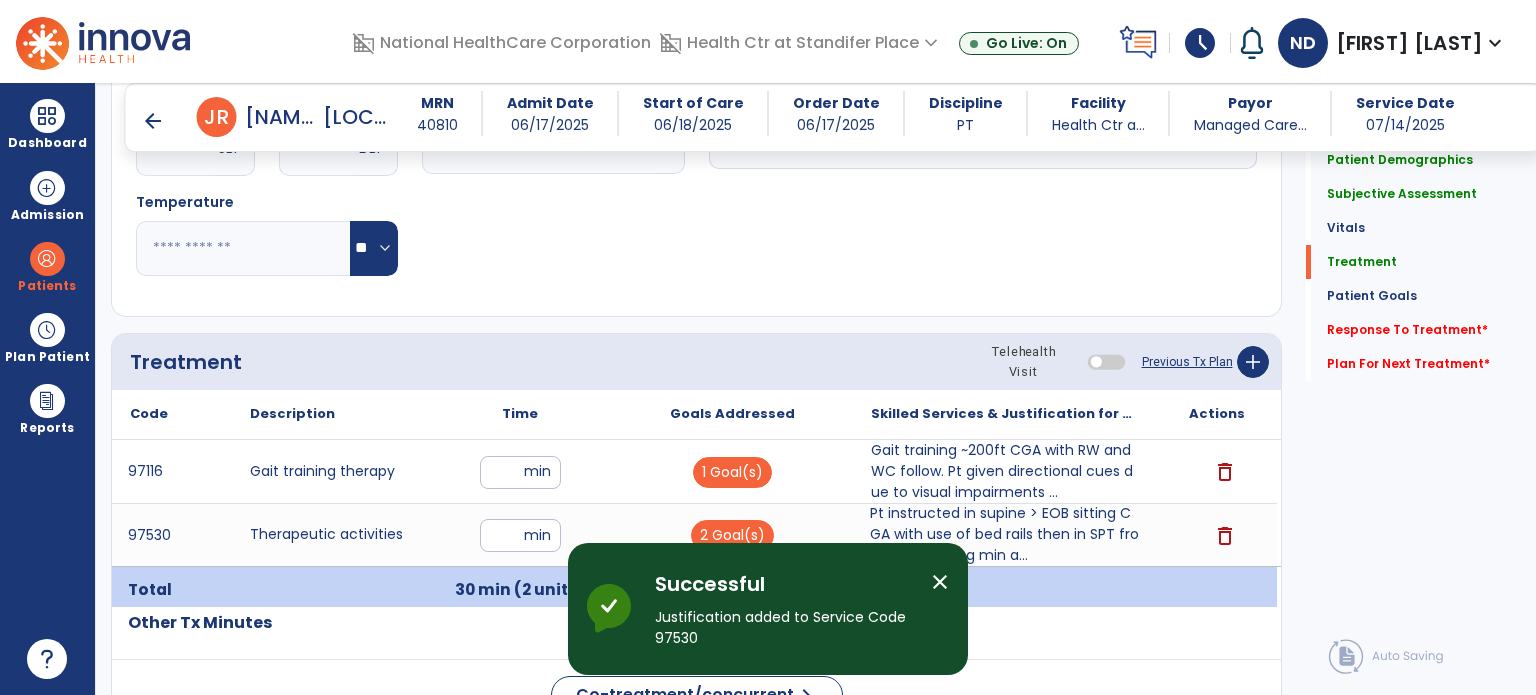 click on "Response To Treatment   *" 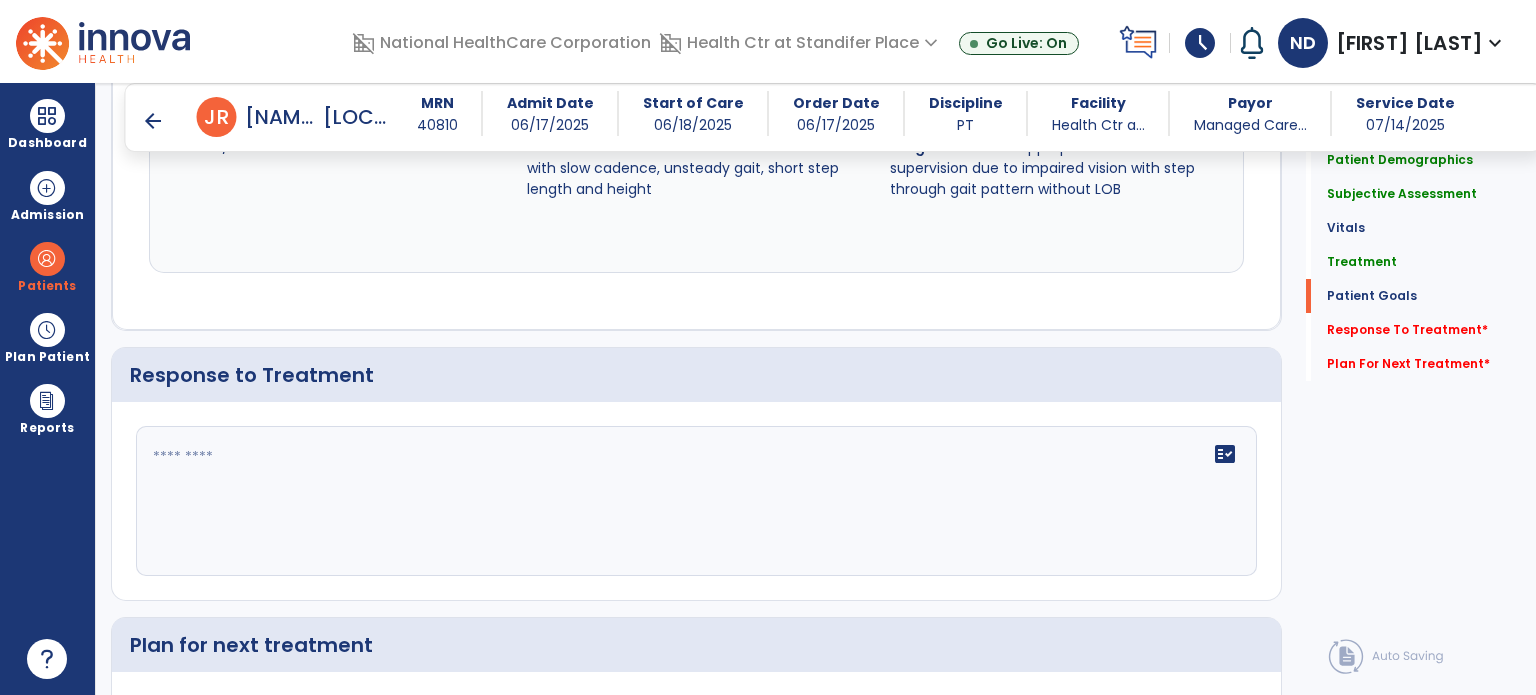 scroll, scrollTop: 2376, scrollLeft: 0, axis: vertical 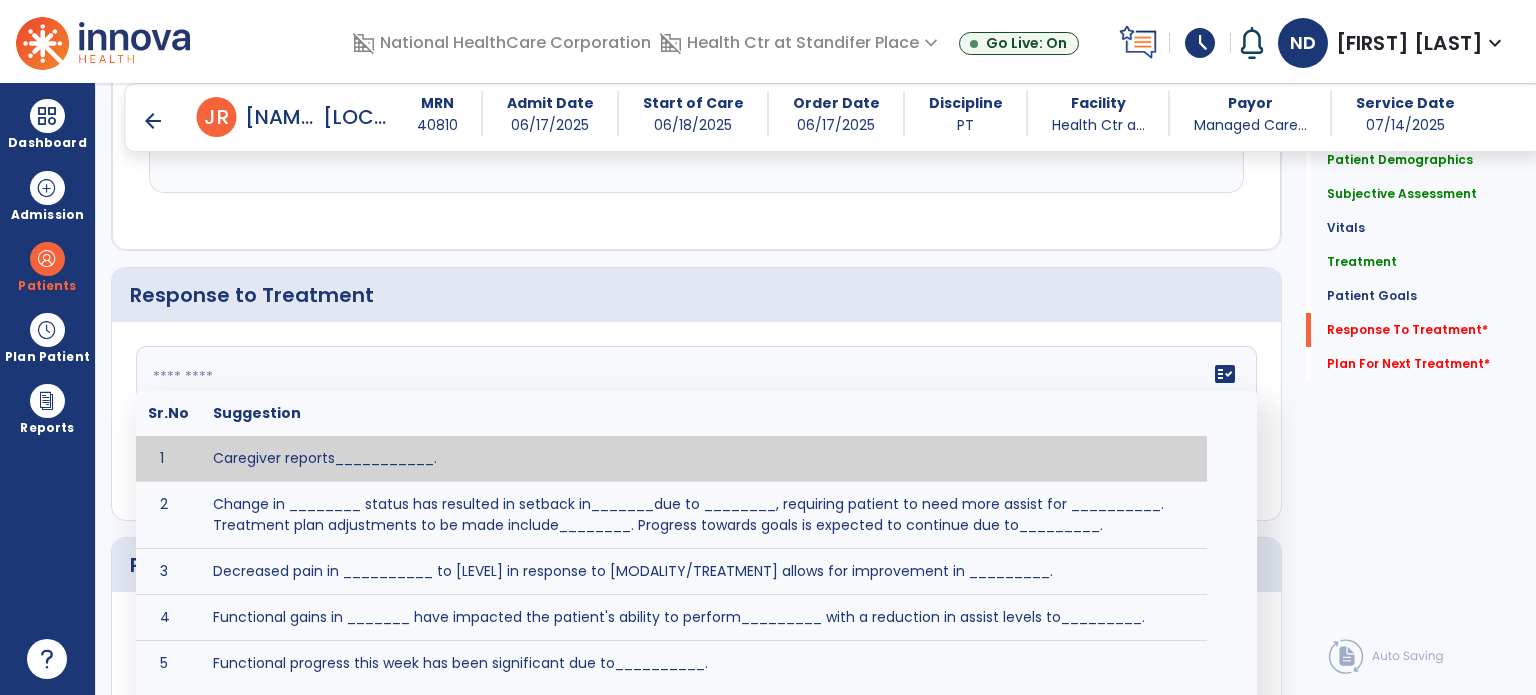 click 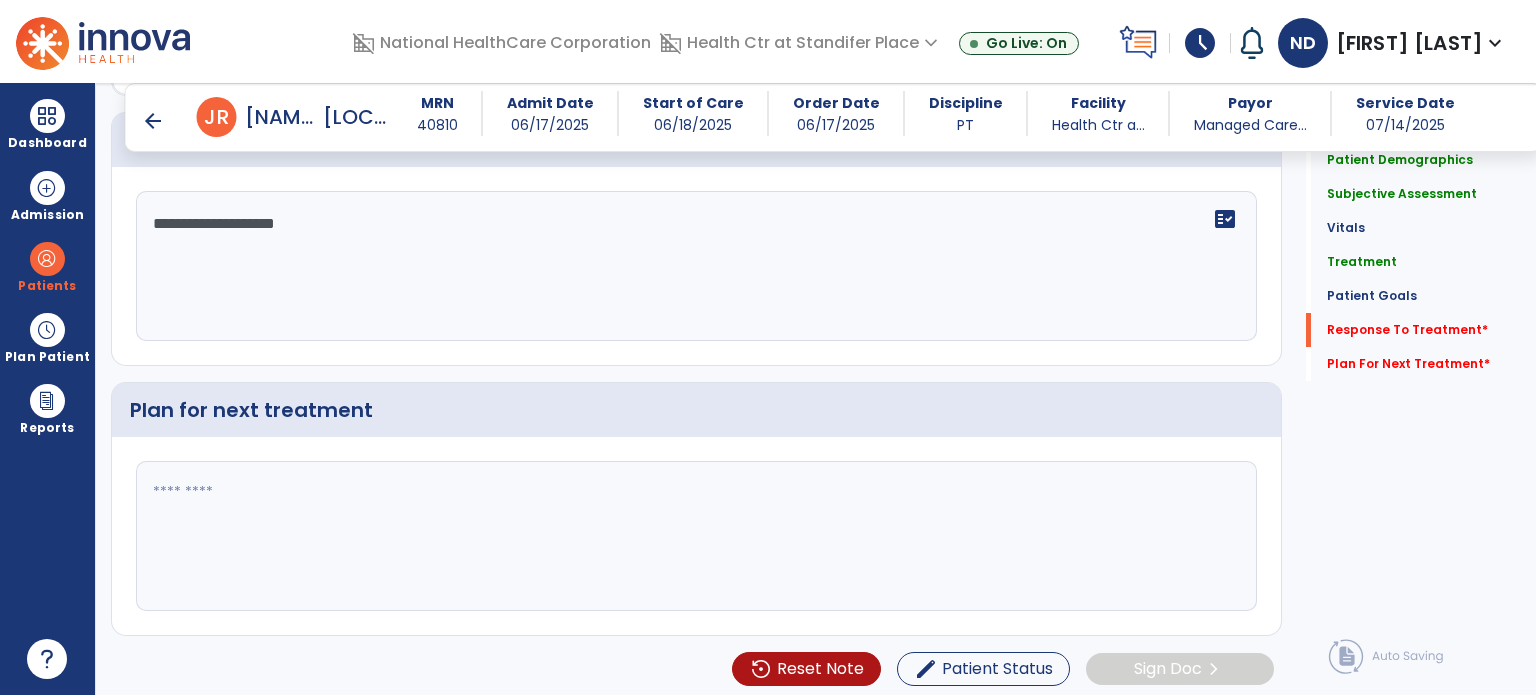 type on "**********" 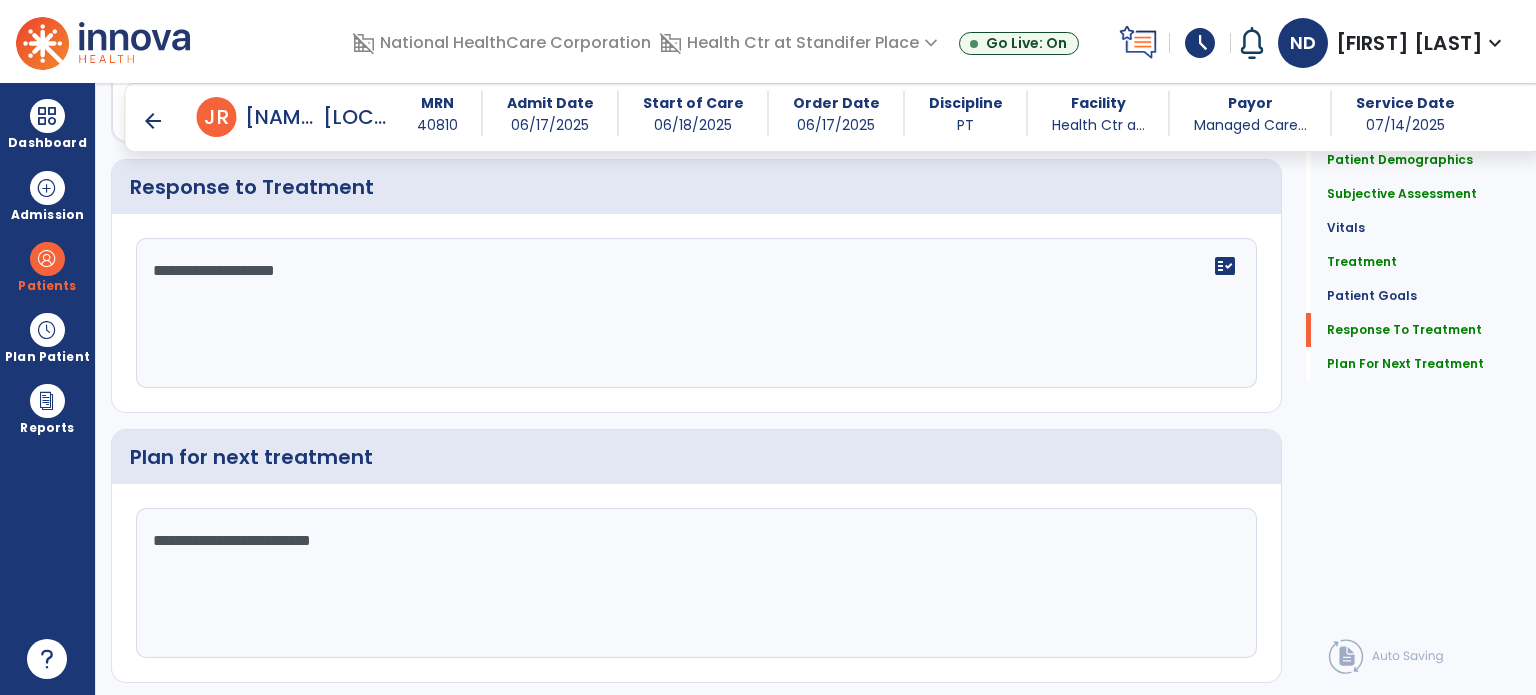 scroll, scrollTop: 2531, scrollLeft: 0, axis: vertical 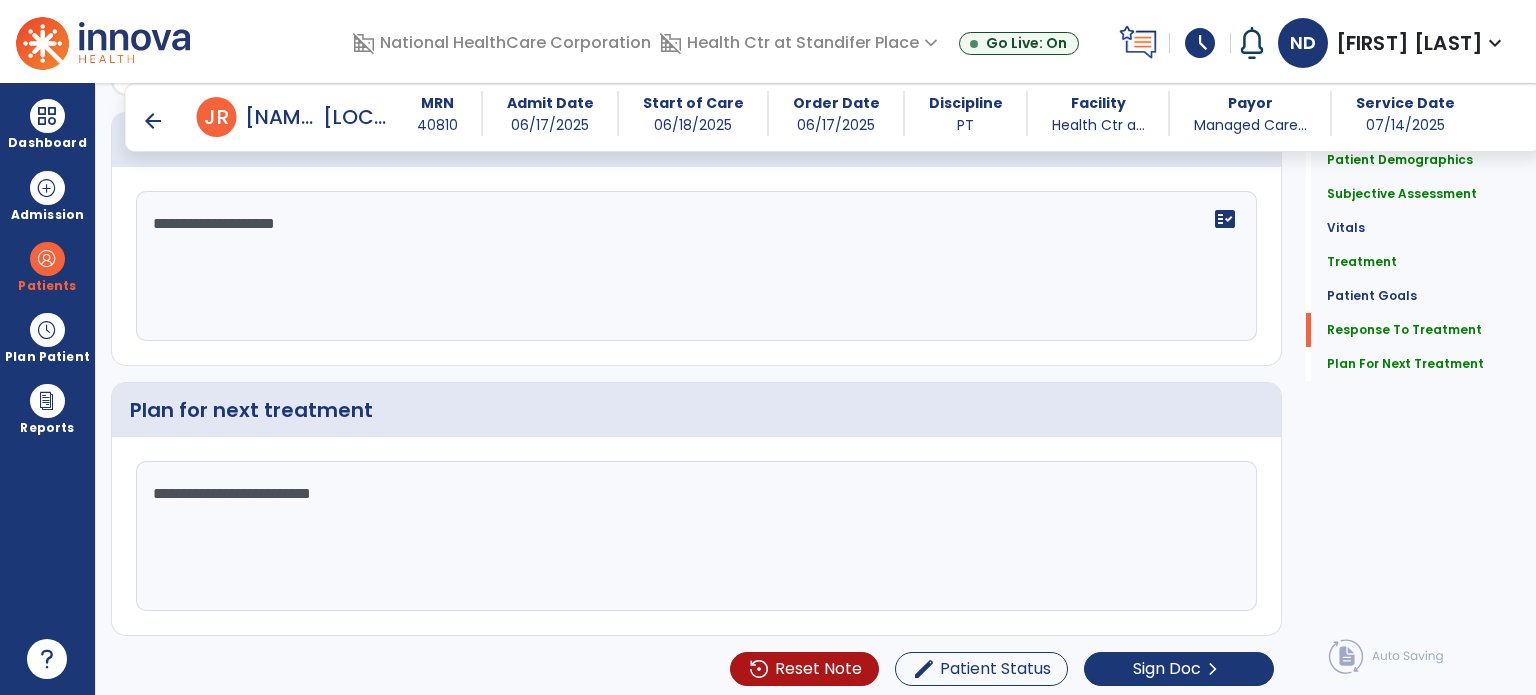 type on "**********" 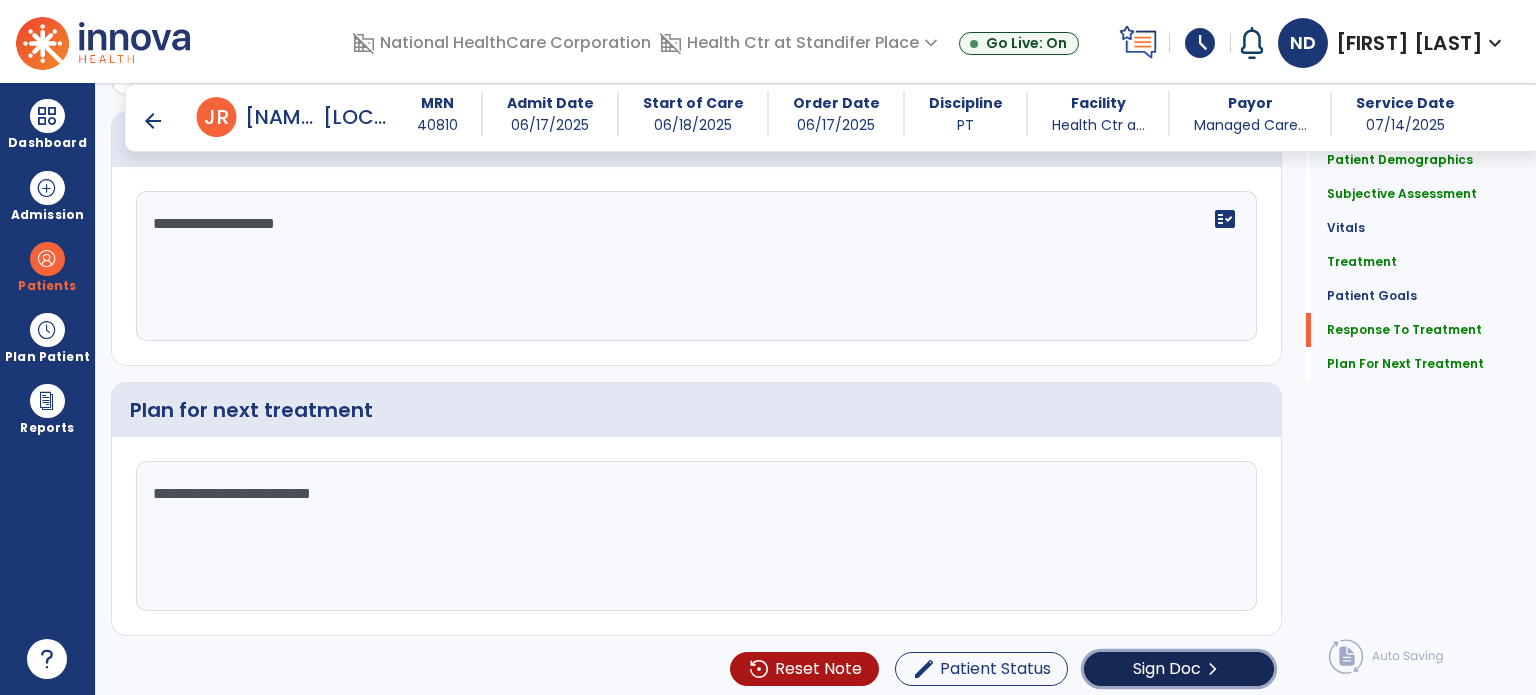 click on "Sign Doc" 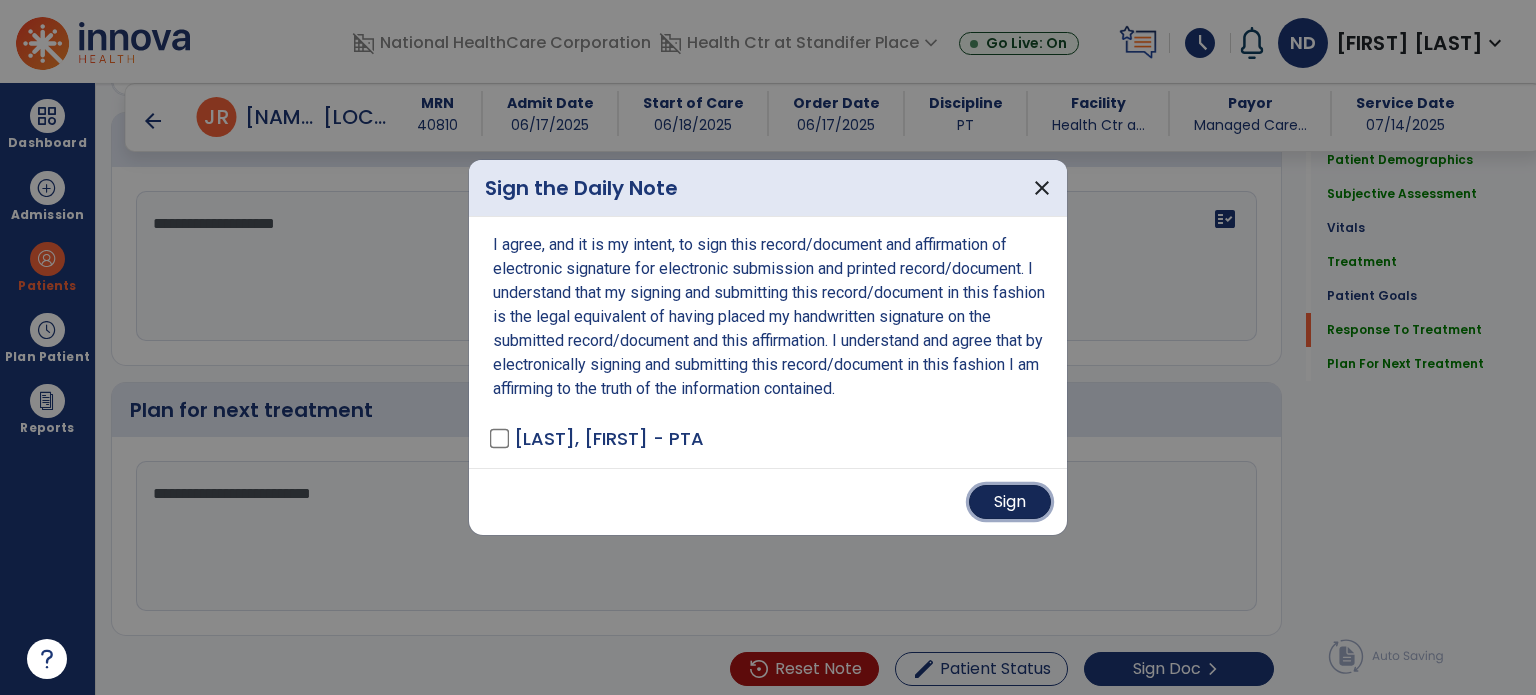 click on "Sign" at bounding box center [1010, 502] 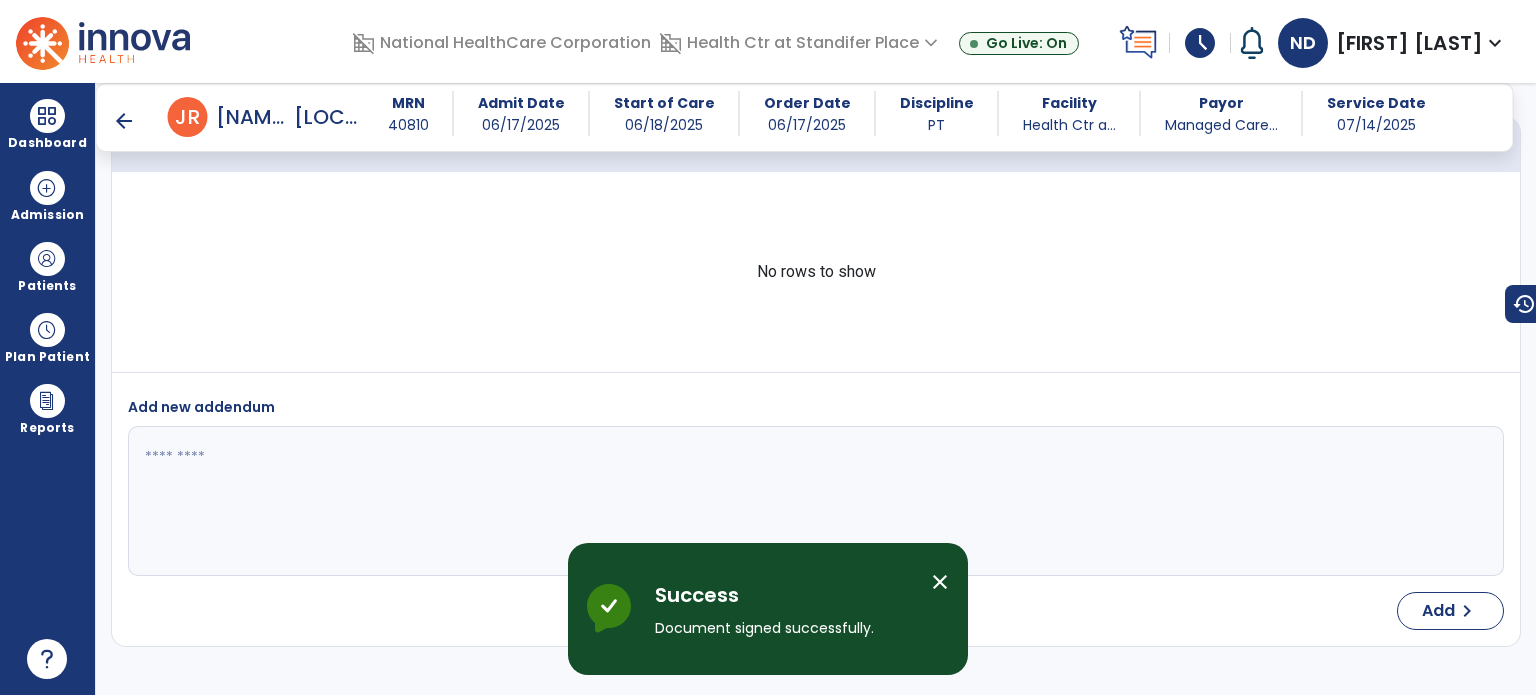 scroll, scrollTop: 3390, scrollLeft: 0, axis: vertical 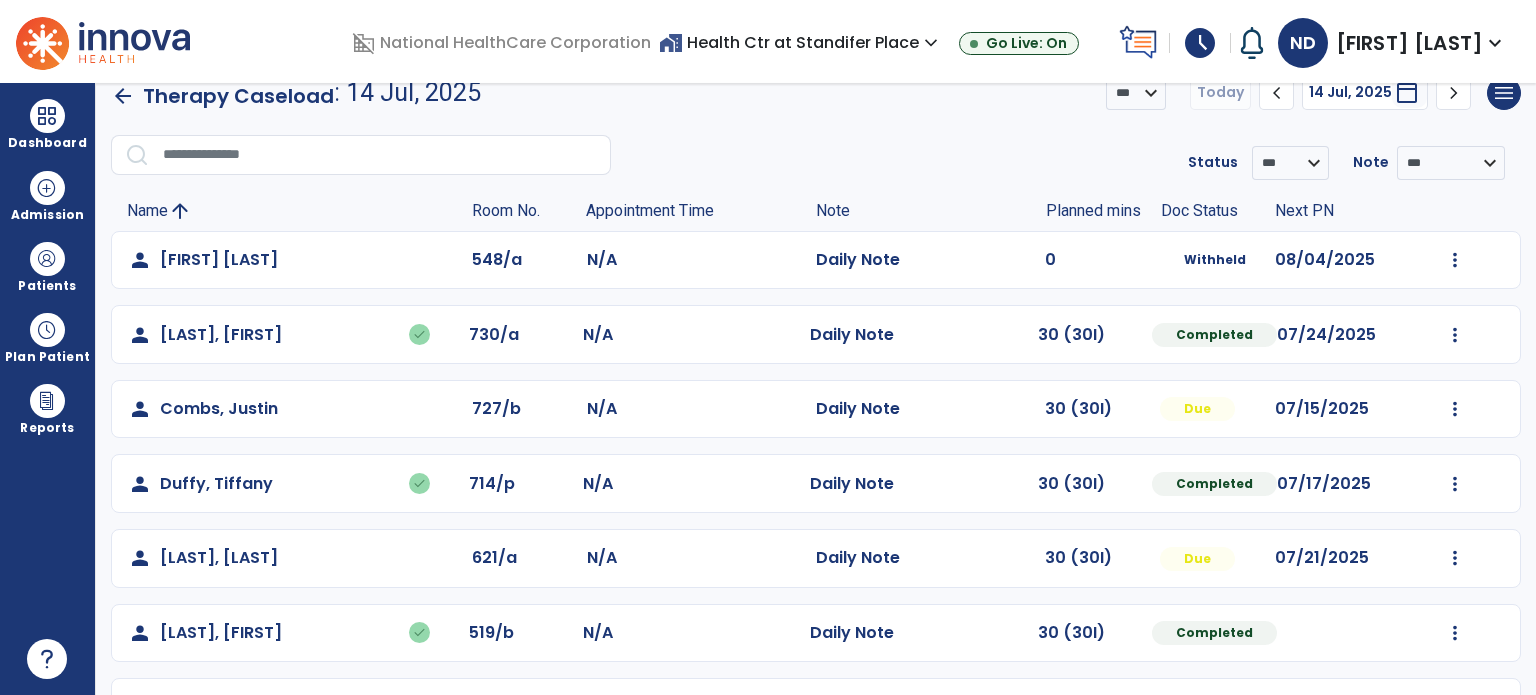 click on "Patients" at bounding box center (47, 266) 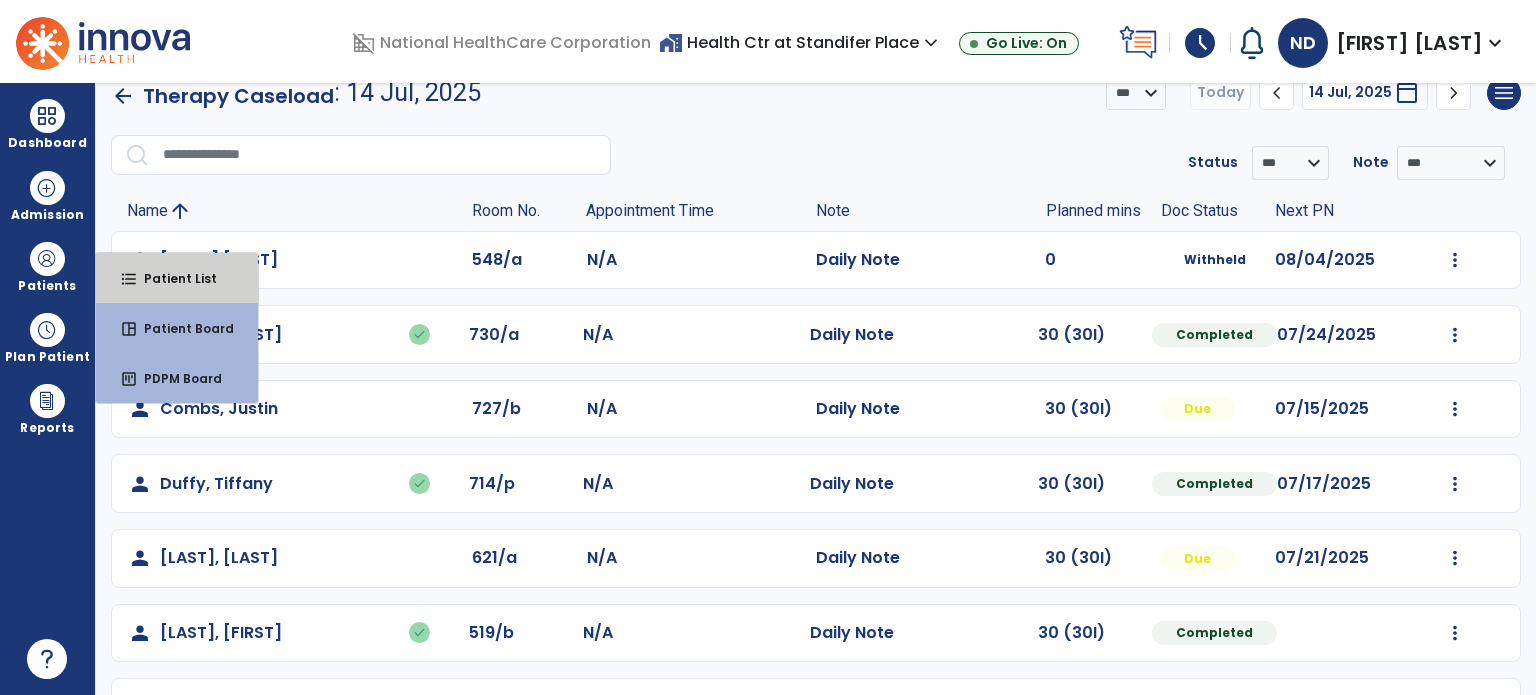 click on "format_list_bulleted  Patient List" at bounding box center [177, 278] 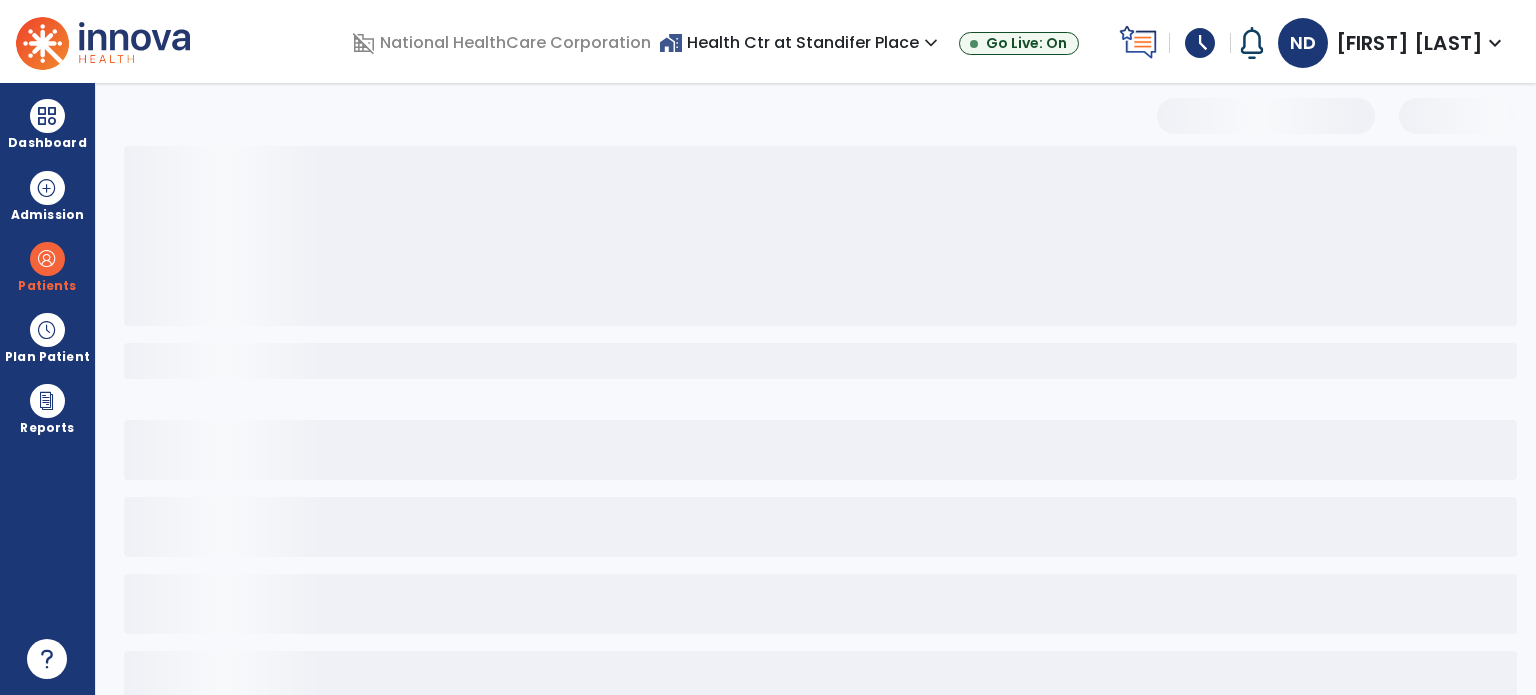 select on "***" 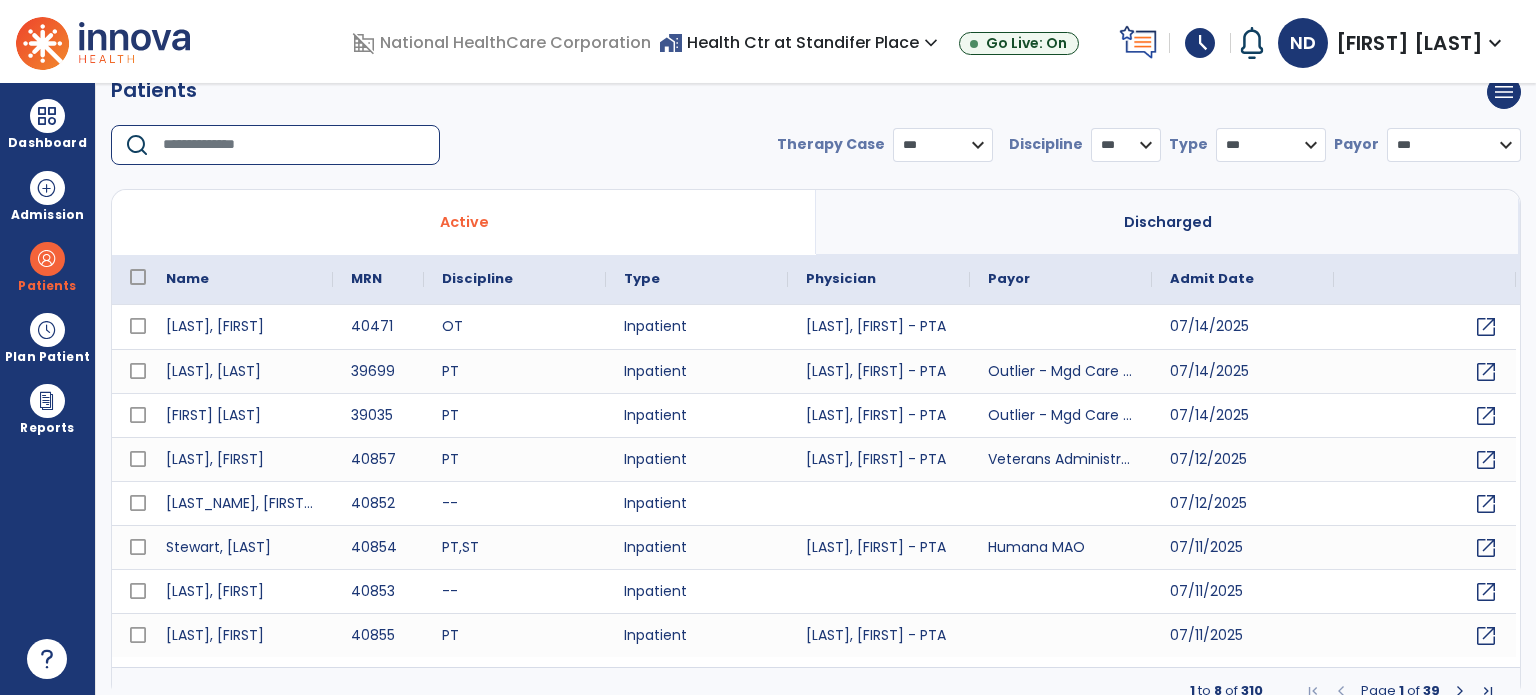 click at bounding box center (294, 145) 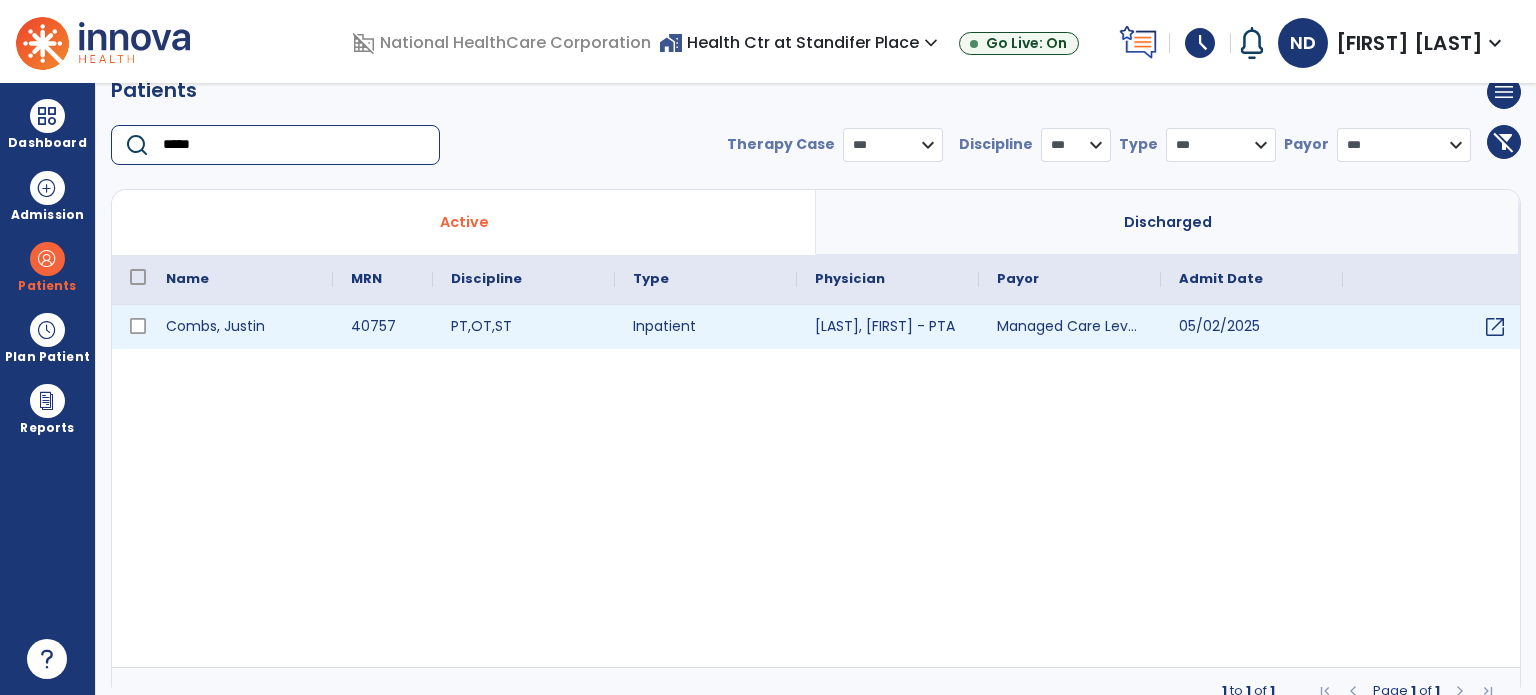 type on "*****" 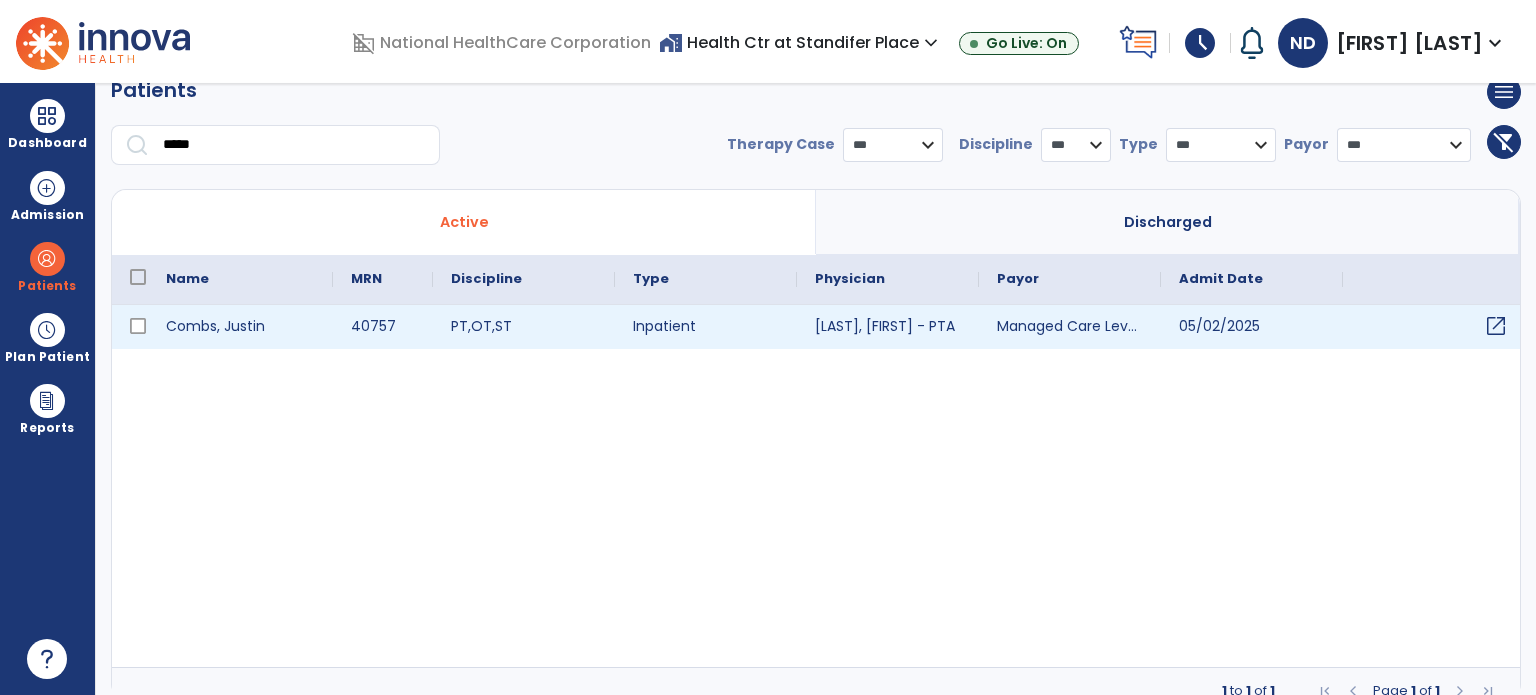click on "open_in_new" at bounding box center [1496, 326] 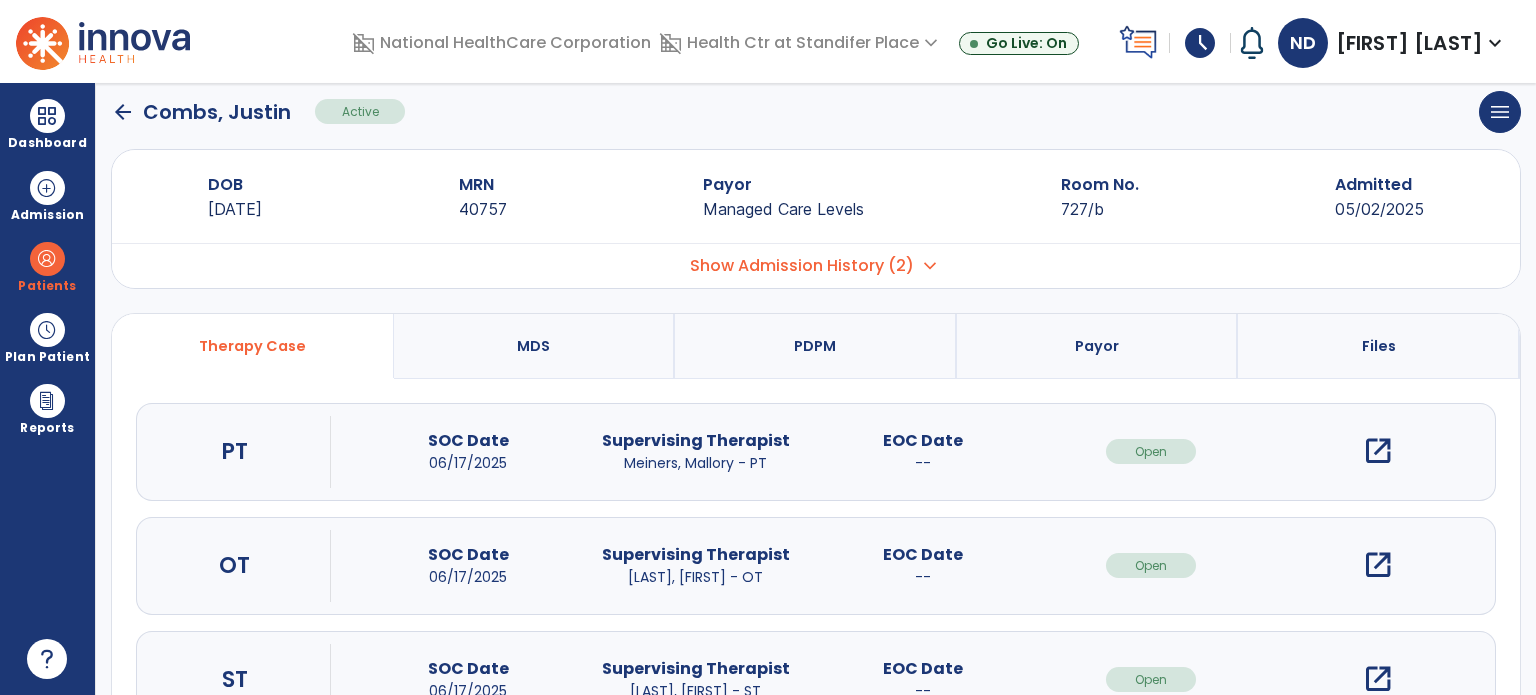 click on "open_in_new" at bounding box center [1378, 451] 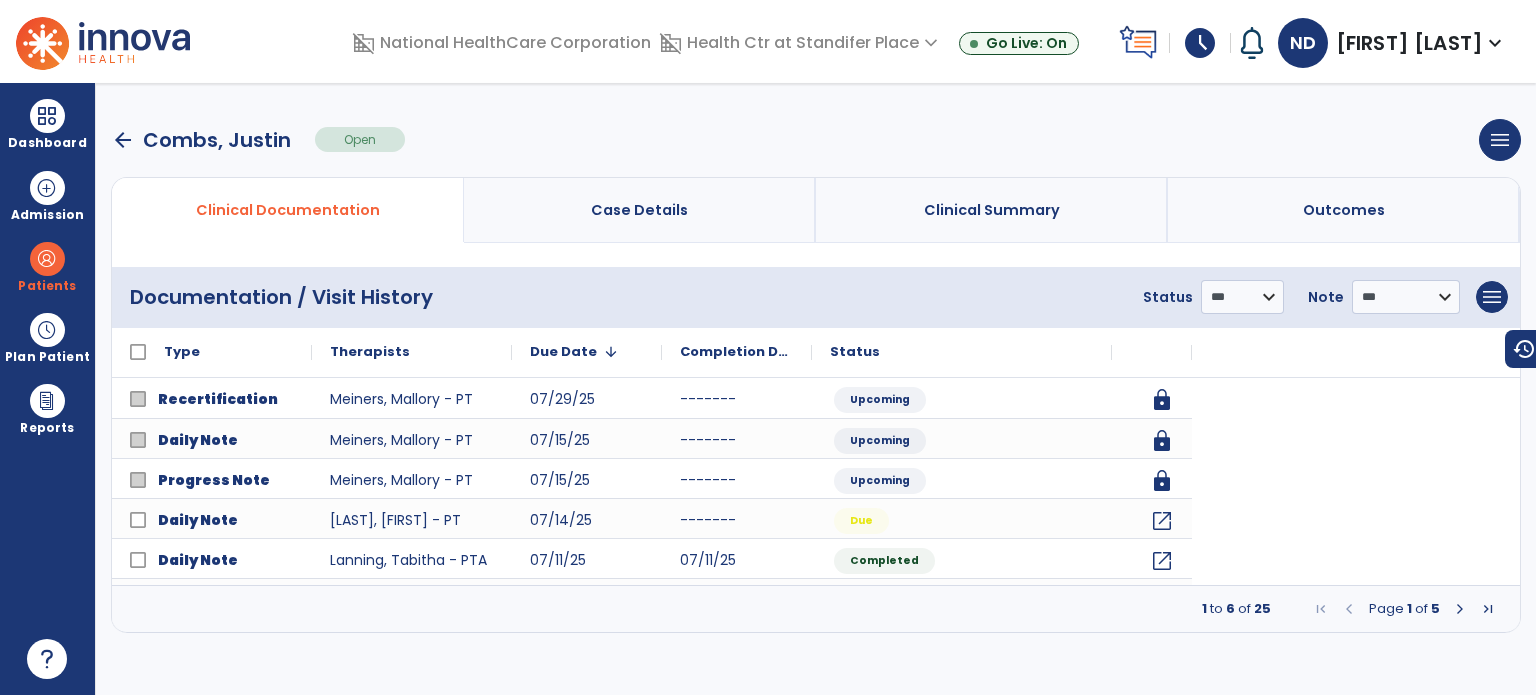 scroll, scrollTop: 0, scrollLeft: 0, axis: both 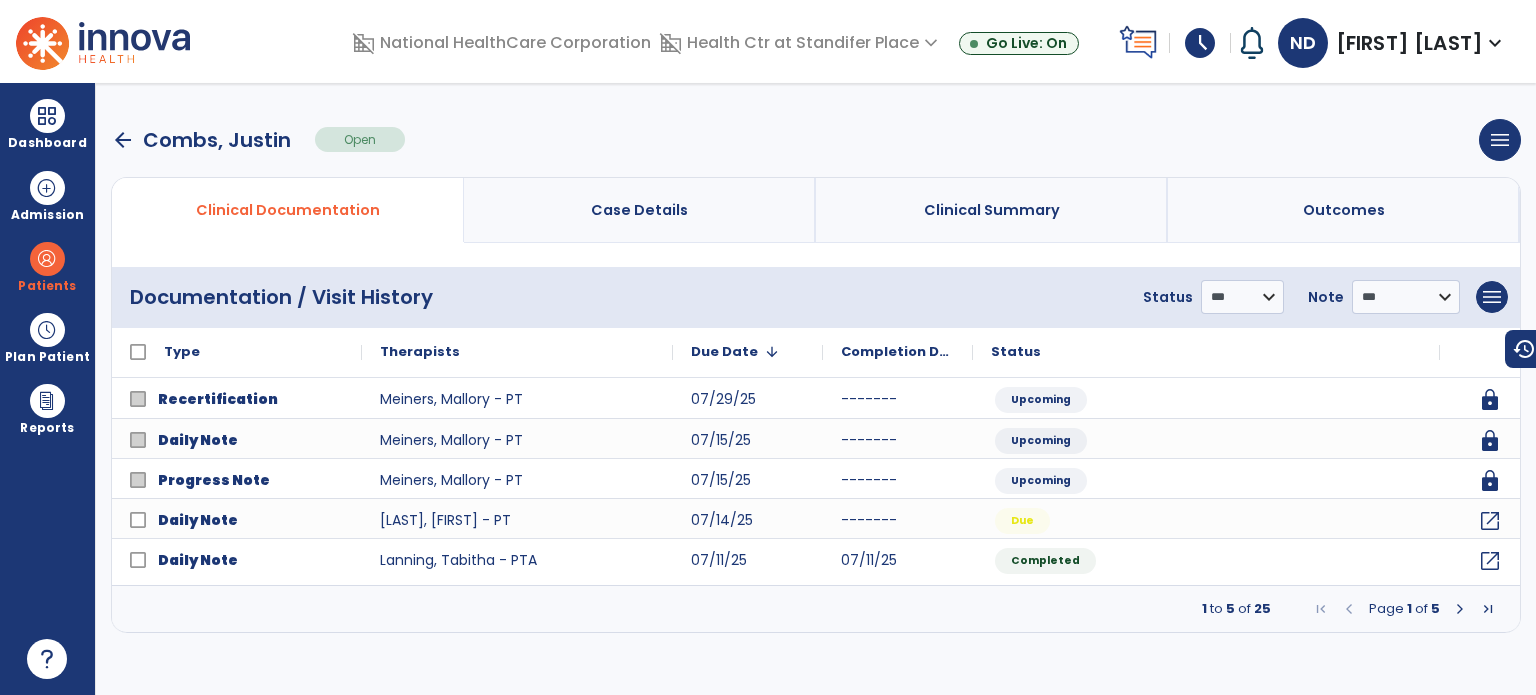 click on "arrow_back" at bounding box center (123, 140) 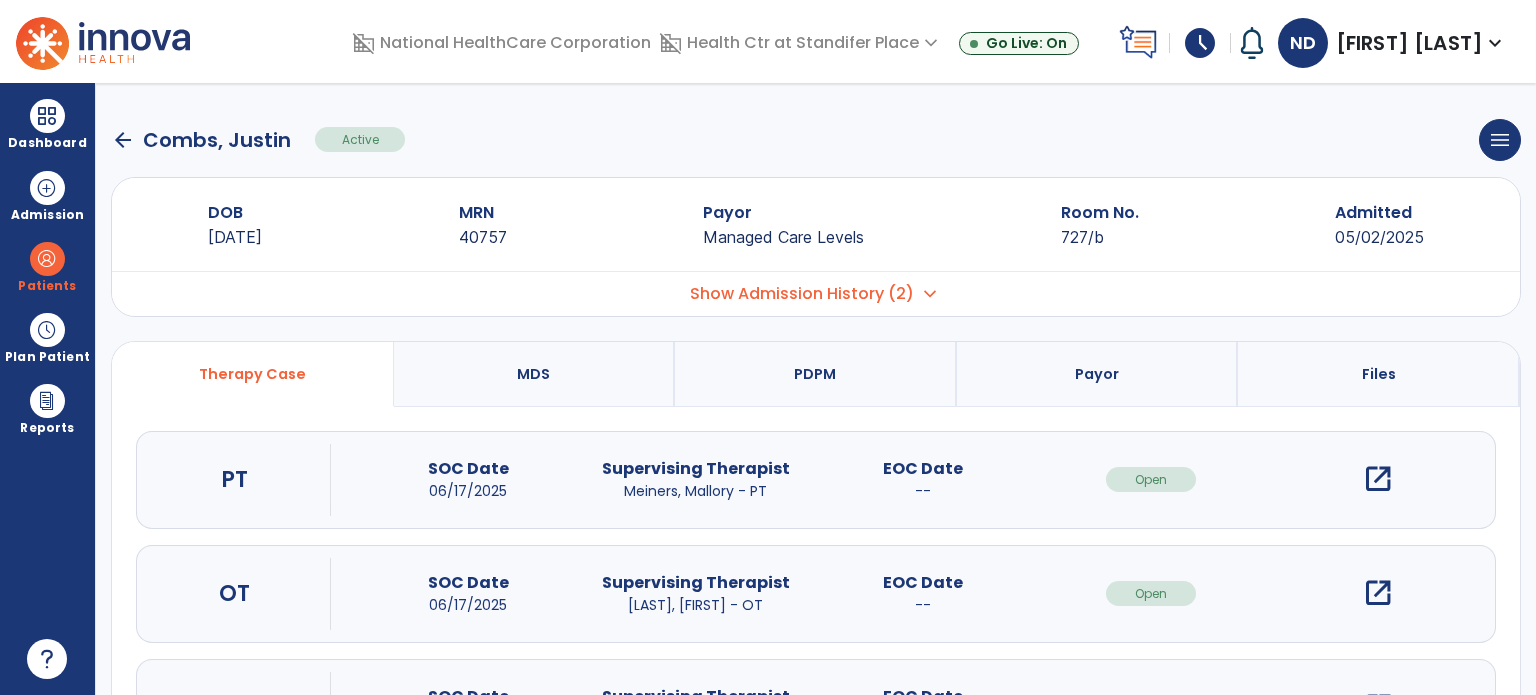 click on "open_in_new" at bounding box center [1378, 593] 